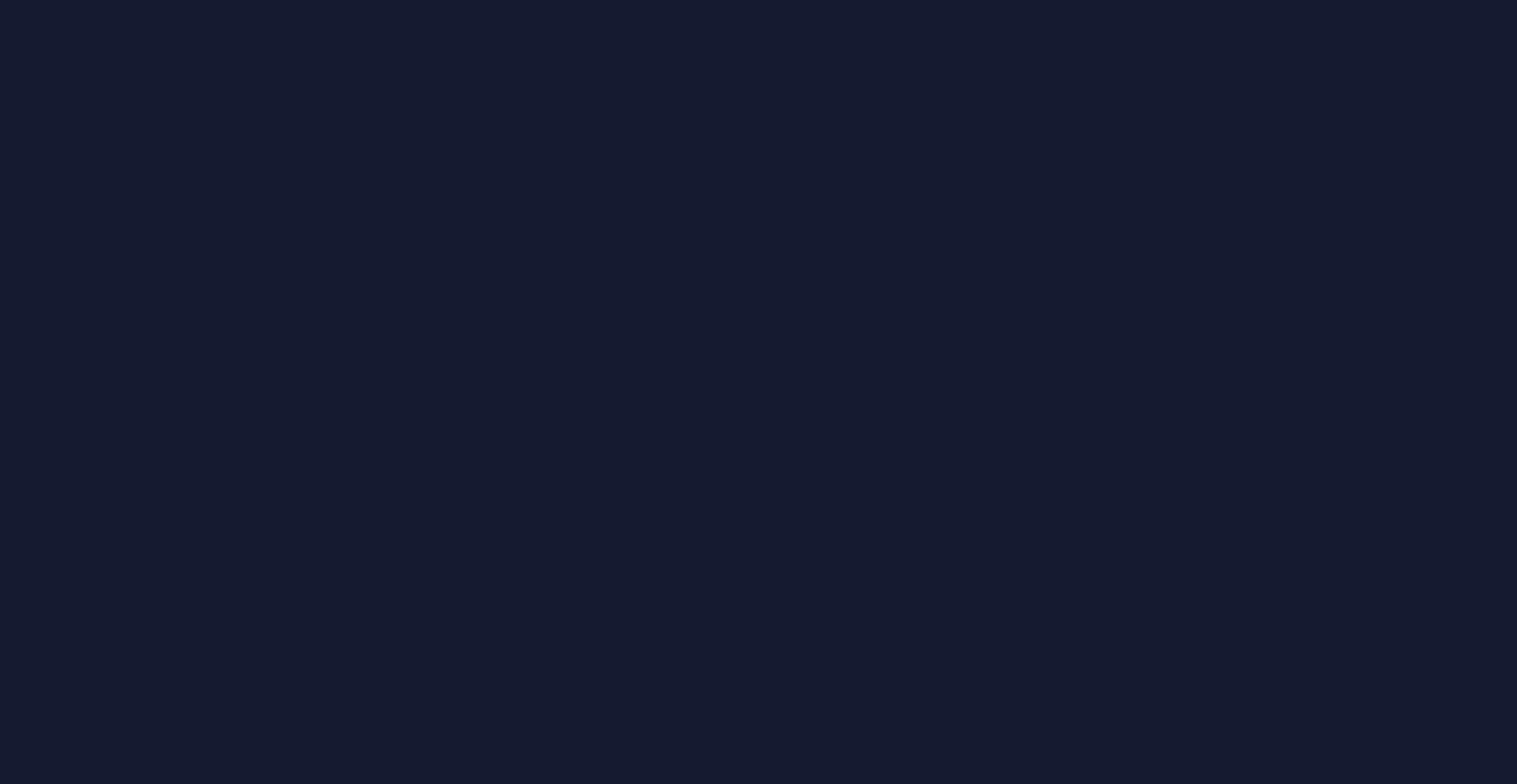 scroll, scrollTop: 0, scrollLeft: 0, axis: both 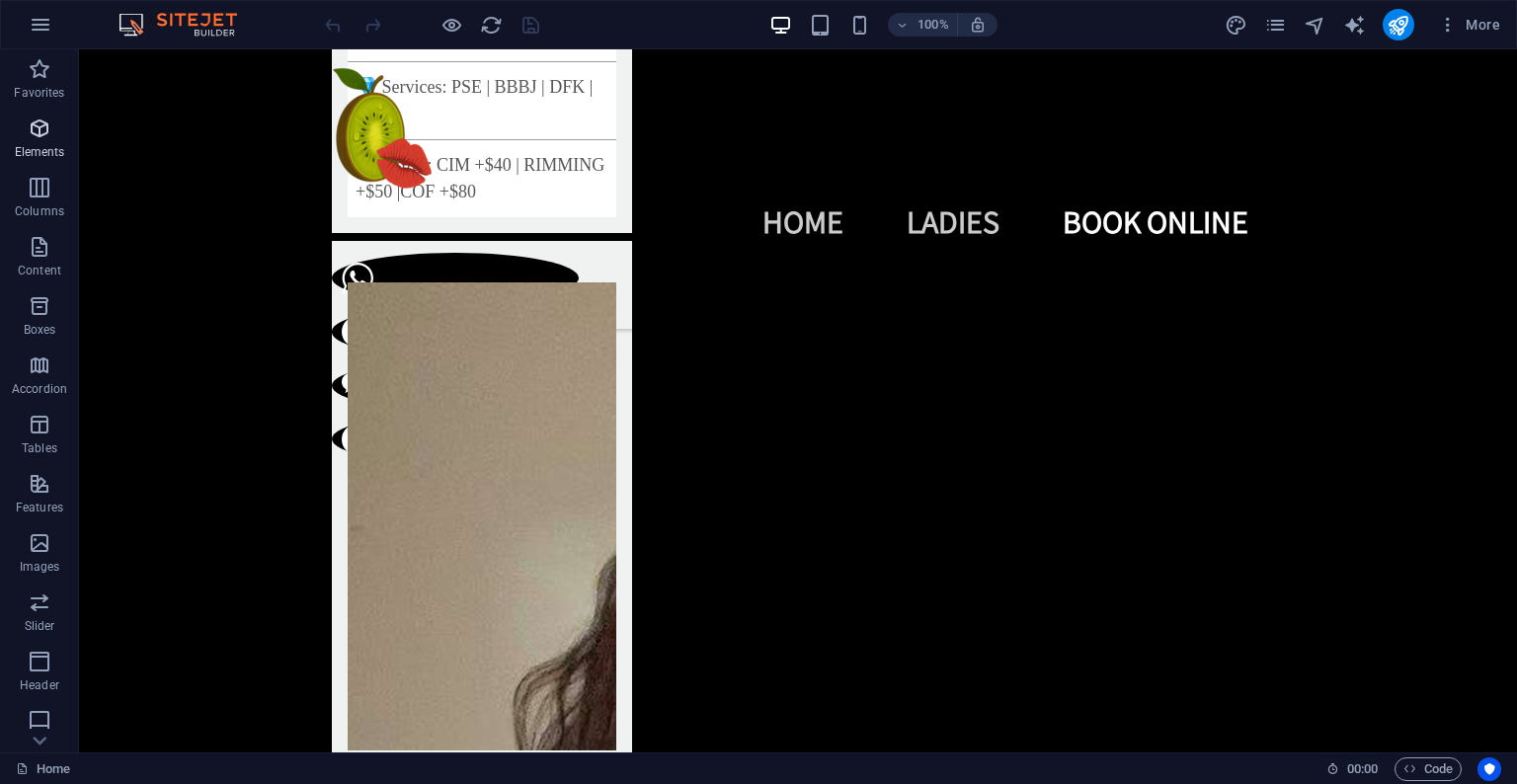 click at bounding box center (40, 128) 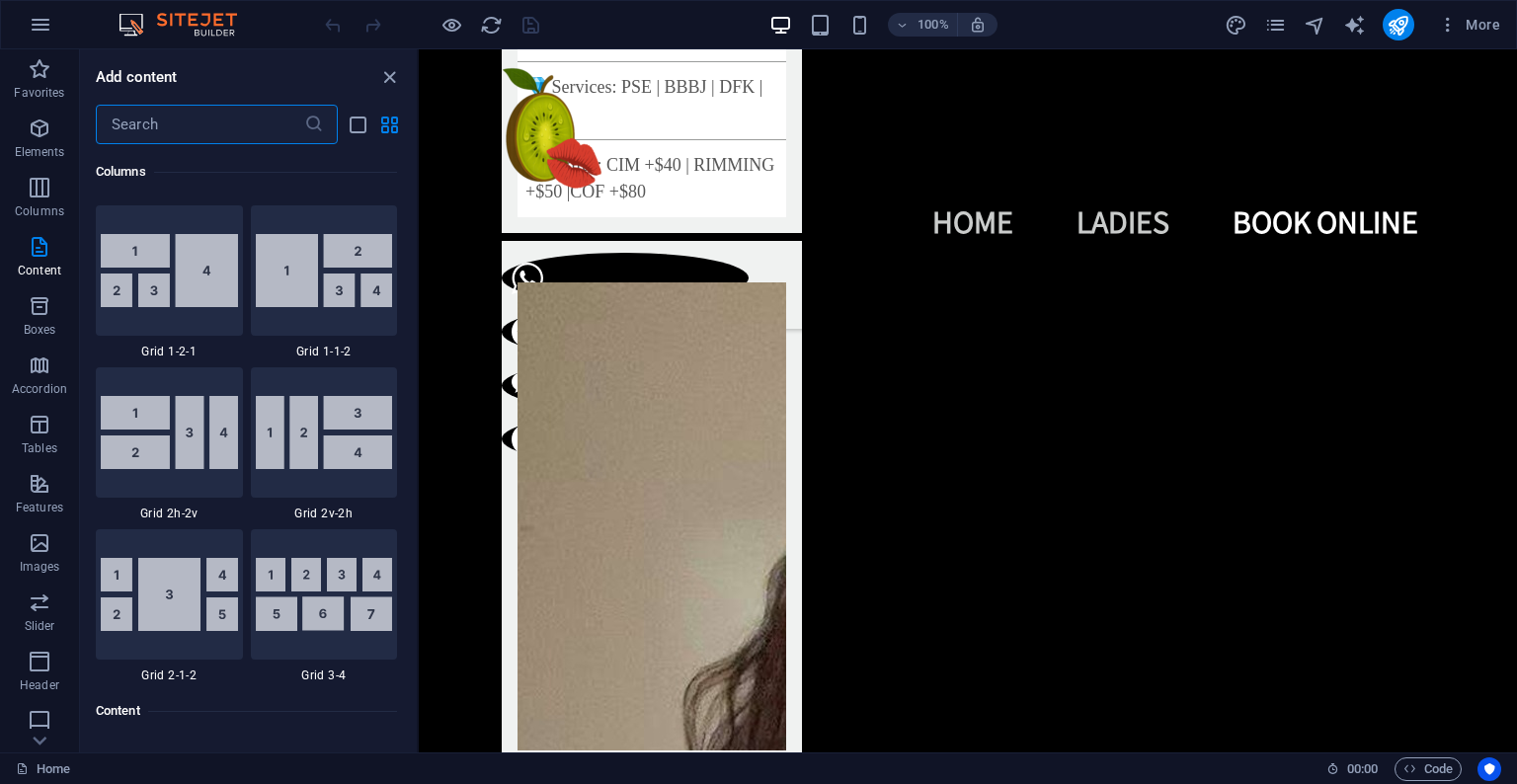 scroll, scrollTop: 3583, scrollLeft: 0, axis: vertical 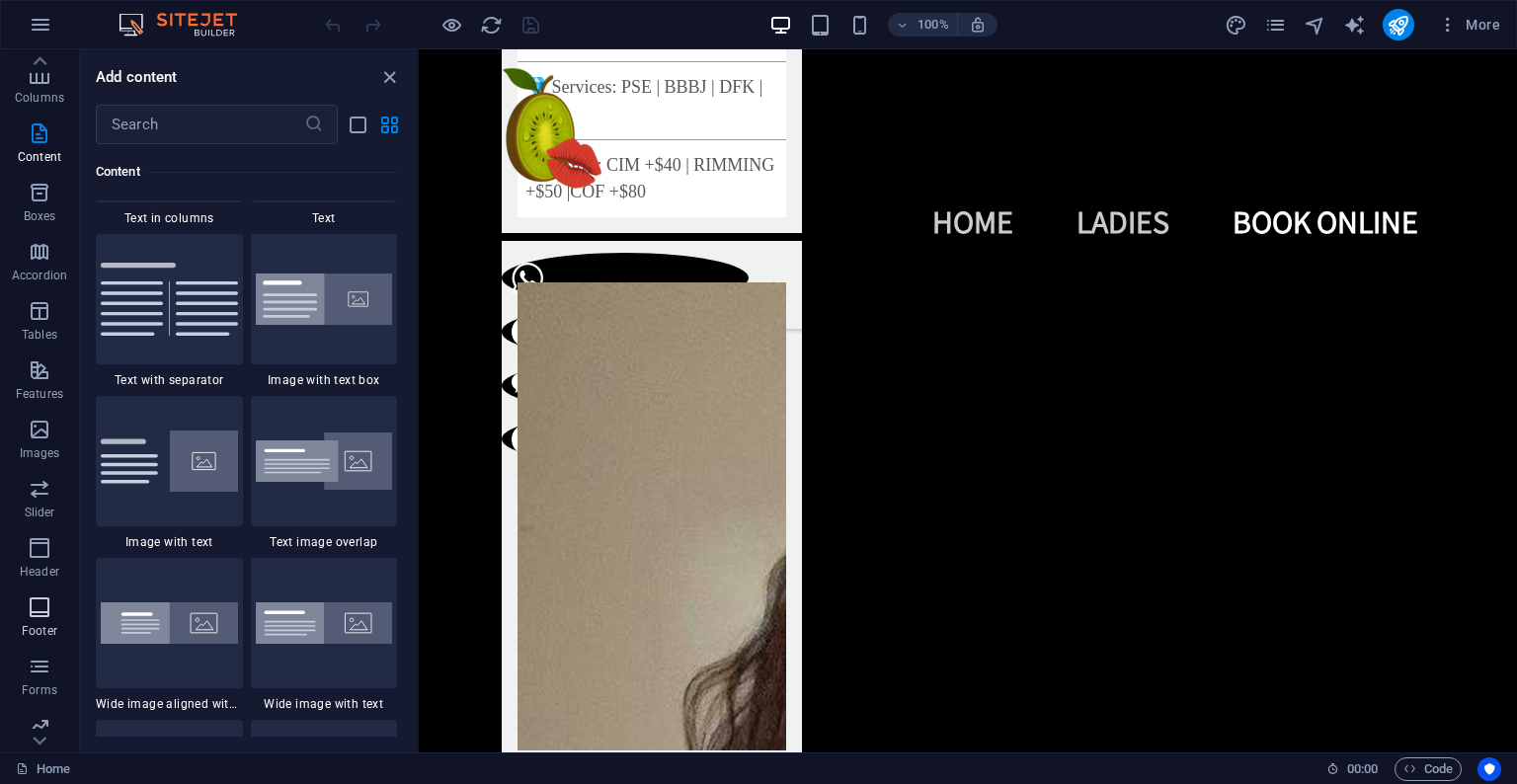 click on "Footer" at bounding box center [40, 631] 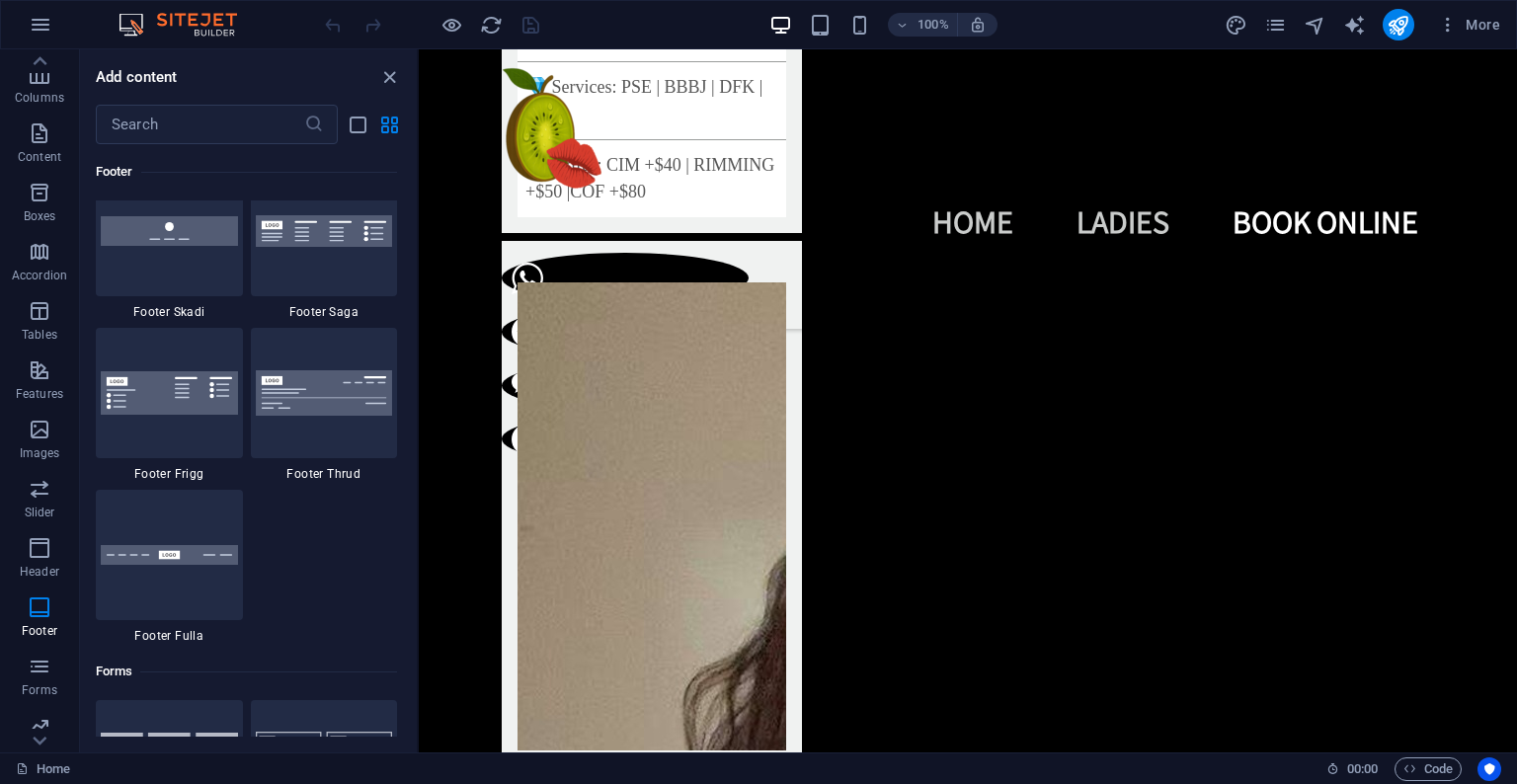 scroll, scrollTop: 13900, scrollLeft: 0, axis: vertical 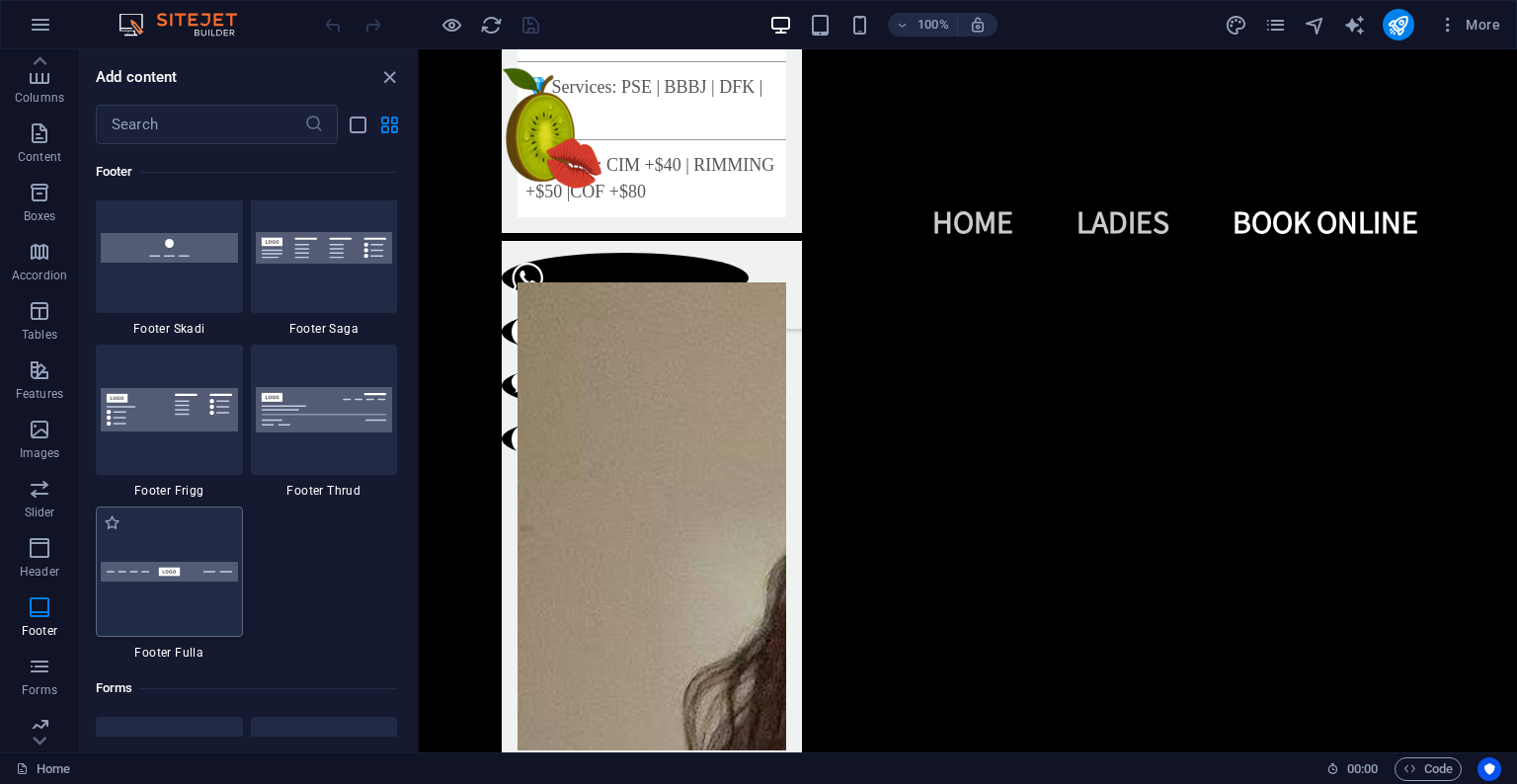 click at bounding box center (169, 572) 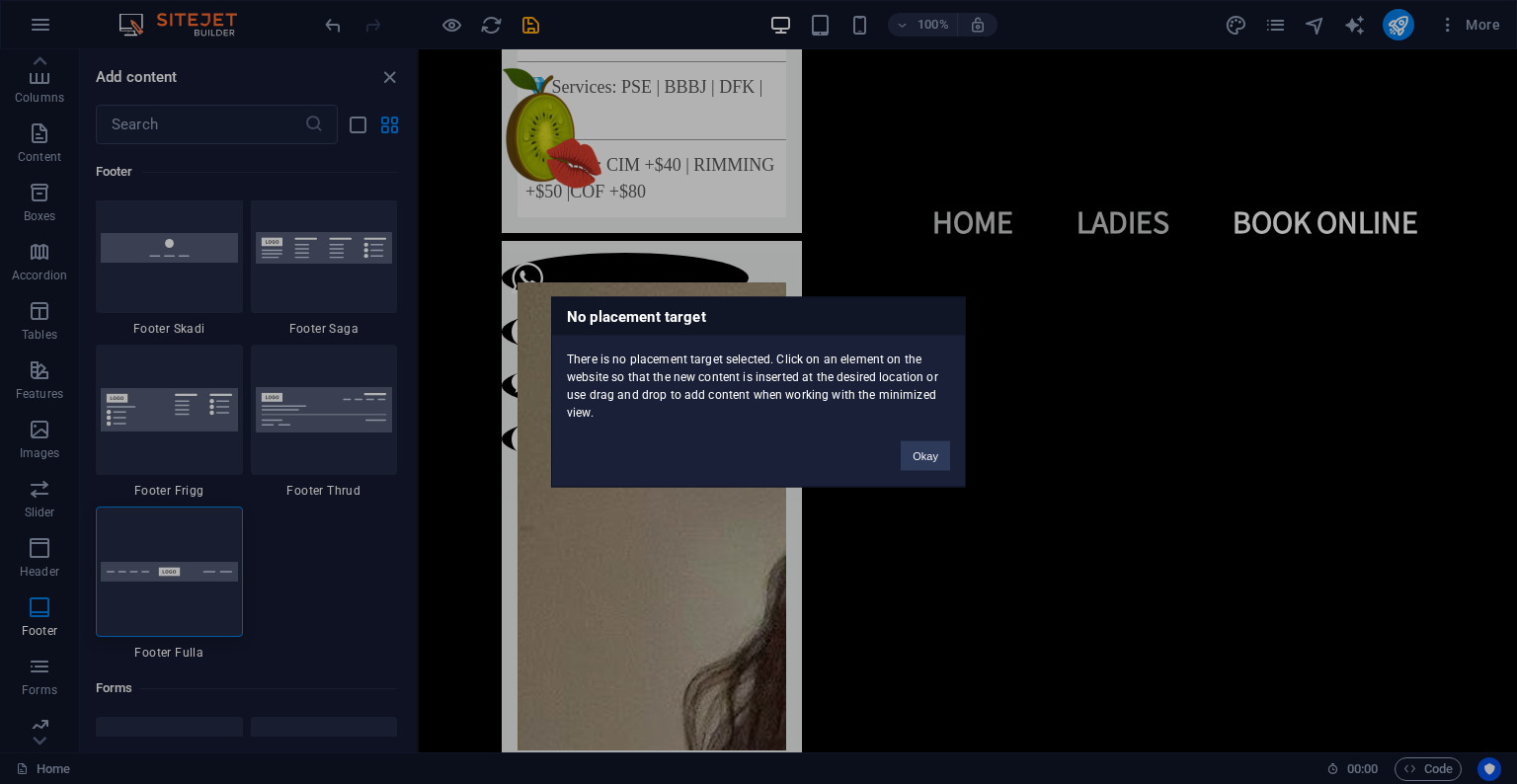 drag, startPoint x: 200, startPoint y: 585, endPoint x: 156, endPoint y: 446, distance: 145.79781 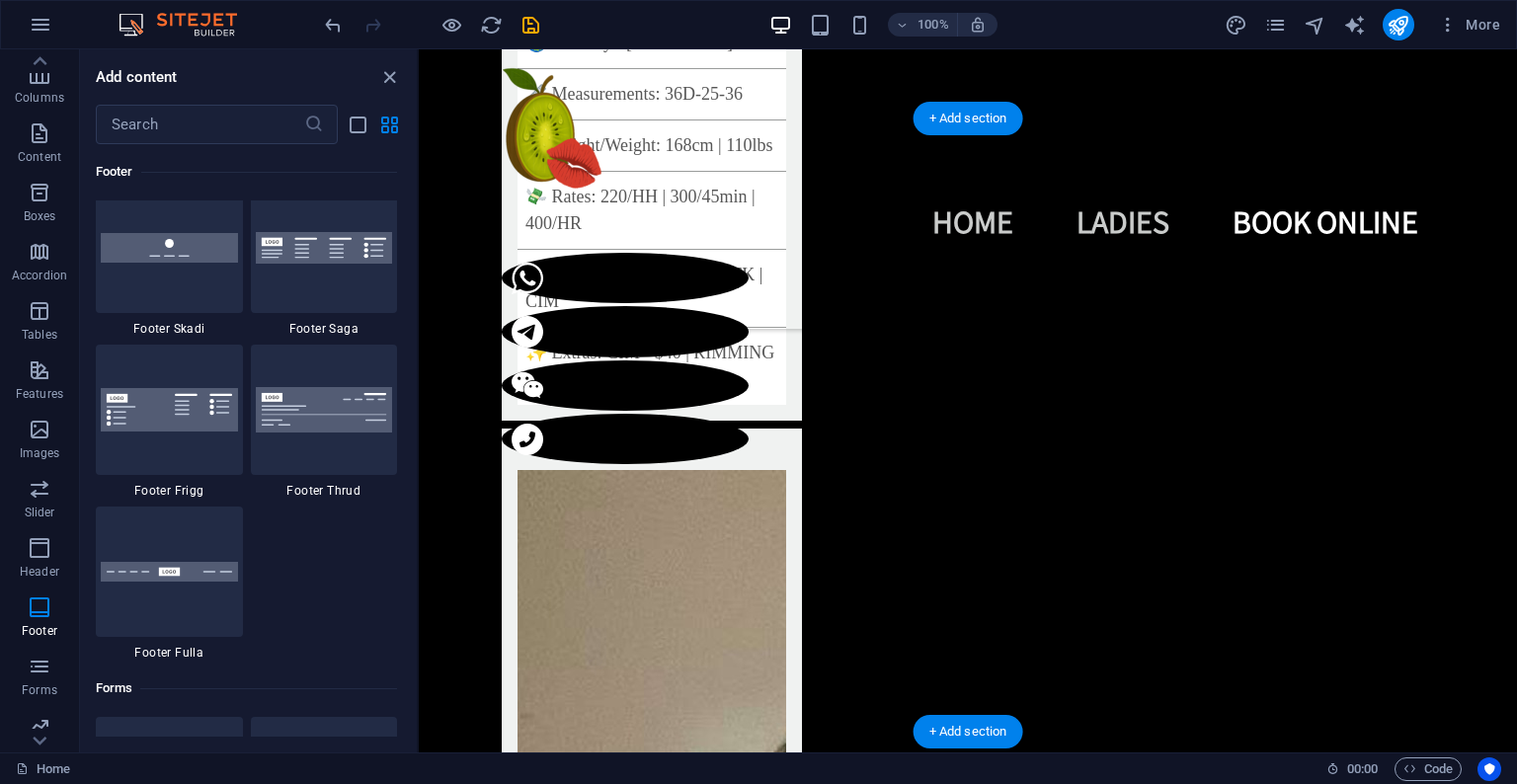 scroll, scrollTop: 6908, scrollLeft: 0, axis: vertical 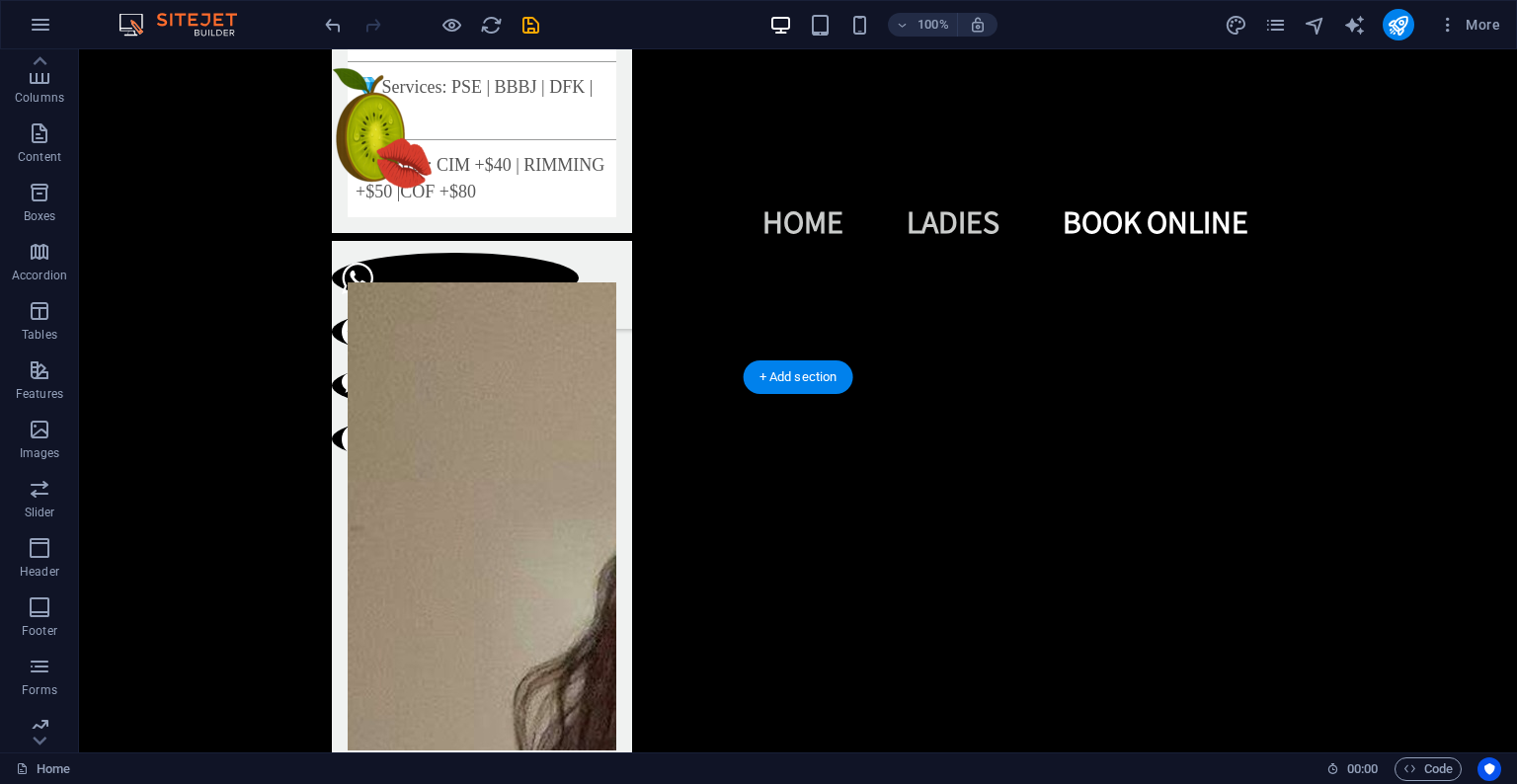 click on "Book Online   I have read and understand the privacy policy. Unreadable? Load new Send" at bounding box center [798, 13434] 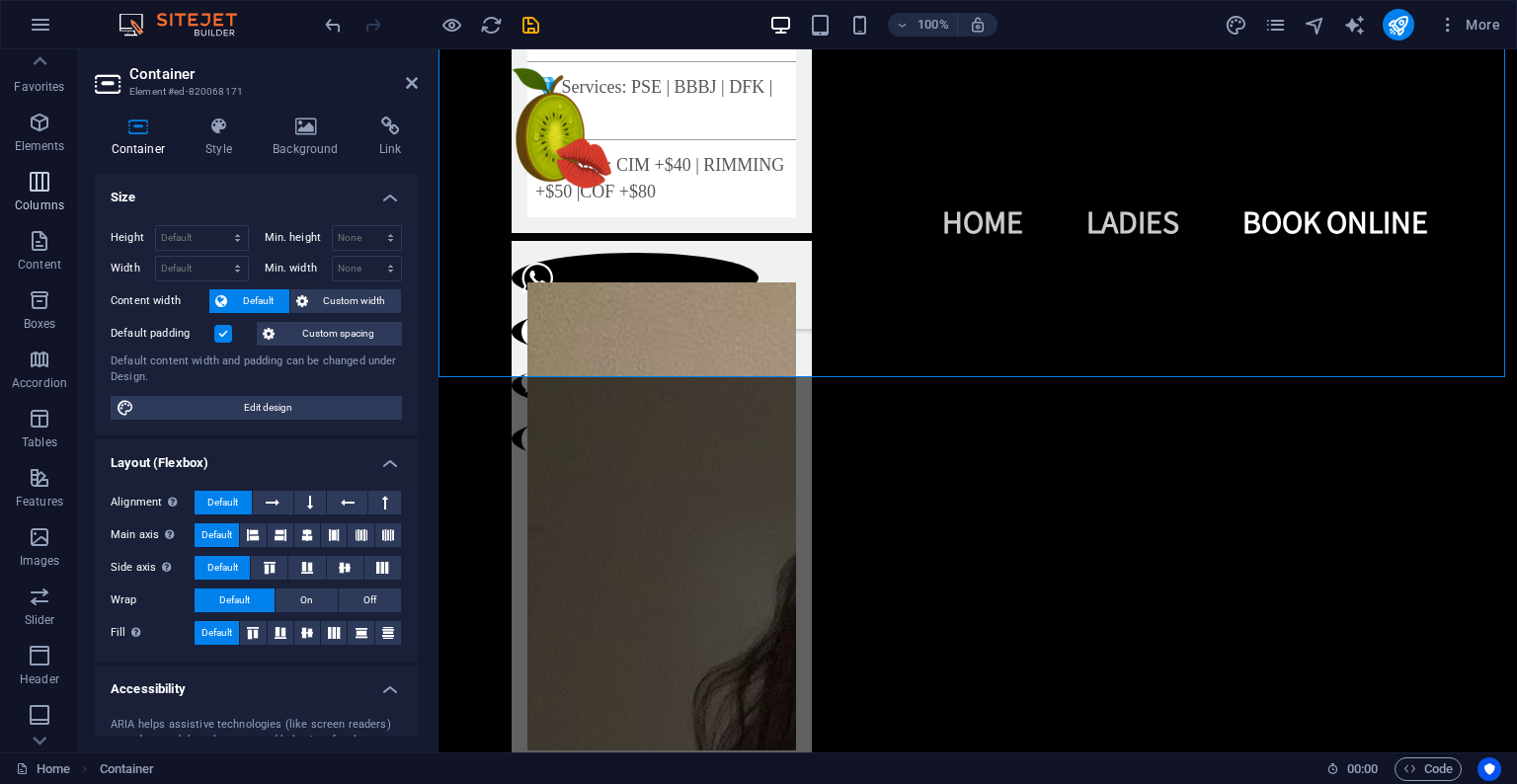 scroll, scrollTop: 0, scrollLeft: 0, axis: both 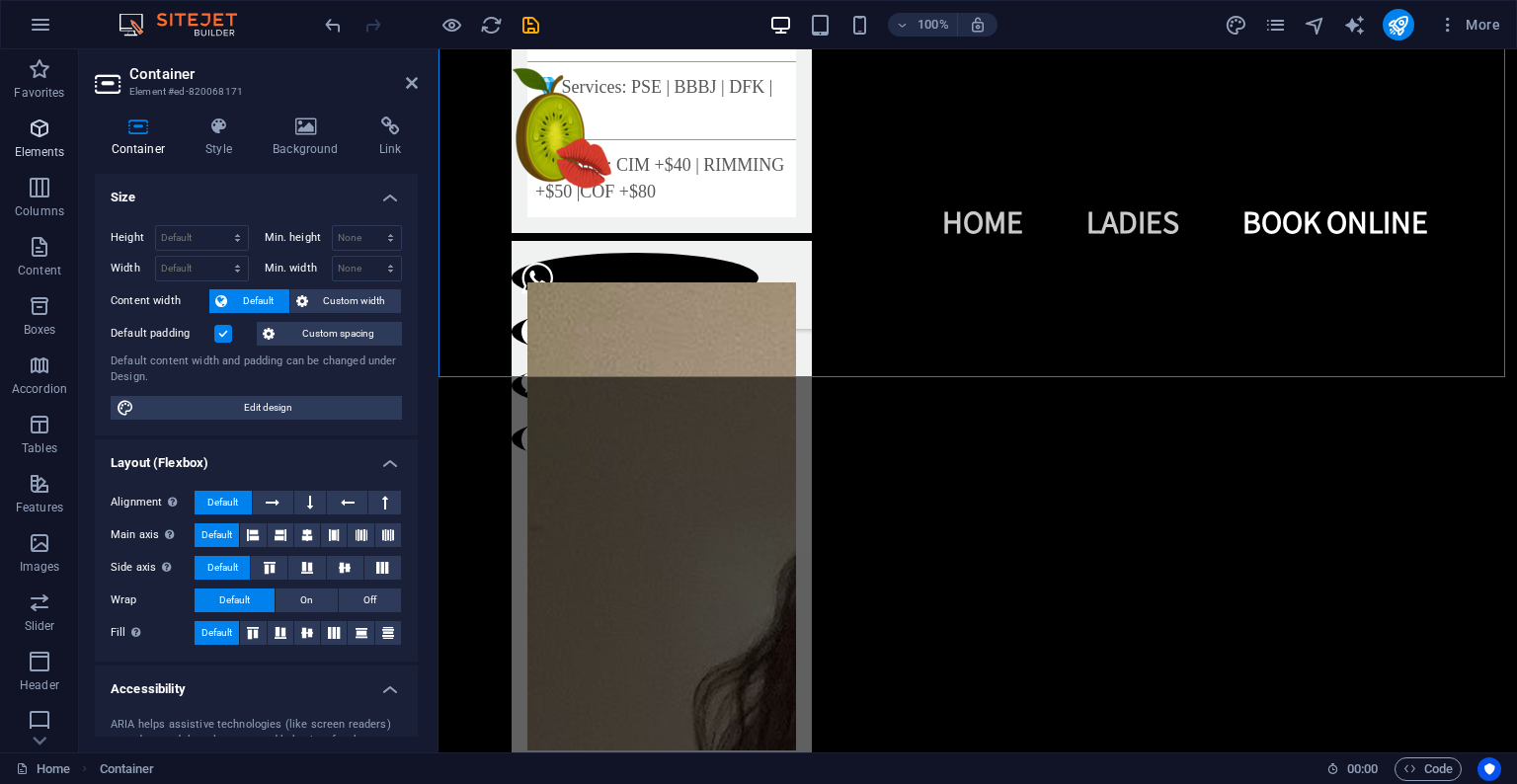 click at bounding box center (40, 128) 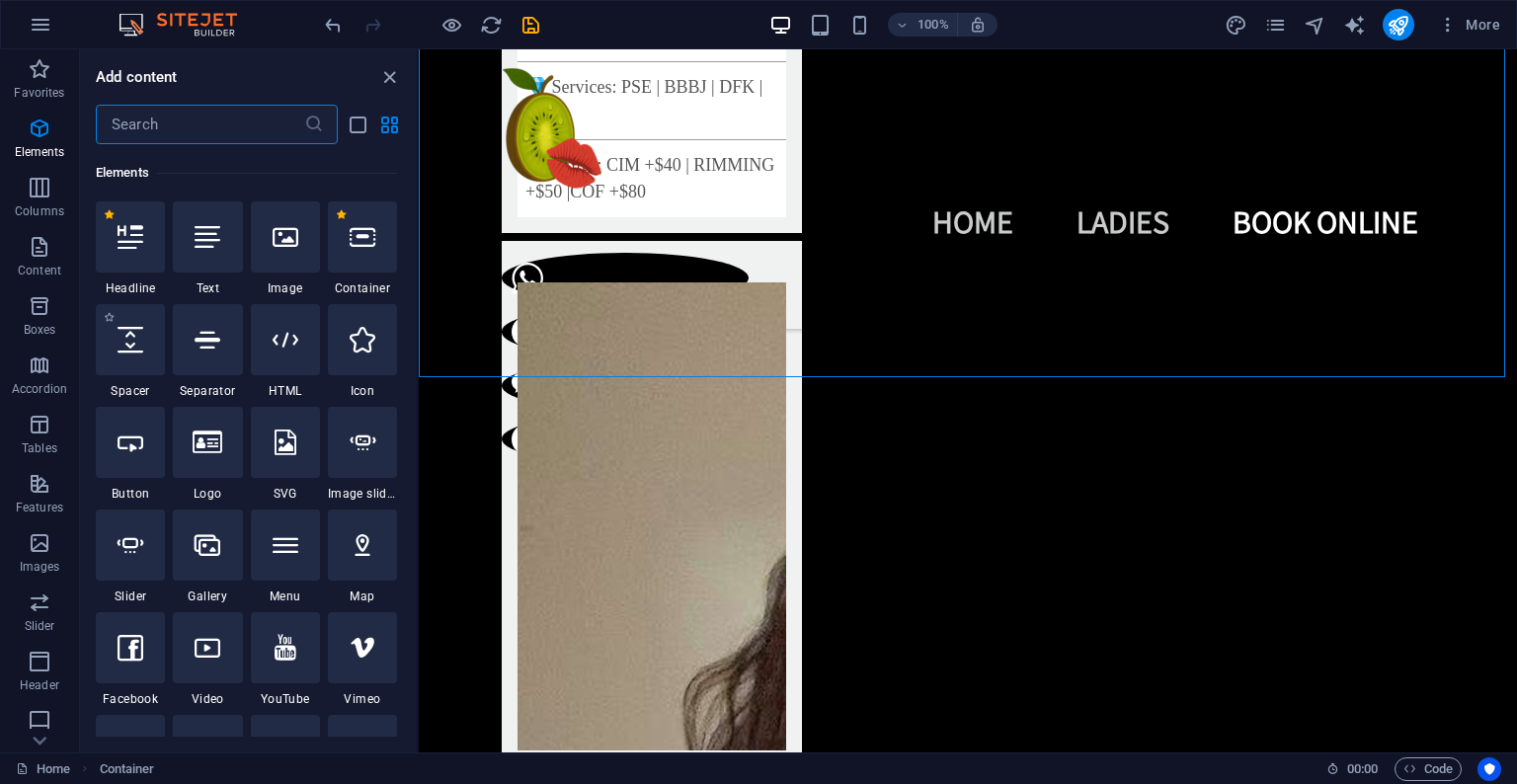 scroll, scrollTop: 209, scrollLeft: 0, axis: vertical 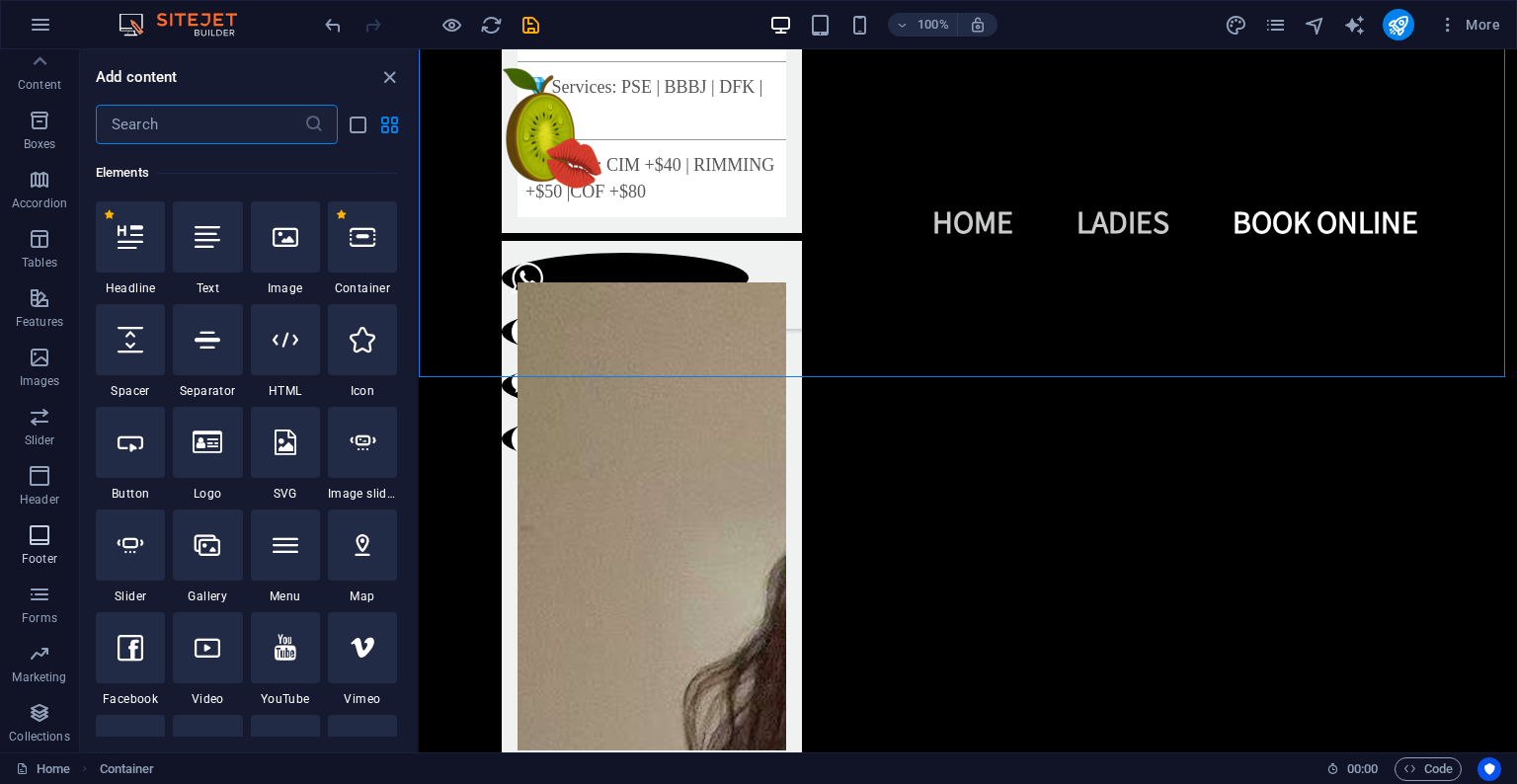 click at bounding box center [40, 535] 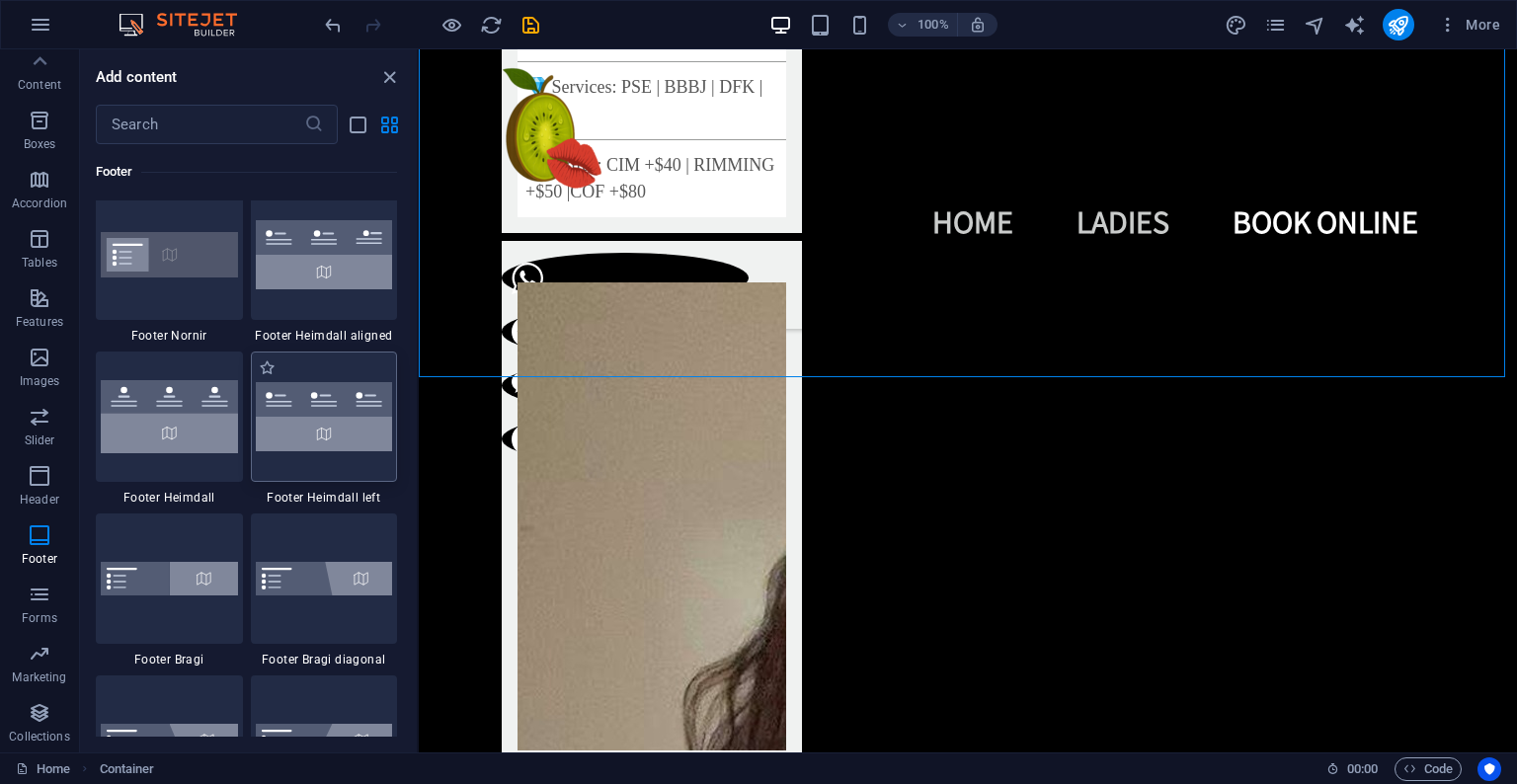scroll, scrollTop: 13594, scrollLeft: 0, axis: vertical 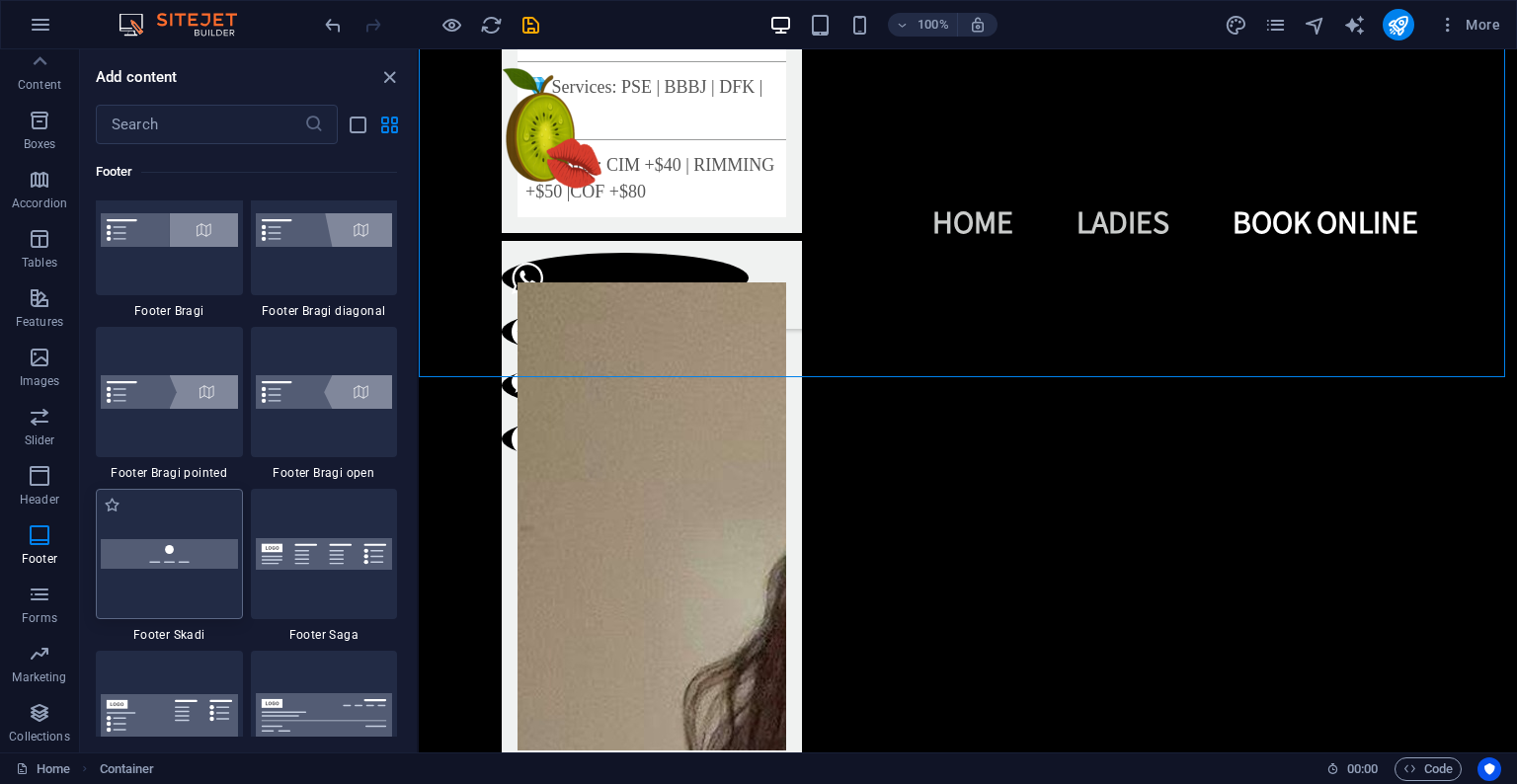 type 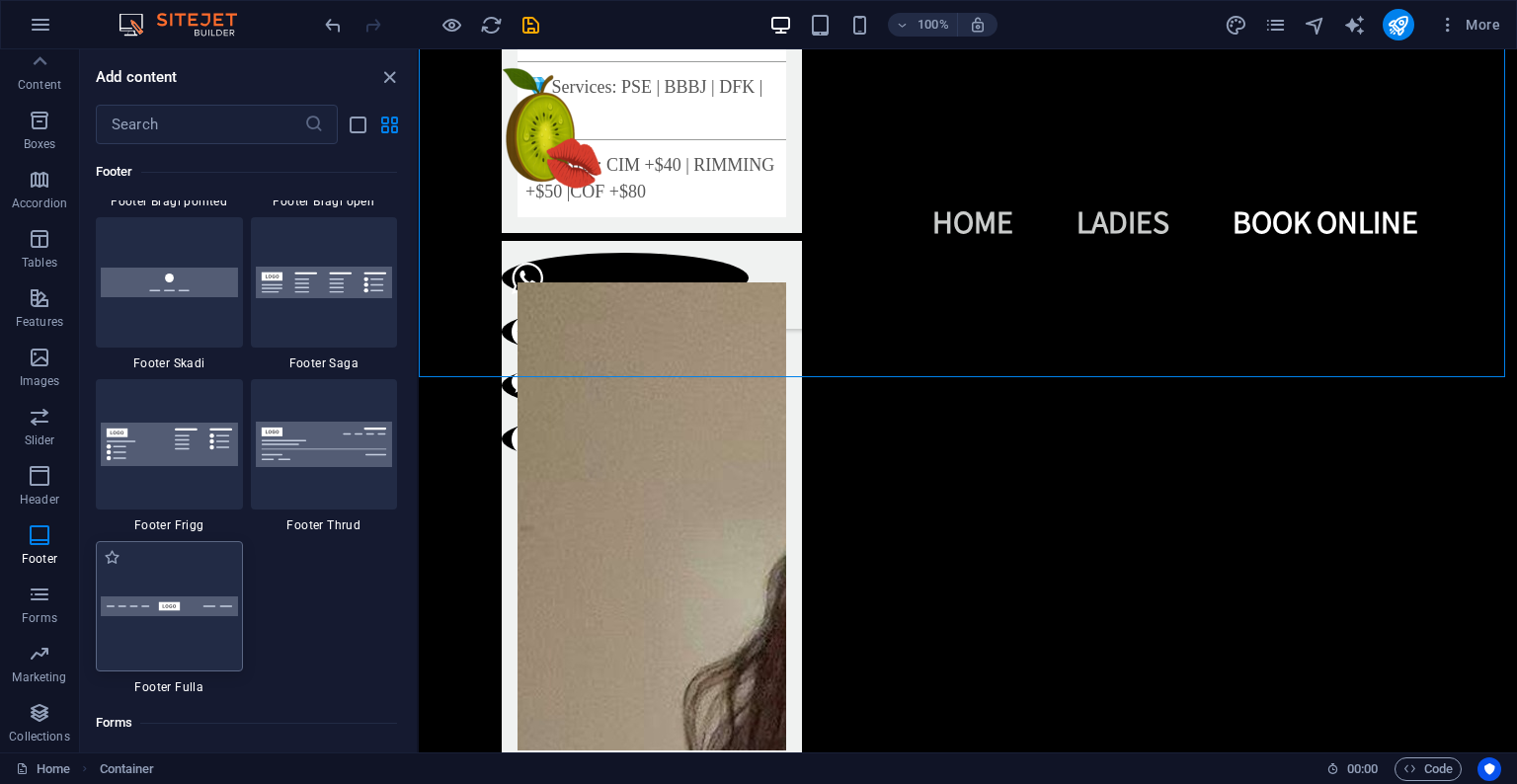 scroll, scrollTop: 13867, scrollLeft: 0, axis: vertical 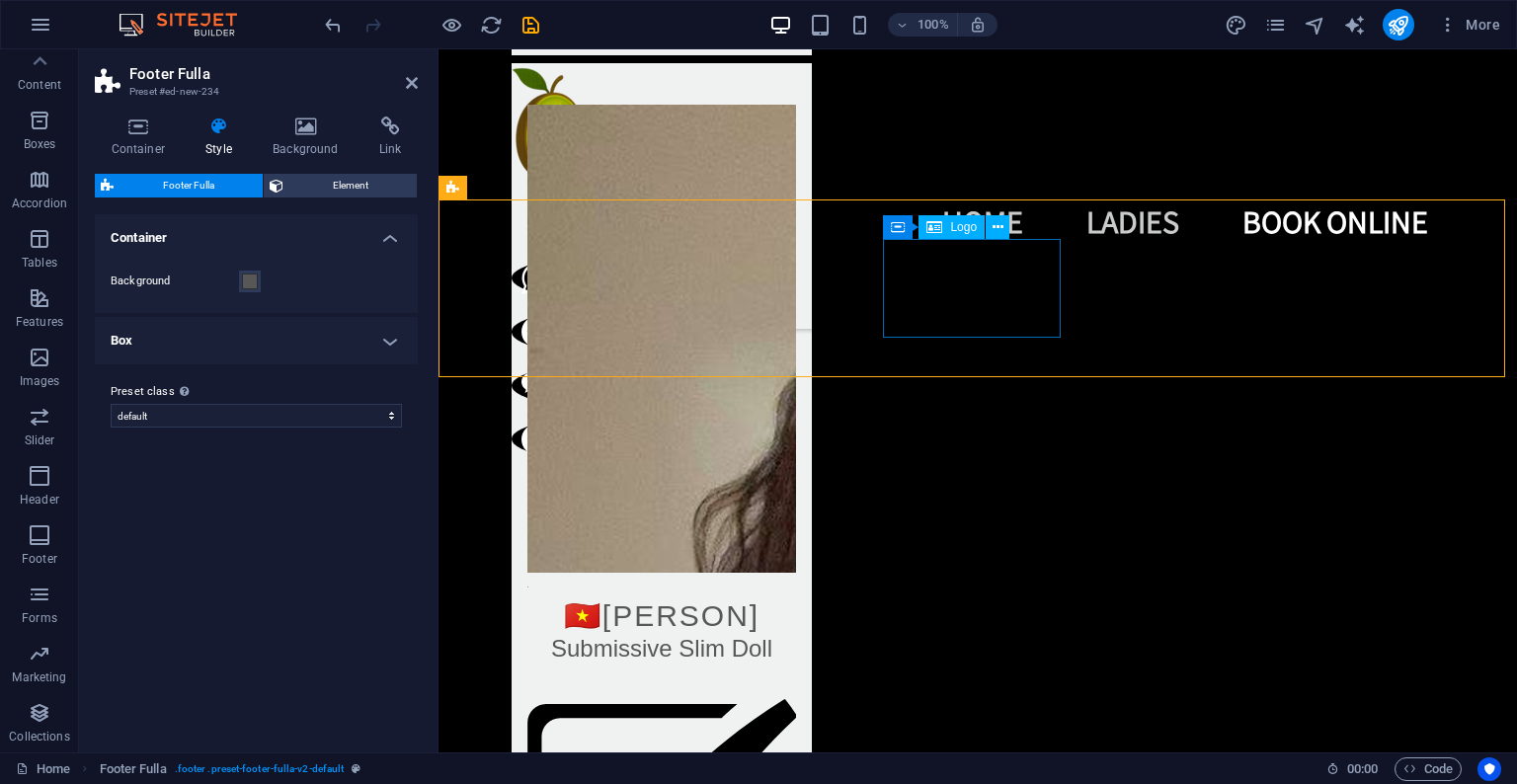 click at bounding box center [978, 13694] 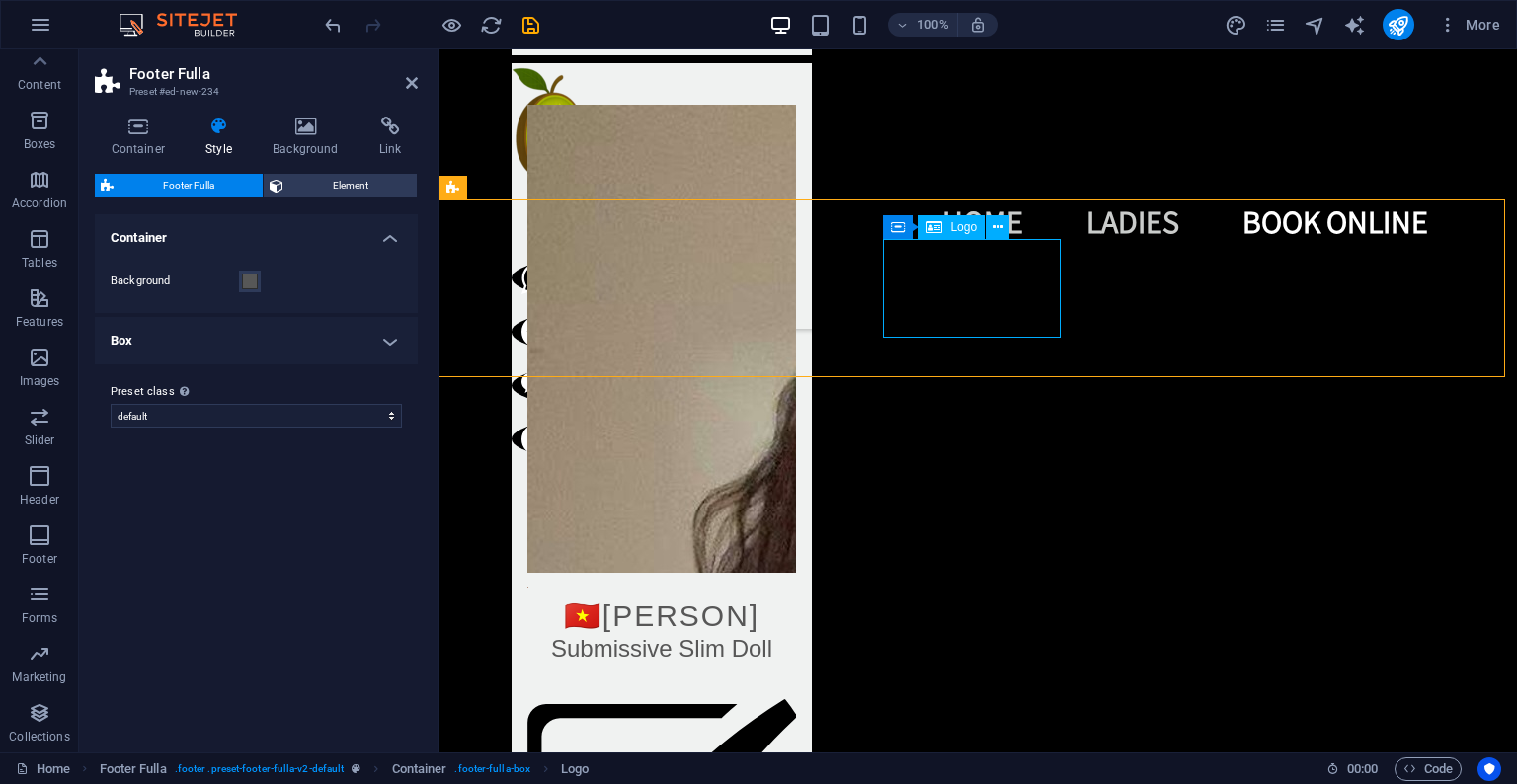 click at bounding box center (978, 13694) 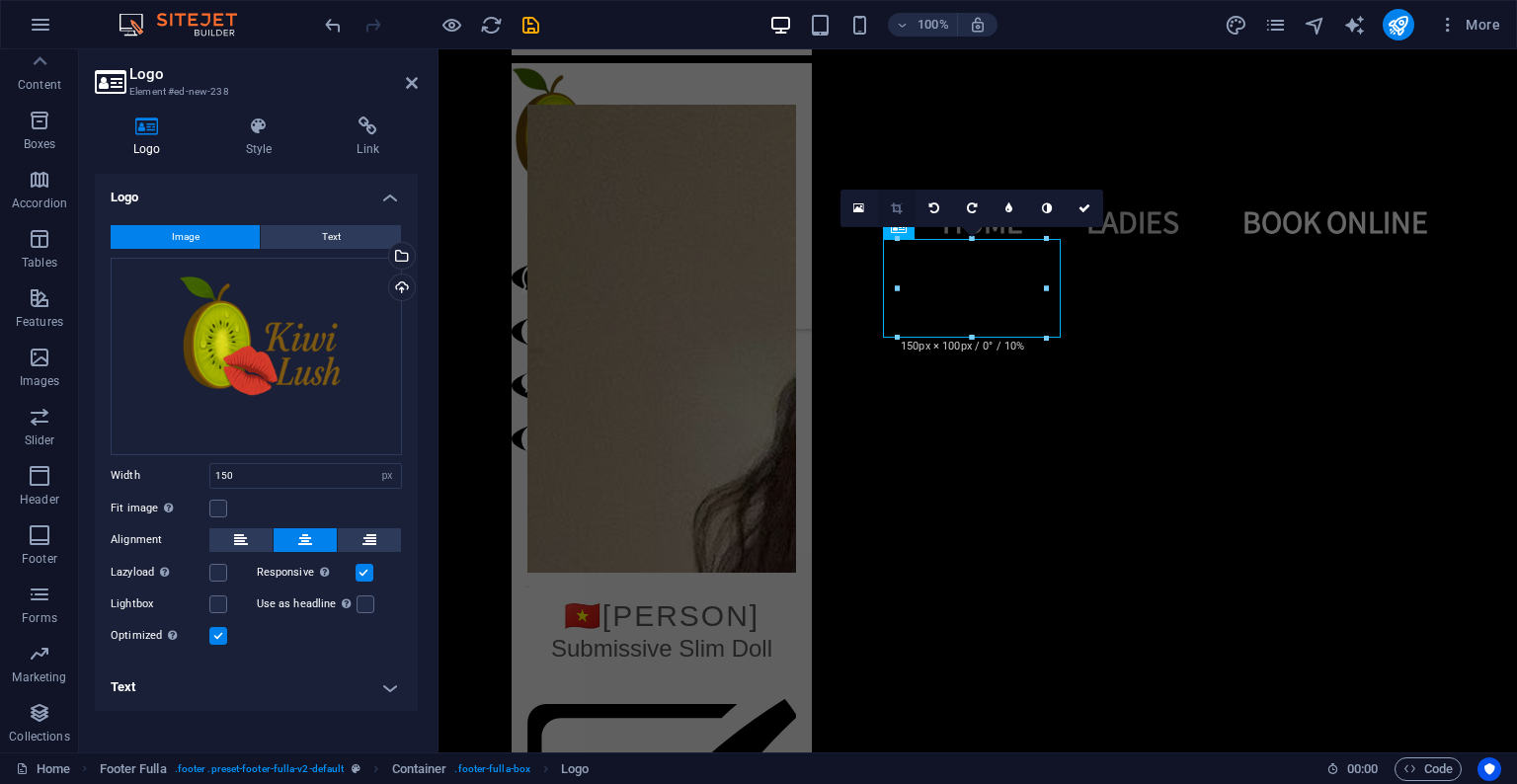 click at bounding box center [896, 208] 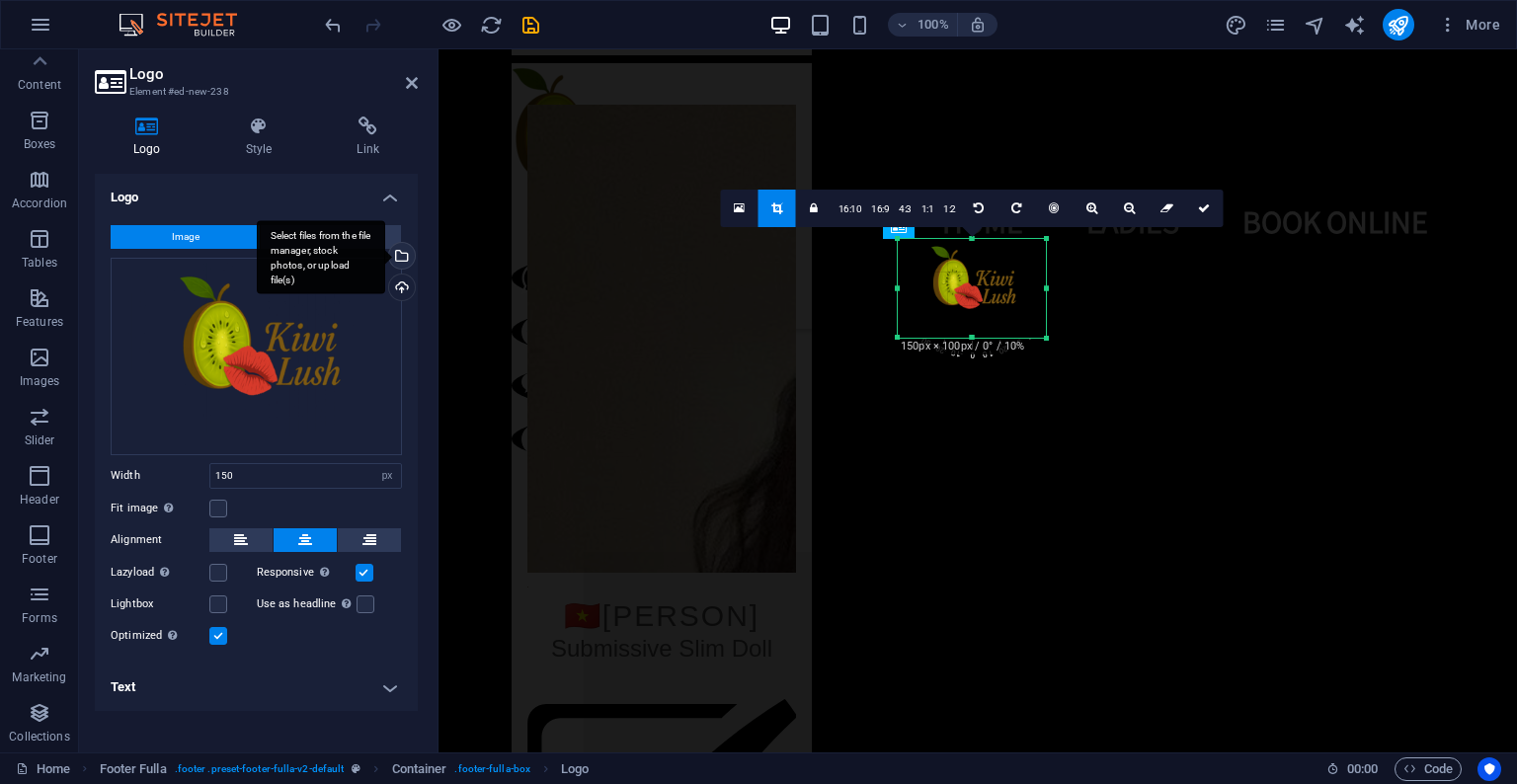 click on "Select files from the file manager, stock photos, or upload file(s)" at bounding box center (400, 258) 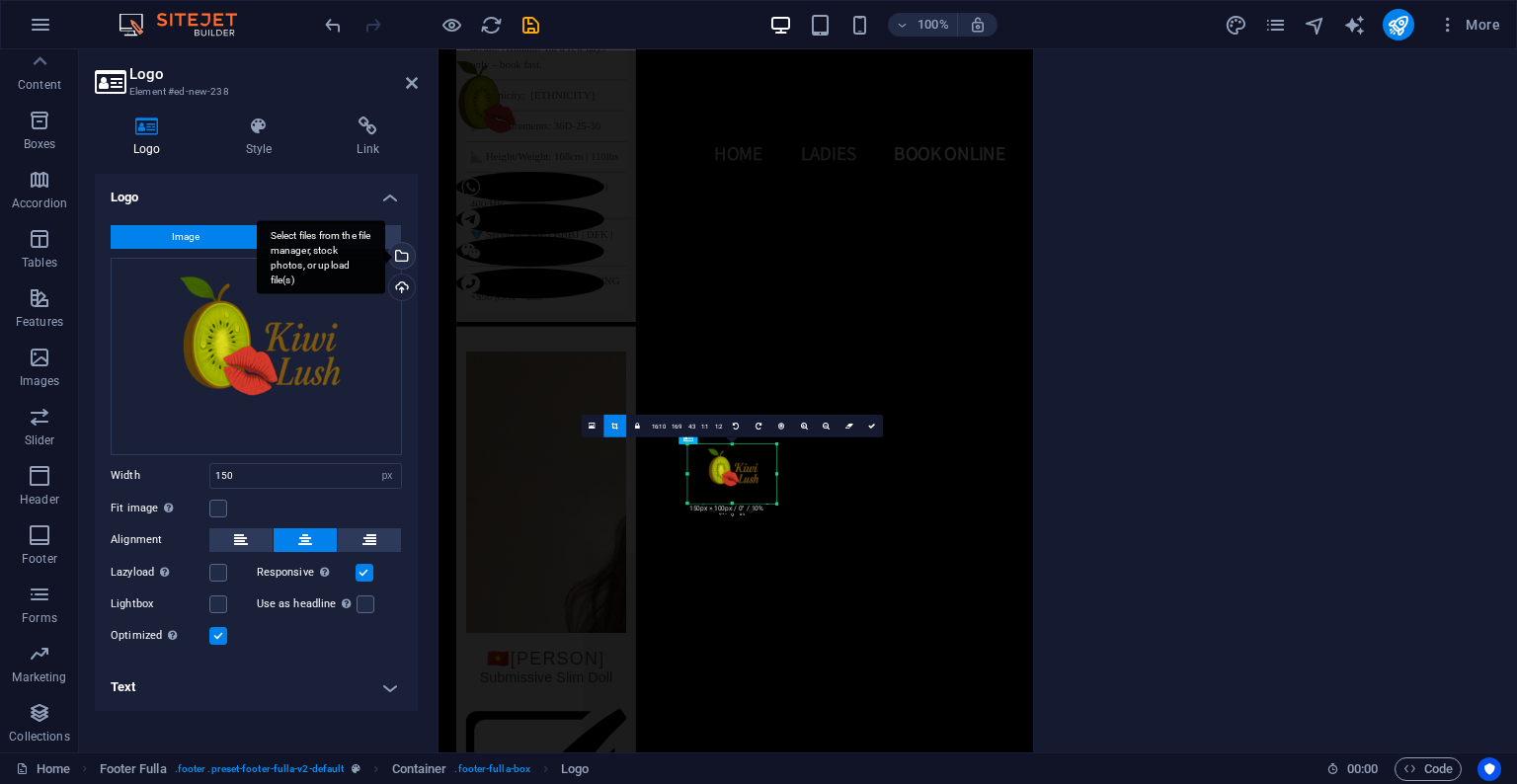 scroll, scrollTop: 7003, scrollLeft: 0, axis: vertical 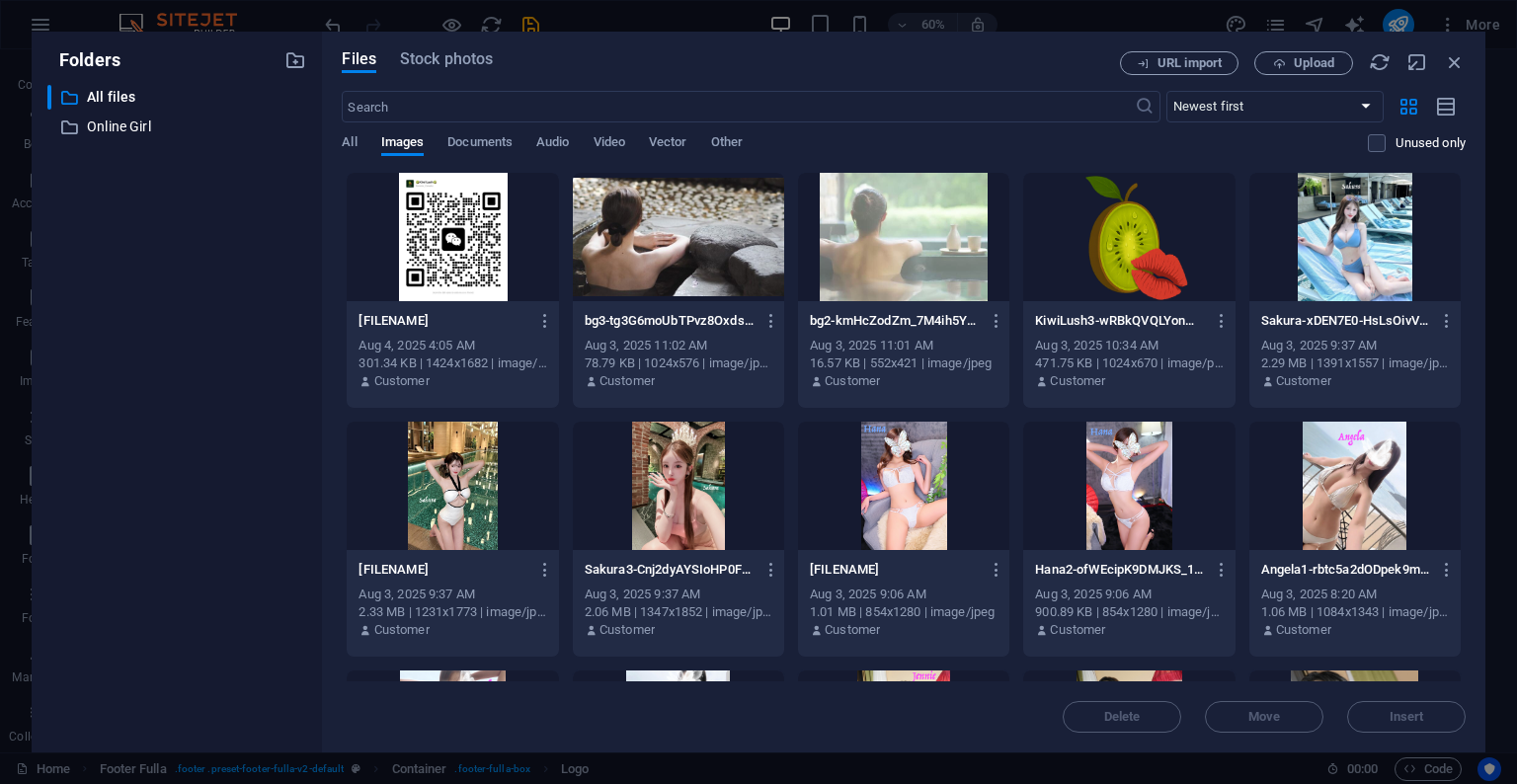 click at bounding box center (1129, 237) 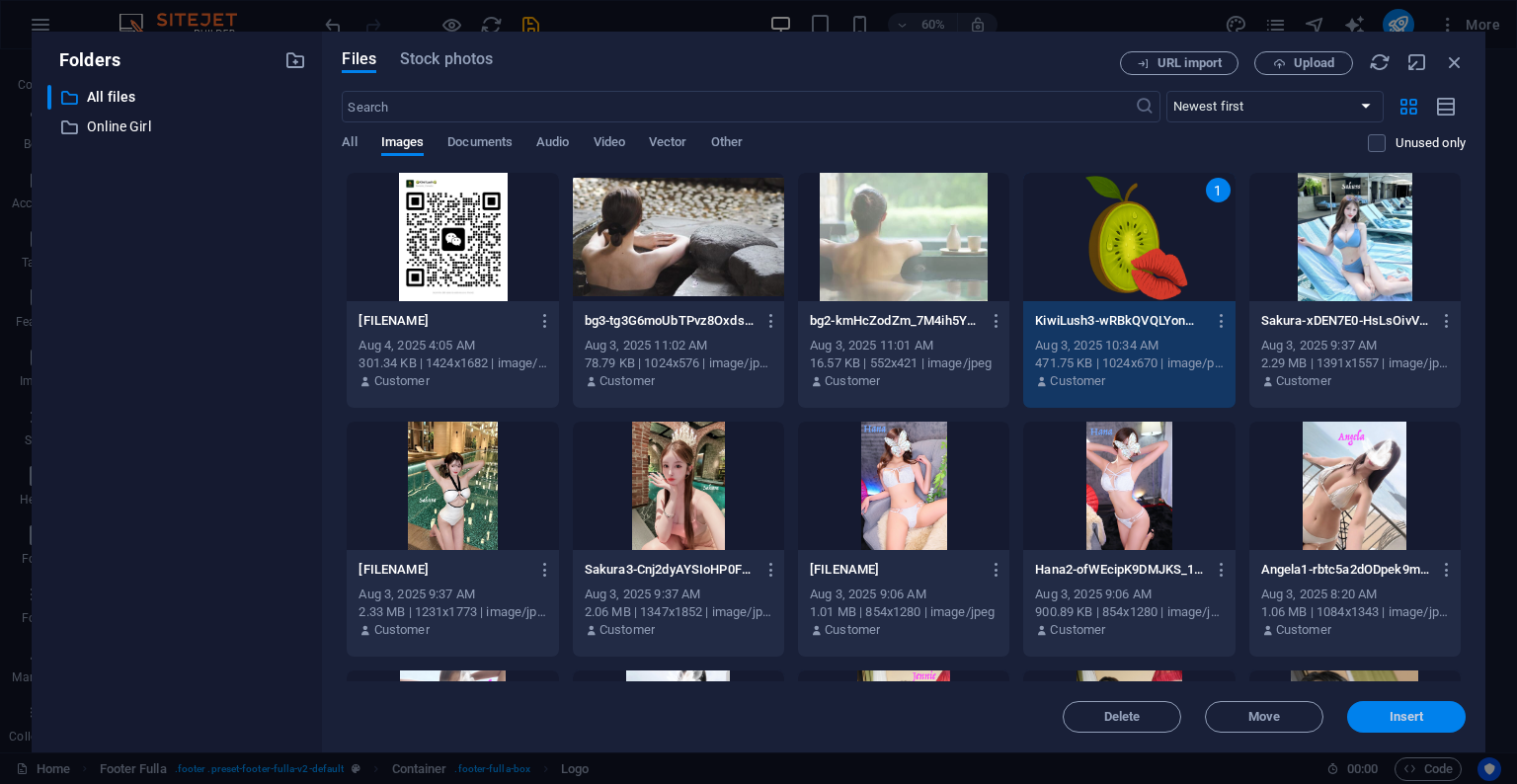 click on "Insert" at bounding box center [1406, 717] 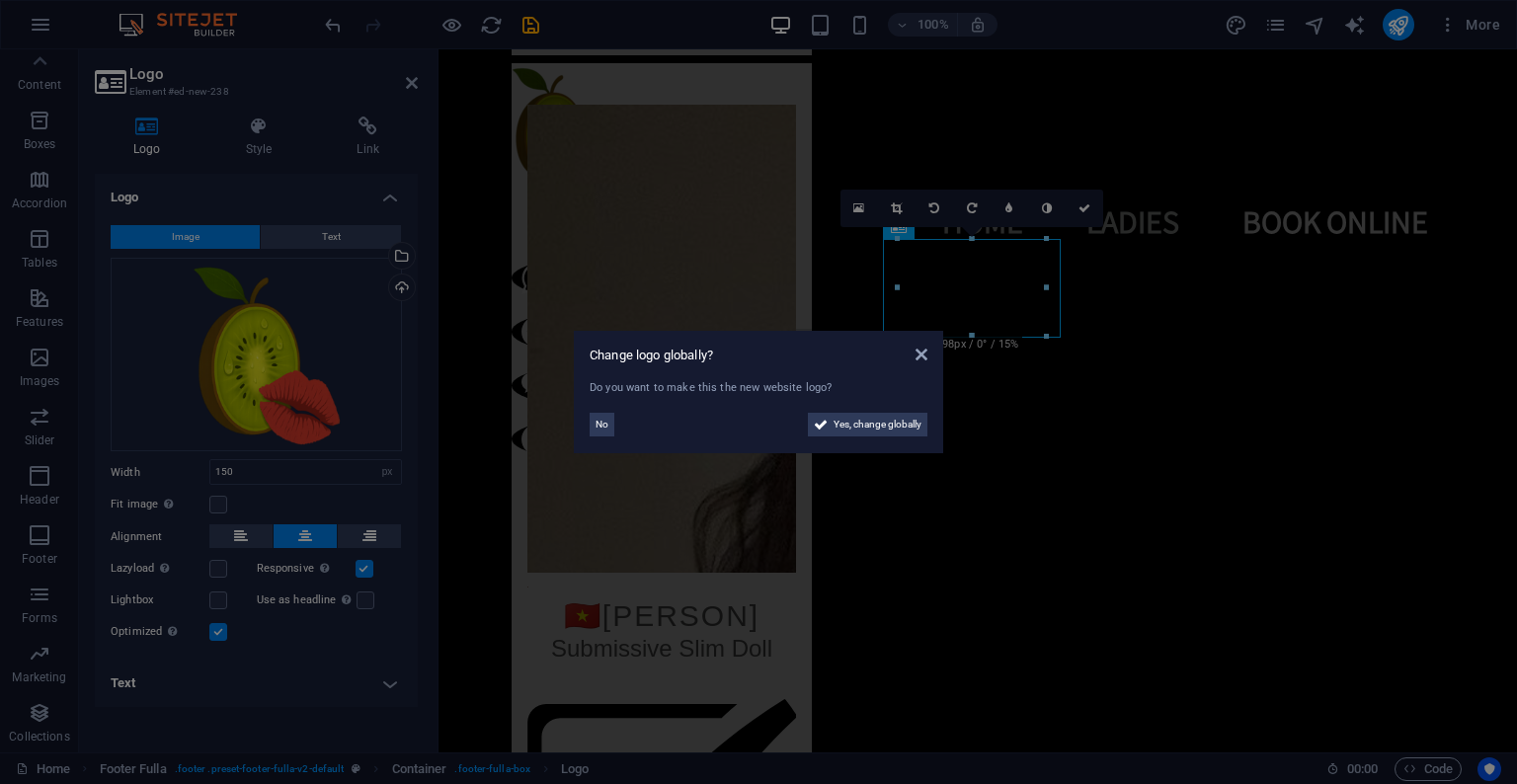 scroll, scrollTop: 7084, scrollLeft: 0, axis: vertical 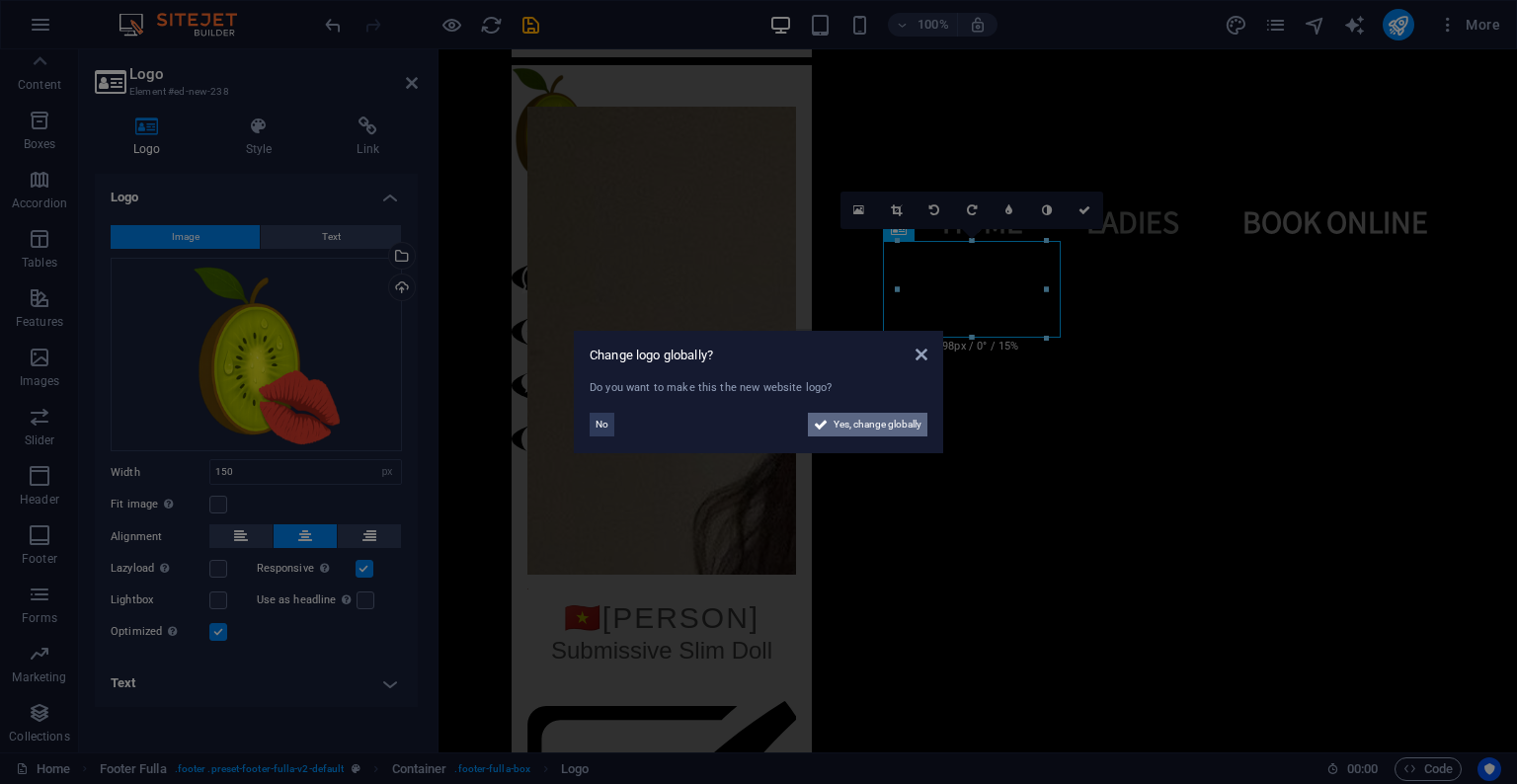 click on "Yes, change globally" at bounding box center [877, 425] 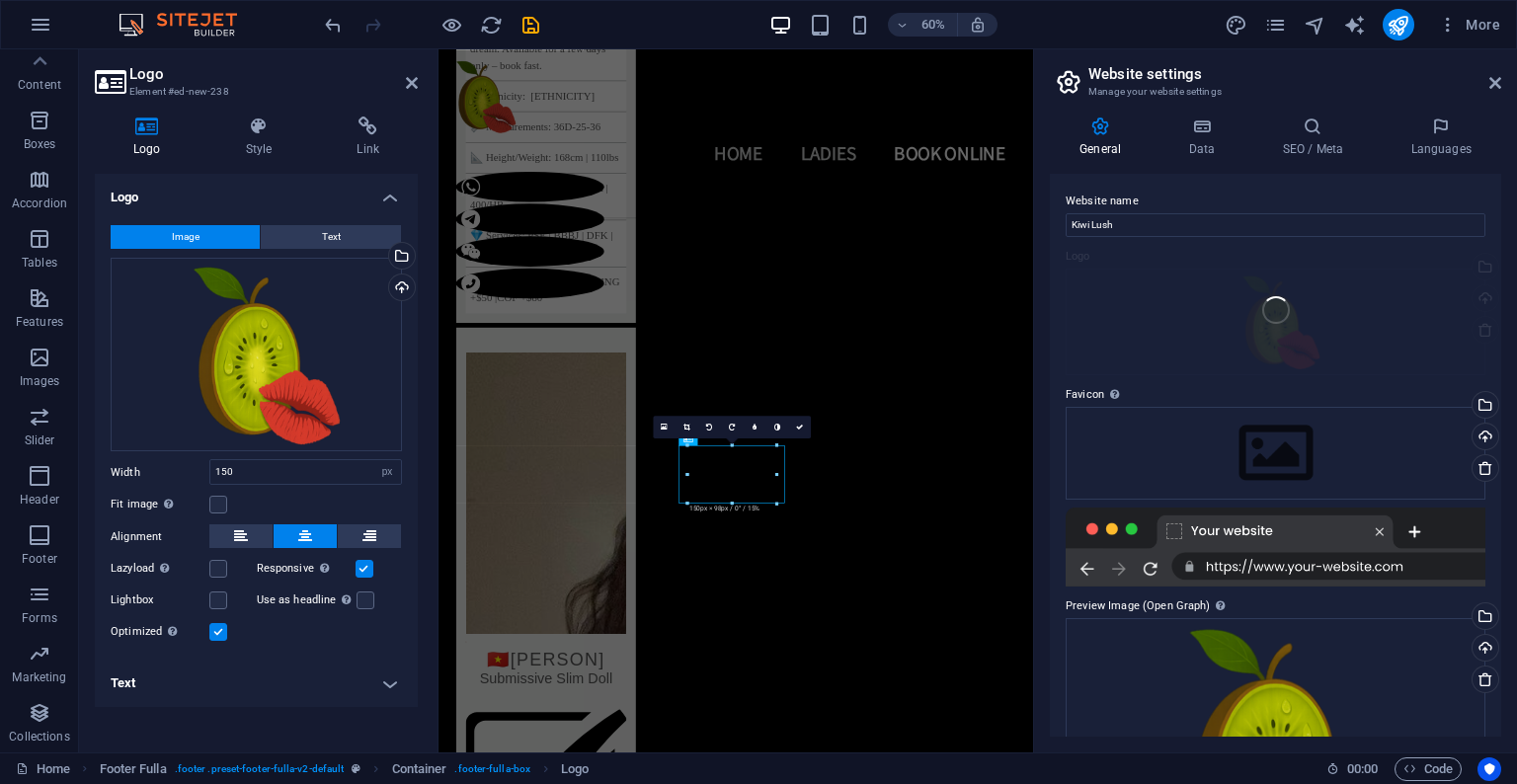 scroll, scrollTop: 7001, scrollLeft: 0, axis: vertical 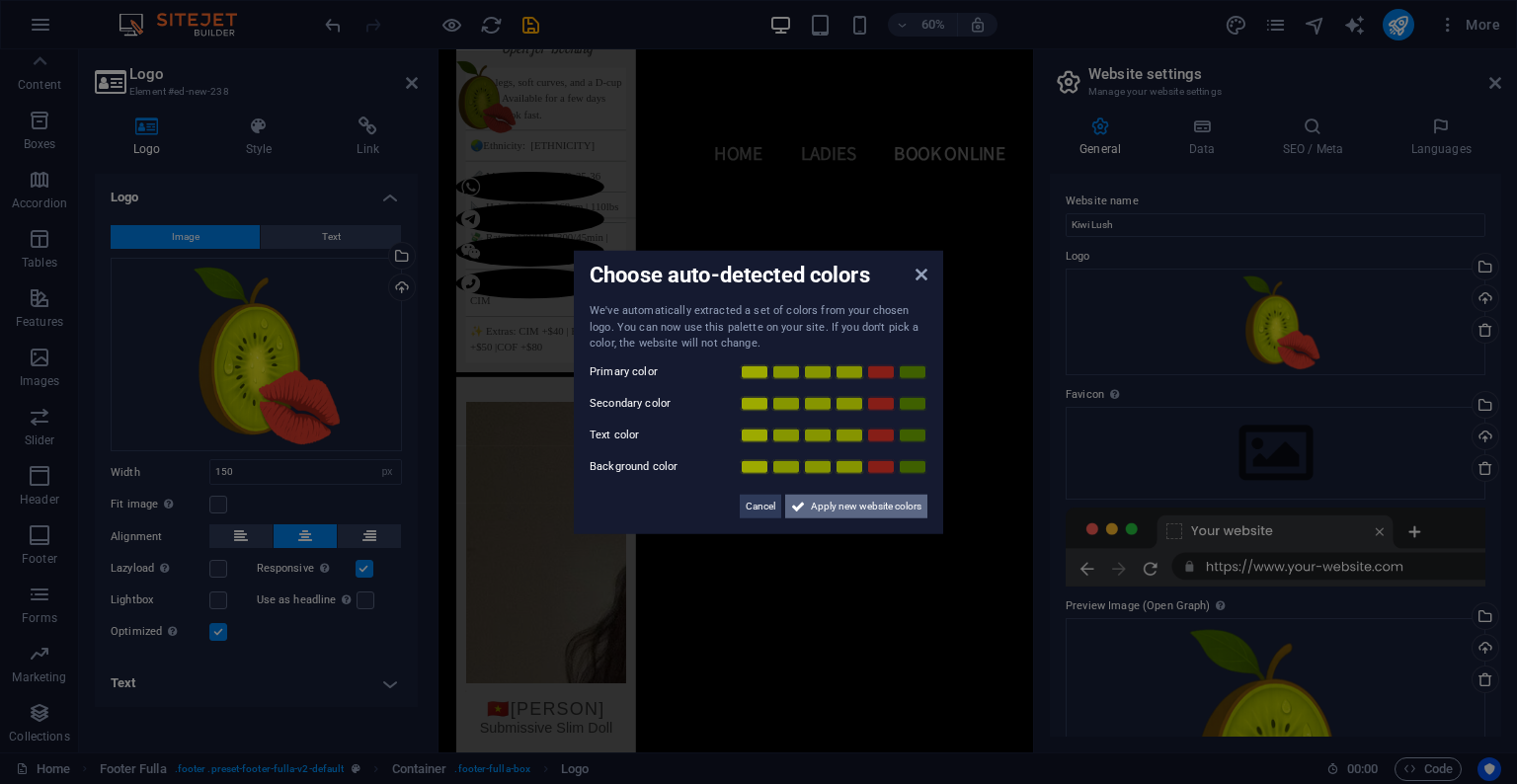 click on "Apply new website colors" at bounding box center (866, 506) 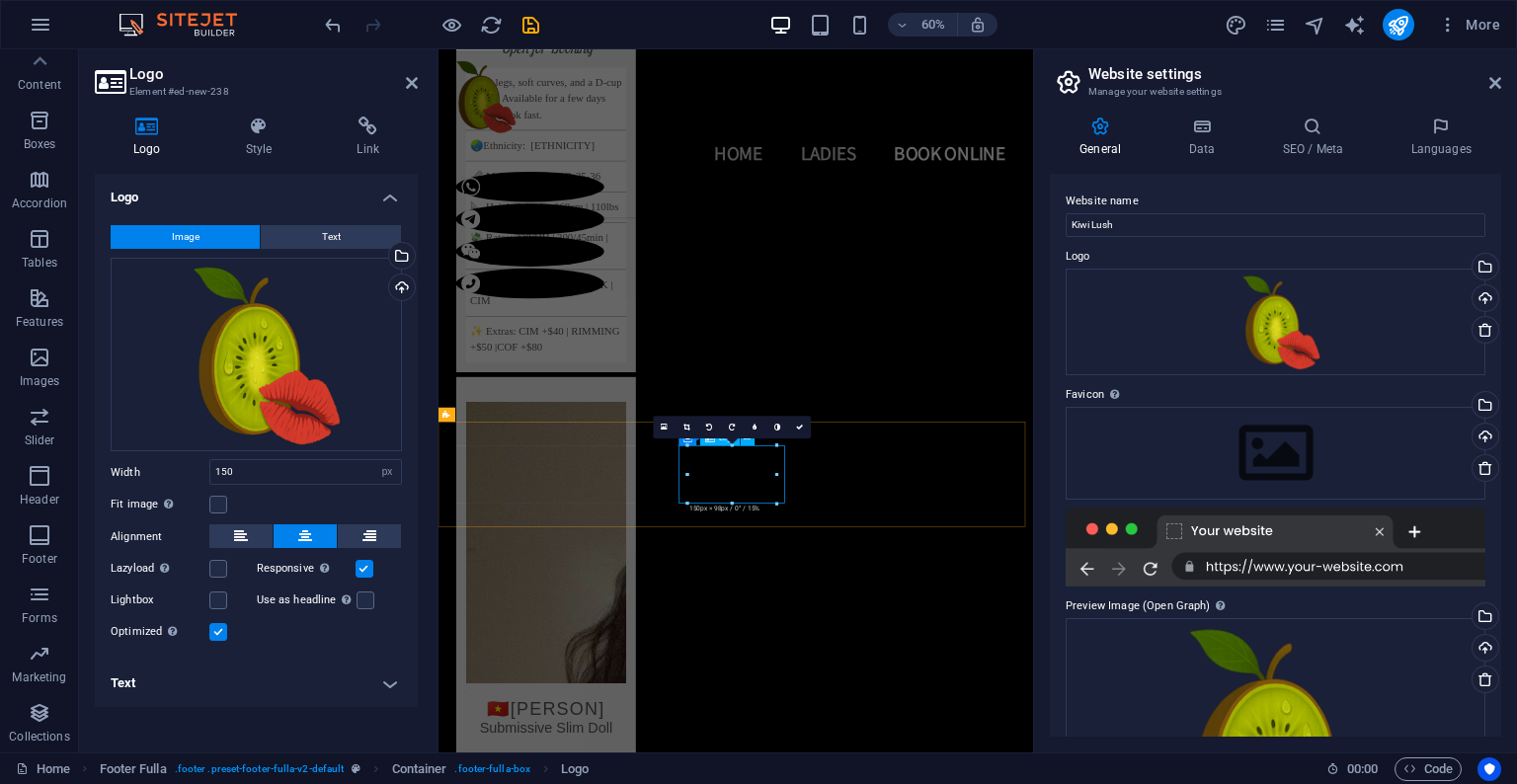 click at bounding box center (934, 14412) 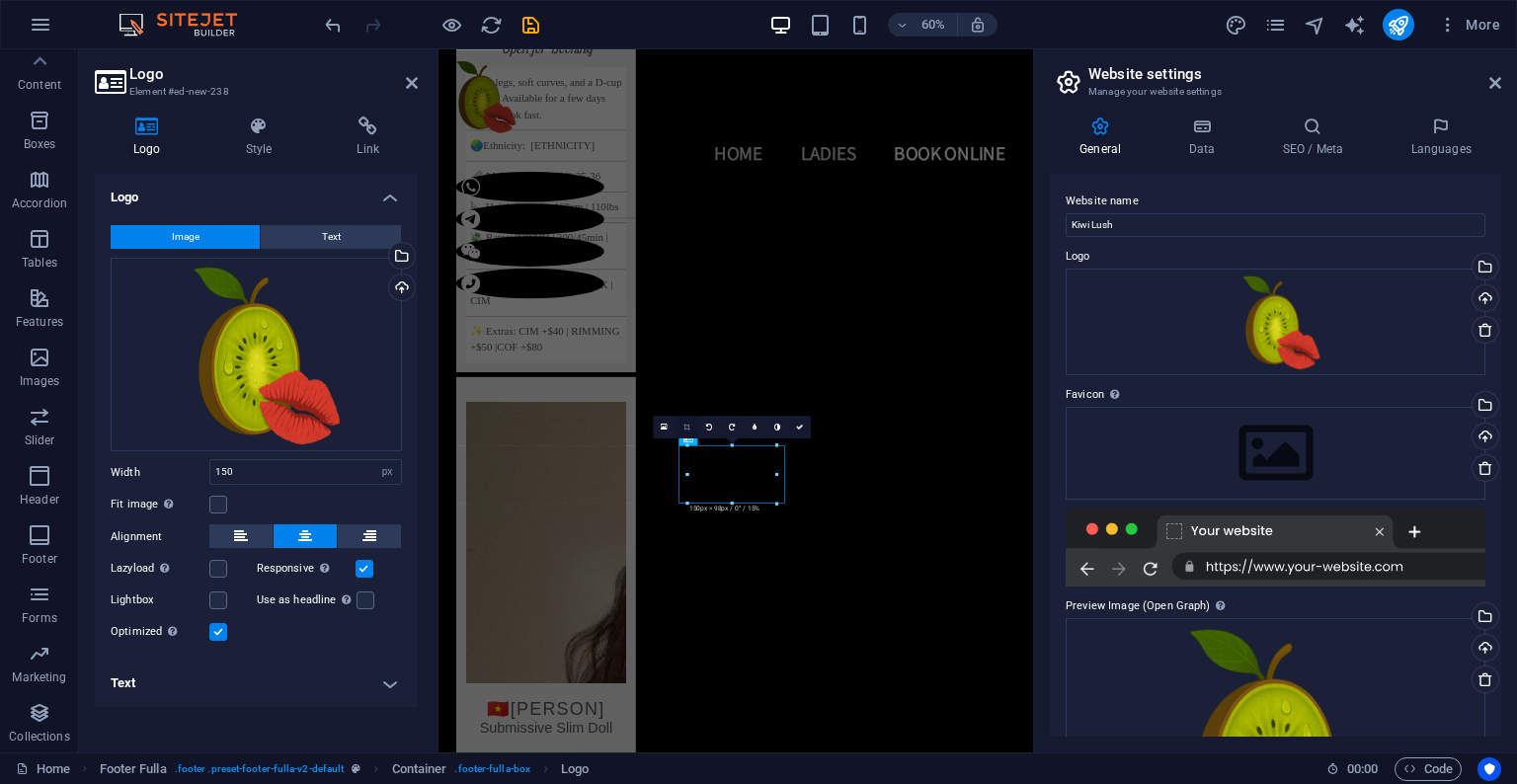 click at bounding box center [686, 427] 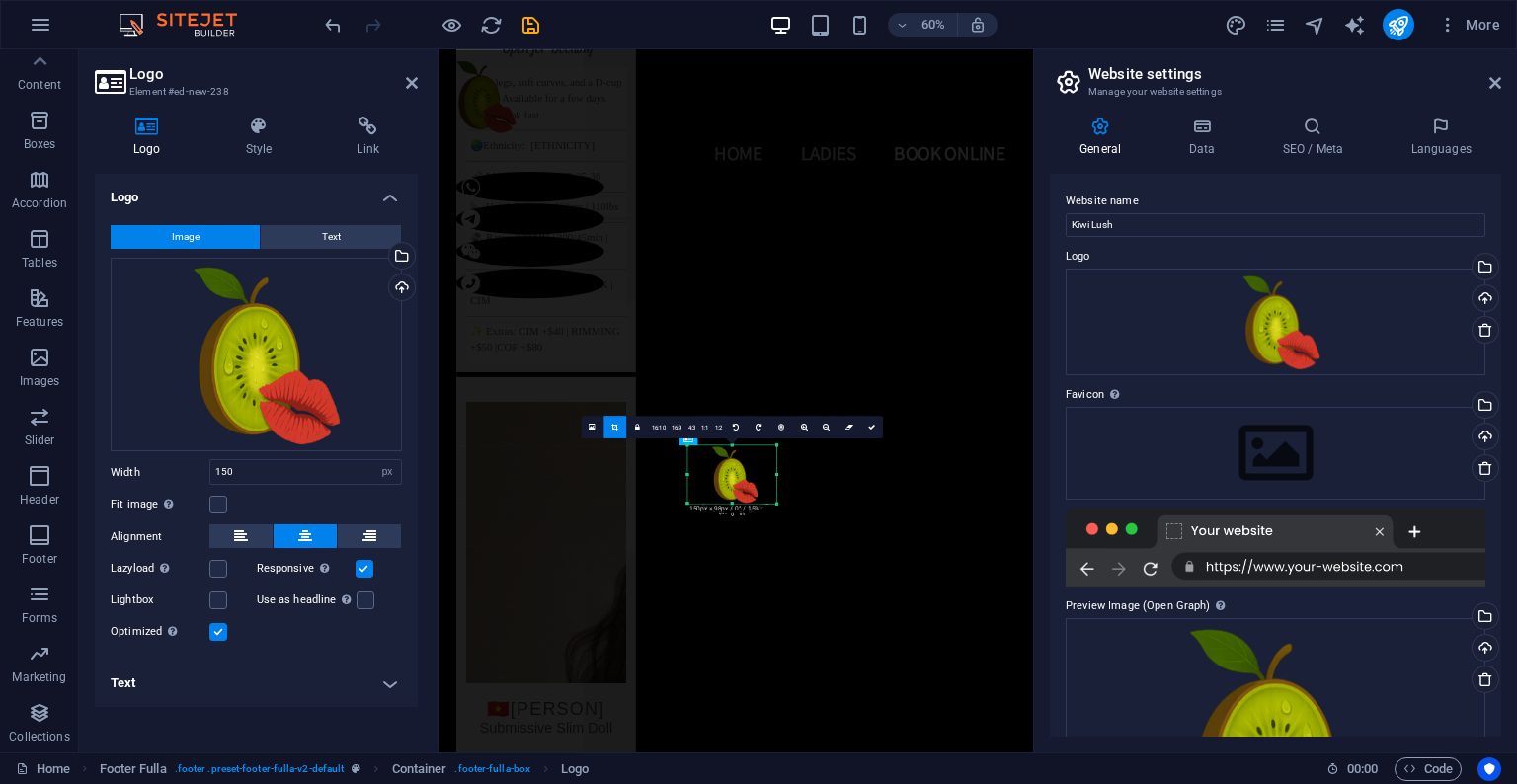 scroll, scrollTop: 7010, scrollLeft: 0, axis: vertical 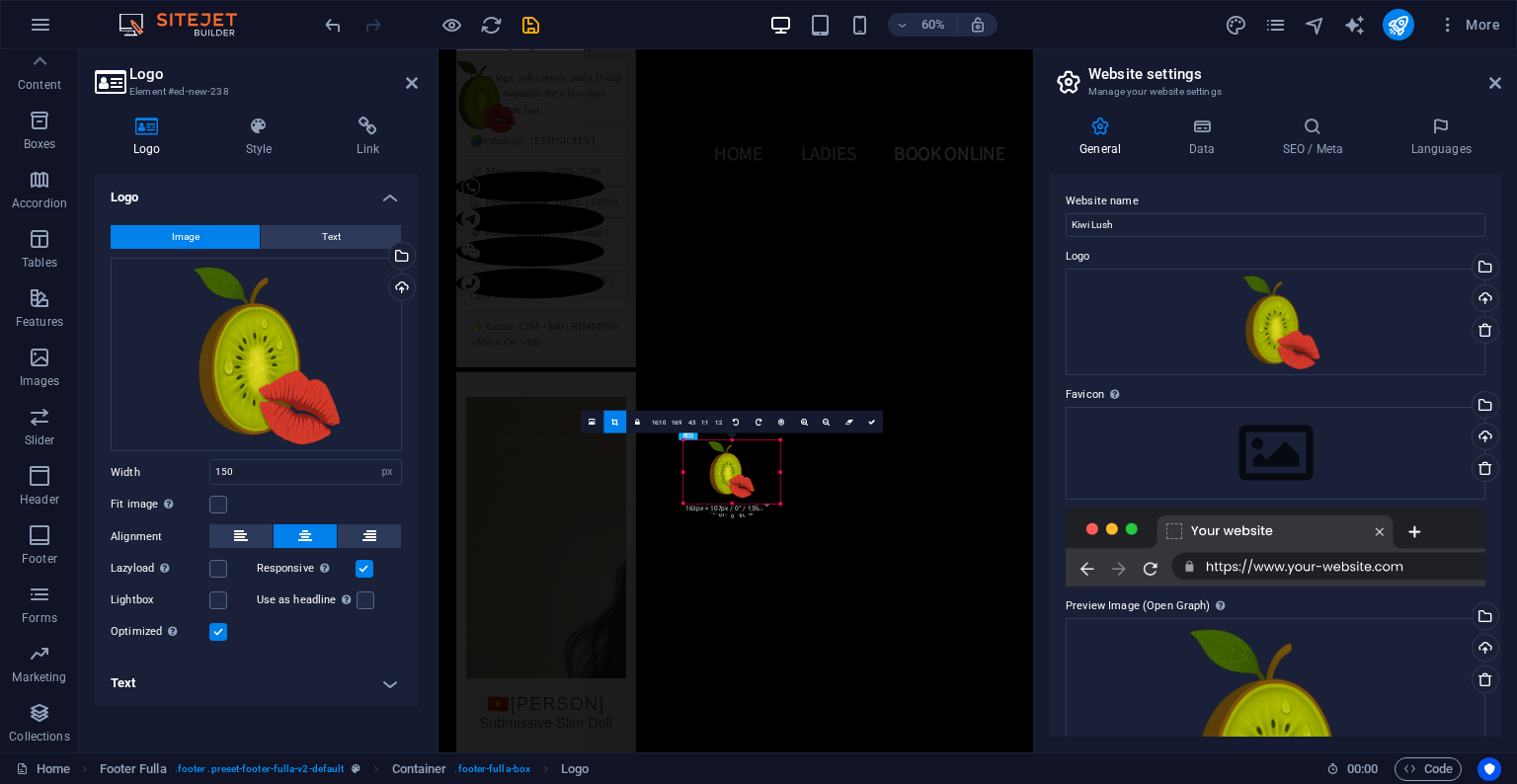 drag, startPoint x: 775, startPoint y: 444, endPoint x: 788, endPoint y: 435, distance: 15.811388 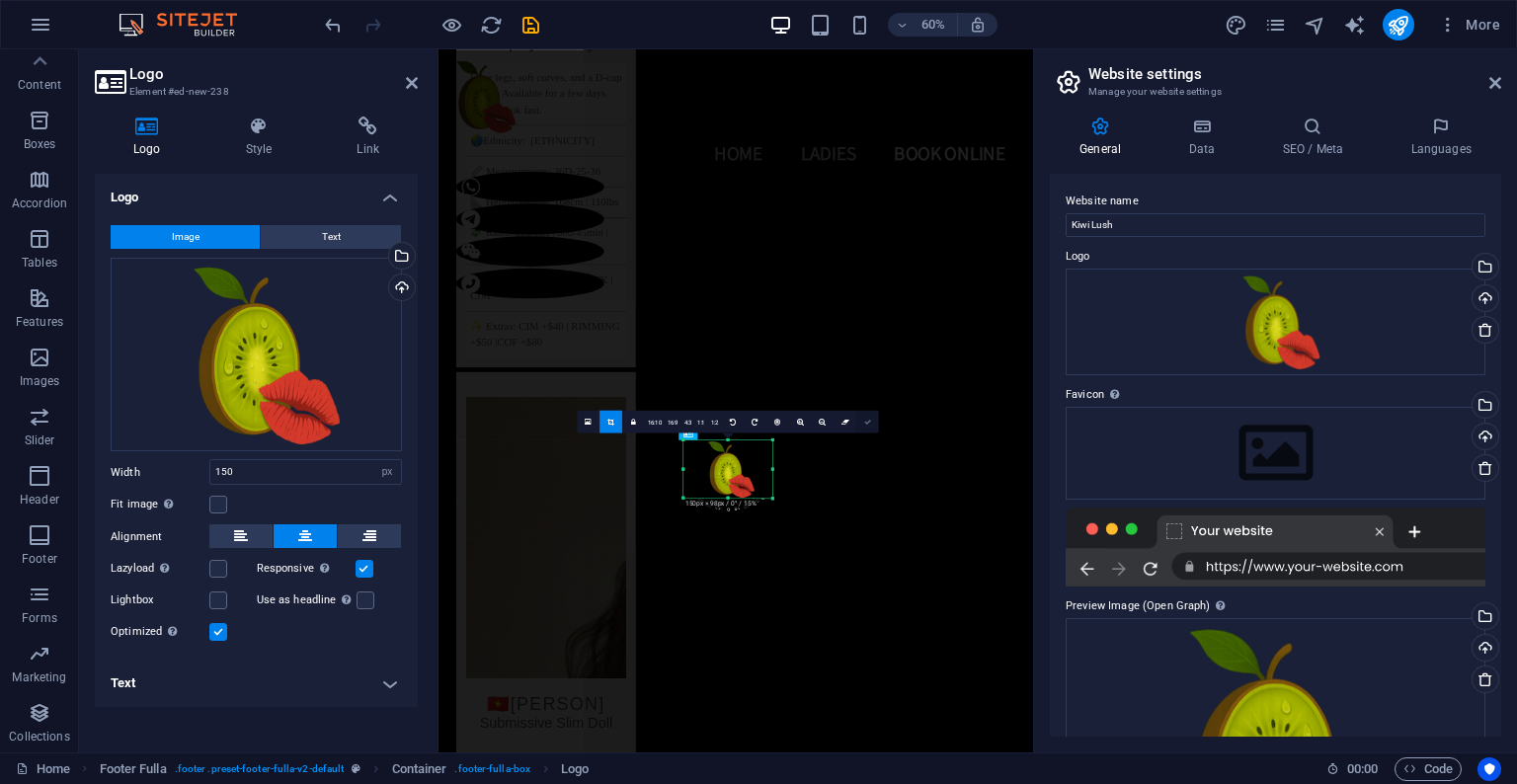 click at bounding box center (867, 421) 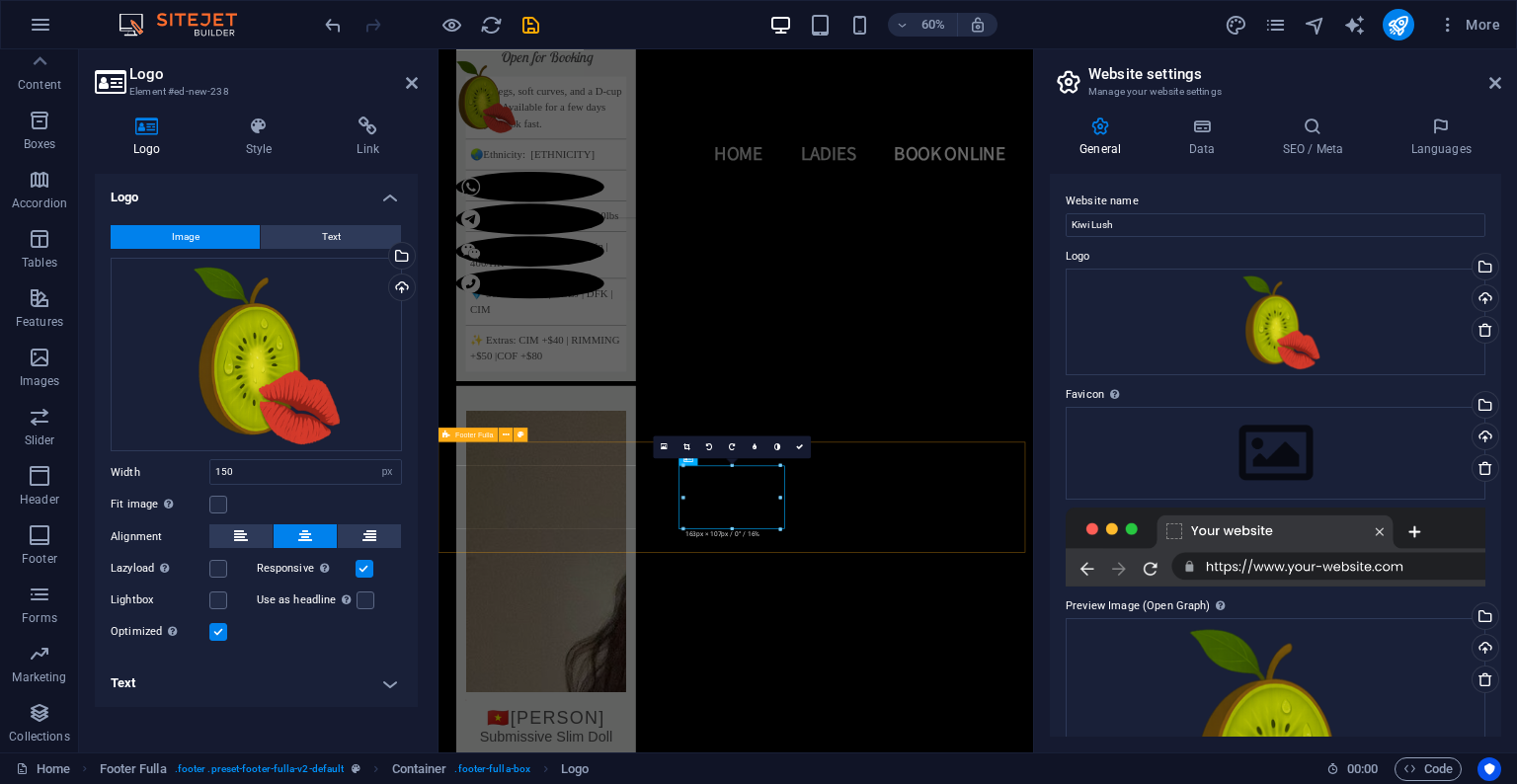 scroll, scrollTop: 7010, scrollLeft: 0, axis: vertical 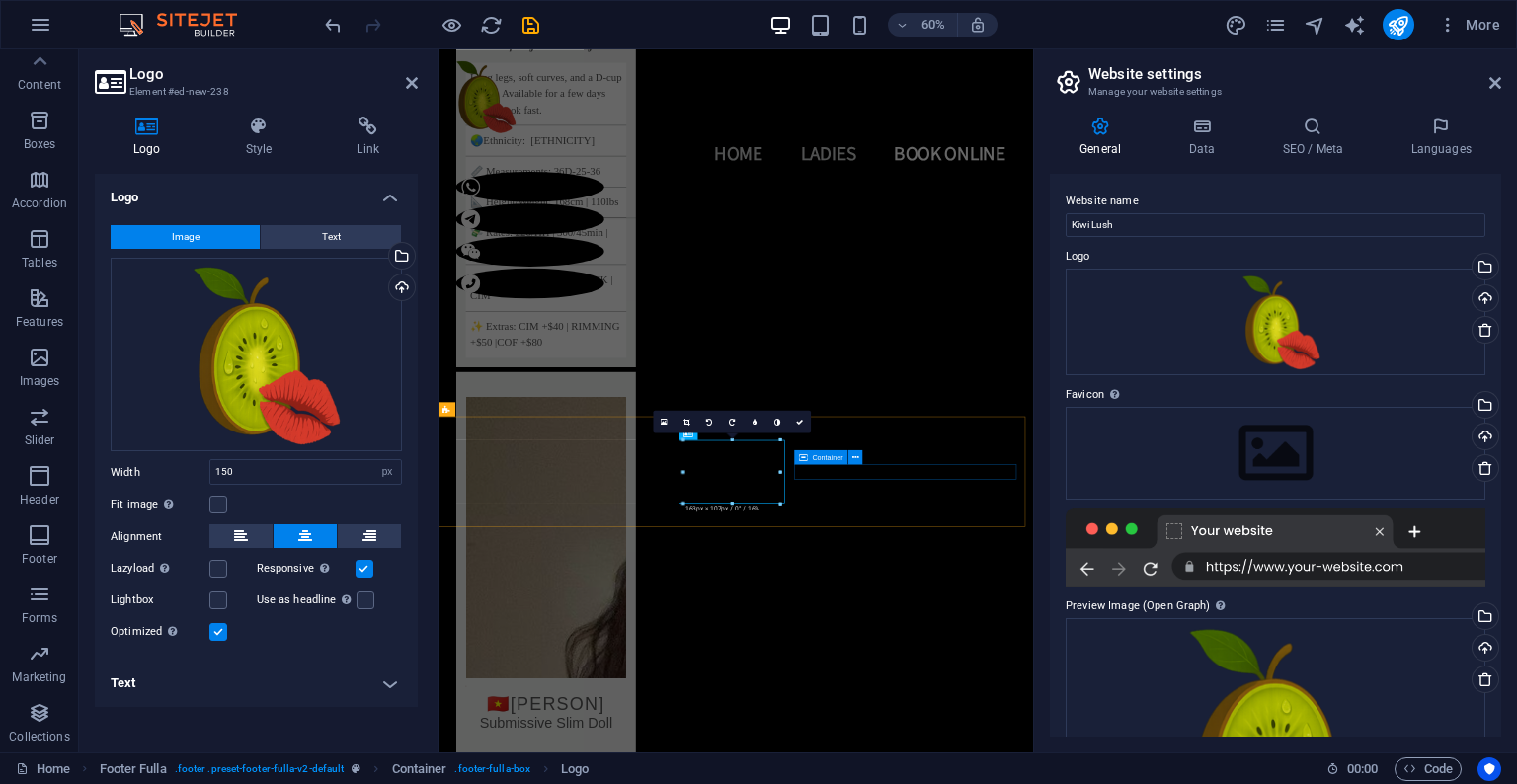 click on "Legal Notice  |  Privacy Policy" at bounding box center [934, 14481] 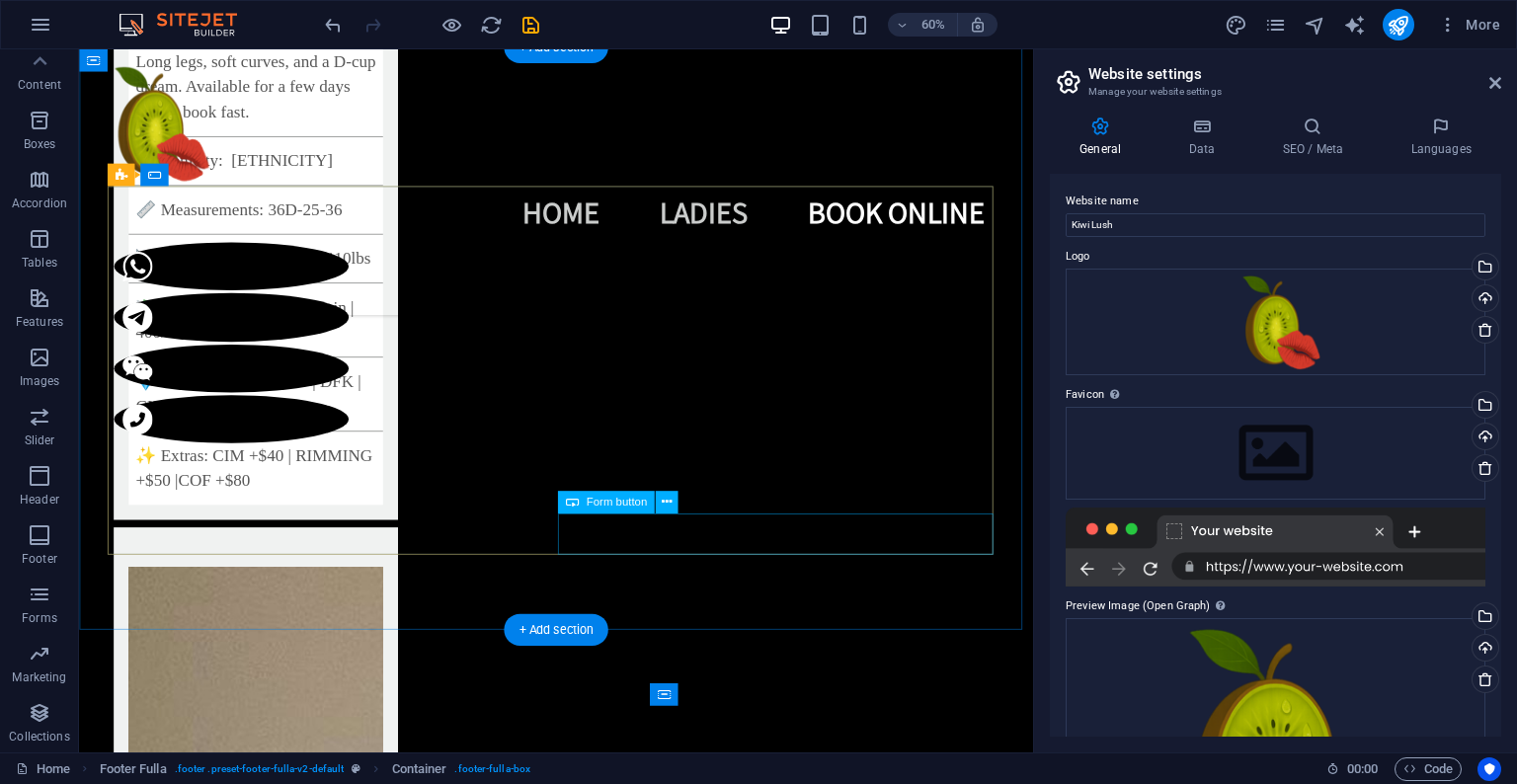 click on "Send" at bounding box center (819, 13975) 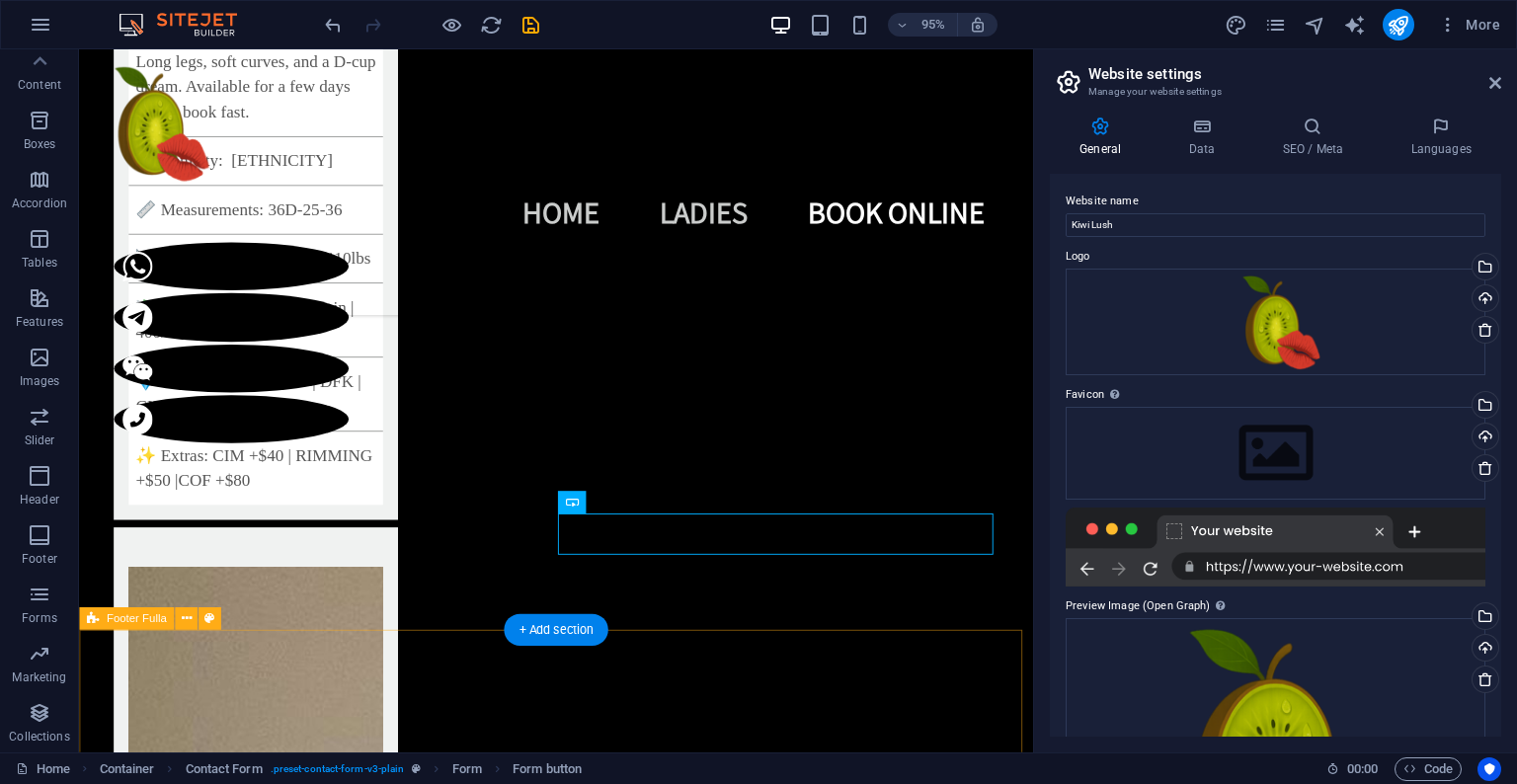 scroll, scrollTop: 6952, scrollLeft: 0, axis: vertical 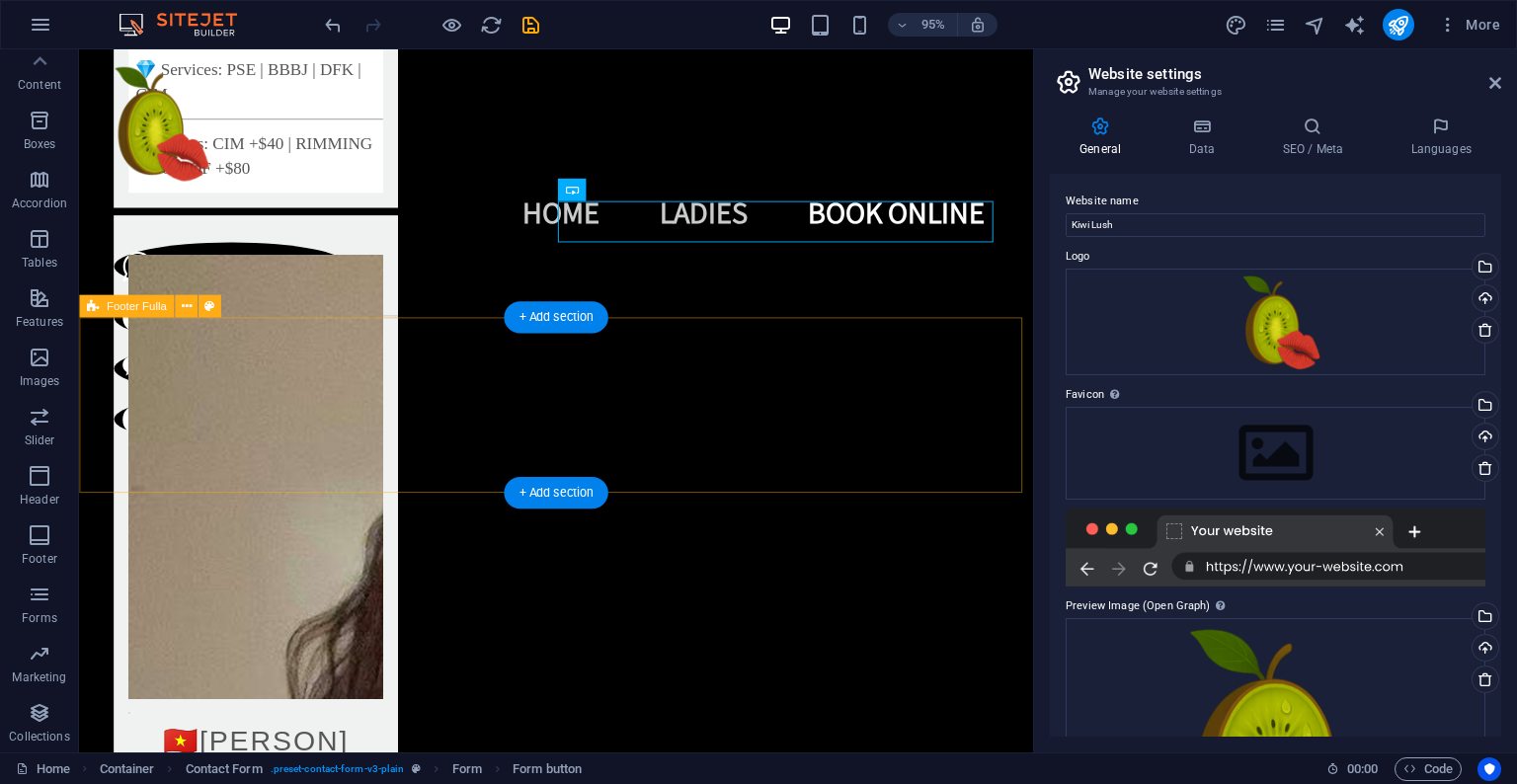 click on "Home About Service Contact Legal Notice  |  Privacy Policy" at bounding box center [581, 13874] 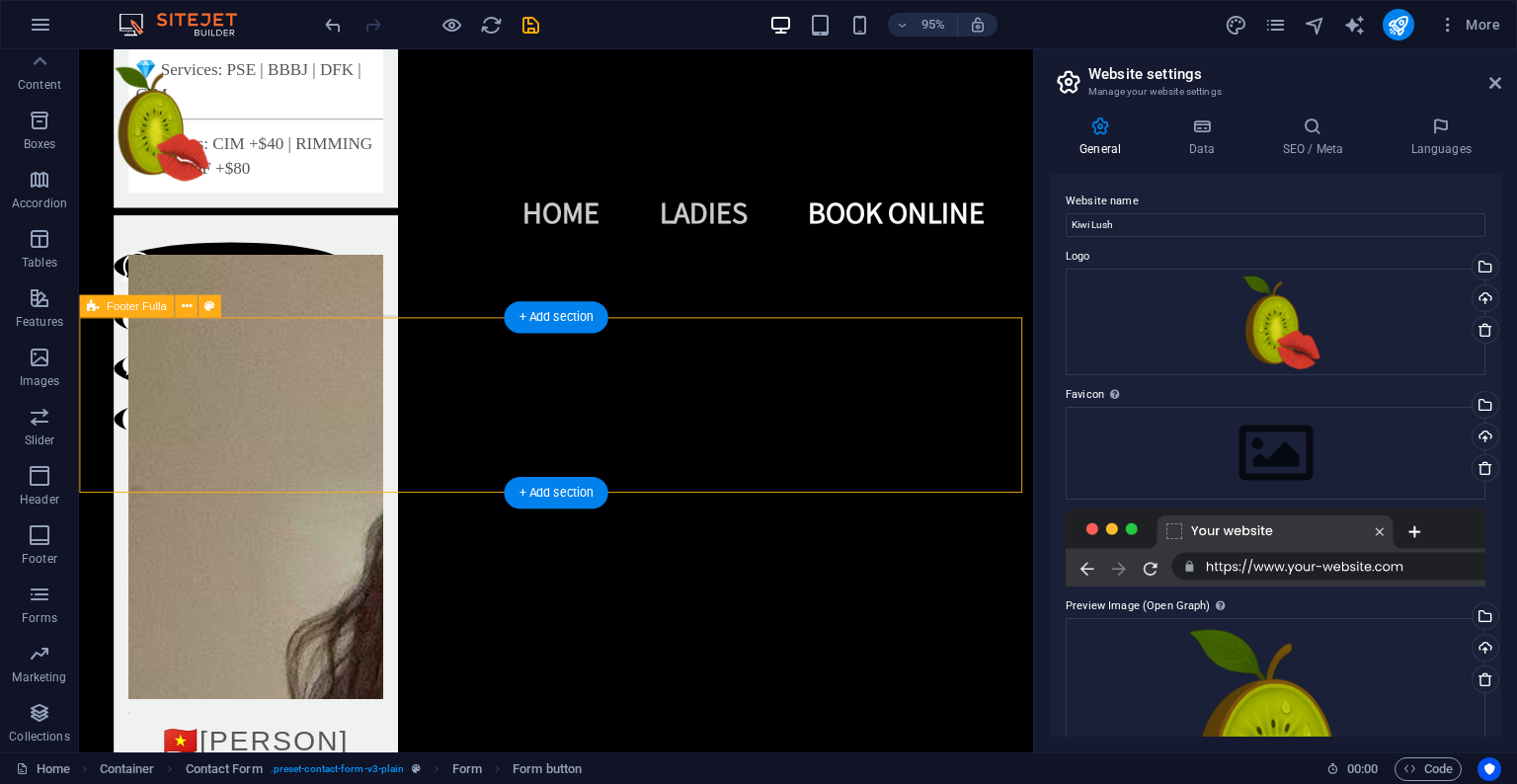 click on "Home About Service Contact Legal Notice  |  Privacy Policy" at bounding box center [581, 13874] 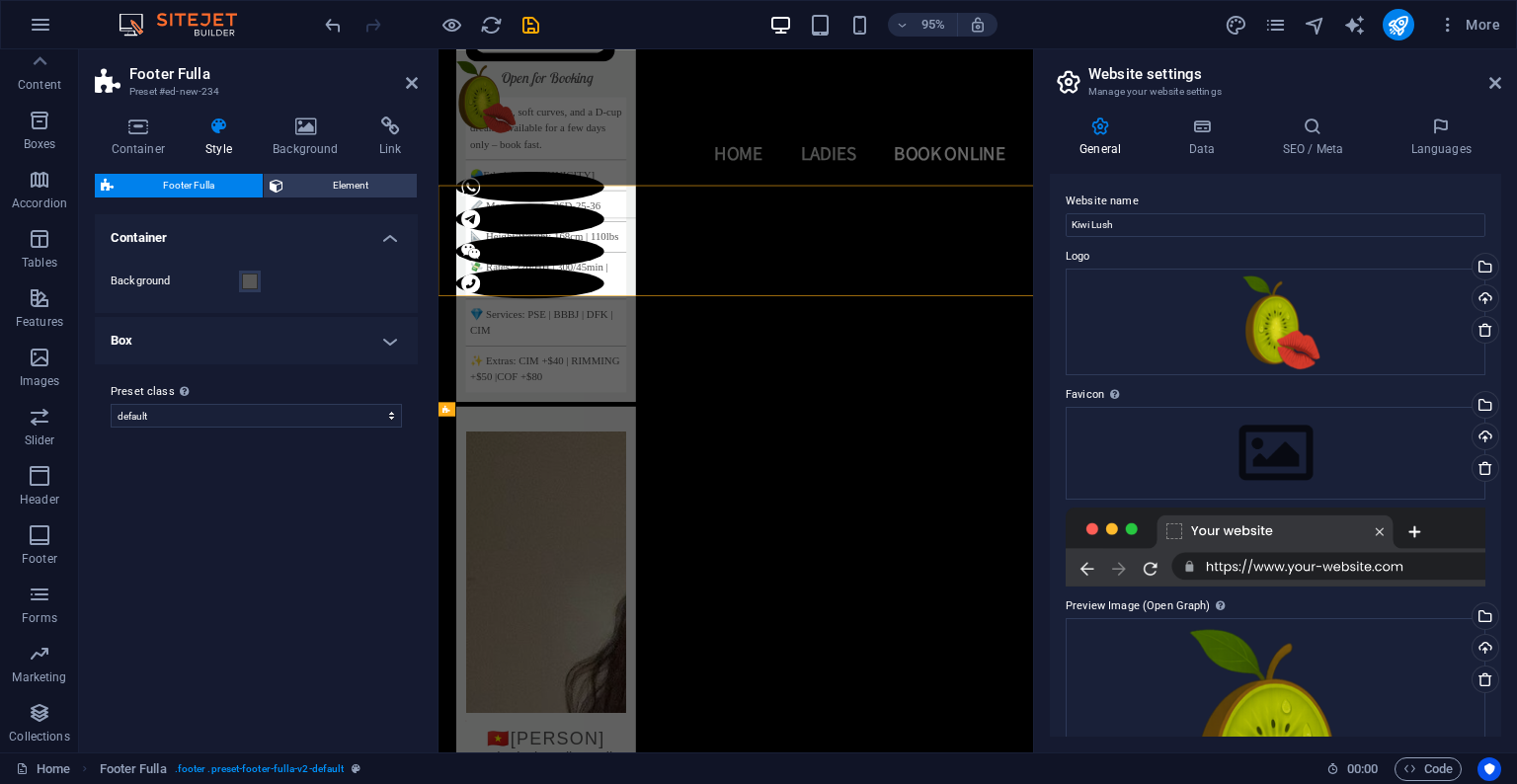 scroll, scrollTop: 7010, scrollLeft: 0, axis: vertical 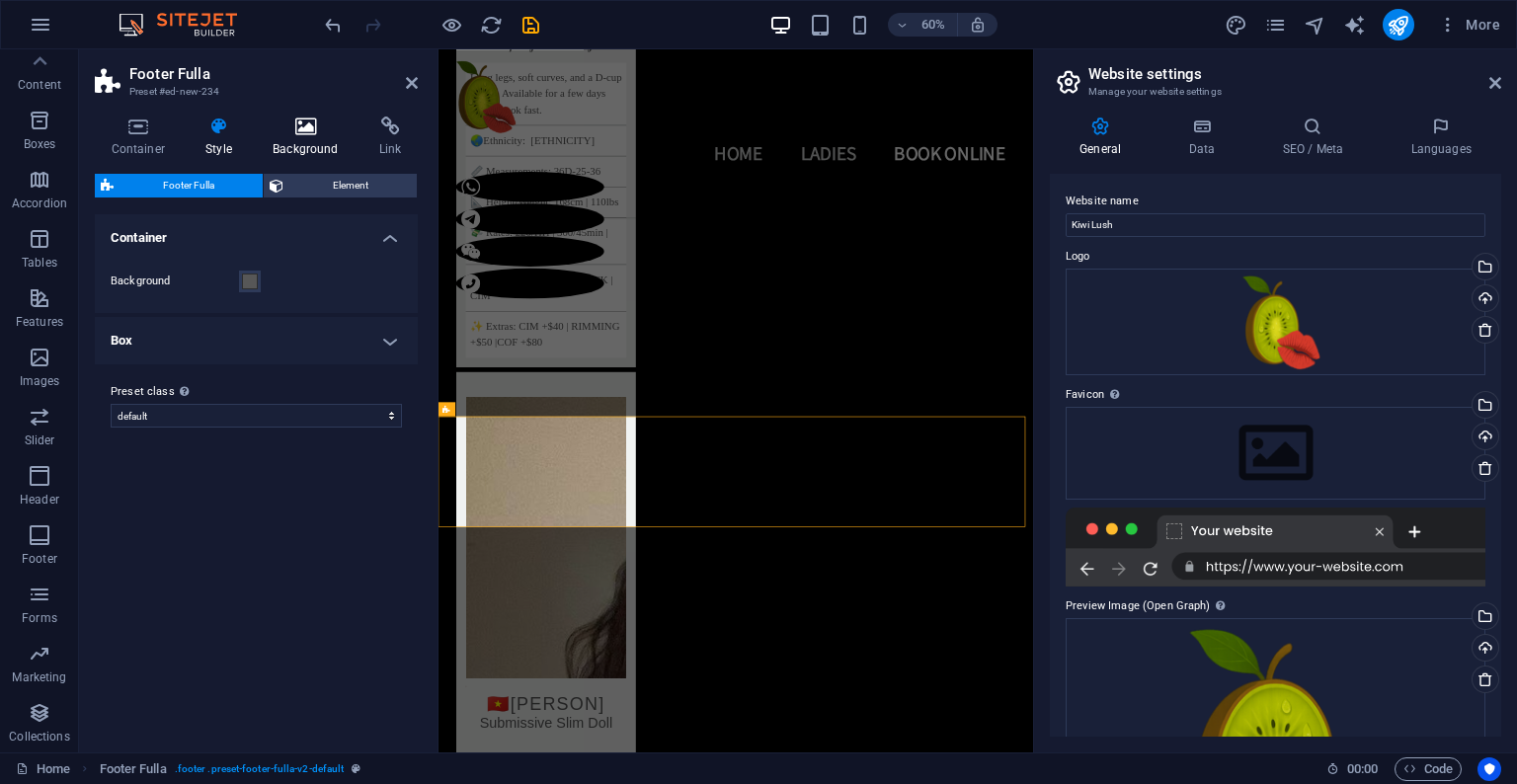 click at bounding box center [306, 126] 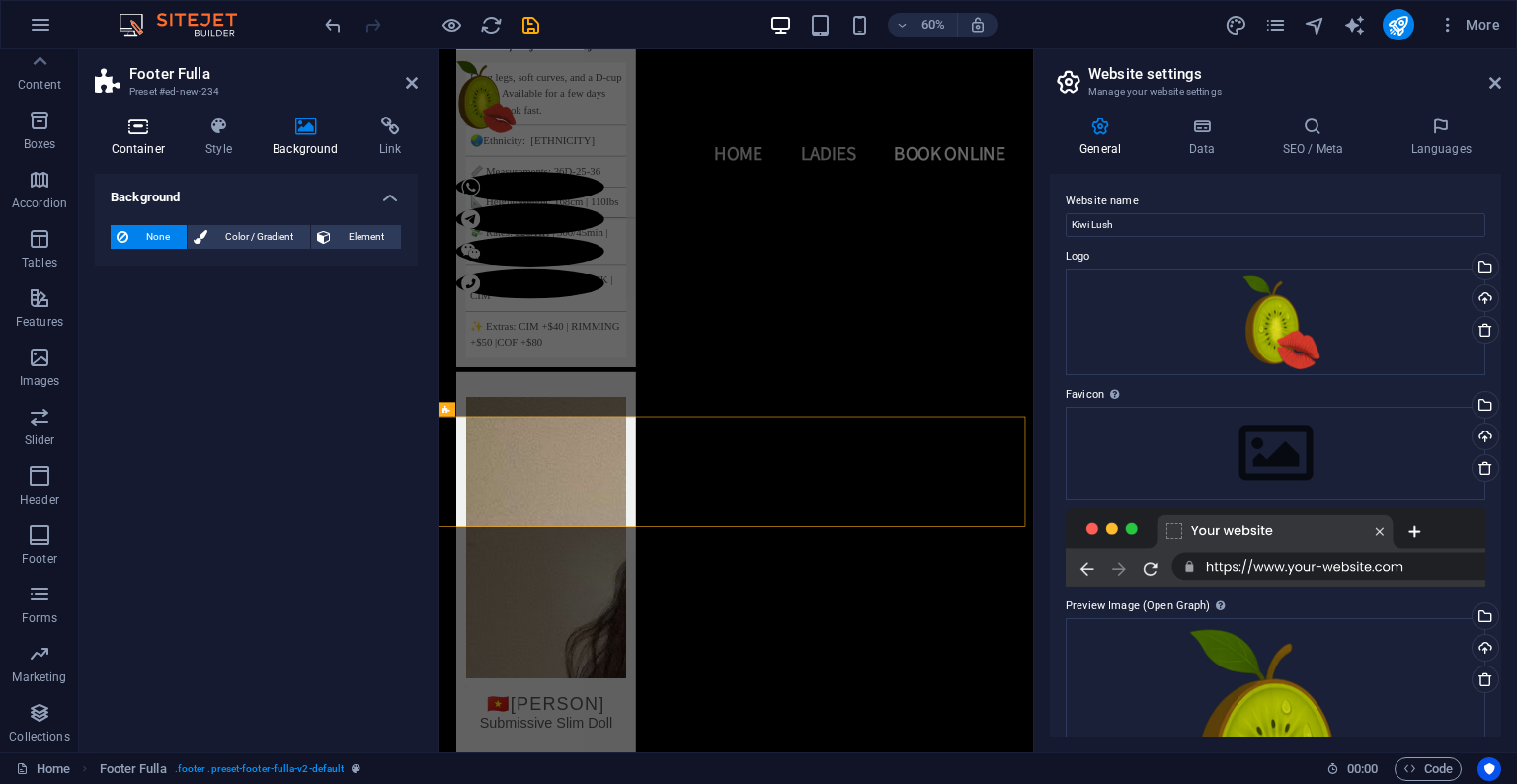 click at bounding box center (138, 126) 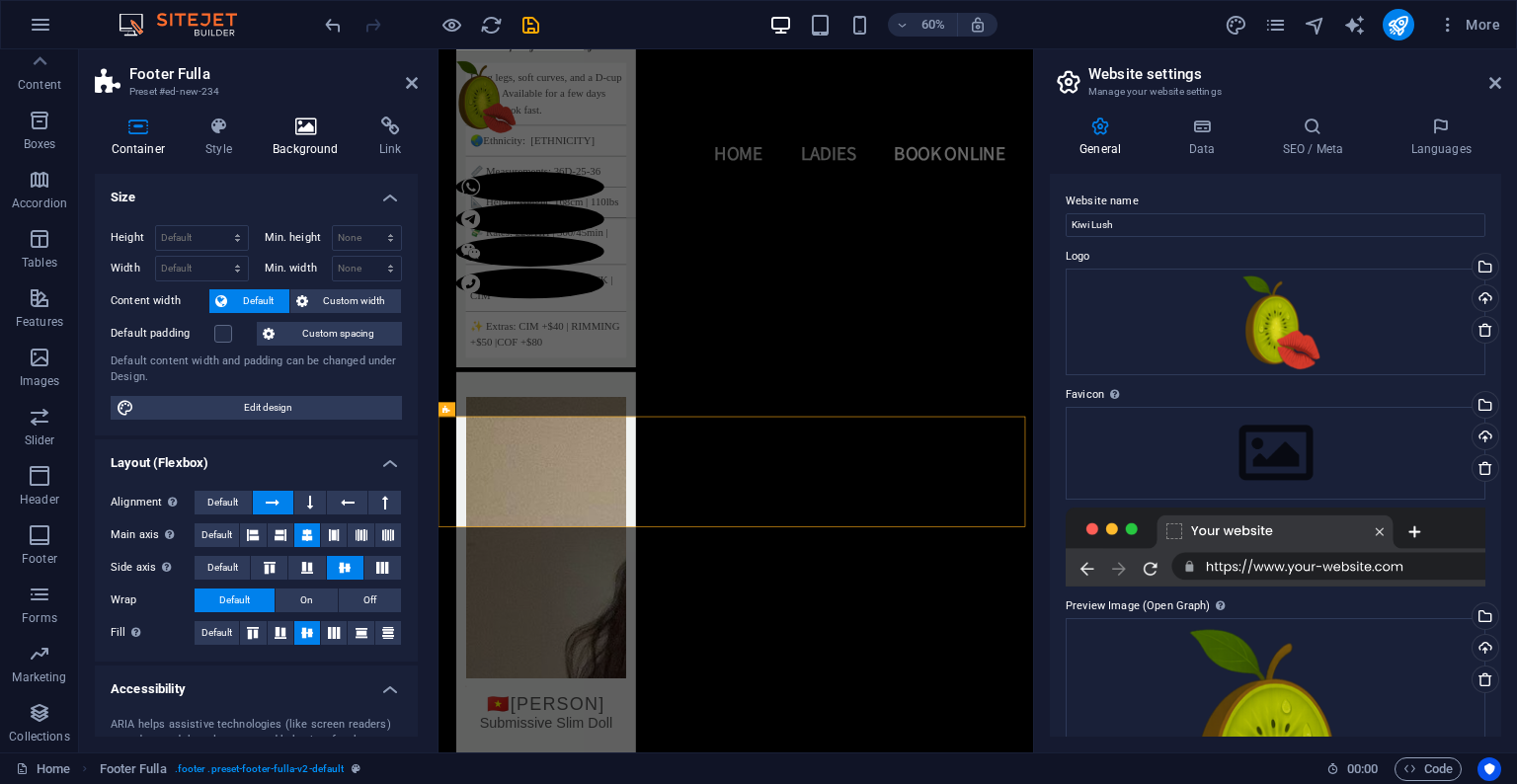 click at bounding box center (306, 126) 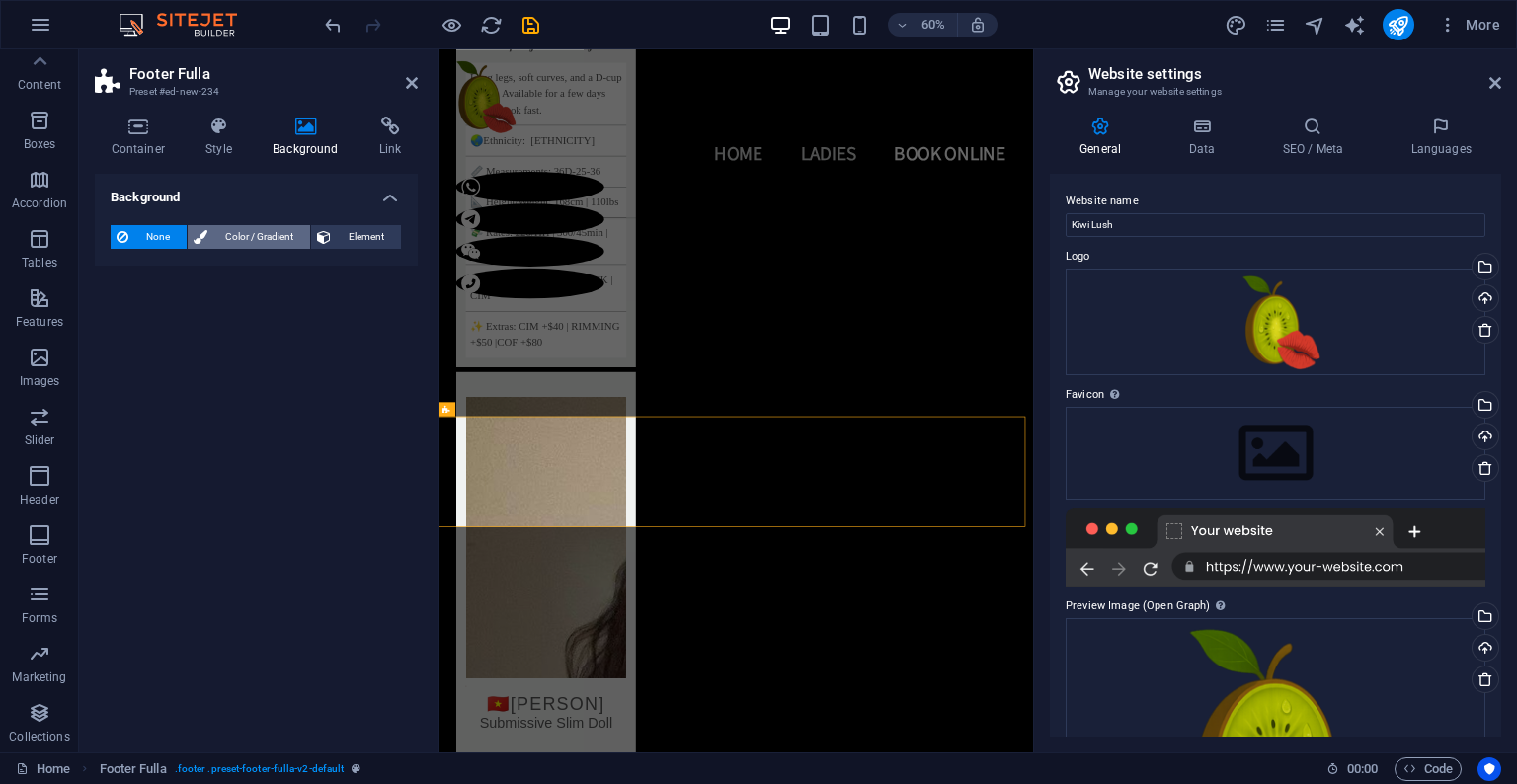 click on "Color / Gradient" at bounding box center [259, 237] 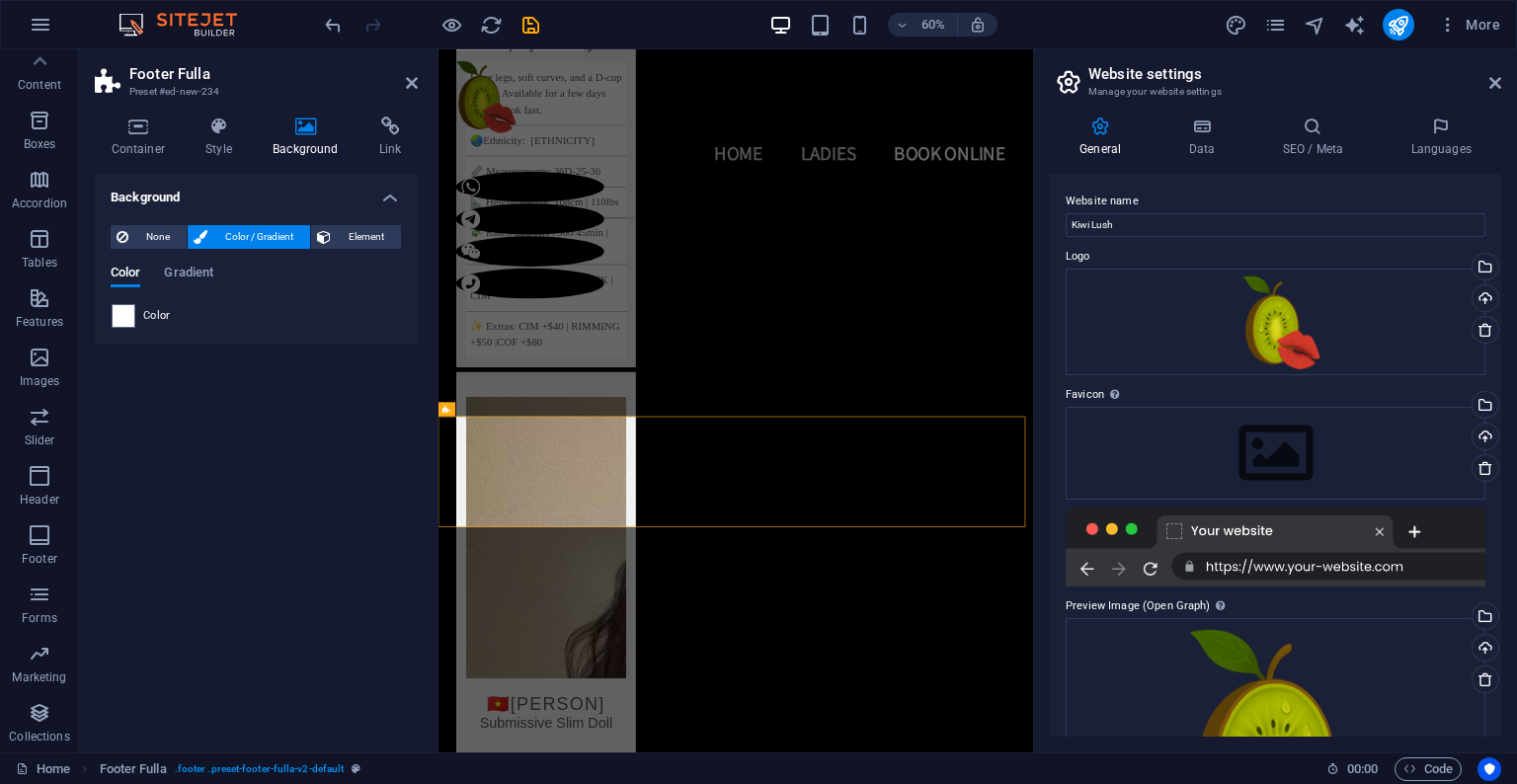 click at bounding box center (123, 316) 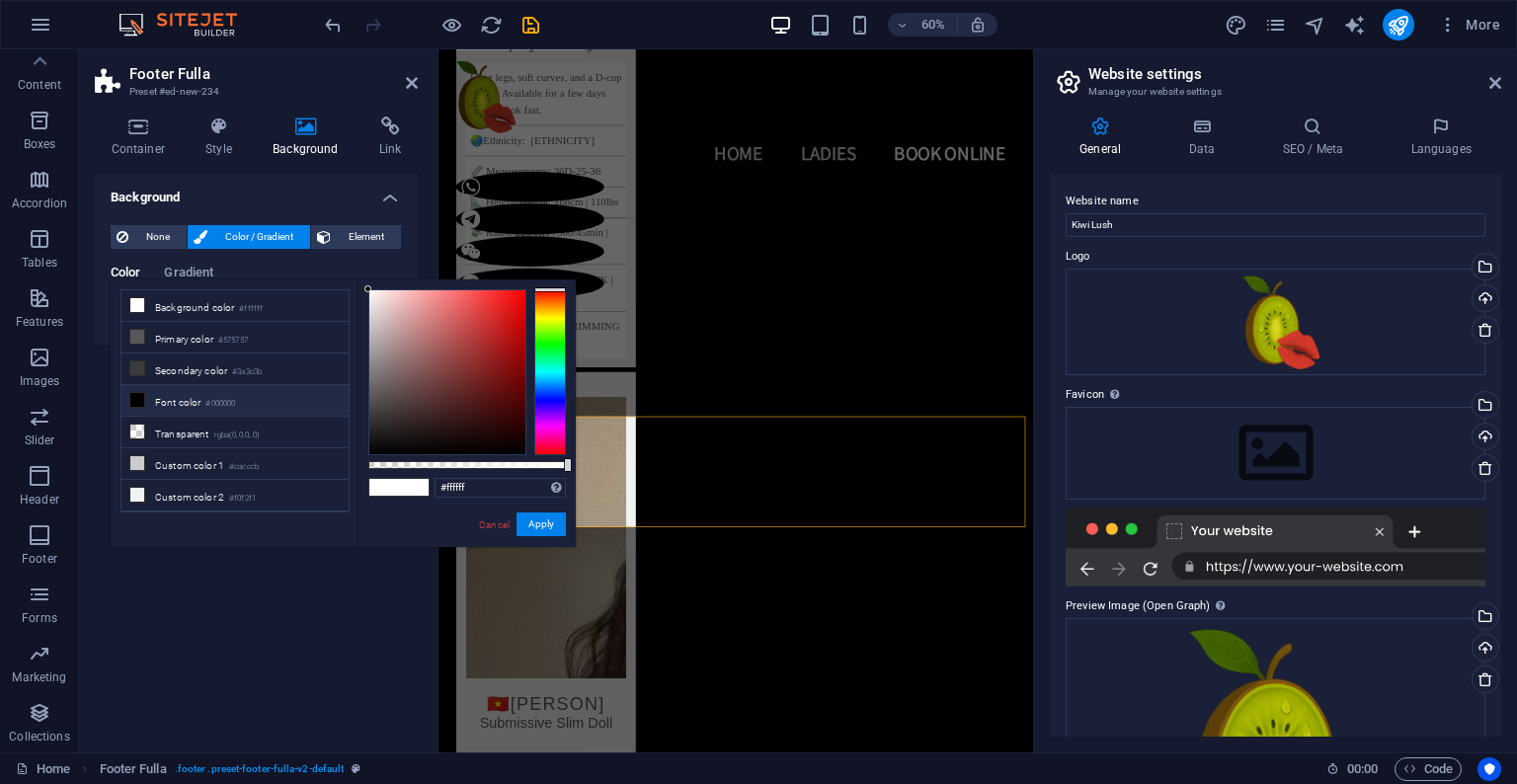 click on "Font color
#000000" at bounding box center [235, 401] 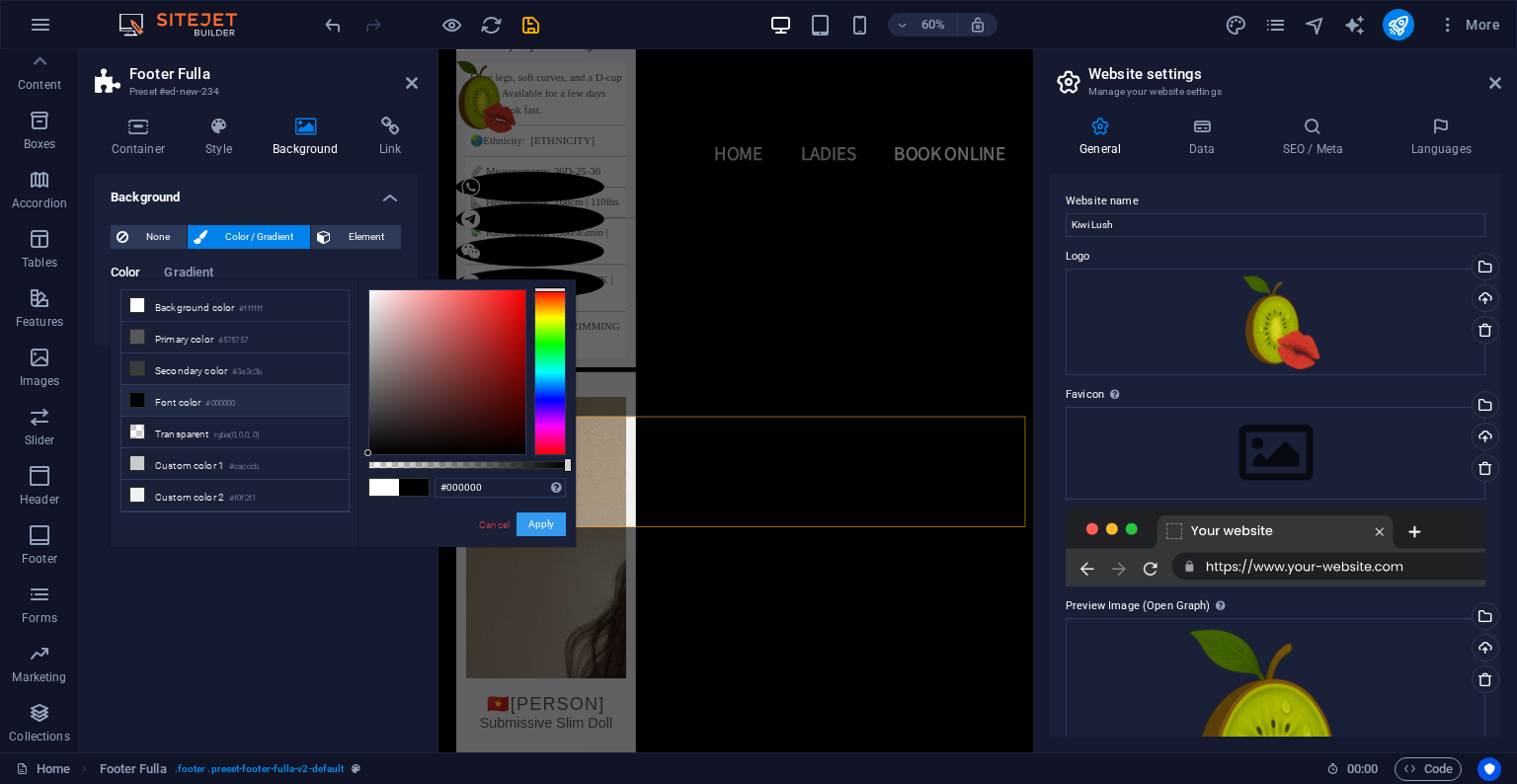 click on "Apply" at bounding box center (541, 524) 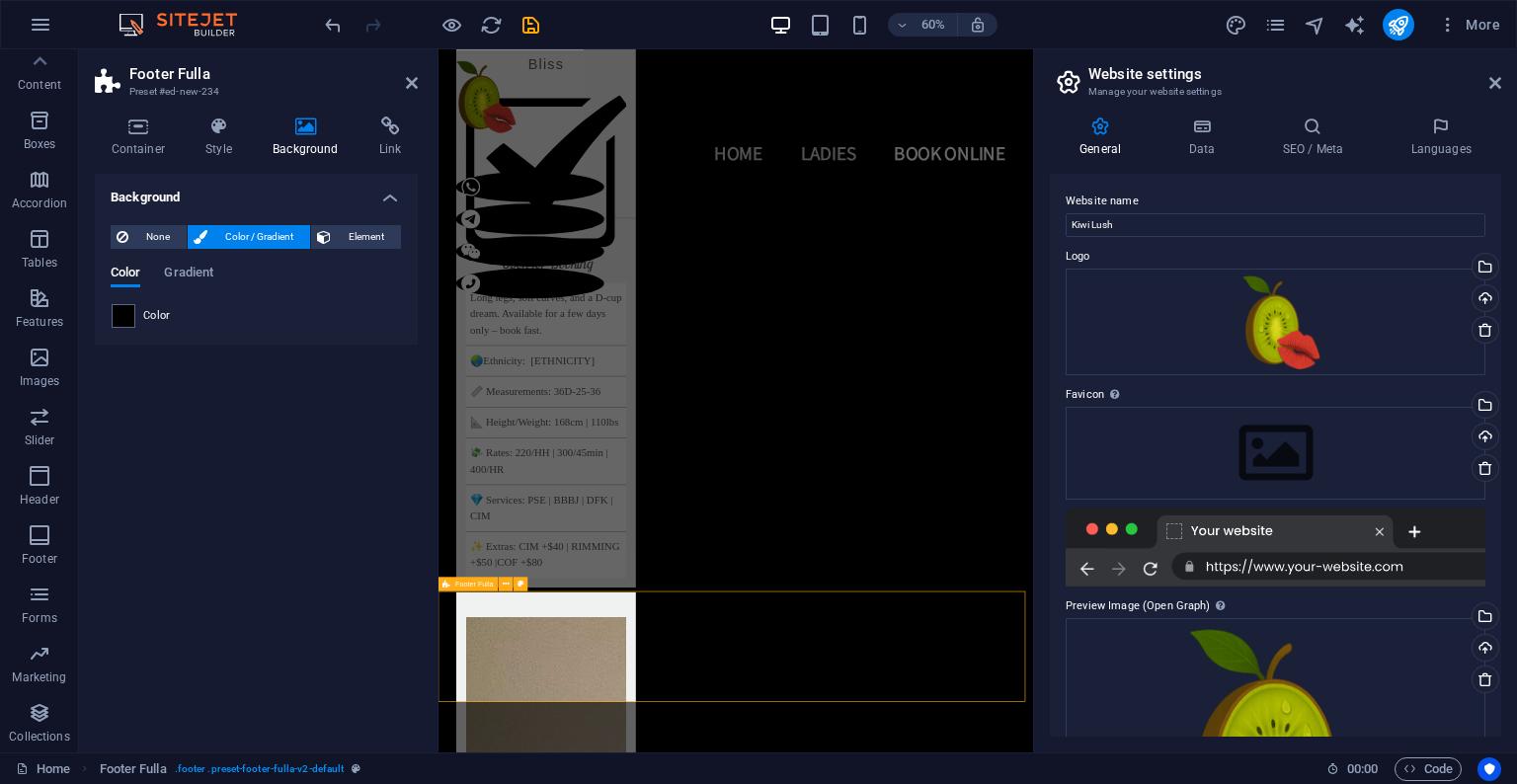 scroll, scrollTop: 6732, scrollLeft: 0, axis: vertical 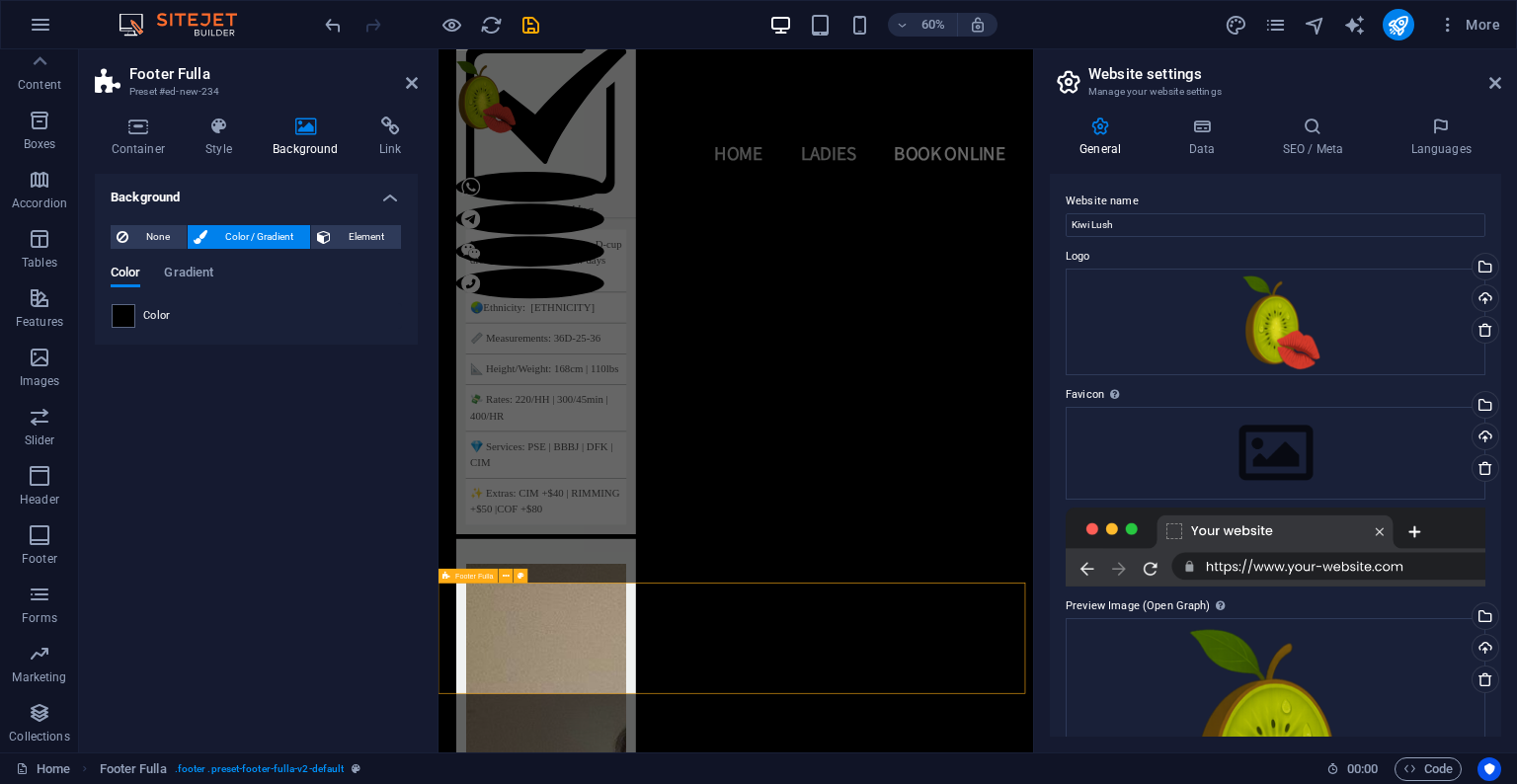 click on "Home About Service Contact Legal Notice  |  Privacy Policy" at bounding box center [933, 14686] 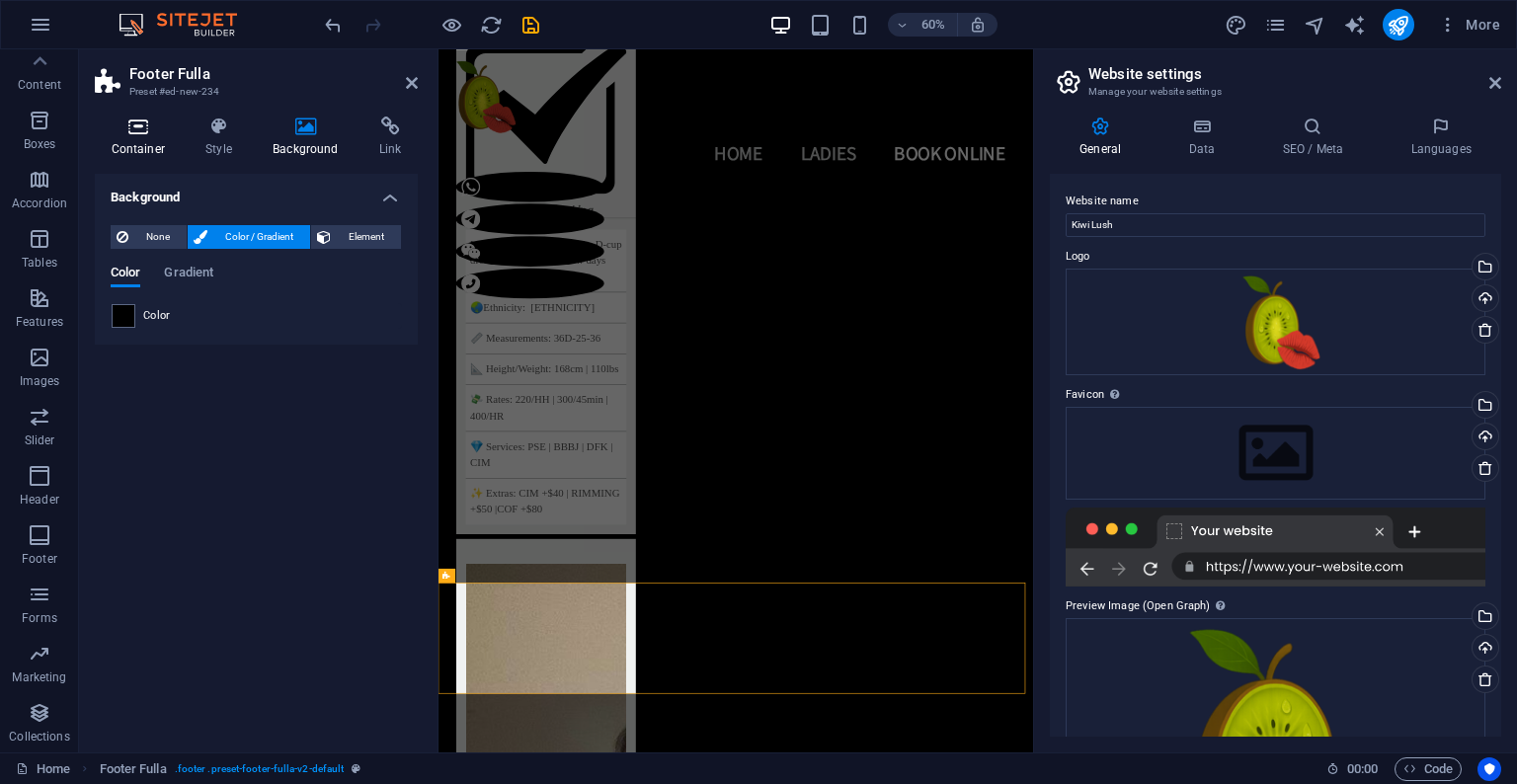 click on "Container" at bounding box center [142, 137] 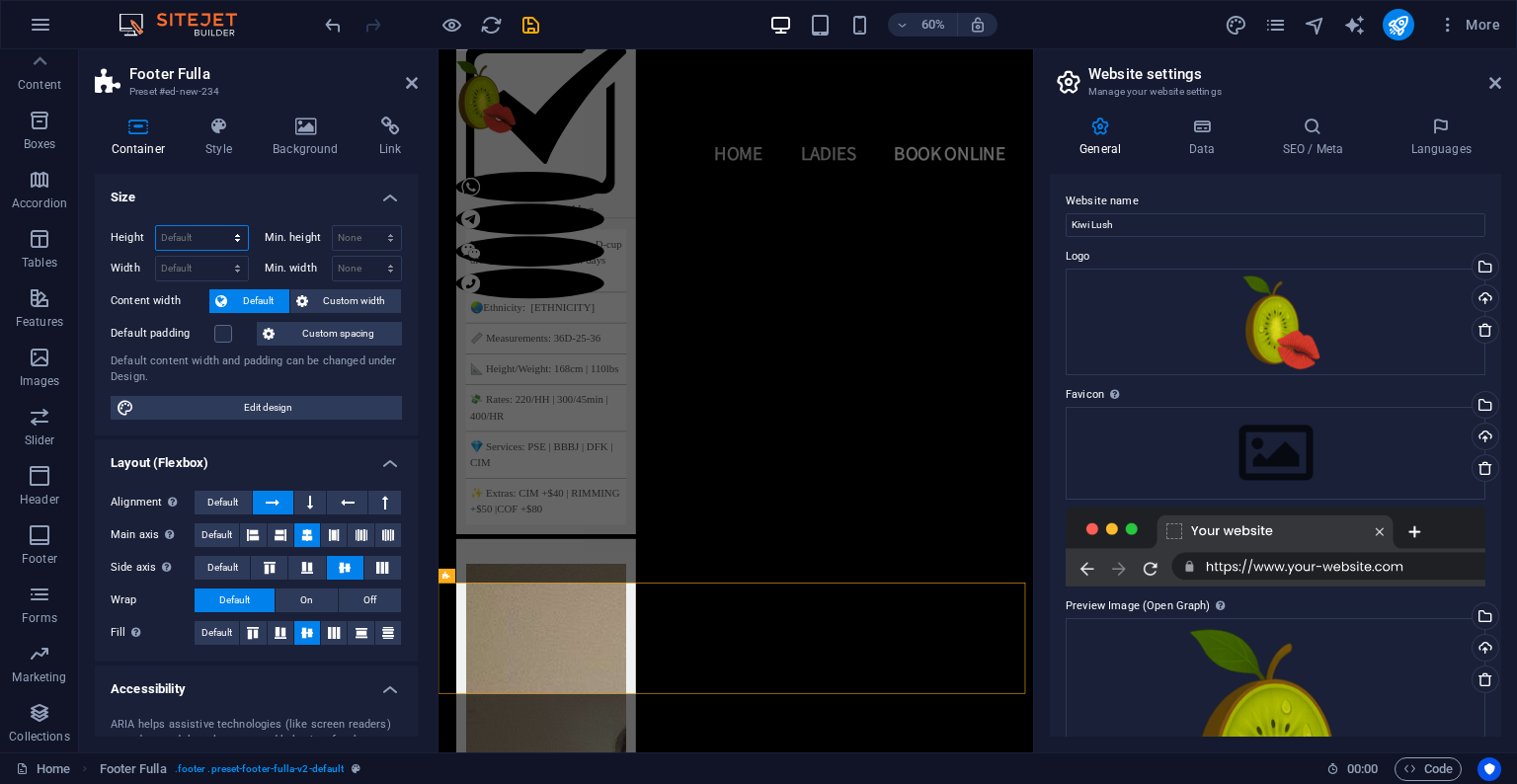 click on "Default px rem % vh vw" at bounding box center [201, 238] 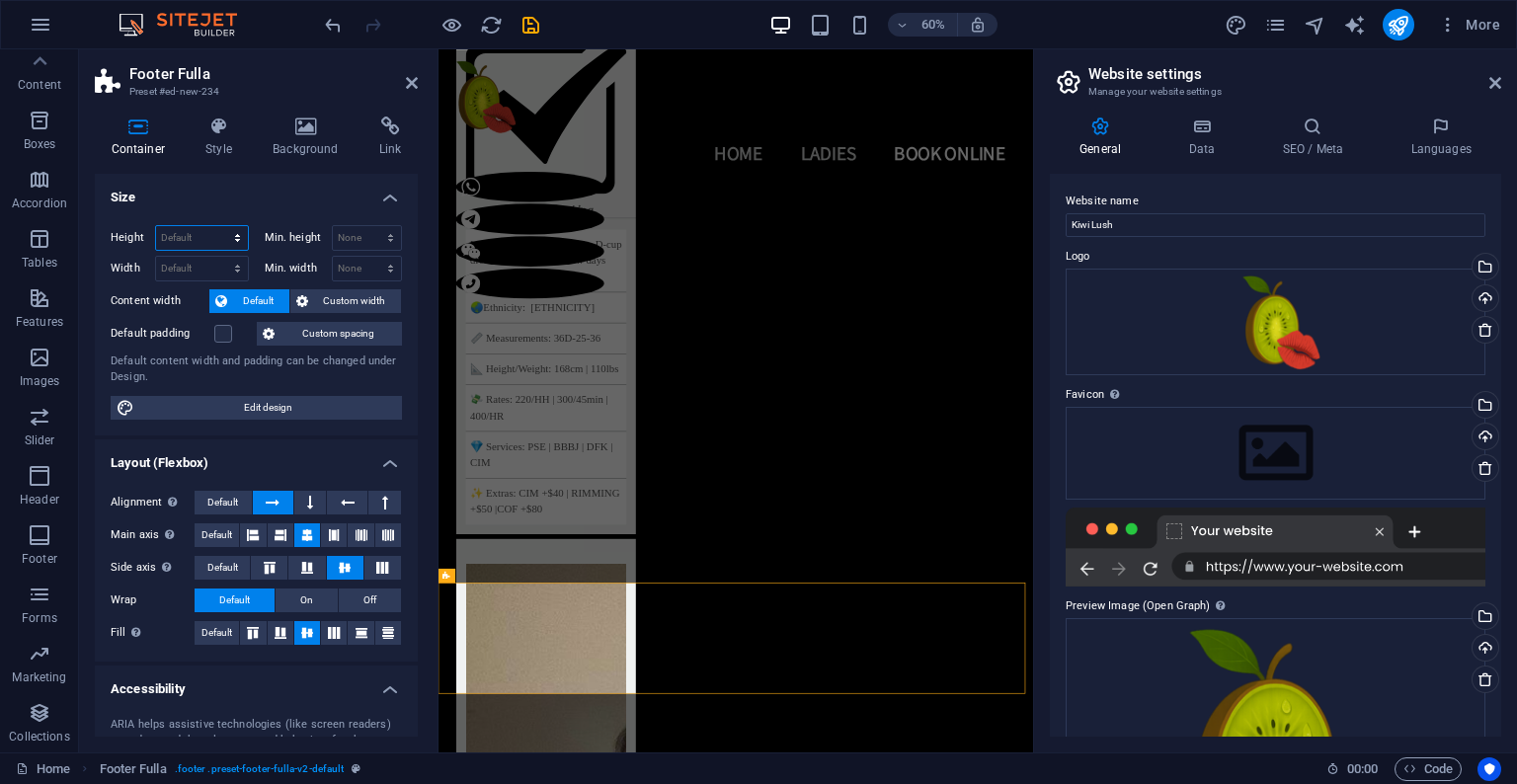 select on "px" 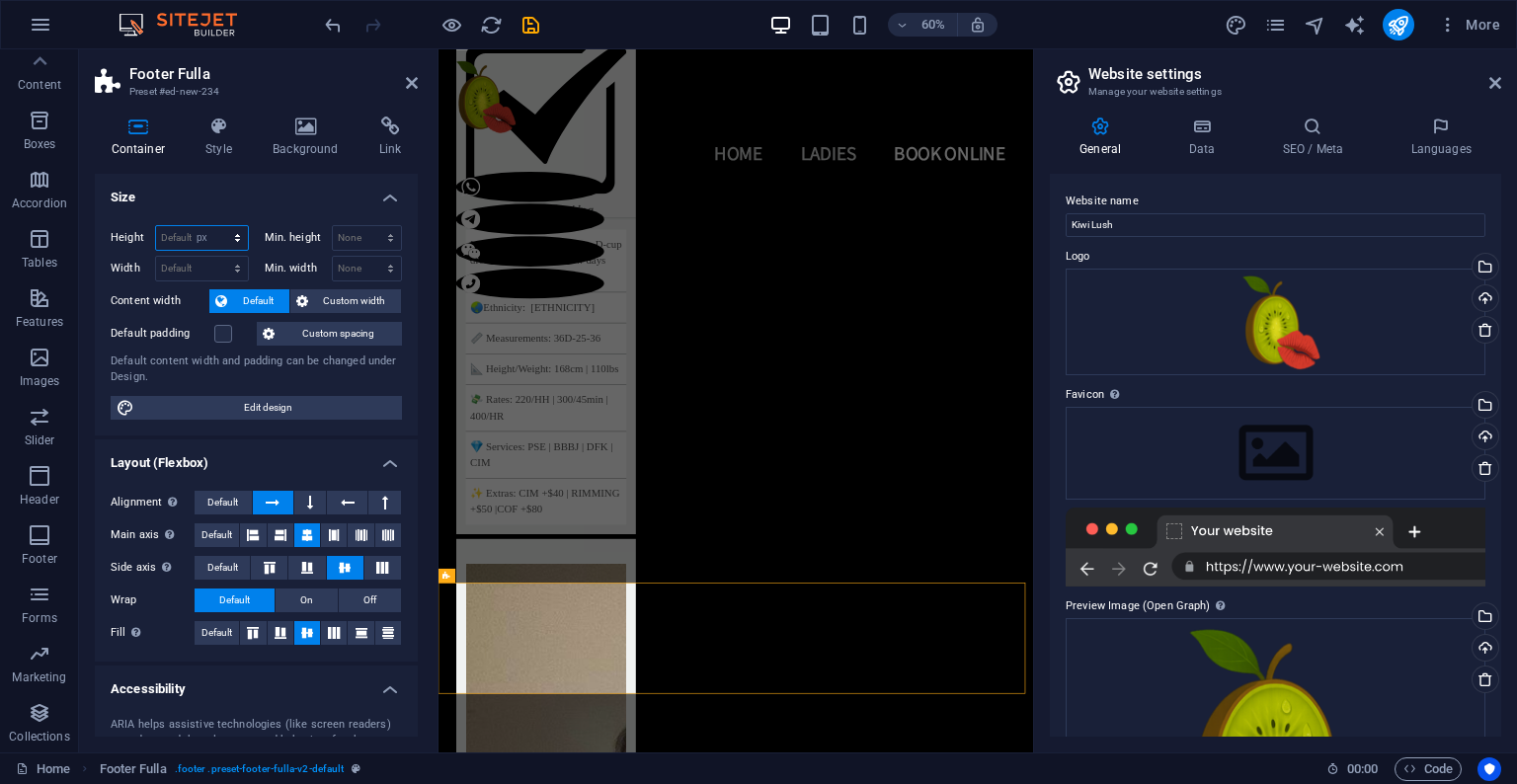 type on "187" 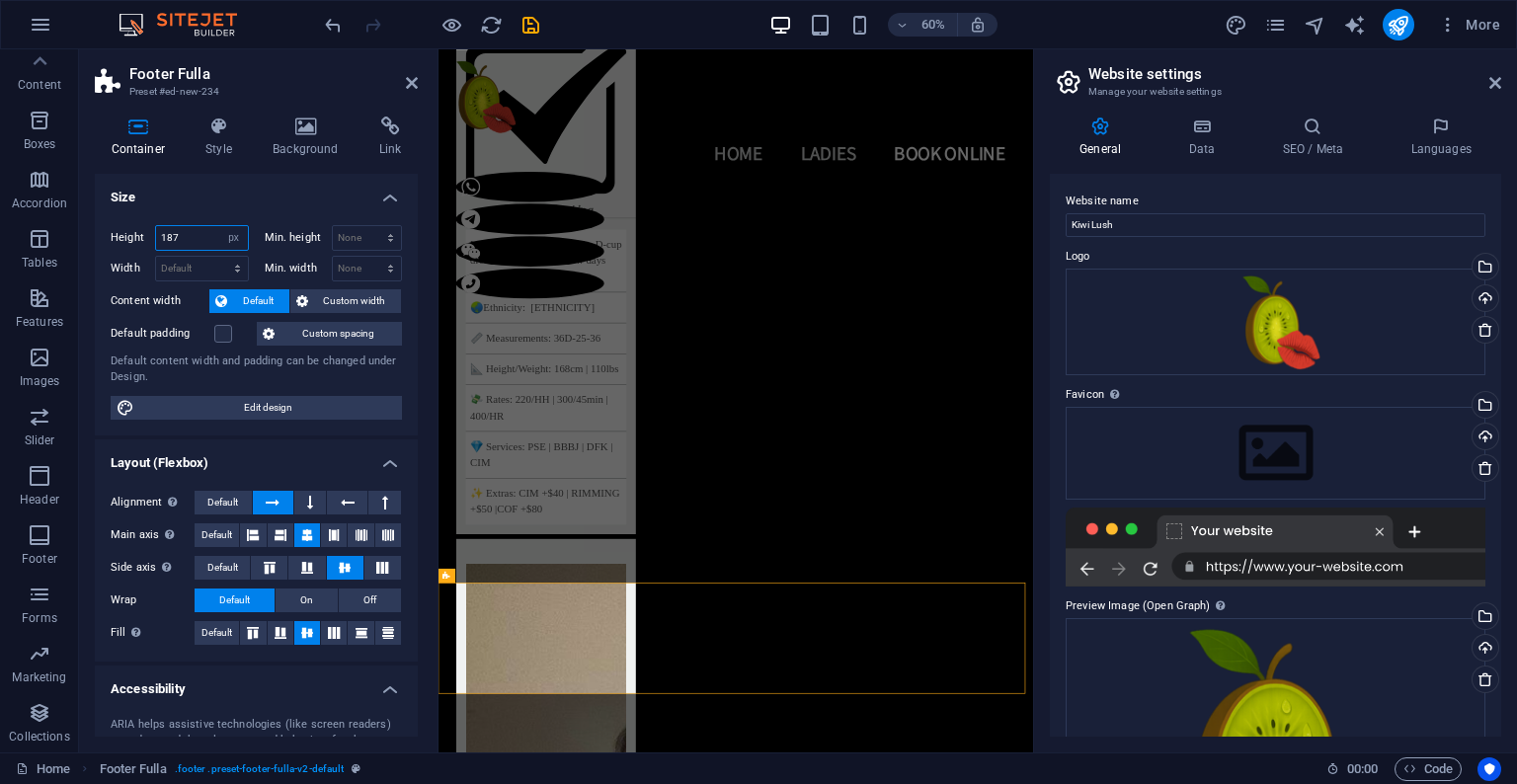 click on "187" at bounding box center (201, 238) 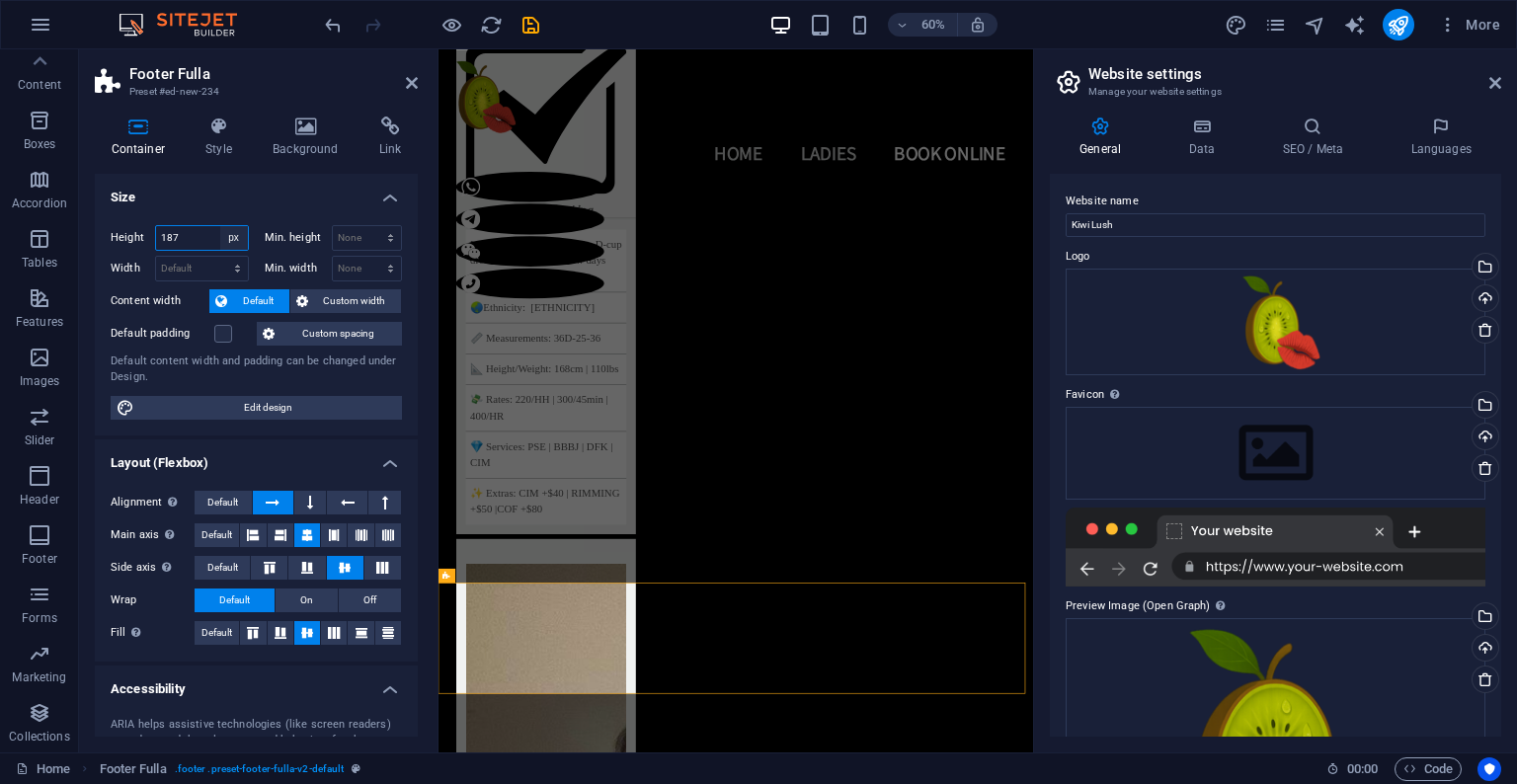 click on "Default px rem % vh vw" at bounding box center [234, 238] 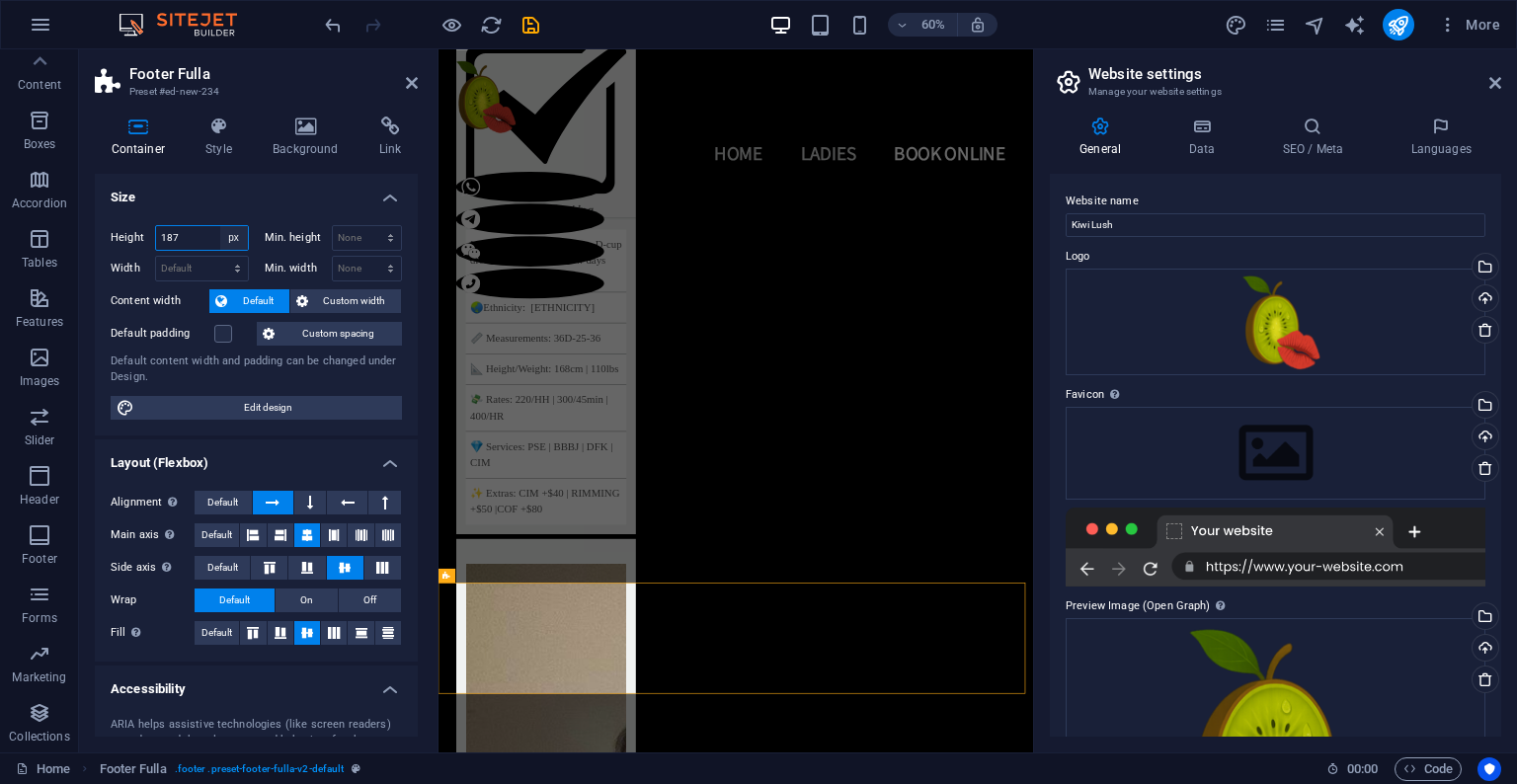 select on "%" 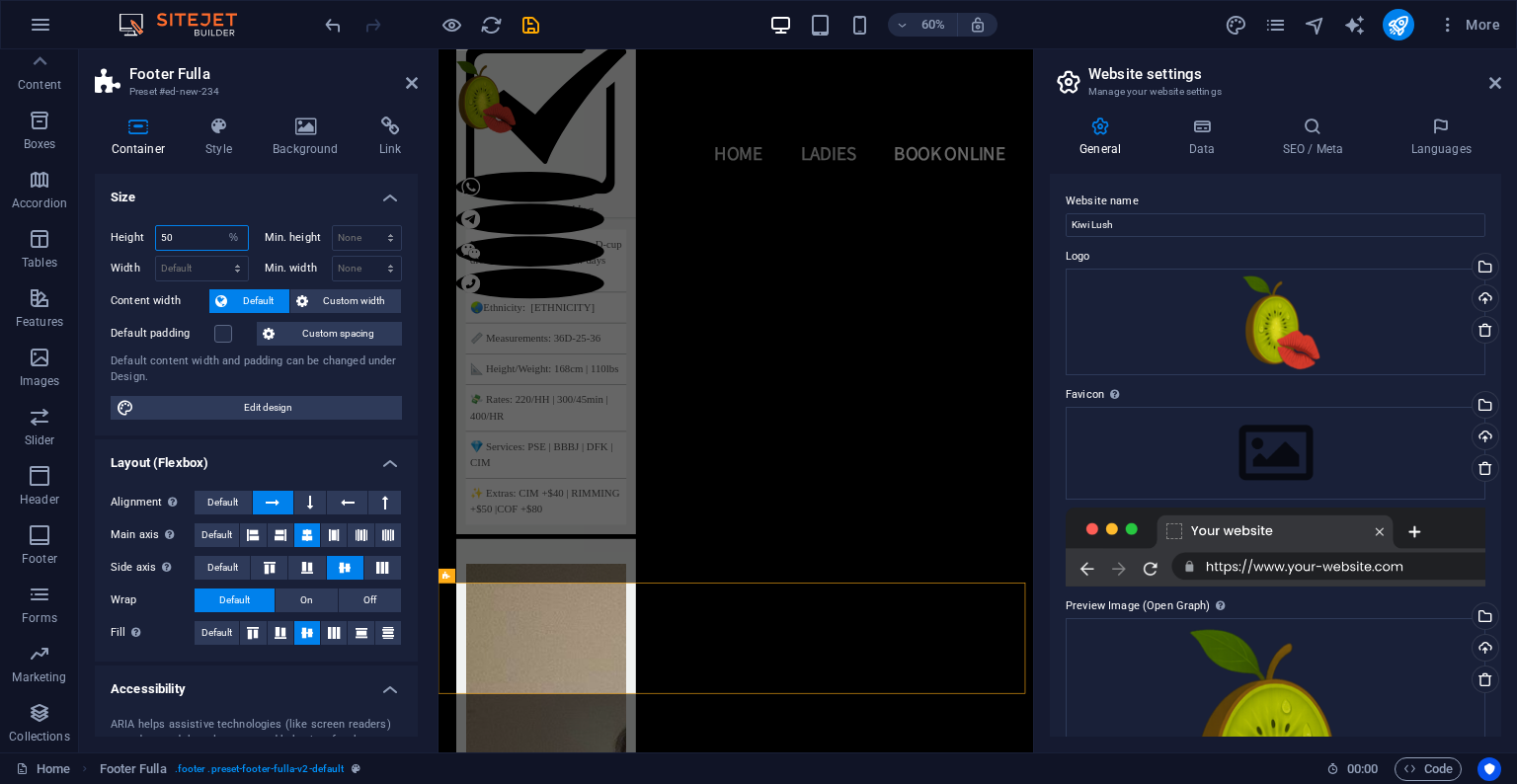 drag, startPoint x: 191, startPoint y: 235, endPoint x: 123, endPoint y: 231, distance: 68.117545 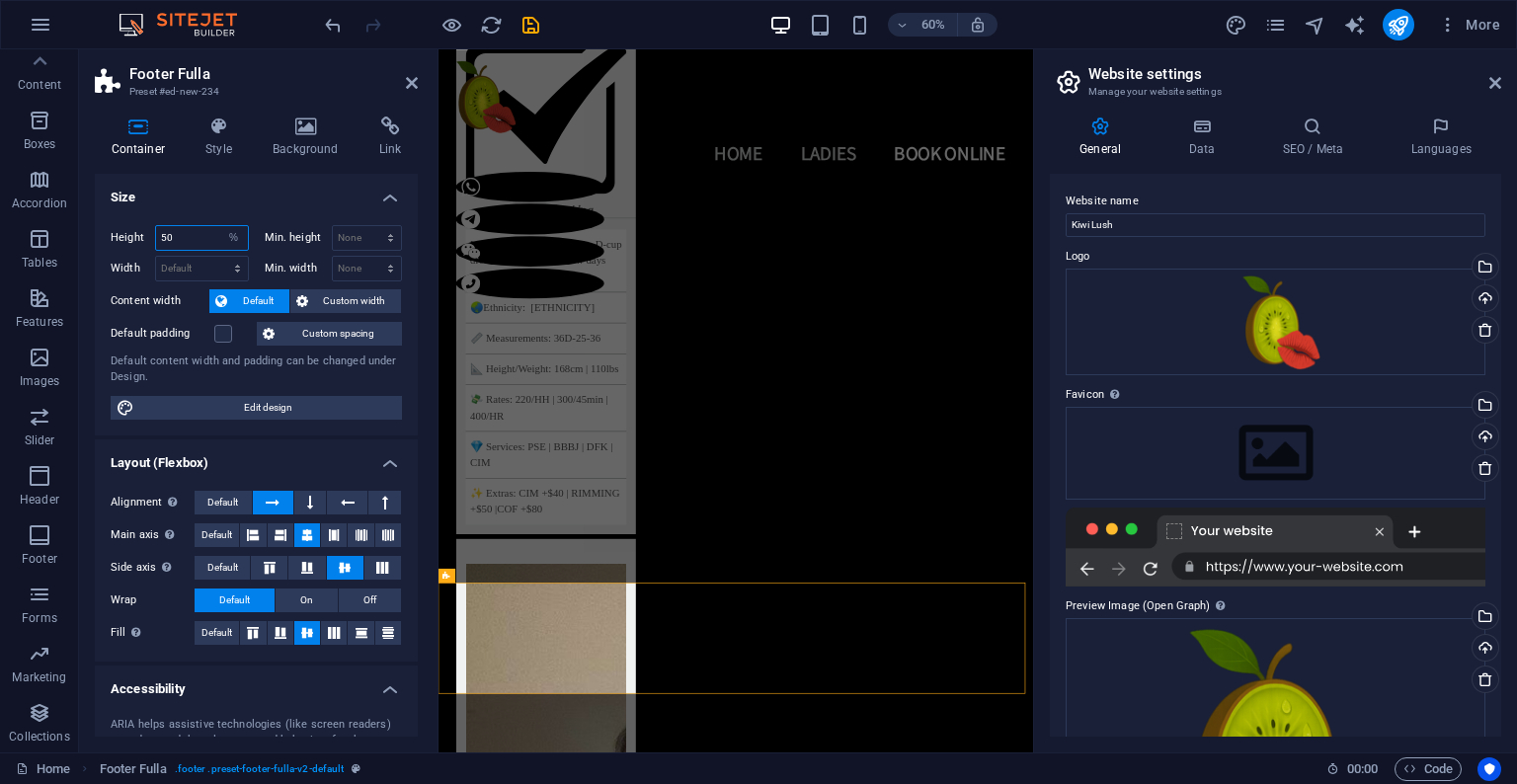 click on "Height 50 Default px rem % vh vw" at bounding box center (180, 238) 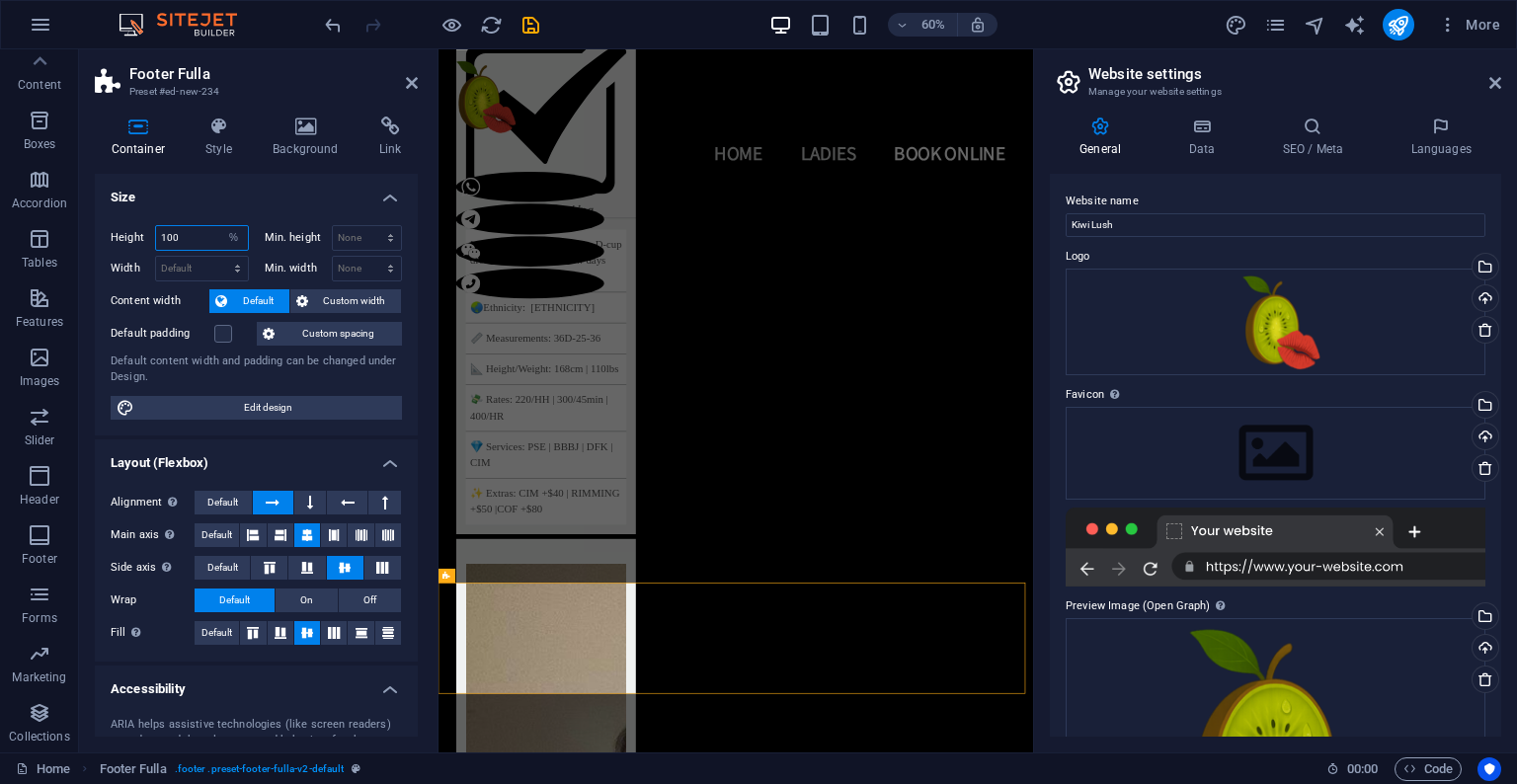 type on "100" 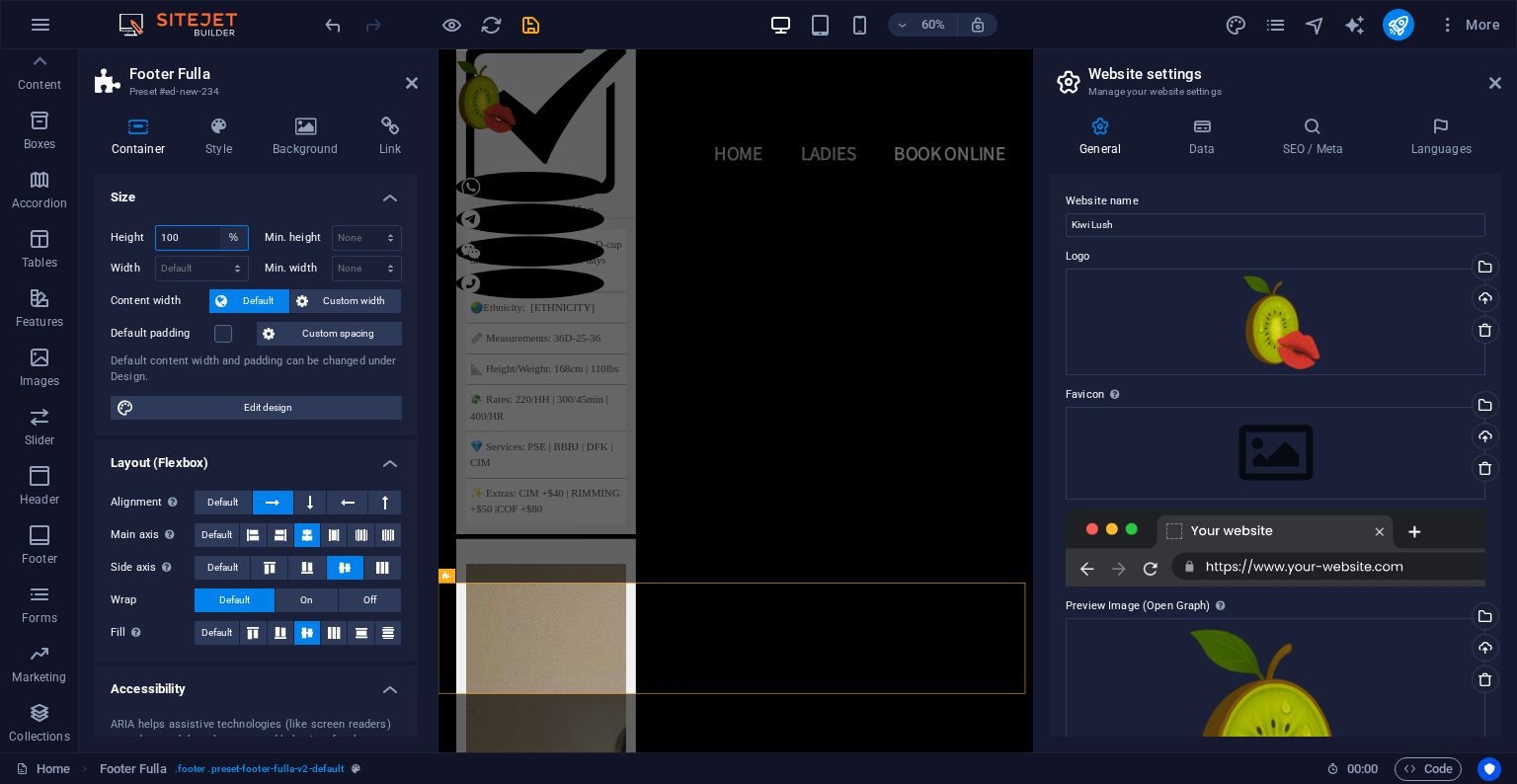 click on "Default px rem % vh vw" at bounding box center [234, 238] 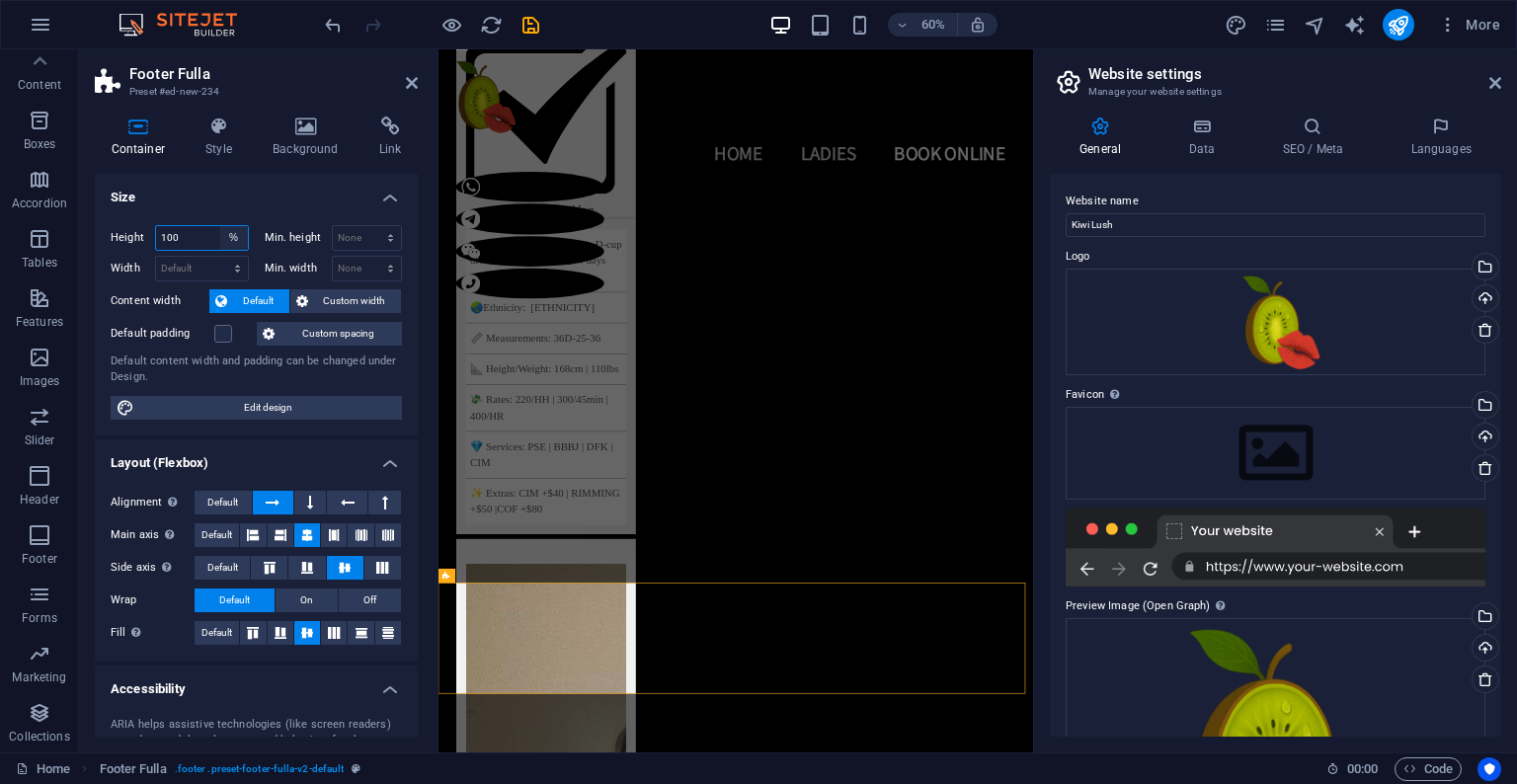 select on "px" 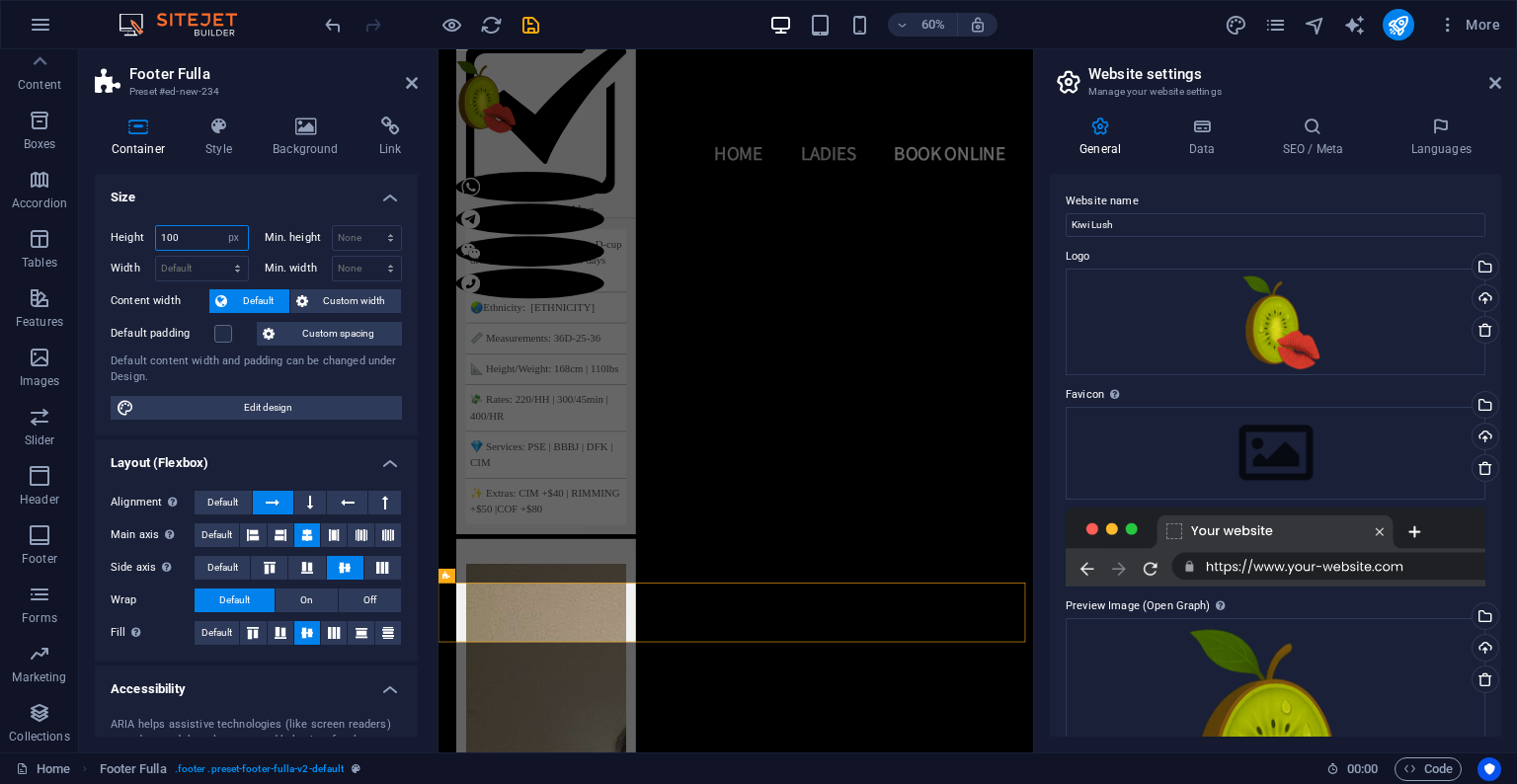 drag, startPoint x: 179, startPoint y: 237, endPoint x: 138, endPoint y: 229, distance: 41.773197 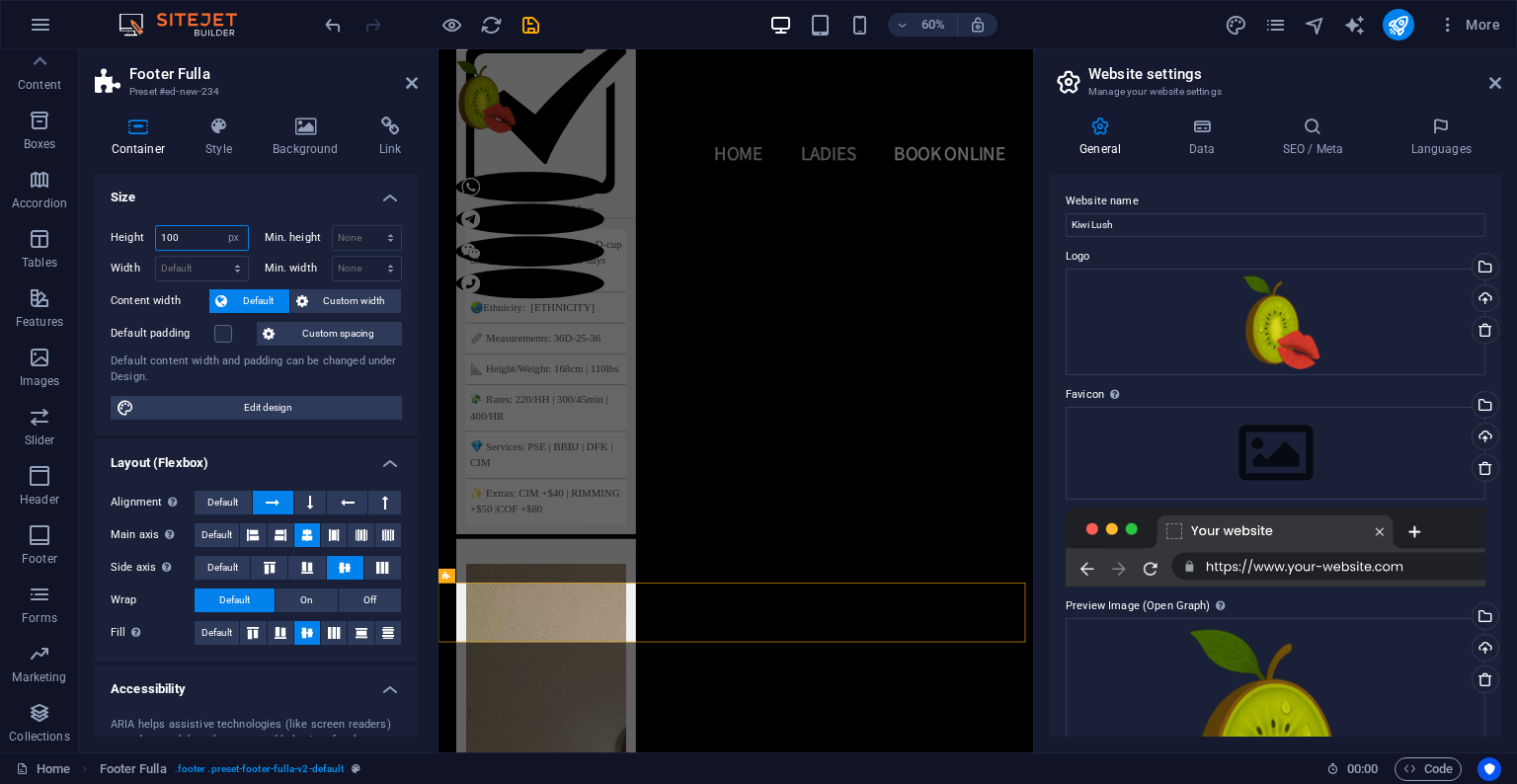 click on "Height 100 Default px rem % vh vw" at bounding box center [180, 238] 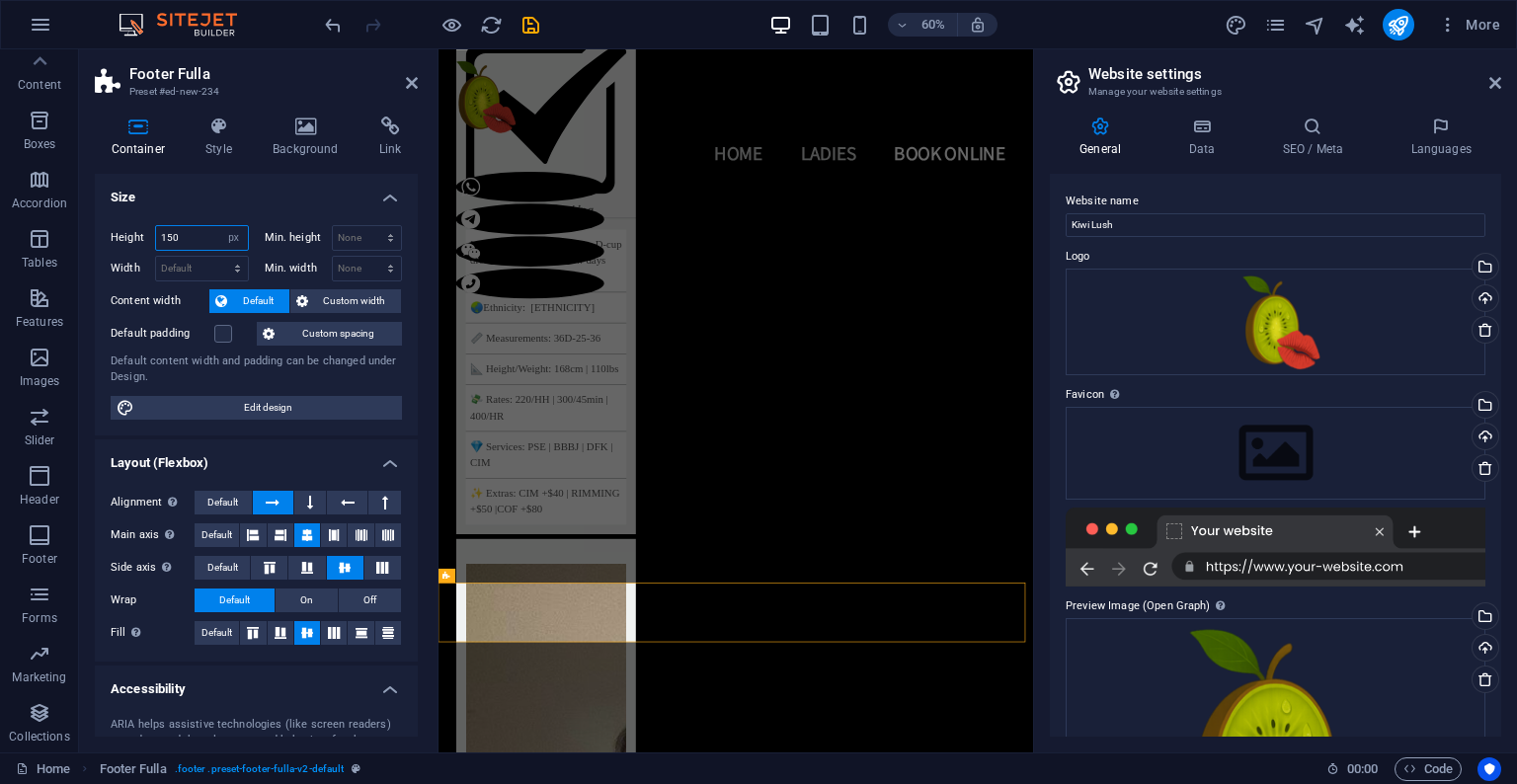 type on "150" 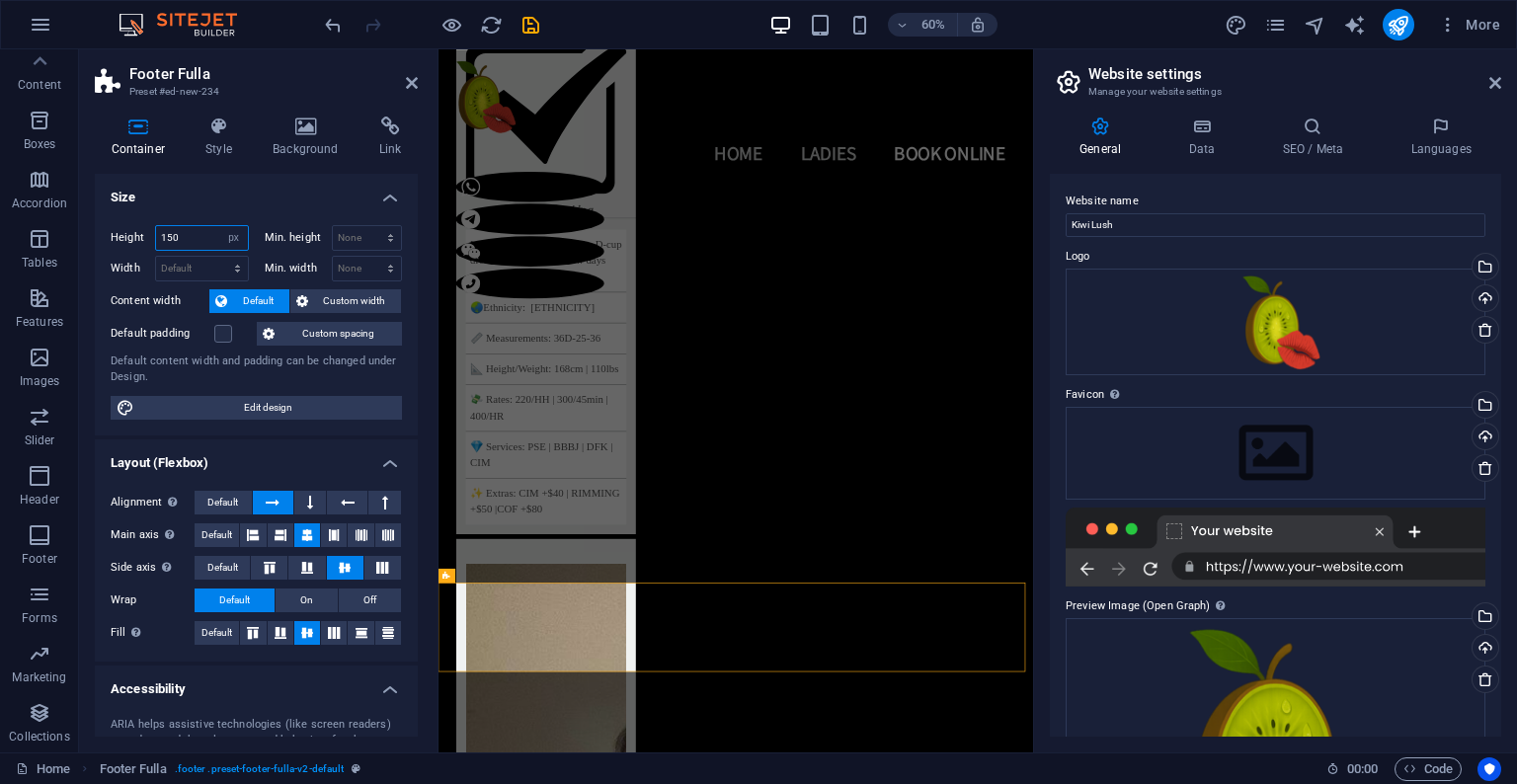 click on "150" at bounding box center (201, 238) 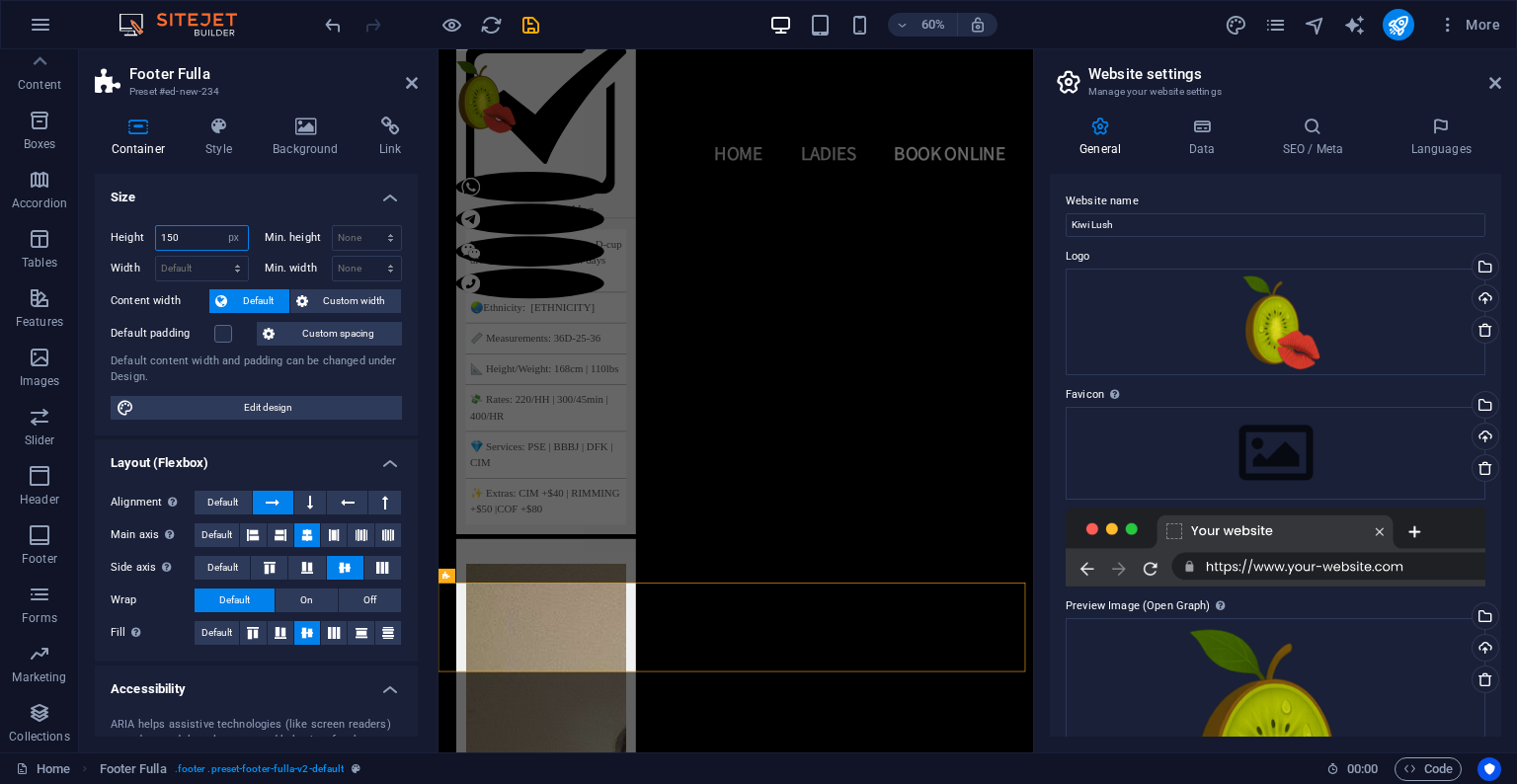 click on "150" at bounding box center [201, 238] 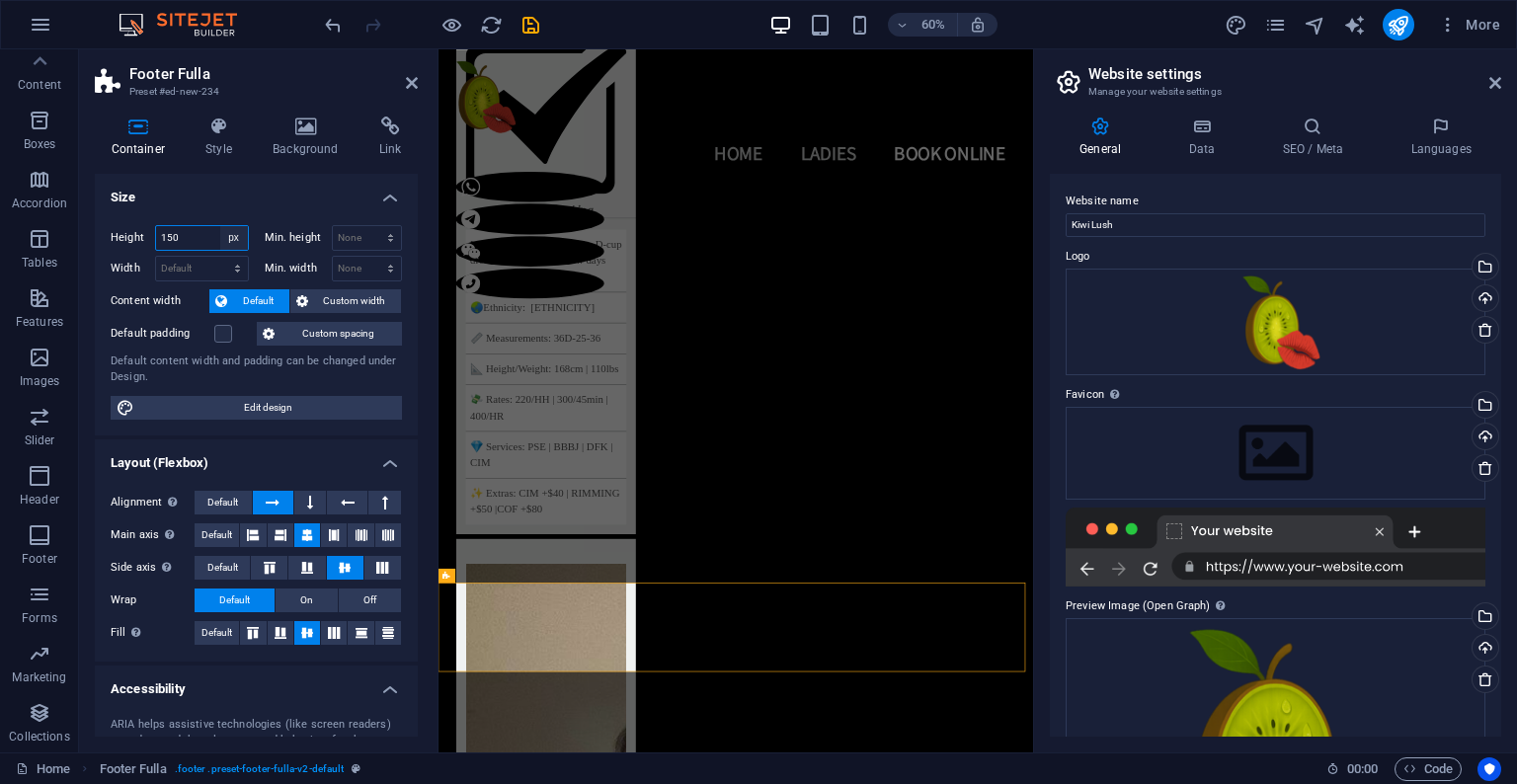 click on "Default px rem % vh vw" at bounding box center [234, 238] 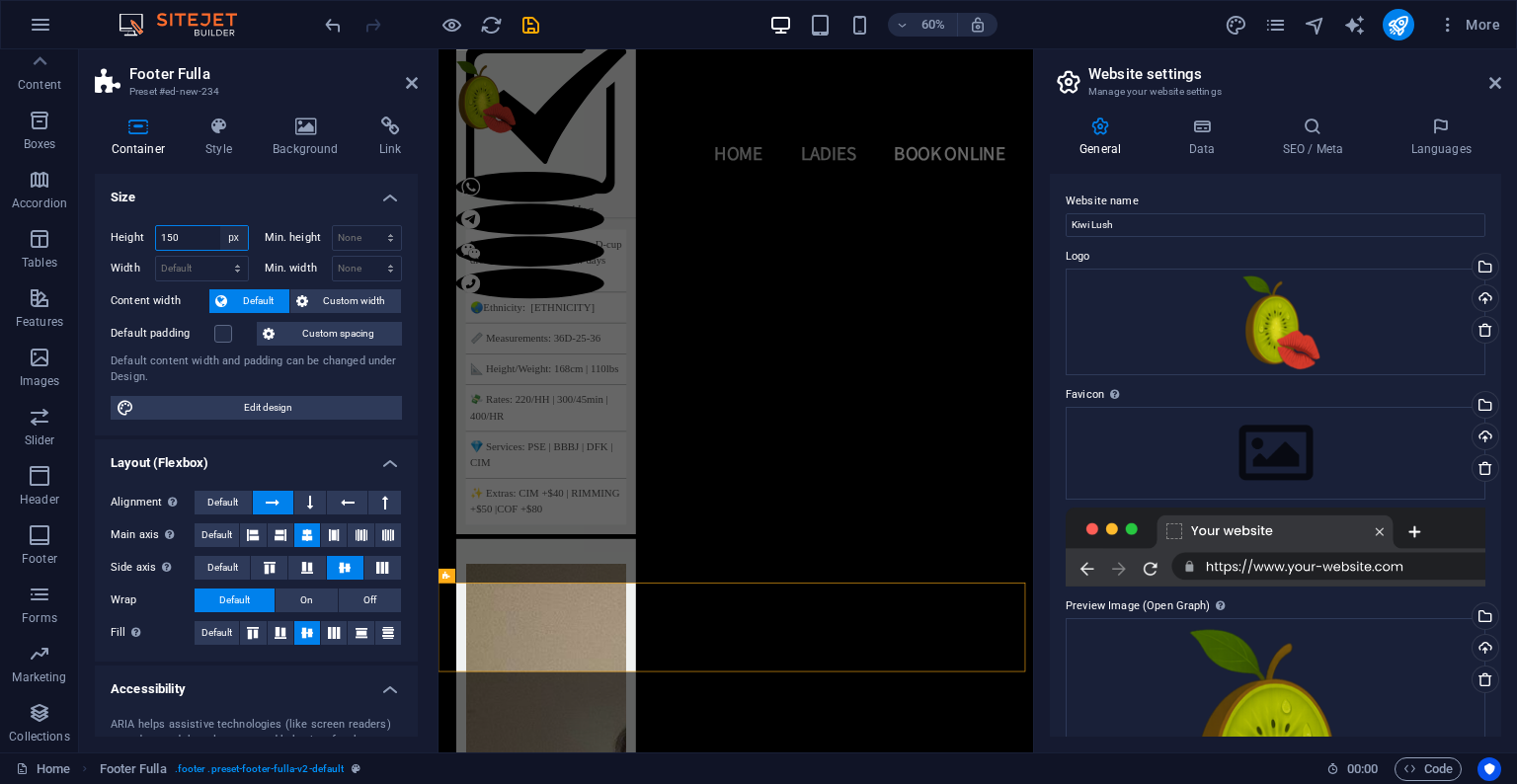 select on "%" 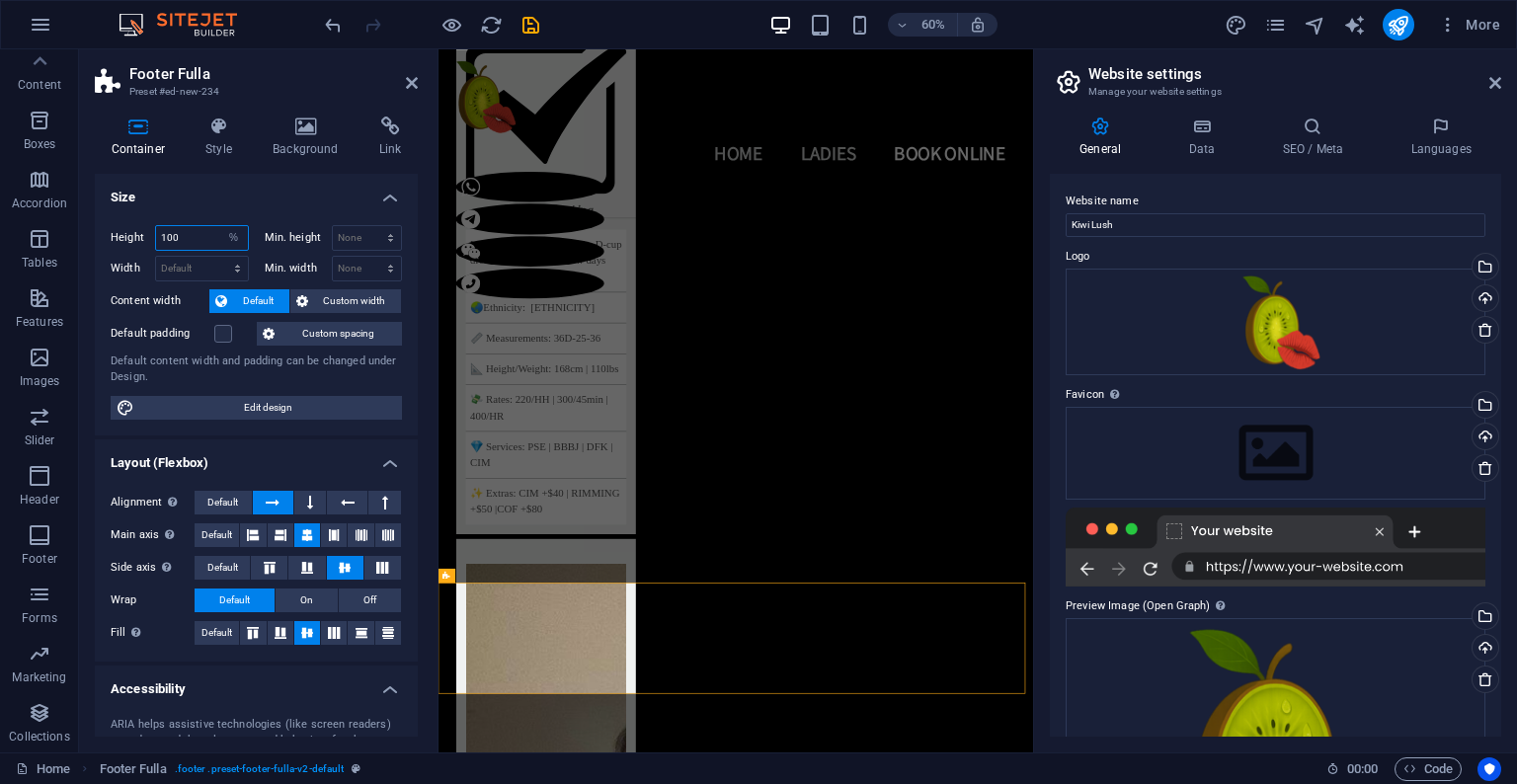 type on "100" 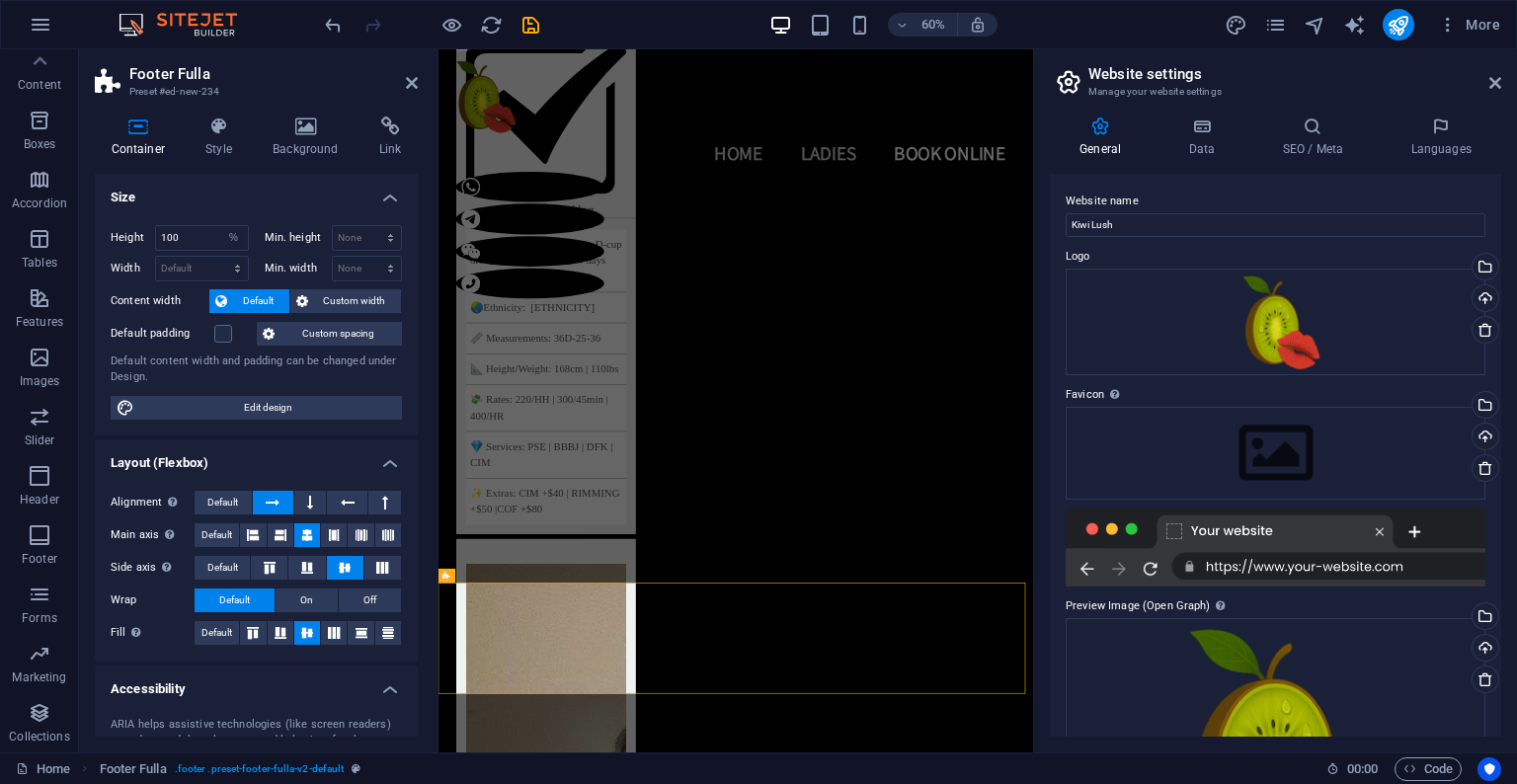 scroll, scrollTop: 3, scrollLeft: 0, axis: vertical 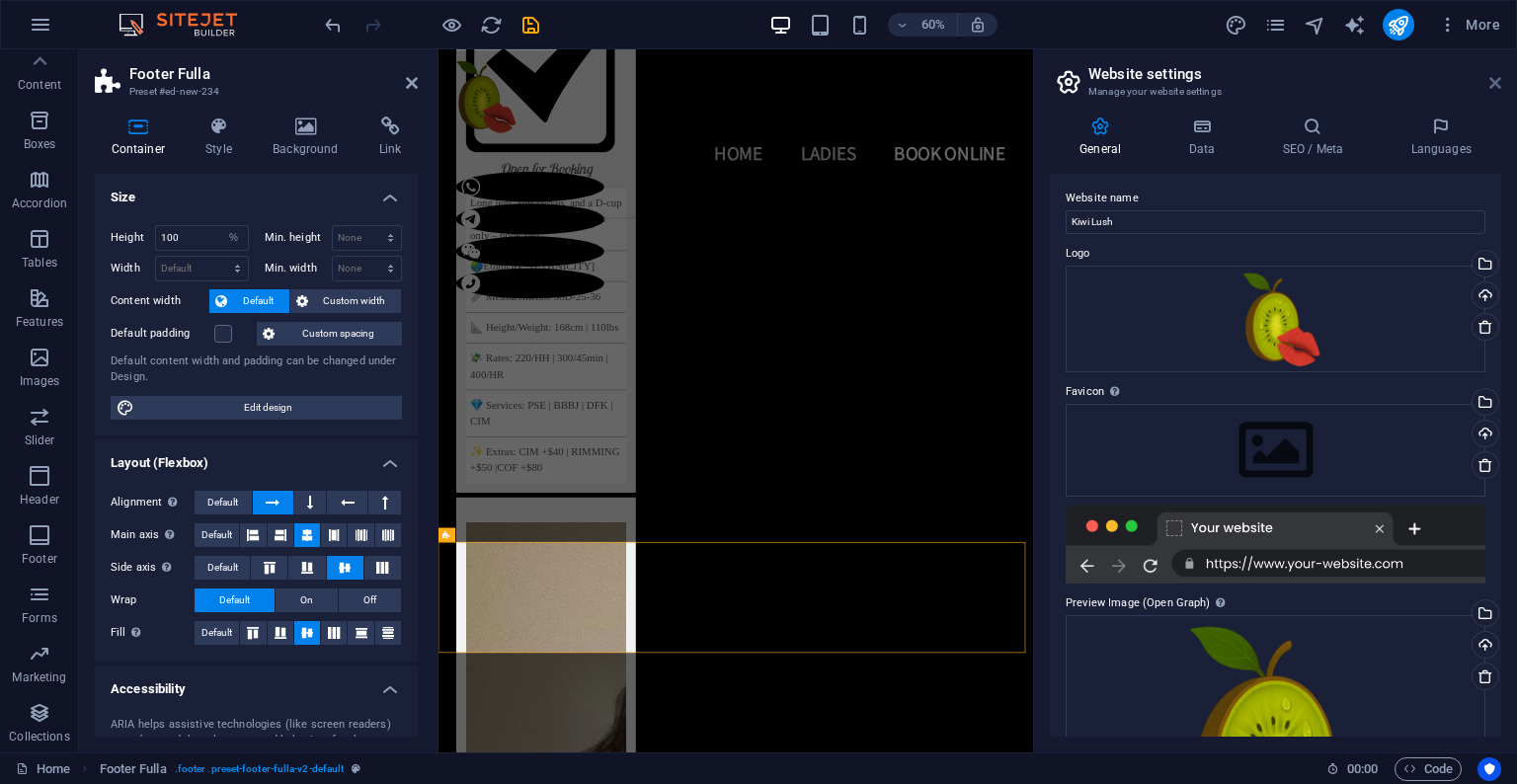 click at bounding box center (1495, 83) 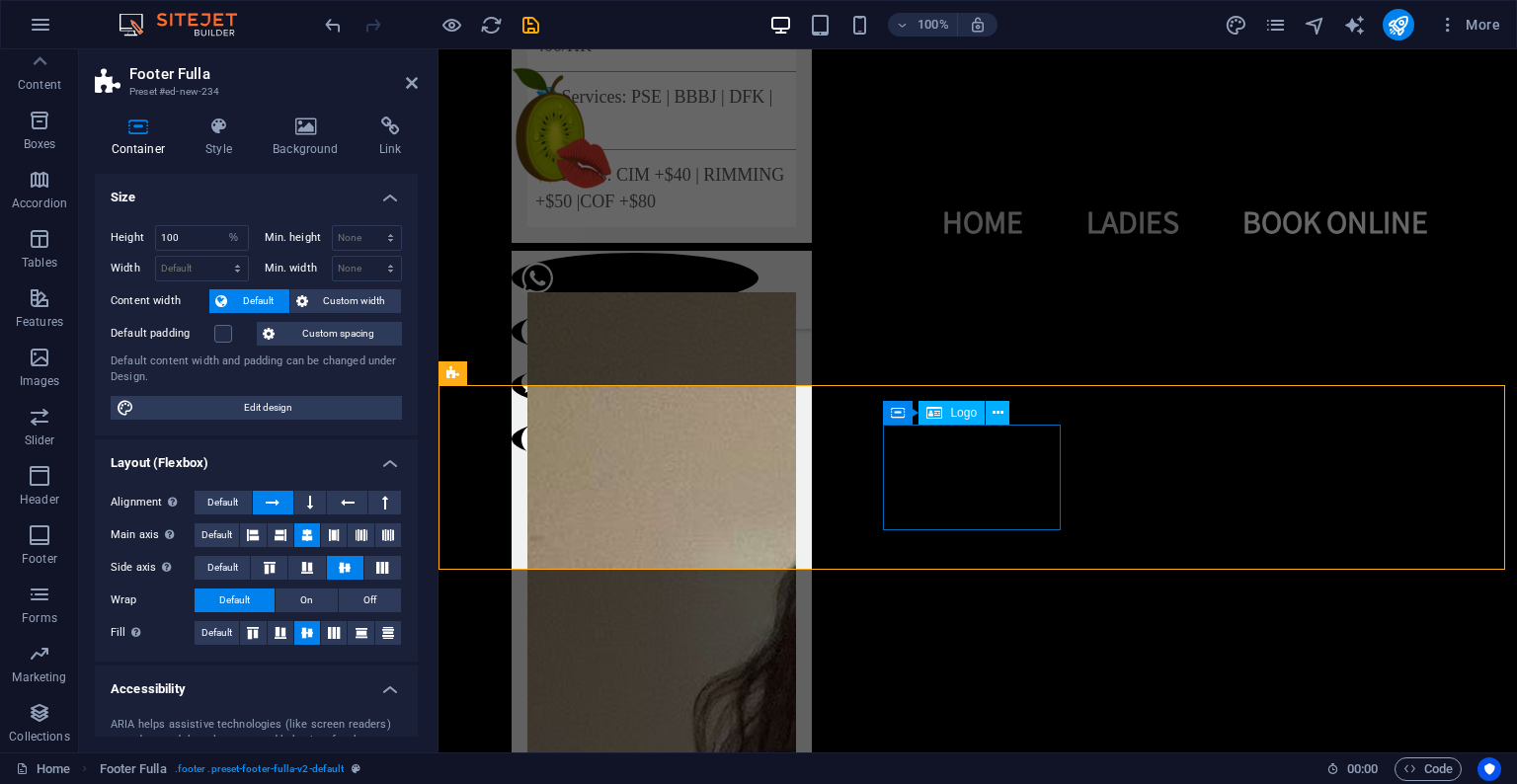 scroll, scrollTop: 6900, scrollLeft: 0, axis: vertical 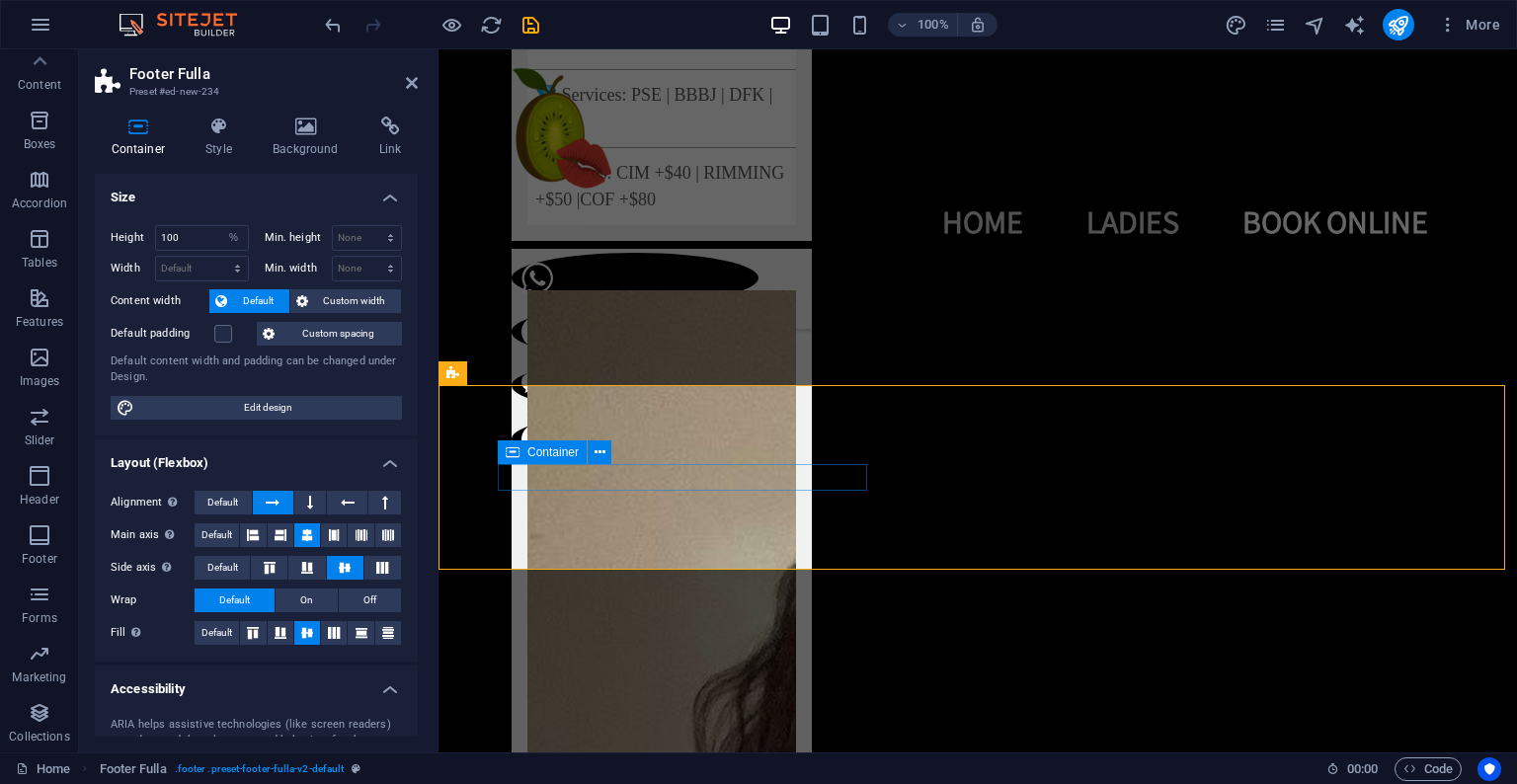 click at bounding box center (513, 452) 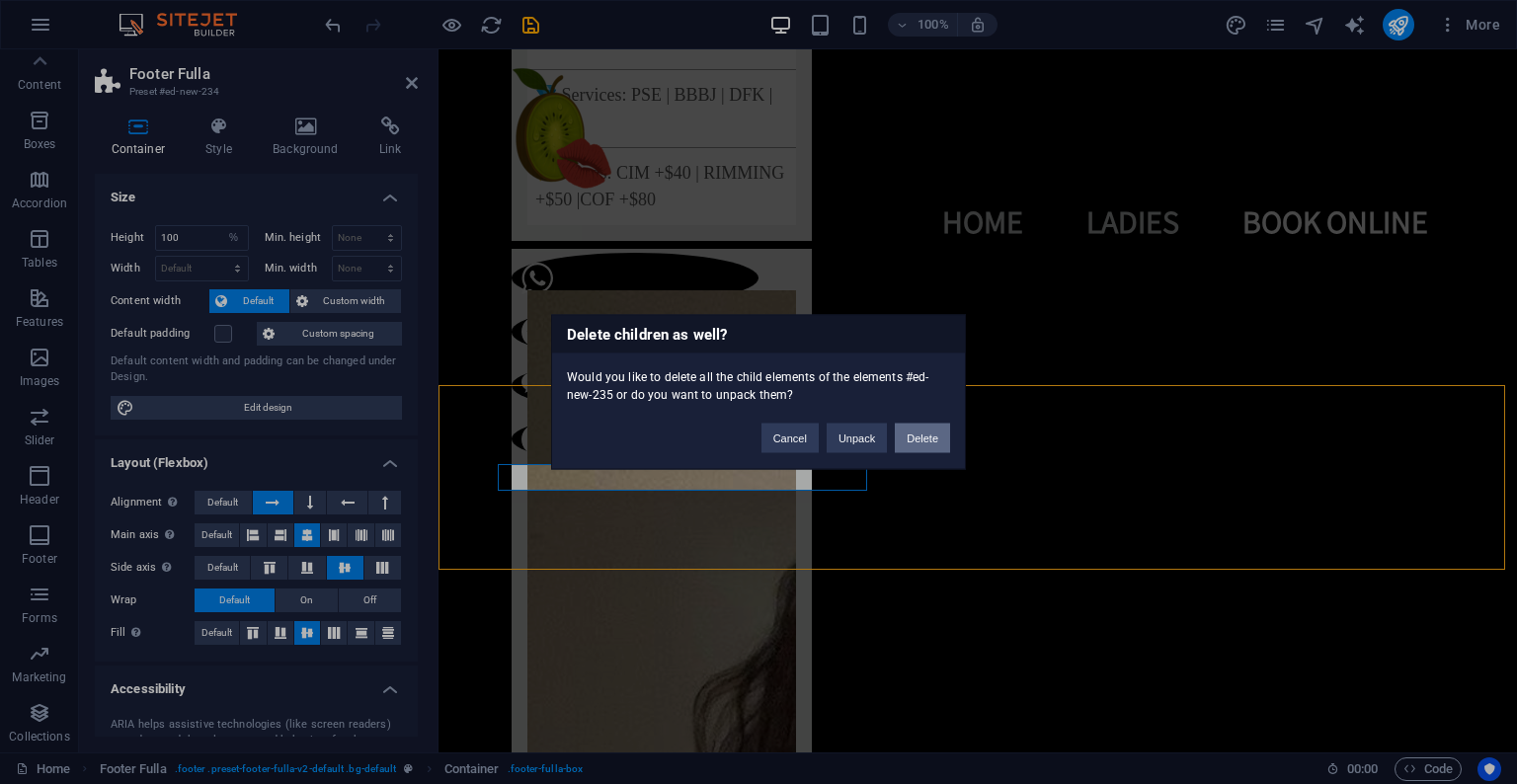 type 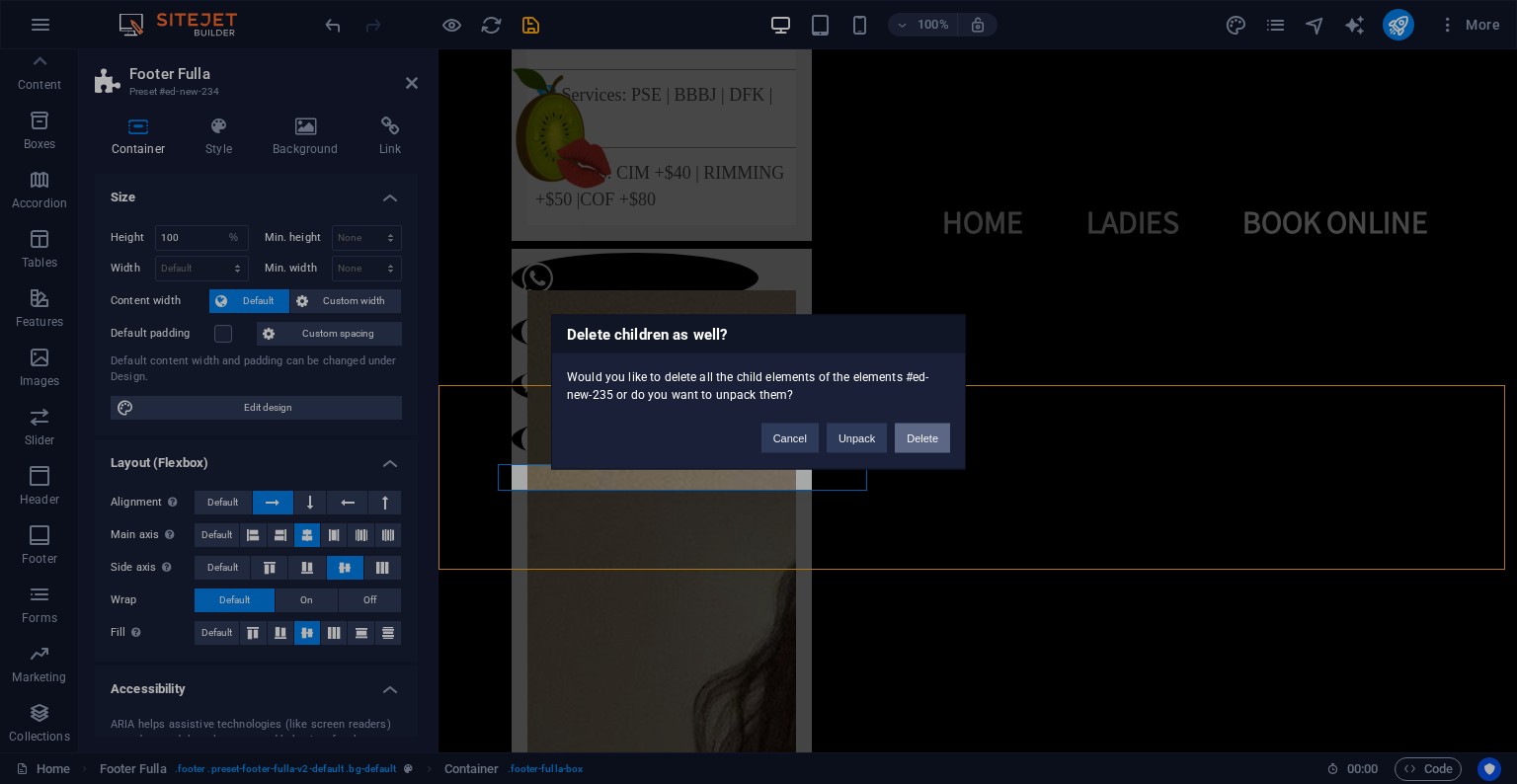 click on "Delete" at bounding box center (922, 438) 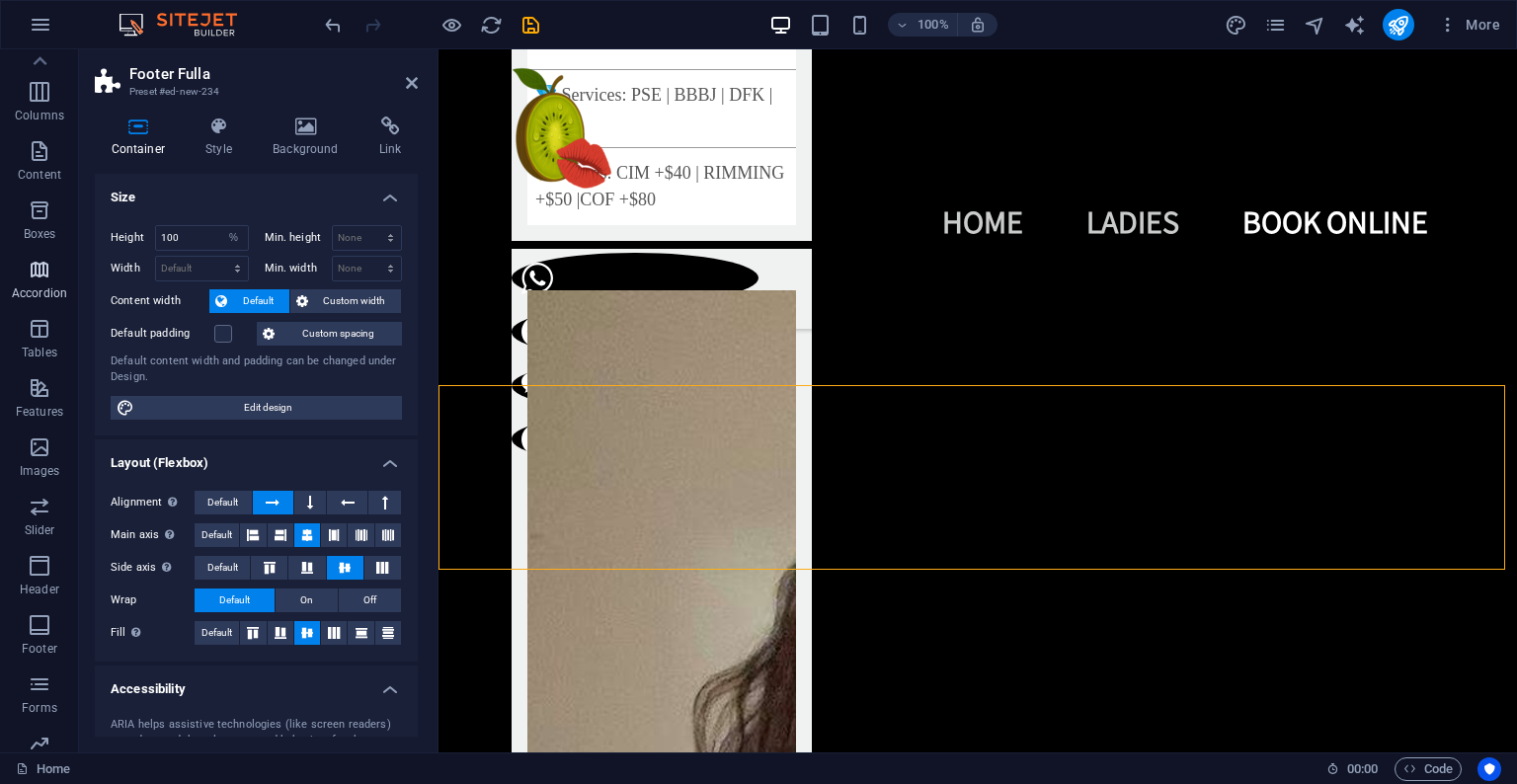scroll, scrollTop: 0, scrollLeft: 0, axis: both 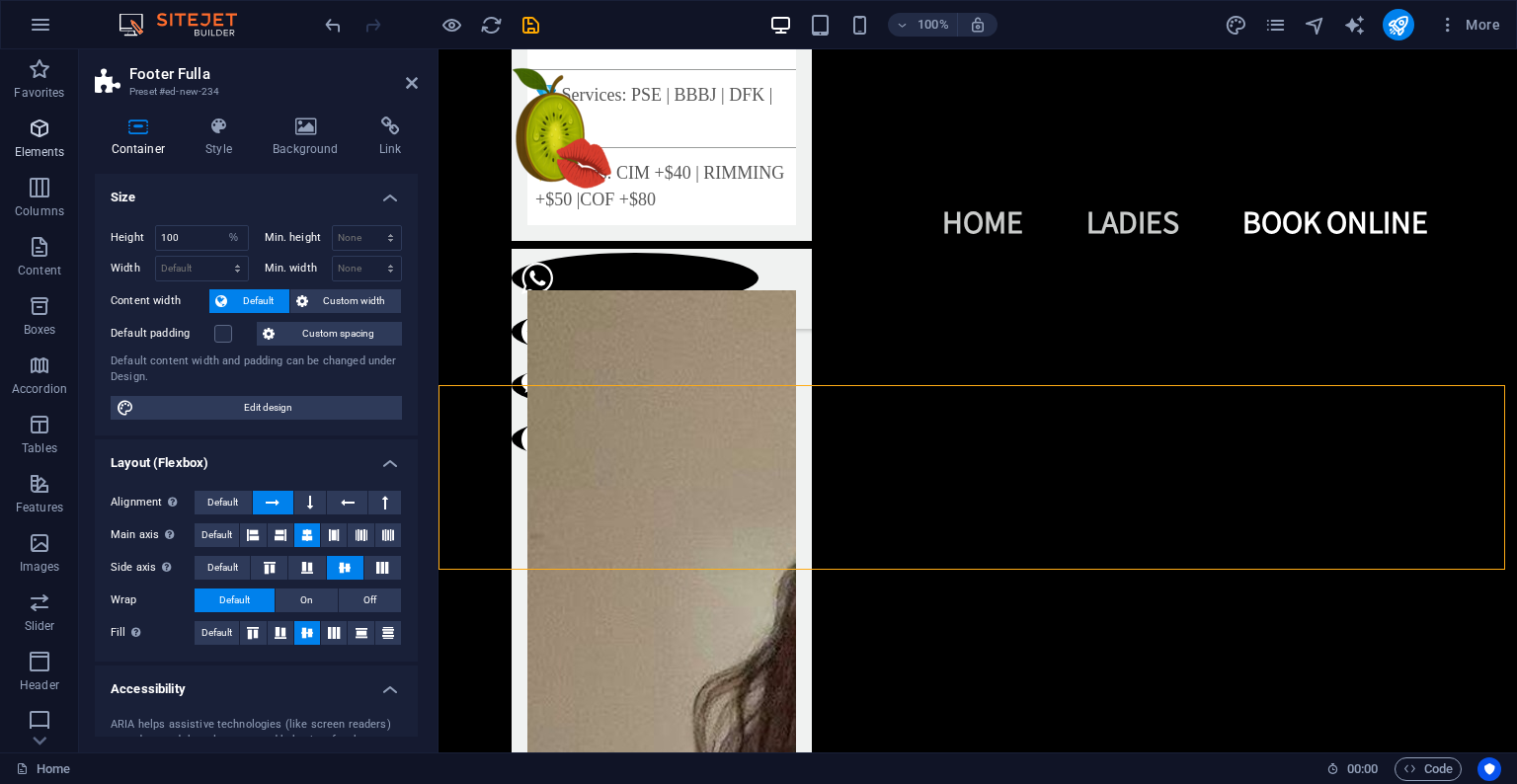 click on "Elements" at bounding box center (40, 152) 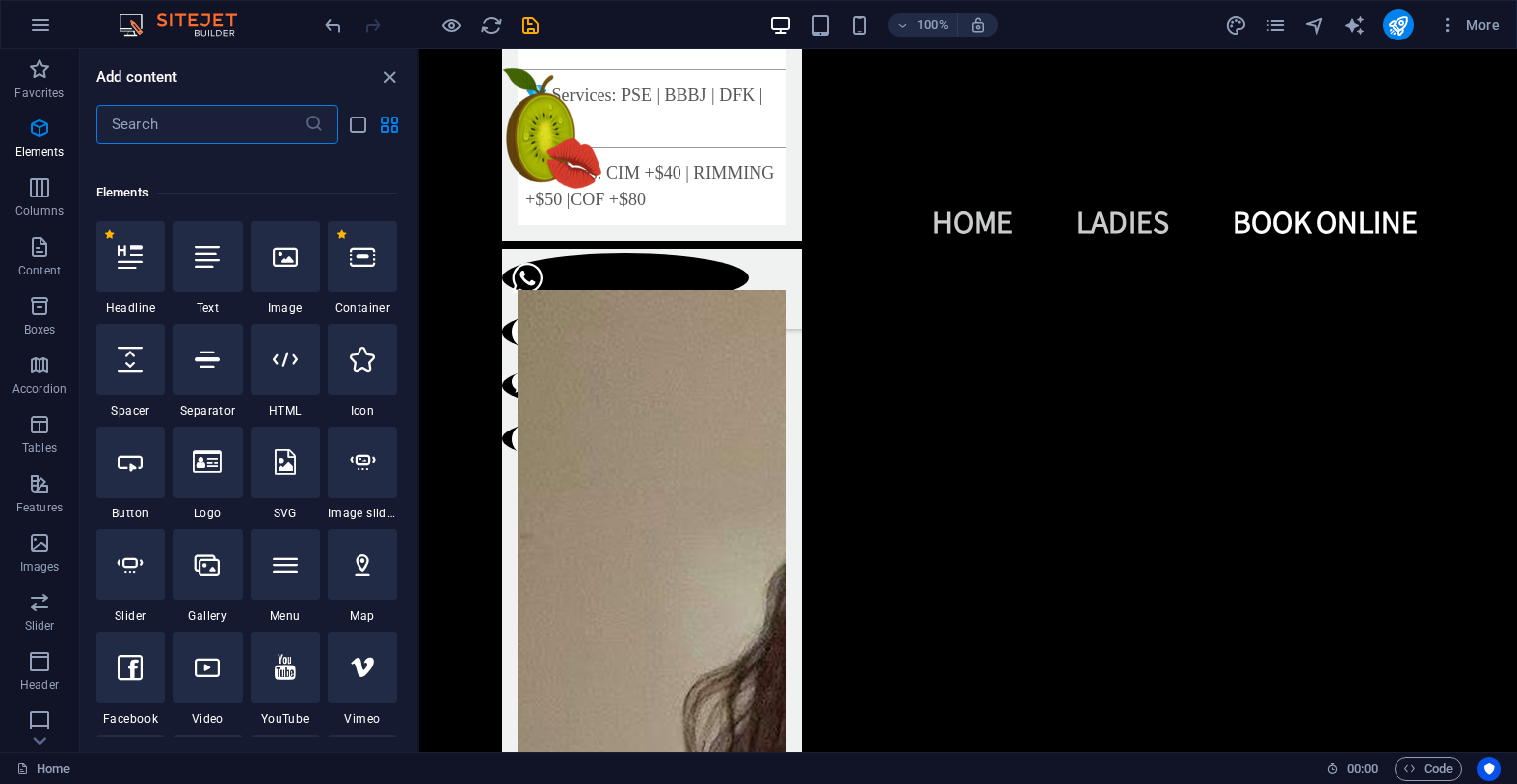 scroll, scrollTop: 209, scrollLeft: 0, axis: vertical 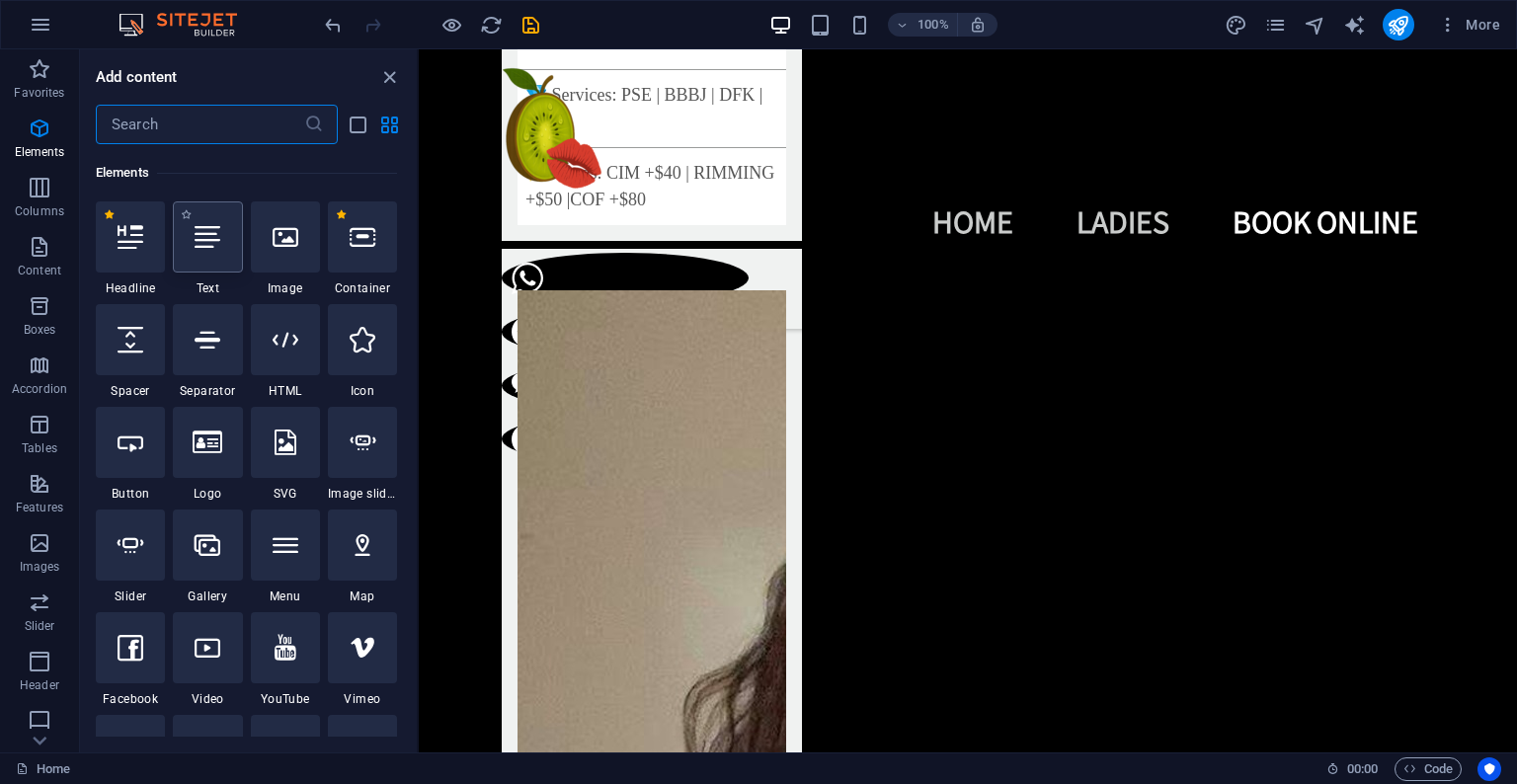 click at bounding box center [207, 237] 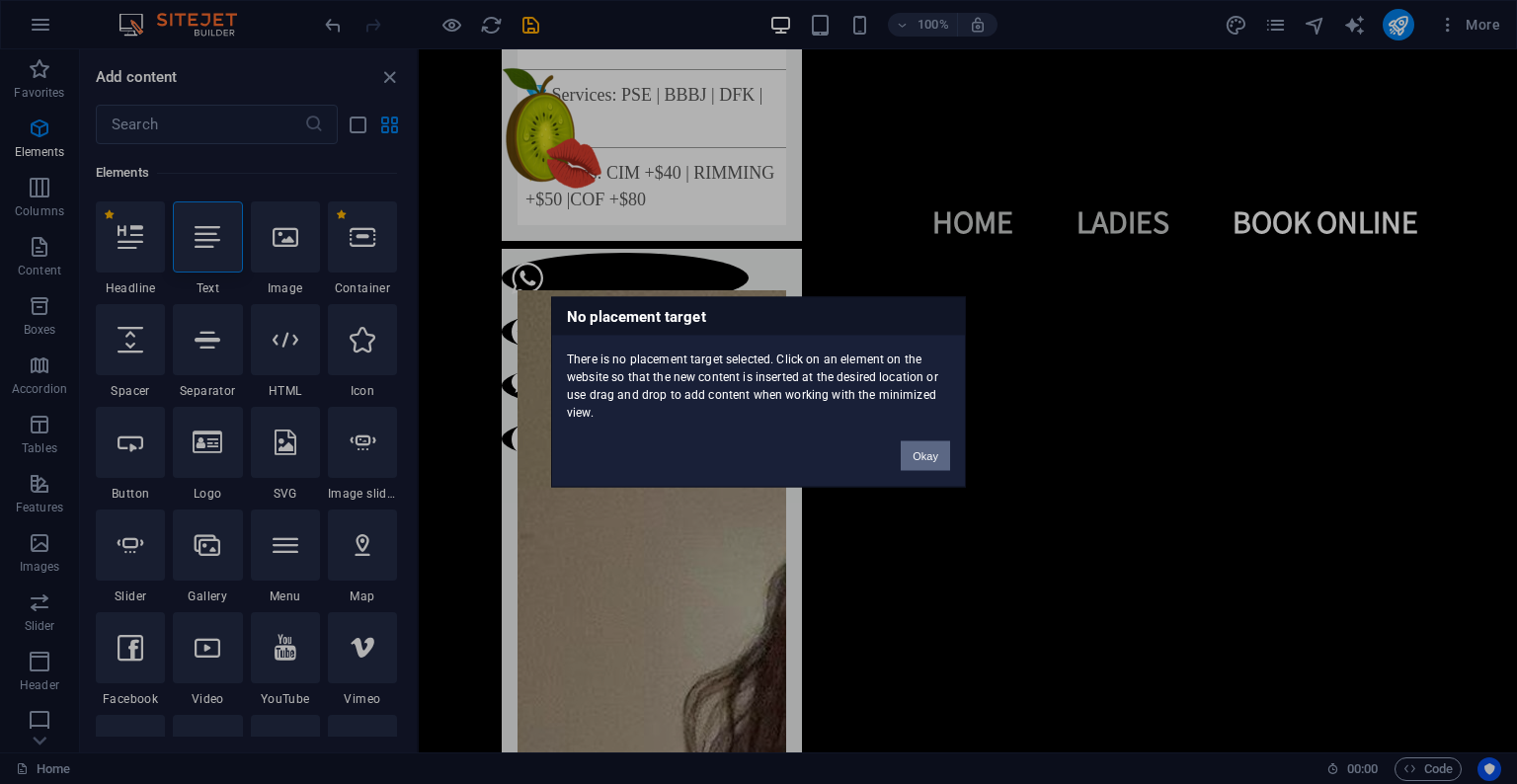 drag, startPoint x: 942, startPoint y: 457, endPoint x: 372, endPoint y: 350, distance: 579.95603 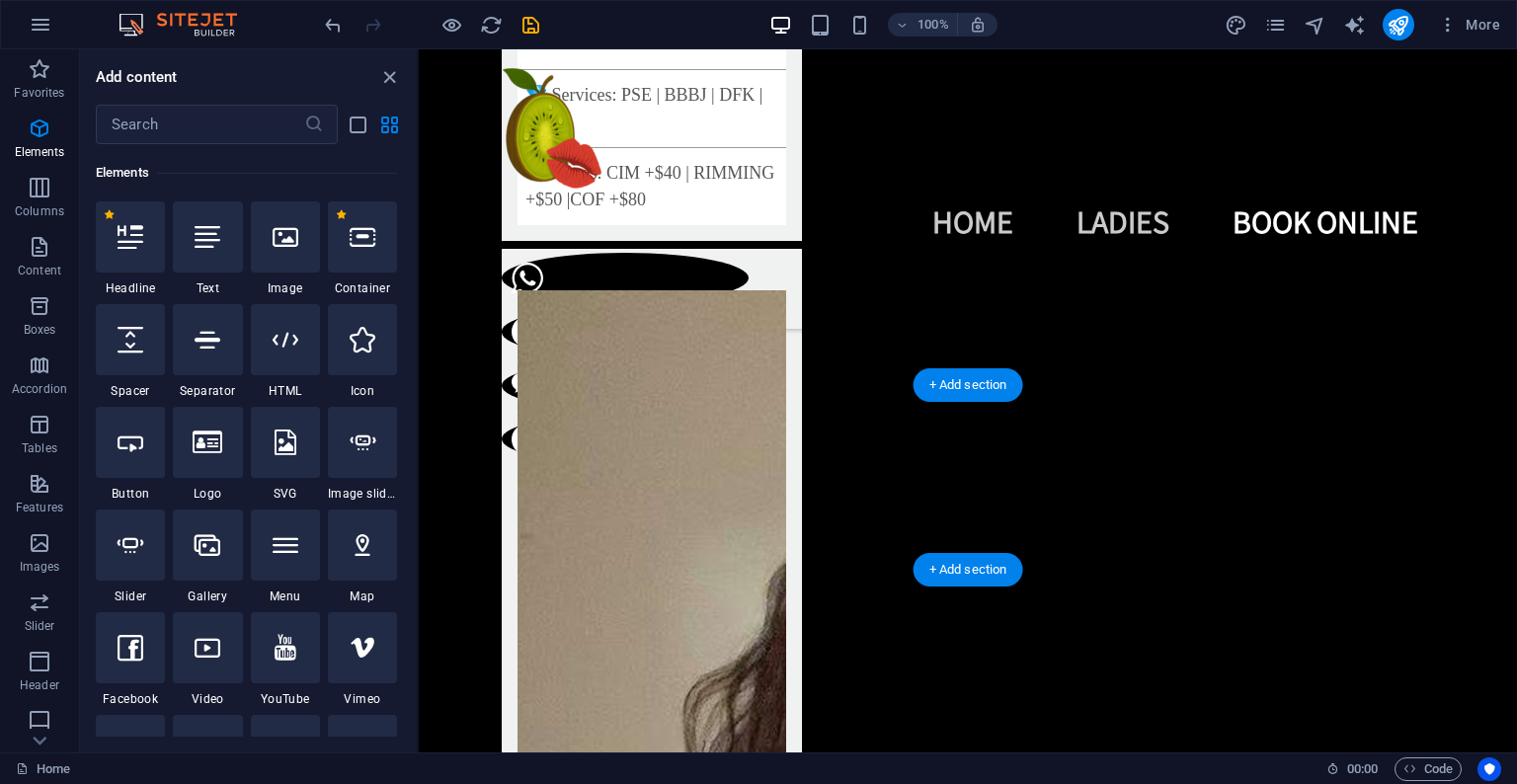 click at bounding box center [968, 13849] 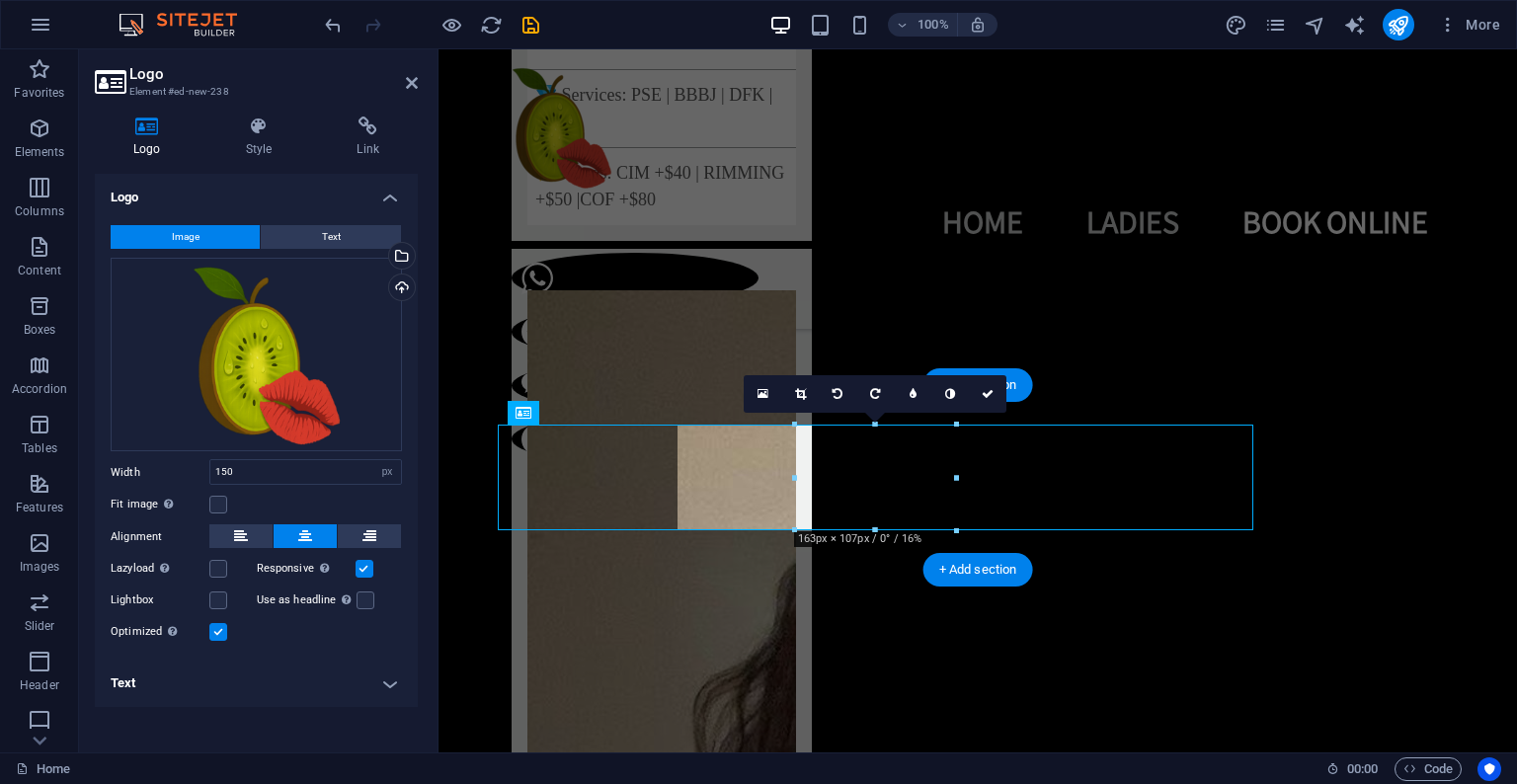 click at bounding box center [978, 13849] 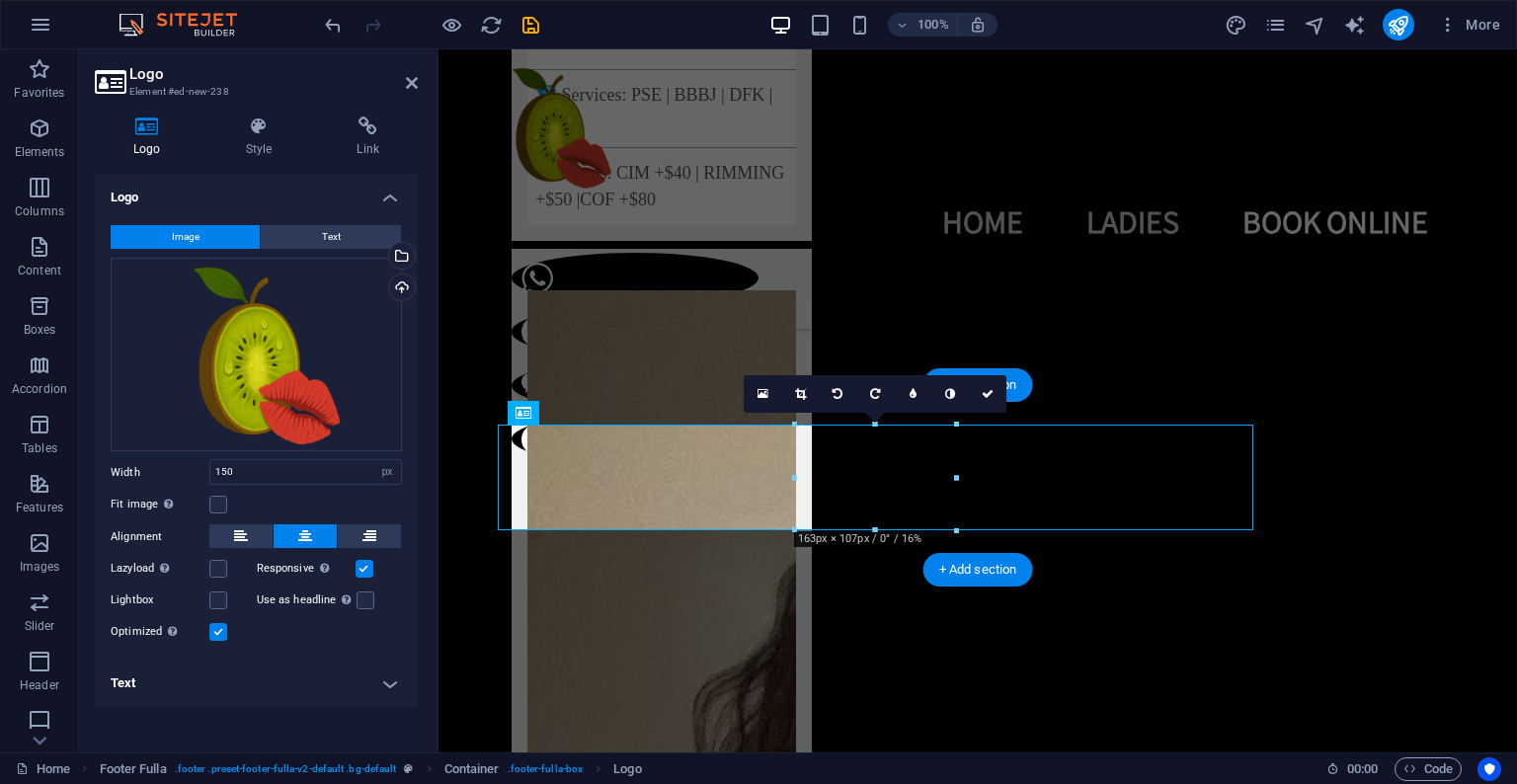 click at bounding box center (978, 13849) 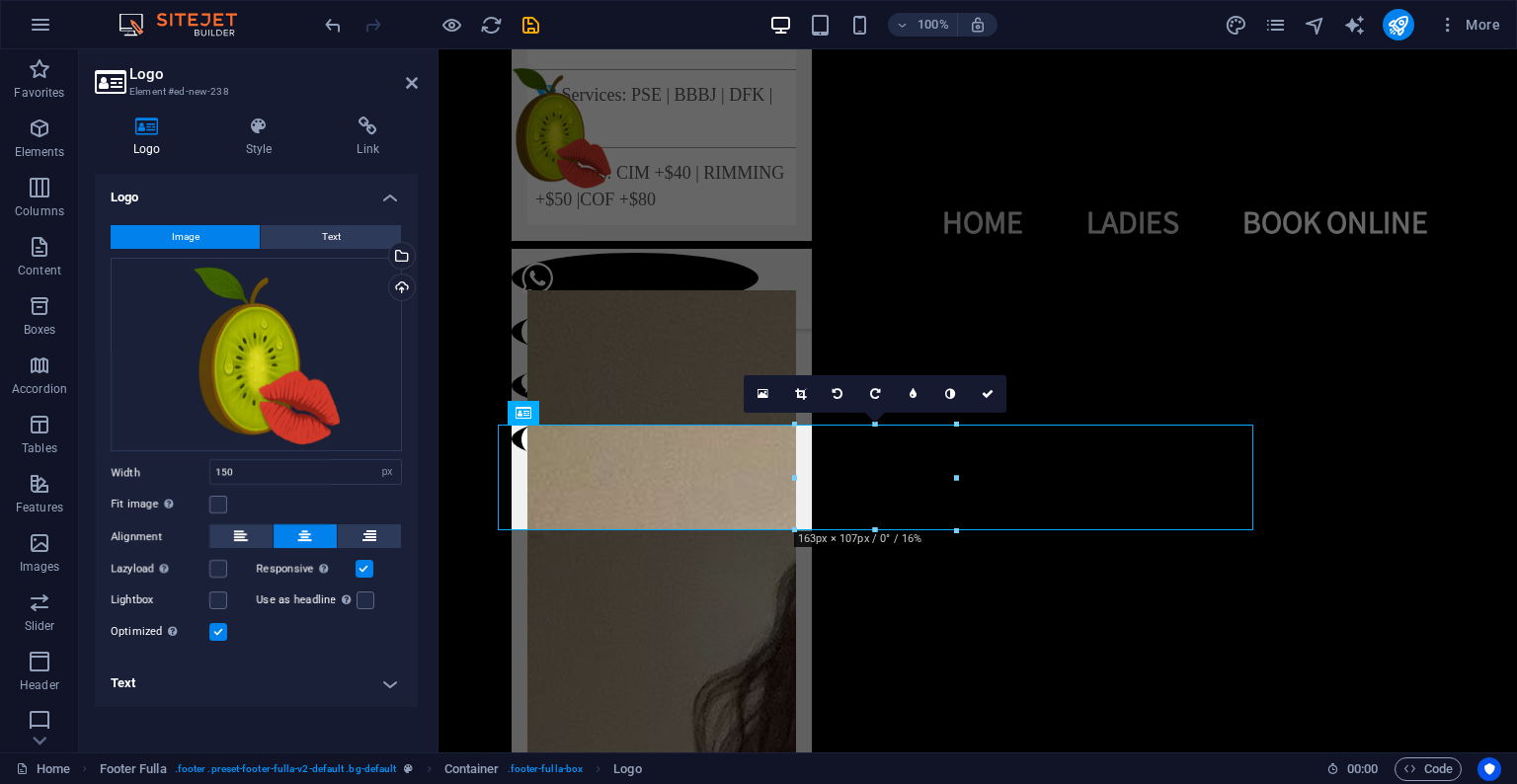 click on "Legal Notice  |  Privacy Policy" at bounding box center [978, 13866] 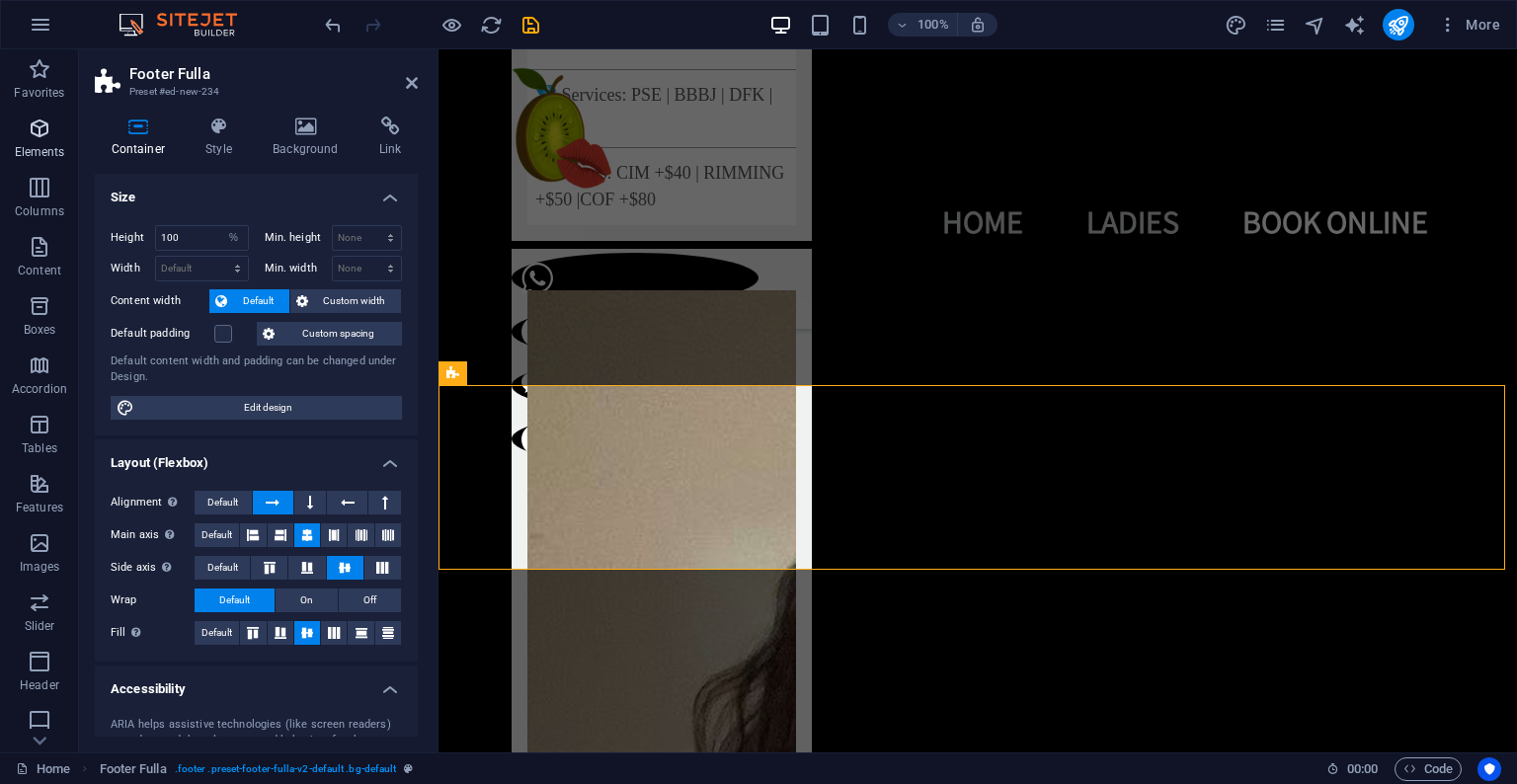 click at bounding box center (40, 128) 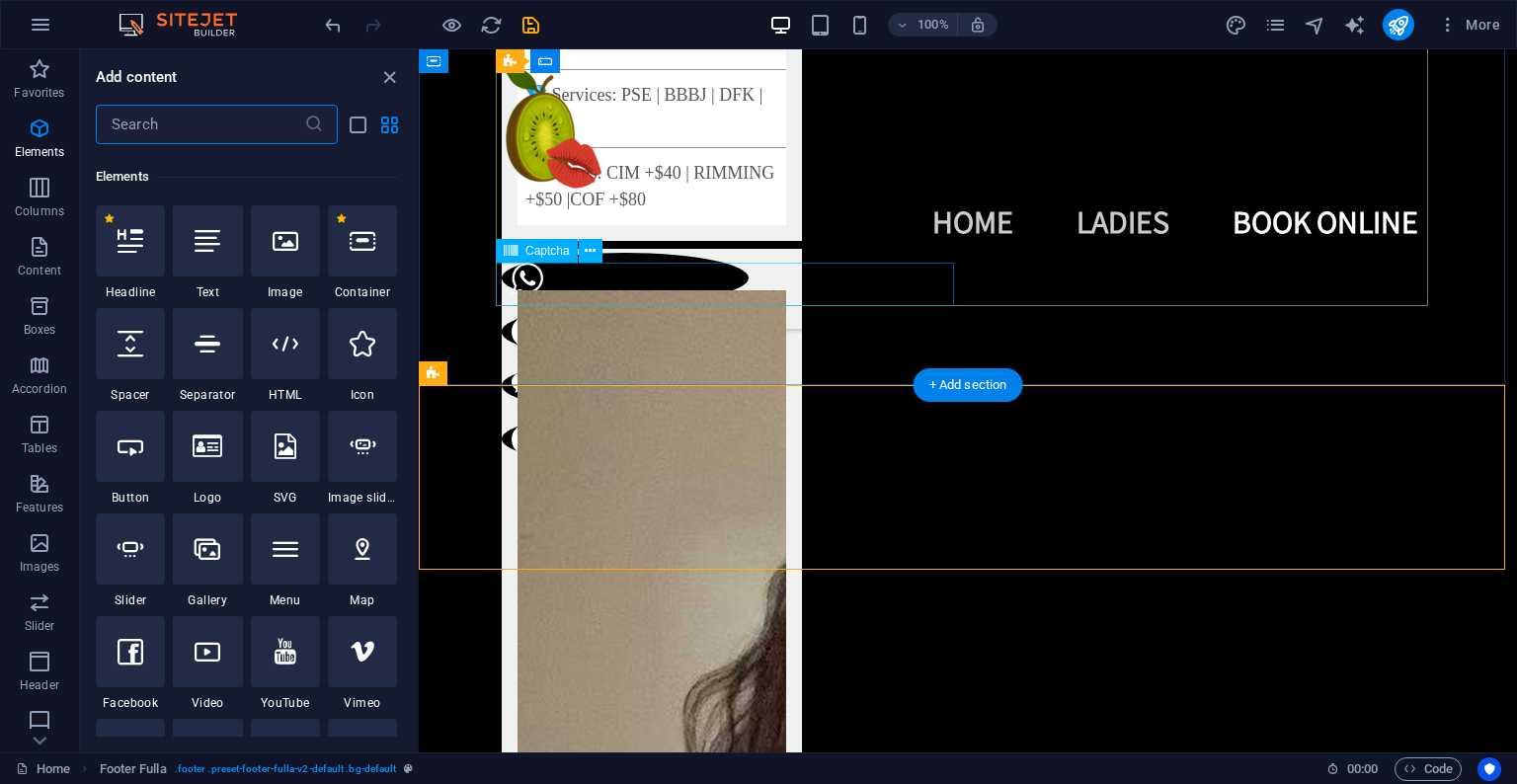 scroll, scrollTop: 209, scrollLeft: 0, axis: vertical 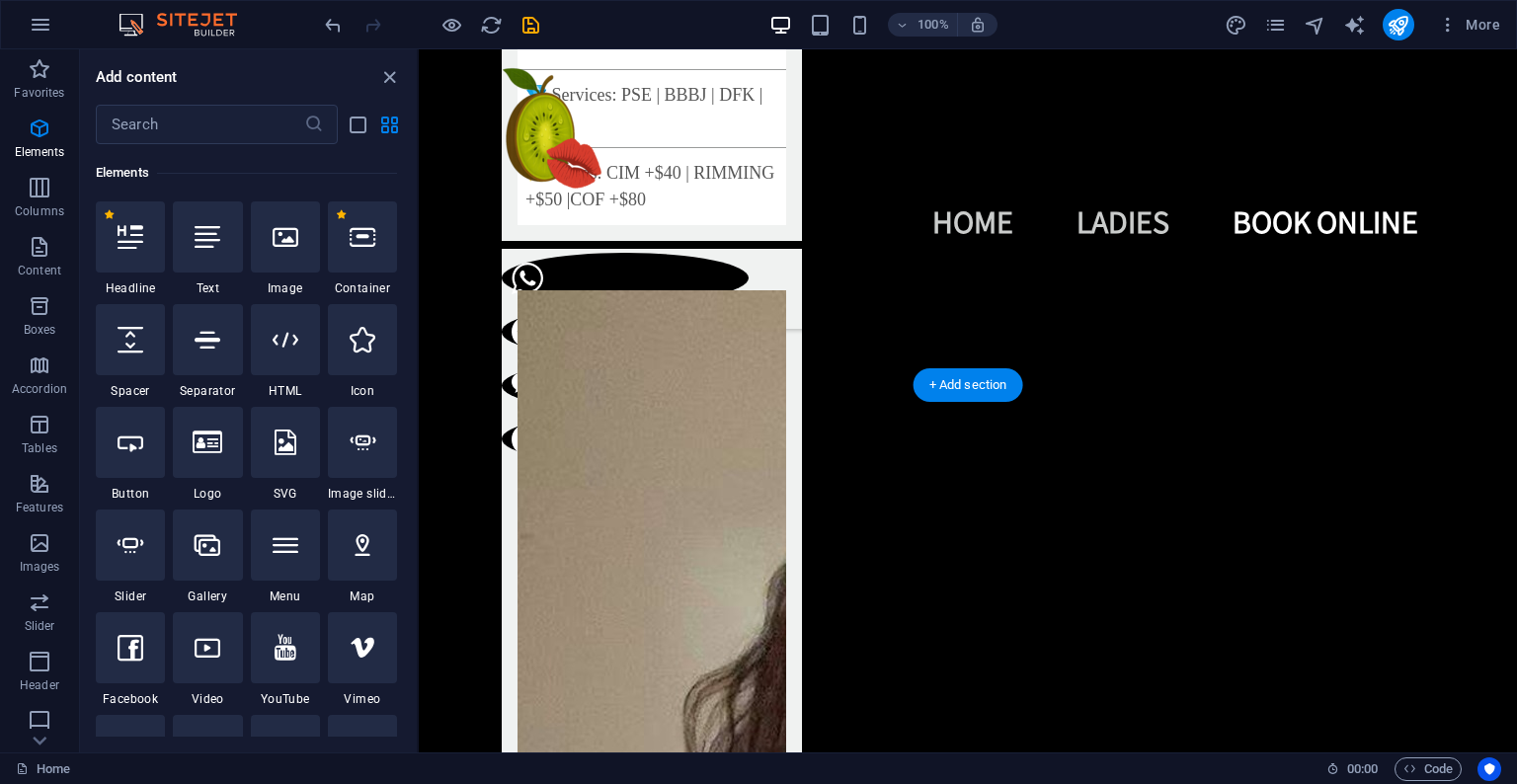 click on "Book Online   I have read and understand the privacy policy. Unreadable? Load new Send" at bounding box center (968, 13442) 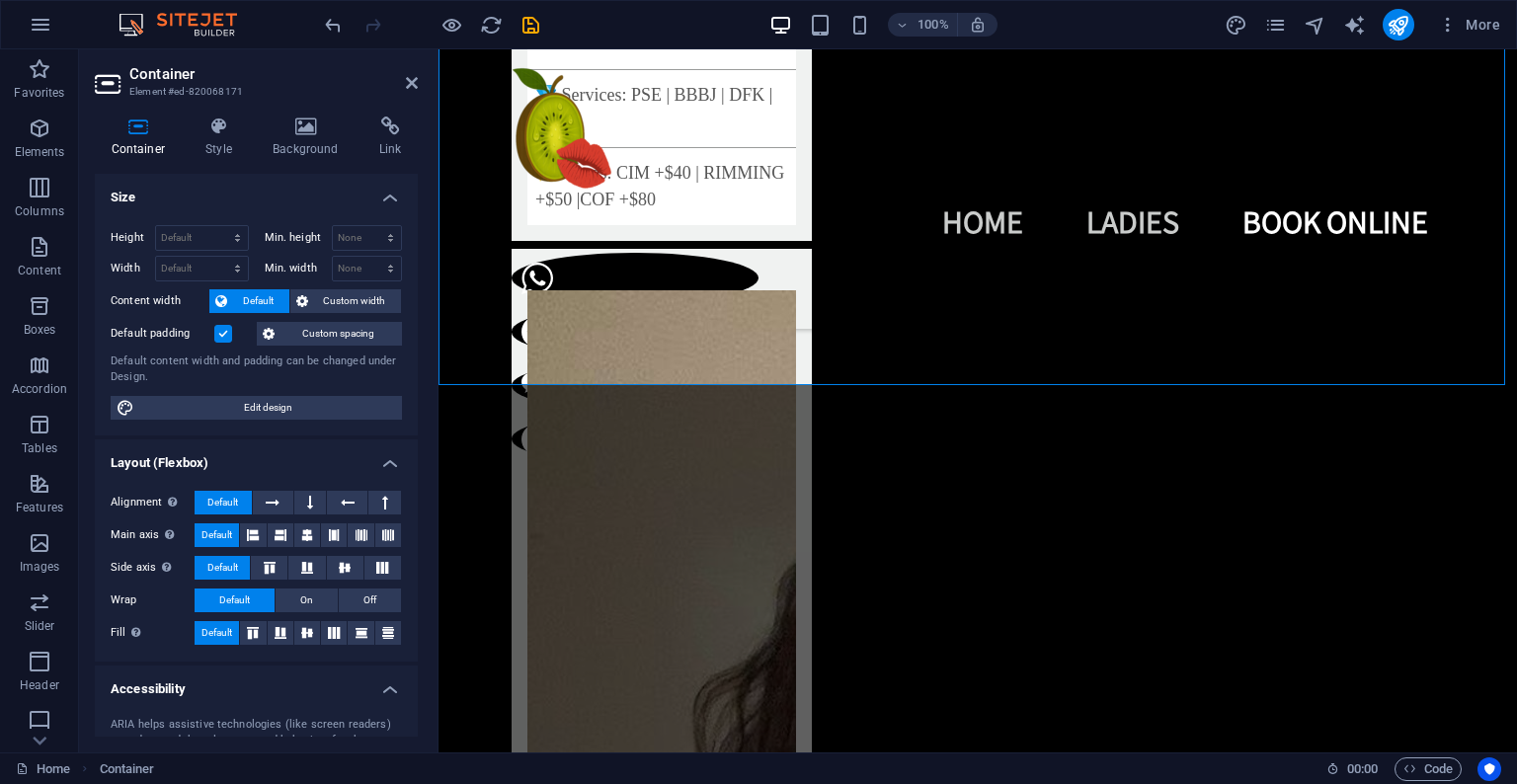 click at bounding box center [978, 13849] 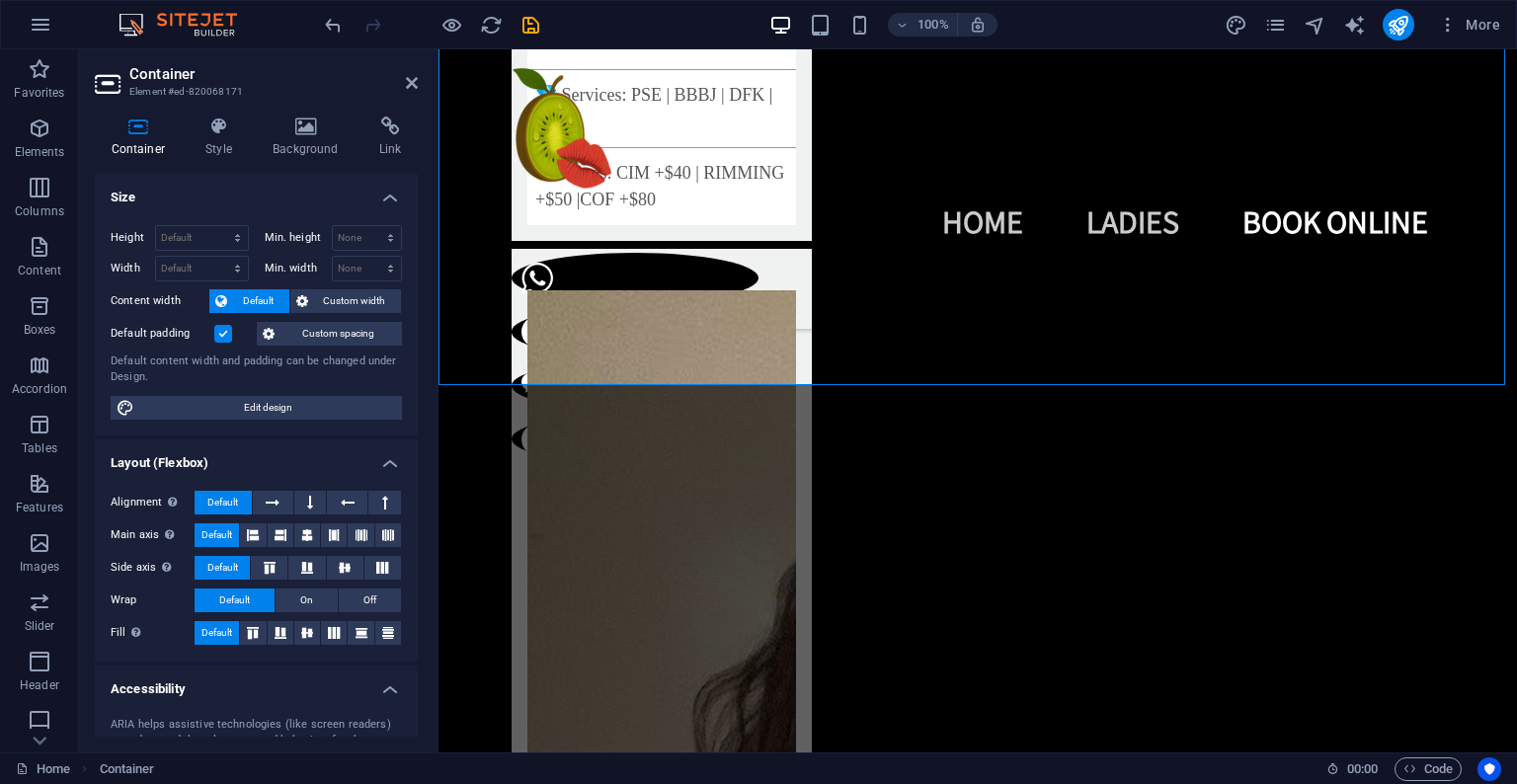 click at bounding box center (978, 13849) 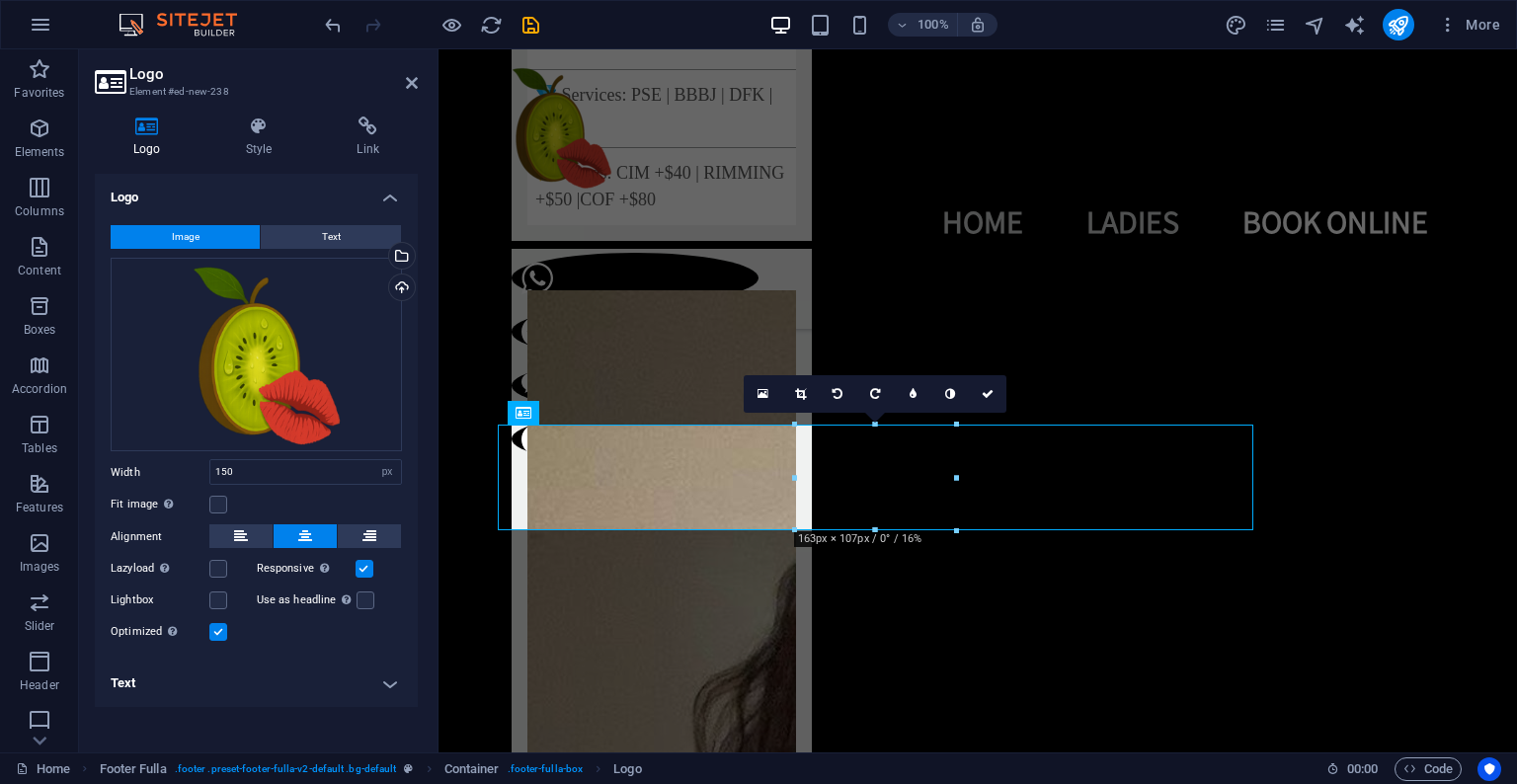 click on "Legal Notice  |  Privacy Policy" at bounding box center [978, 13866] 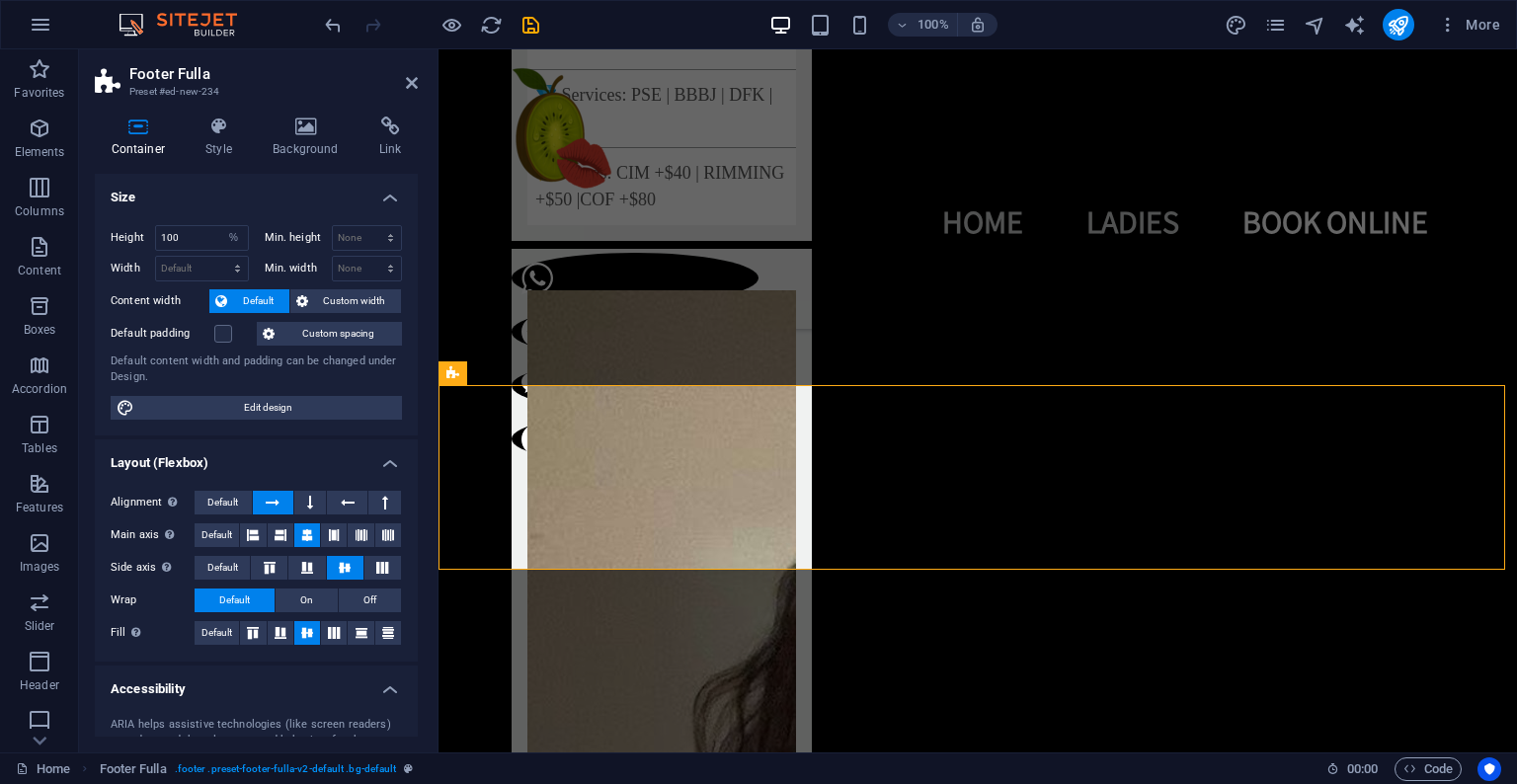 click on "Footer Fulla" at bounding box center (452, 373) 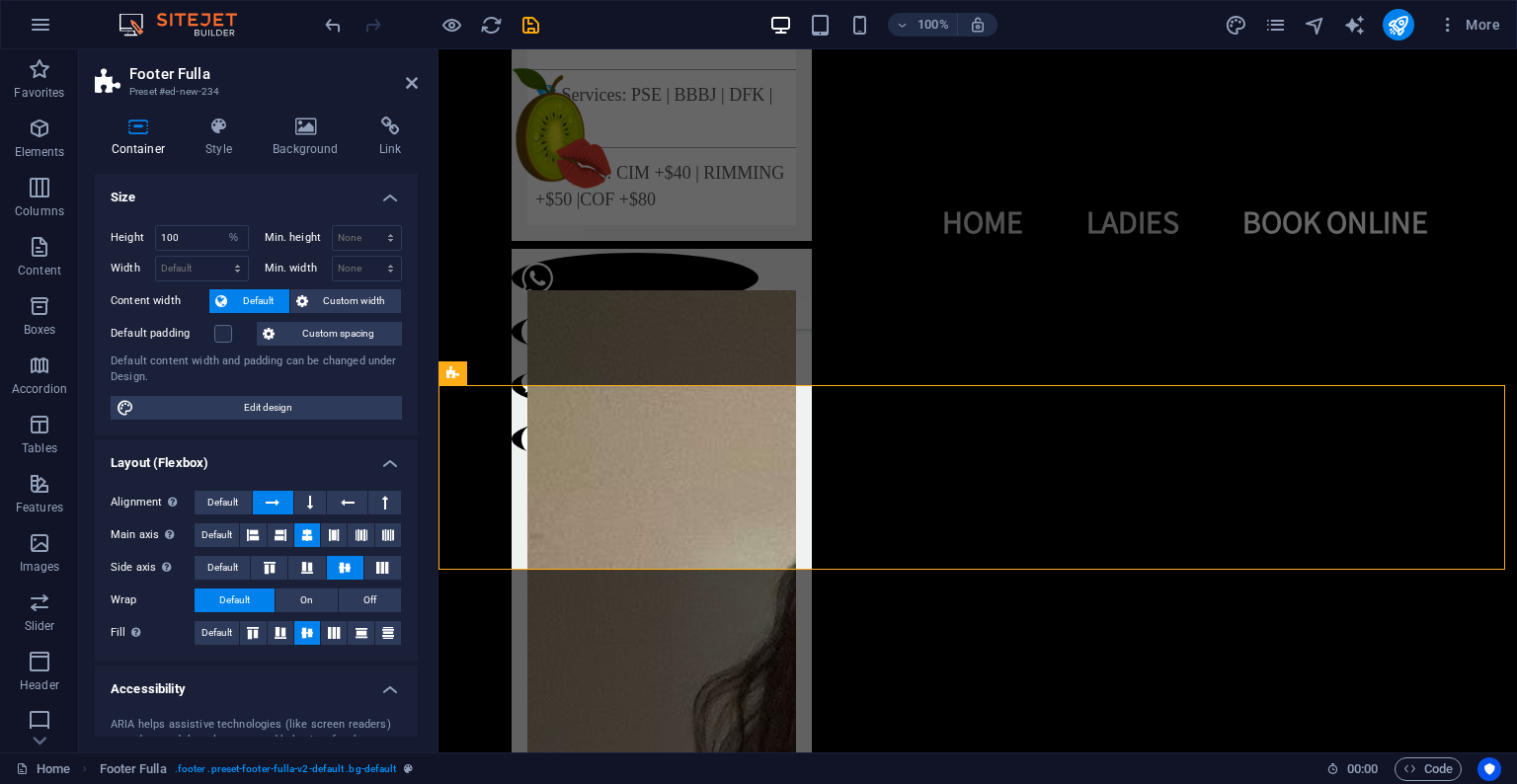 click on "Footer Fulla" at bounding box center (452, 373) 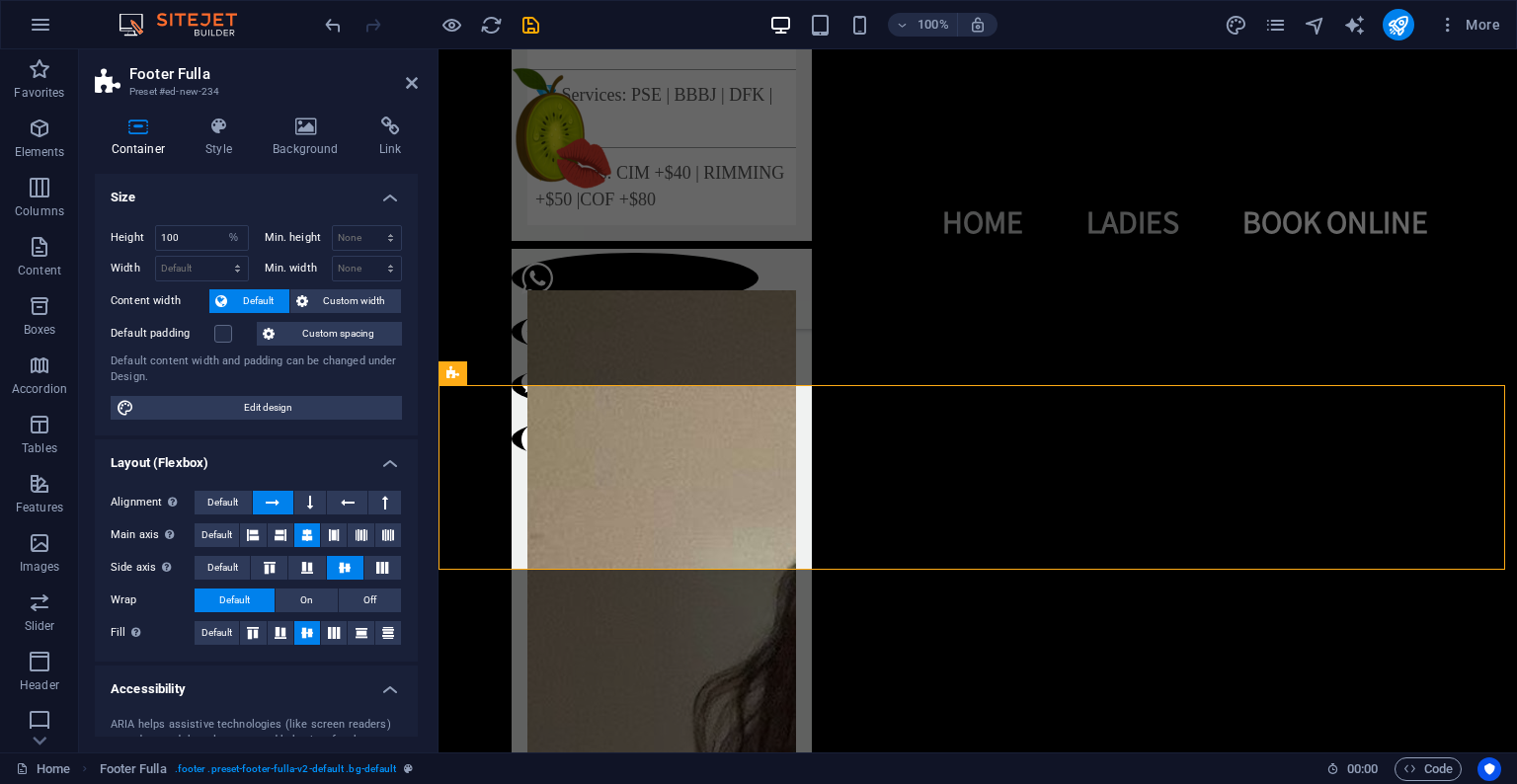 click on "Footer Fulla" at bounding box center [452, 373] 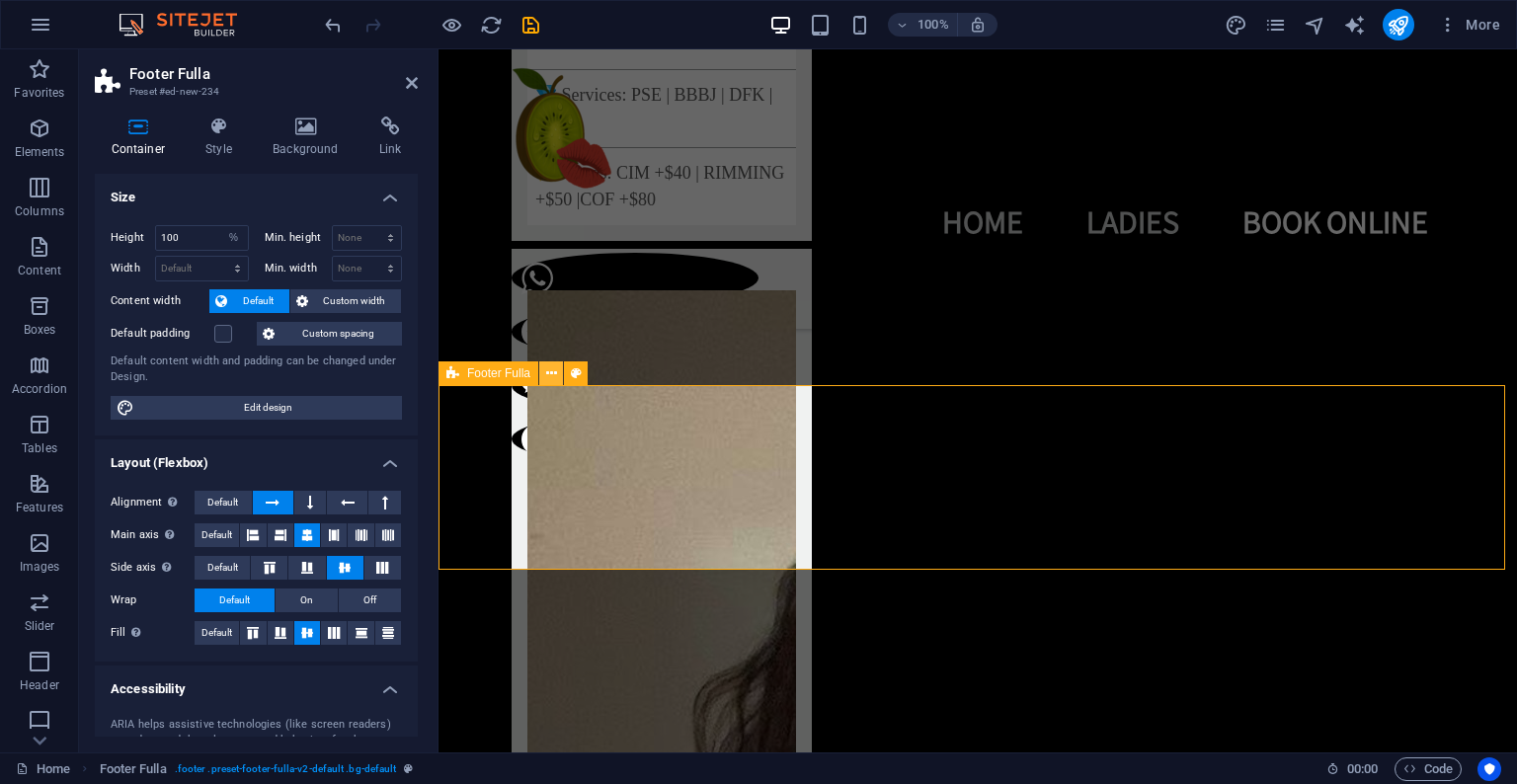 click at bounding box center [551, 373] 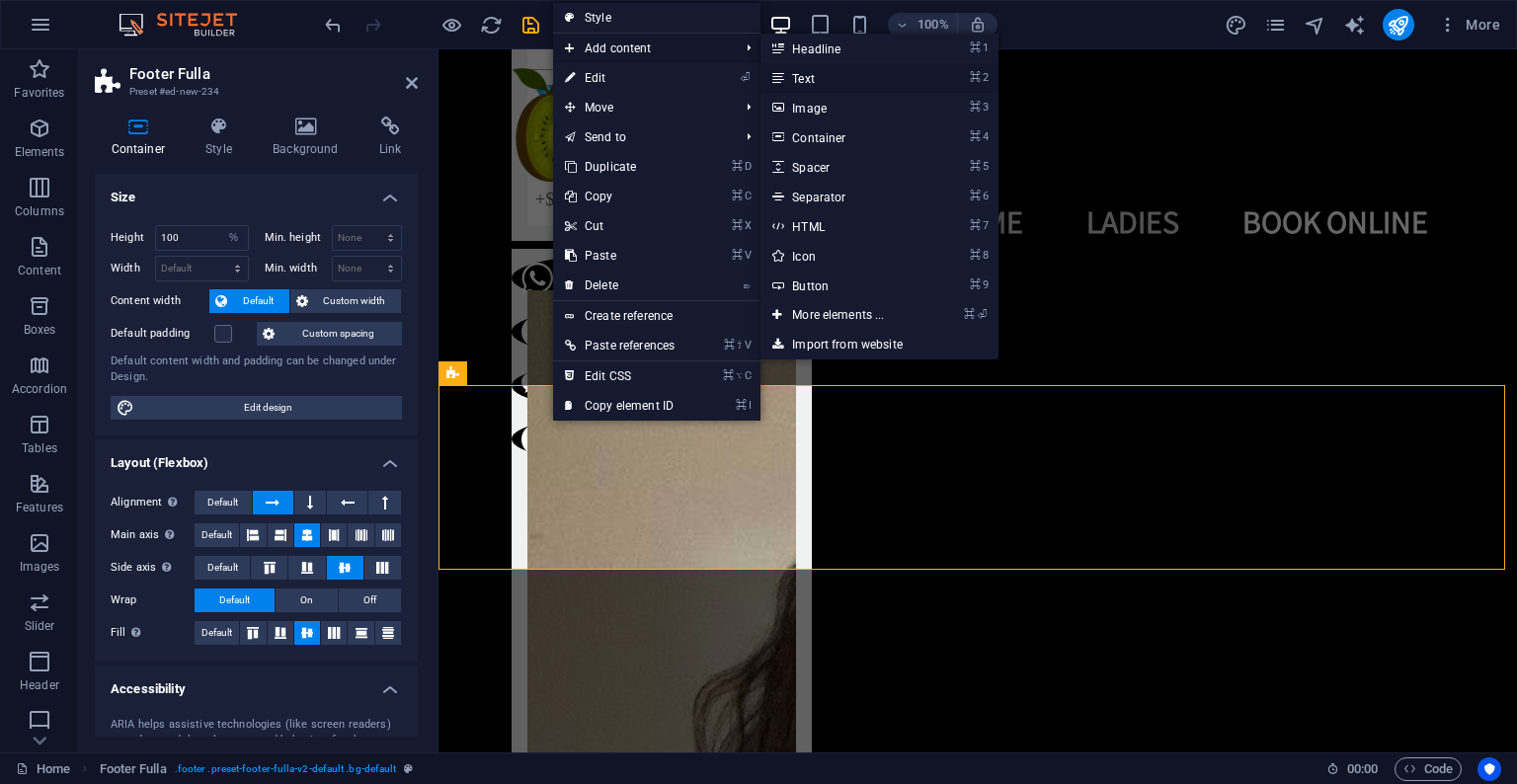 drag, startPoint x: 860, startPoint y: 78, endPoint x: 392, endPoint y: 165, distance: 476.01786 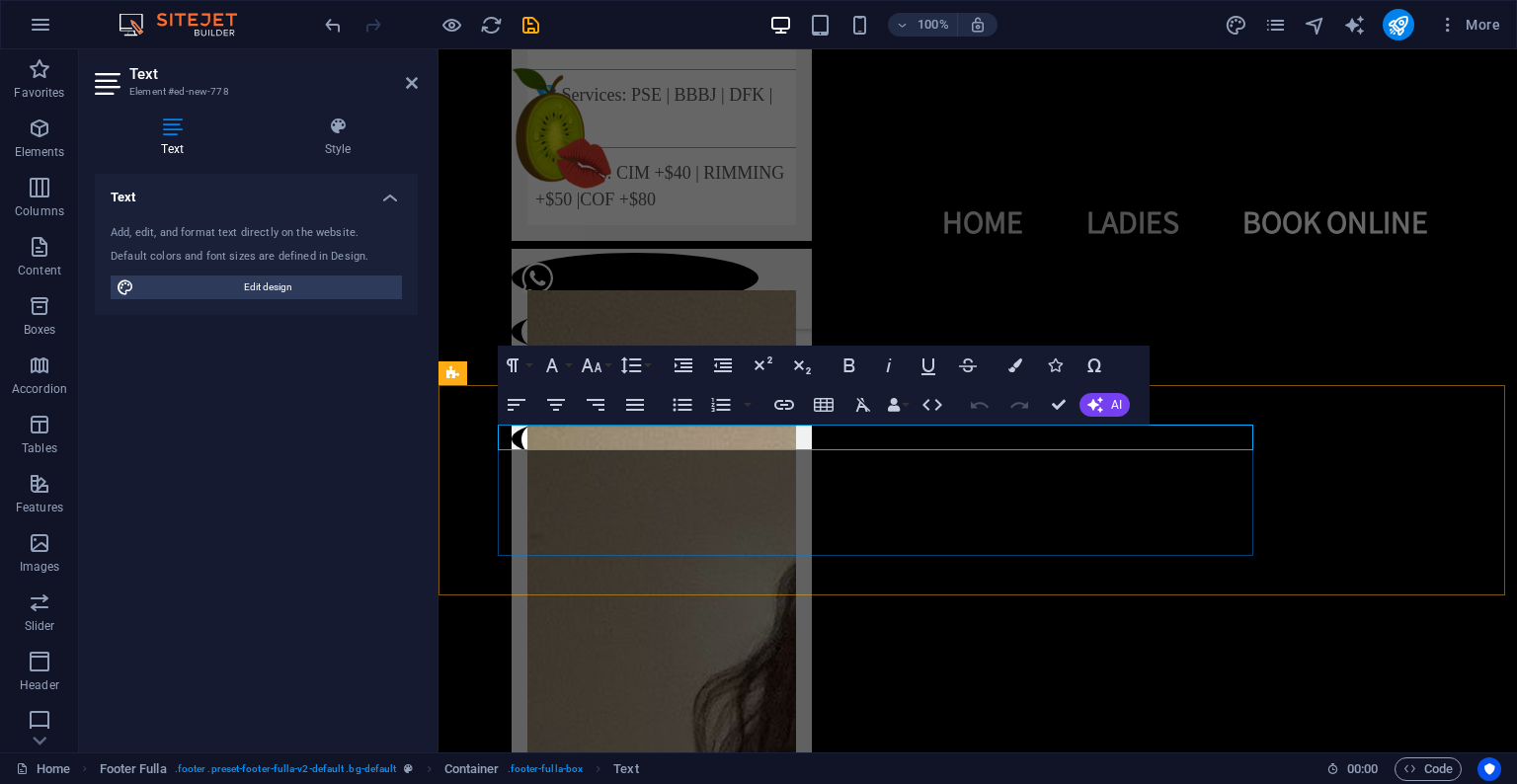 click on "New text element" at bounding box center [978, 13810] 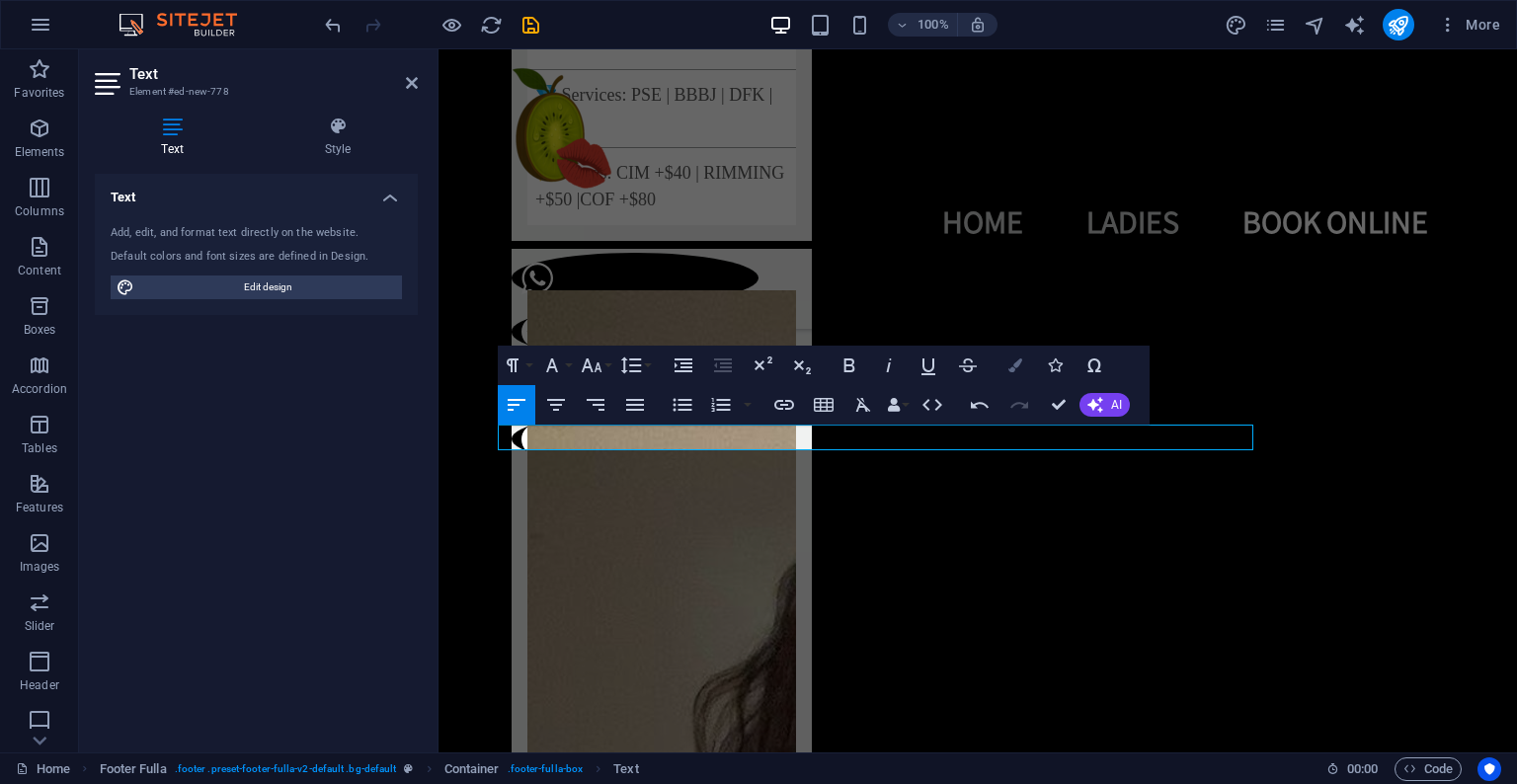 click at bounding box center (1015, 365) 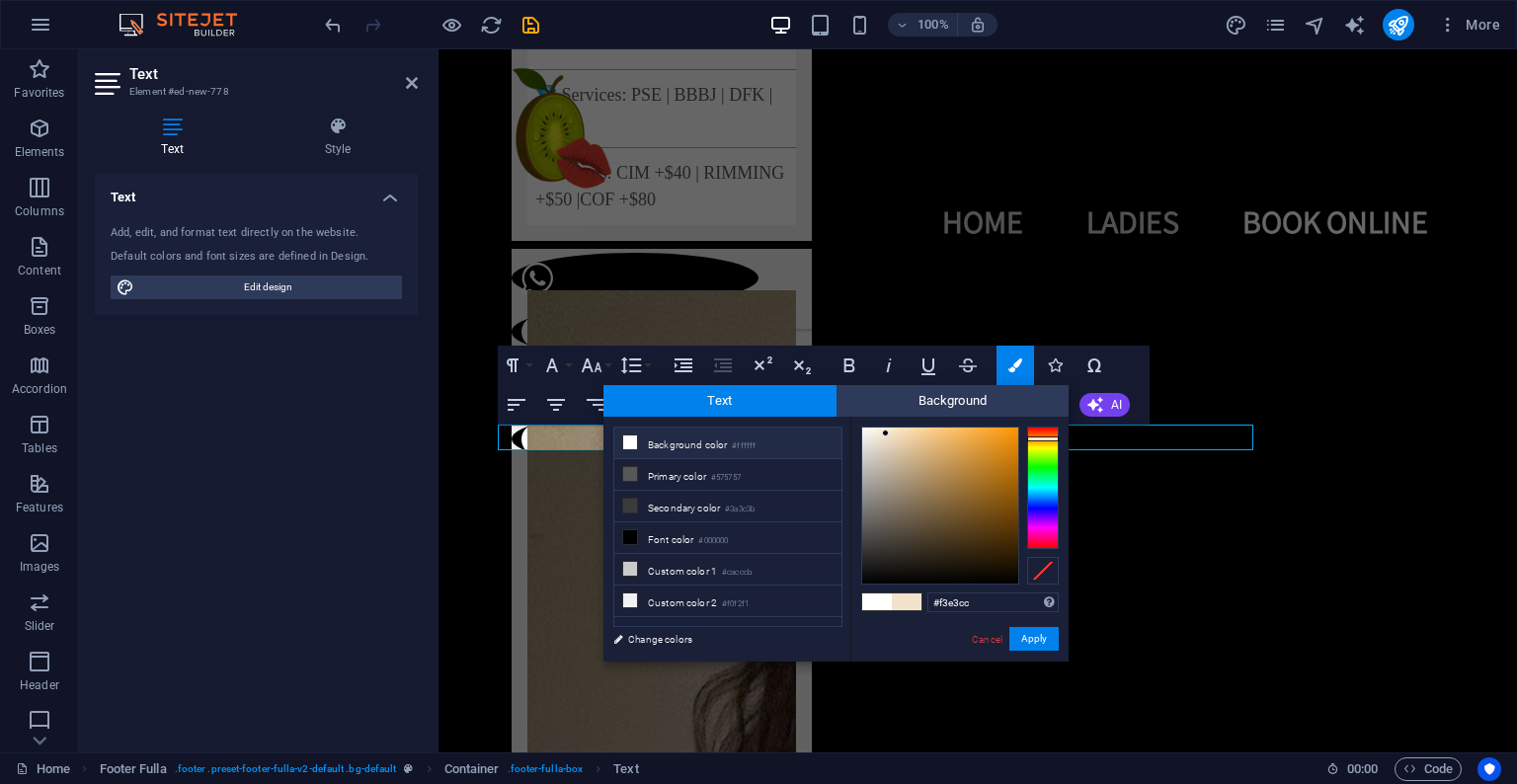 click at bounding box center [630, 442] 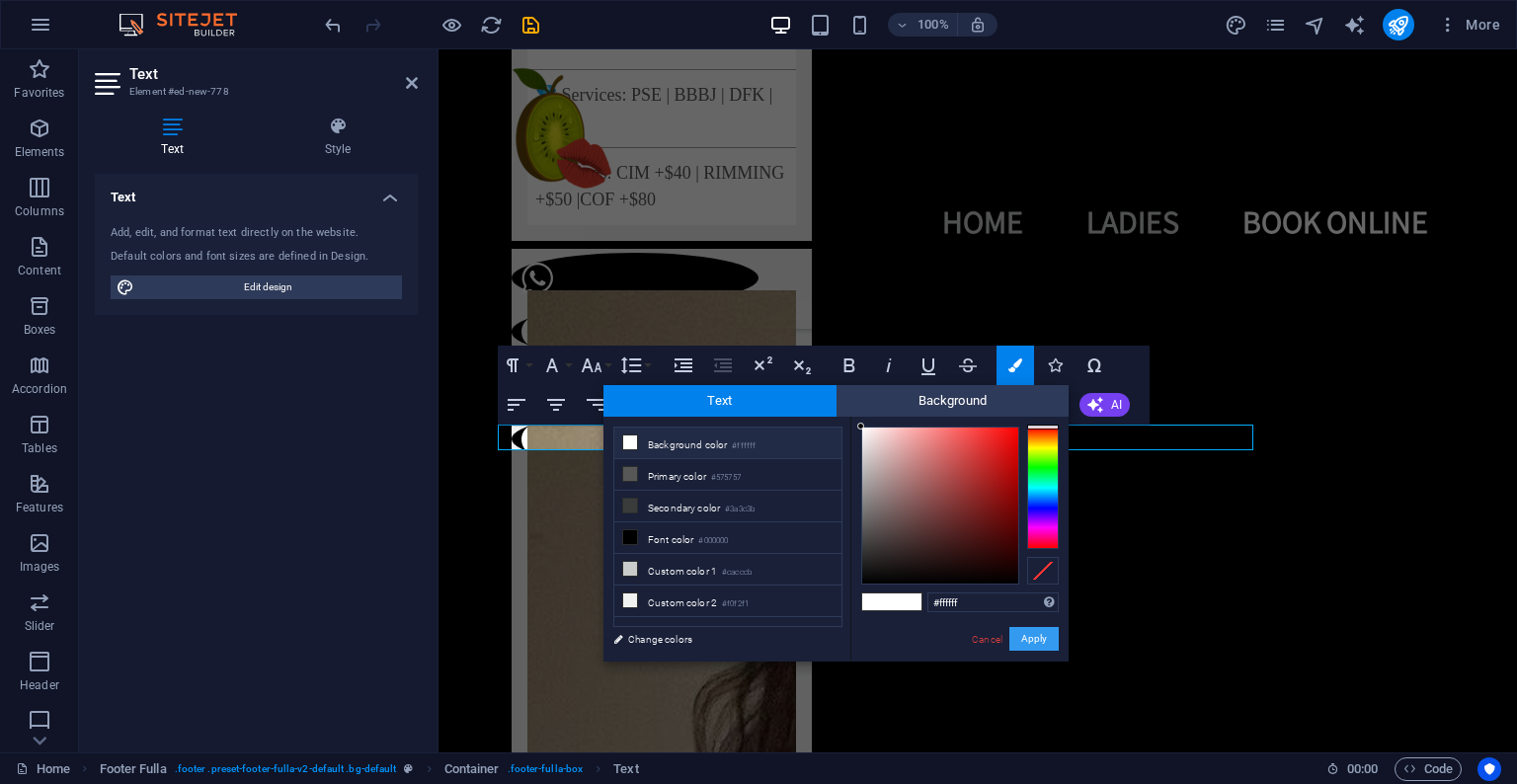 click on "Apply" at bounding box center [1034, 639] 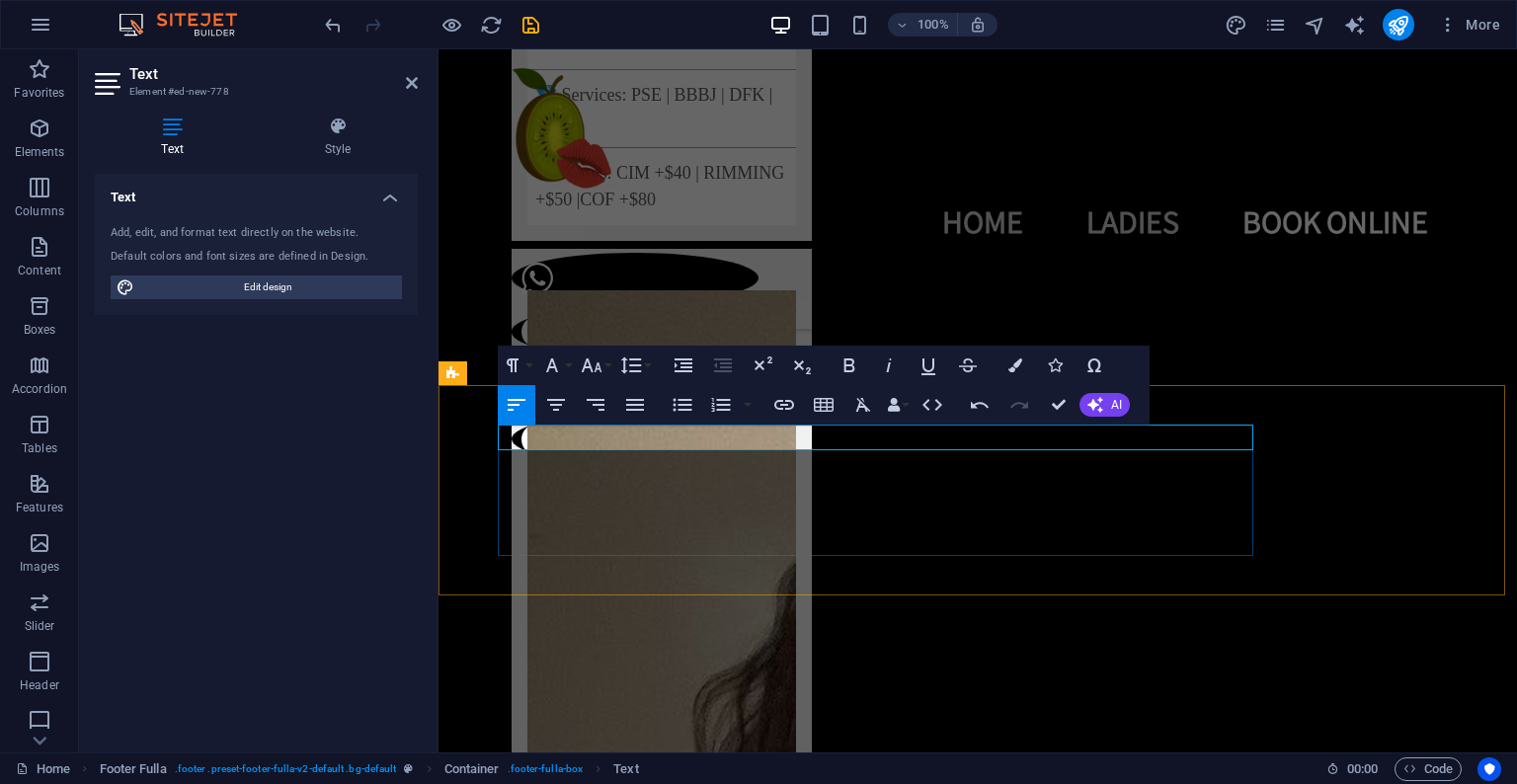 click on "©All Rights Reserved 2025" at bounding box center [978, 13810] 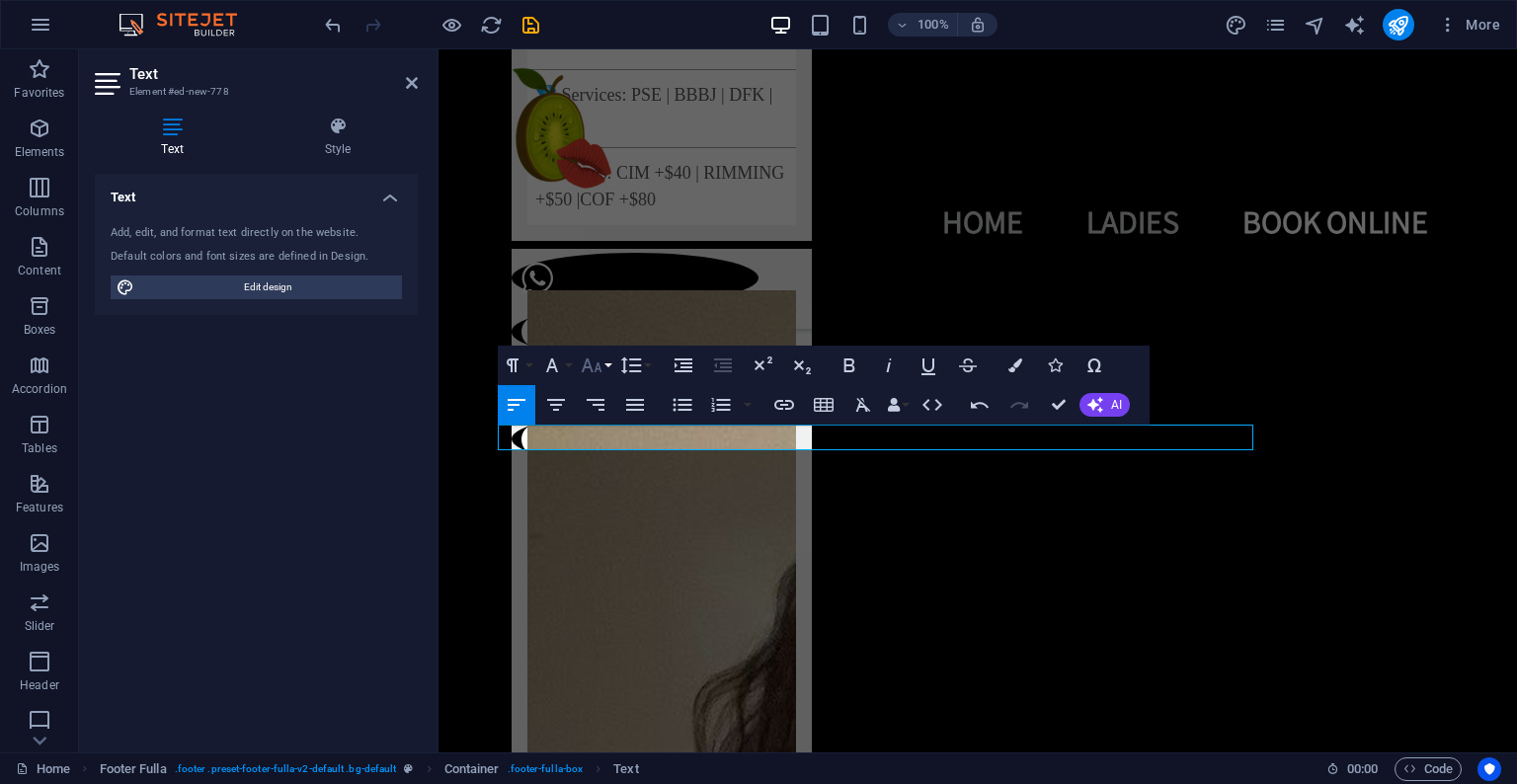 click 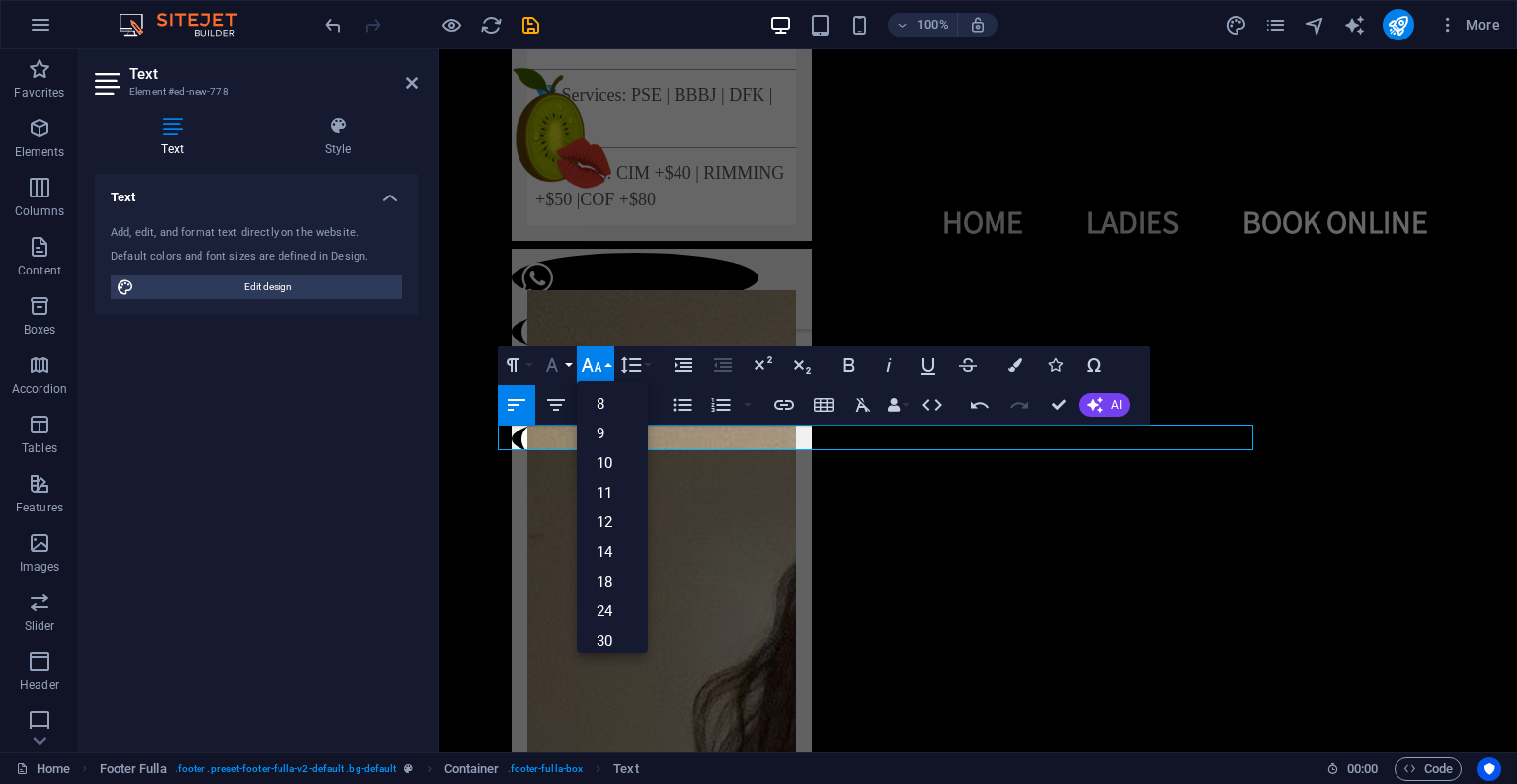 click on "Font Family" at bounding box center (556, 365) 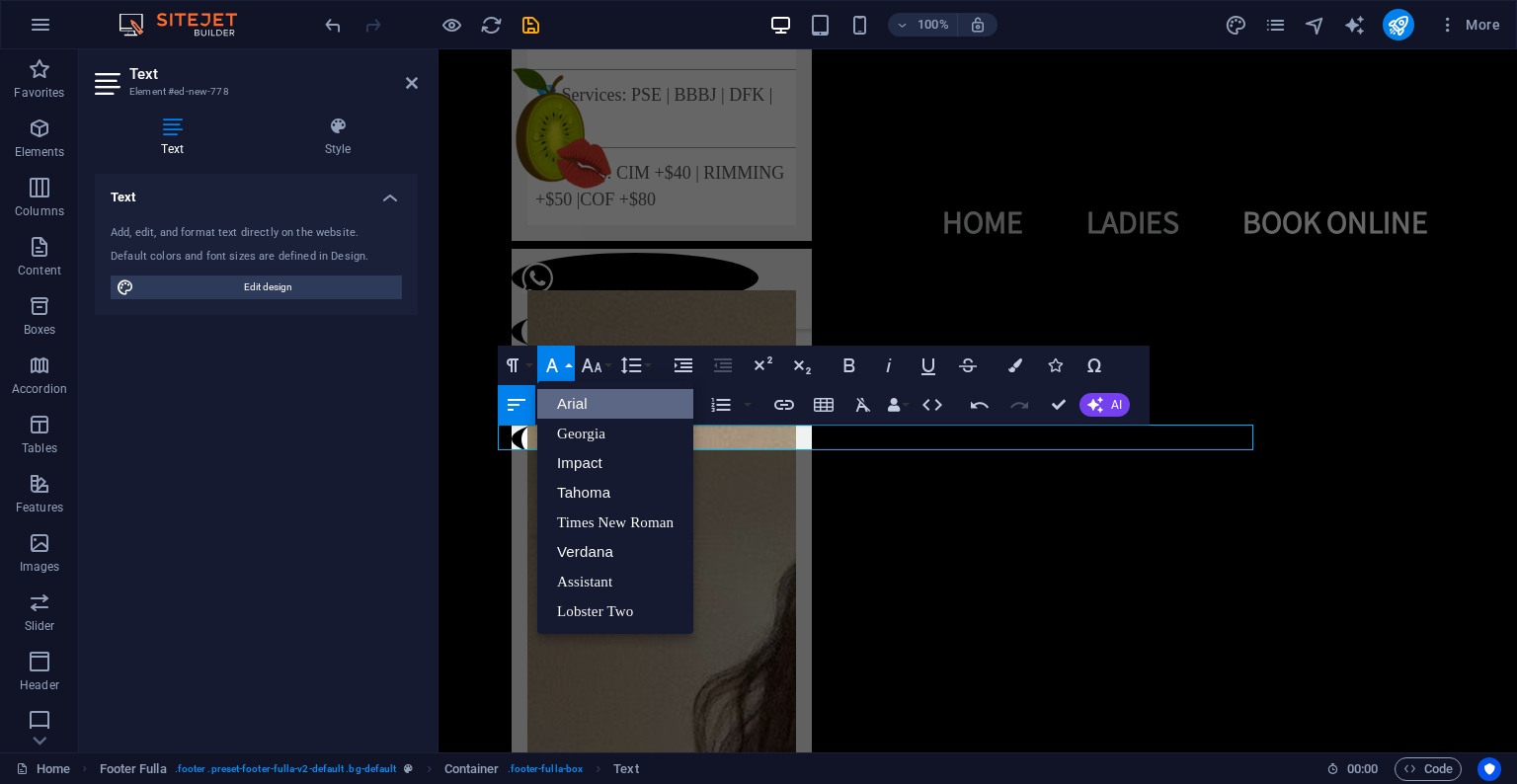 click on "Arial" at bounding box center [615, 404] 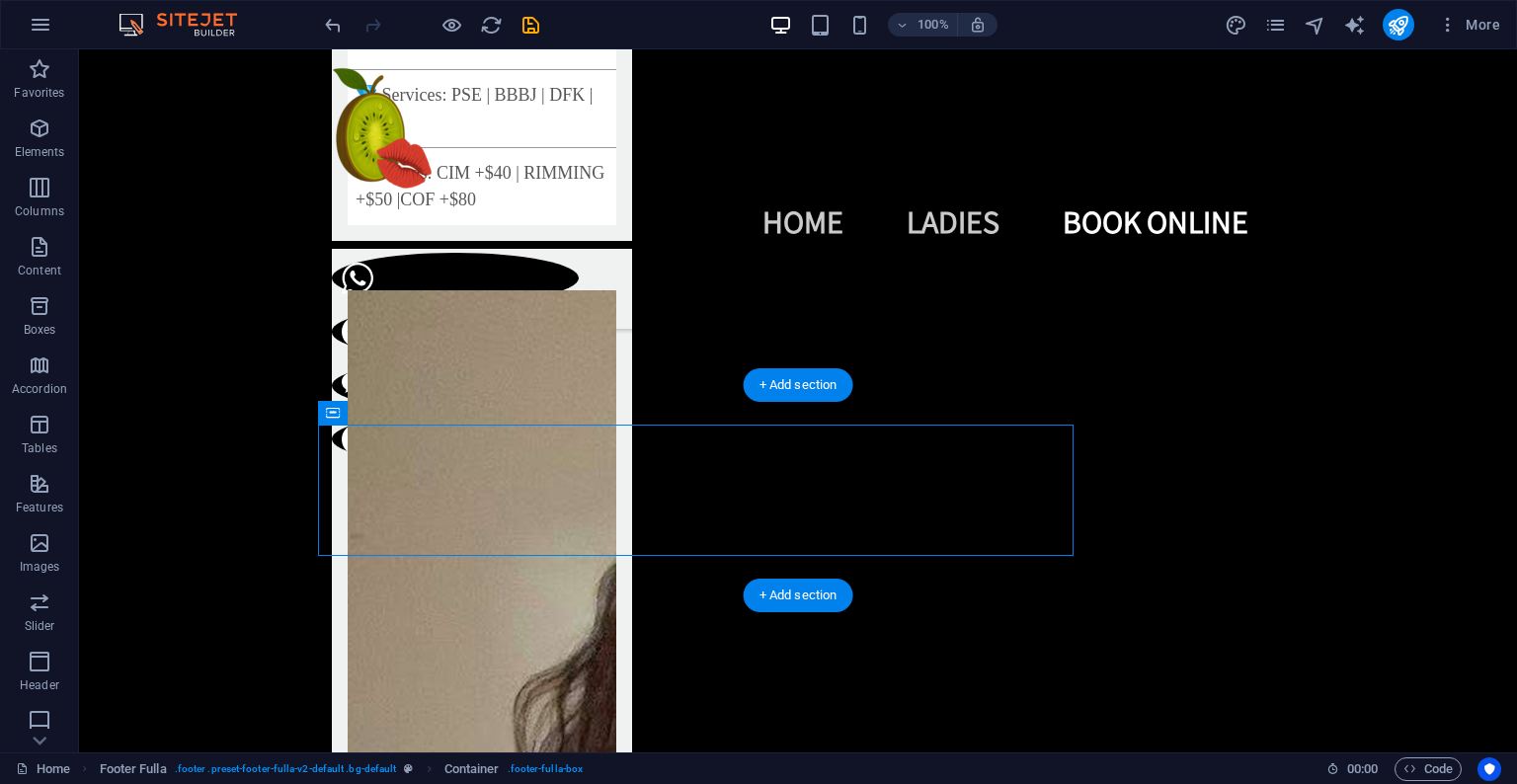 drag, startPoint x: 416, startPoint y: 466, endPoint x: 415, endPoint y: 539, distance: 73.00685 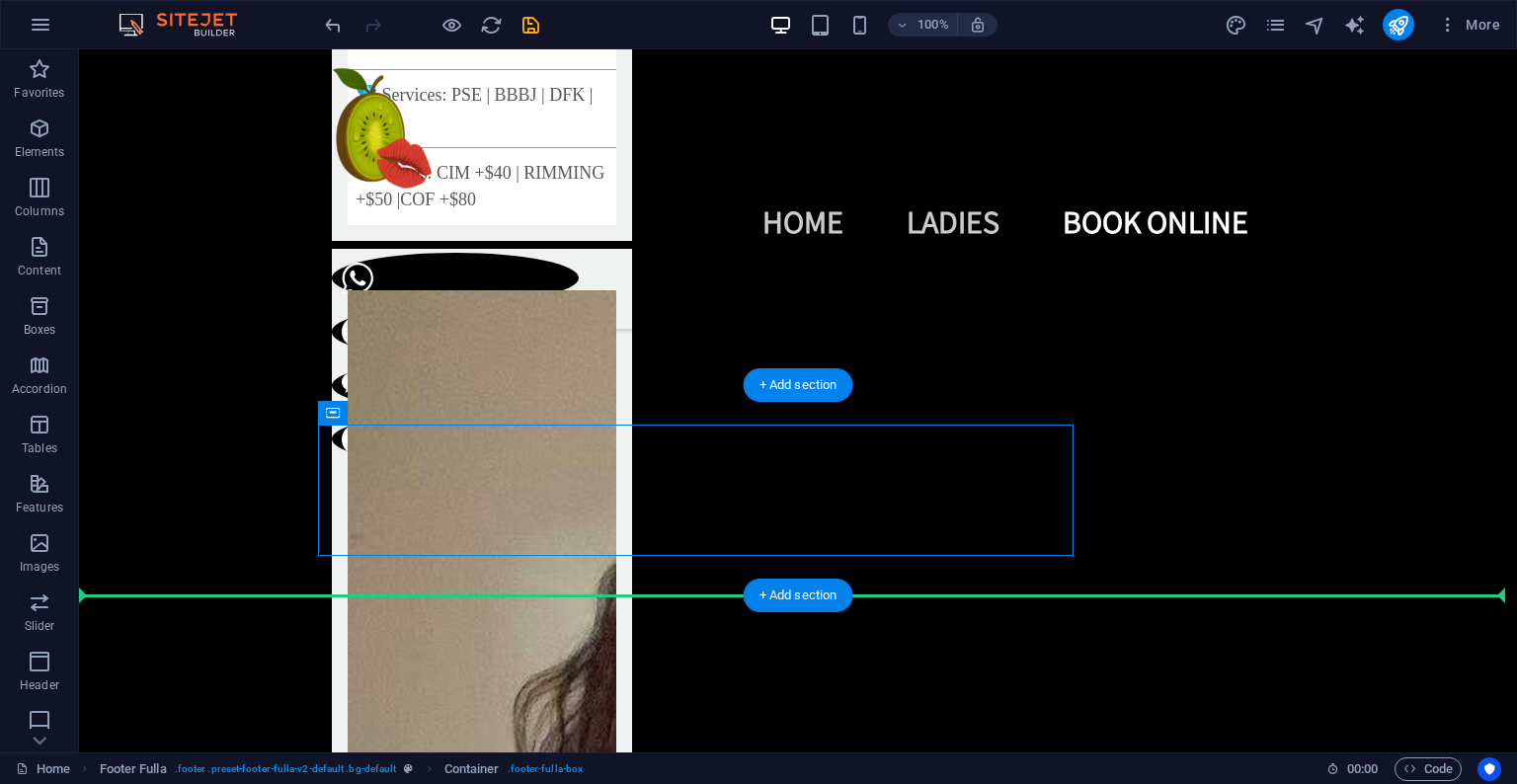 drag, startPoint x: 404, startPoint y: 462, endPoint x: 203, endPoint y: 539, distance: 215.24405 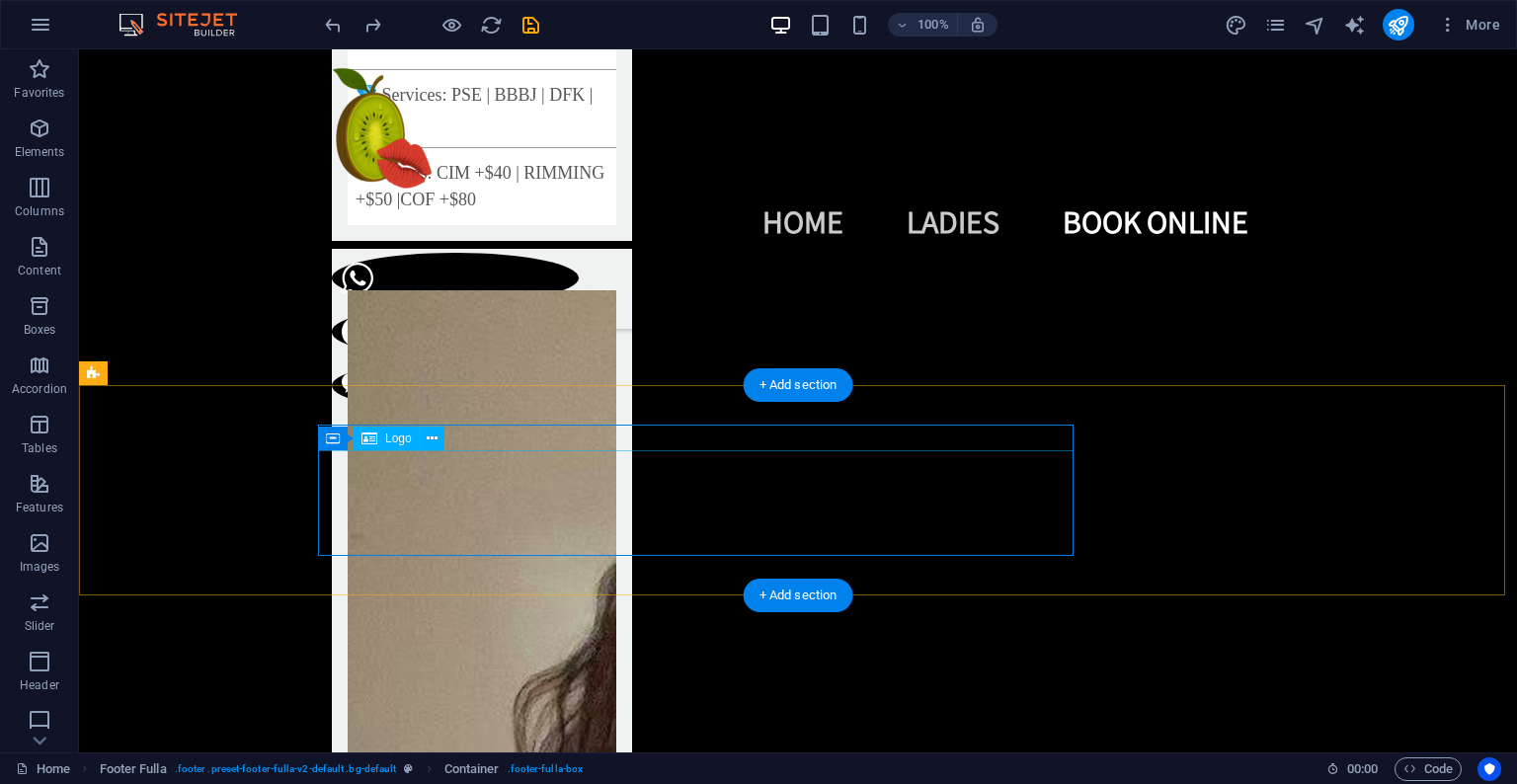 click at bounding box center [798, 13875] 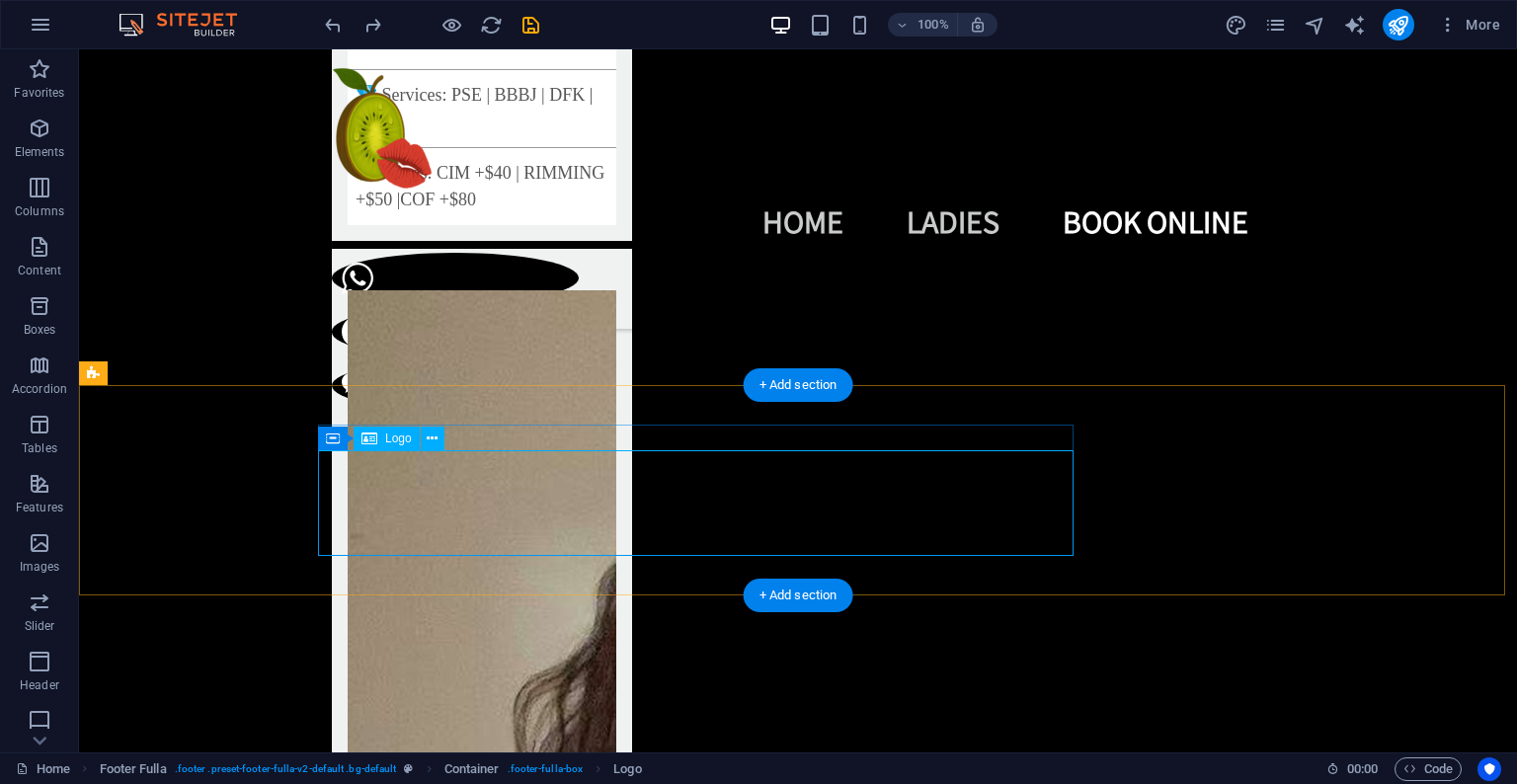 click at bounding box center [798, 13875] 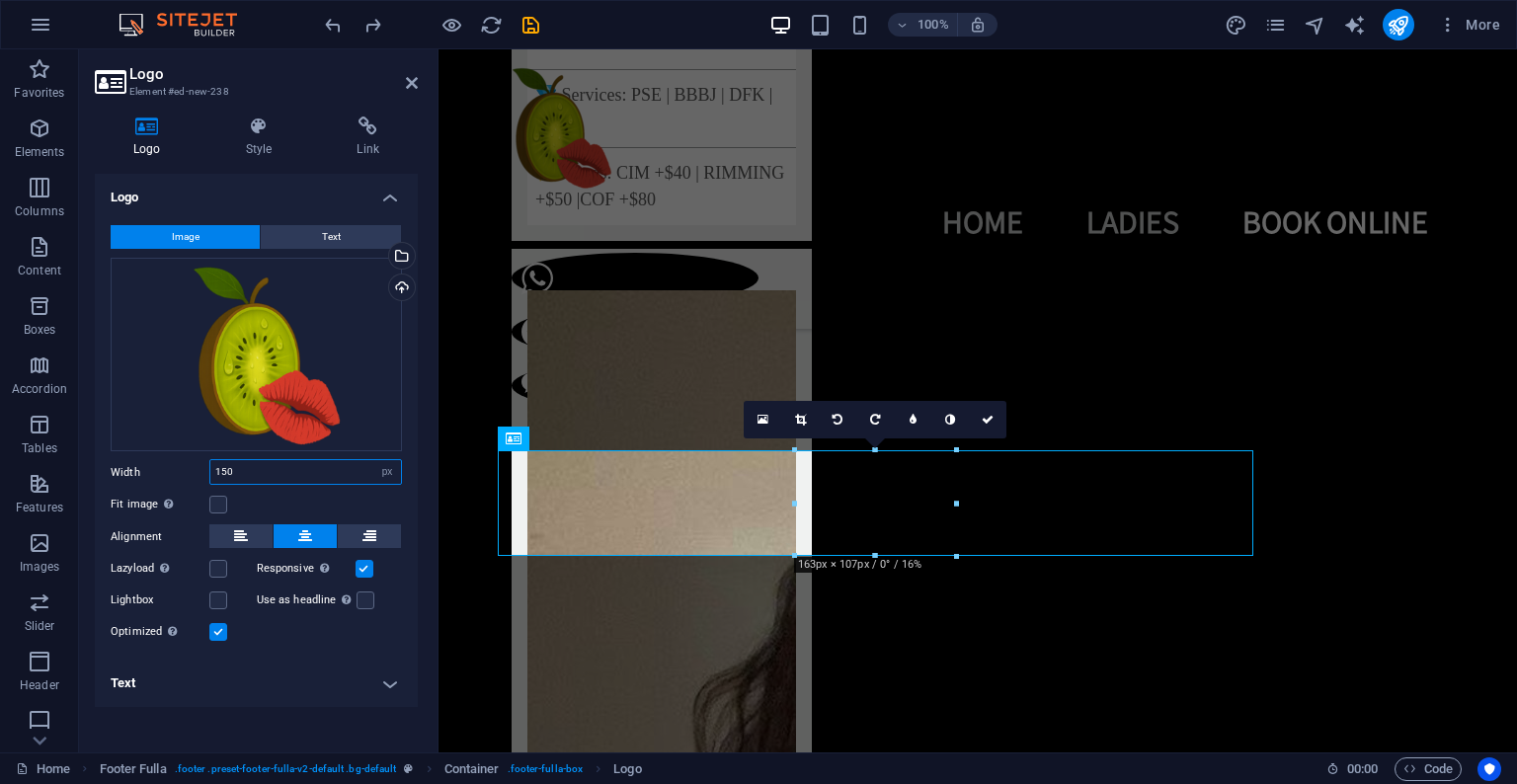 drag, startPoint x: 278, startPoint y: 471, endPoint x: 166, endPoint y: 463, distance: 112.28535 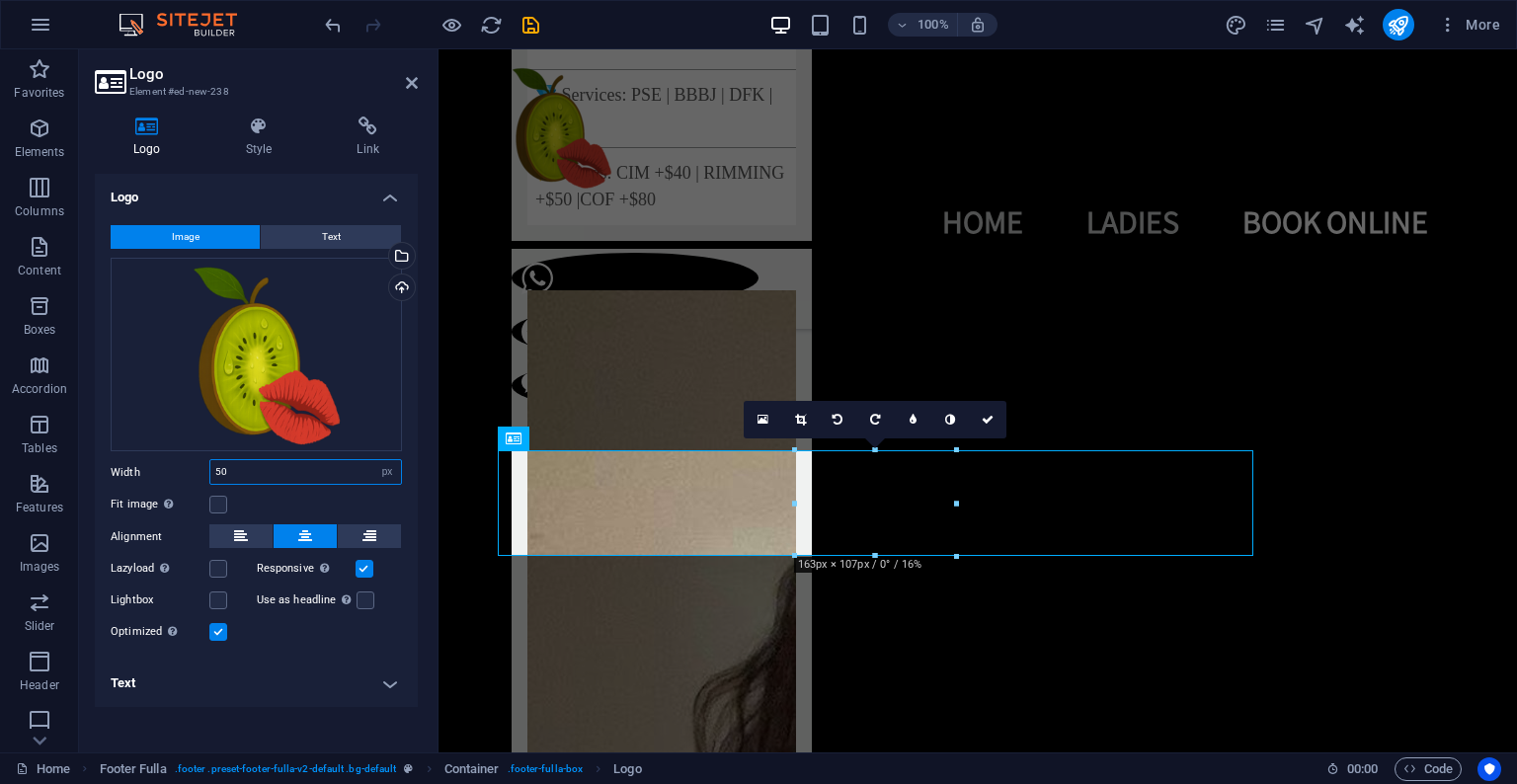 click on "50" at bounding box center [305, 472] 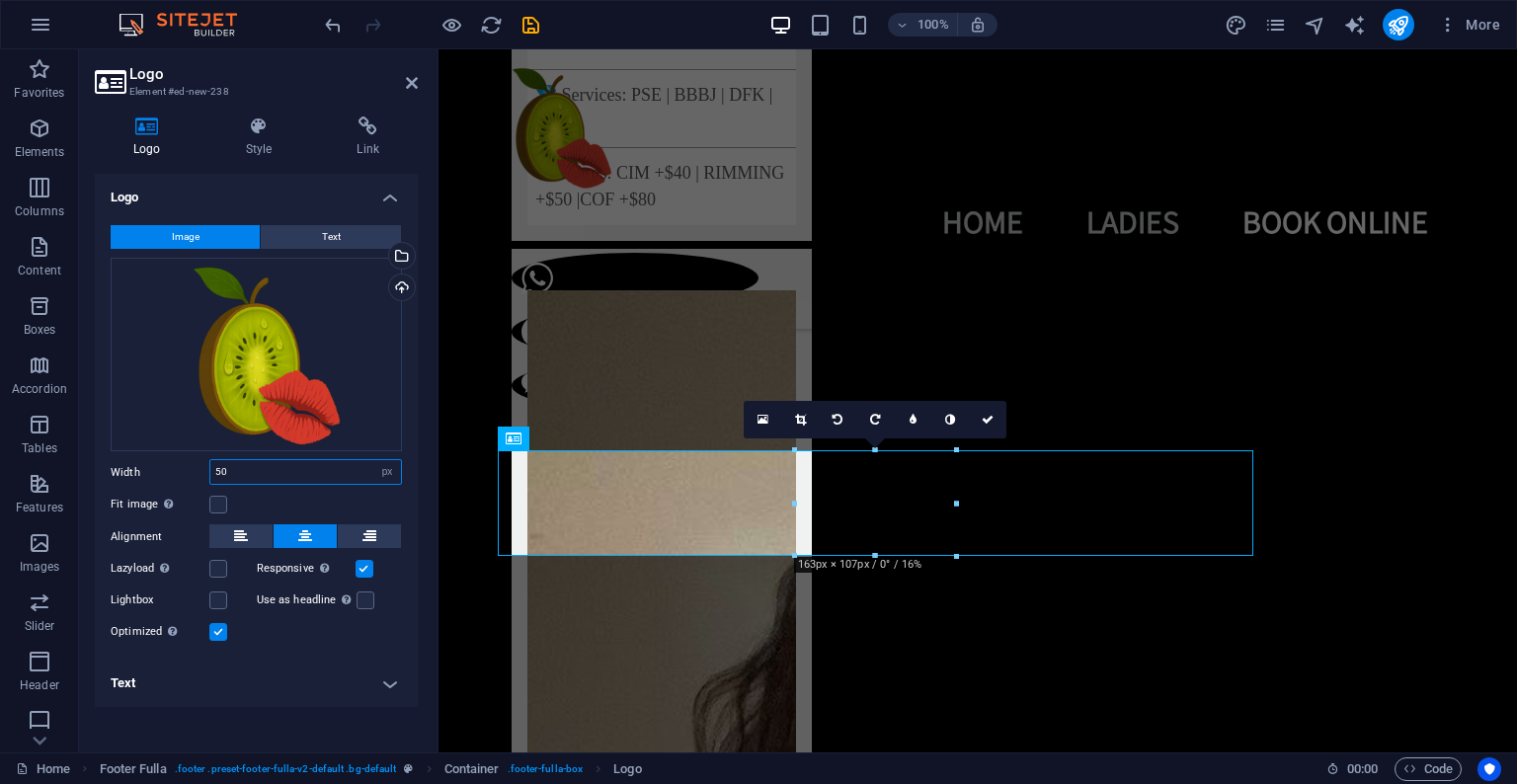 type on "5" 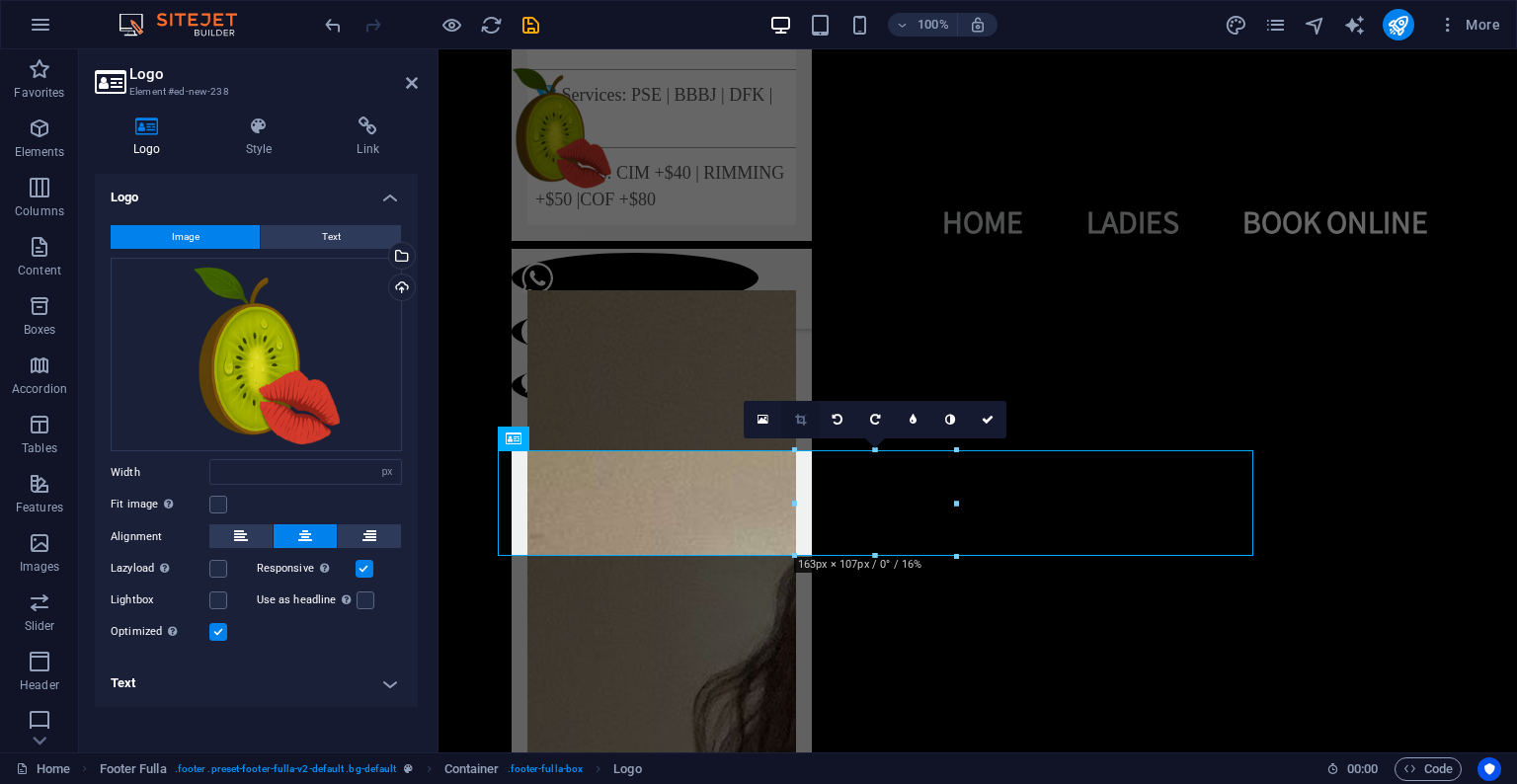 click at bounding box center (800, 420) 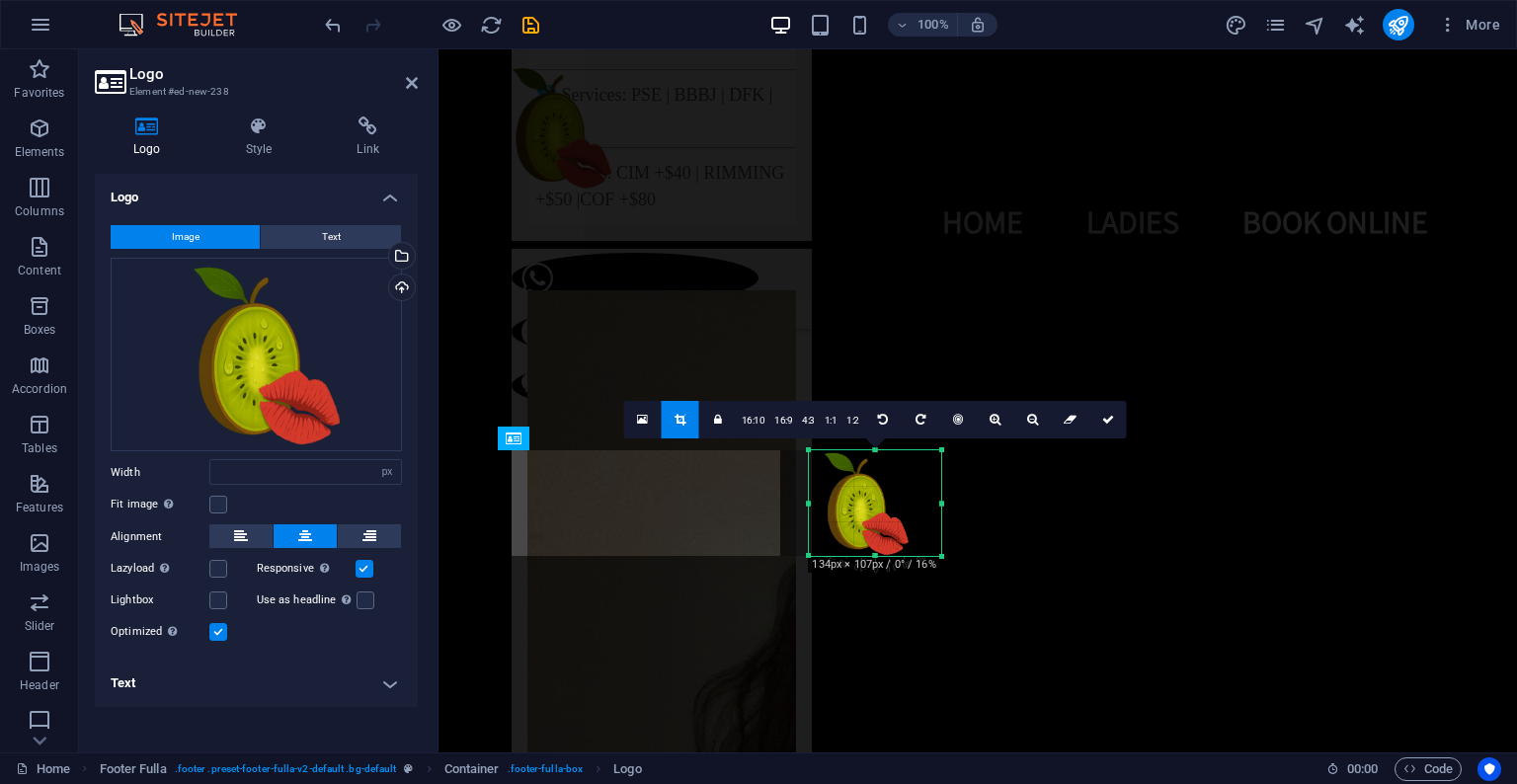 drag, startPoint x: 794, startPoint y: 502, endPoint x: 823, endPoint y: 502, distance: 29 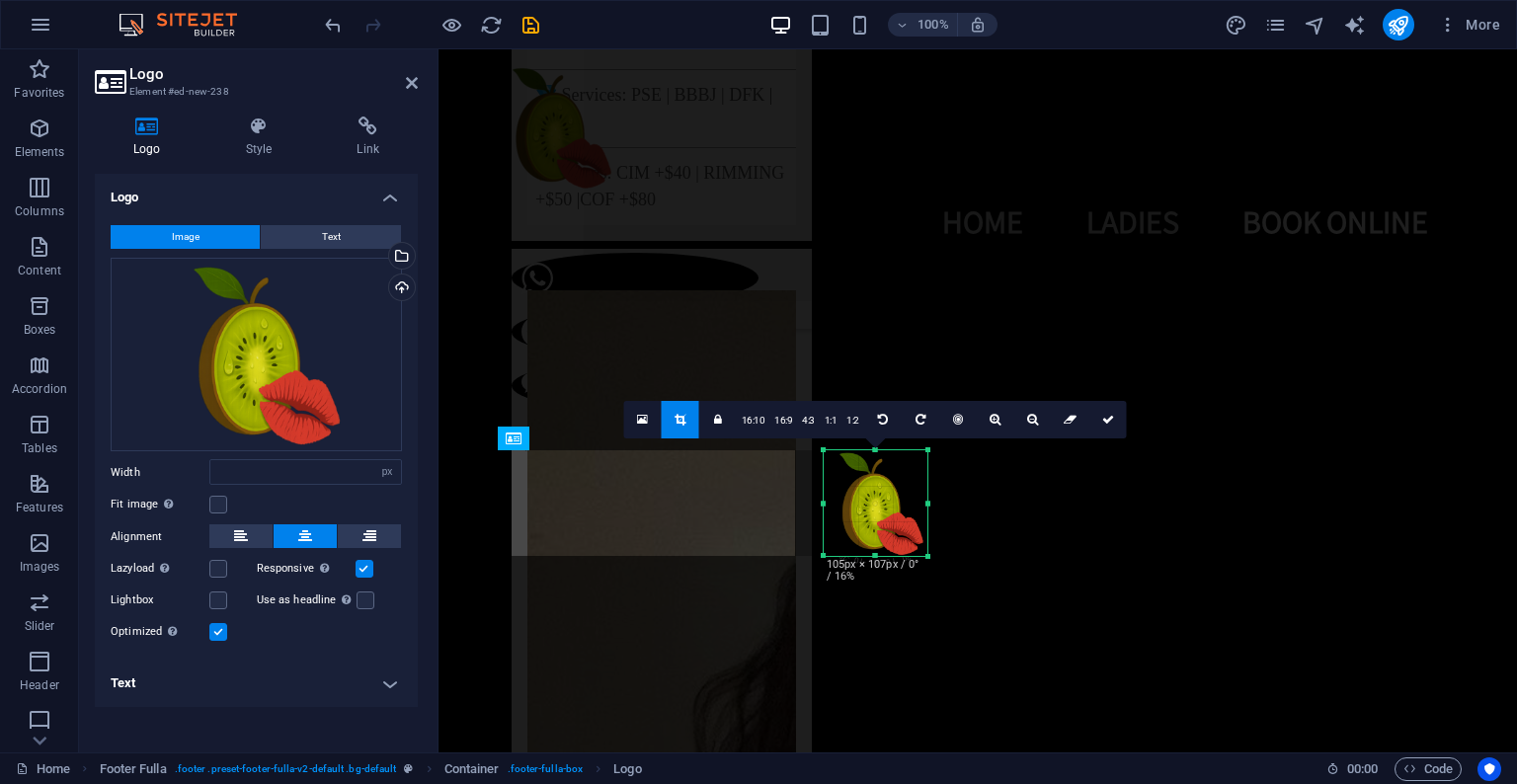 drag, startPoint x: 940, startPoint y: 506, endPoint x: 912, endPoint y: 507, distance: 28.017851 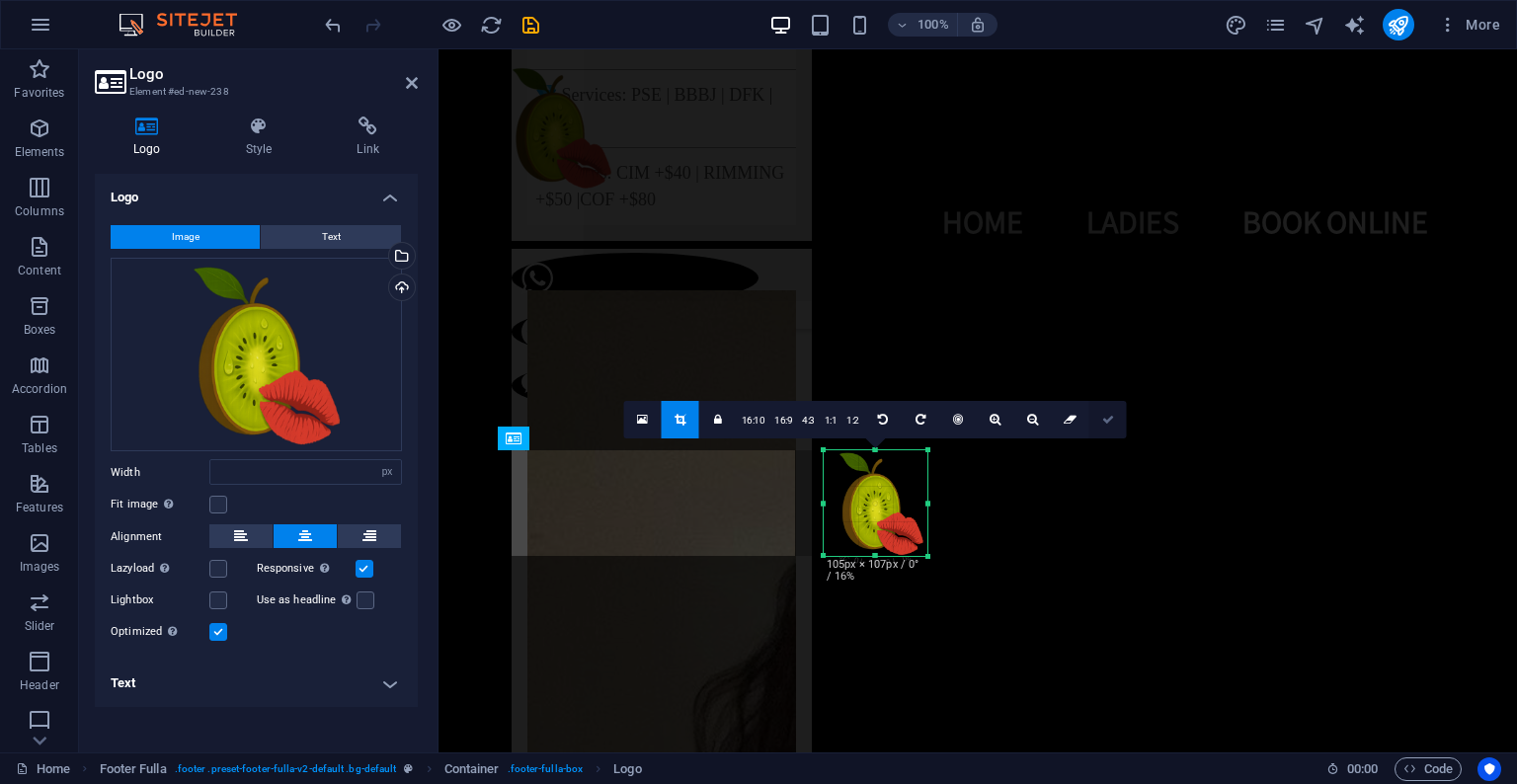 click at bounding box center [1108, 420] 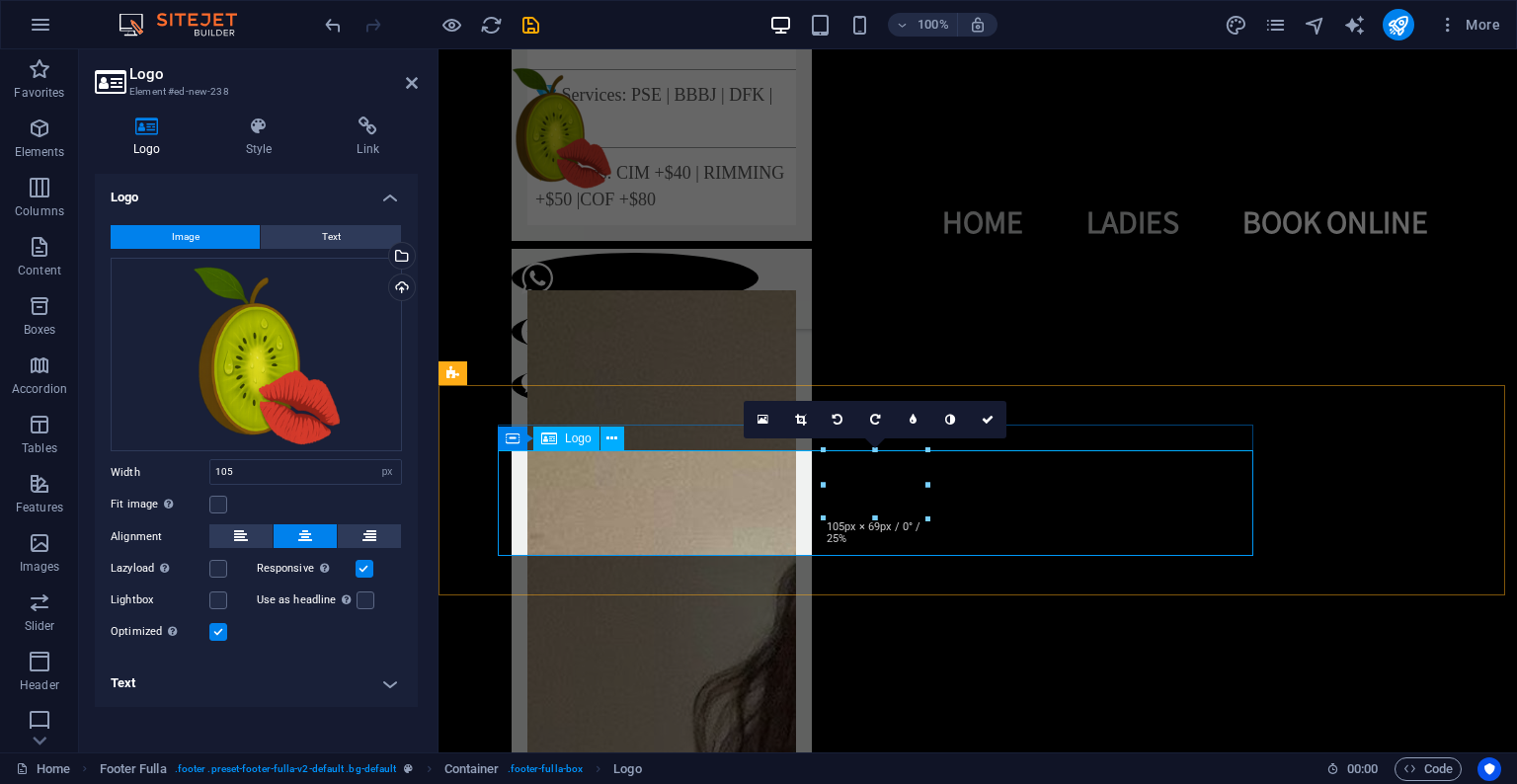 click at bounding box center [978, 13875] 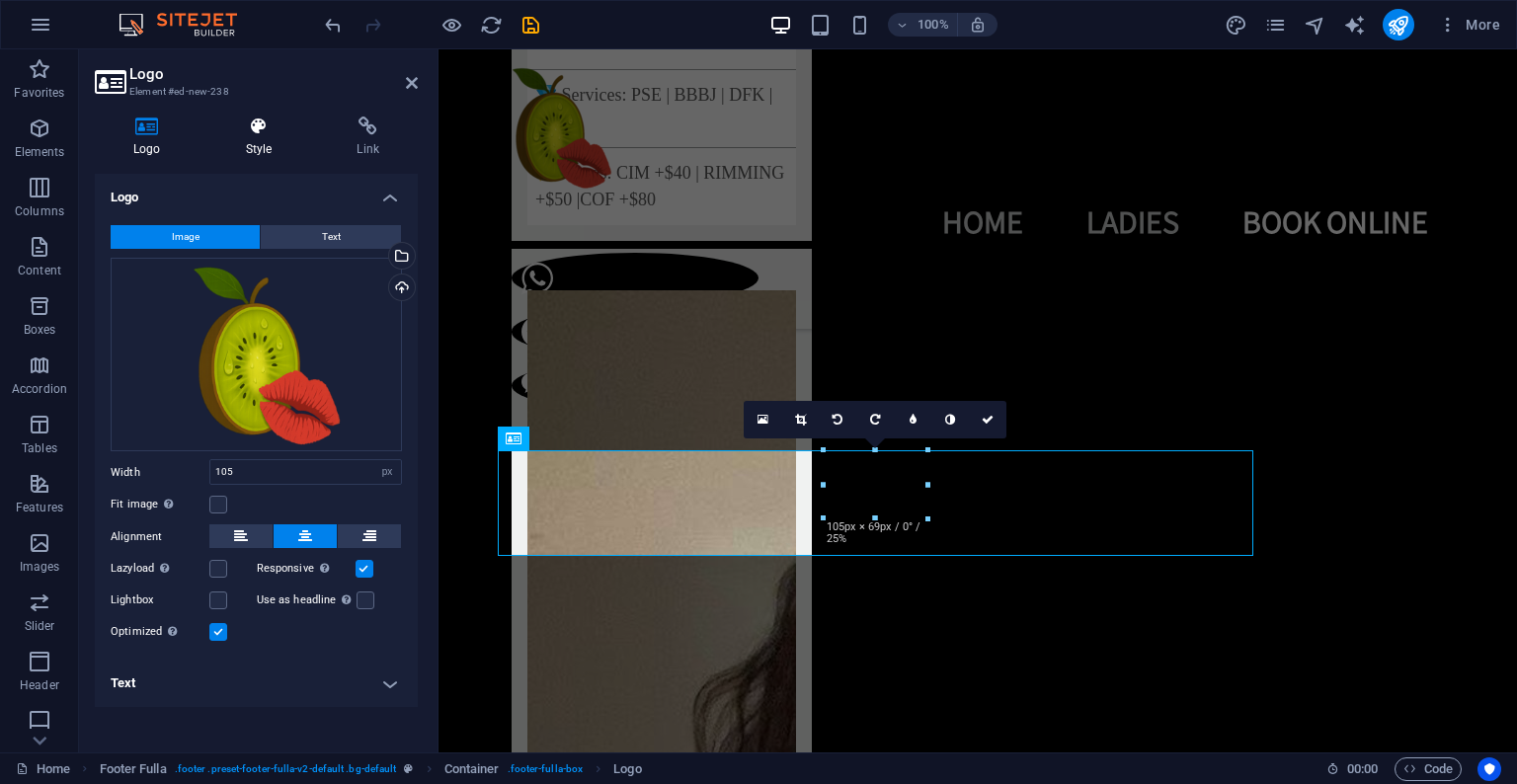 click on "Style" at bounding box center (263, 137) 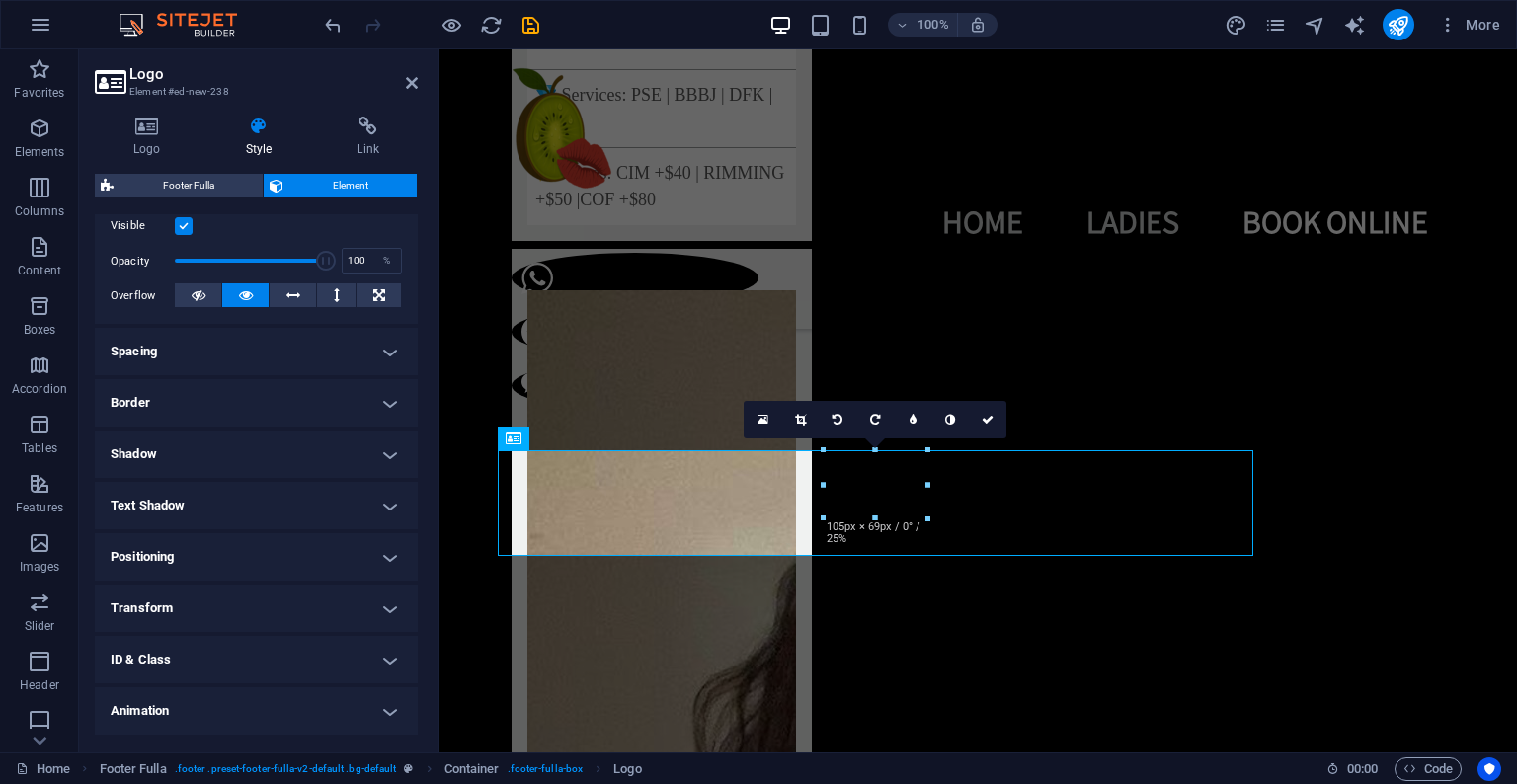 scroll, scrollTop: 0, scrollLeft: 0, axis: both 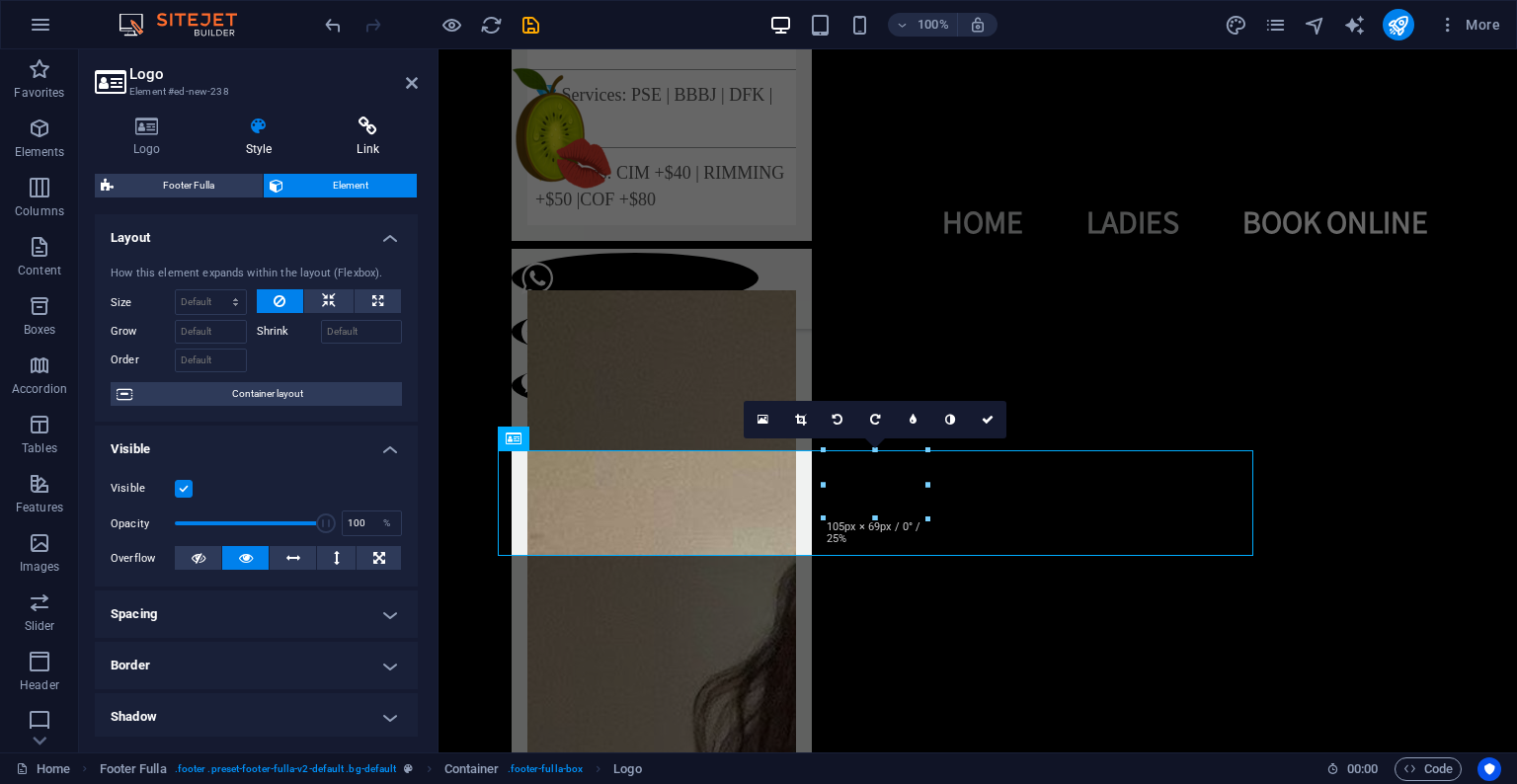 click at bounding box center (367, 126) 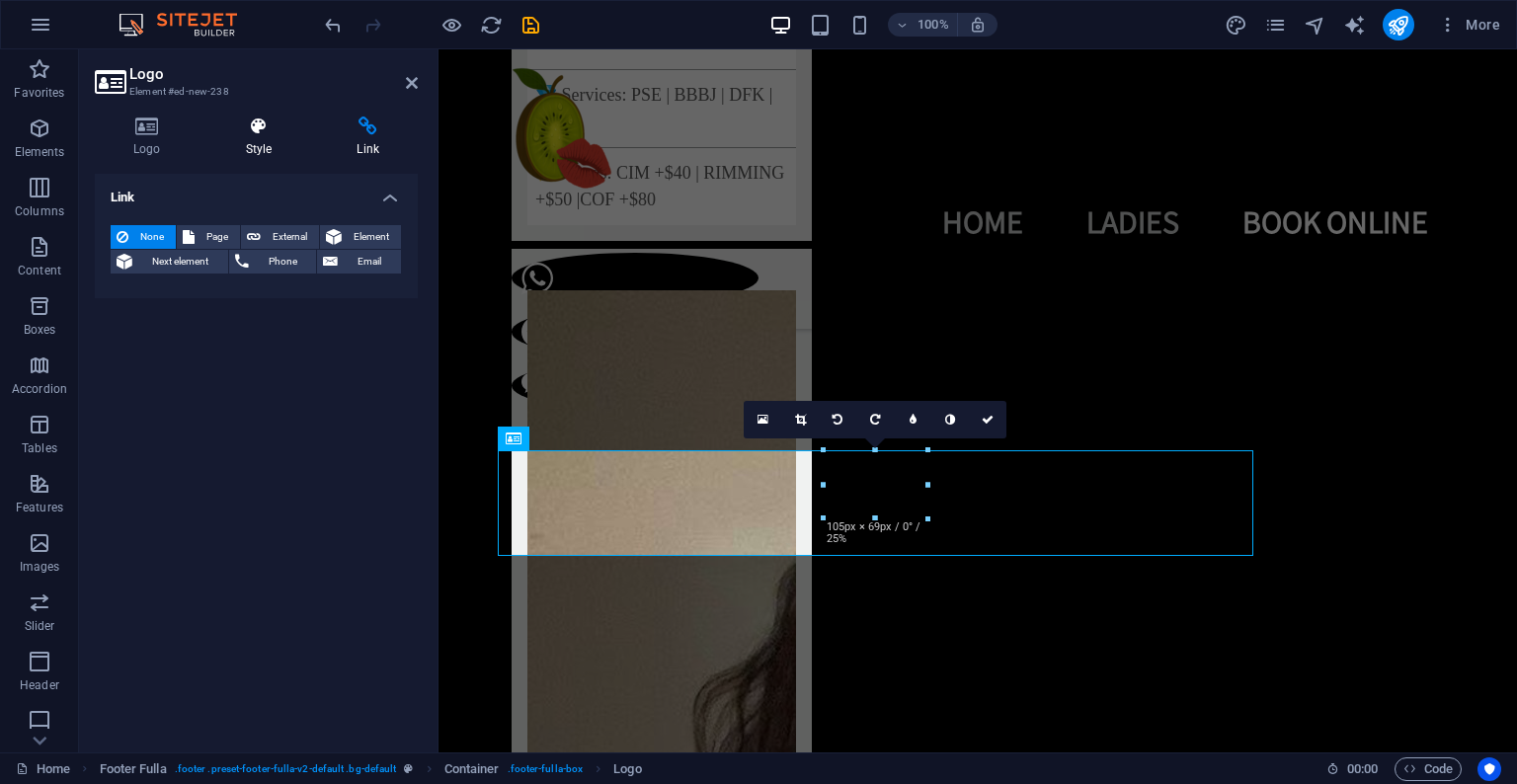 click at bounding box center (259, 126) 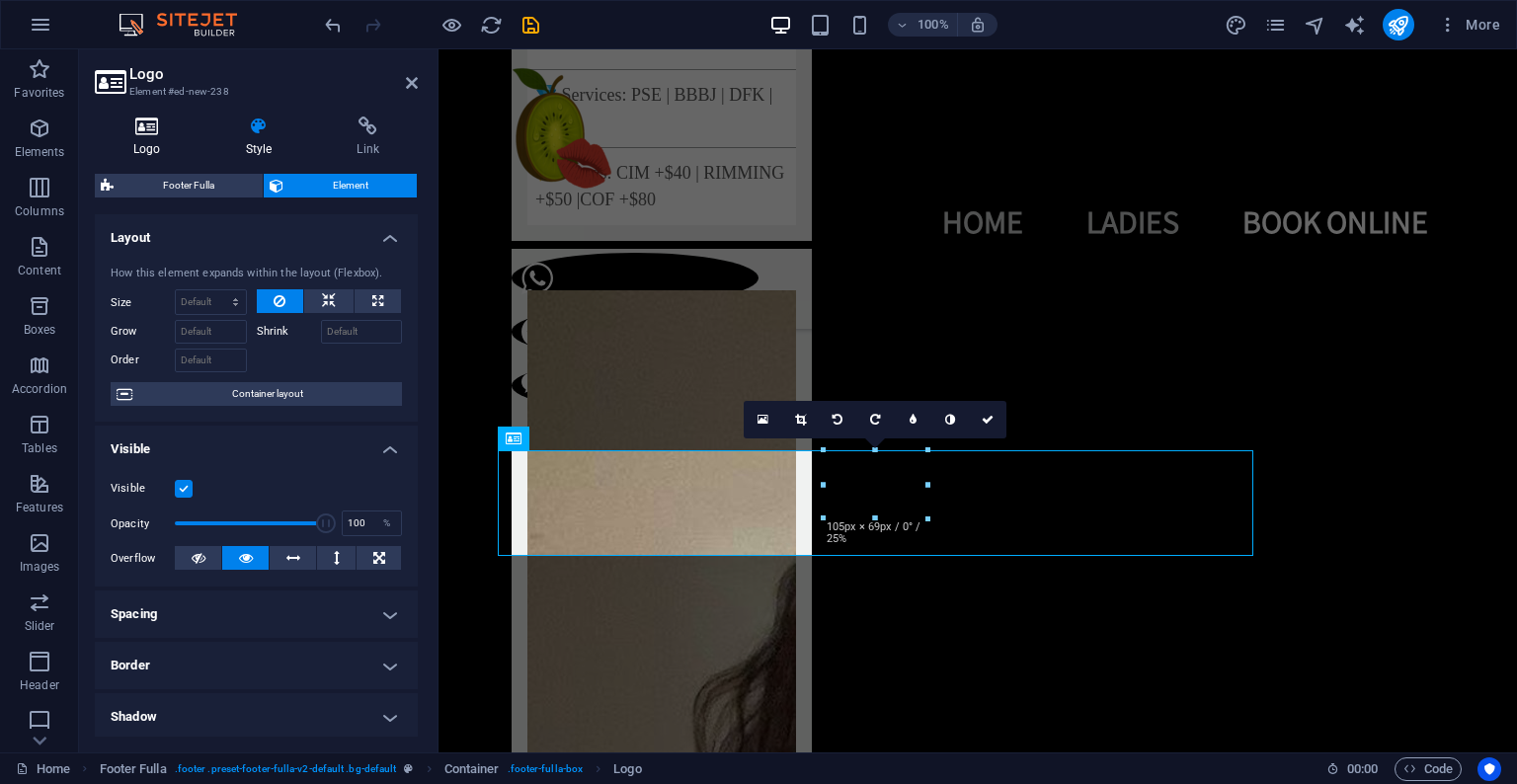 click at bounding box center (147, 126) 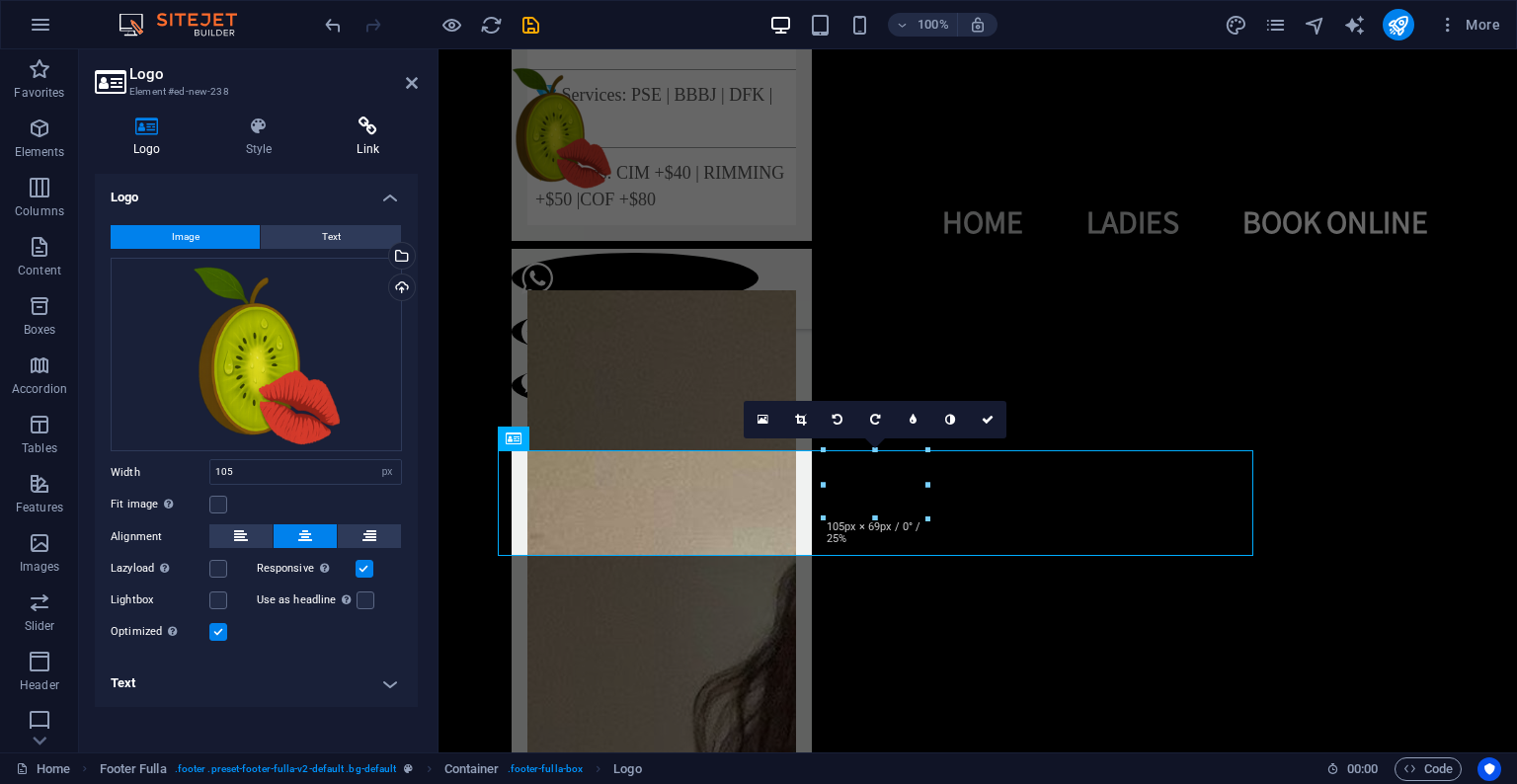 click at bounding box center (367, 126) 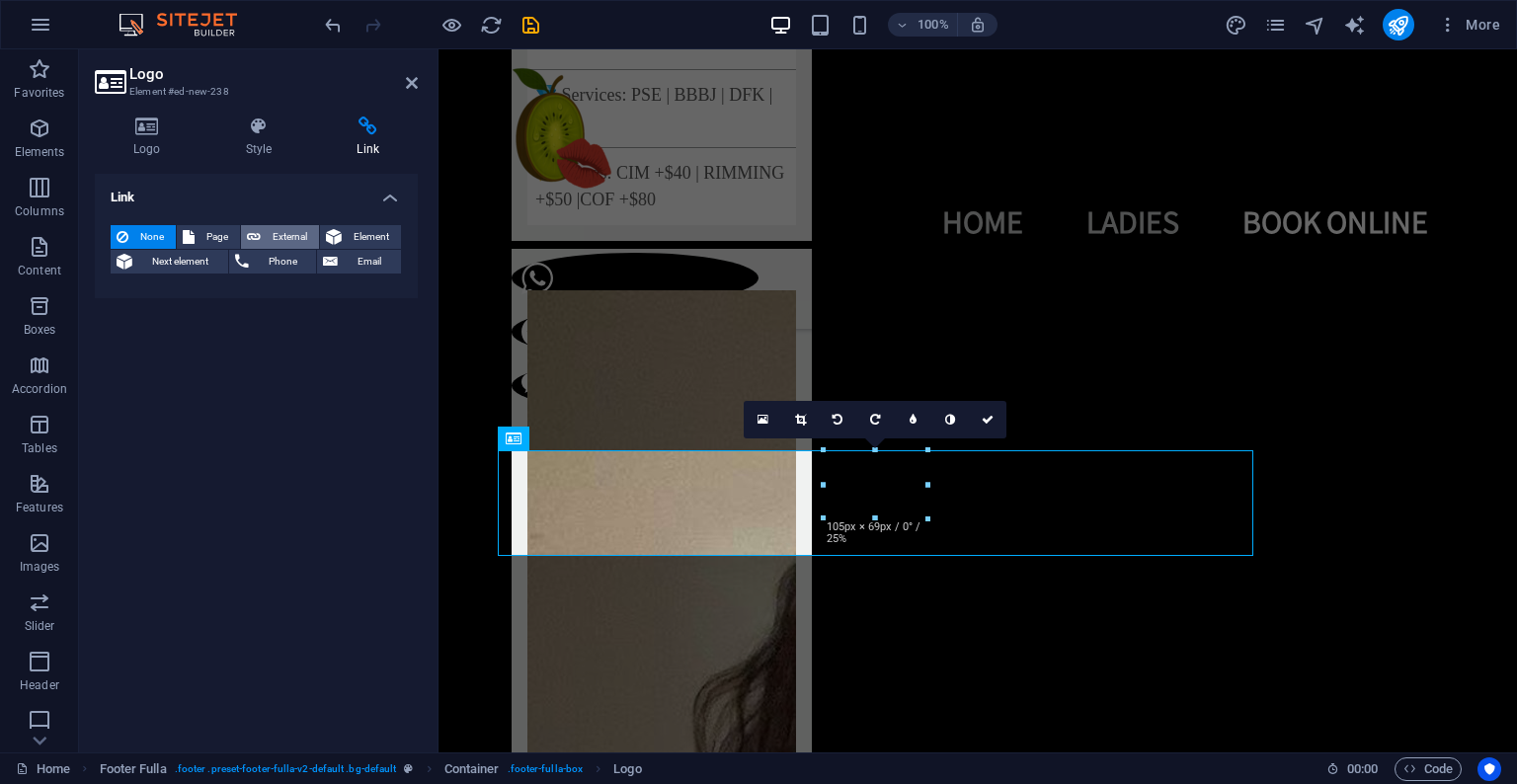 click on "External" at bounding box center (289, 237) 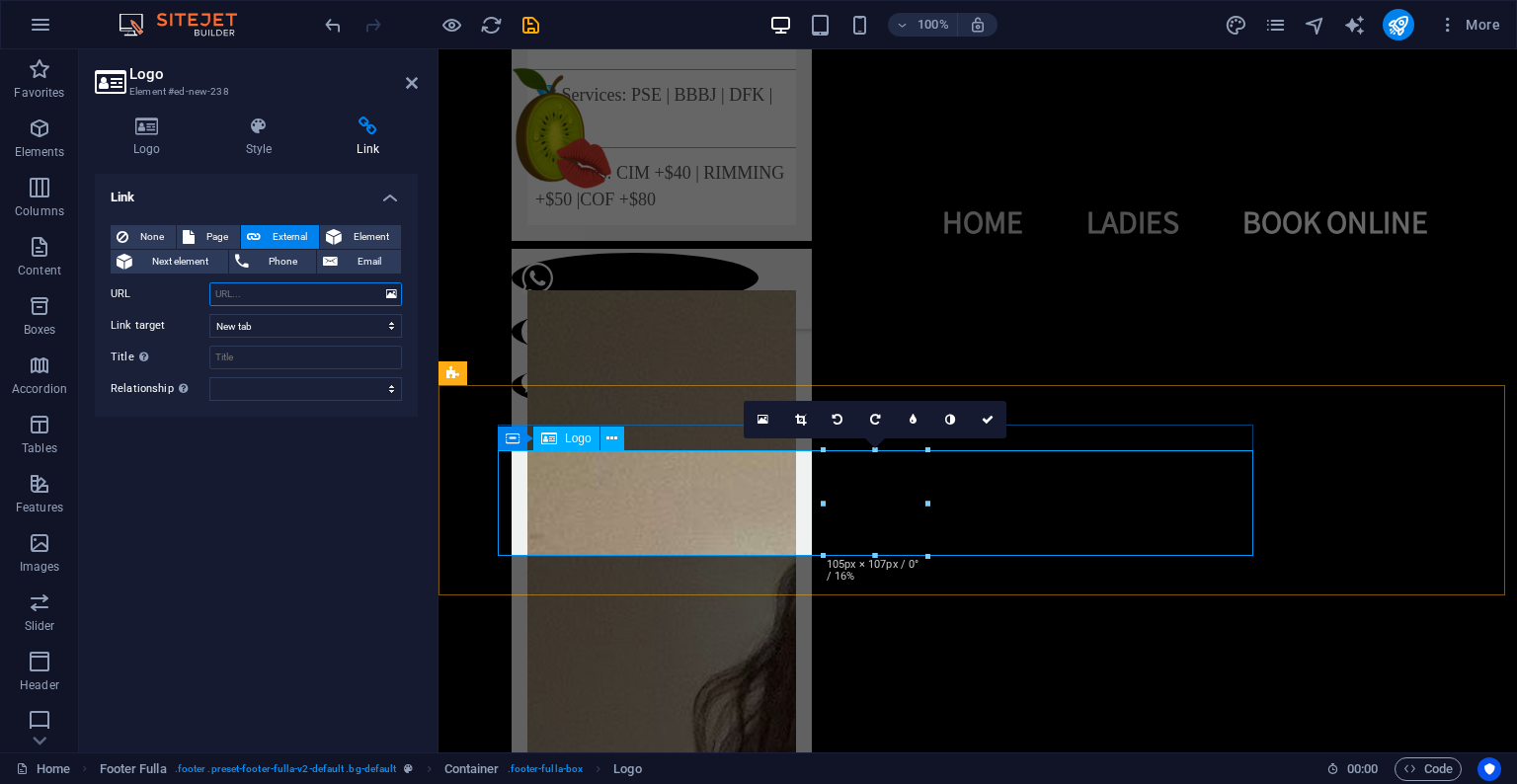 click at bounding box center [549, 438] 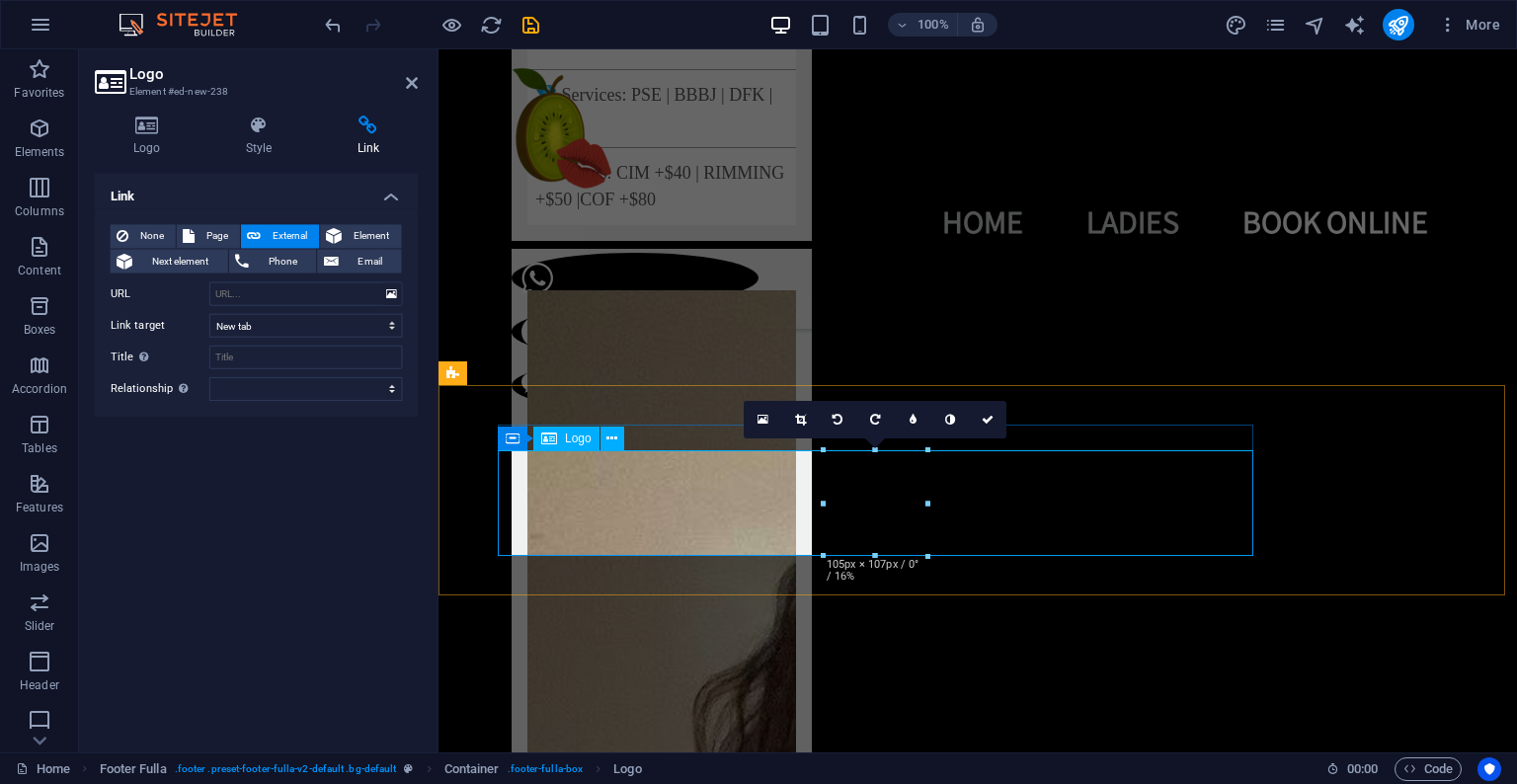 click at bounding box center [978, 13875] 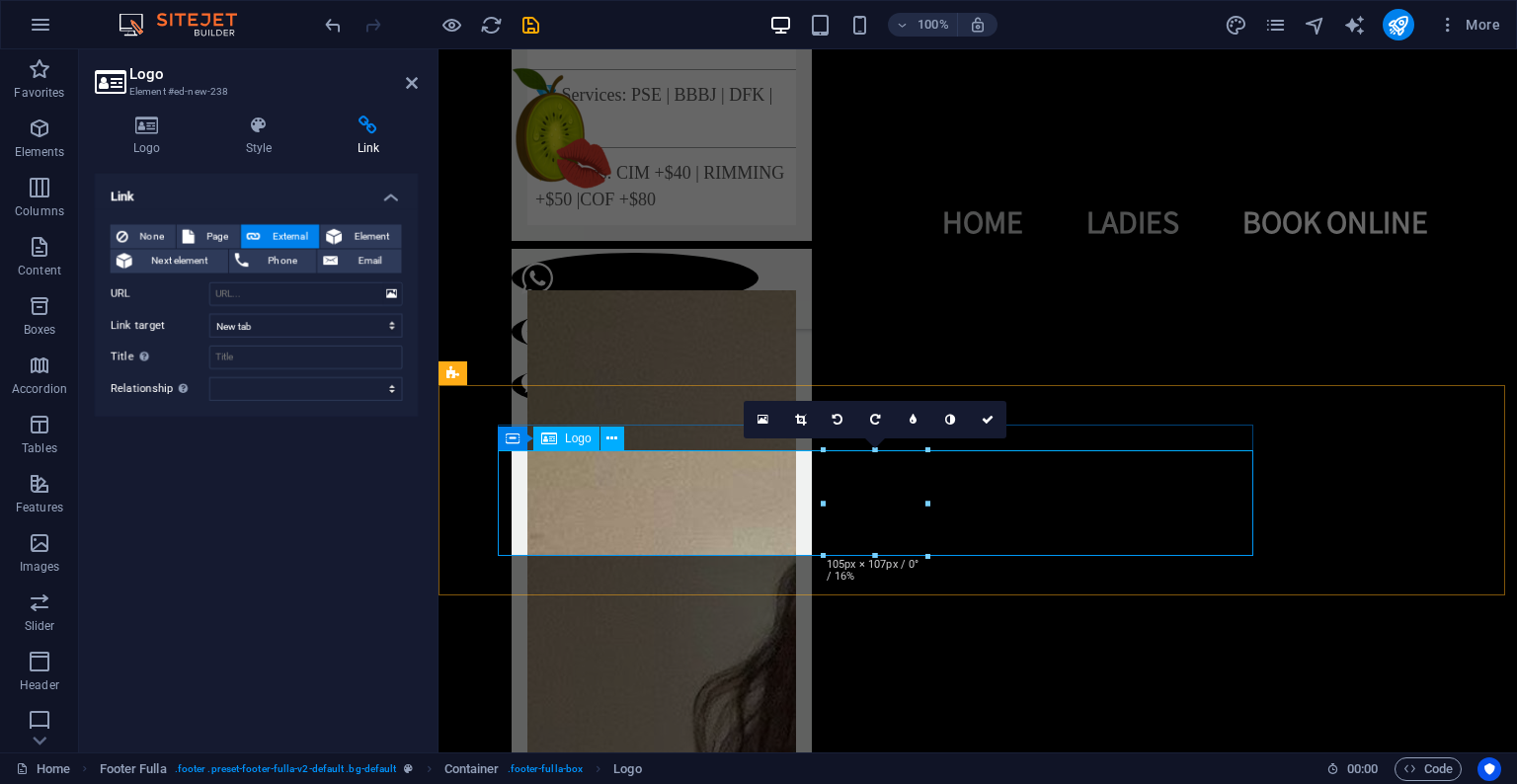 click at bounding box center [978, 13875] 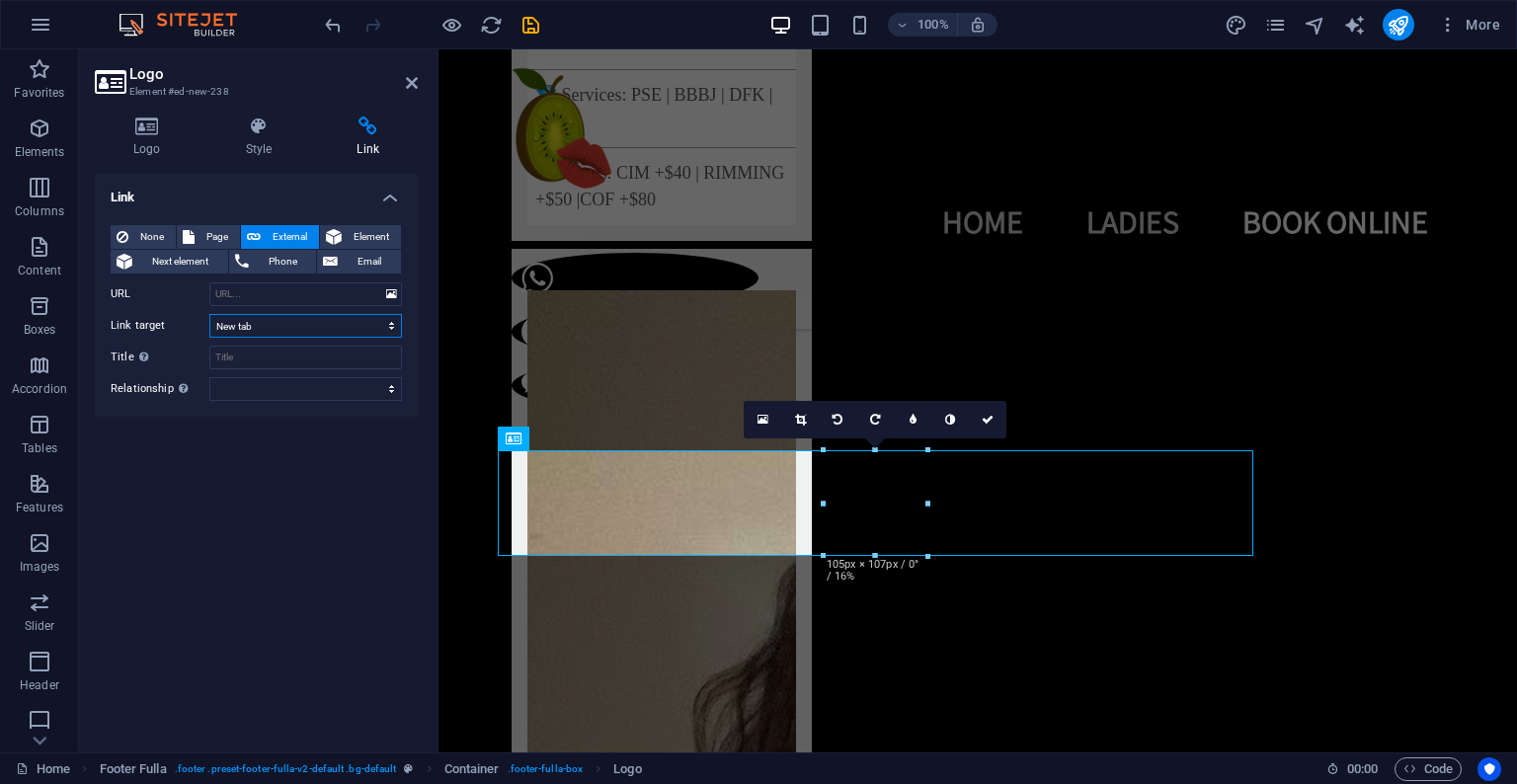 click on "New tab Same tab Overlay" at bounding box center (305, 326) 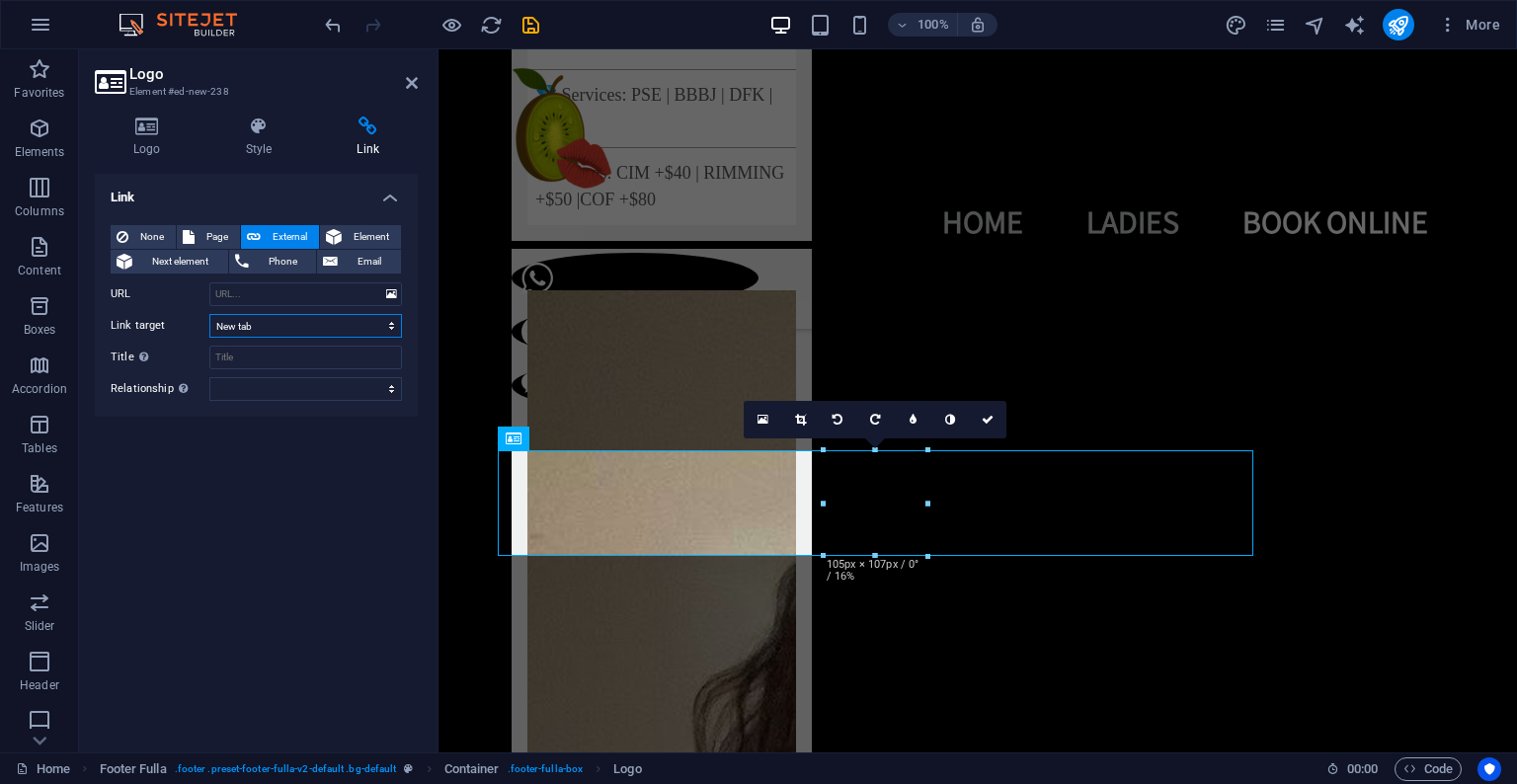 select 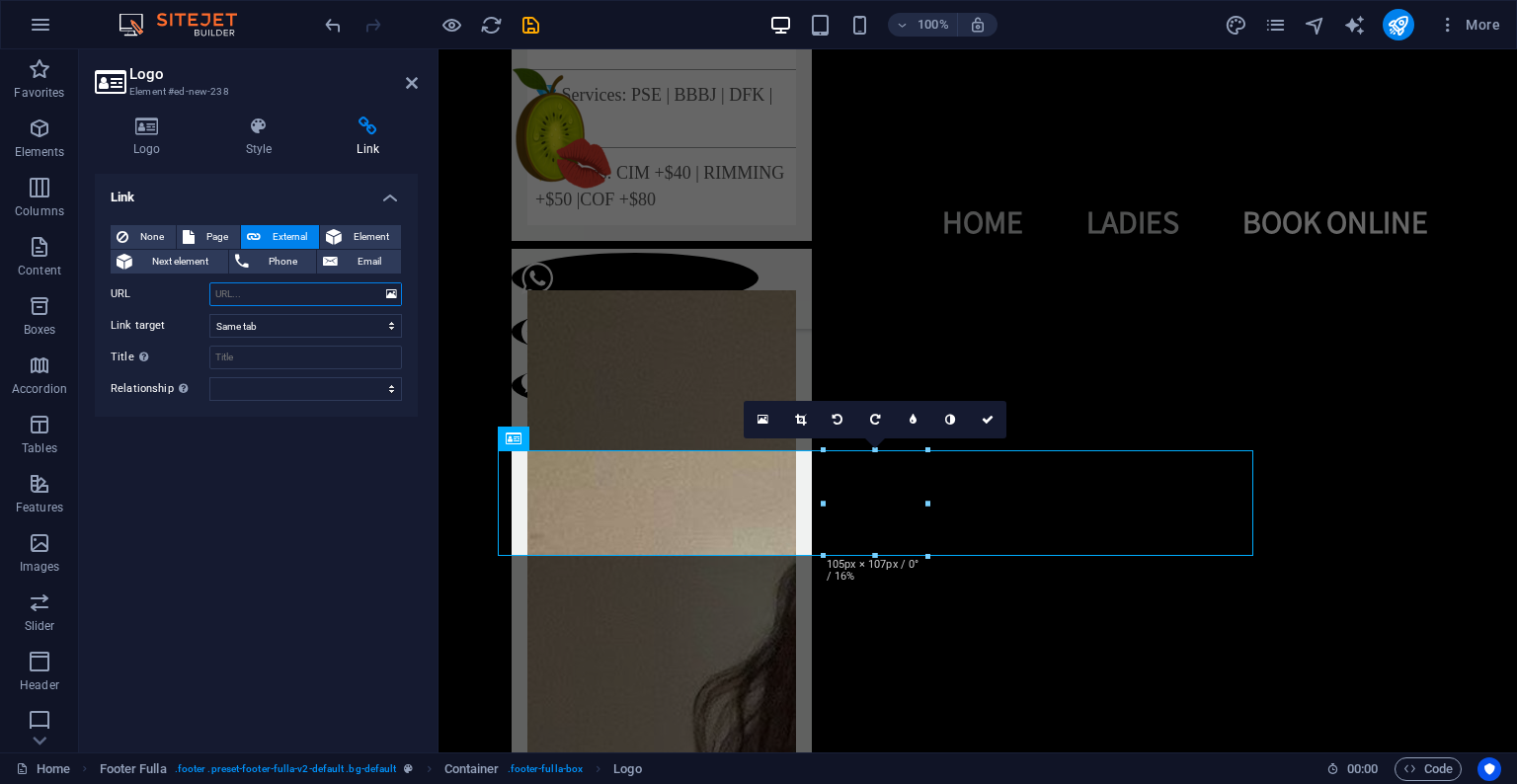 click on "URL" at bounding box center [305, 294] 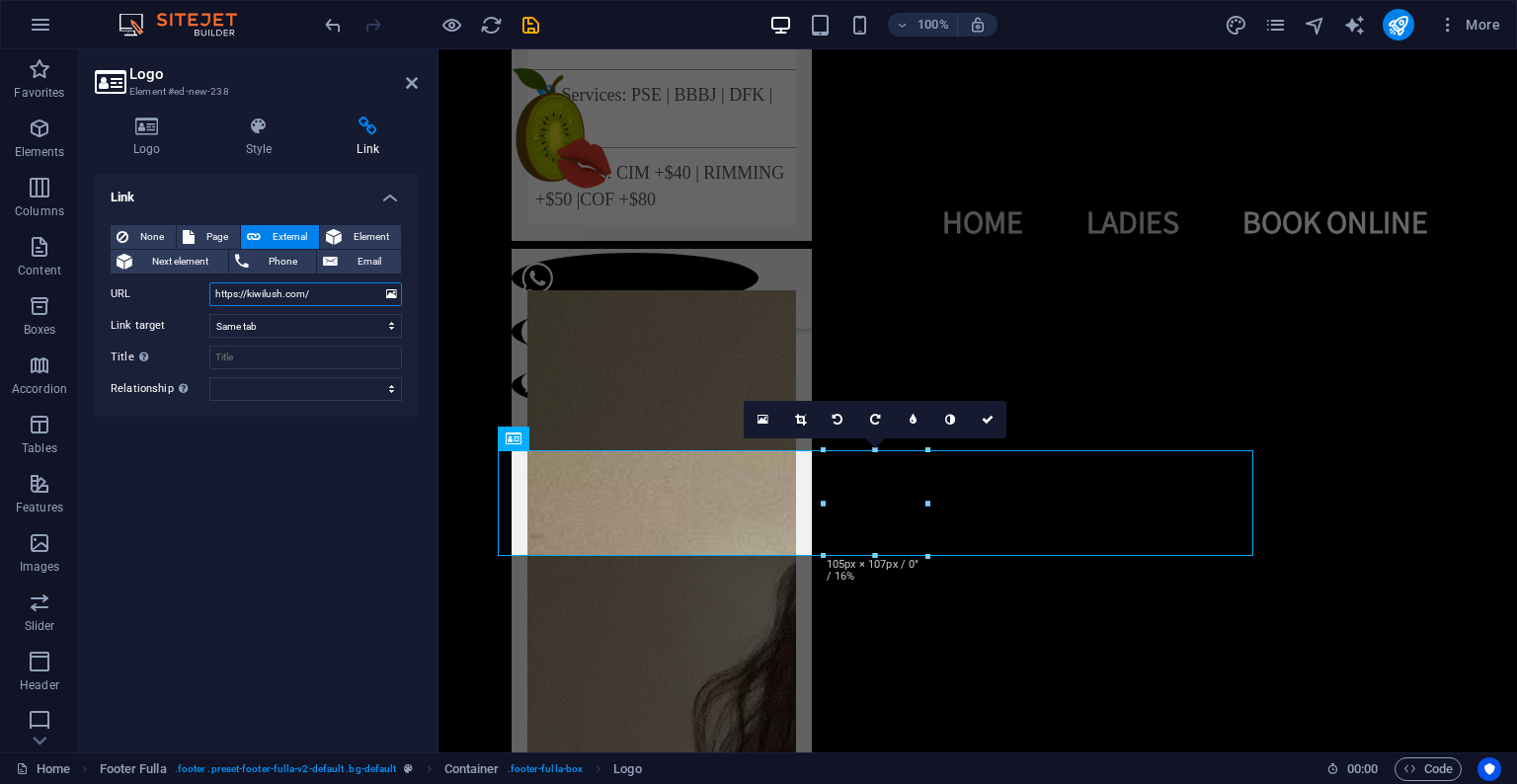 type on "https://kiwilush.com/" 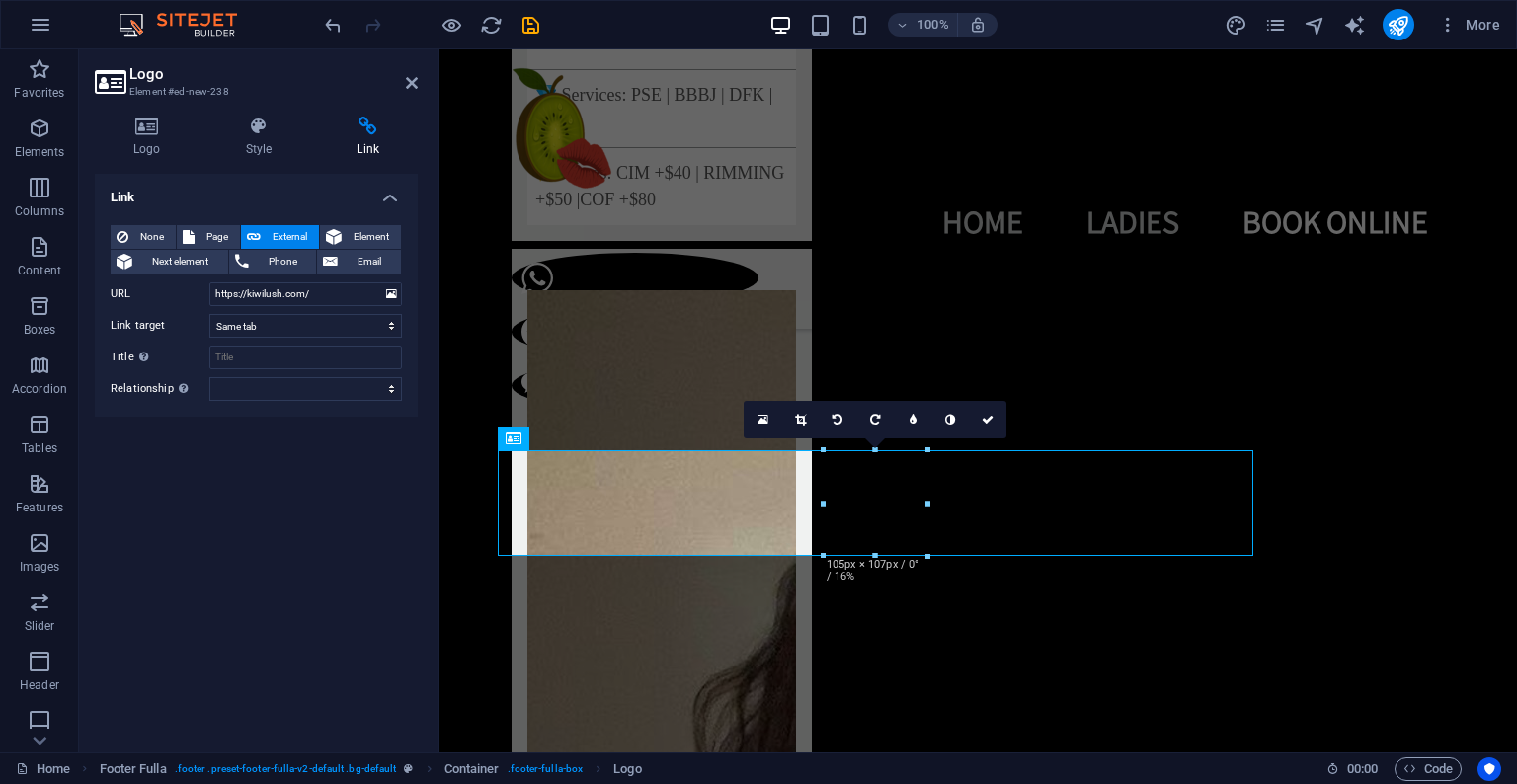 click on "Link None Page External Element Next element Phone Email Page Home Subpage Home (backuplo) Legal Notice Privacy Element
URL https://kiwilush.com/ Phone Email Link target New tab Same tab Overlay Title Additional link description, should not be the same as the link text. The title is most often shown as a tooltip text when the mouse moves over the element. Leave empty if uncertain. Relationship Sets the  relationship of this link to the link target . For example, the value "nofollow" instructs search engines not to follow the link. Can be left empty. alternate author bookmark external help license next nofollow noreferrer noopener prev search tag" at bounding box center [256, 455] 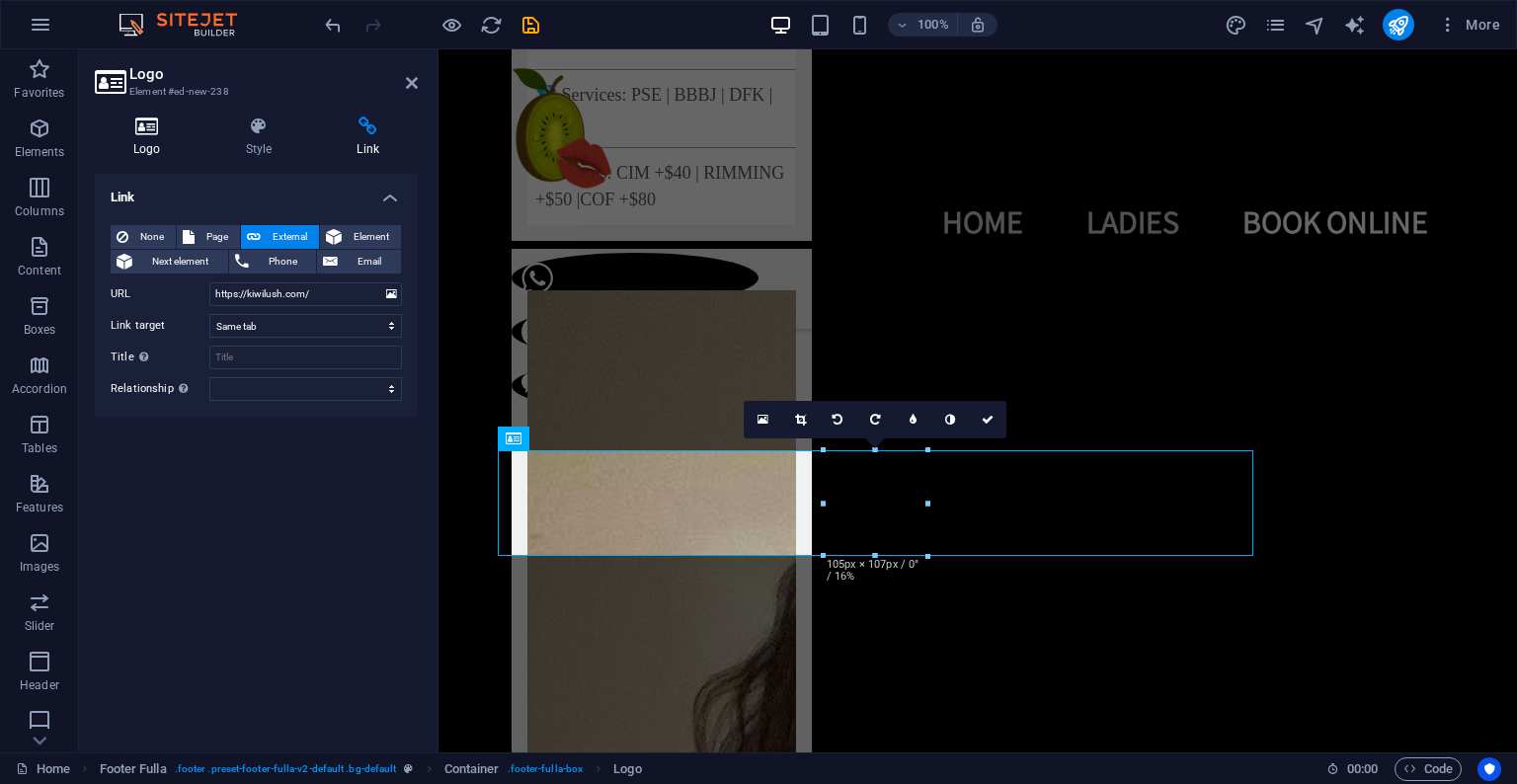 click at bounding box center [147, 126] 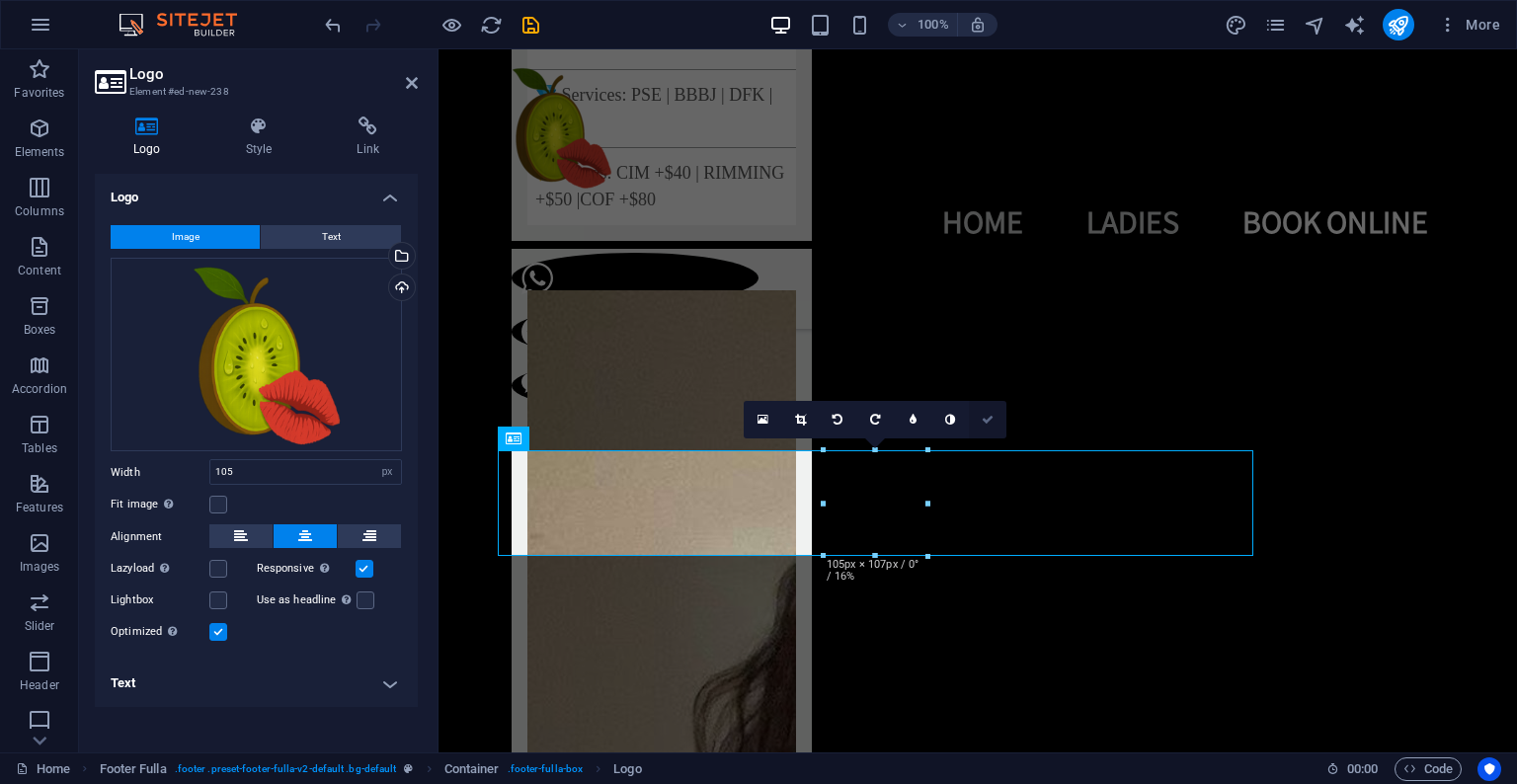 drag, startPoint x: 988, startPoint y: 420, endPoint x: 909, endPoint y: 371, distance: 92.962358 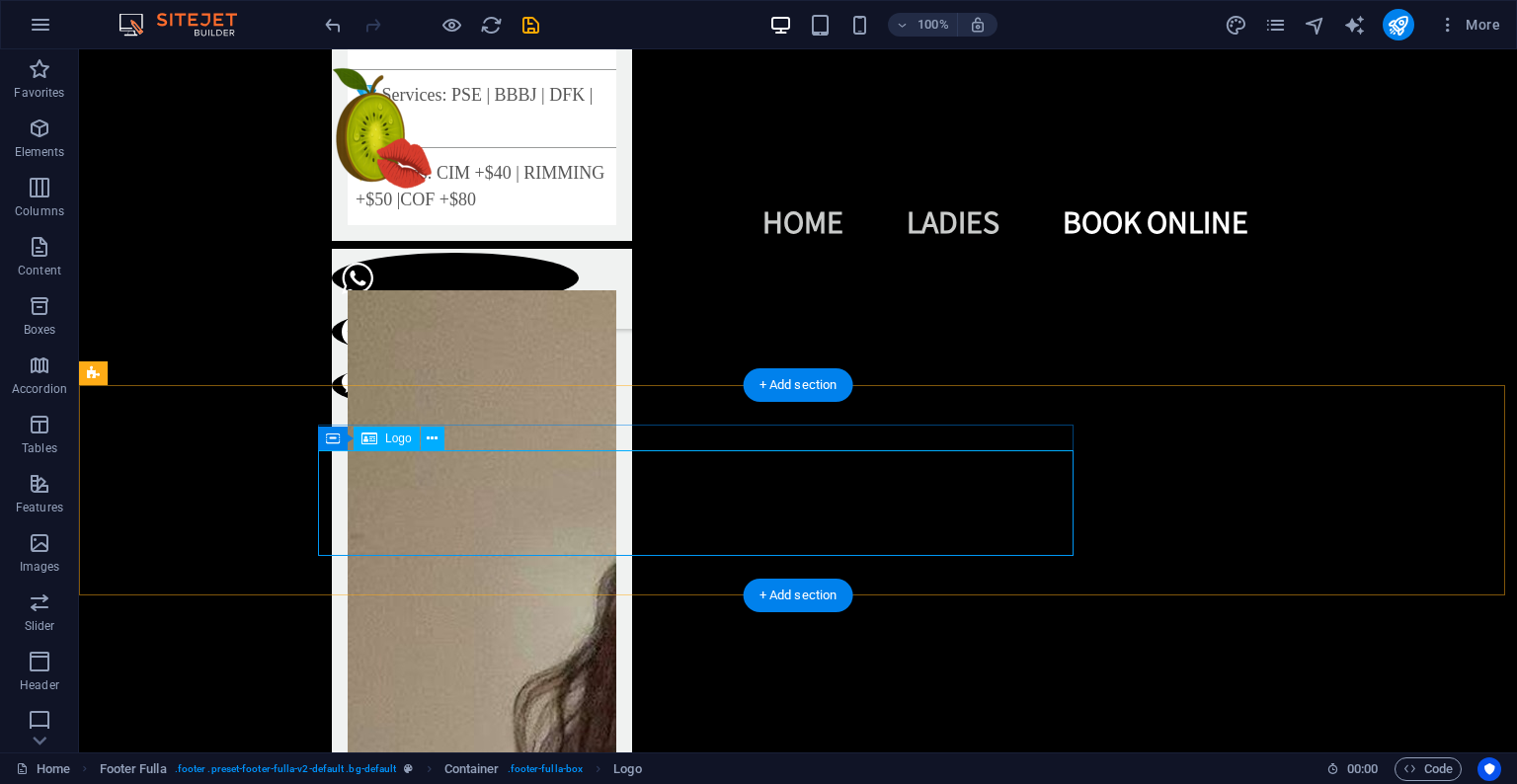 click at bounding box center [798, 13875] 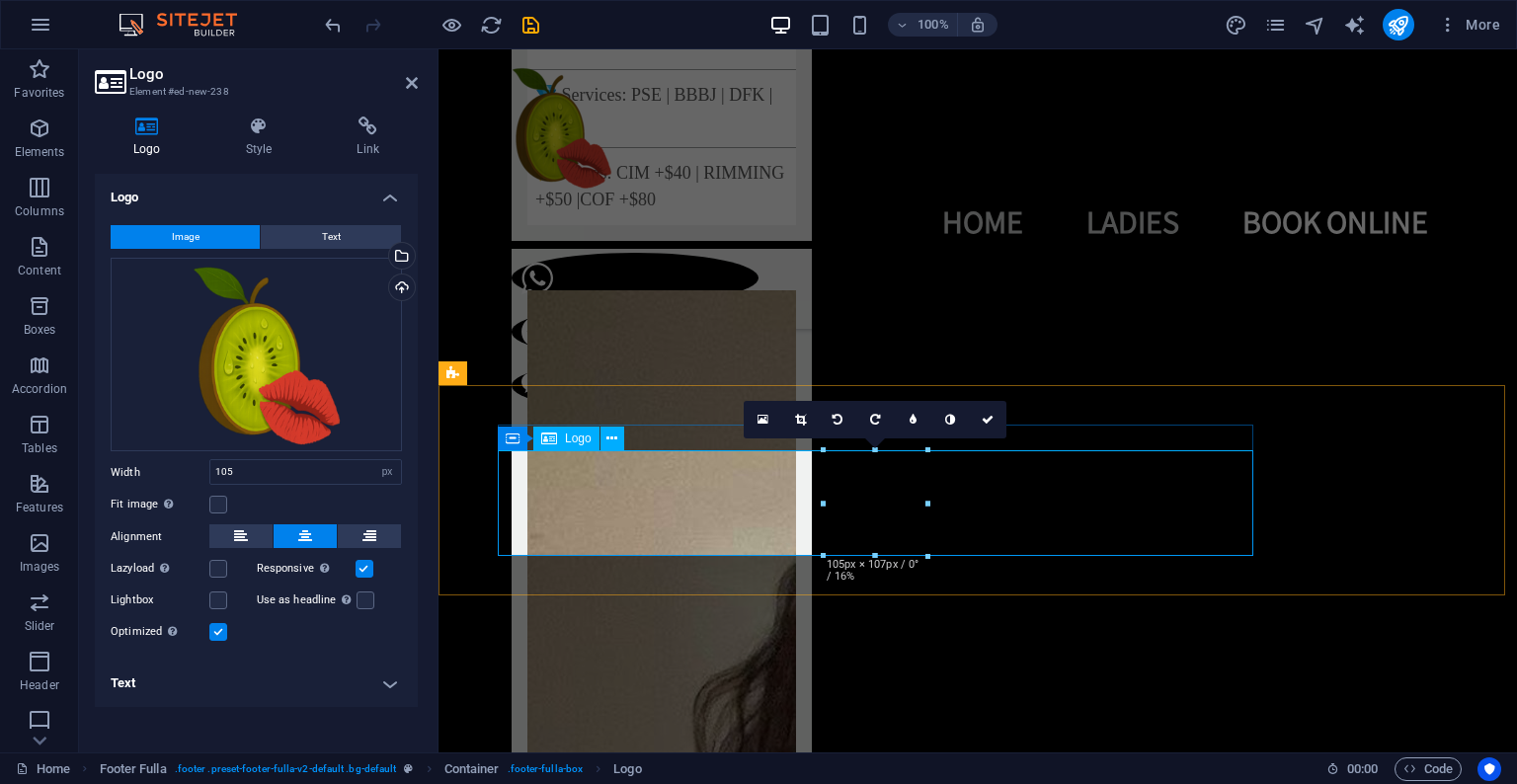 click at bounding box center [978, 13875] 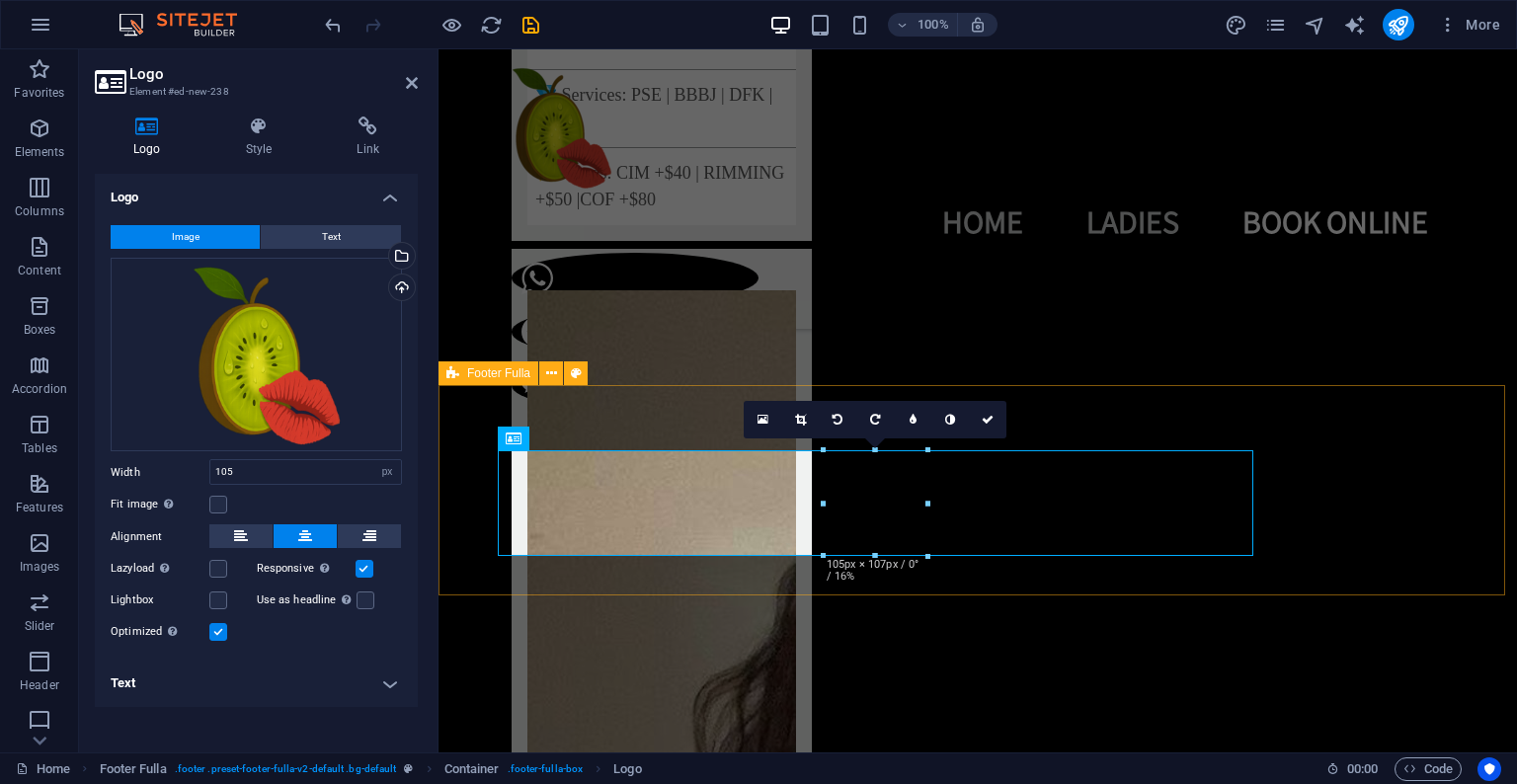 click on "©All Rights Reserved 2025 Legal Notice  |  Privacy Policy" at bounding box center (978, 13880) 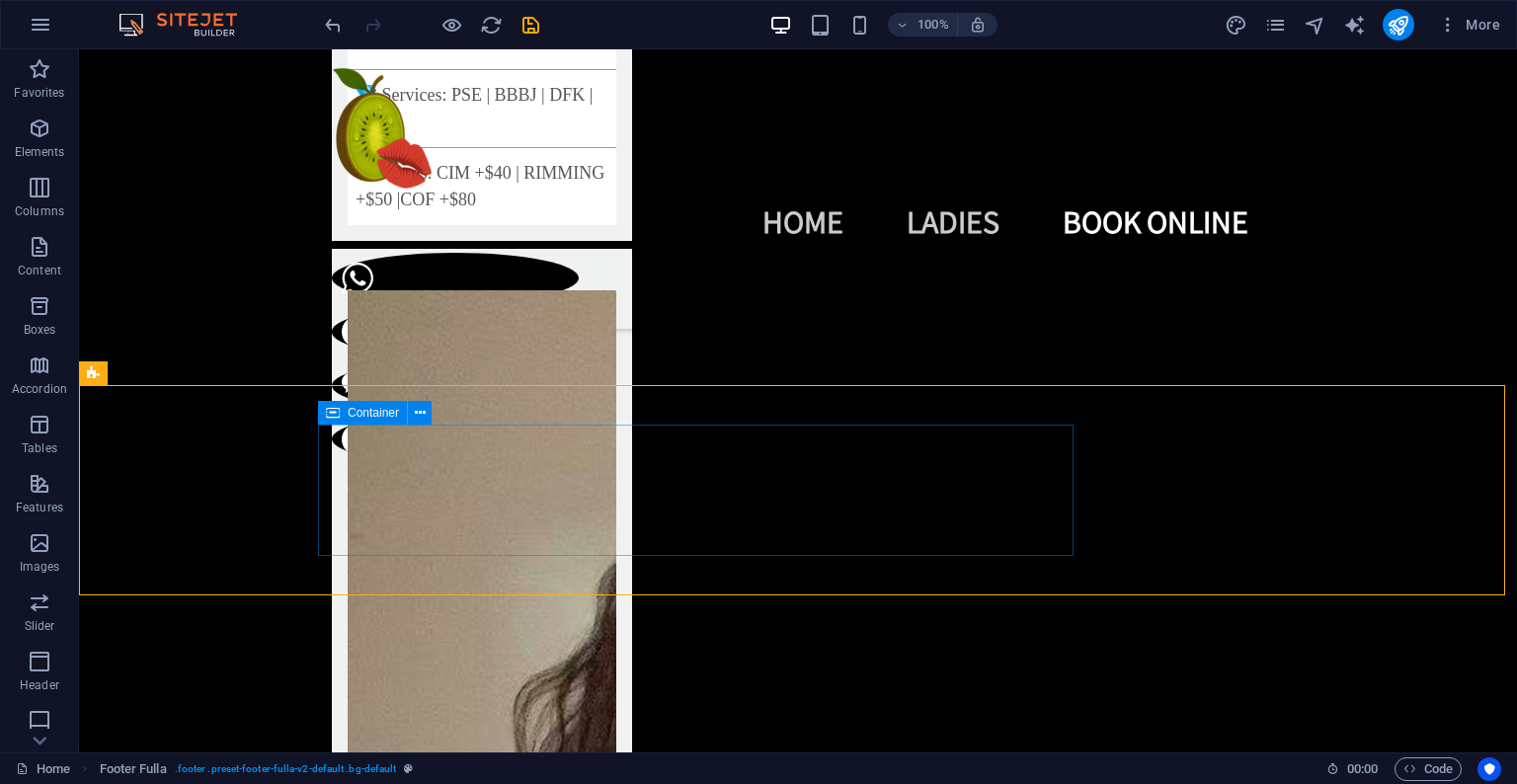 click at bounding box center (333, 413) 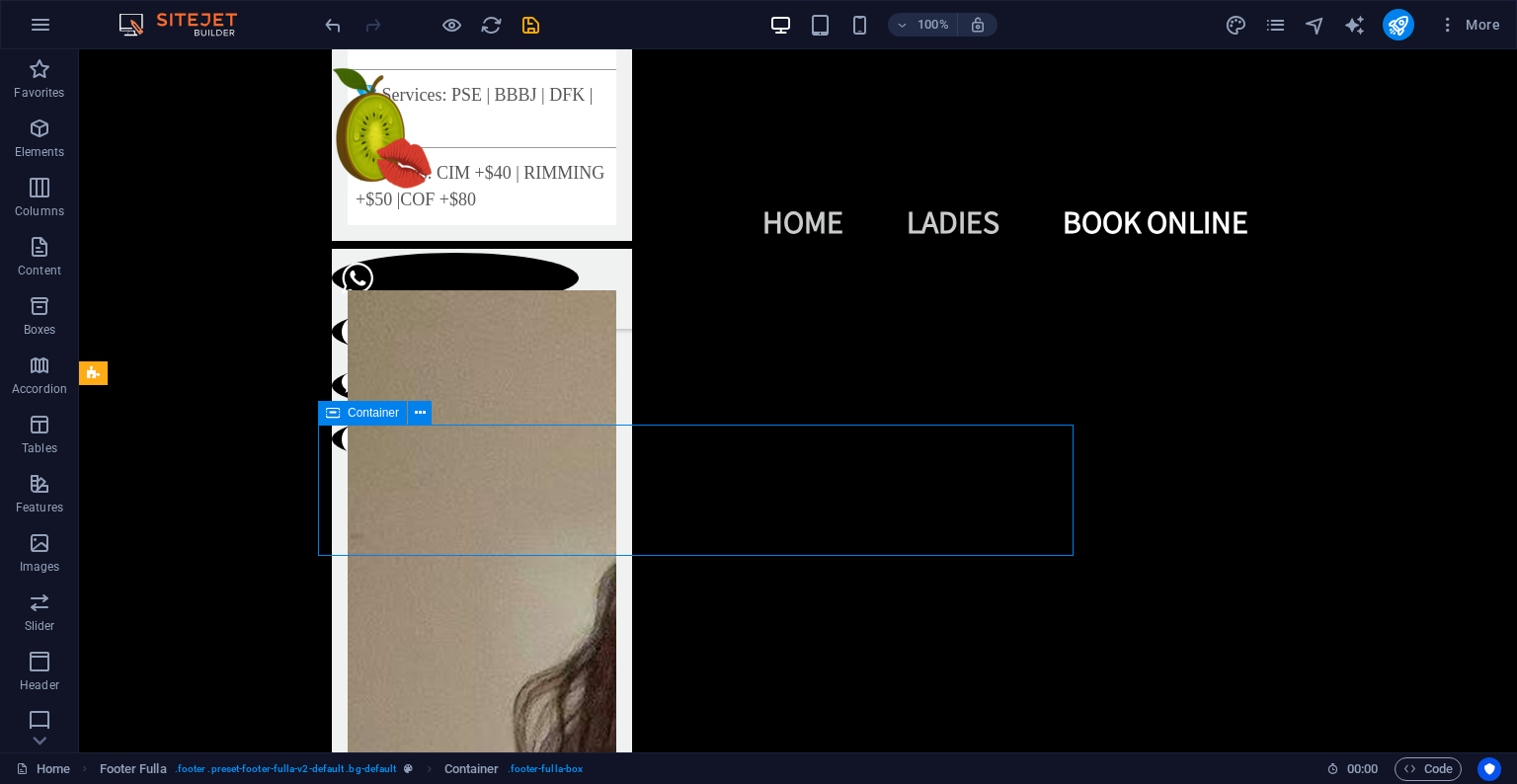 click at bounding box center (333, 413) 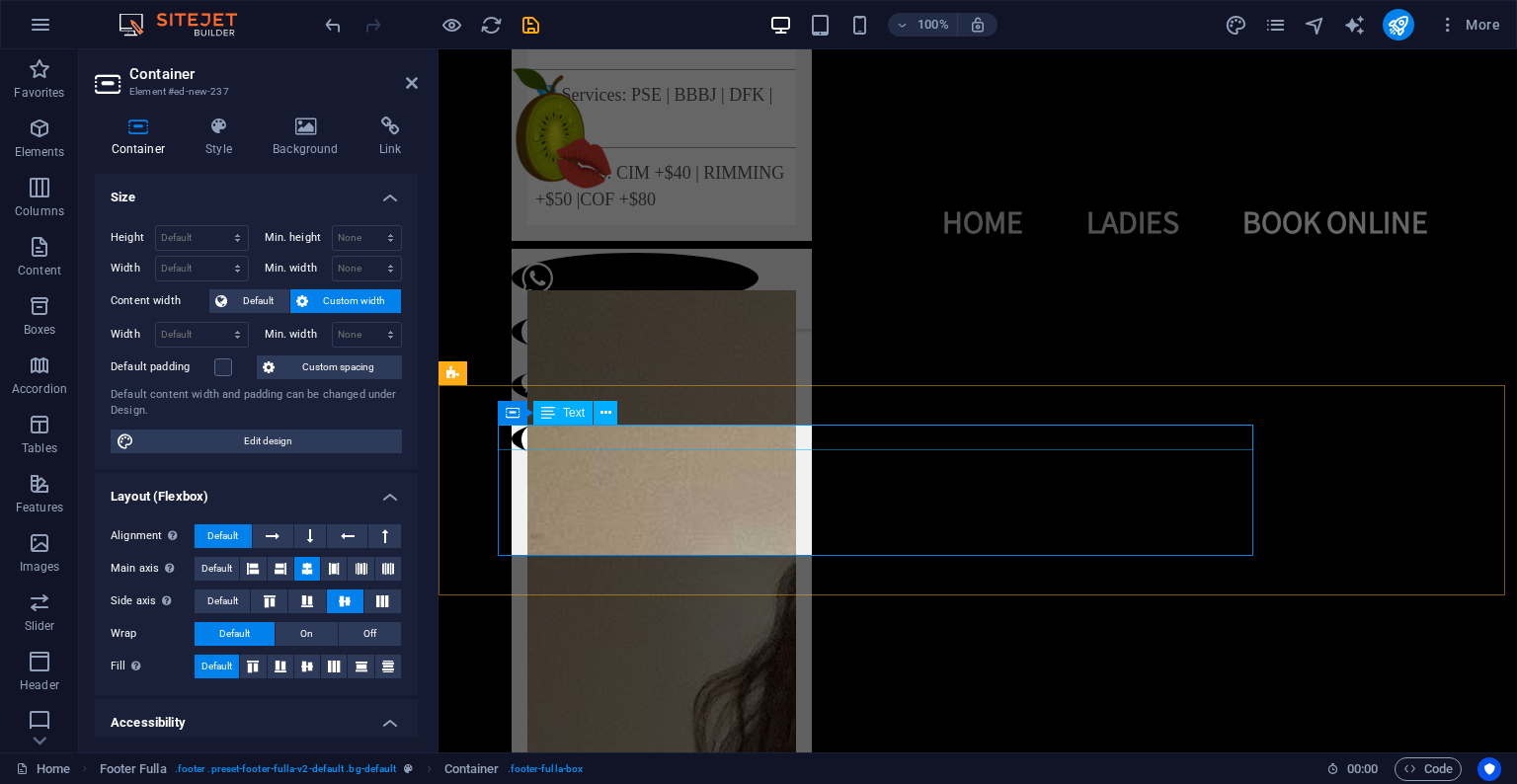 click on "©All Rights Reserved 2025" at bounding box center [978, 13810] 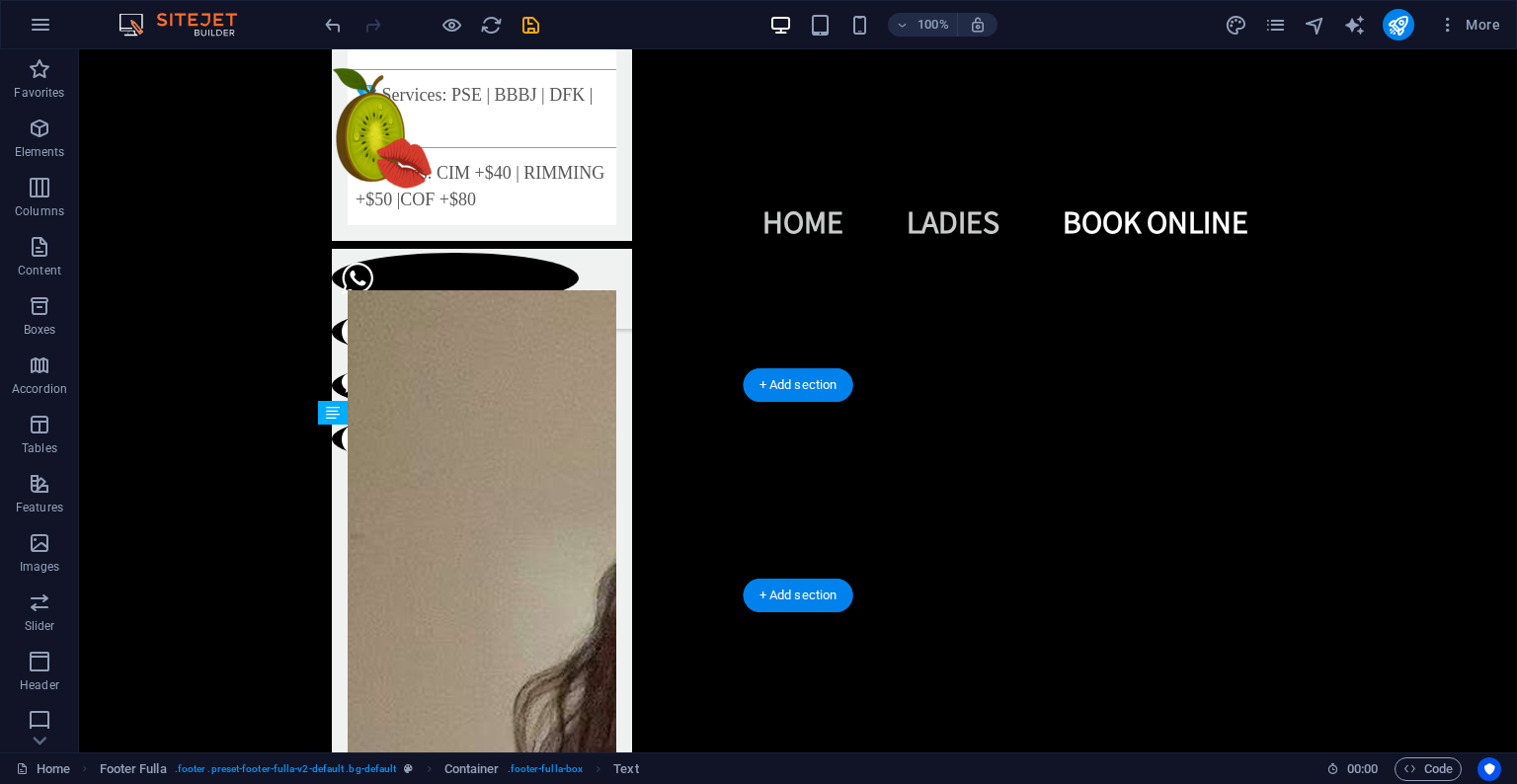 drag, startPoint x: 642, startPoint y: 462, endPoint x: 517, endPoint y: 548, distance: 151.72673 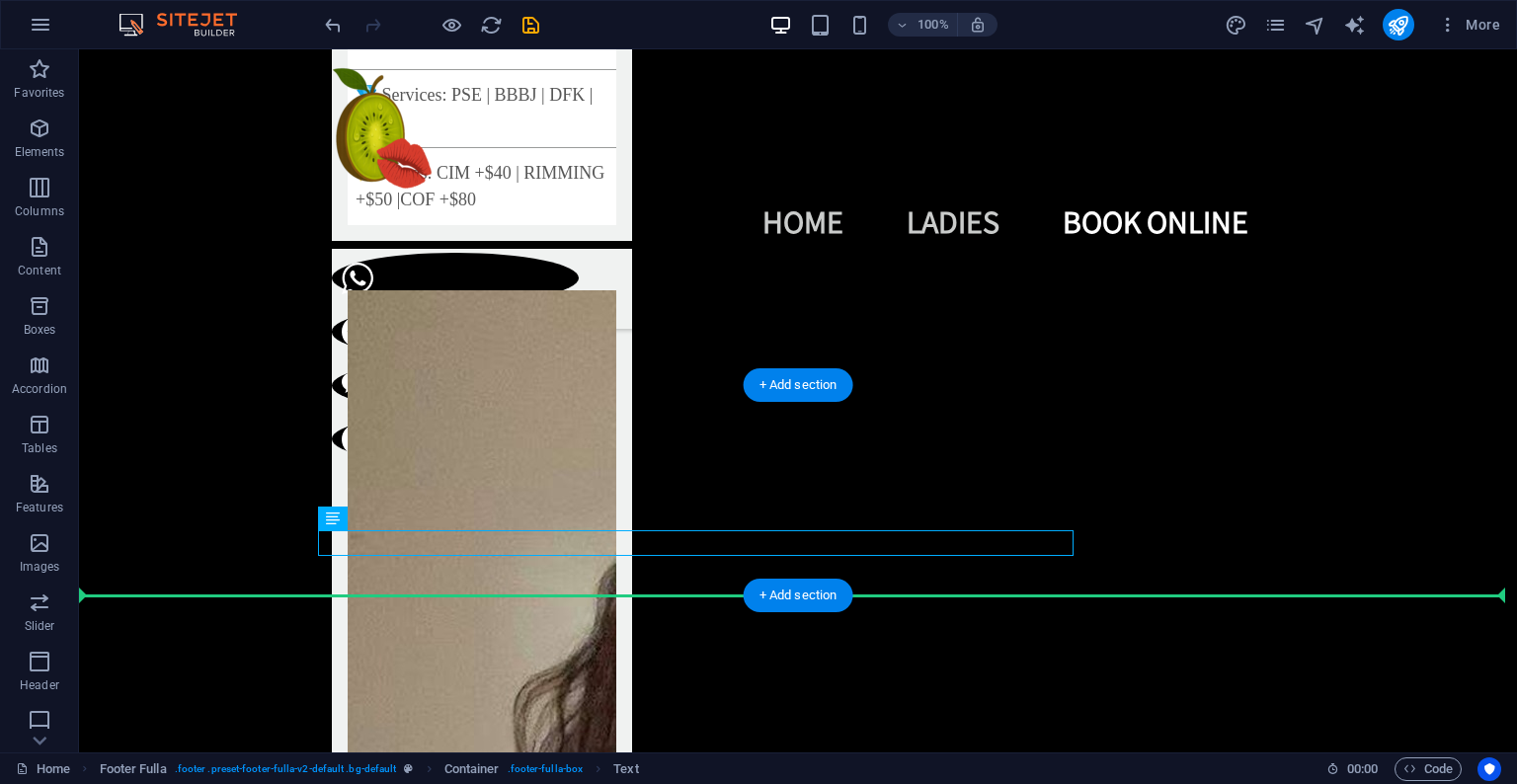 drag, startPoint x: 415, startPoint y: 567, endPoint x: 328, endPoint y: 592, distance: 90.52072 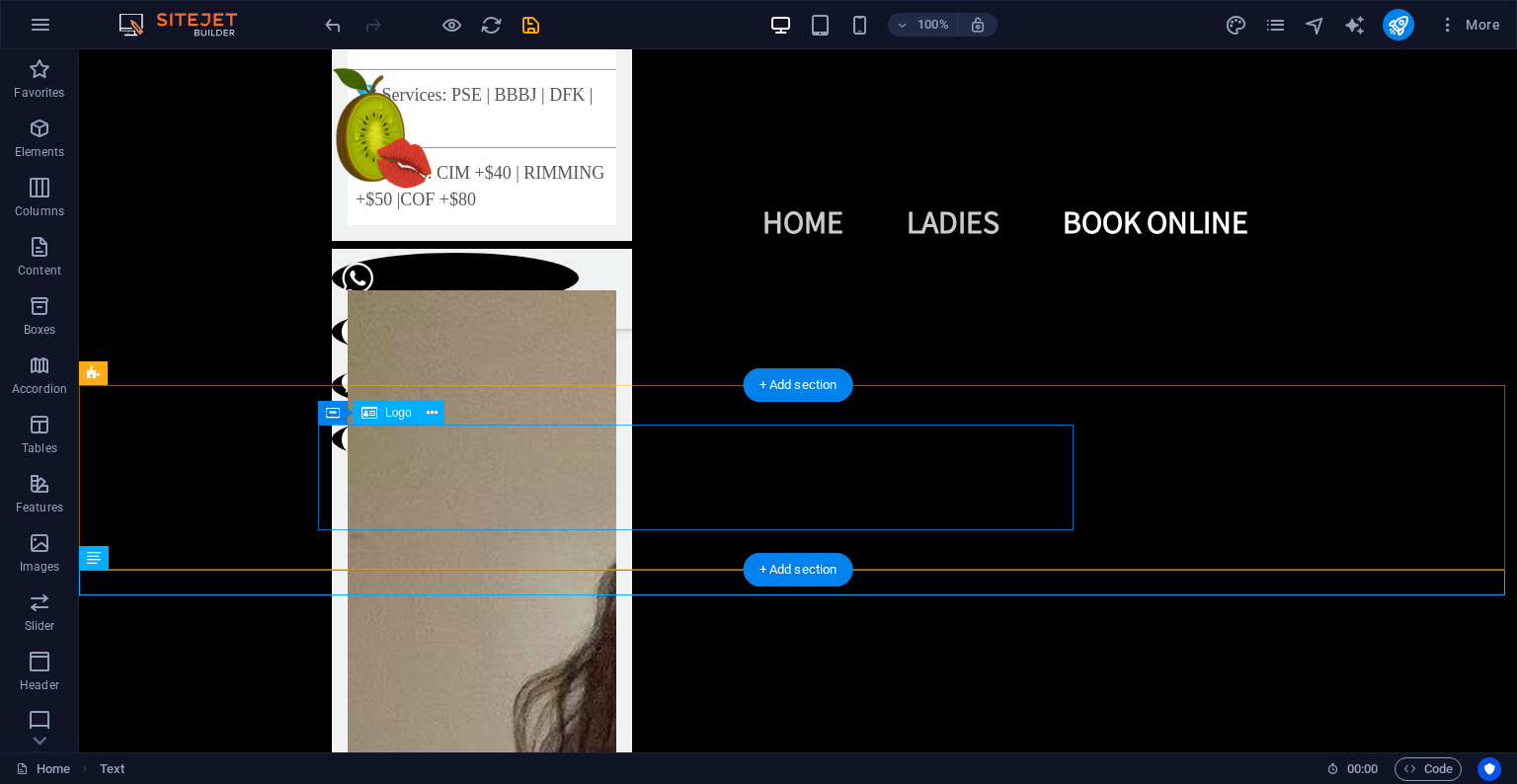 click at bounding box center (798, 13849) 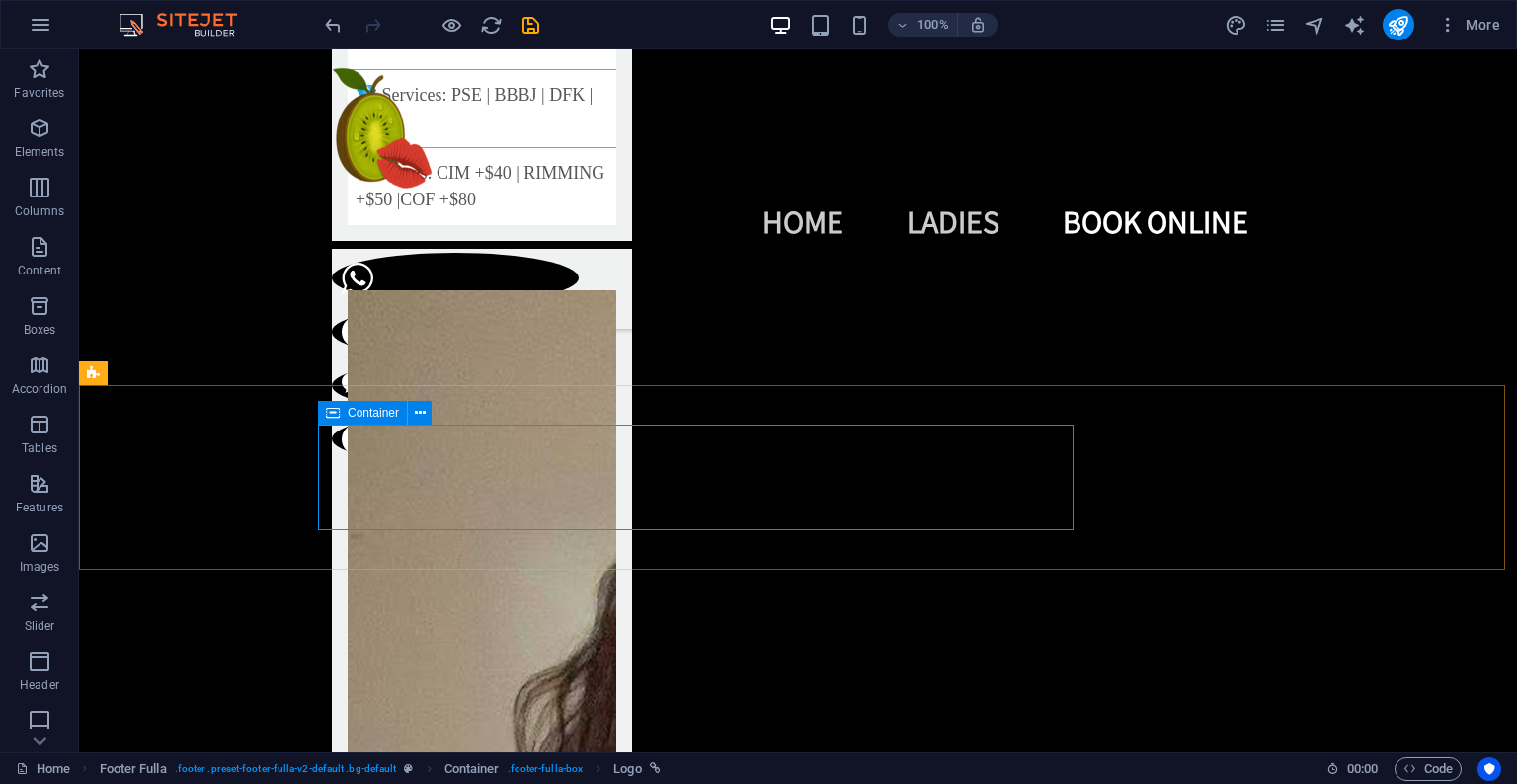click at bounding box center (333, 413) 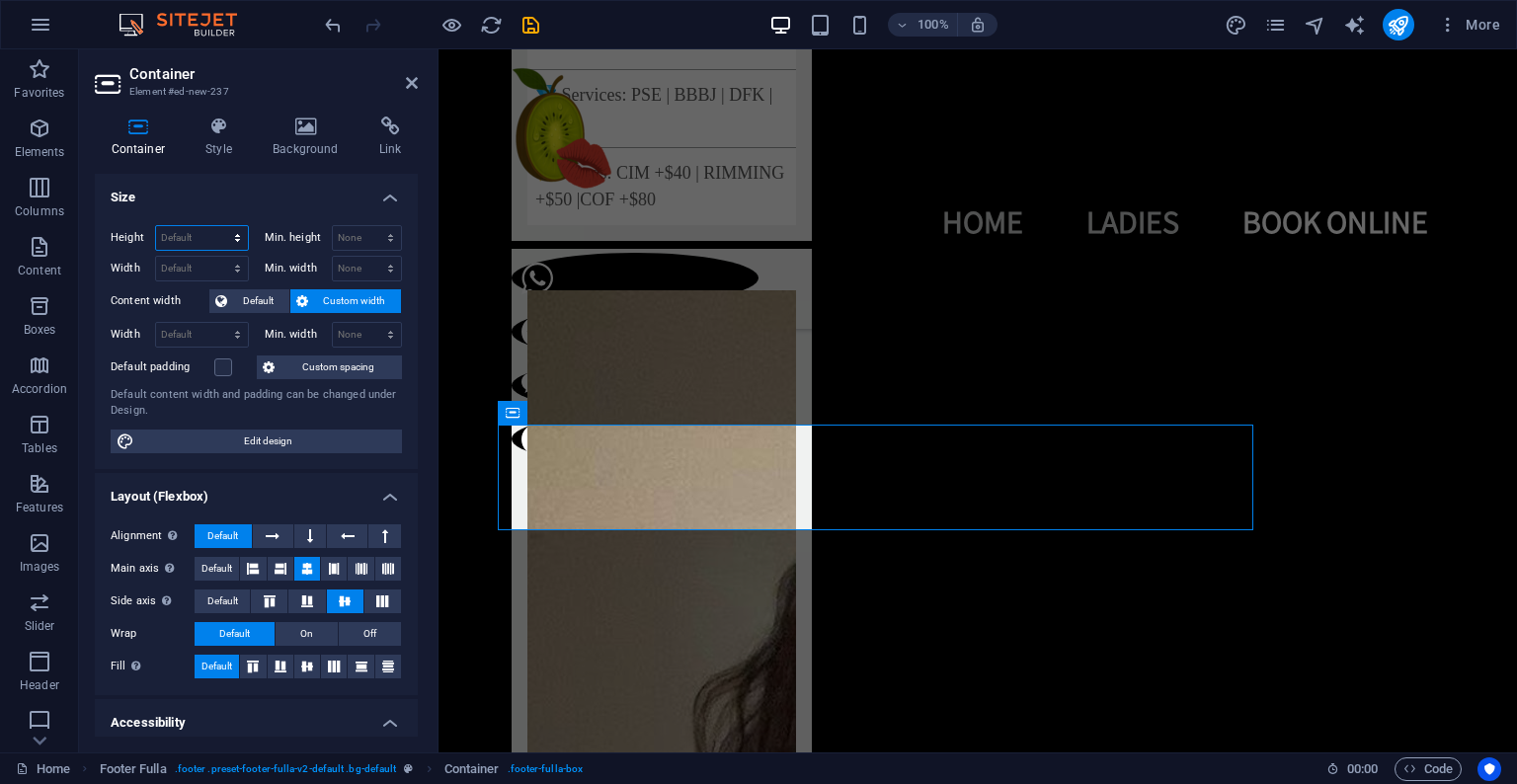 click on "Default px rem % vh vw" at bounding box center (201, 238) 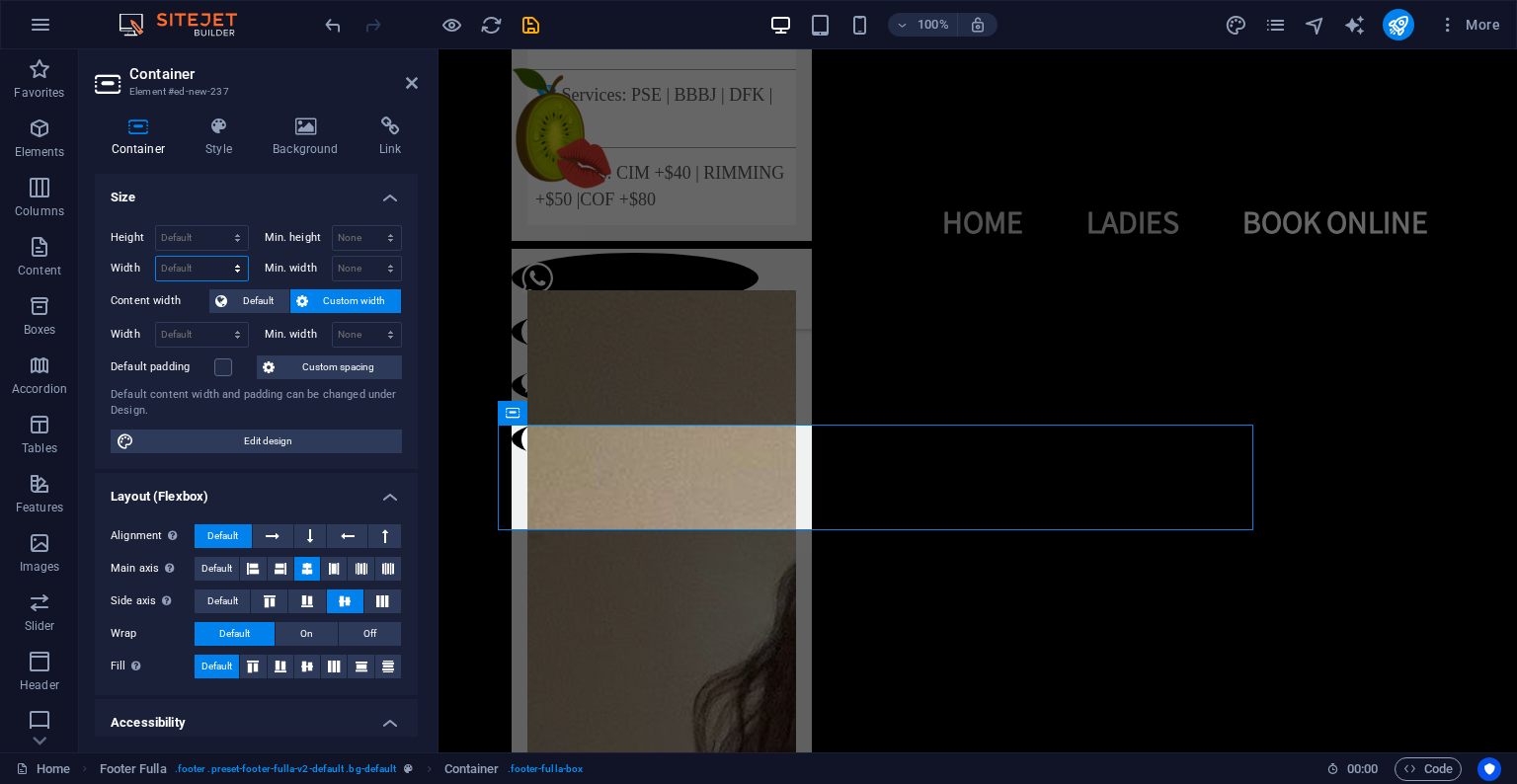 click on "Default px rem % em vh vw" at bounding box center [201, 269] 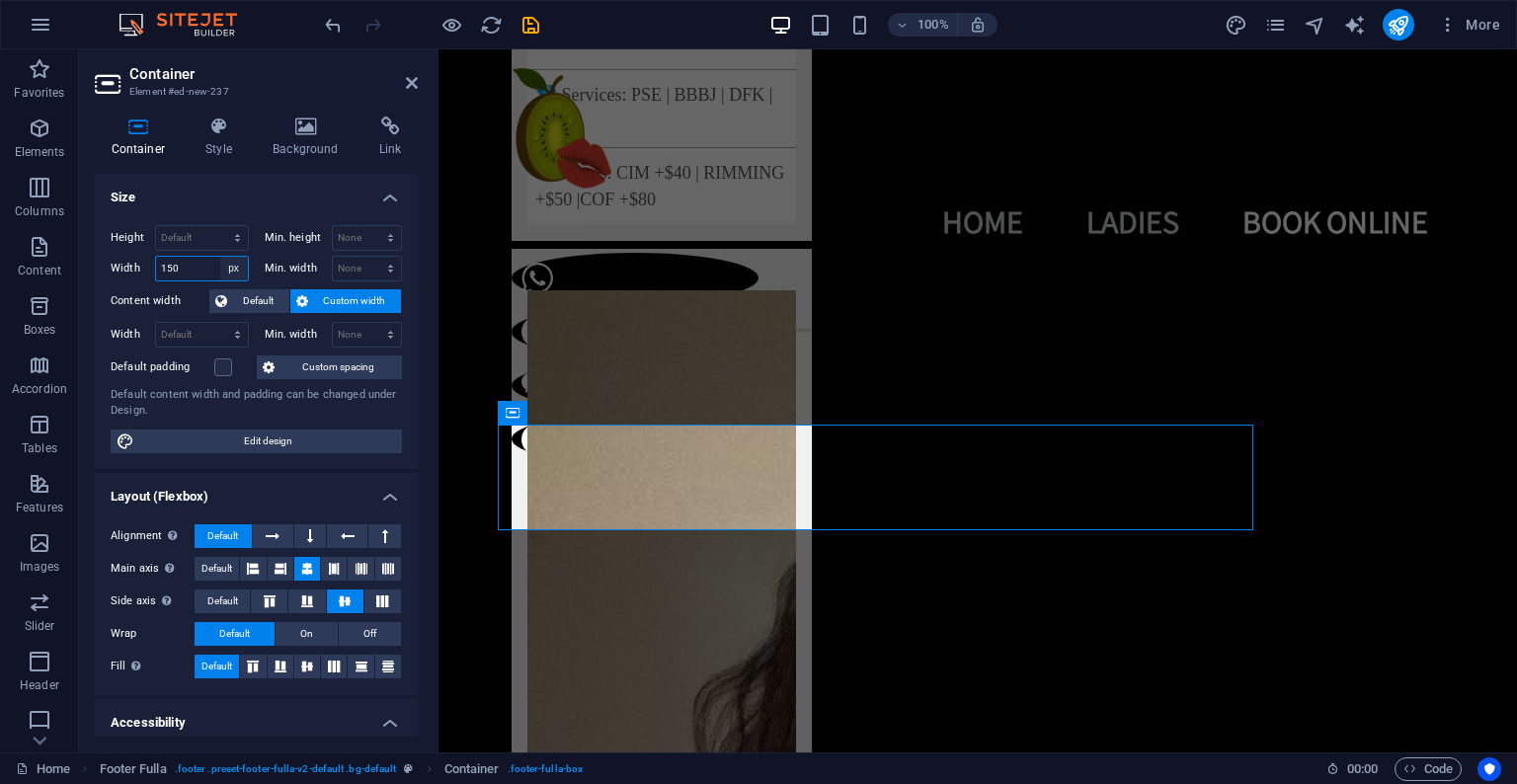 type on "150" 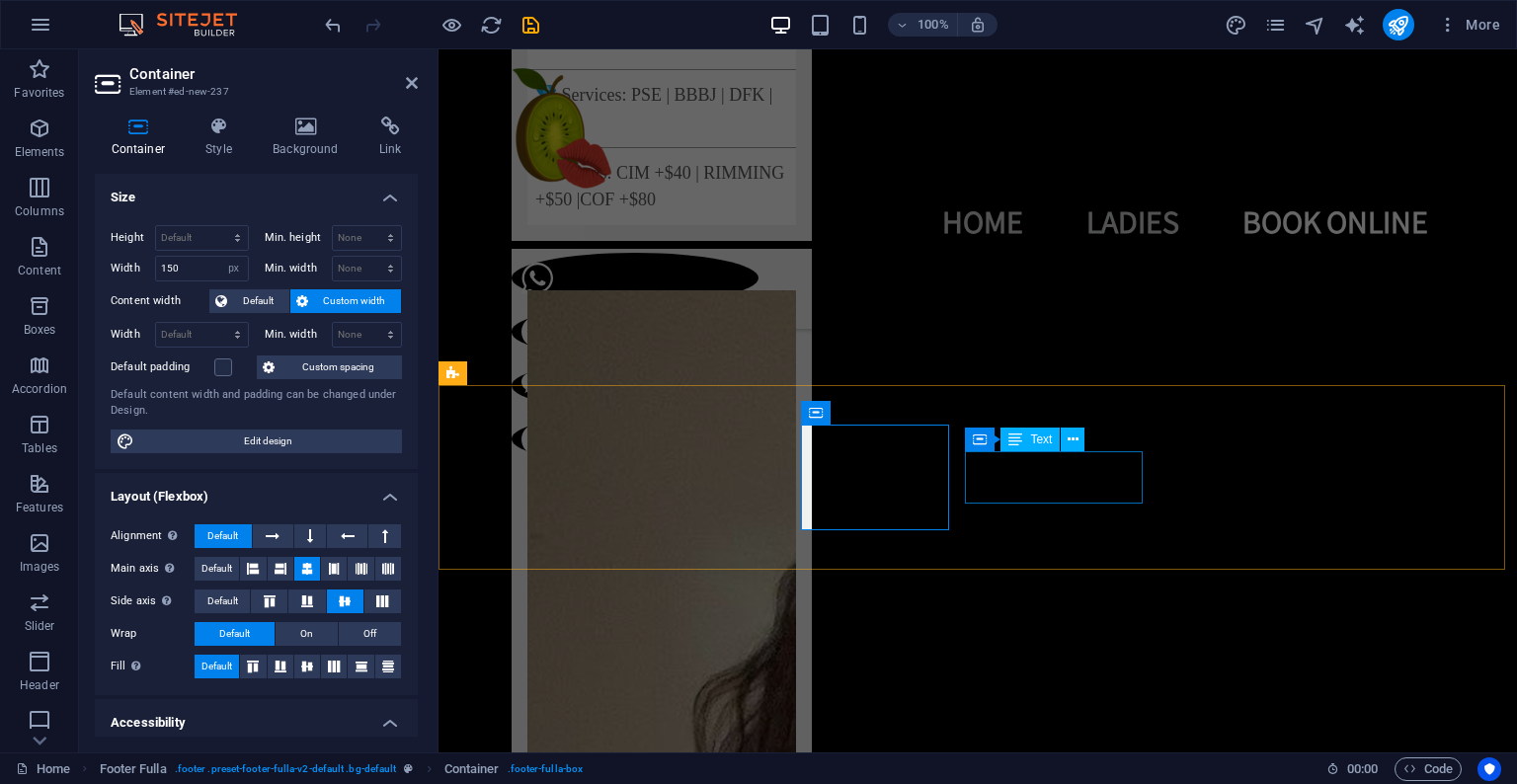 click on "Legal Notice  |  Privacy Policy" at bounding box center (978, 13923) 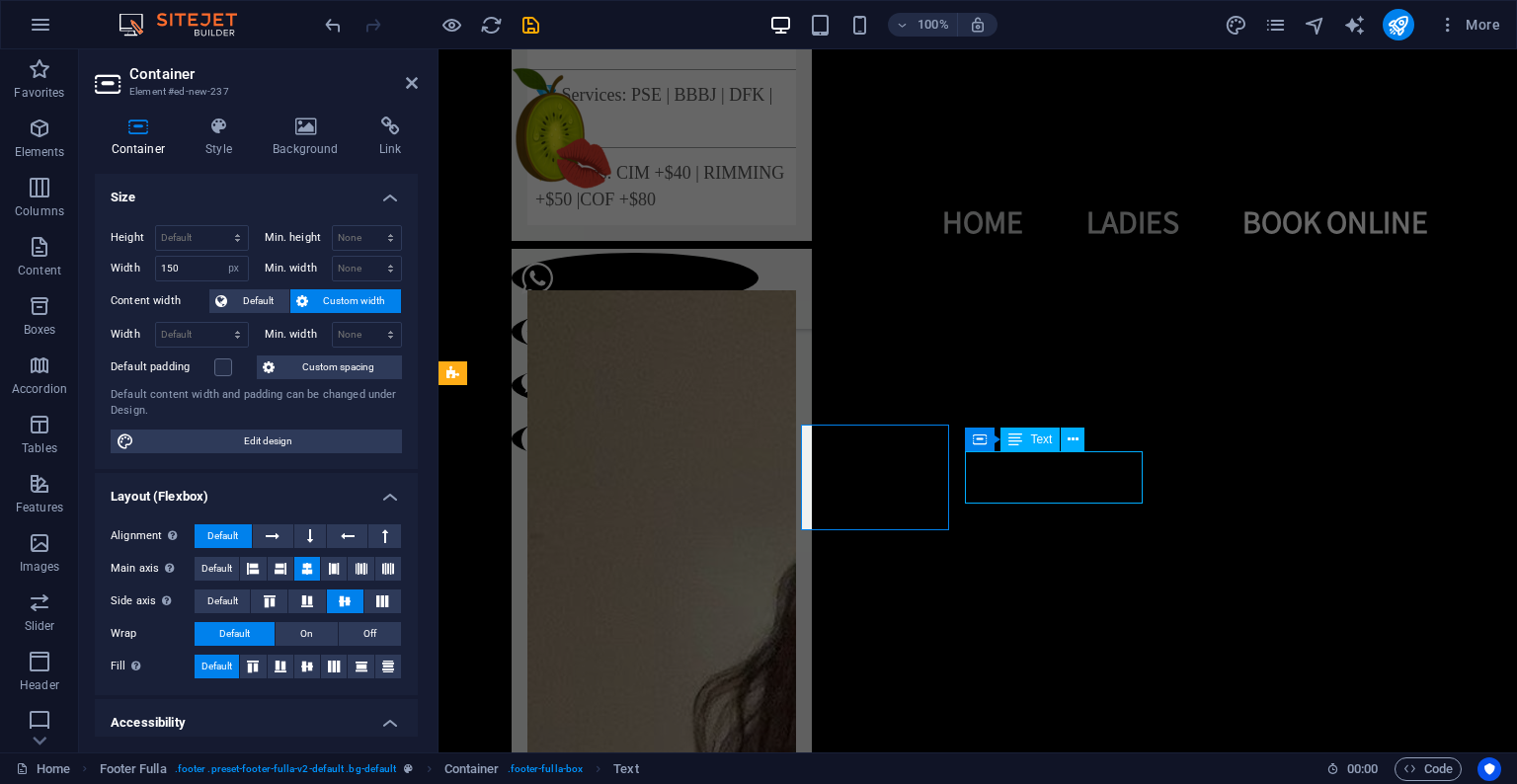 click on "Legal Notice  |  Privacy Policy" at bounding box center (978, 13923) 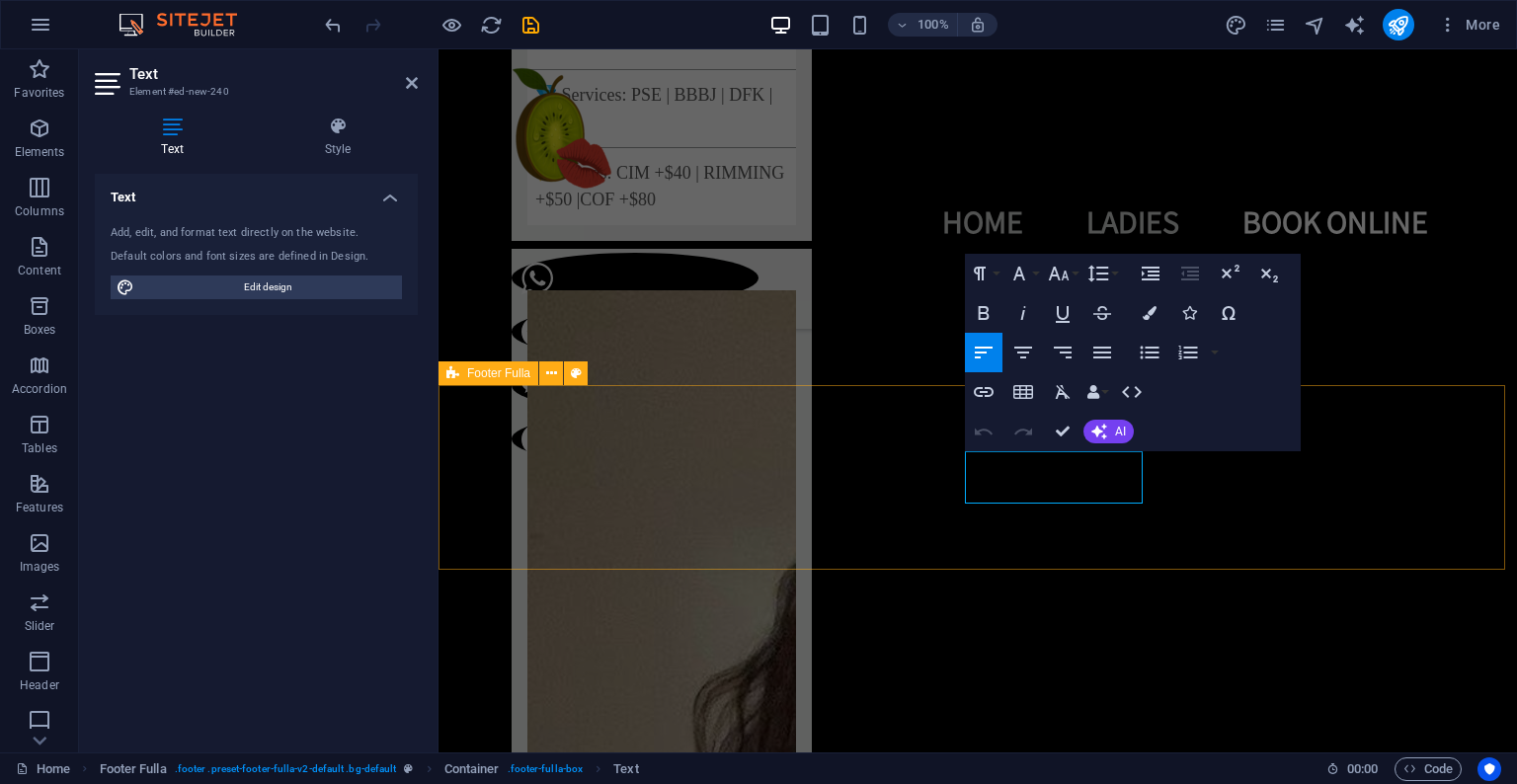 click on "Legal Notice  |  Privacy Policy" at bounding box center (978, 13866) 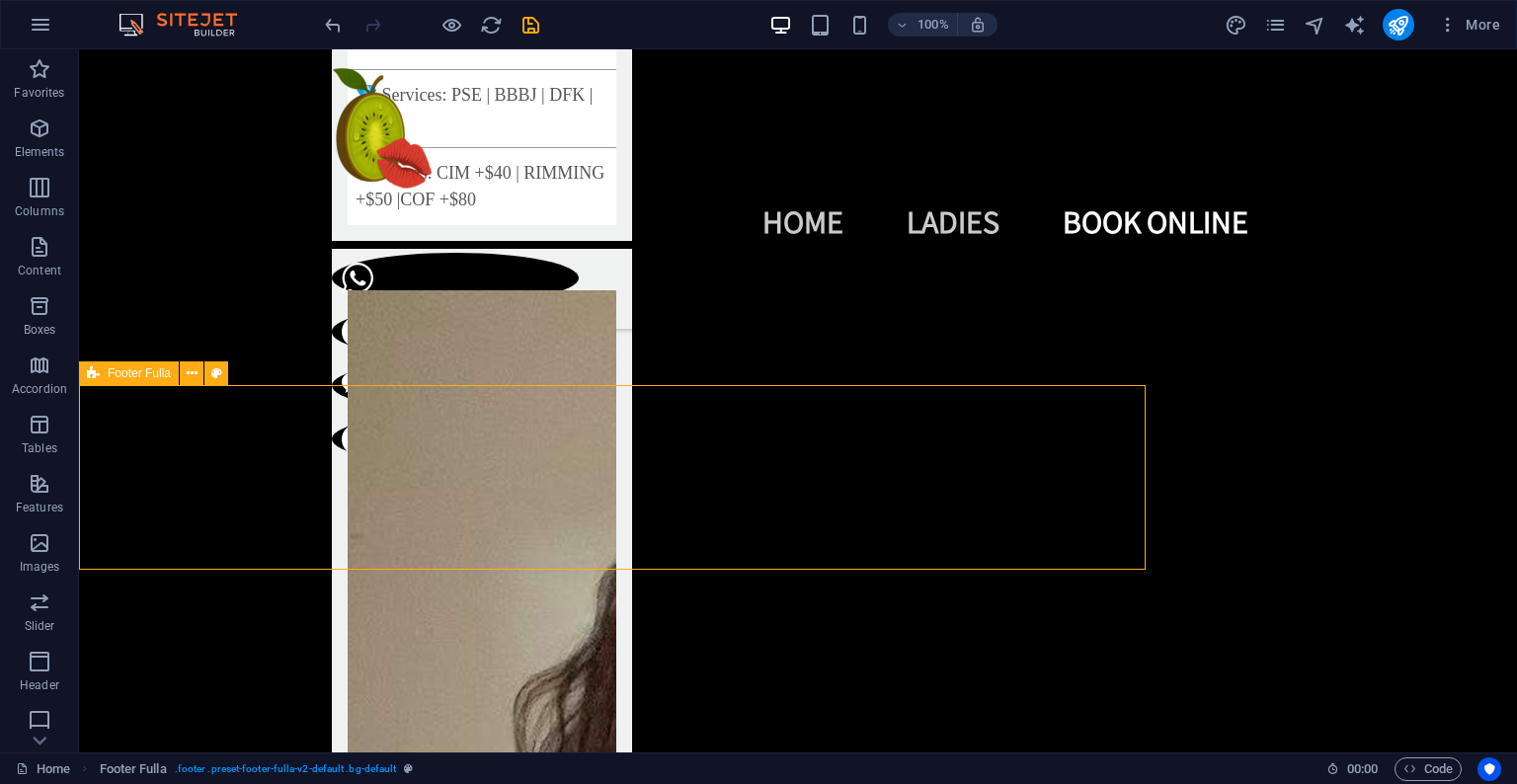 click on "Legal Notice  |  Privacy Policy" at bounding box center [798, 13866] 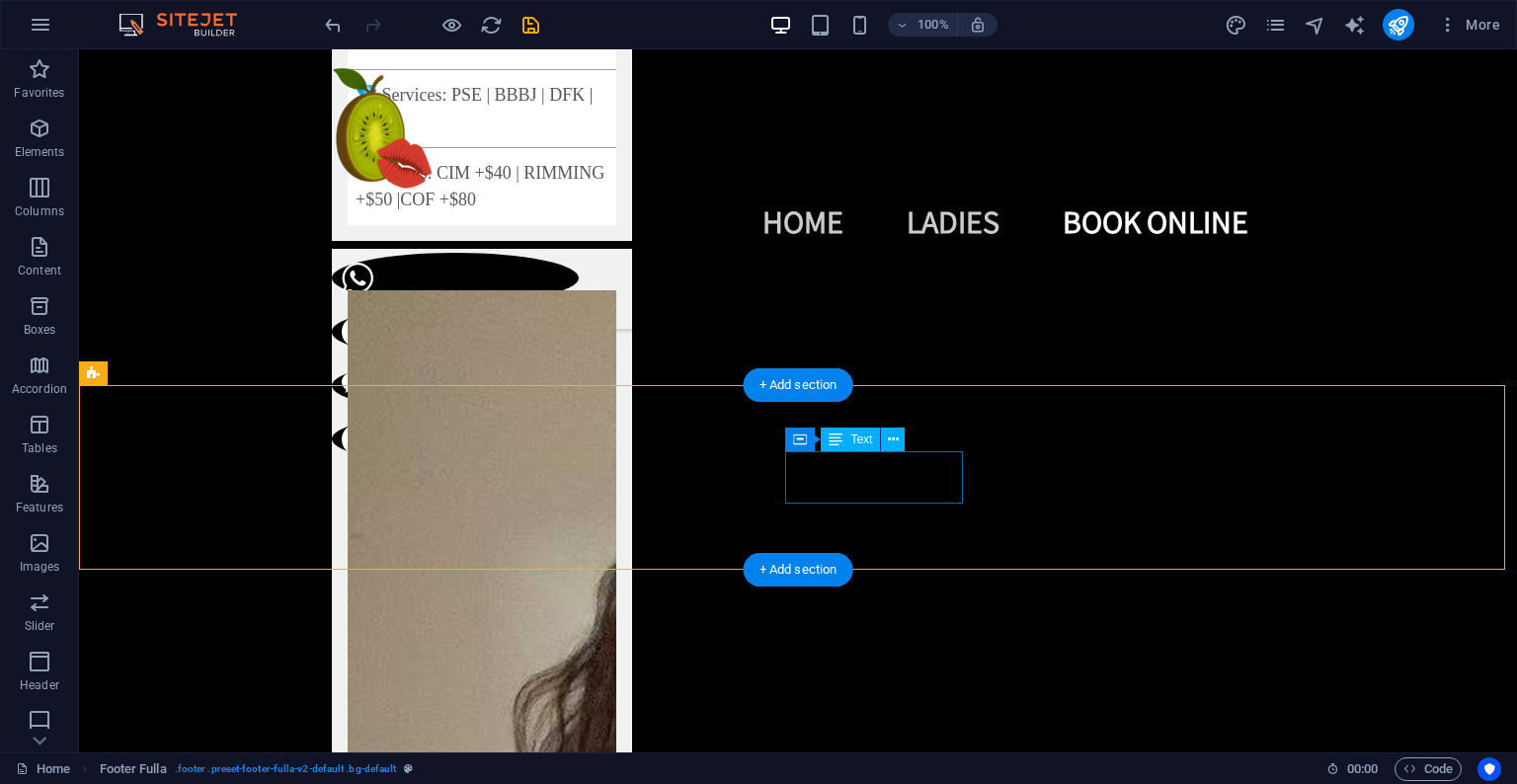 click on "Legal Notice  |  Privacy Policy" at bounding box center (798, 13923) 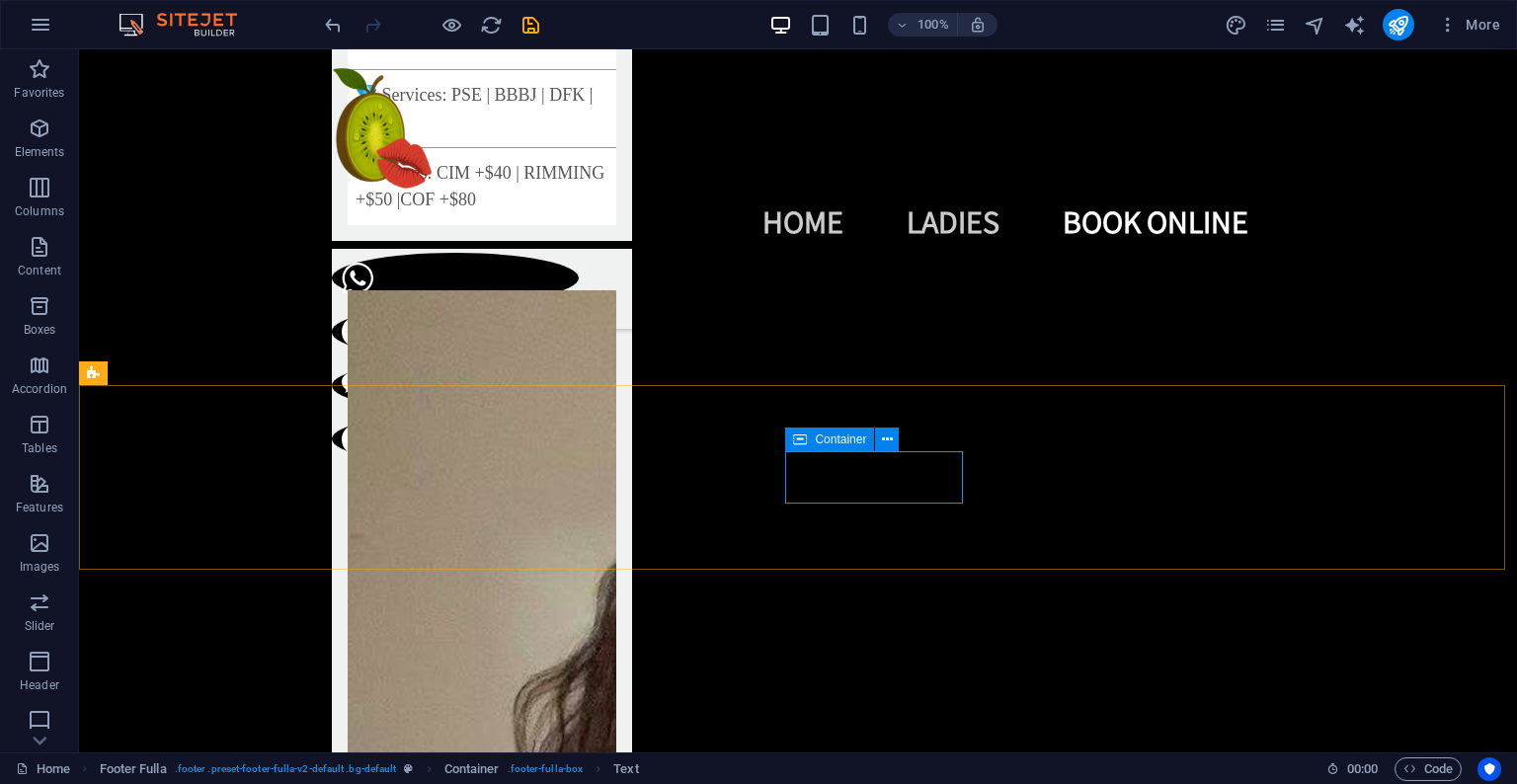 click at bounding box center (800, 439) 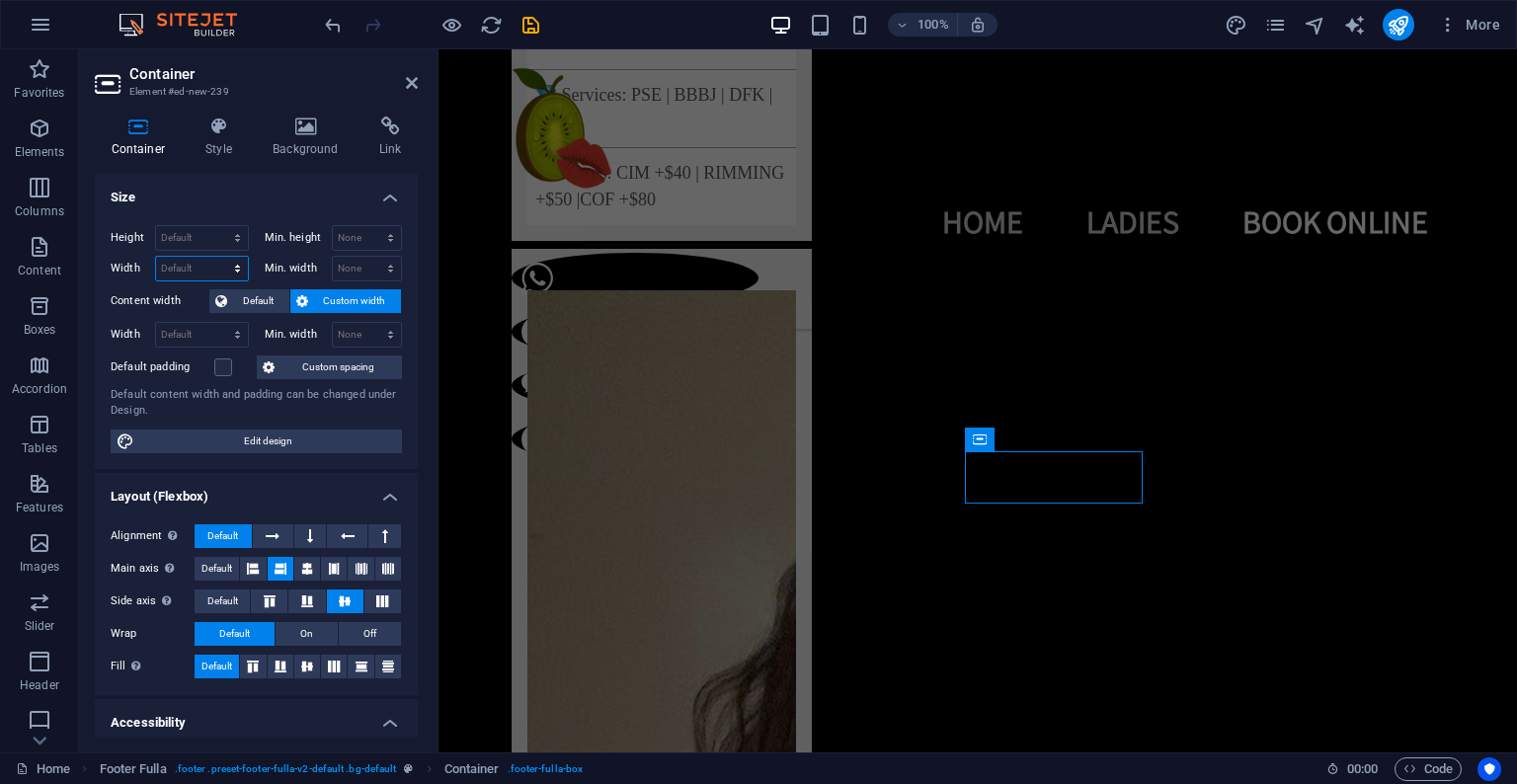 click on "Default px rem % em vh vw" at bounding box center (201, 269) 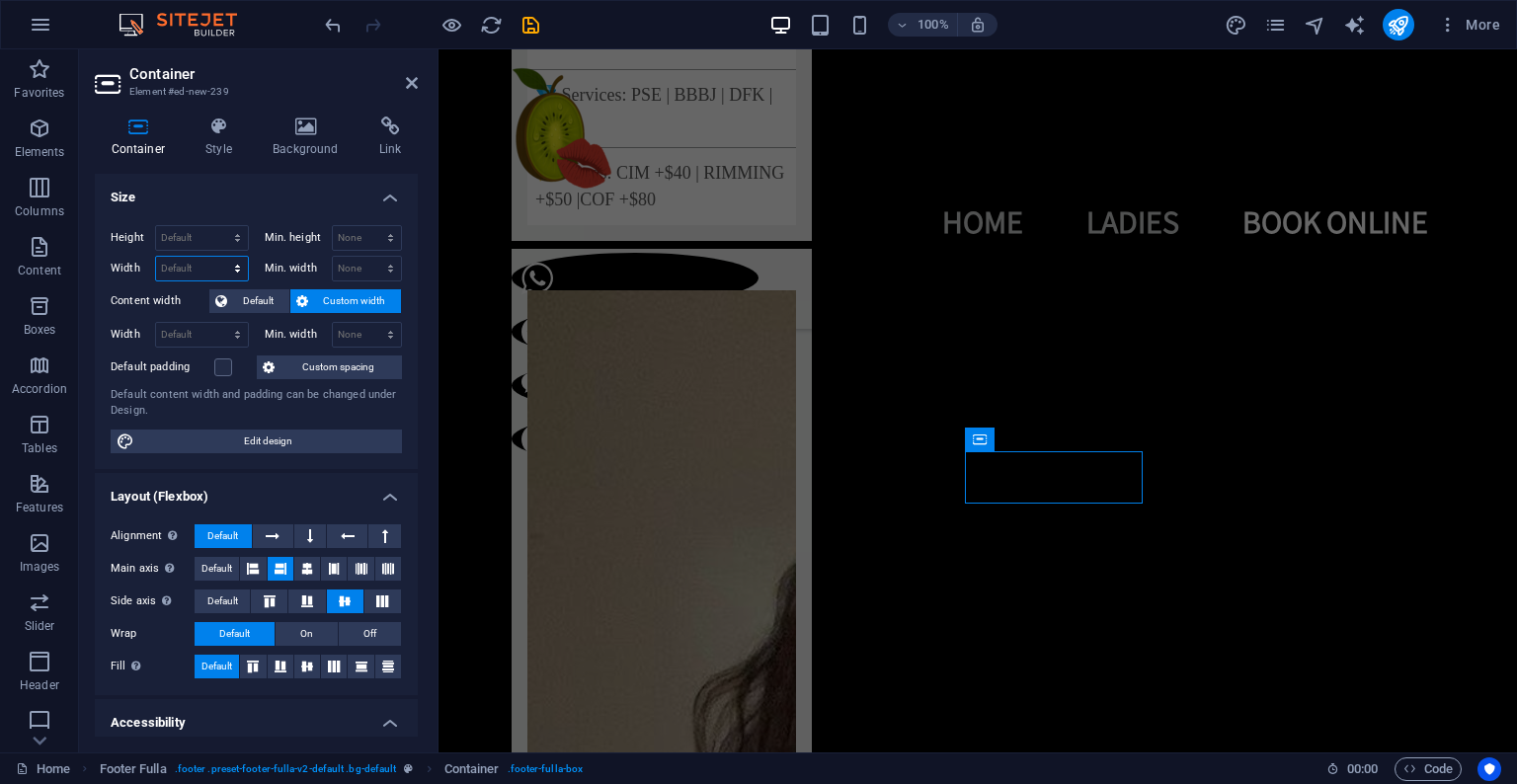 select on "px" 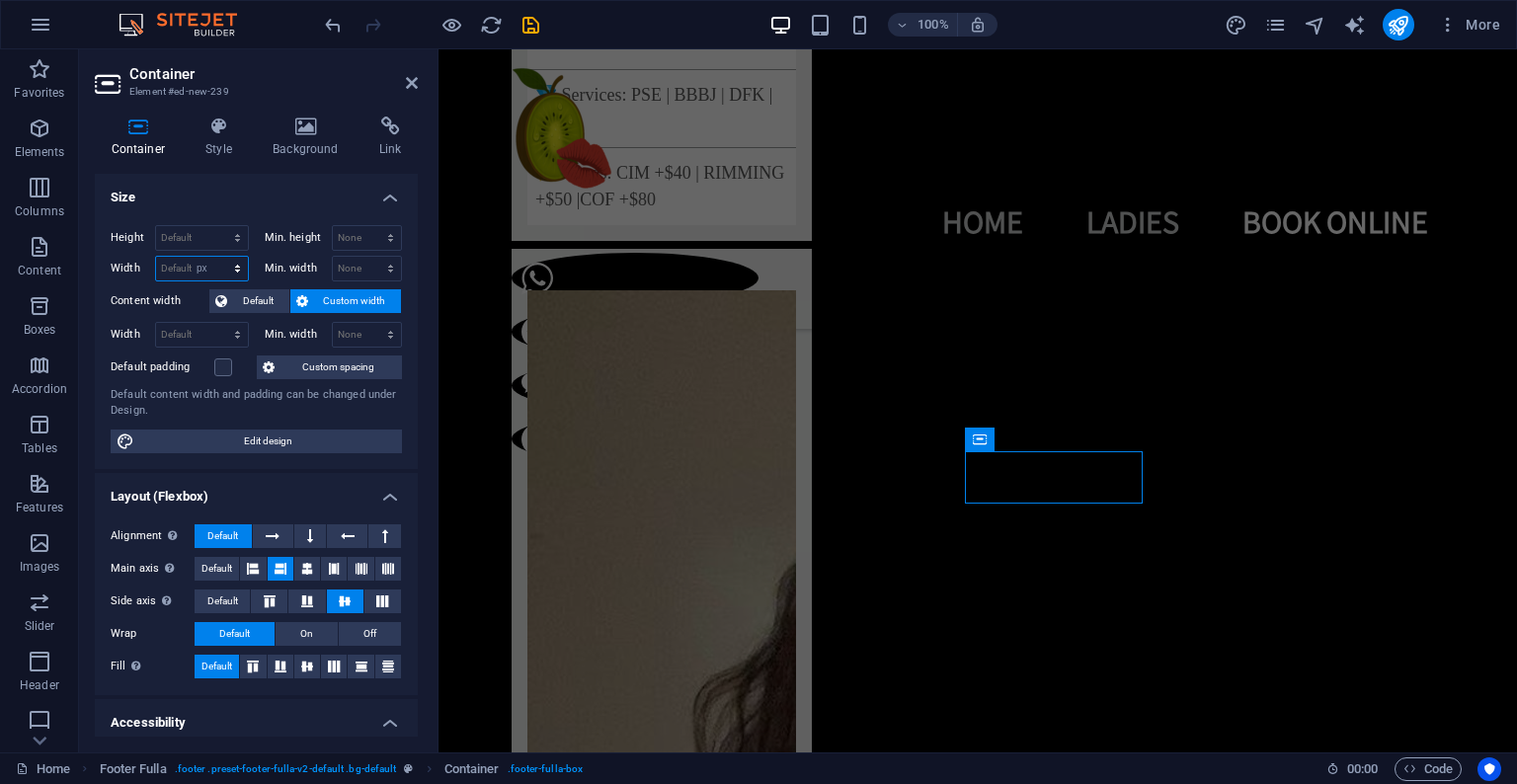 type on "179" 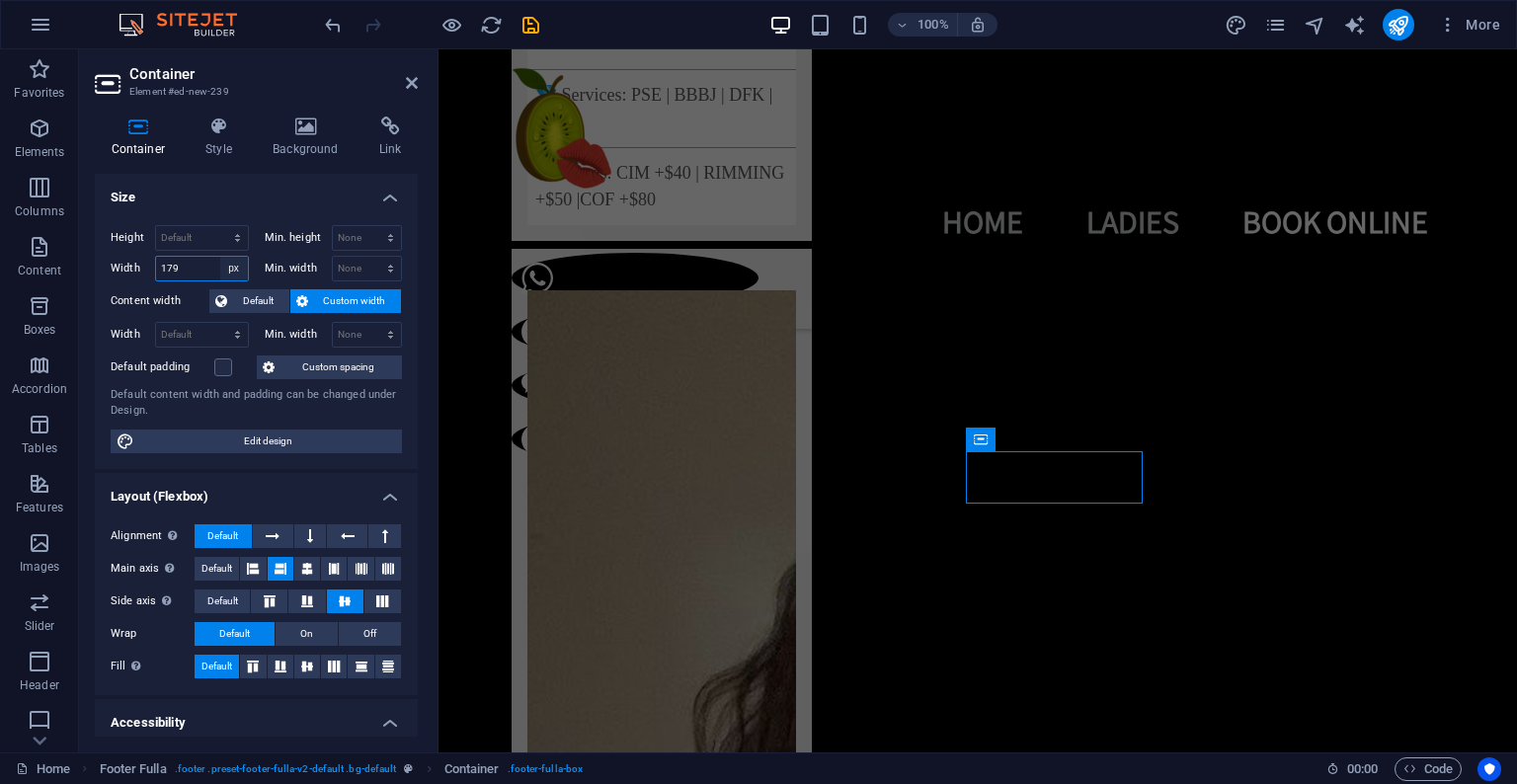 click on "Default px rem % em vh vw" at bounding box center [234, 269] 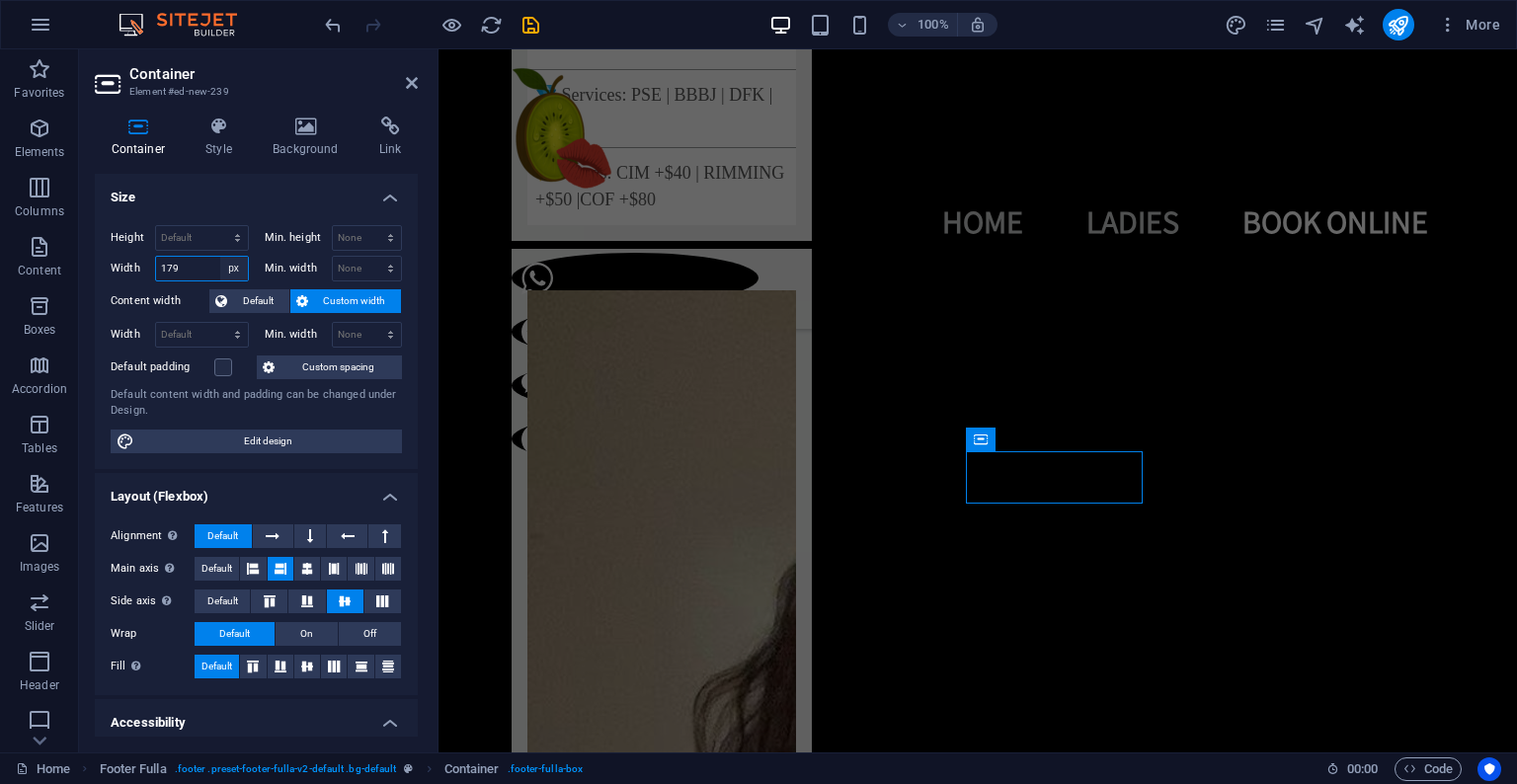 select on "default" 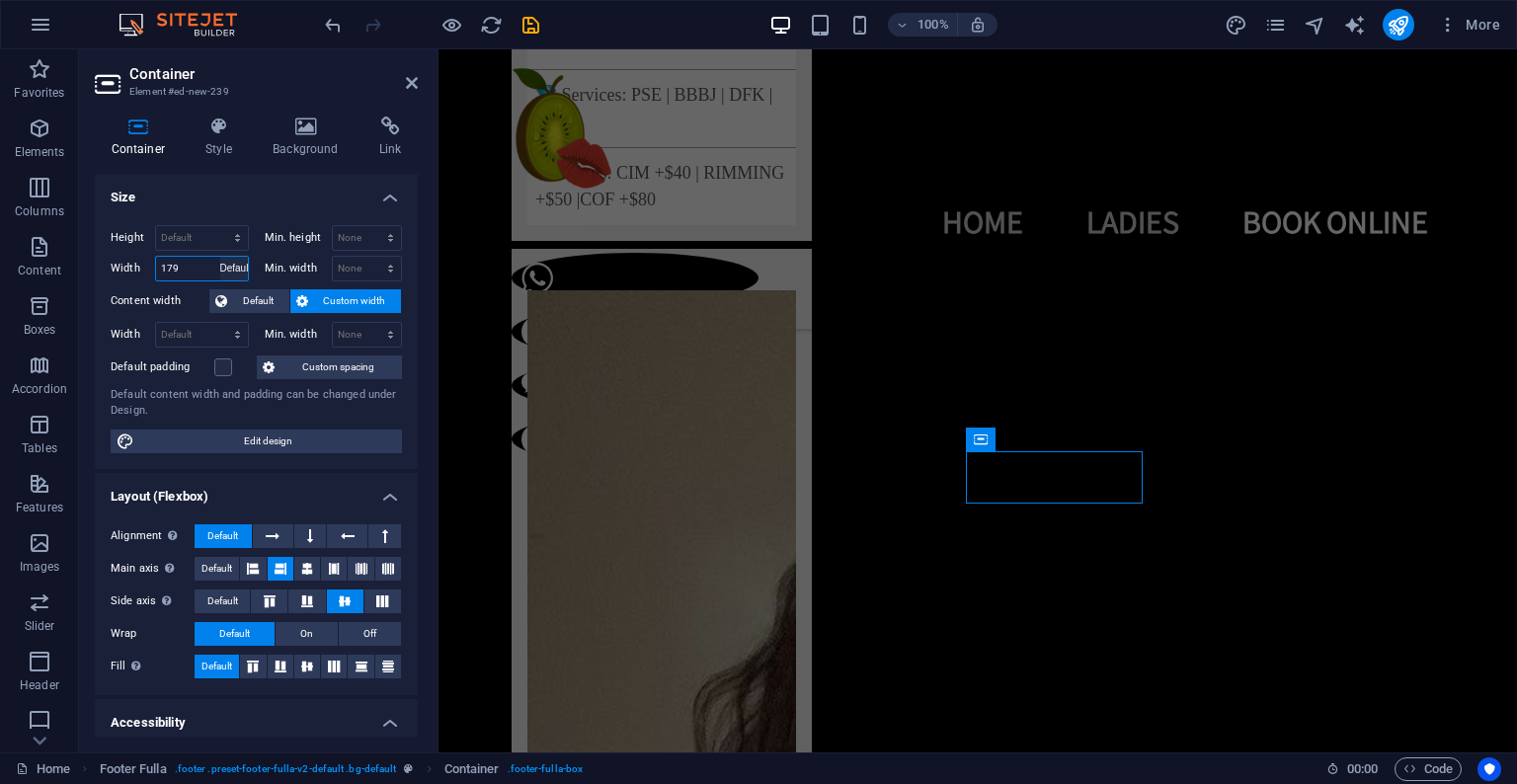 type 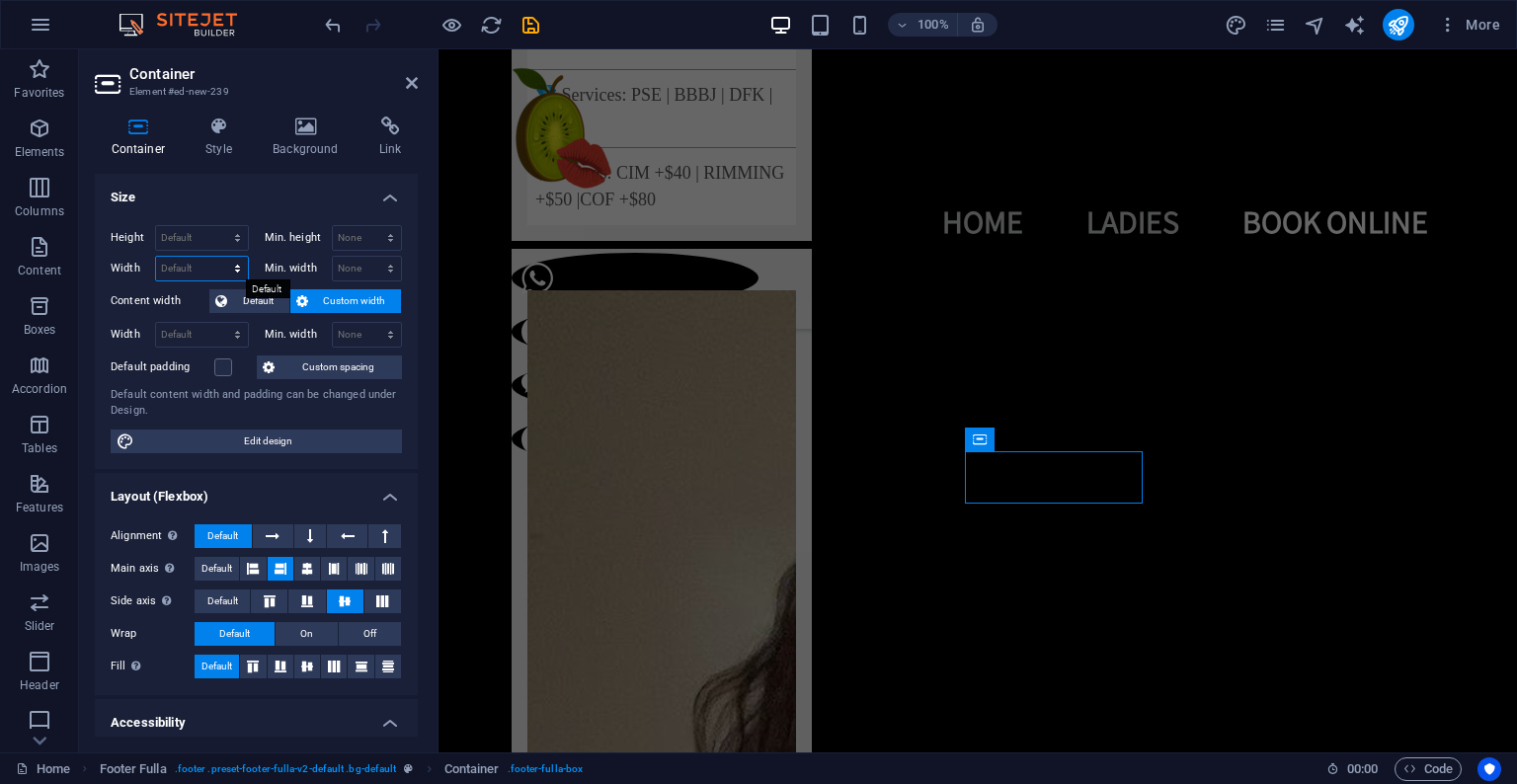 click on "Default px rem % em vh vw" at bounding box center [201, 269] 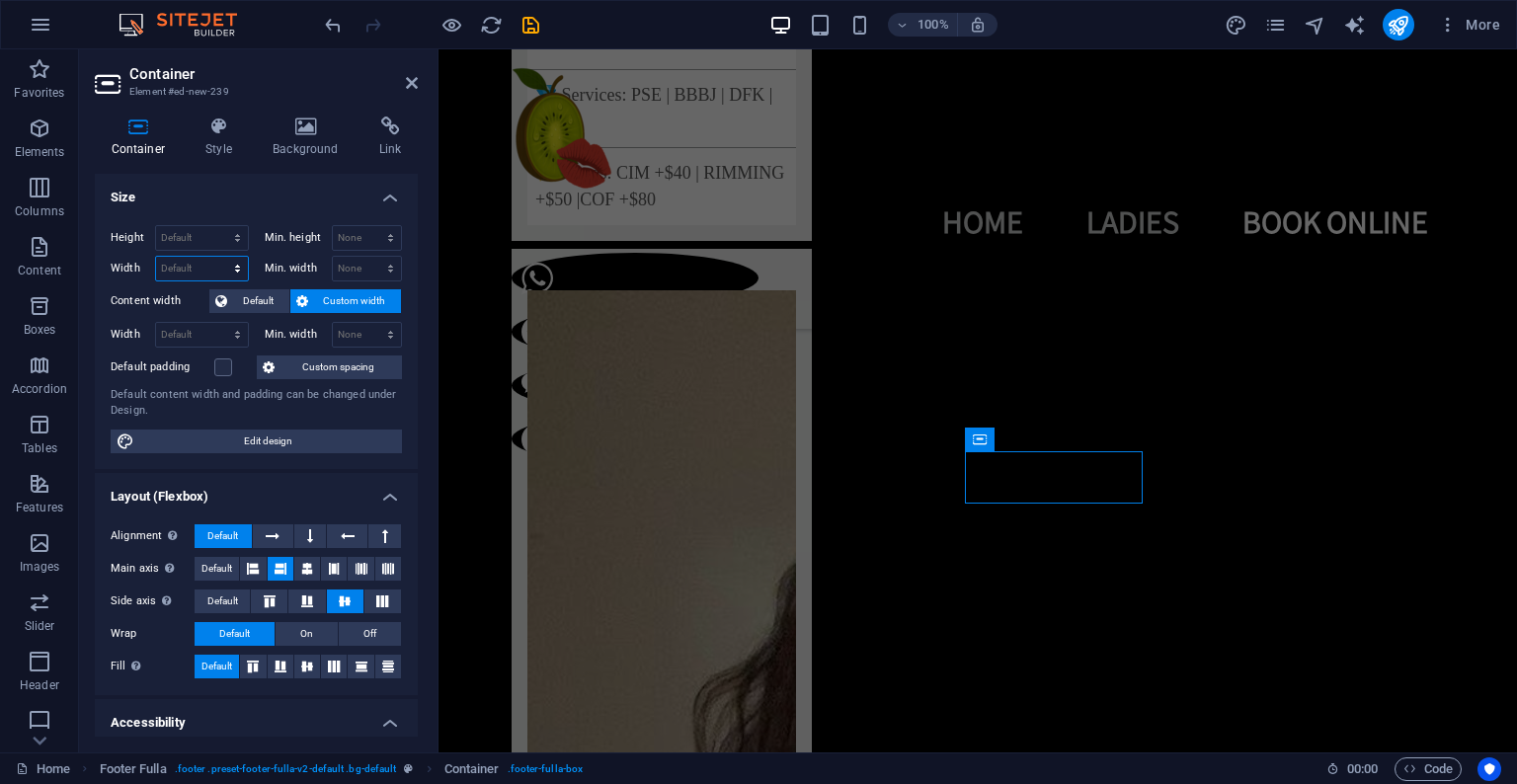 select on "%" 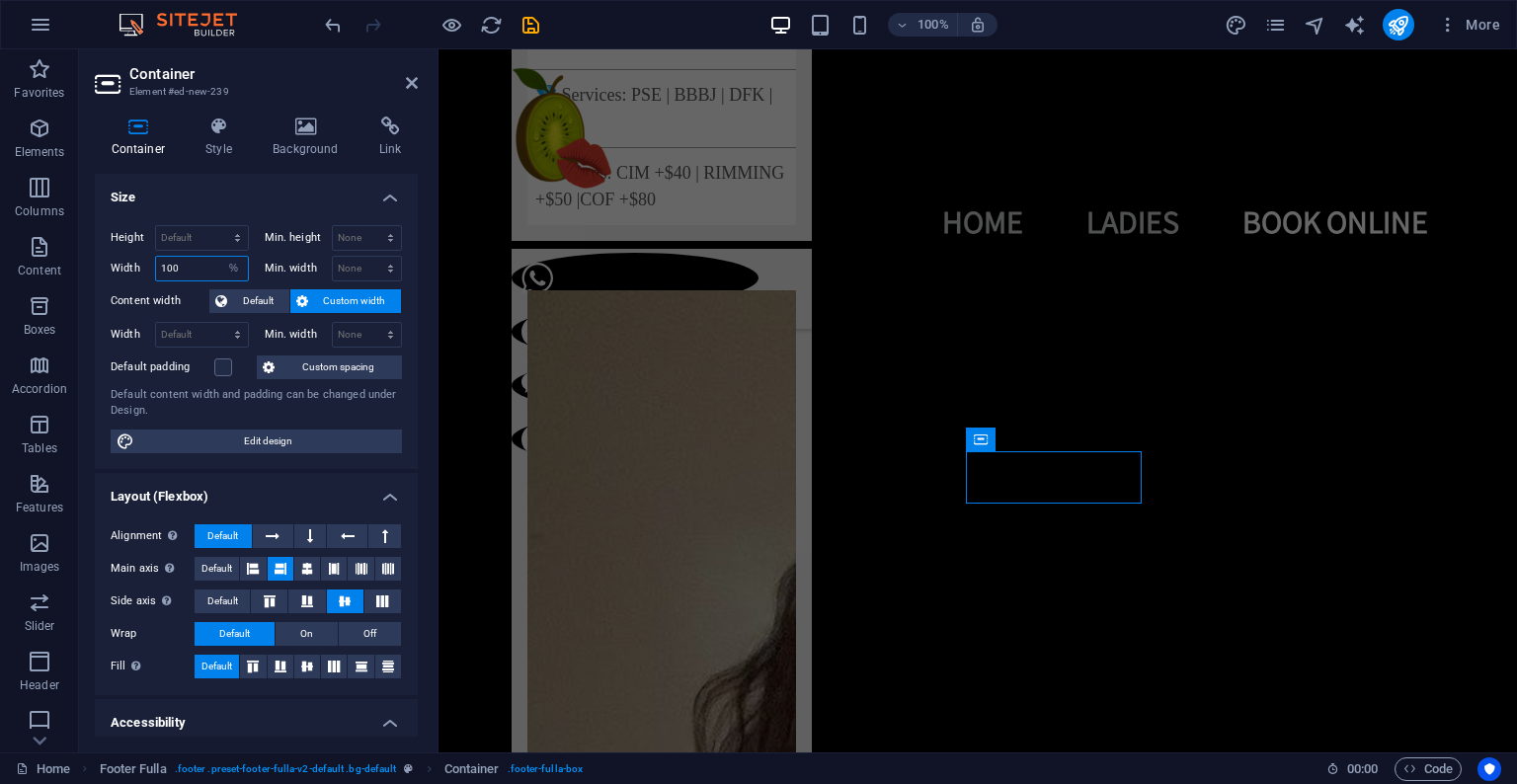 type on "100" 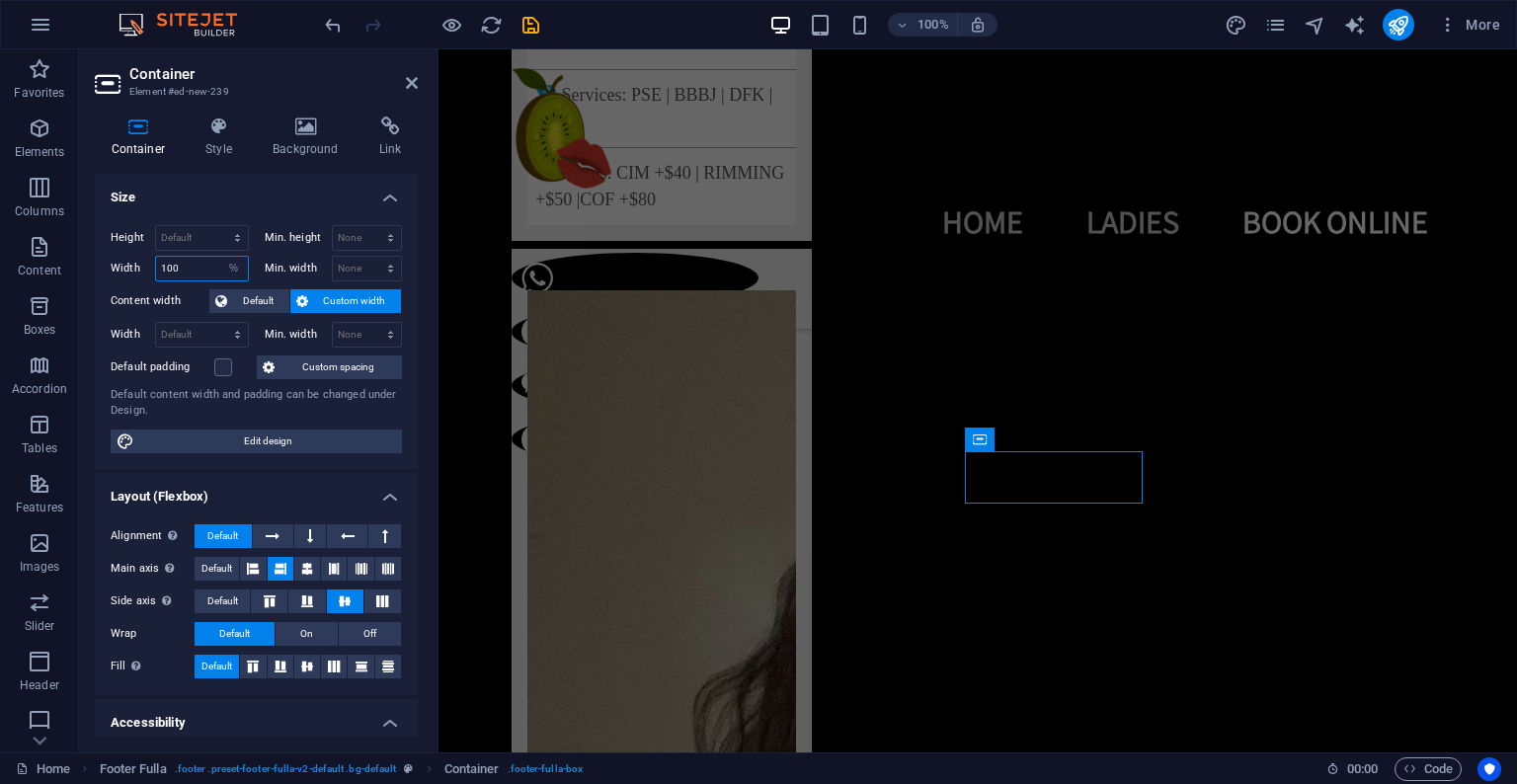 click on "100" at bounding box center (201, 269) 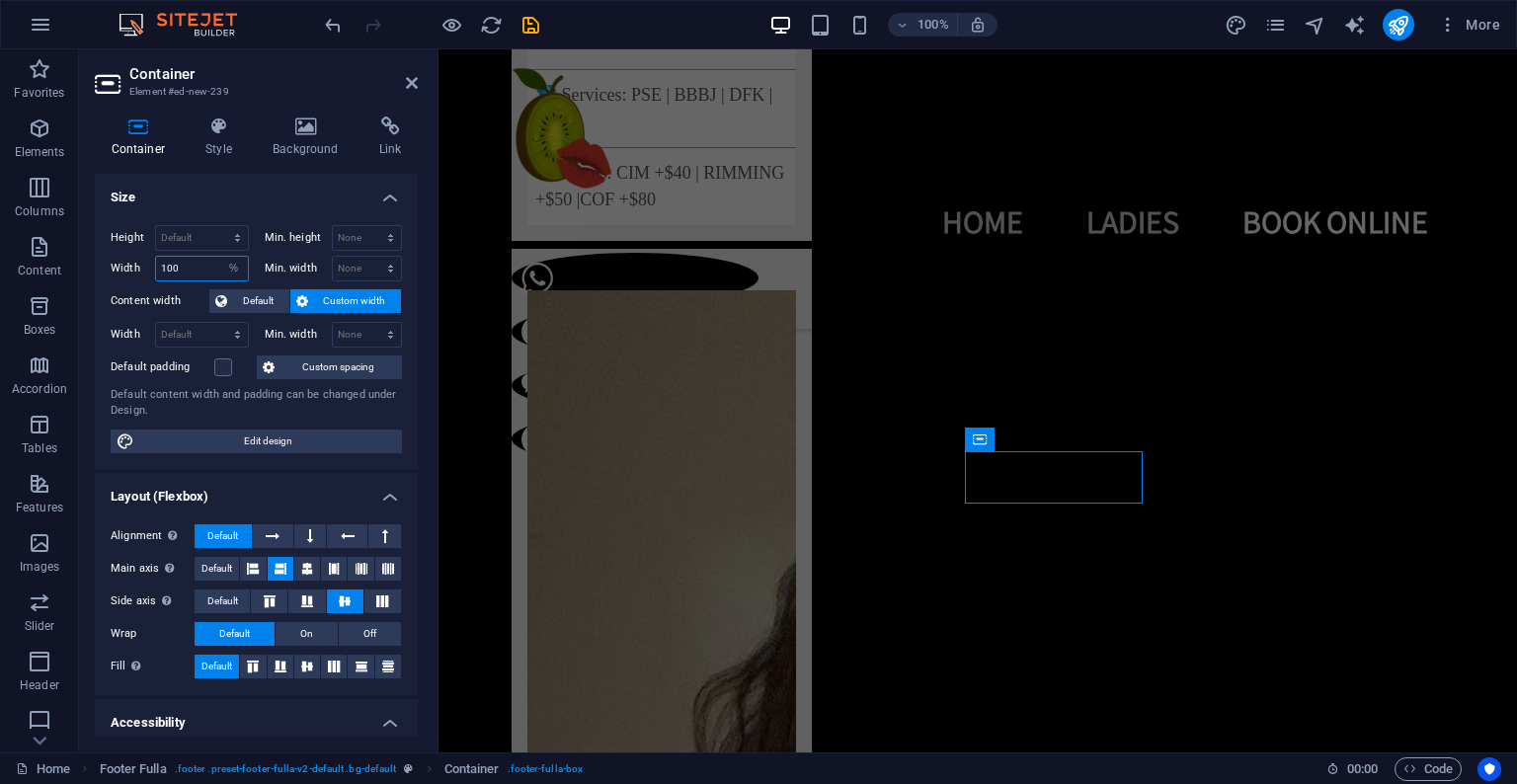 click on "100" at bounding box center (201, 269) 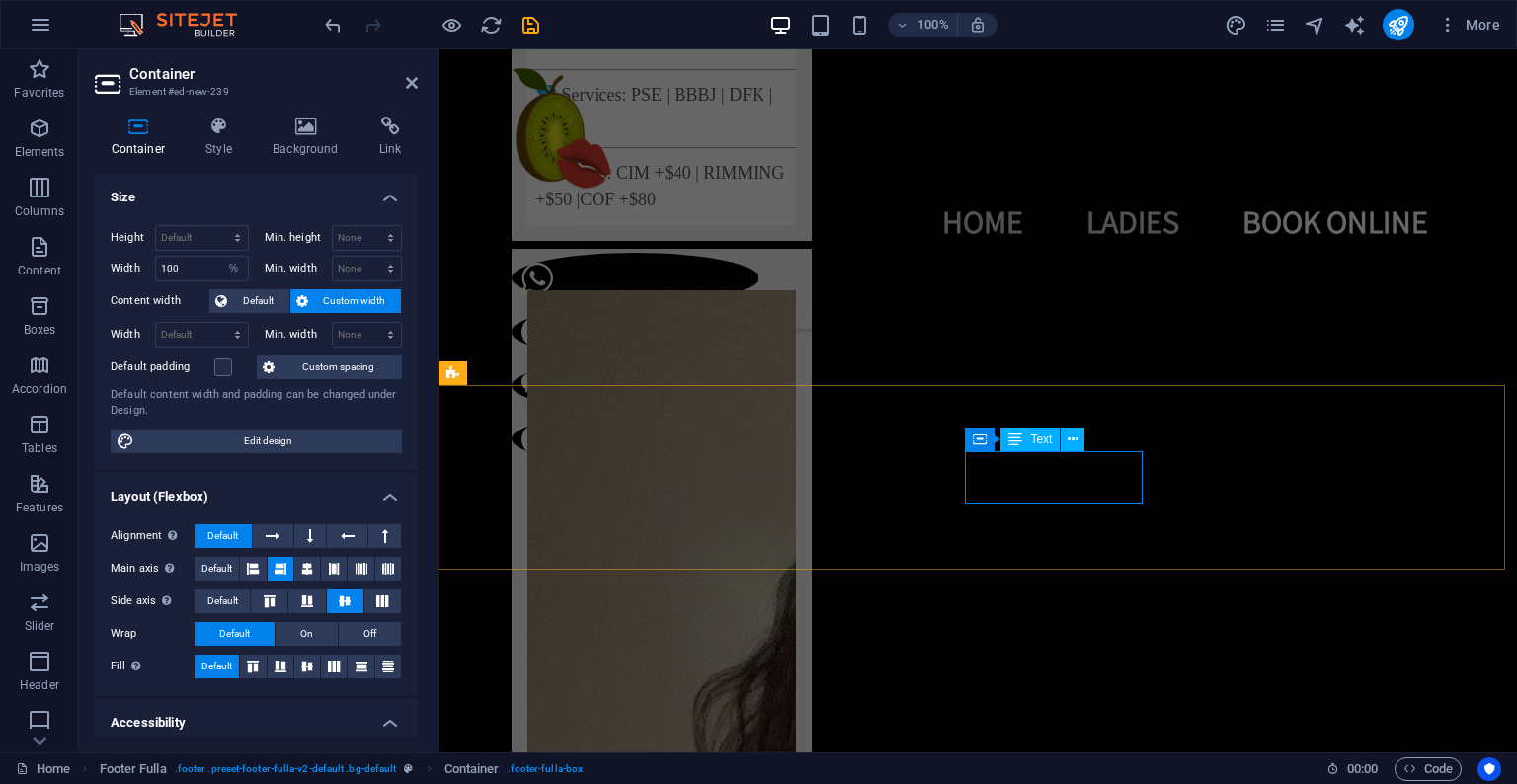 click on "Legal Notice  |  Privacy Policy" at bounding box center [978, 13923] 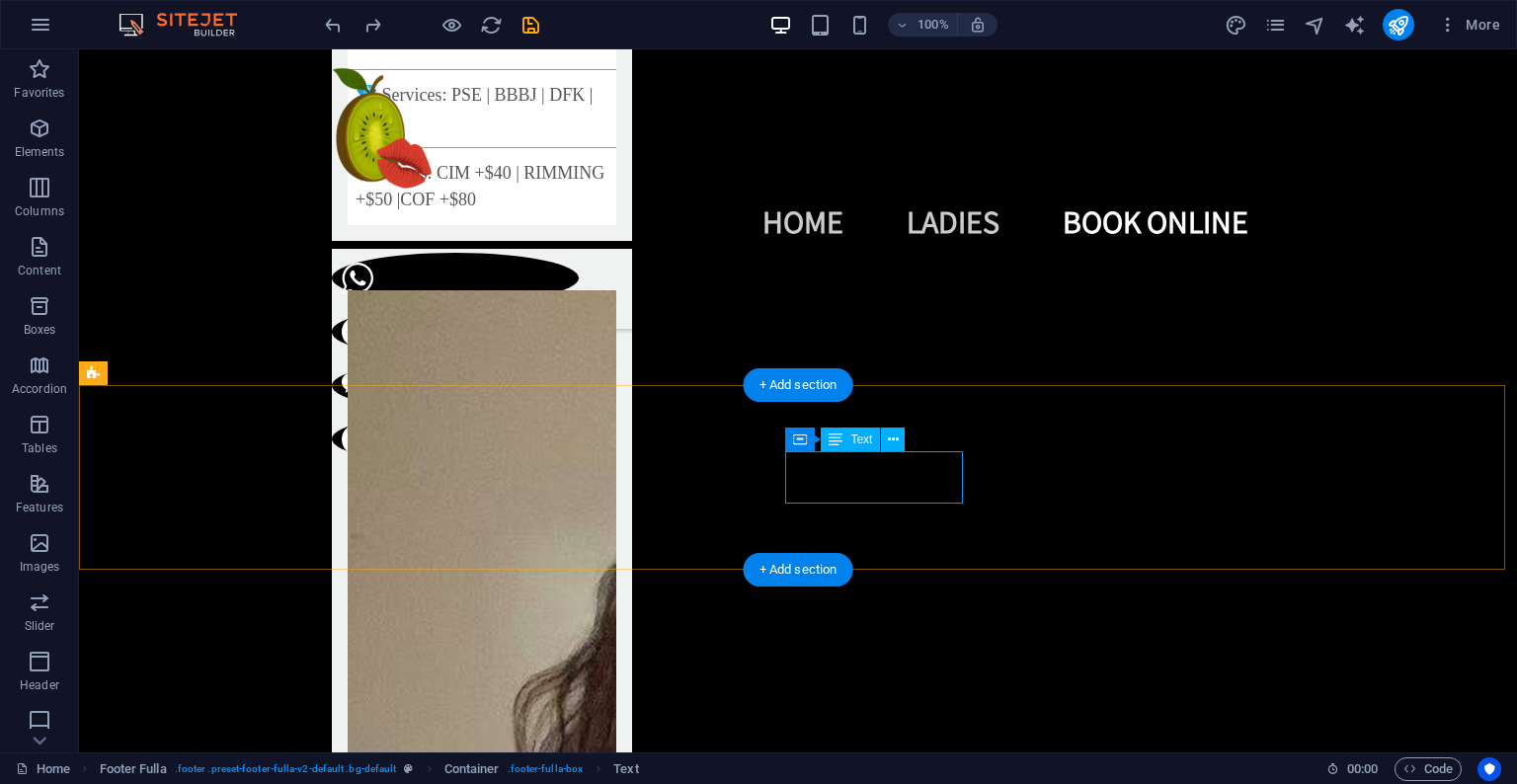 click on "Legal Notice  |  Privacy Policy" at bounding box center [798, 13923] 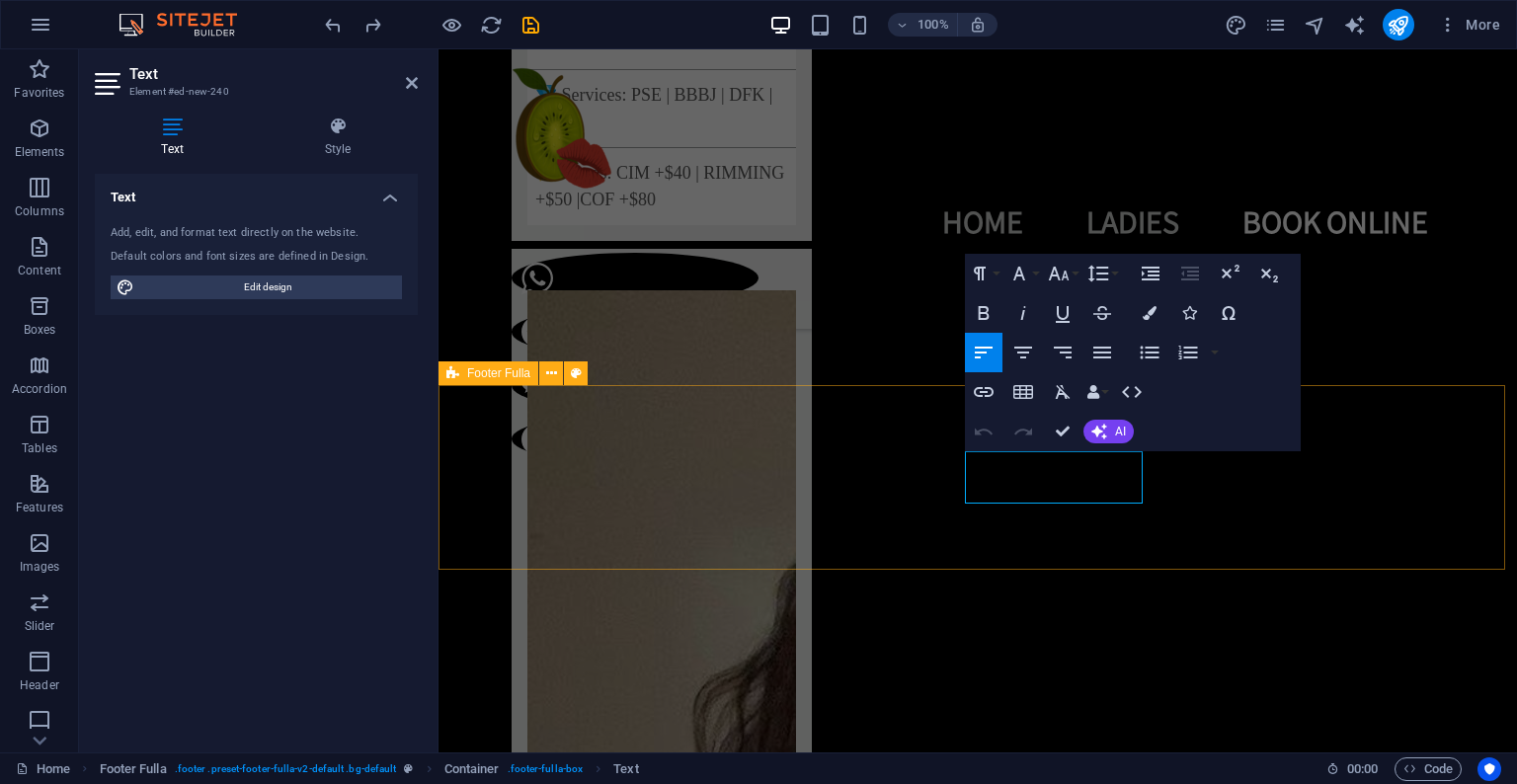 click on "Legal Notice  |  Privacy Policy" at bounding box center (978, 13866) 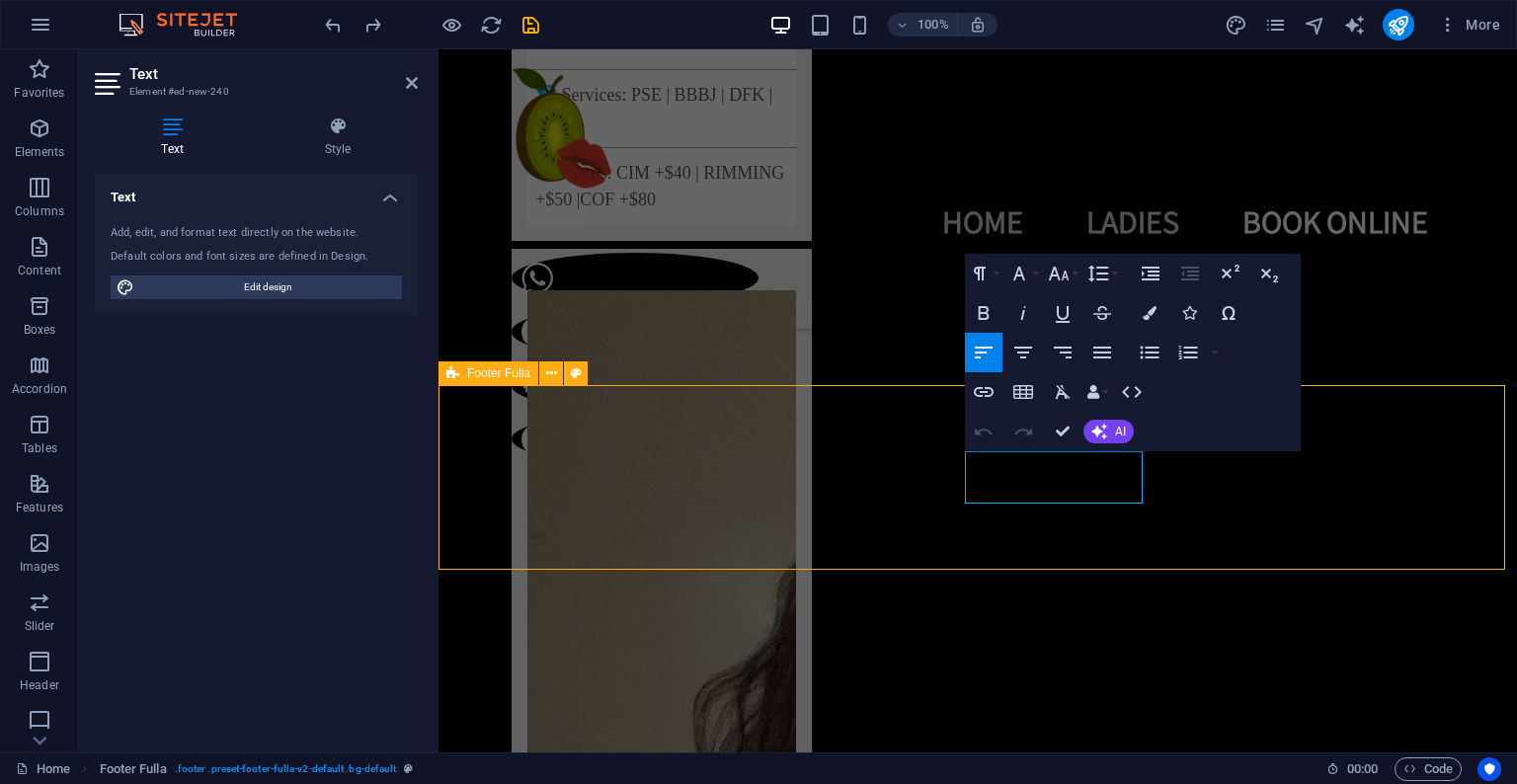 click on "Legal Notice  |  Privacy Policy" at bounding box center [978, 13866] 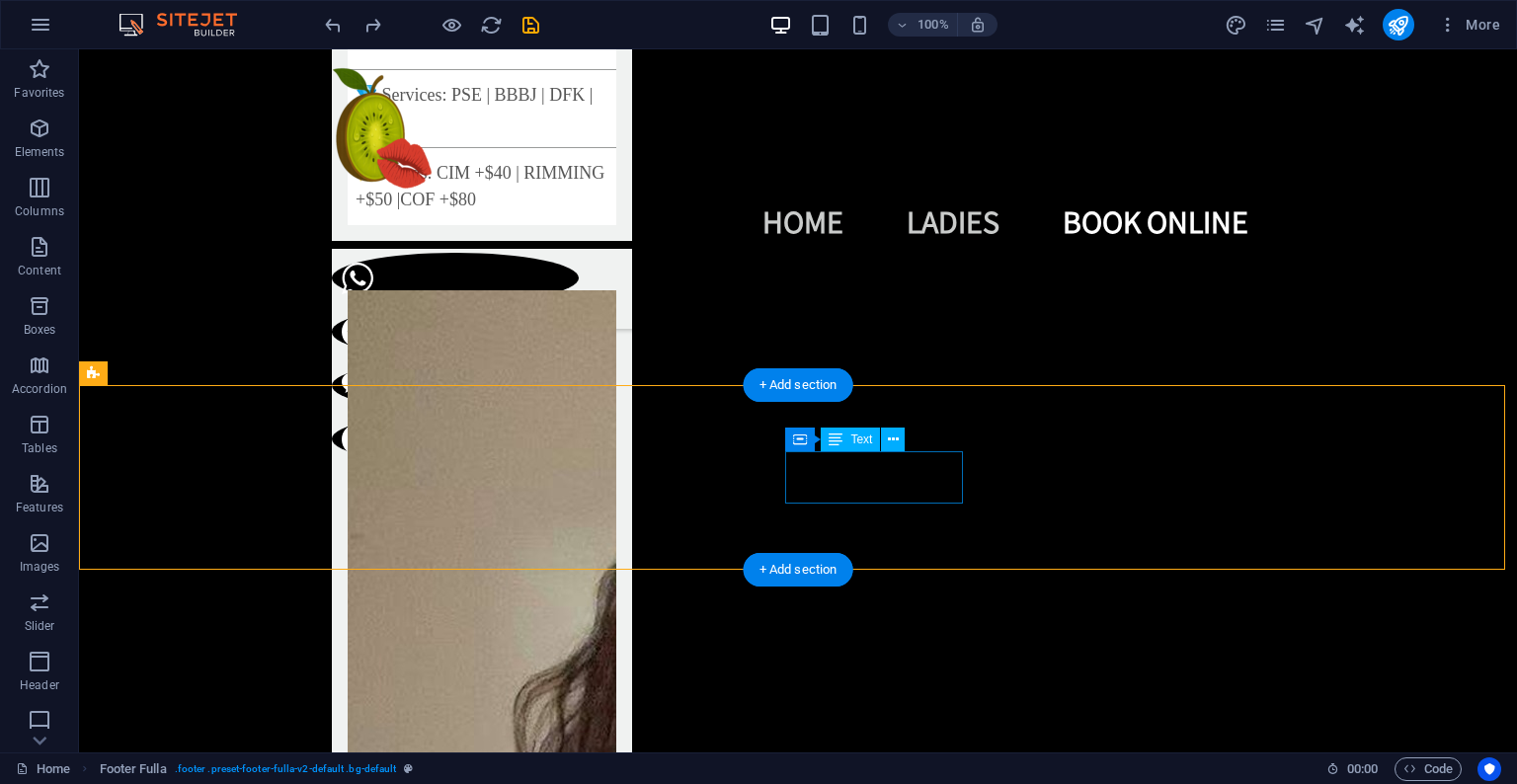 click on "Legal Notice  |  Privacy Policy" at bounding box center (798, 13923) 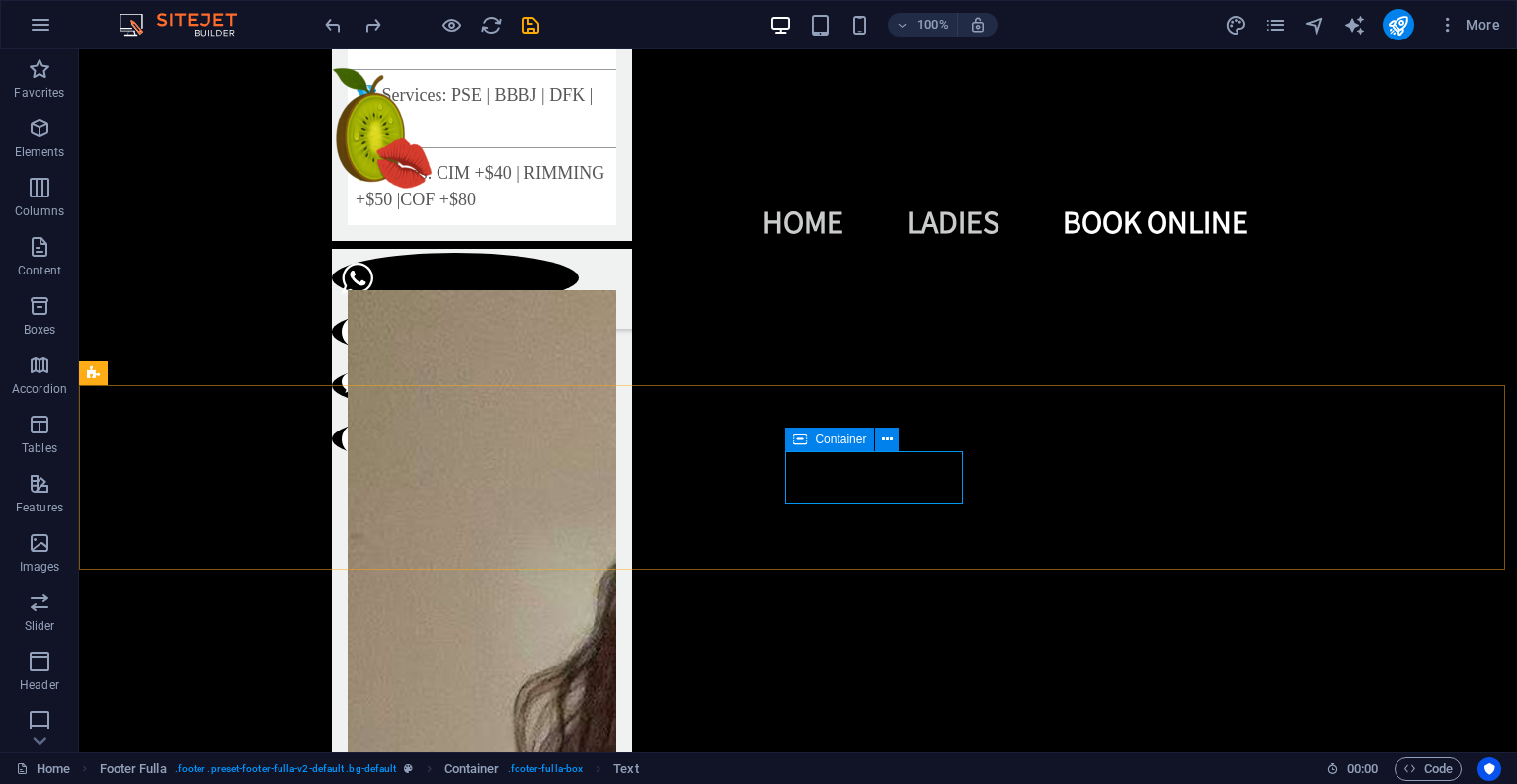 click at bounding box center [800, 439] 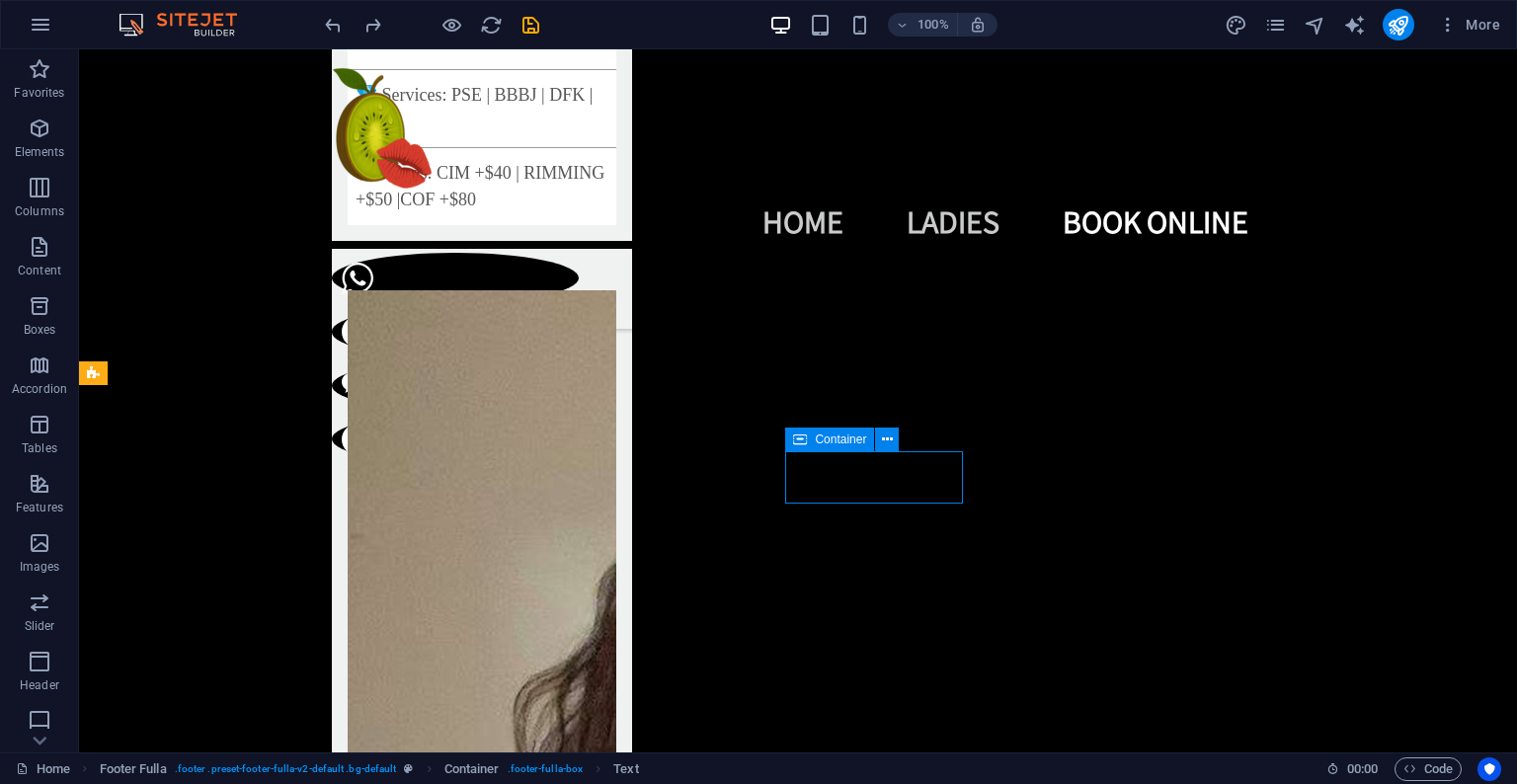 click at bounding box center [800, 439] 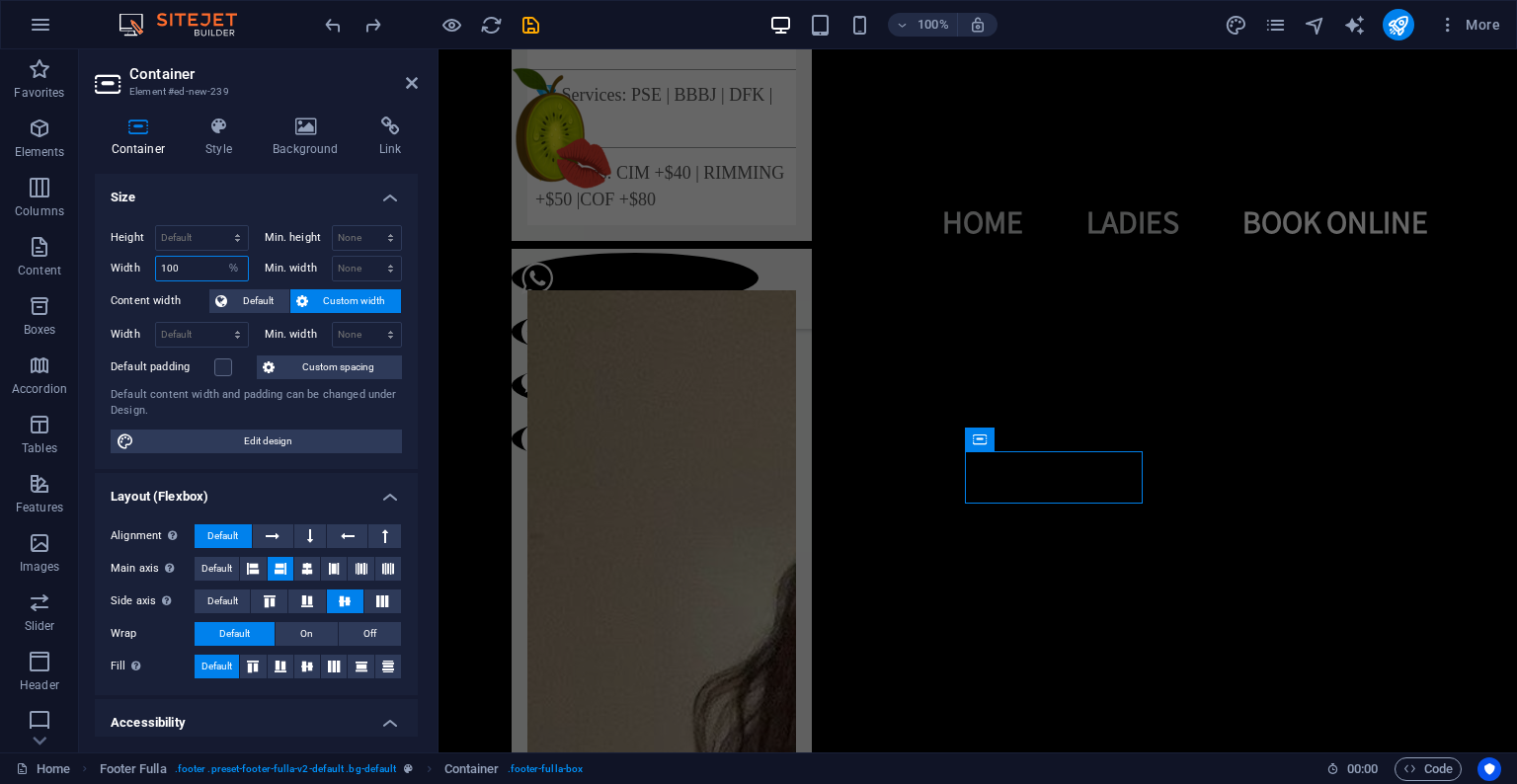 drag, startPoint x: 196, startPoint y: 261, endPoint x: 141, endPoint y: 259, distance: 55.03635 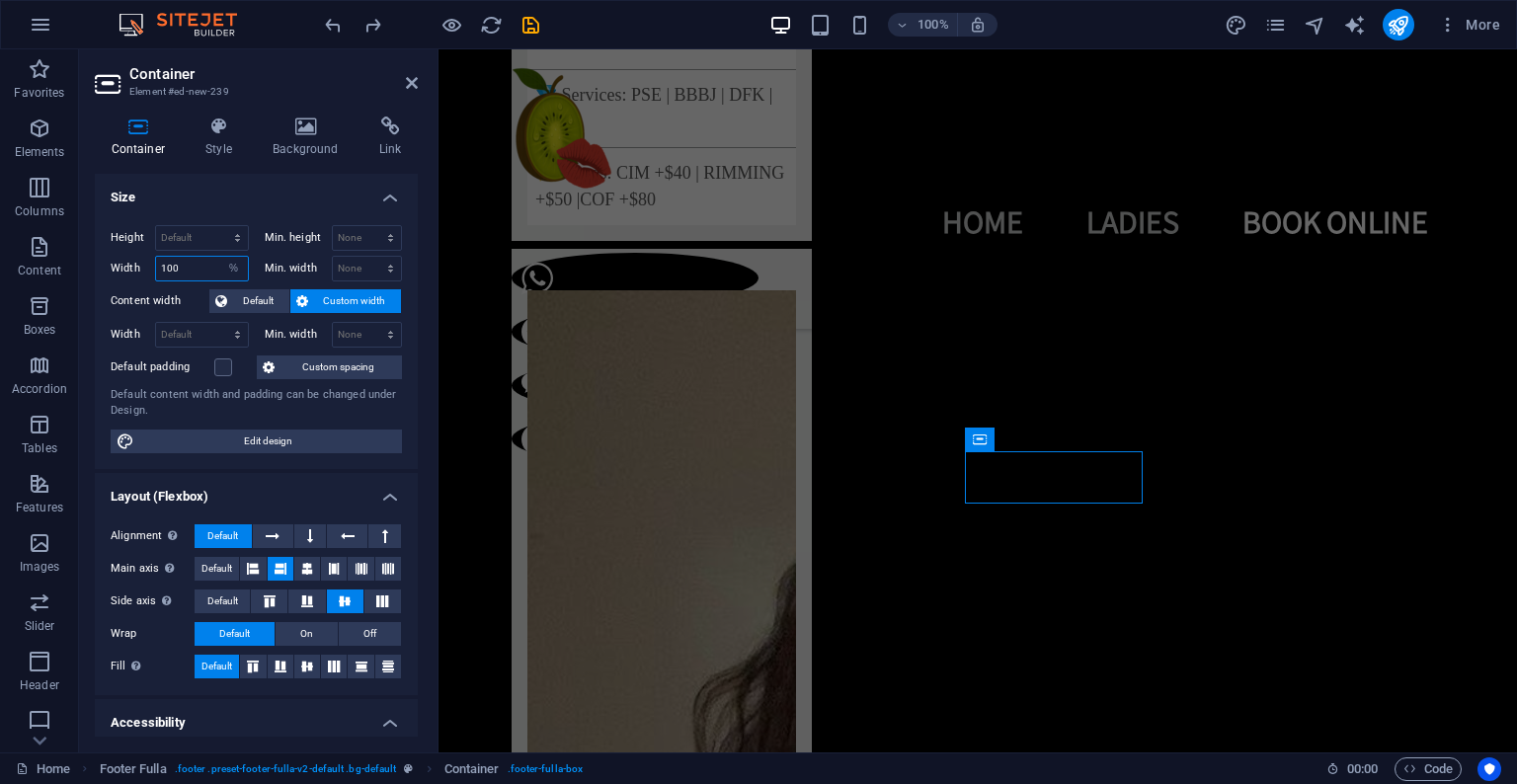 click on "Width 100 Default px rem % em vh vw" at bounding box center (180, 269) 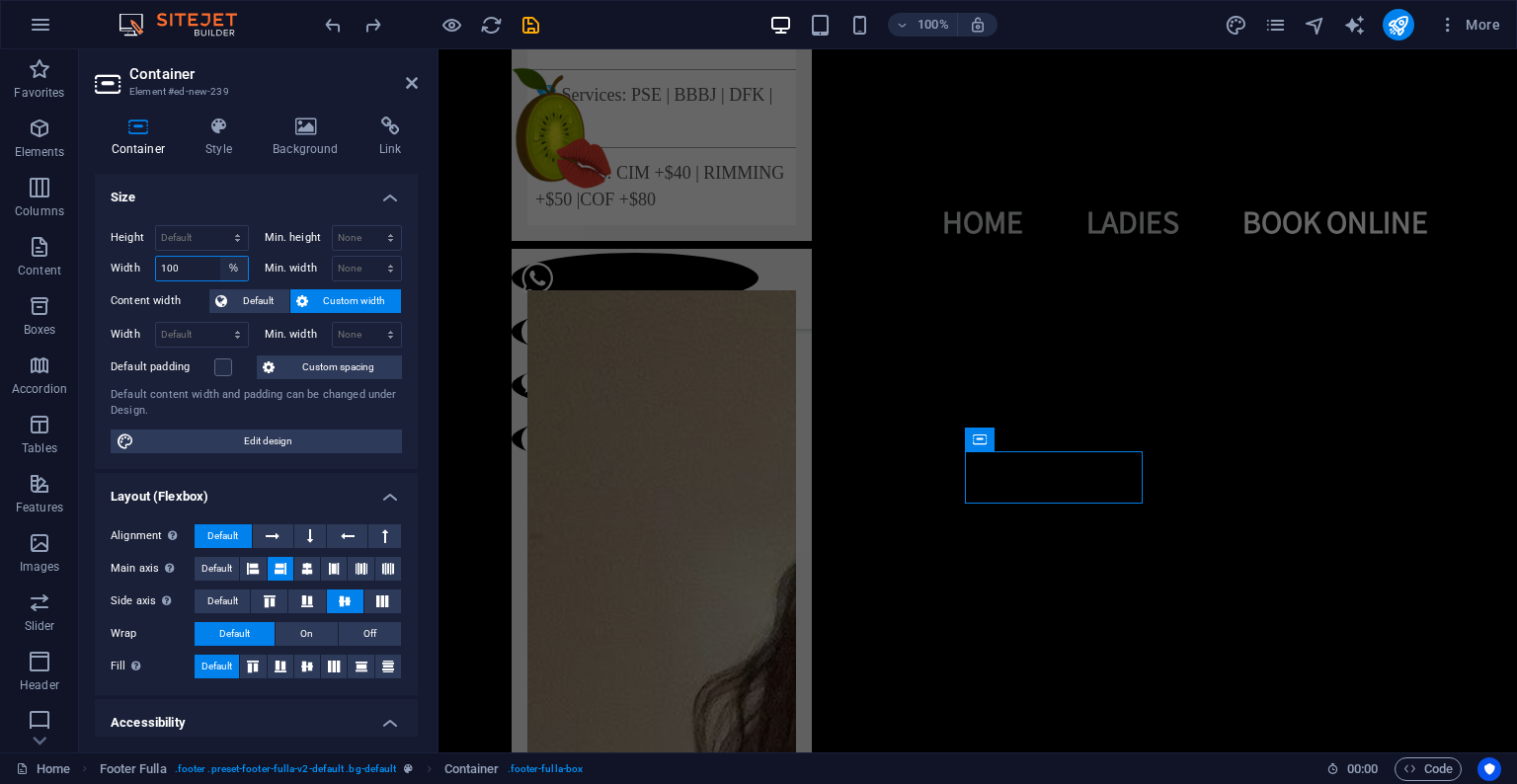 click on "Default px rem % em vh vw" at bounding box center (234, 269) 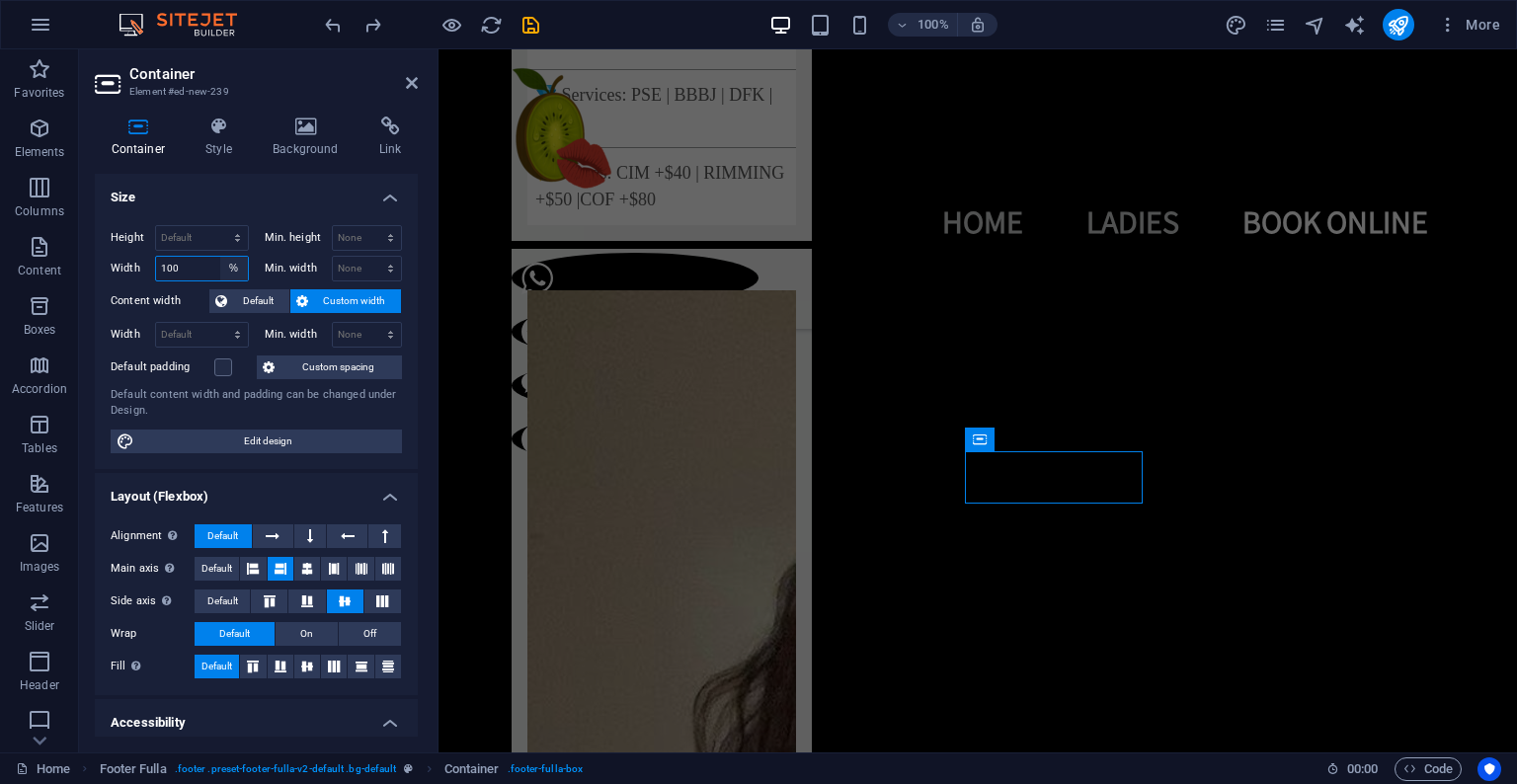 select on "px" 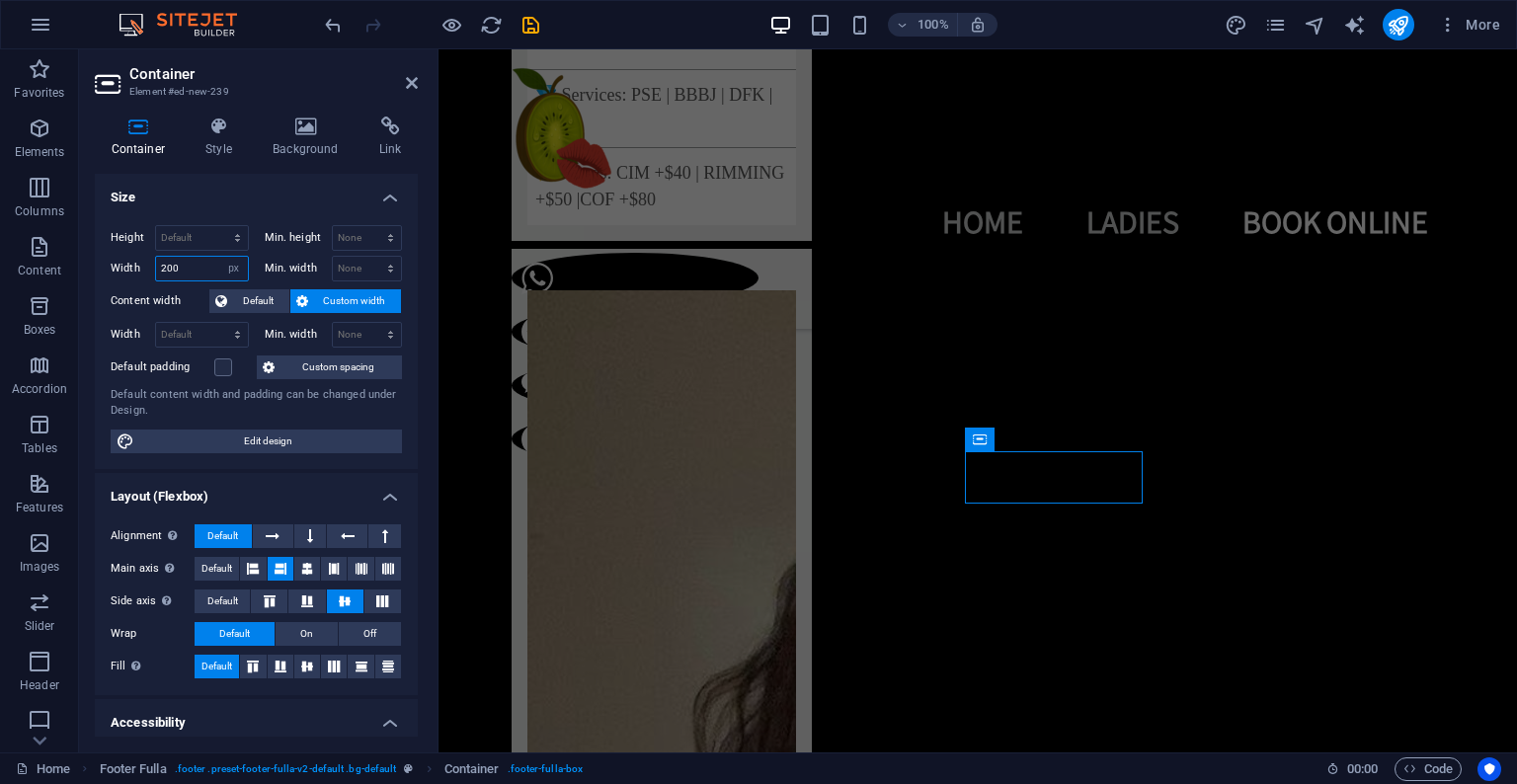 click on "200" at bounding box center [201, 269] 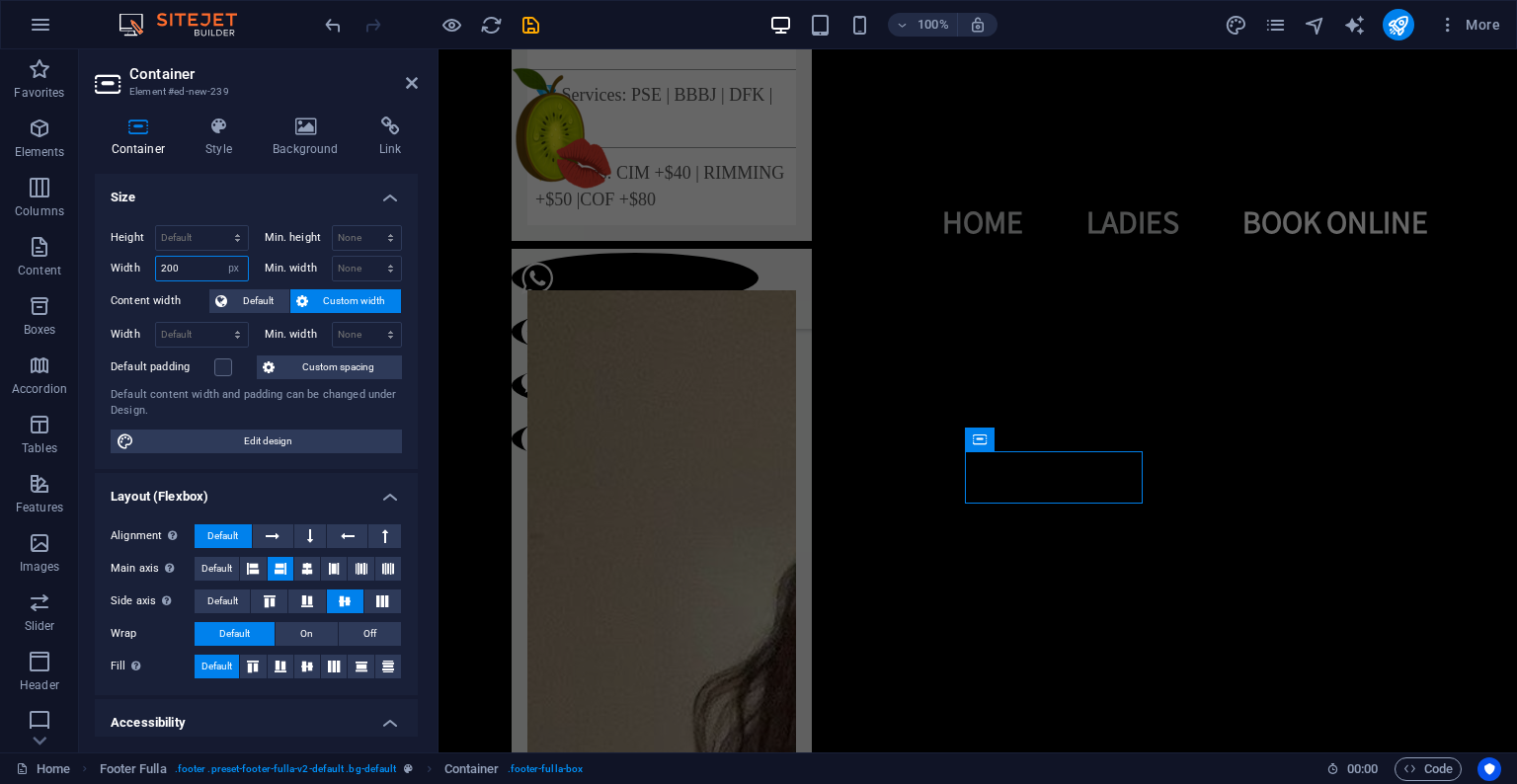 click on "200" at bounding box center (201, 269) 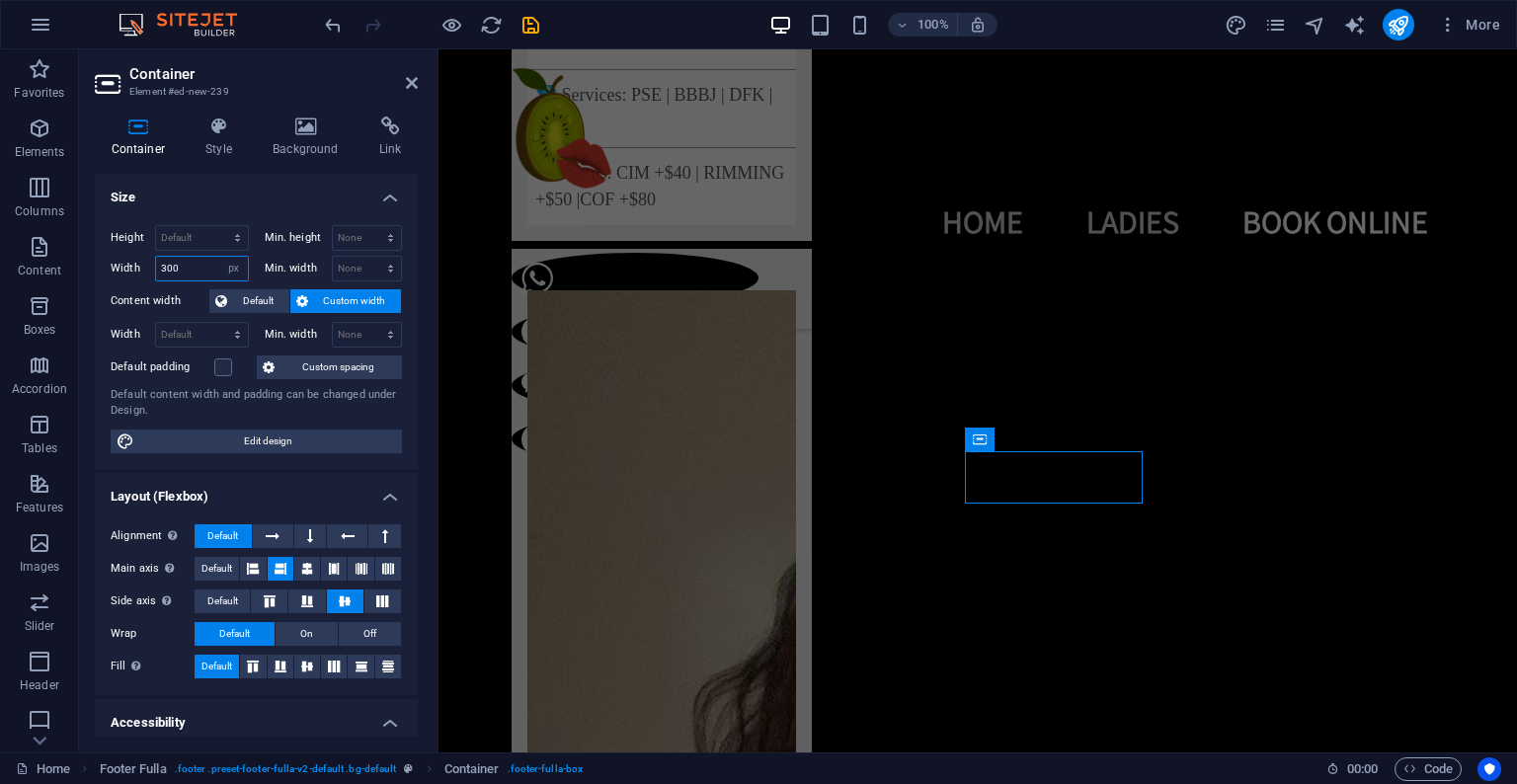 type on "300" 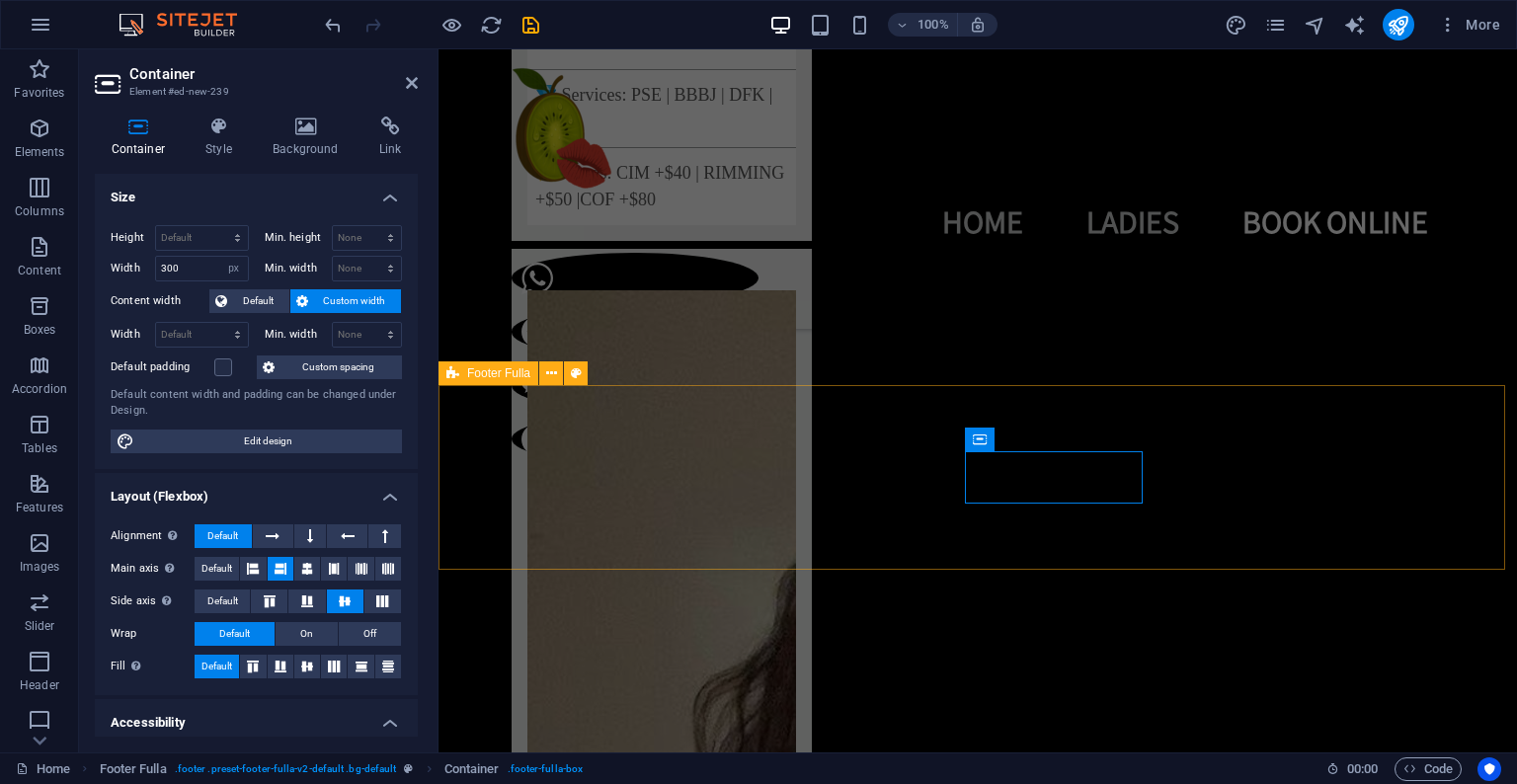 click on "Legal Notice  |  Privacy Policy" at bounding box center (978, 13866) 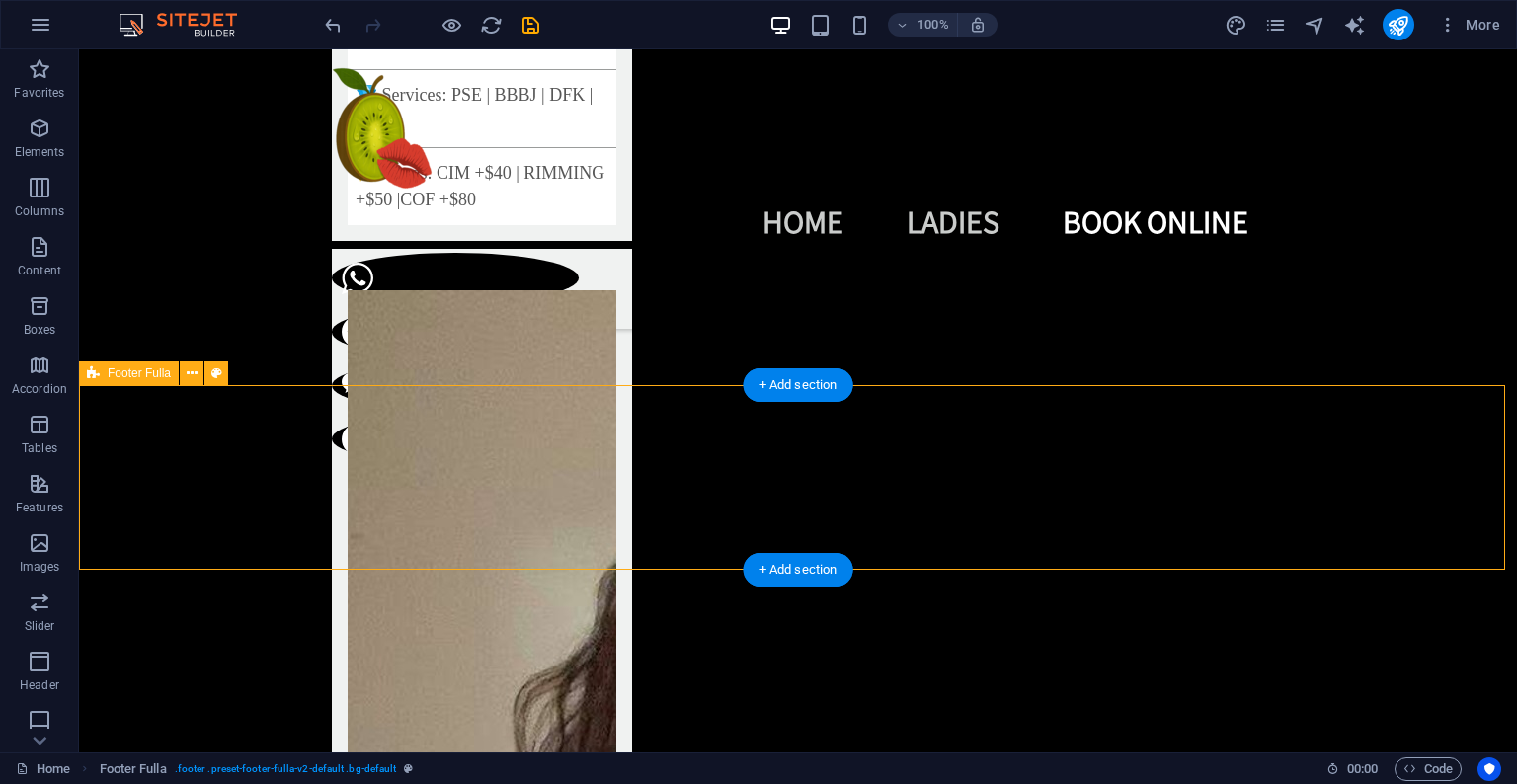 click on "Legal Notice  |  Privacy Policy" at bounding box center [798, 13866] 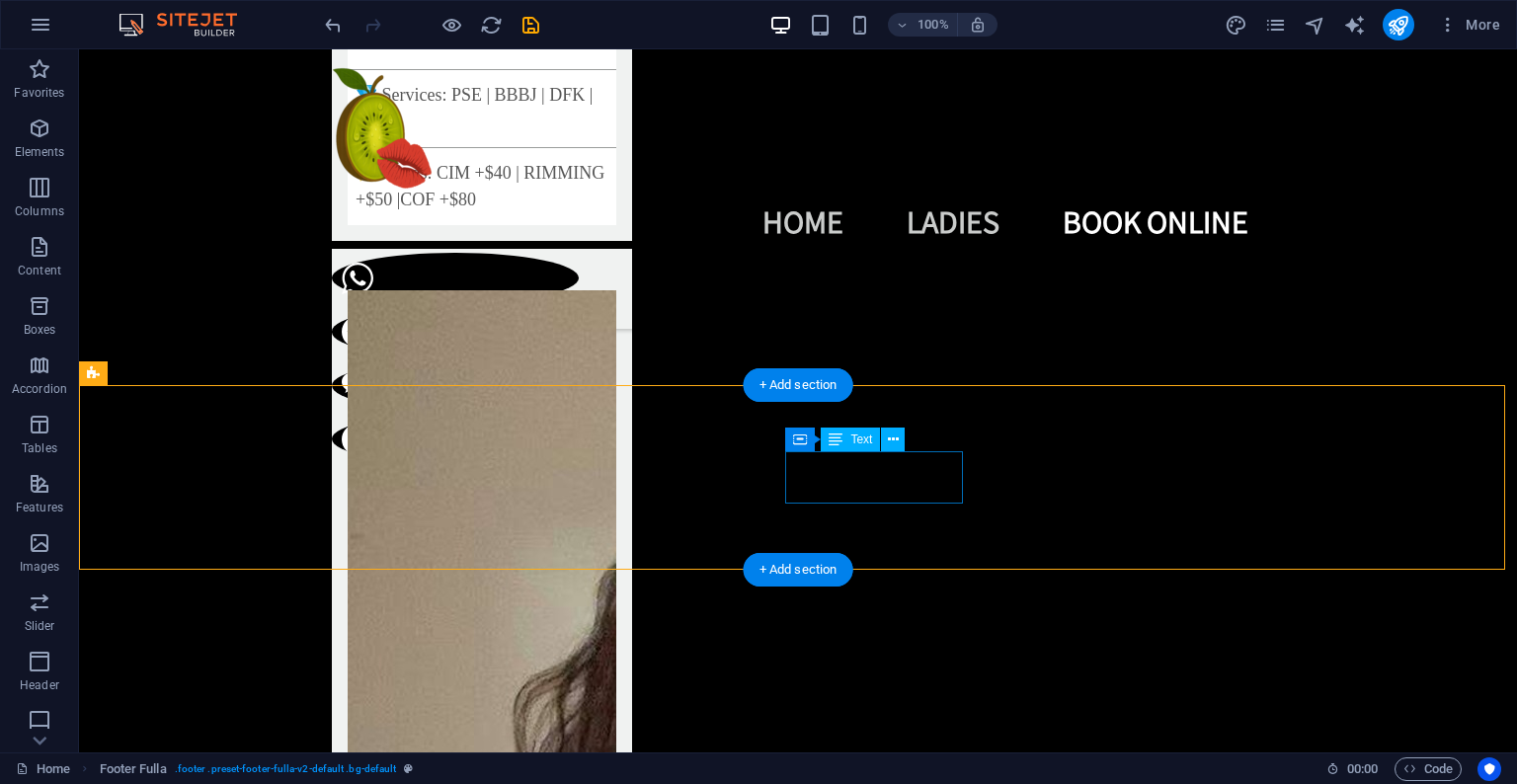 click on "Legal Notice  |  Privacy Policy" at bounding box center (472, 13923) 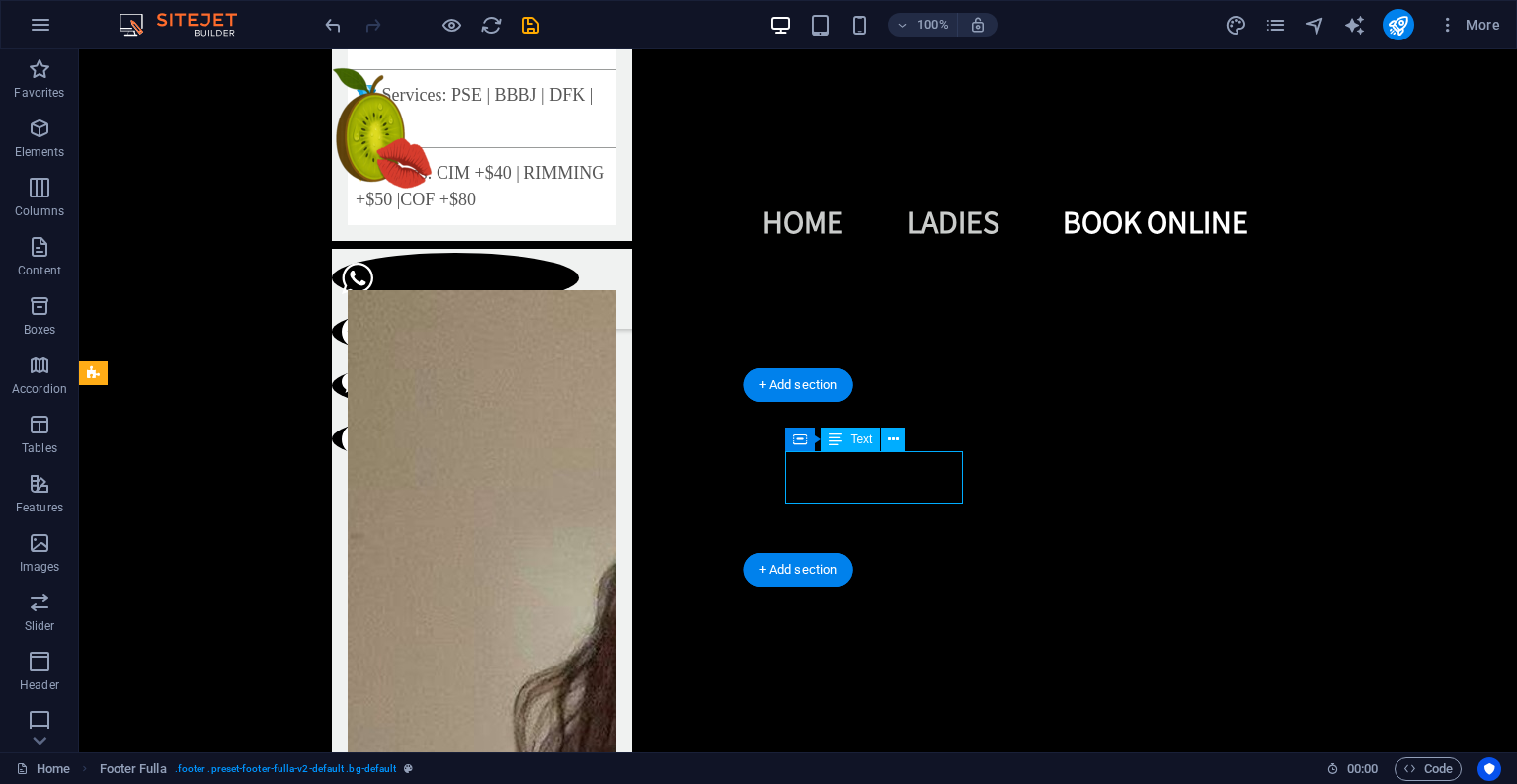 click on "Legal Notice  |  Privacy Policy" at bounding box center [472, 13923] 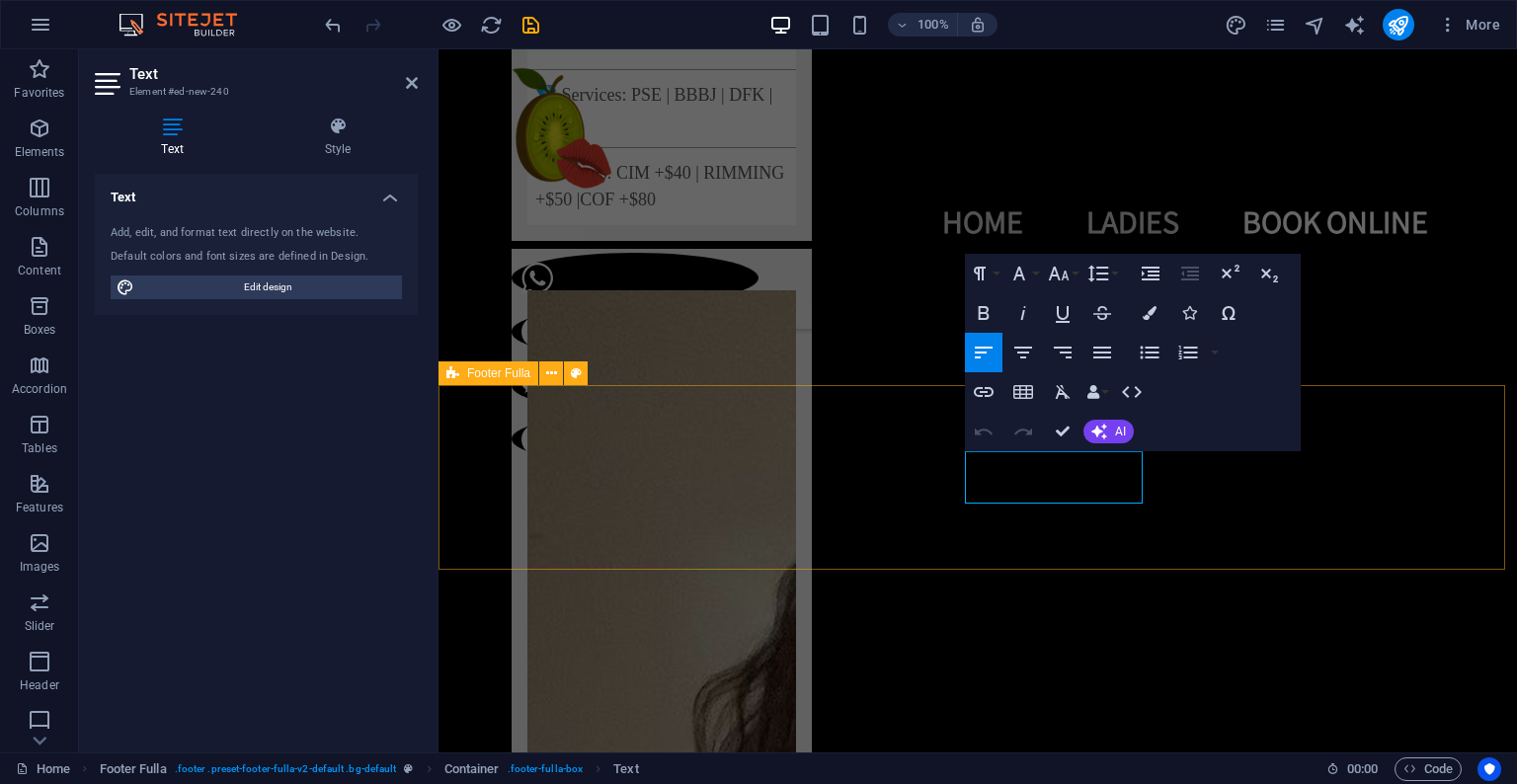 click on "Legal Notice  |  Privacy Policy" at bounding box center [978, 13866] 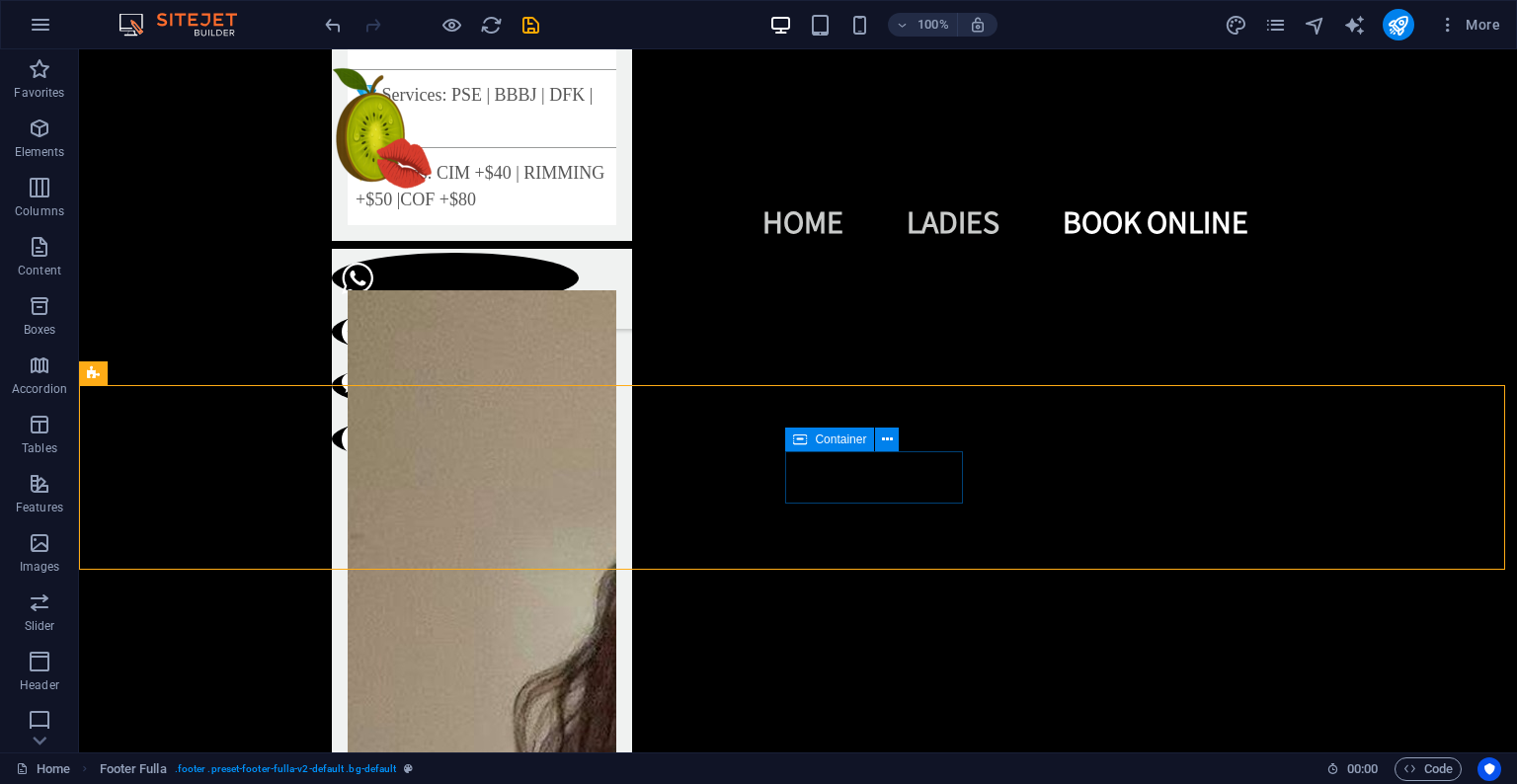 click on "Container" at bounding box center (830, 439) 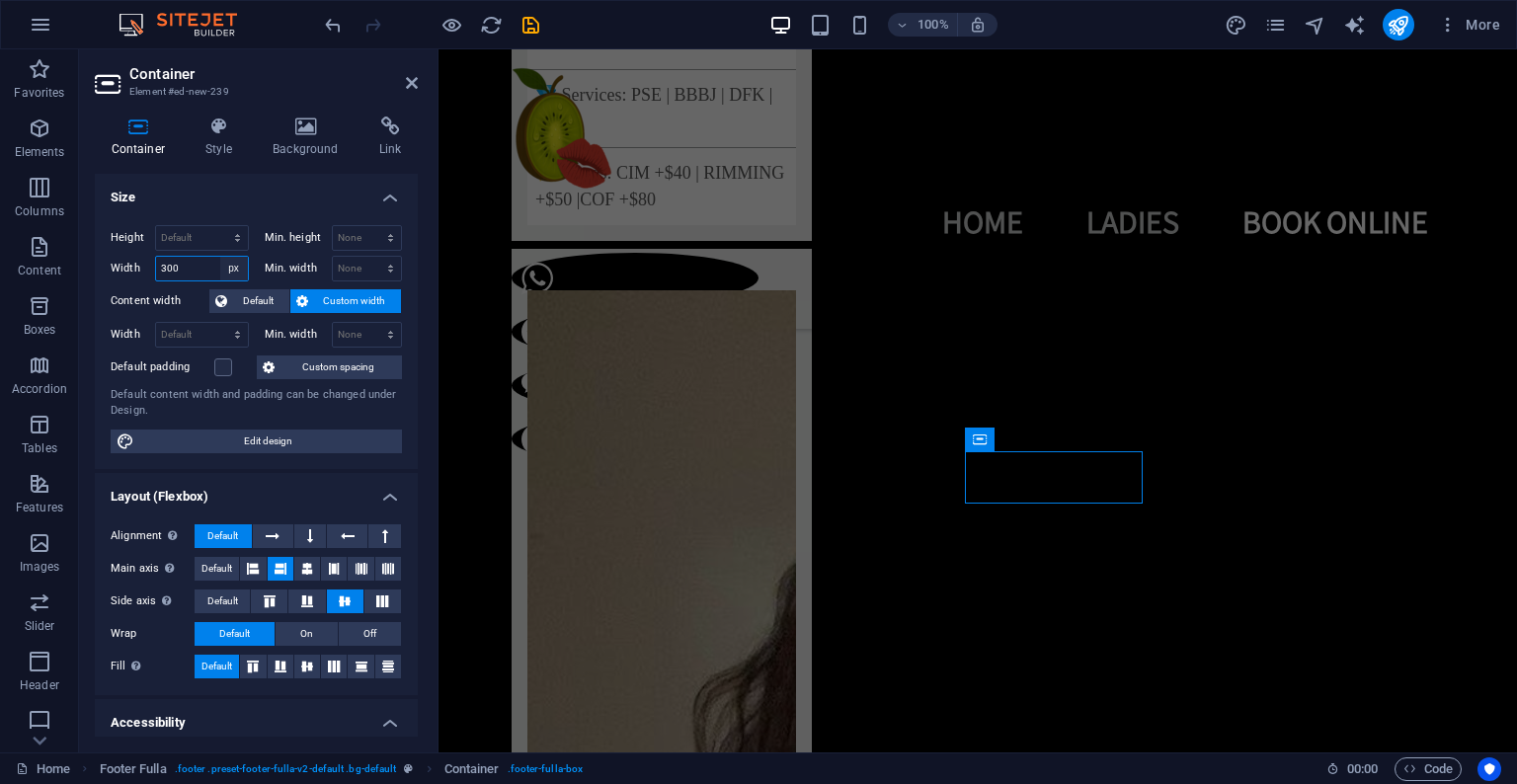 click on "Default px rem % em vh vw" at bounding box center [234, 269] 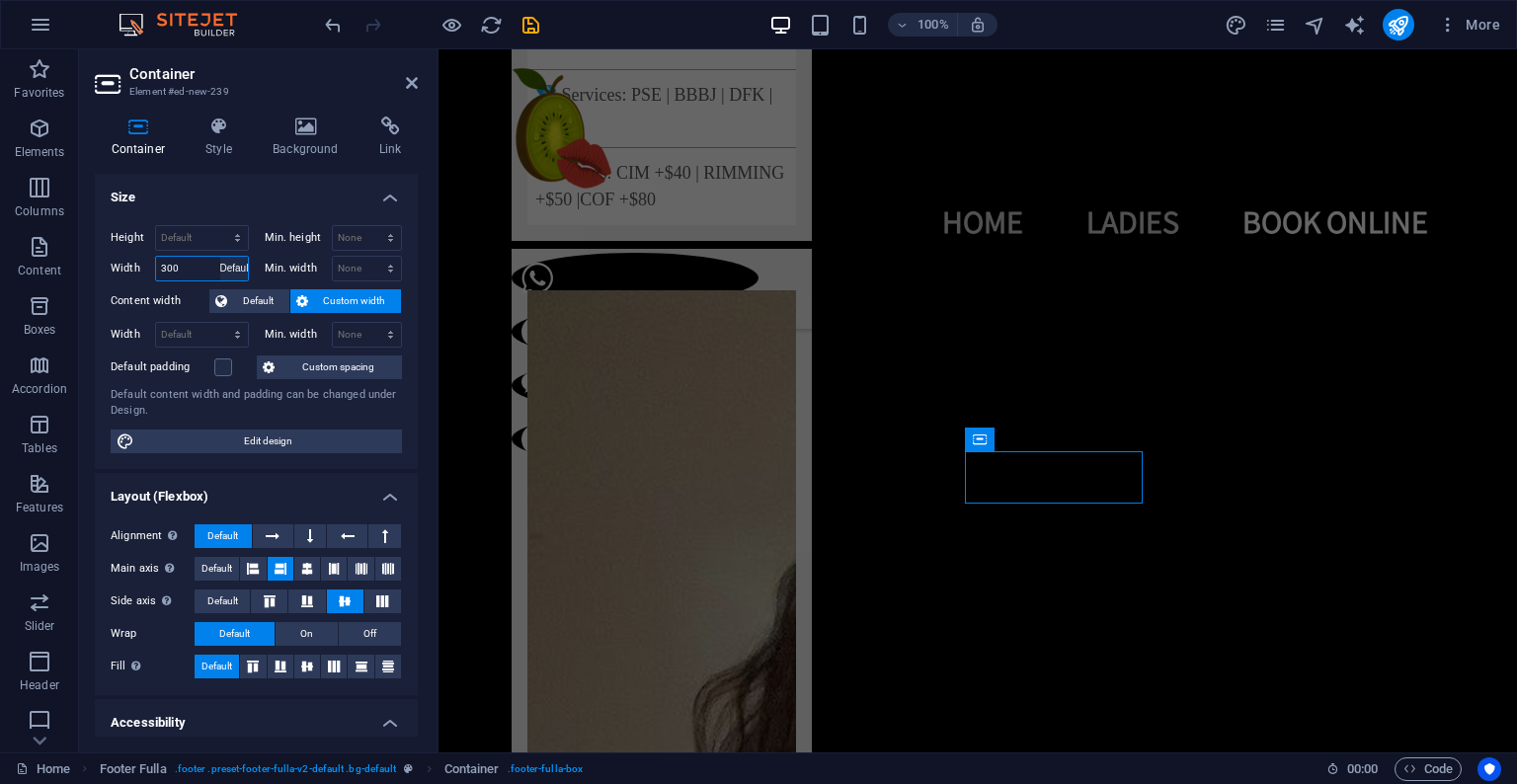 type 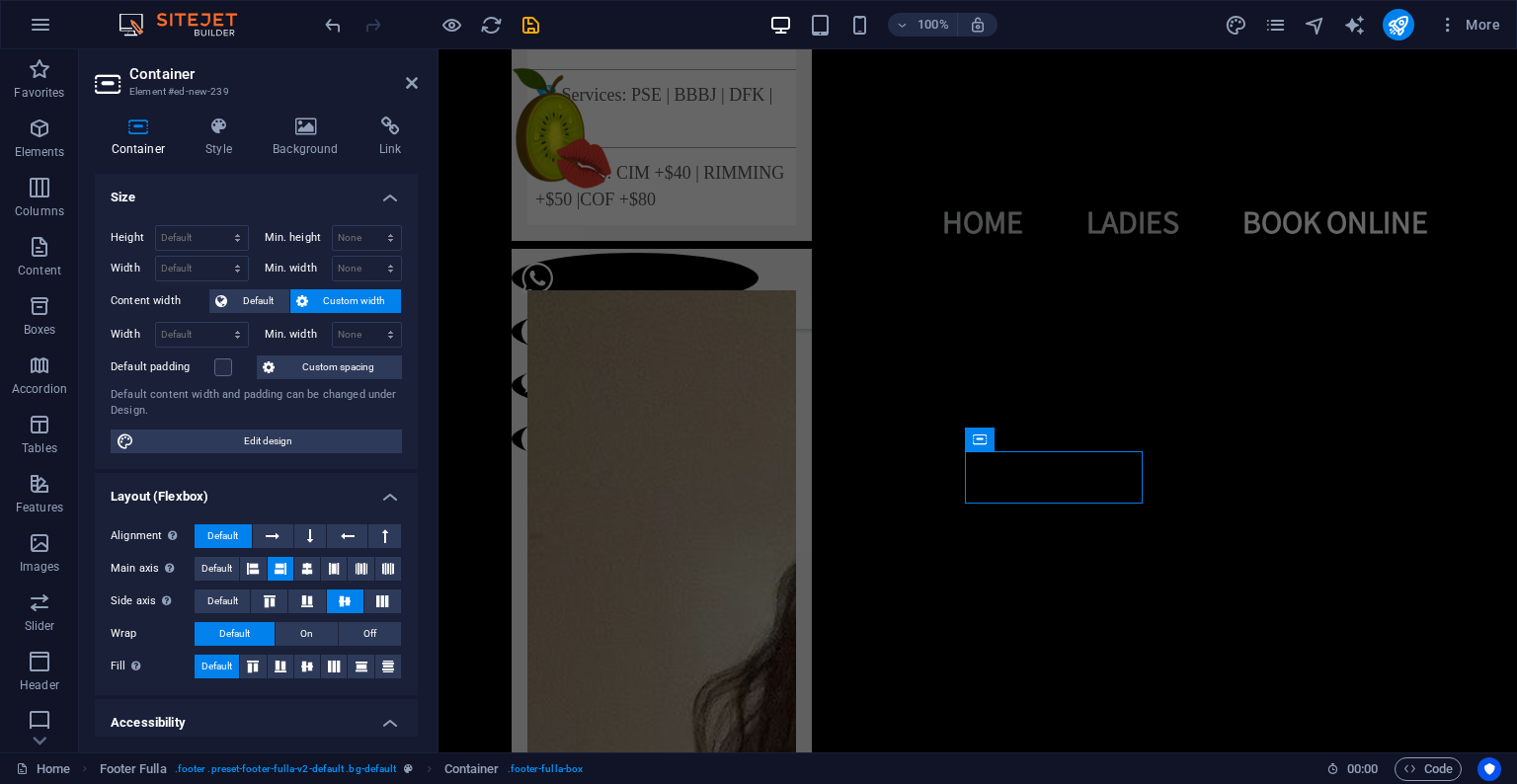 click at bounding box center [280, 569] 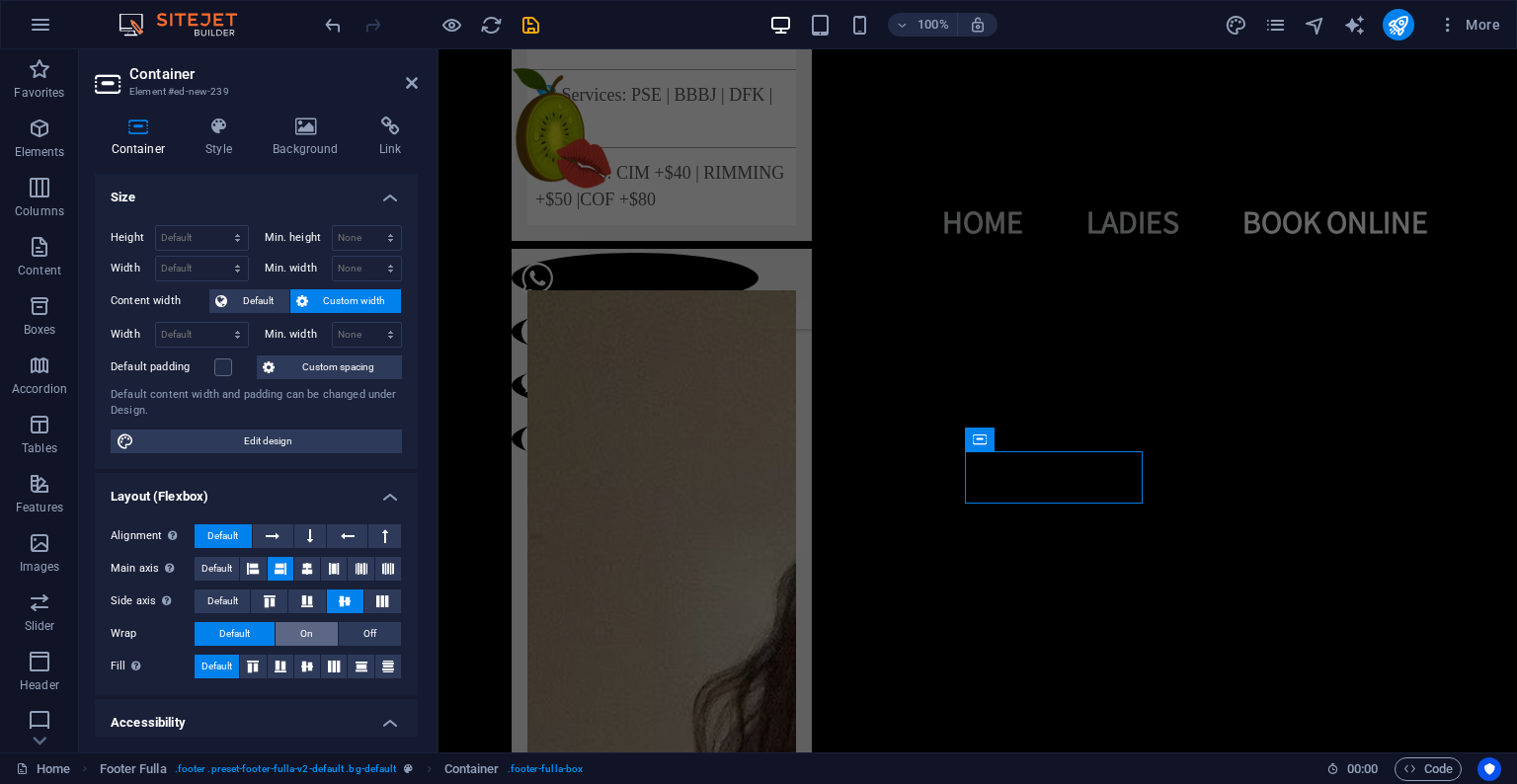 click on "On" at bounding box center (306, 634) 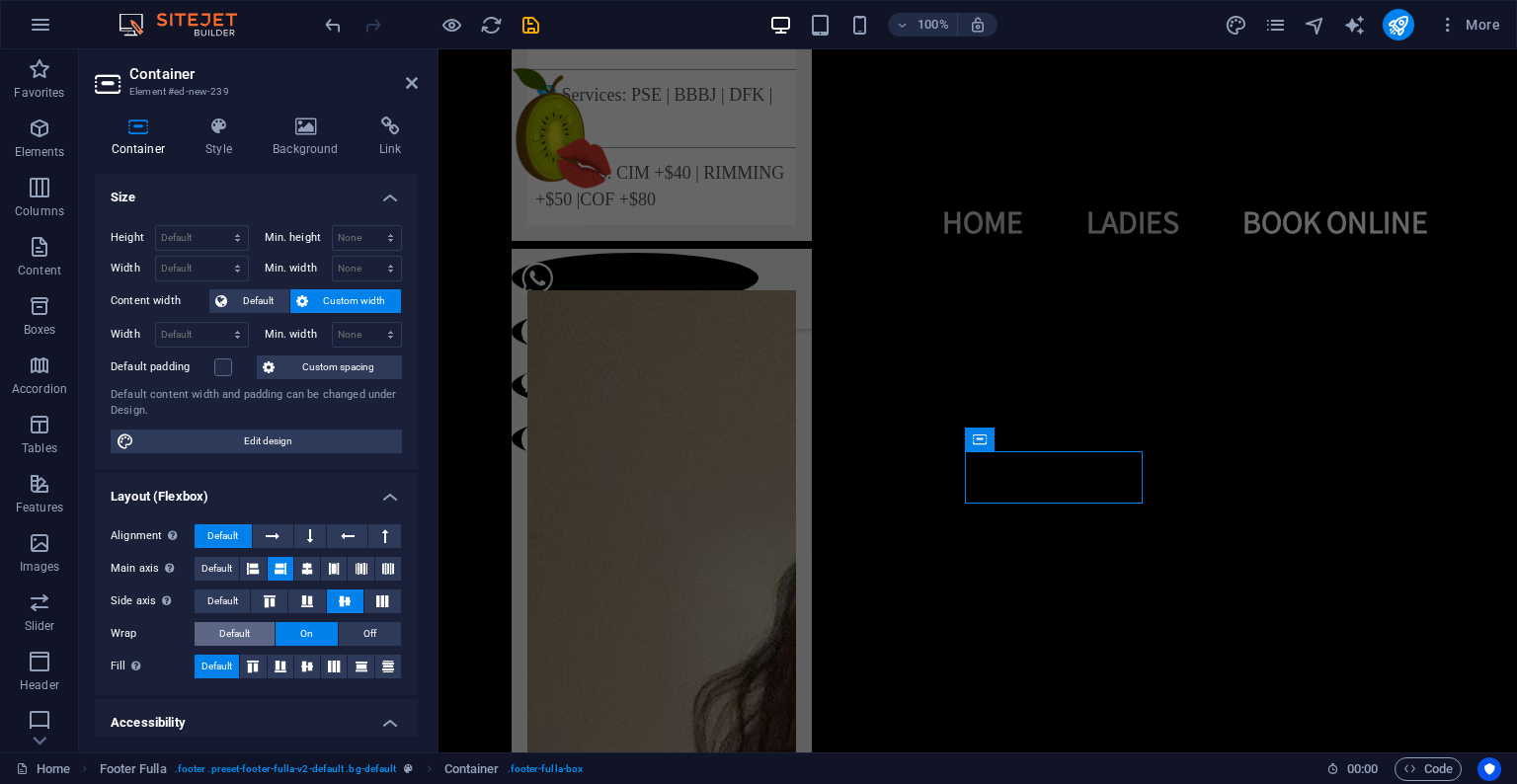 click on "Default" at bounding box center (234, 634) 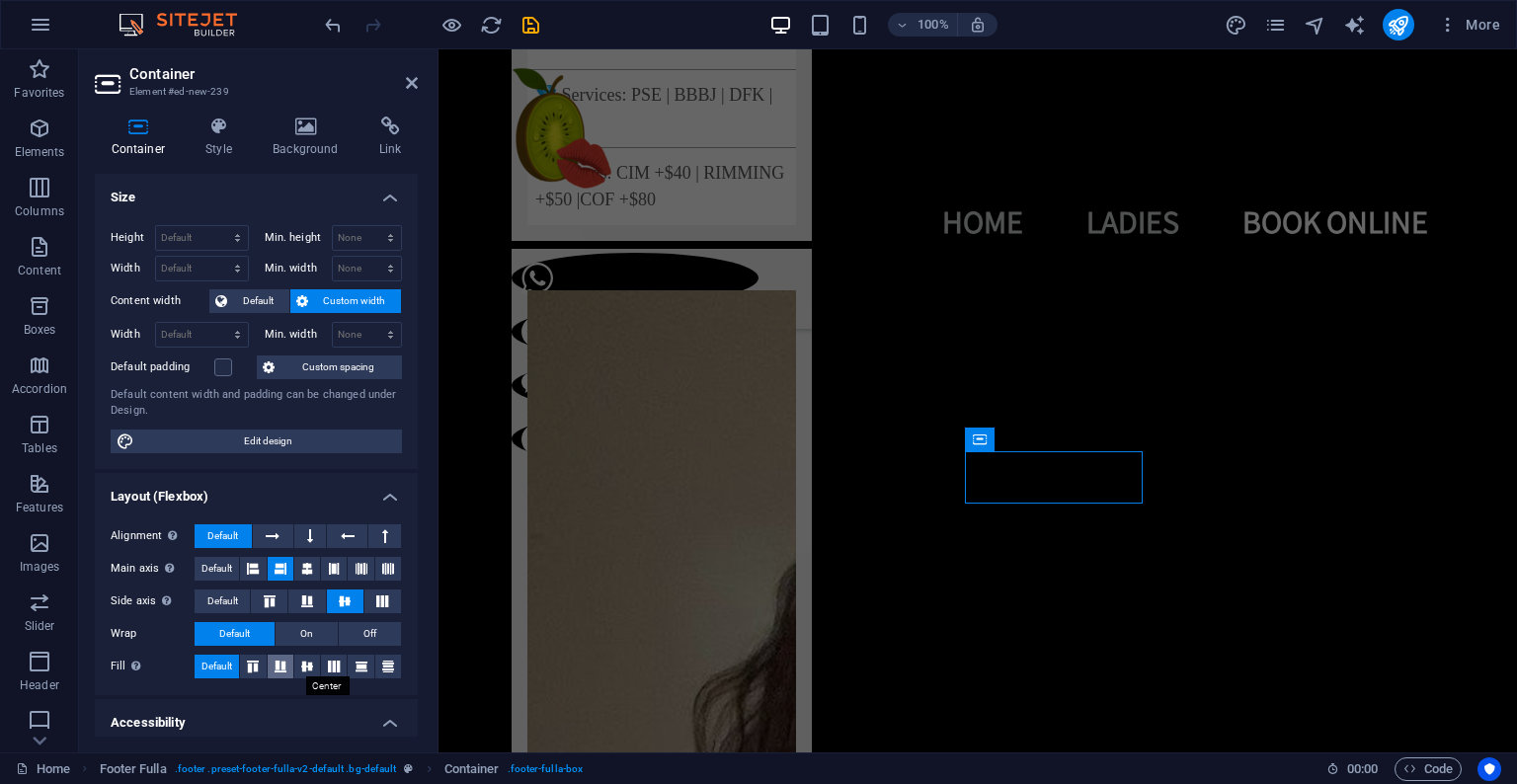 click at bounding box center [280, 666] 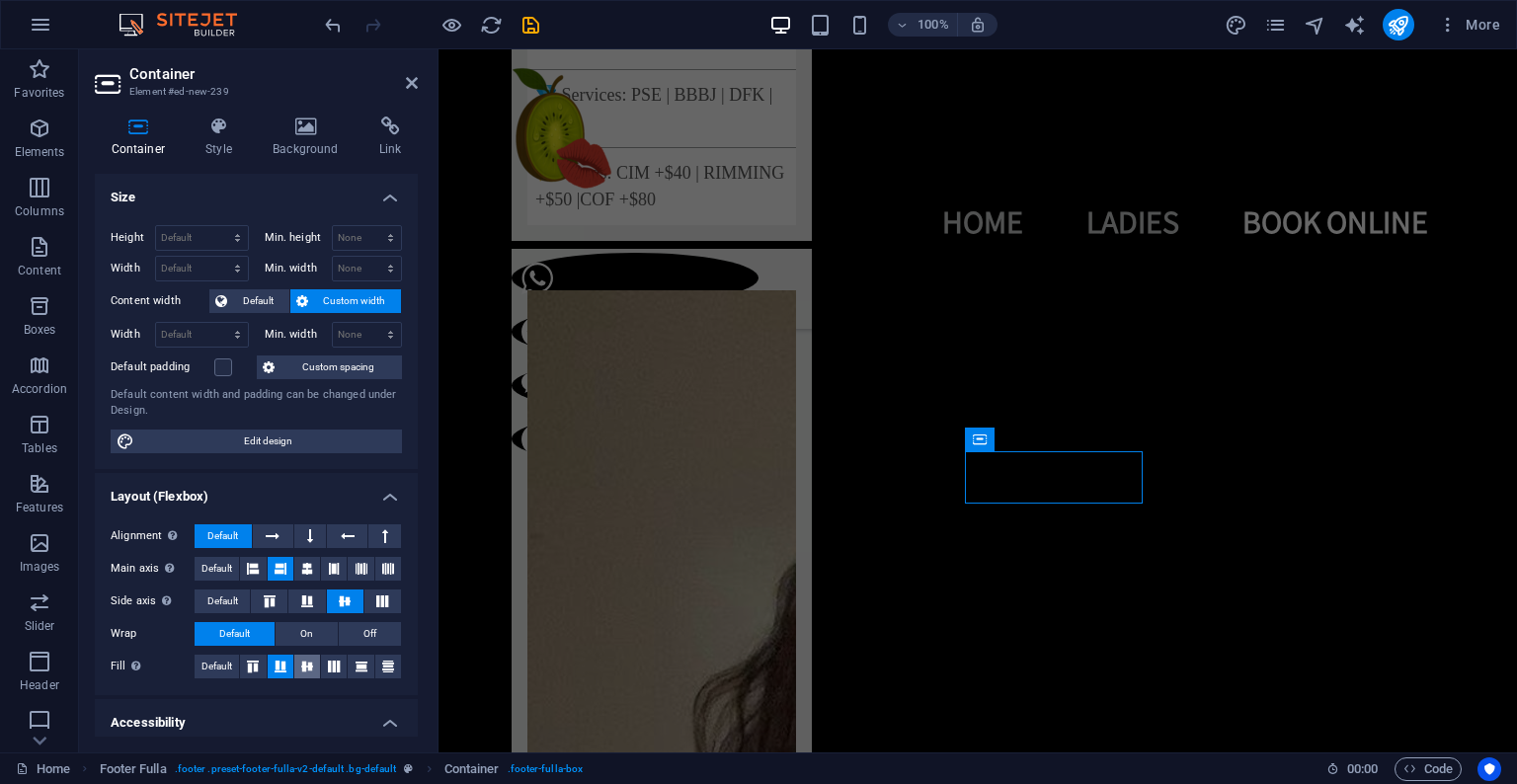 click at bounding box center (307, 666) 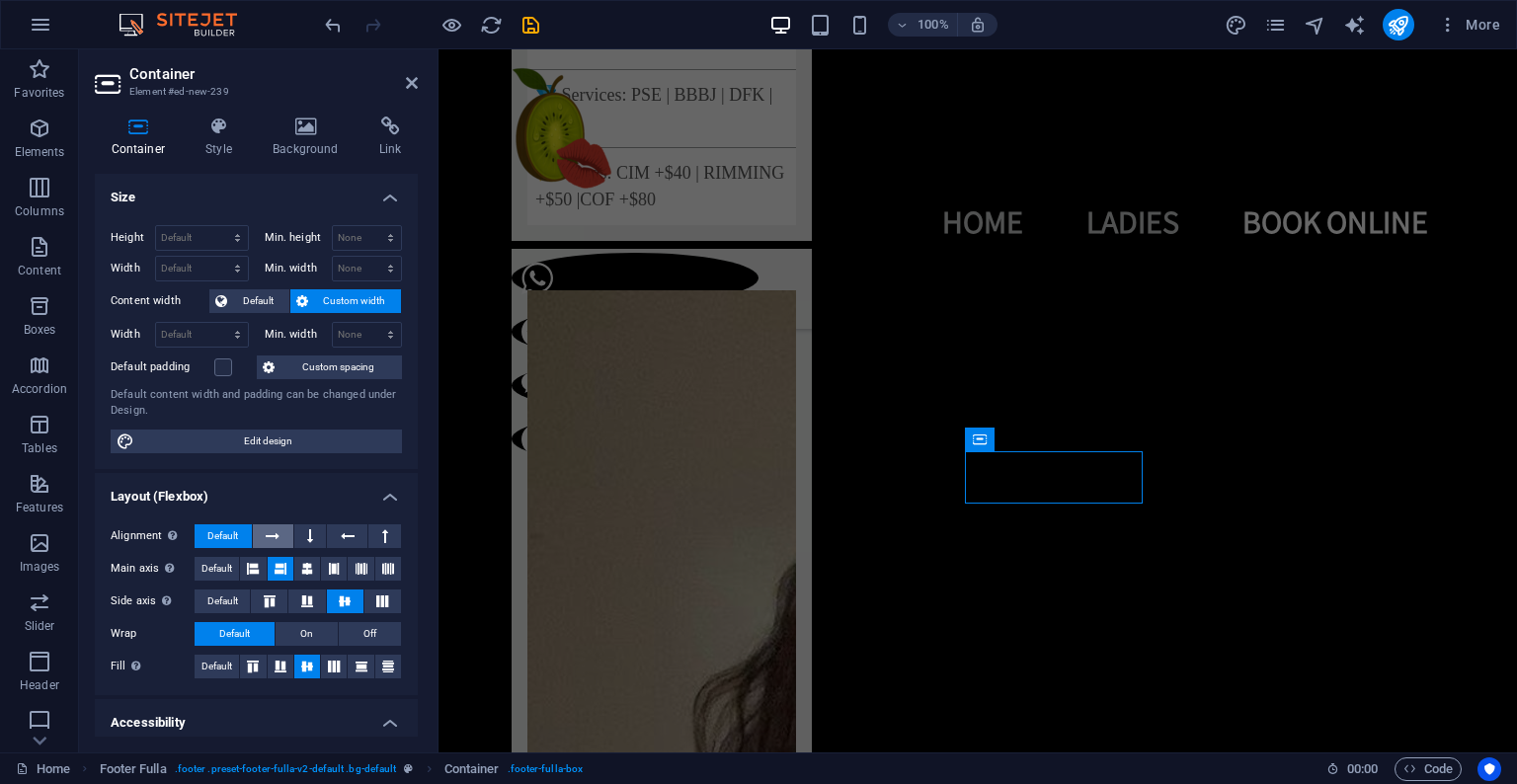 click at bounding box center [273, 536] 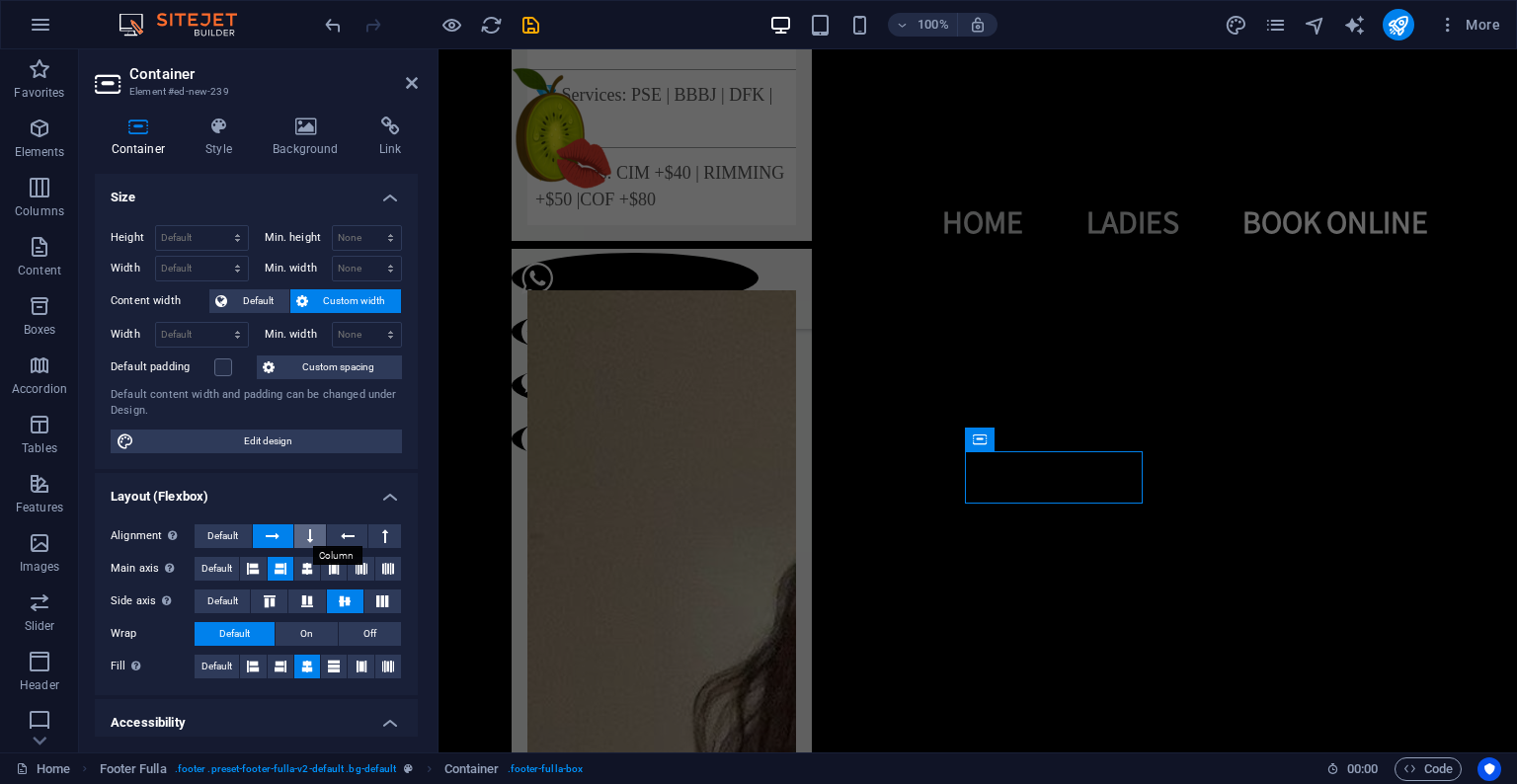 click at bounding box center (310, 536) 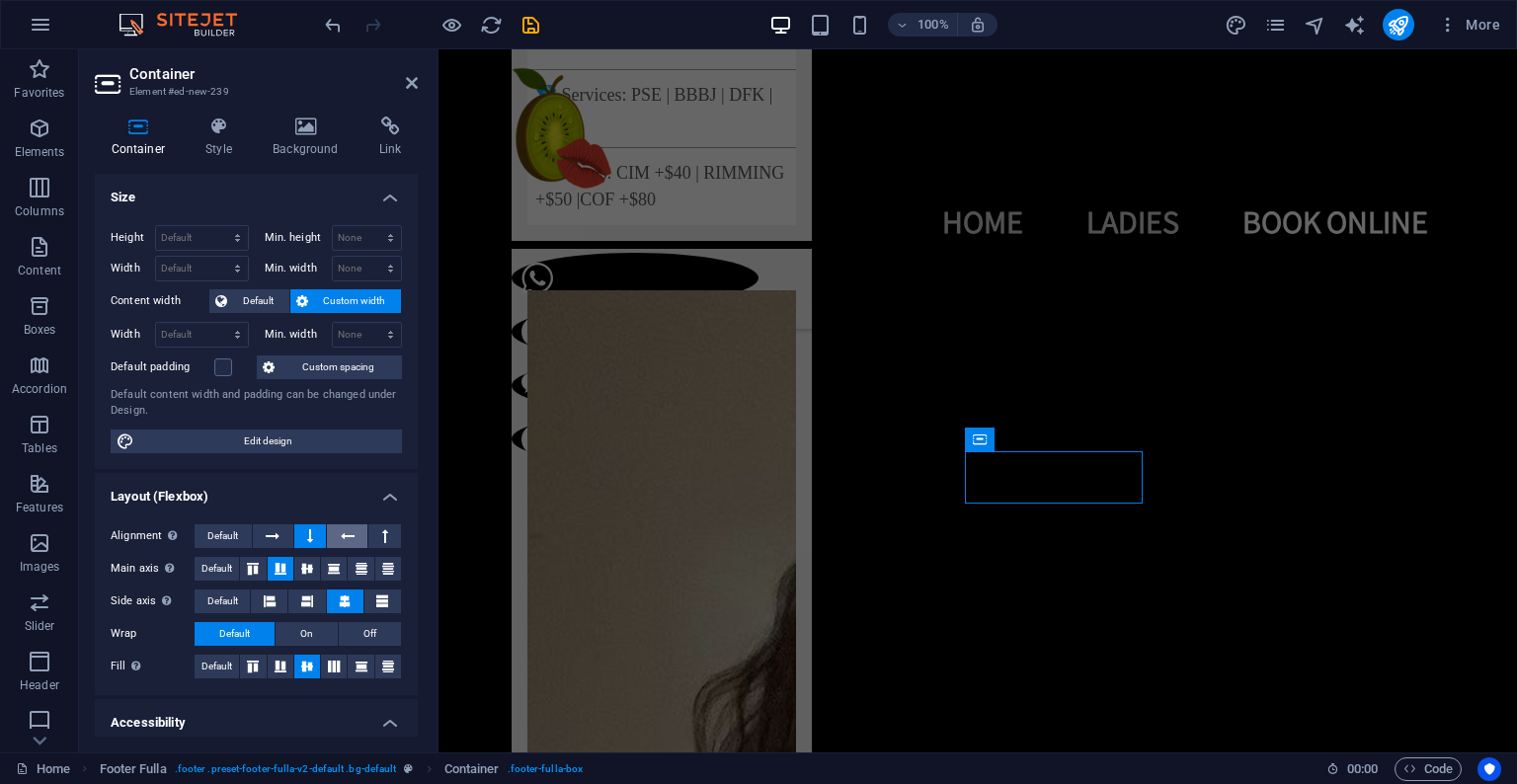 click at bounding box center (348, 536) 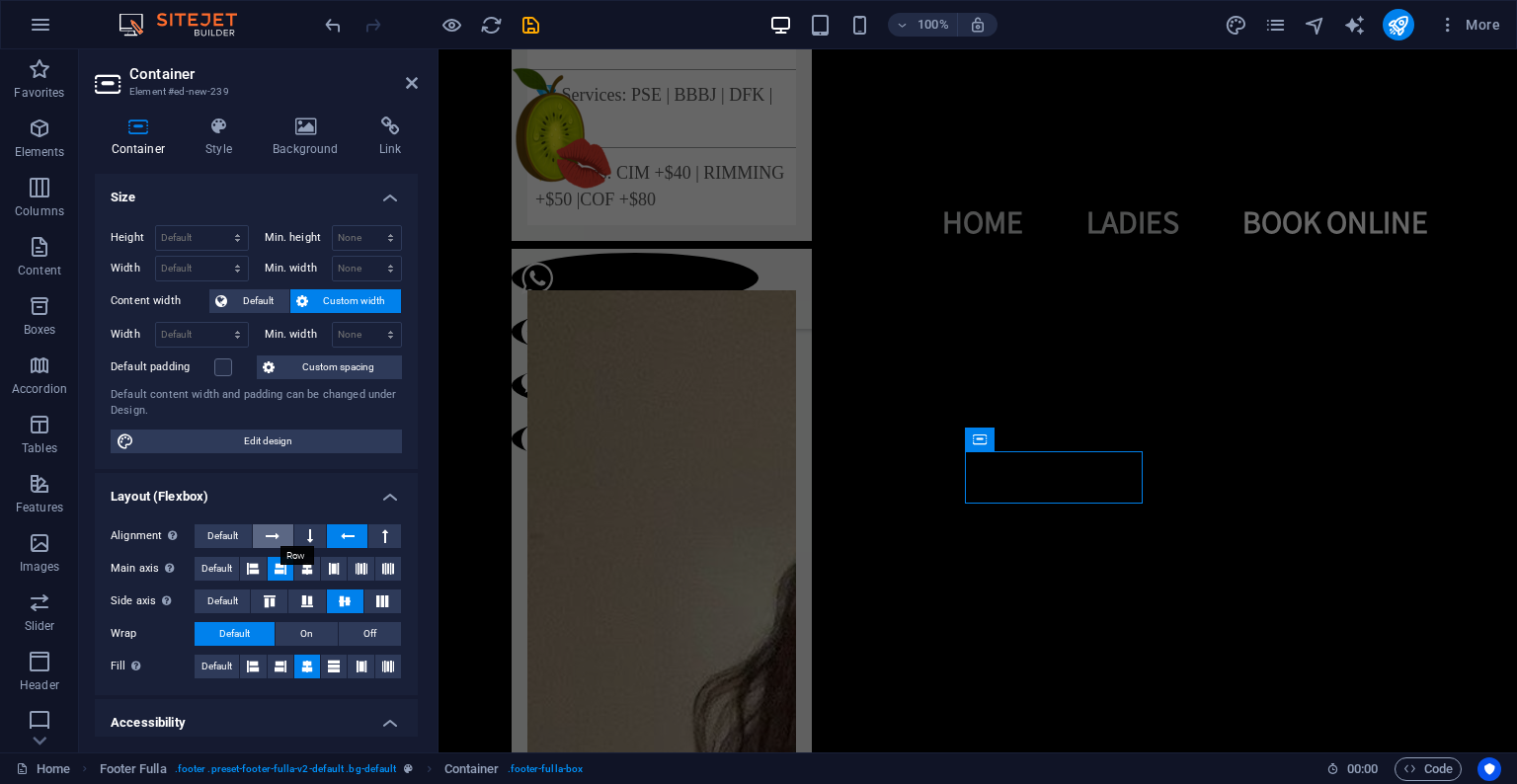 click at bounding box center (273, 536) 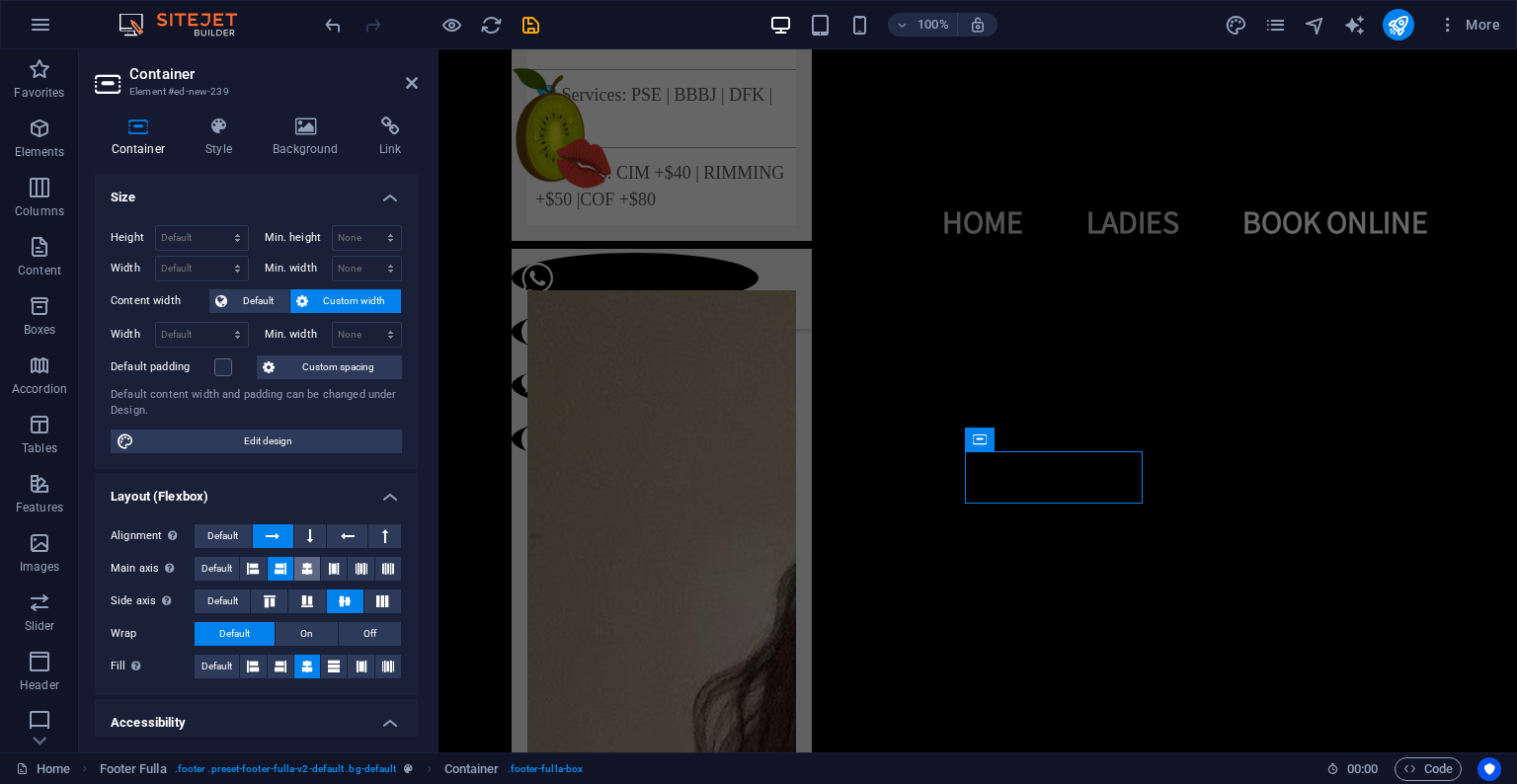 click at bounding box center [307, 569] 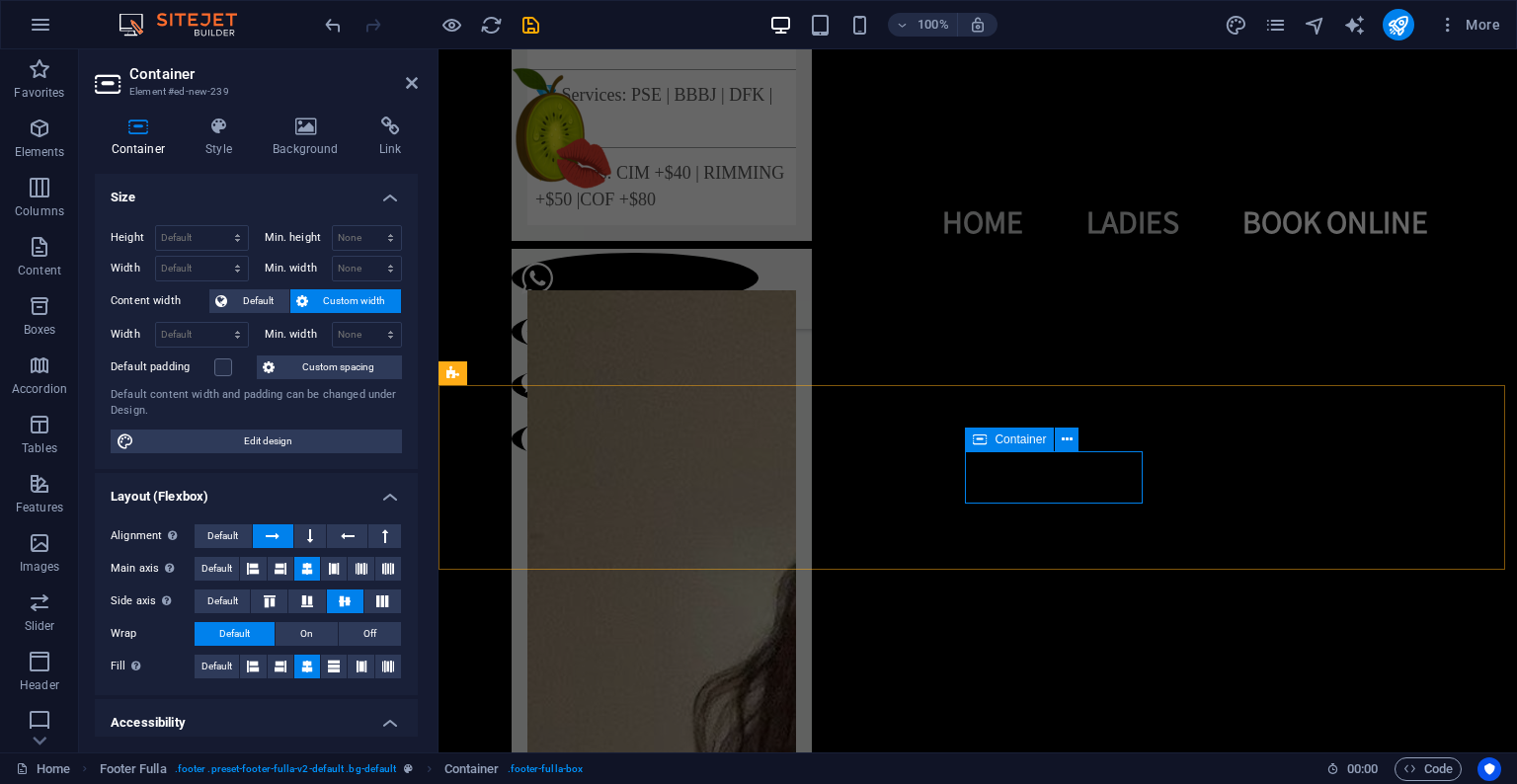 click on "Container" at bounding box center [1020, 439] 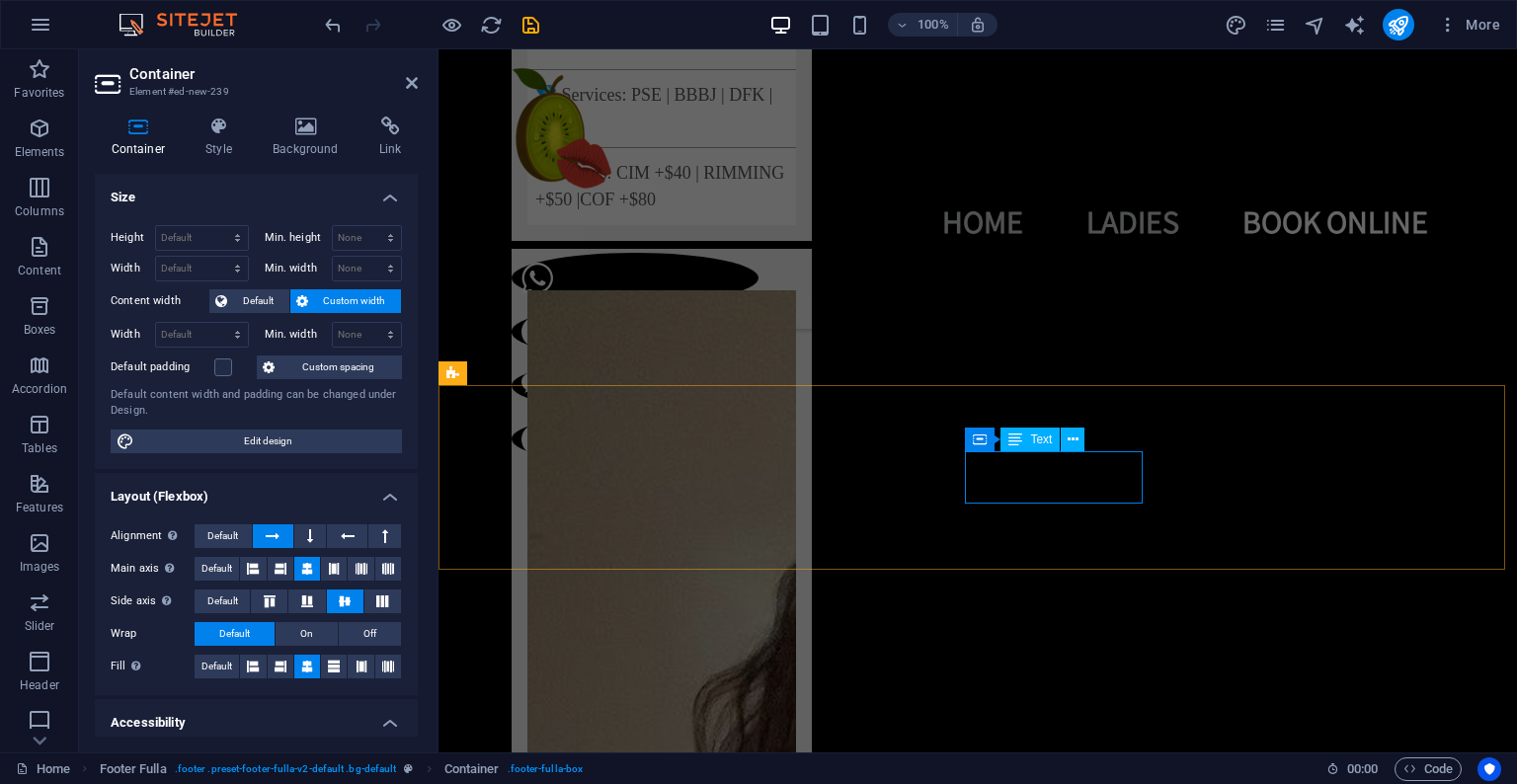 click on "Text" at bounding box center (1030, 439) 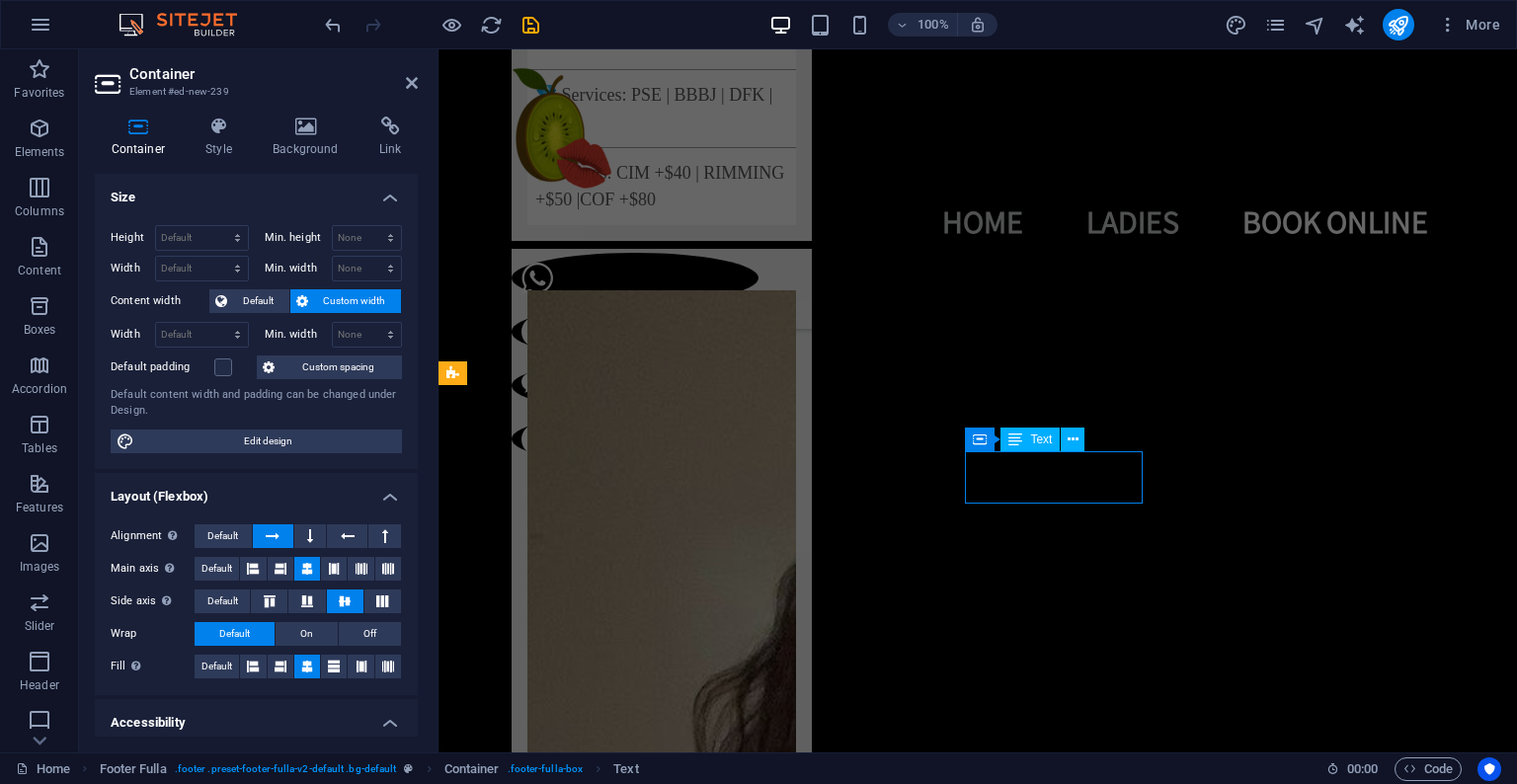 click on "Text" at bounding box center [1030, 439] 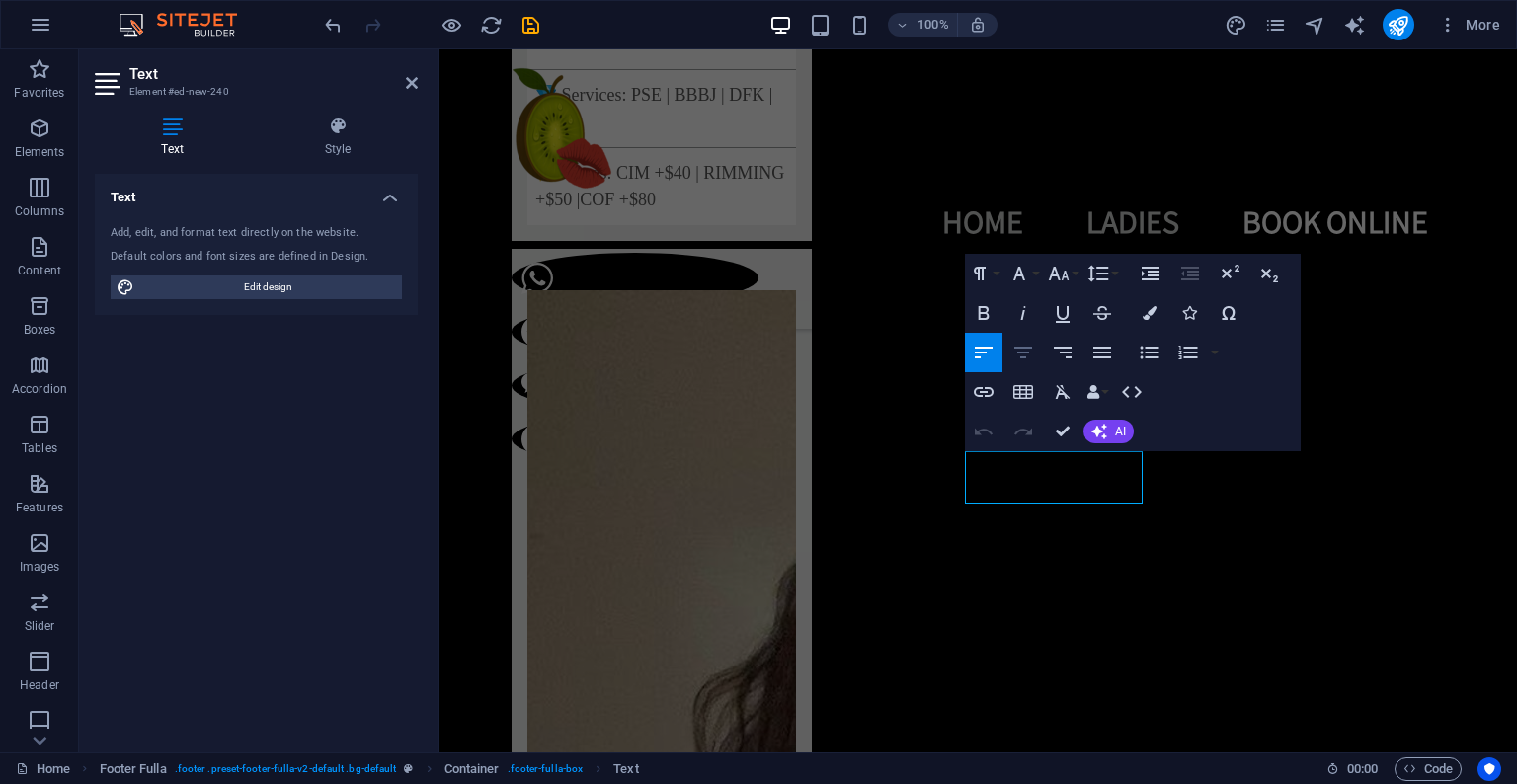 click 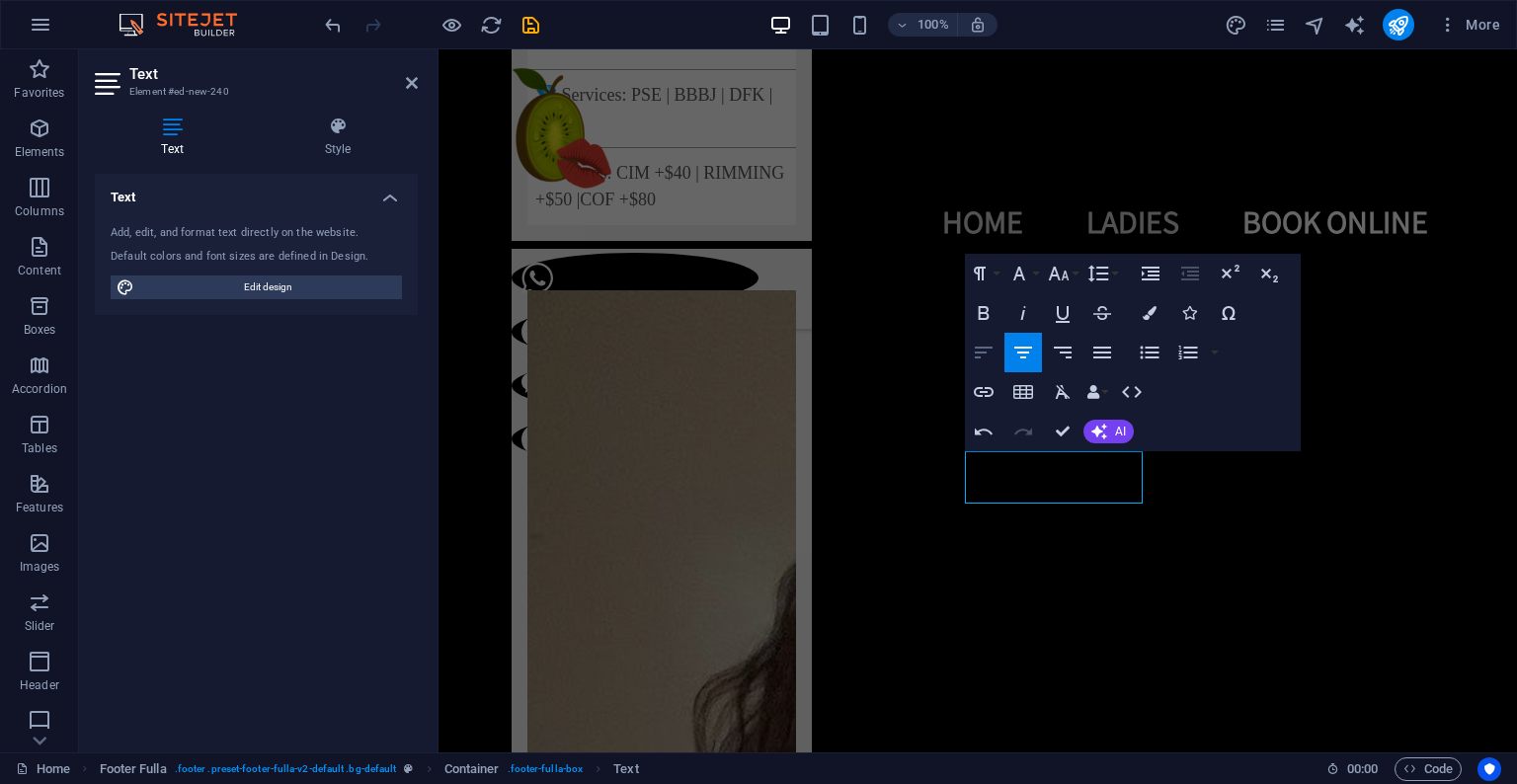 click 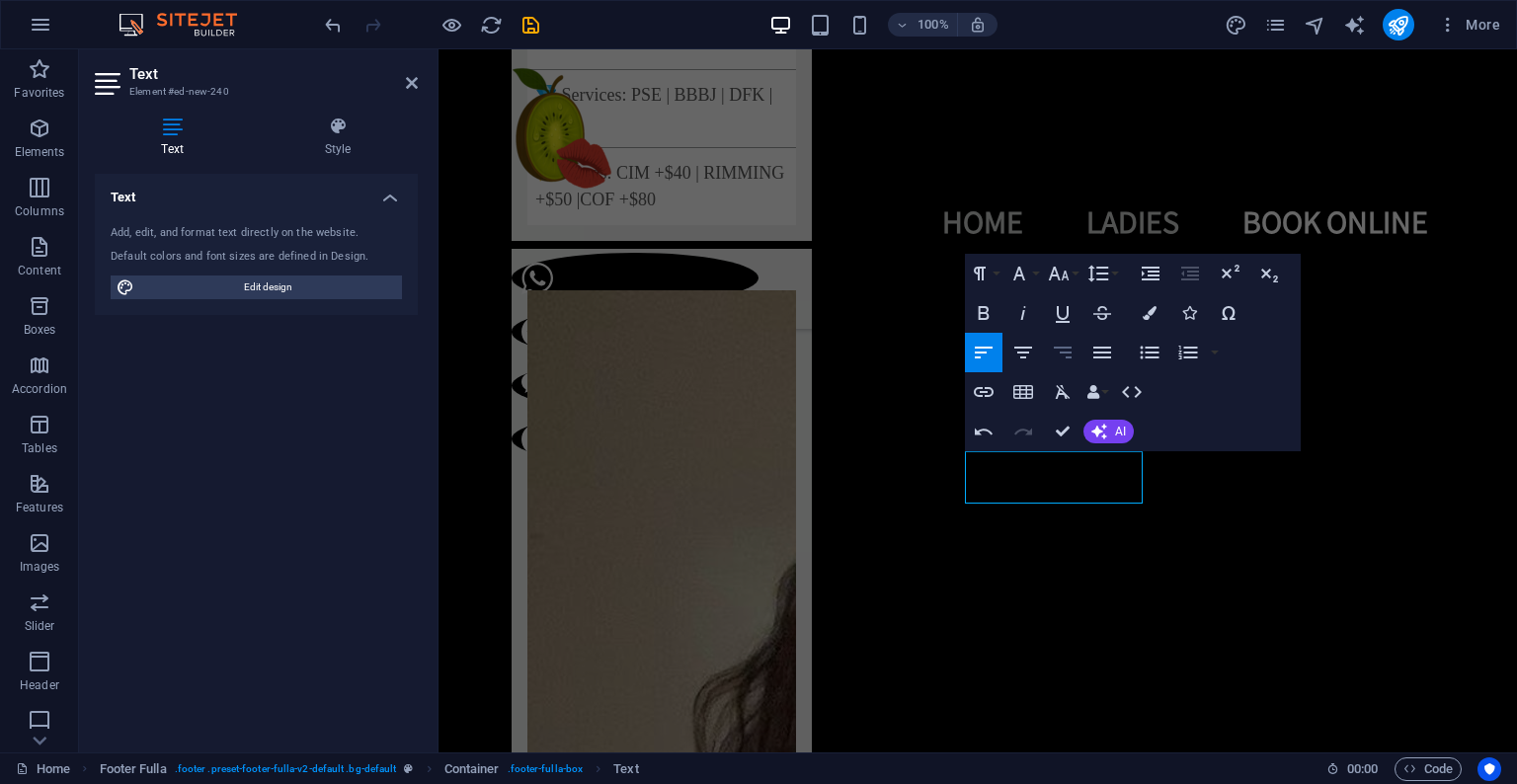 click 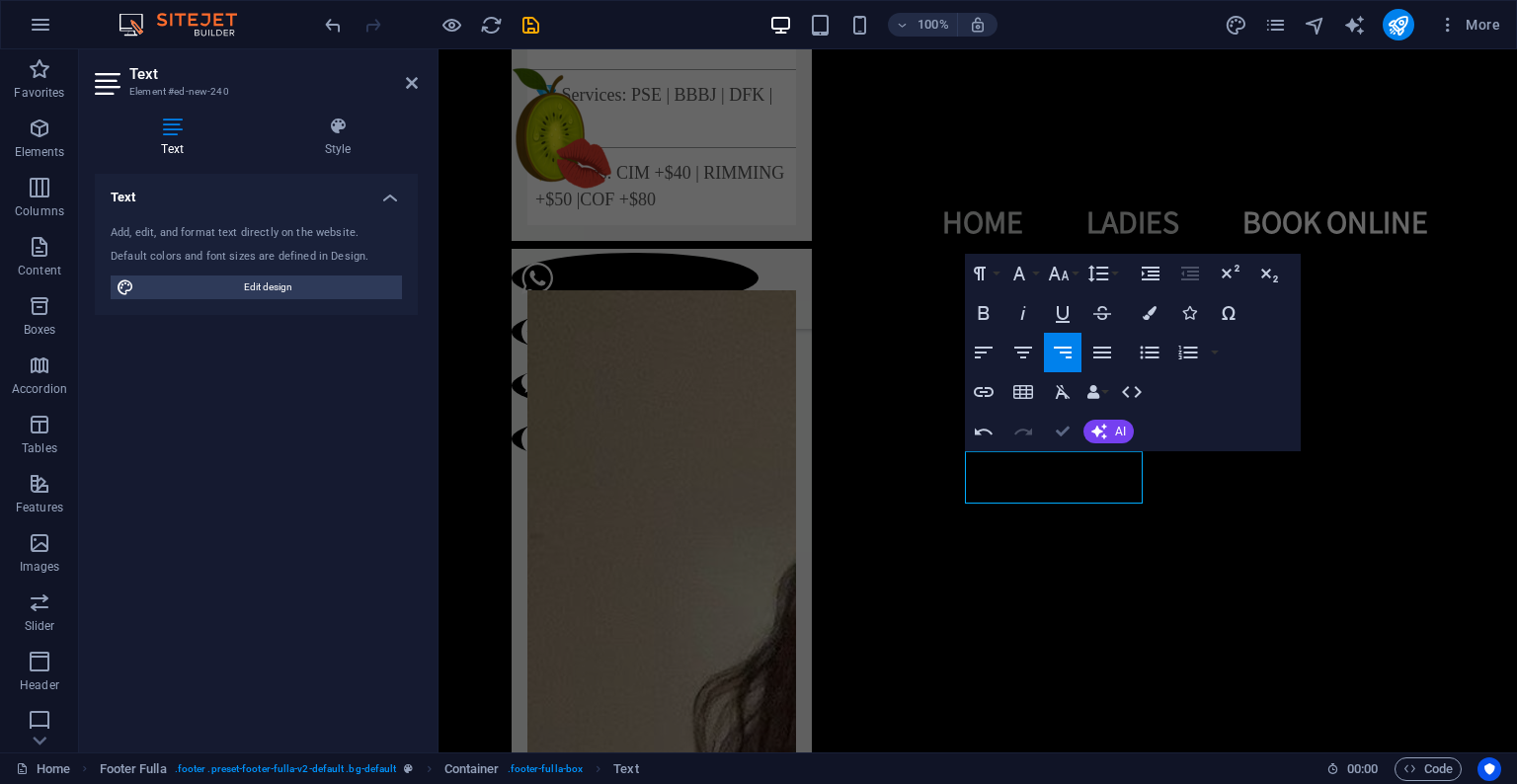 drag, startPoint x: 1069, startPoint y: 431, endPoint x: 983, endPoint y: 389, distance: 95.70789 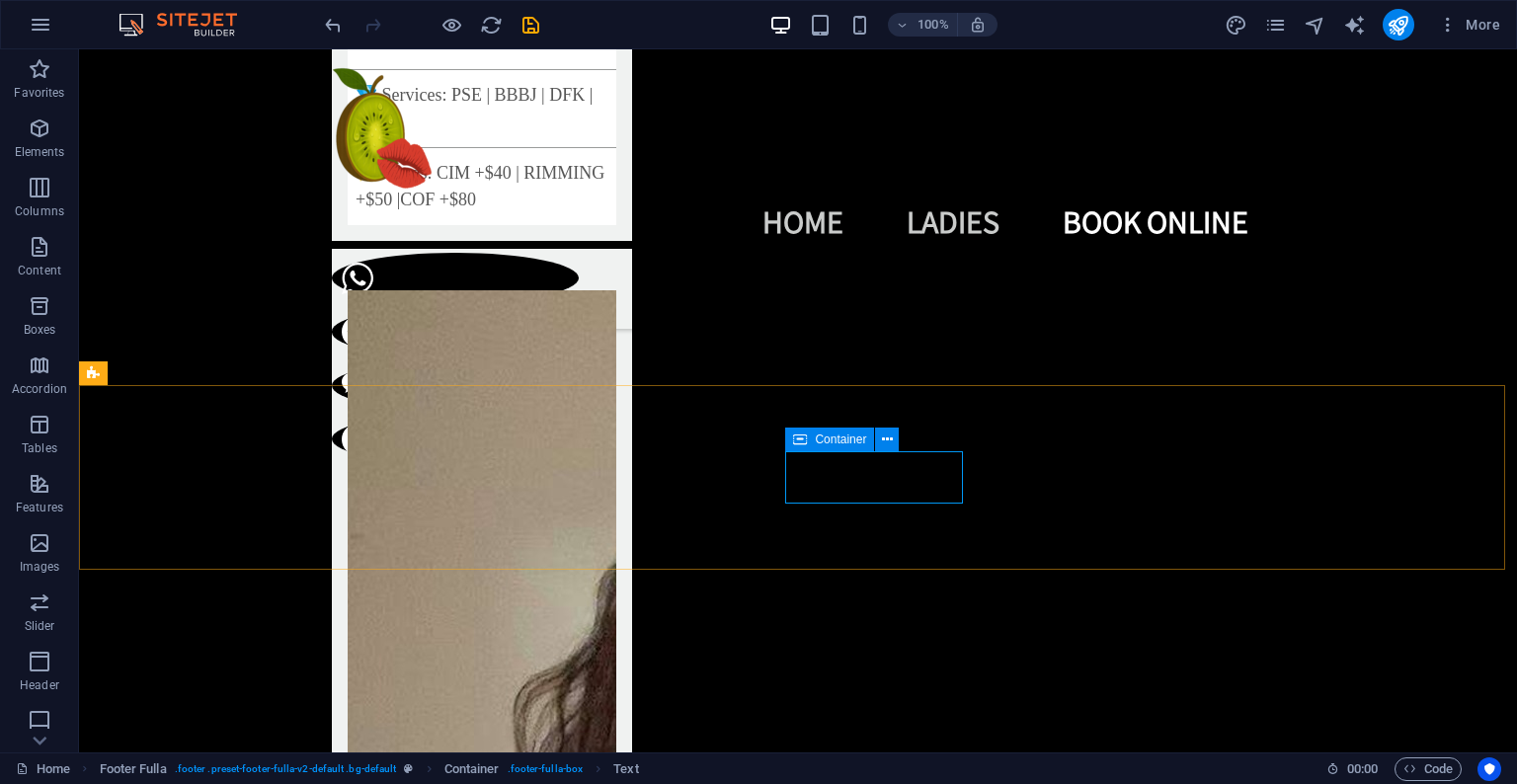 click at bounding box center [800, 439] 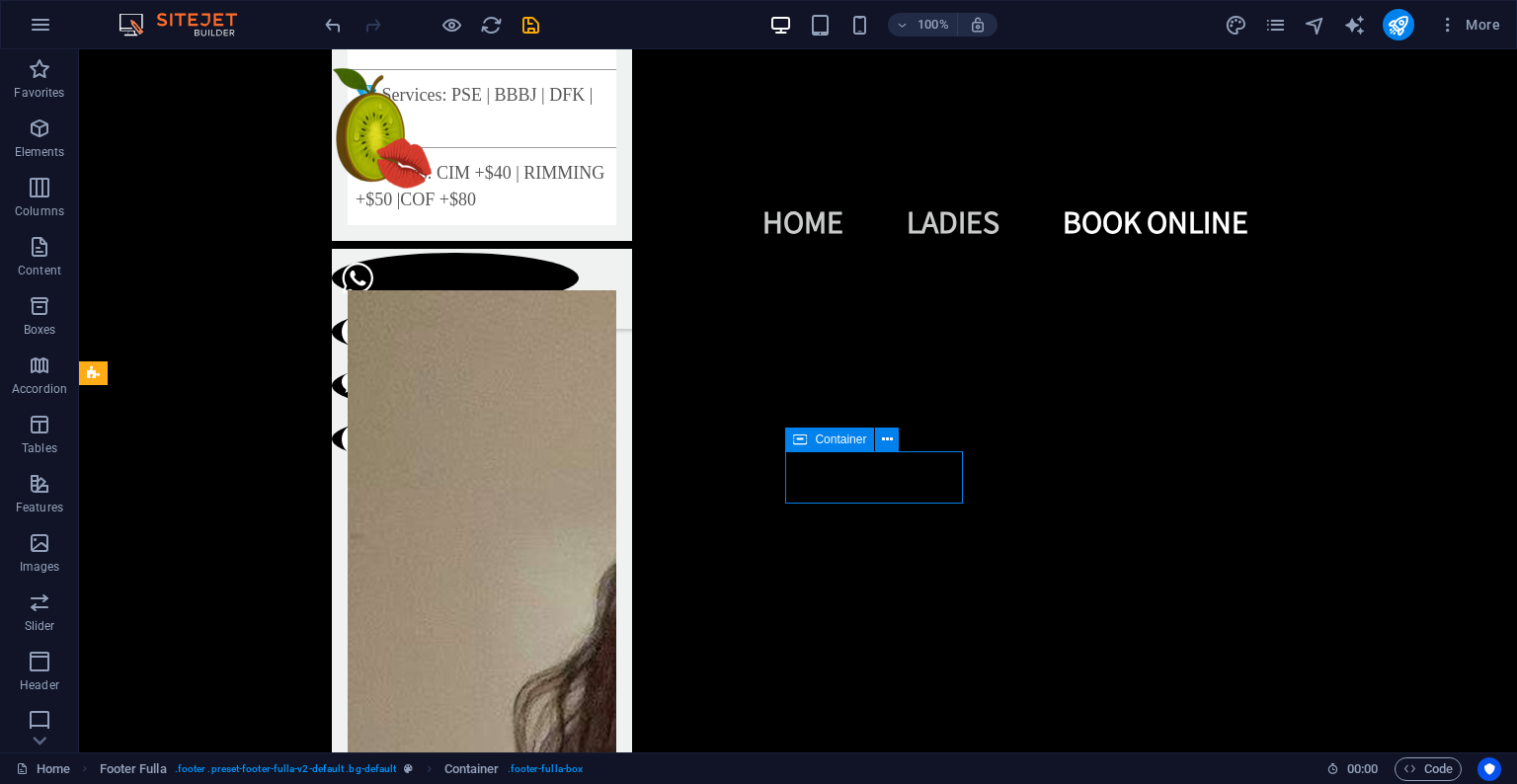 click at bounding box center (800, 439) 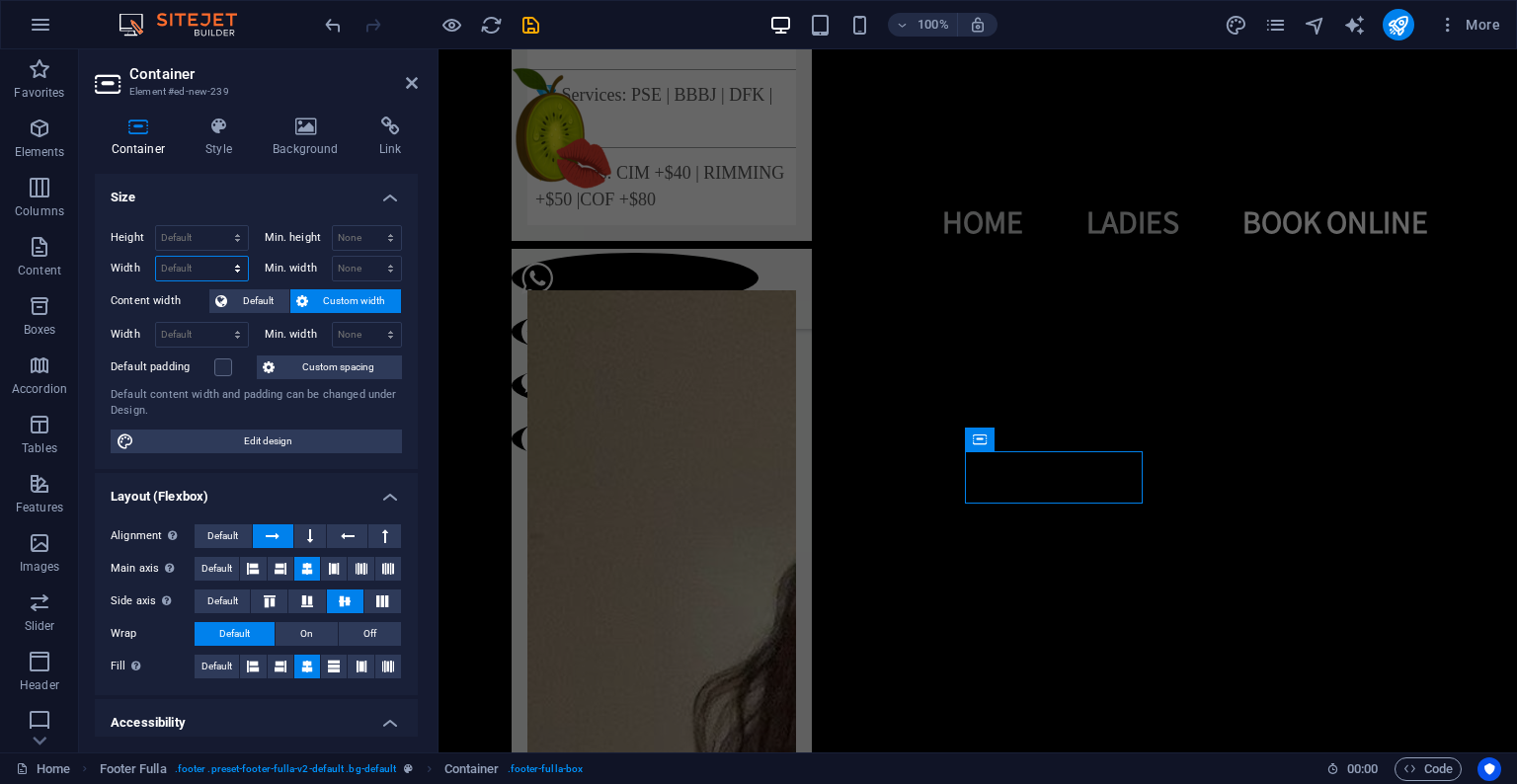 click on "Default px rem % em vh vw" at bounding box center [201, 269] 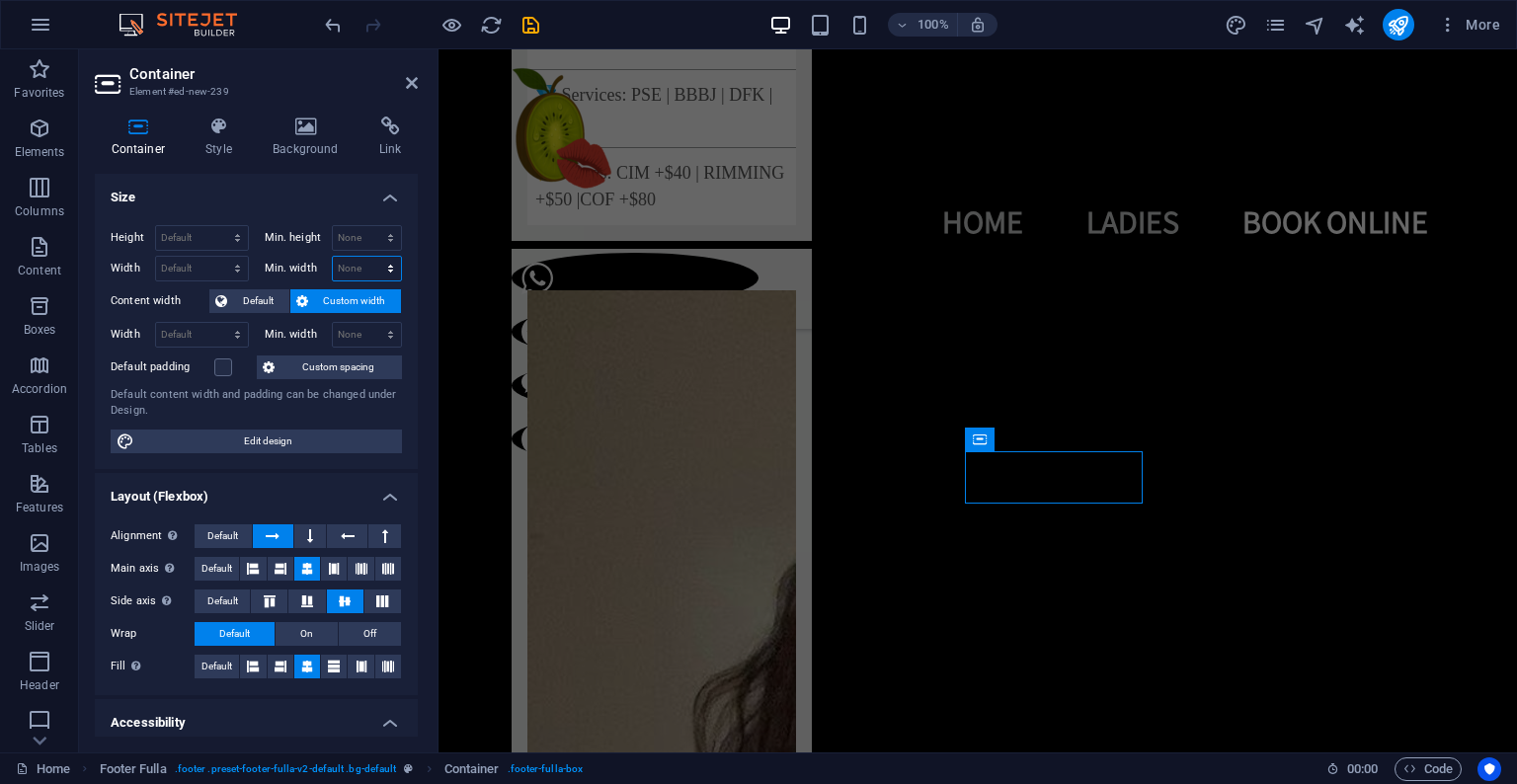 click on "None px rem % vh vw" at bounding box center (367, 269) 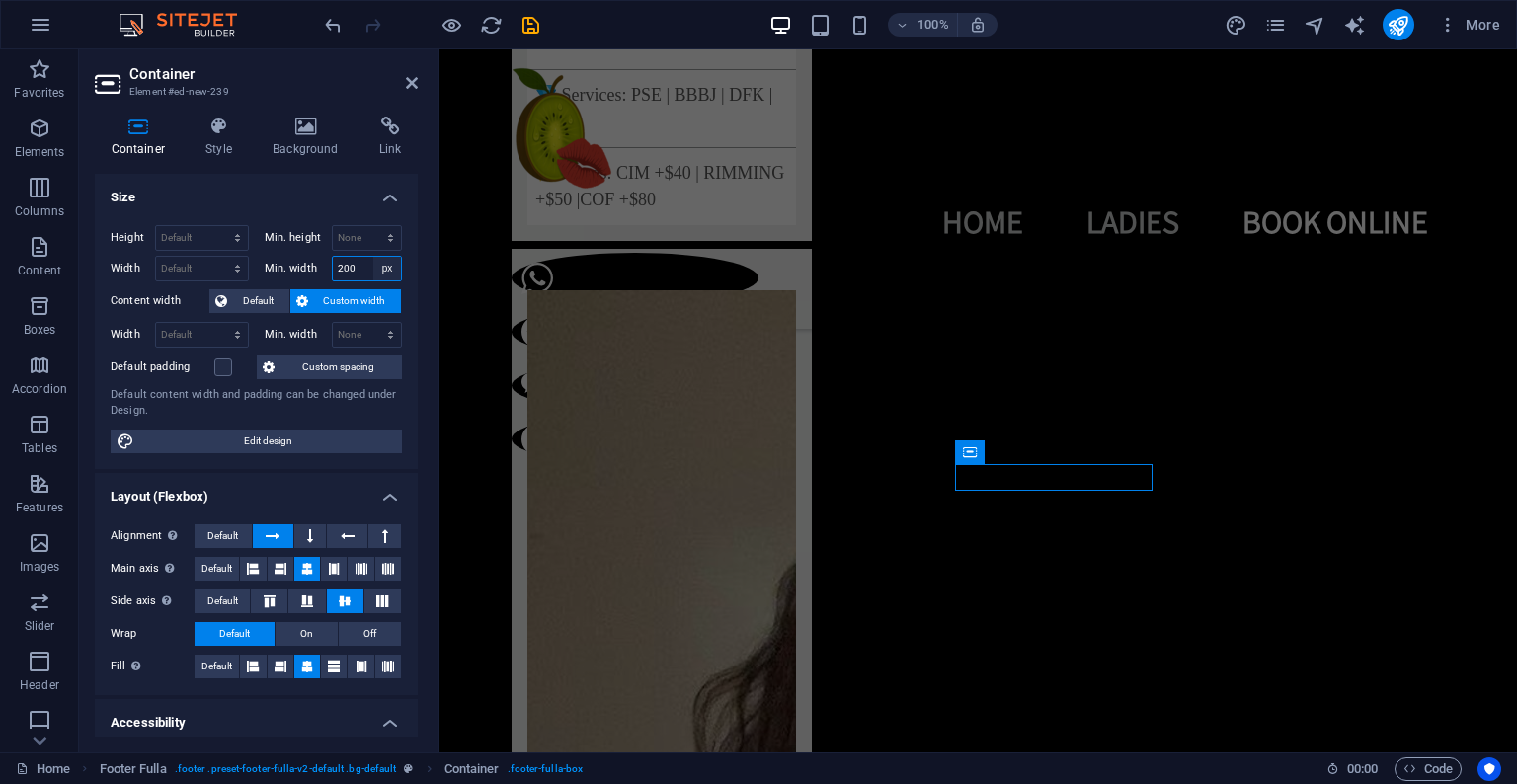 click on "None px rem % vh vw" at bounding box center [387, 269] 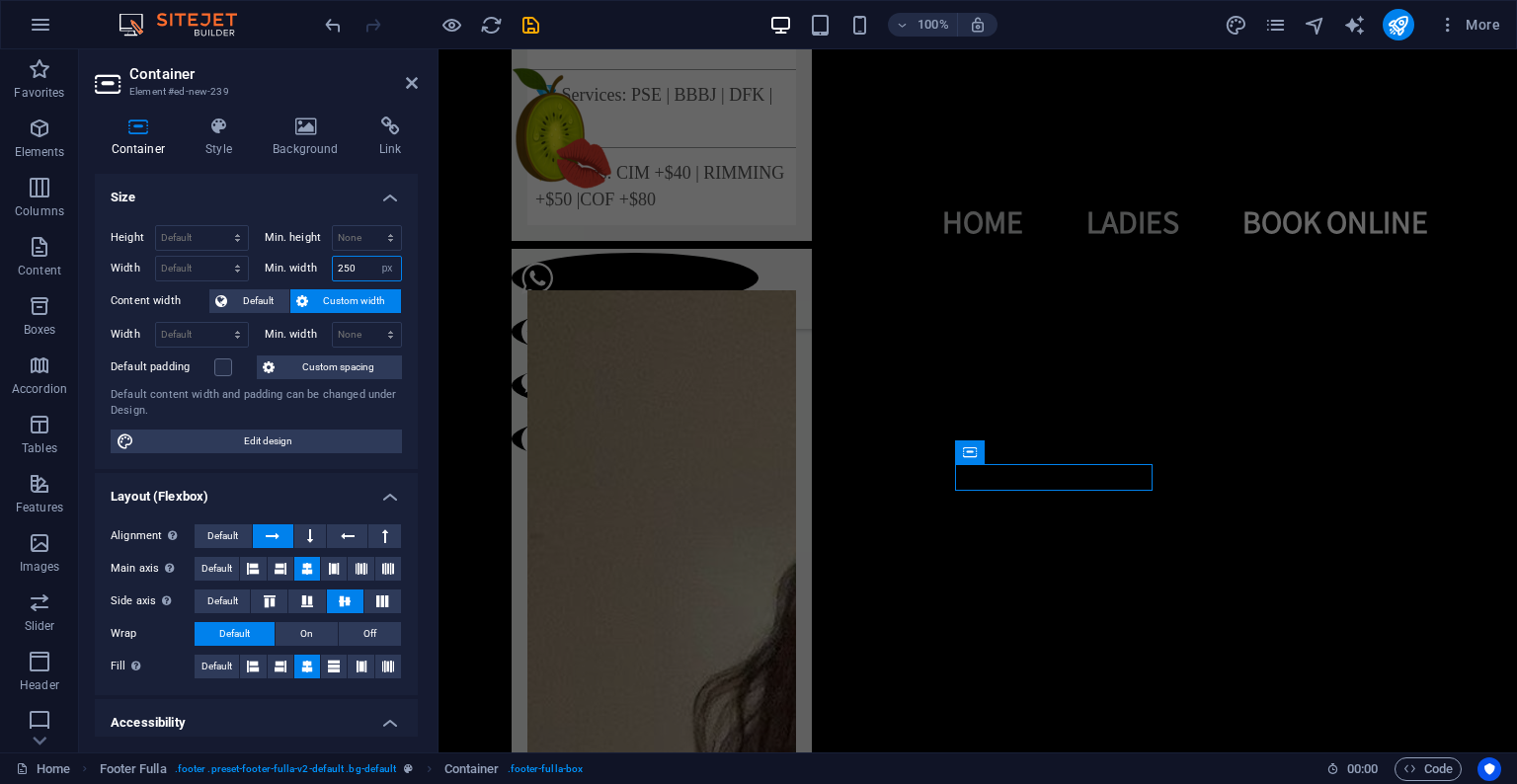 type on "250" 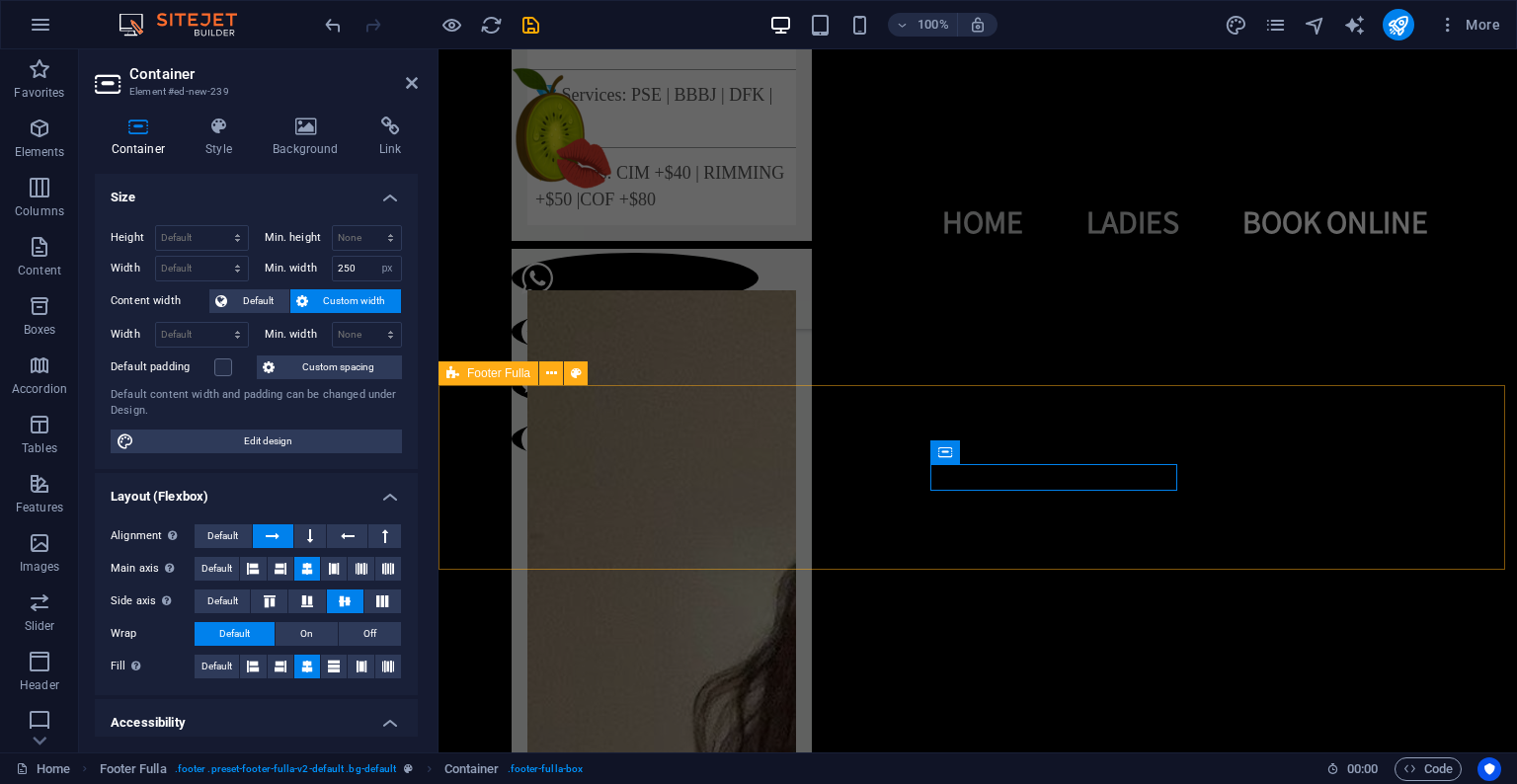 click on "Legal Notice  |  Privacy Policy" at bounding box center [978, 13866] 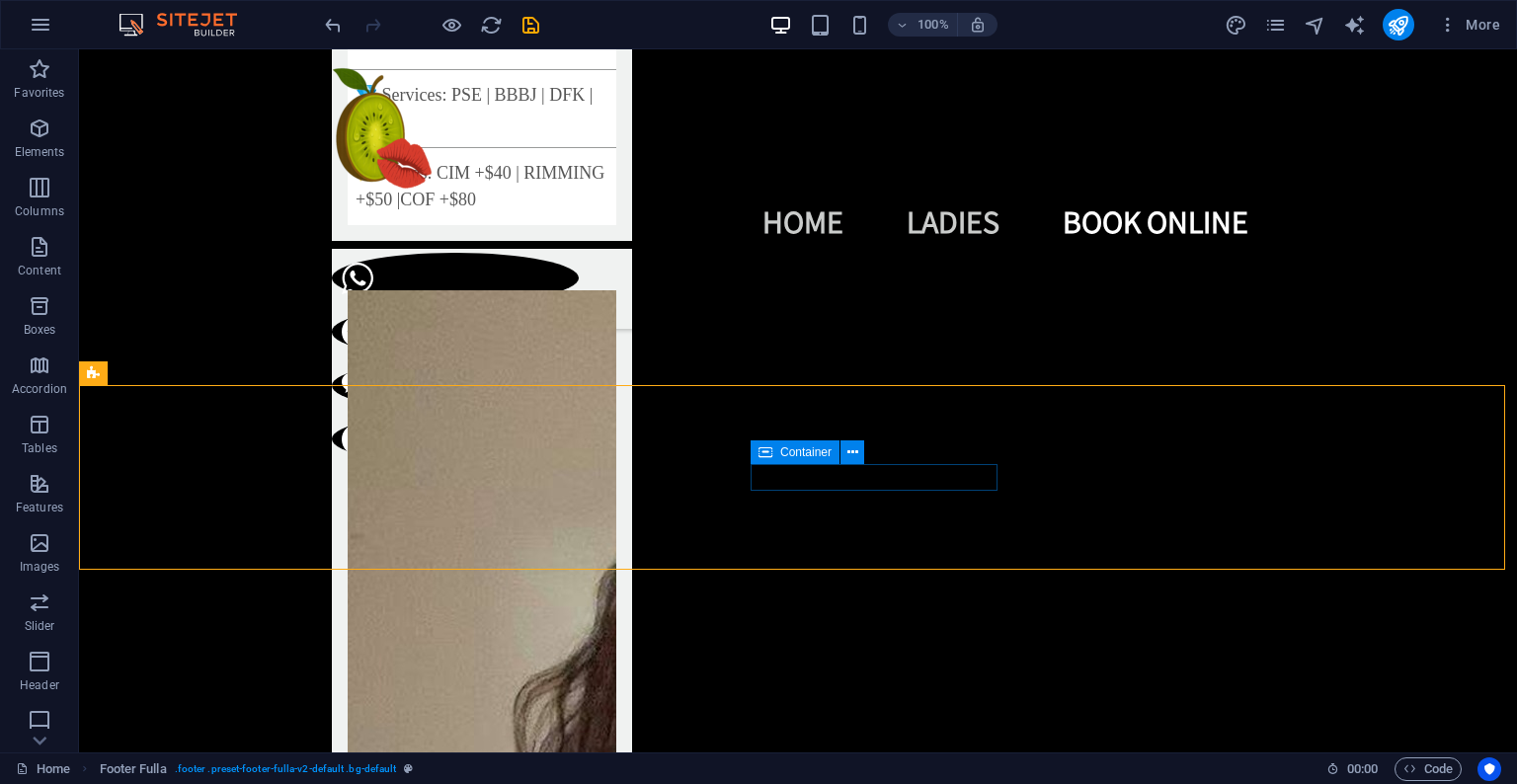 click on "Container" at bounding box center [795, 452] 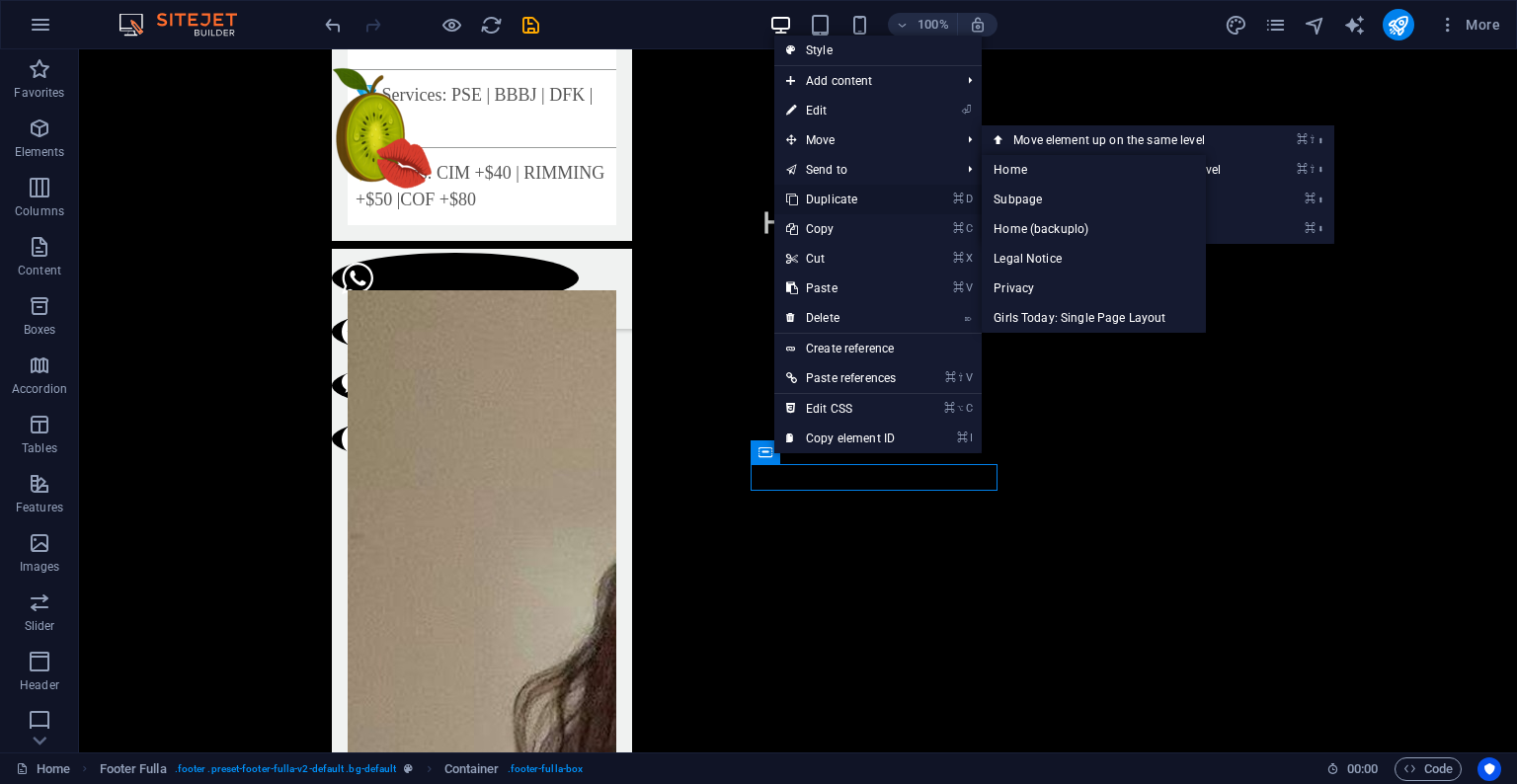click on "⌘ D  Duplicate" at bounding box center (840, 199) 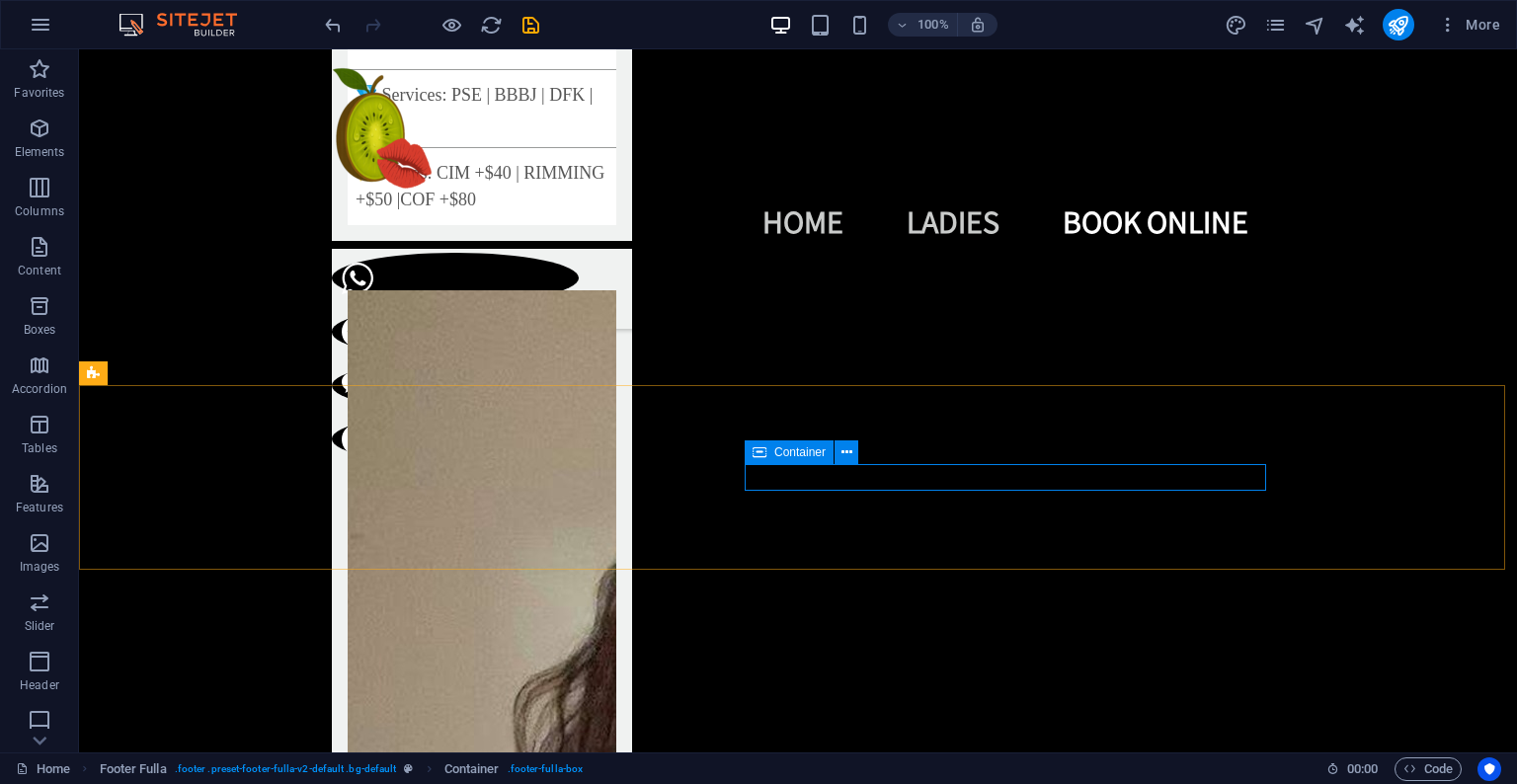 drag, startPoint x: 784, startPoint y: 458, endPoint x: 346, endPoint y: 410, distance: 440.62229 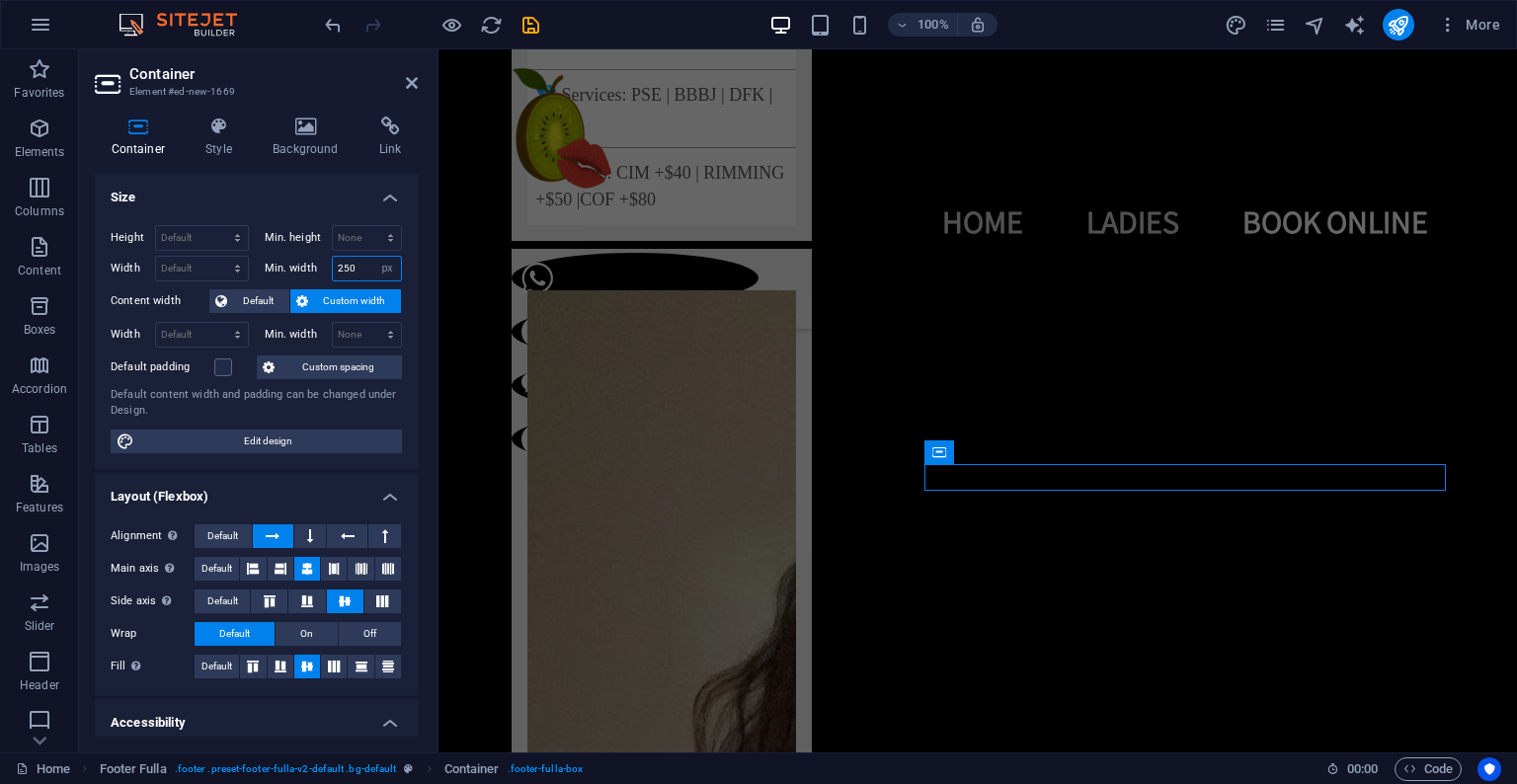 click on "250" at bounding box center [367, 269] 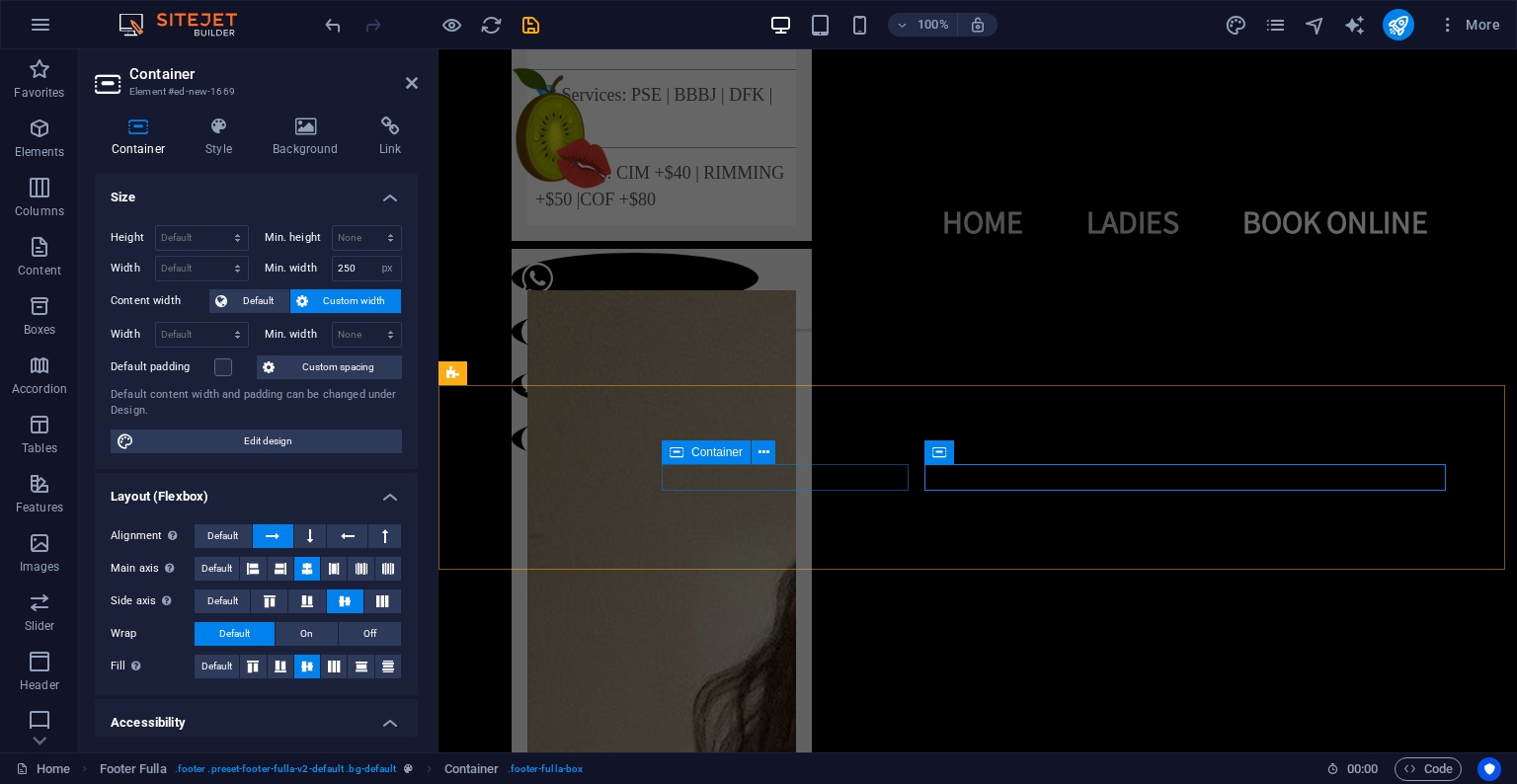 click on "Legal Notice  |  Privacy Policy" at bounding box center [978, 13923] 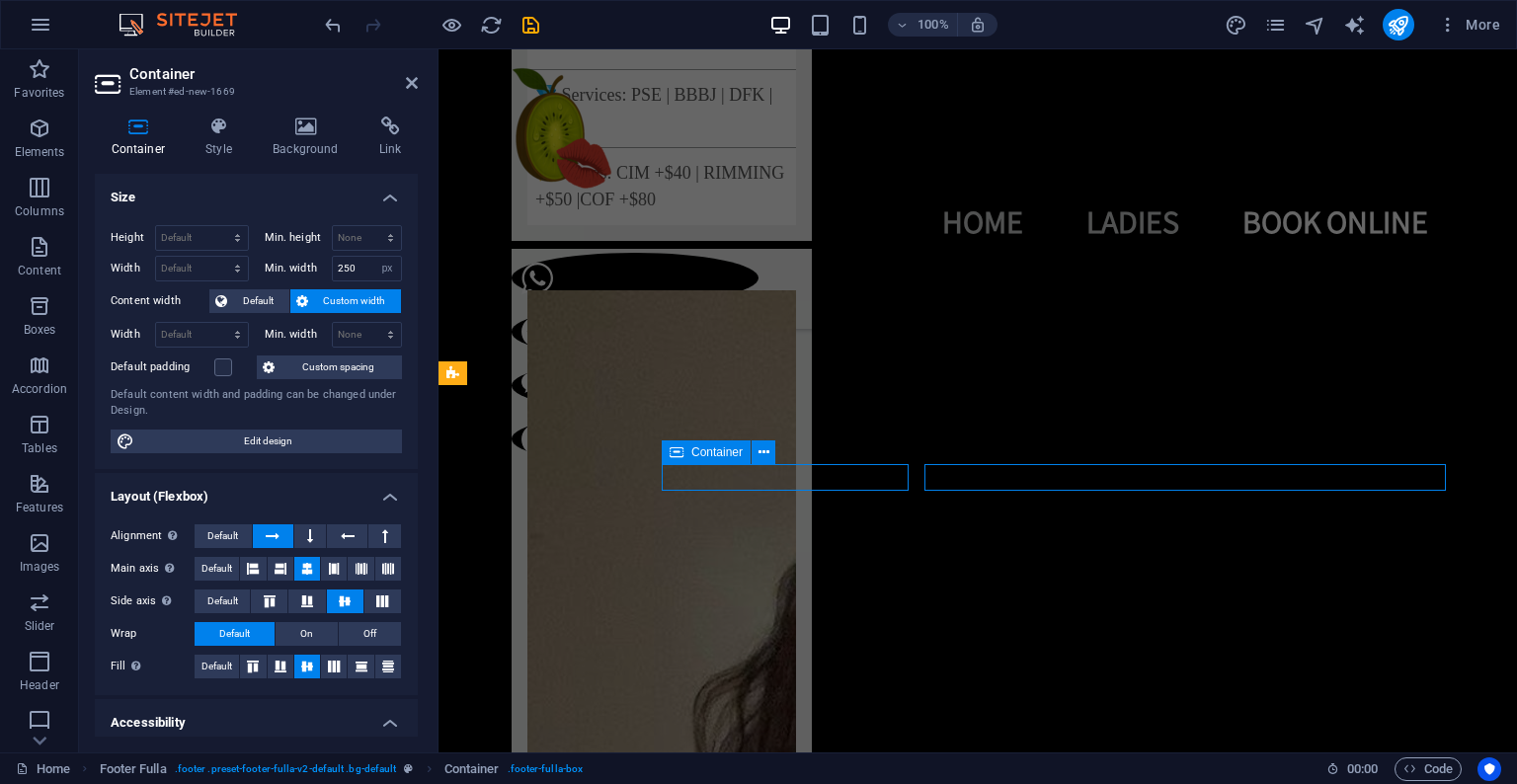 click on "Legal Notice  |  Privacy Policy" at bounding box center [978, 13923] 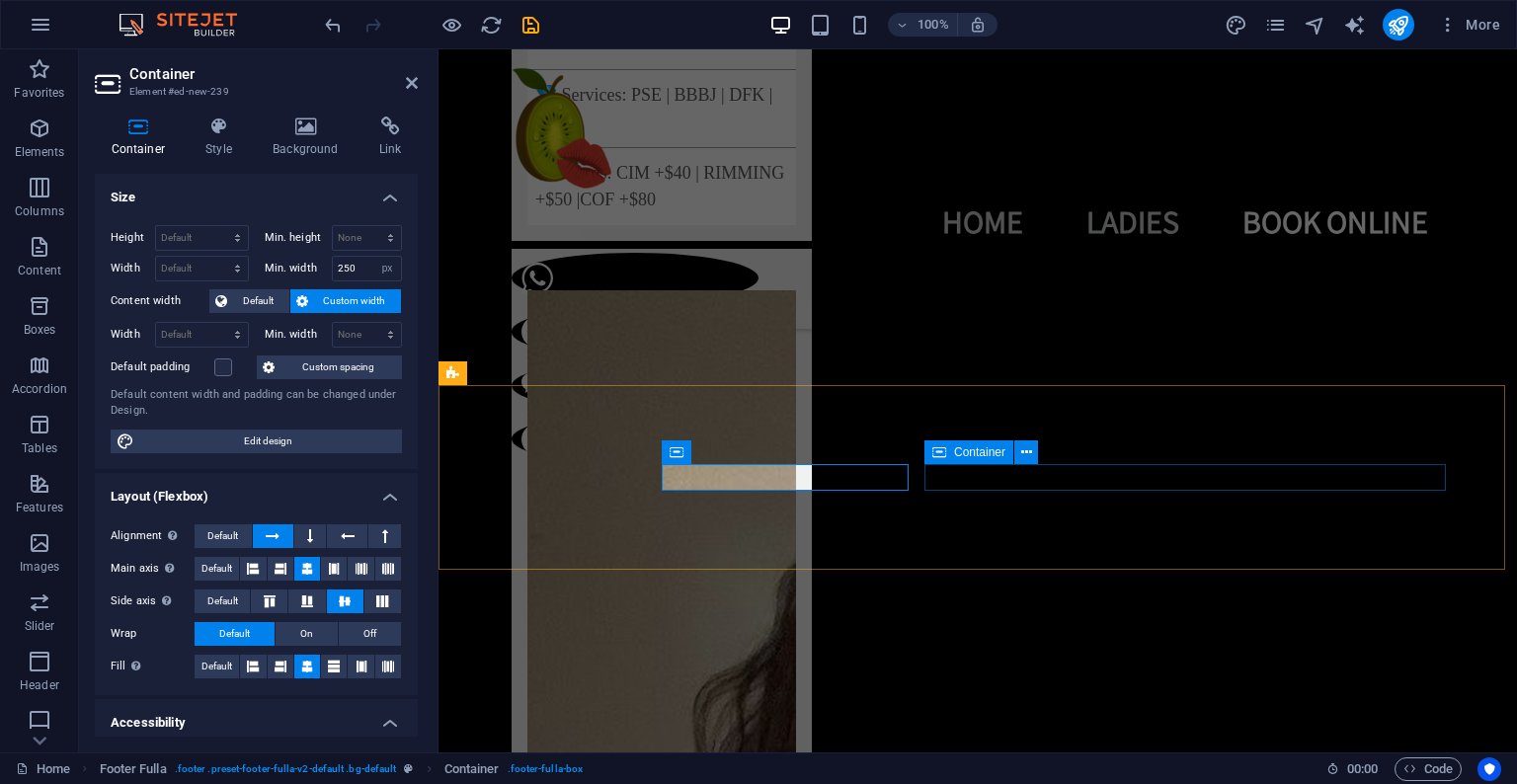 click on "Container" at bounding box center [969, 452] 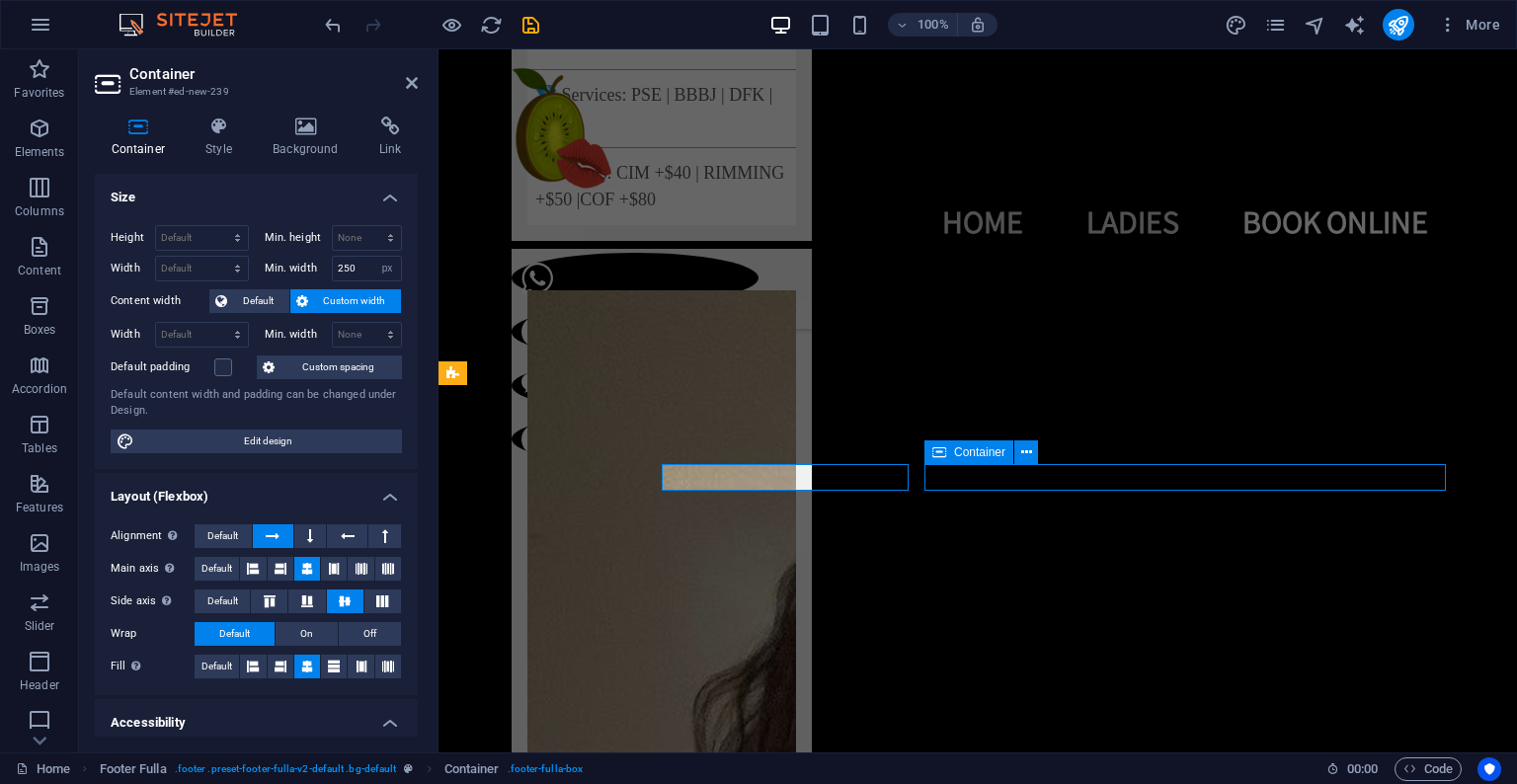 click on "Container" at bounding box center [969, 452] 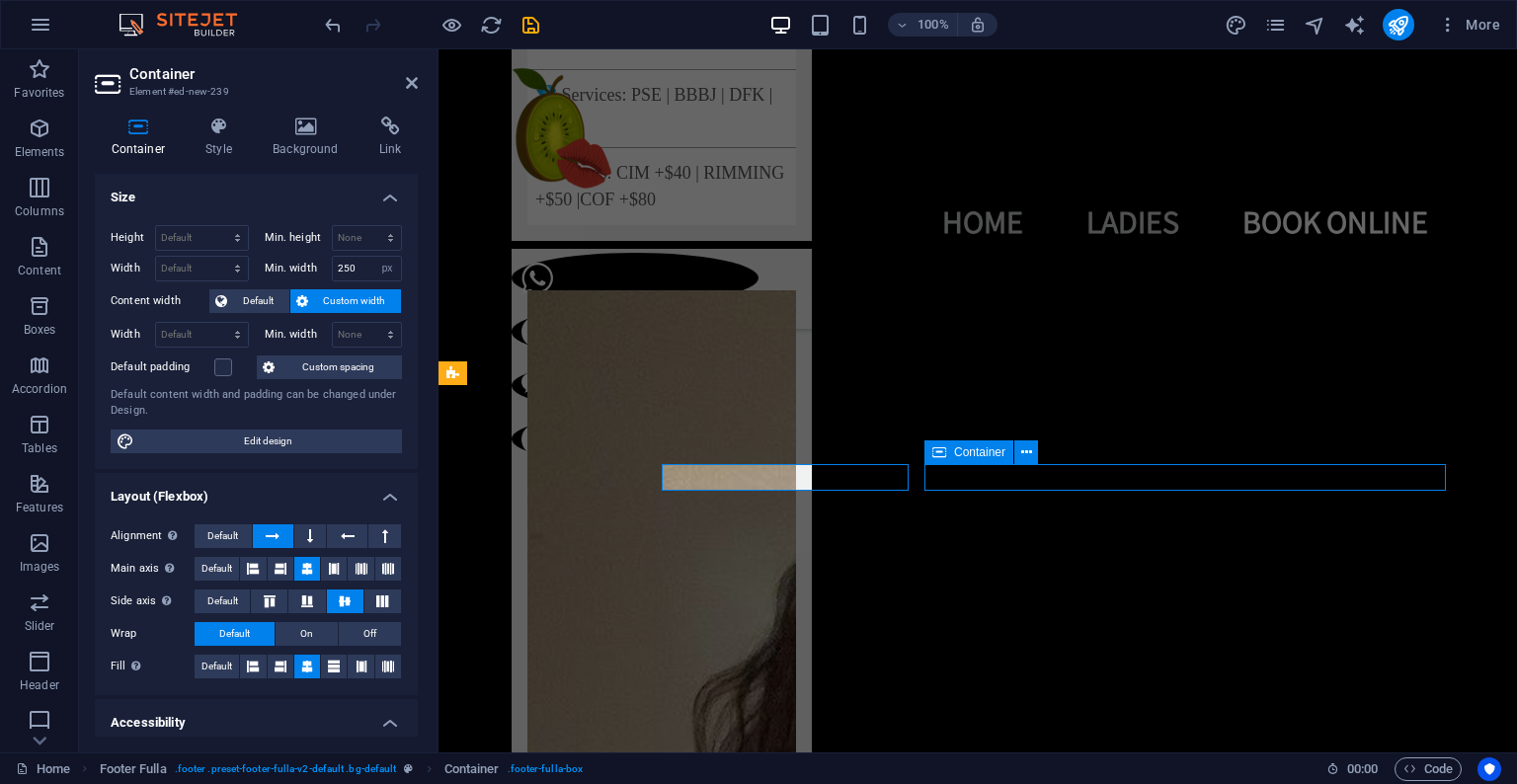 select on "px" 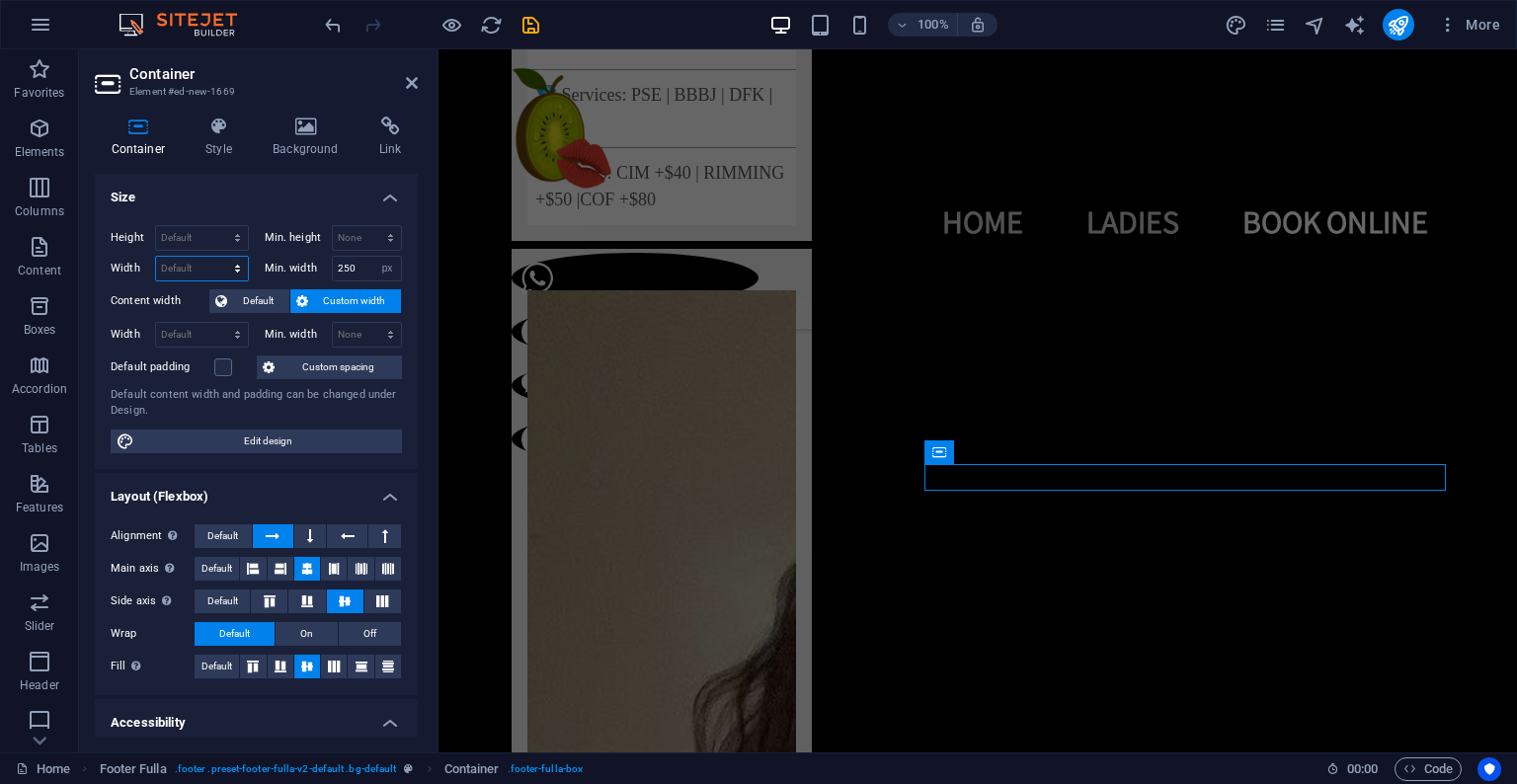 click on "Default px rem % em vh vw" at bounding box center [201, 269] 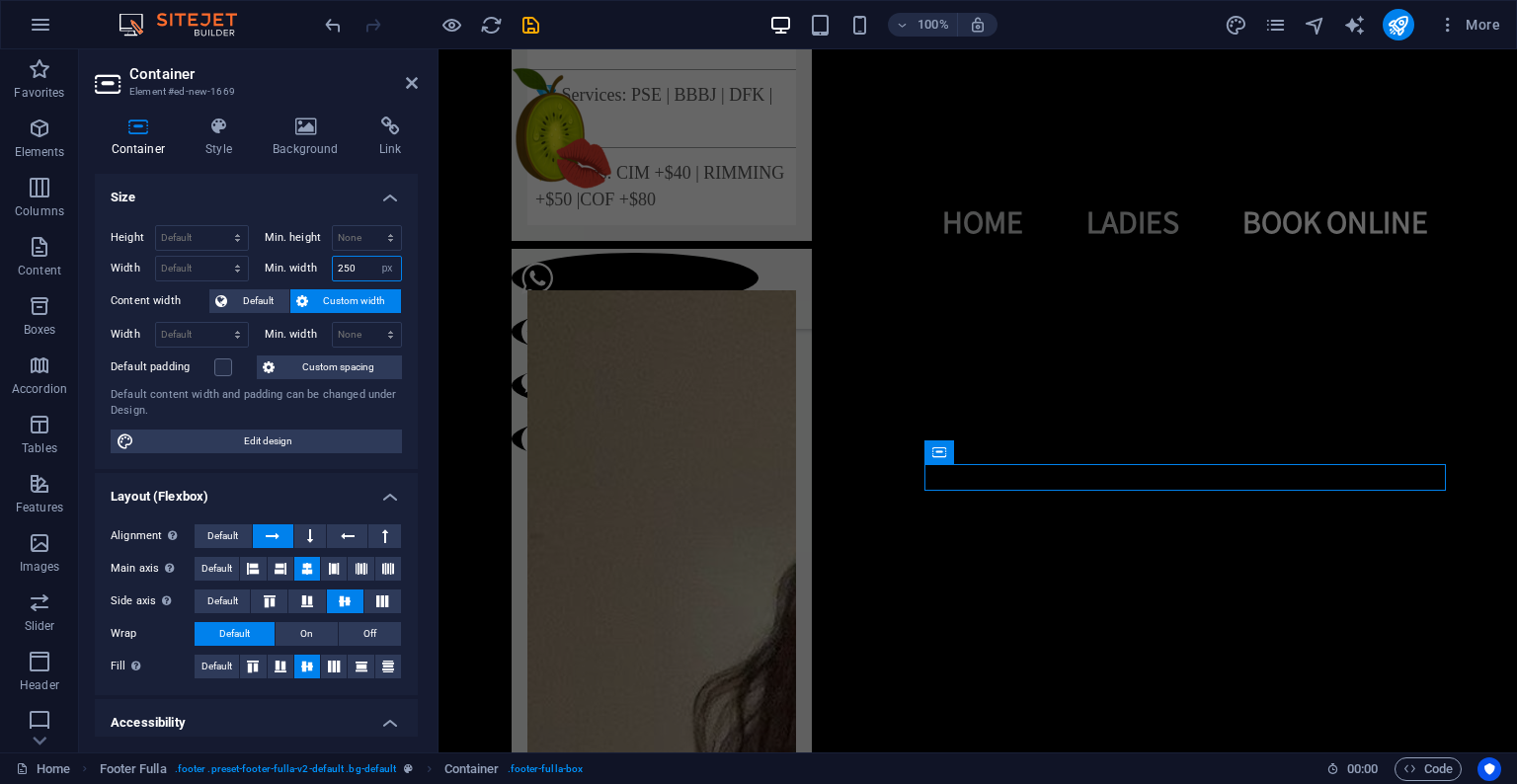 click on "250" at bounding box center (367, 269) 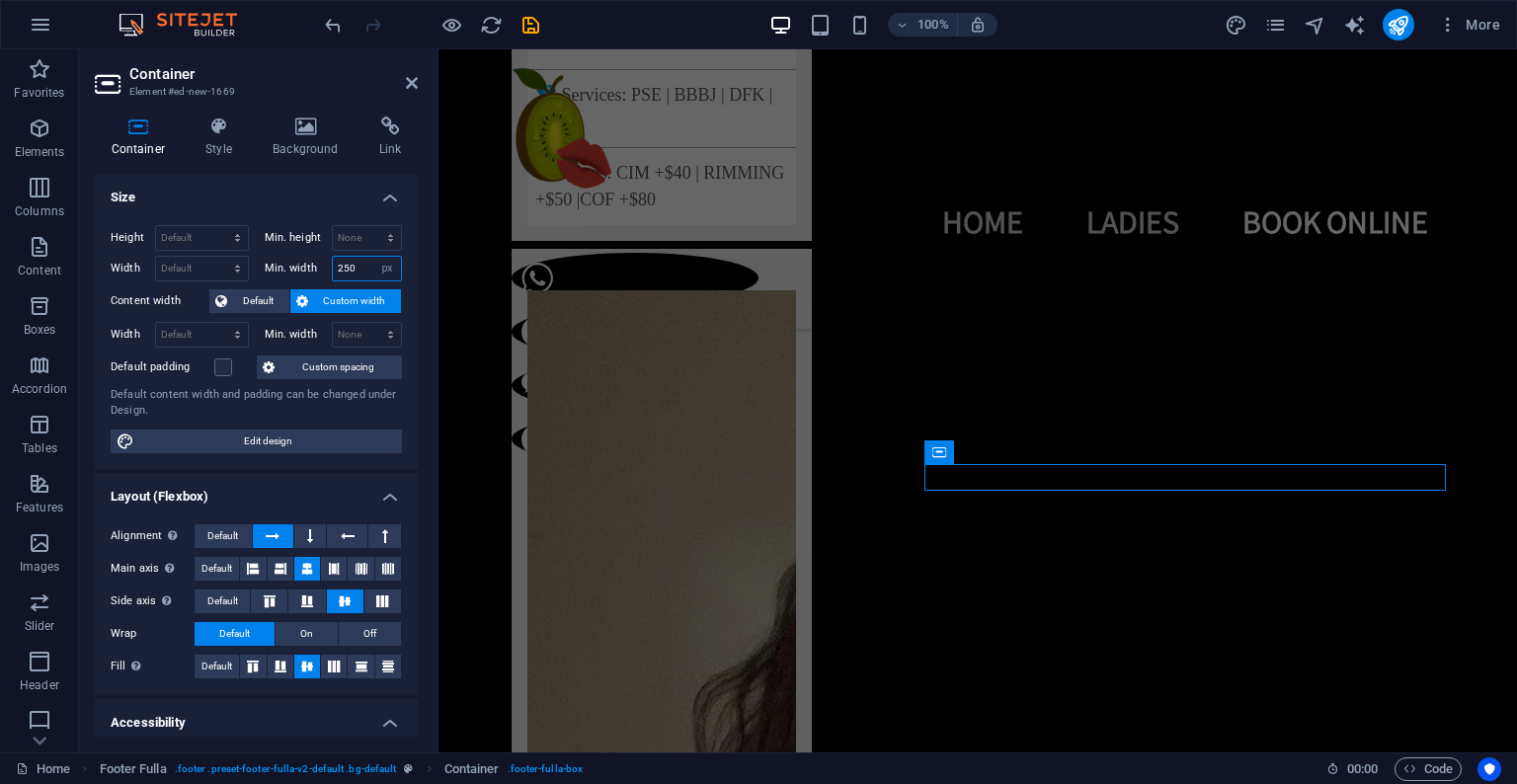 drag, startPoint x: 357, startPoint y: 262, endPoint x: 320, endPoint y: 267, distance: 37.336309 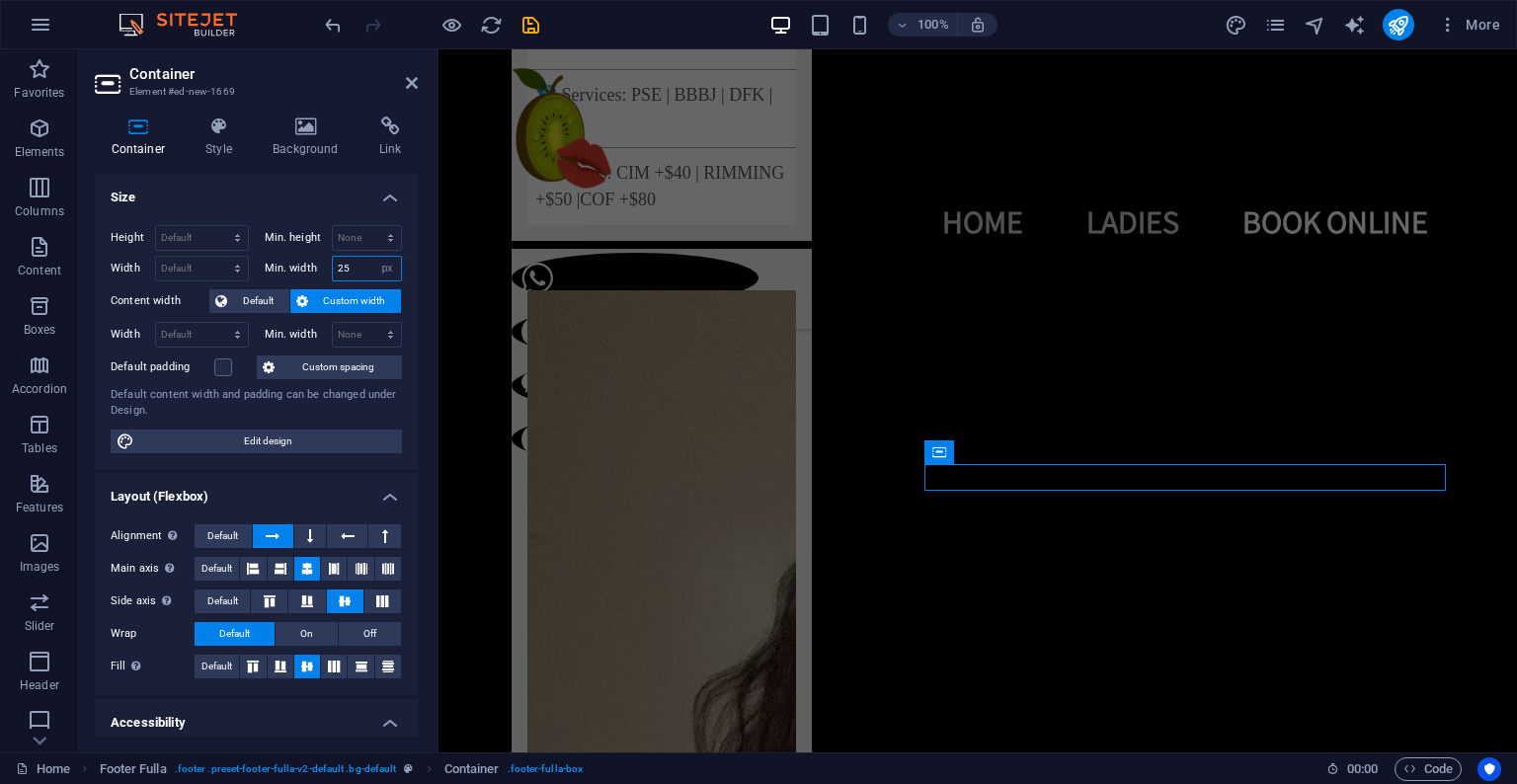 type on "250" 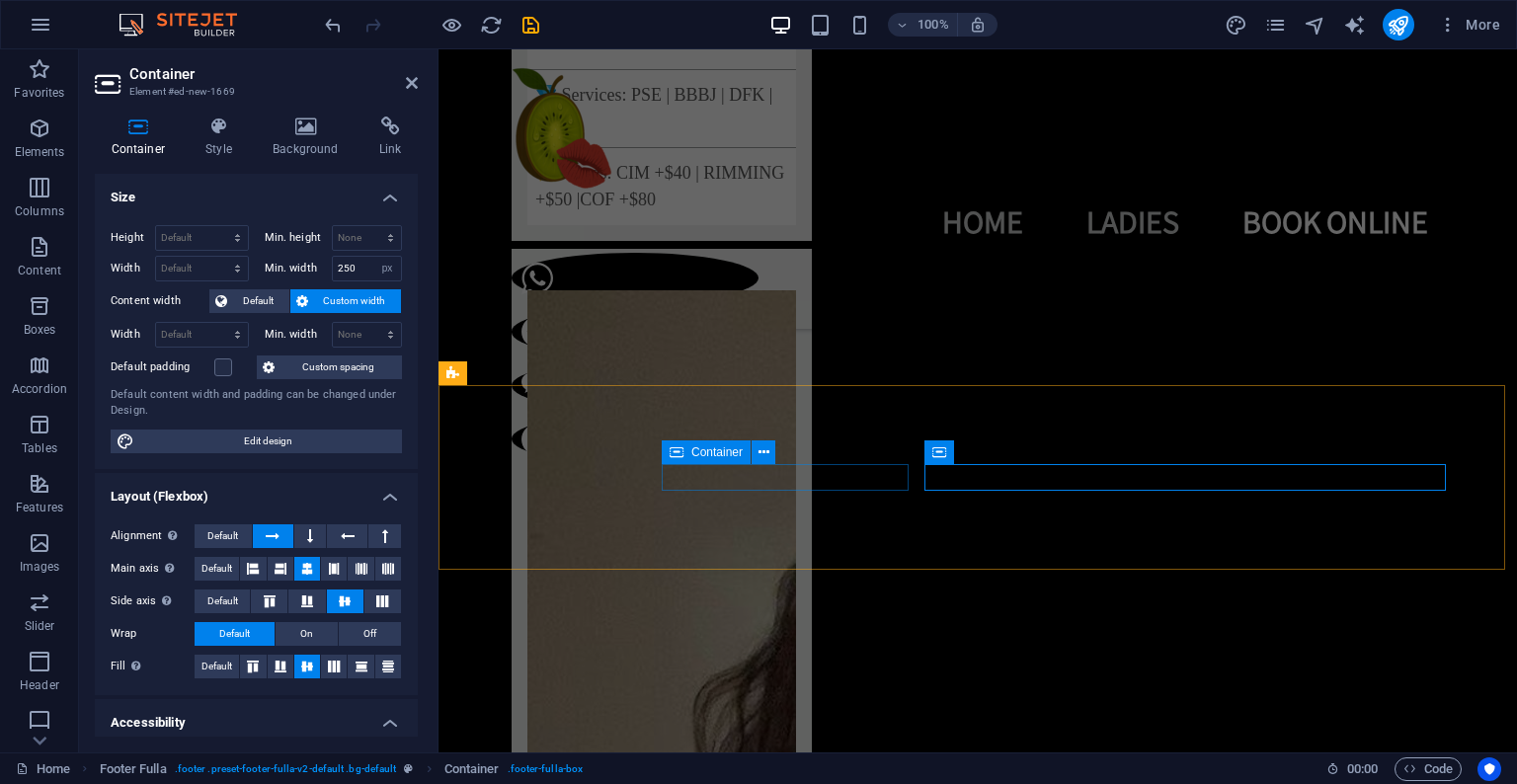 click on "Legal Notice  |  Privacy Policy" at bounding box center (978, 13923) 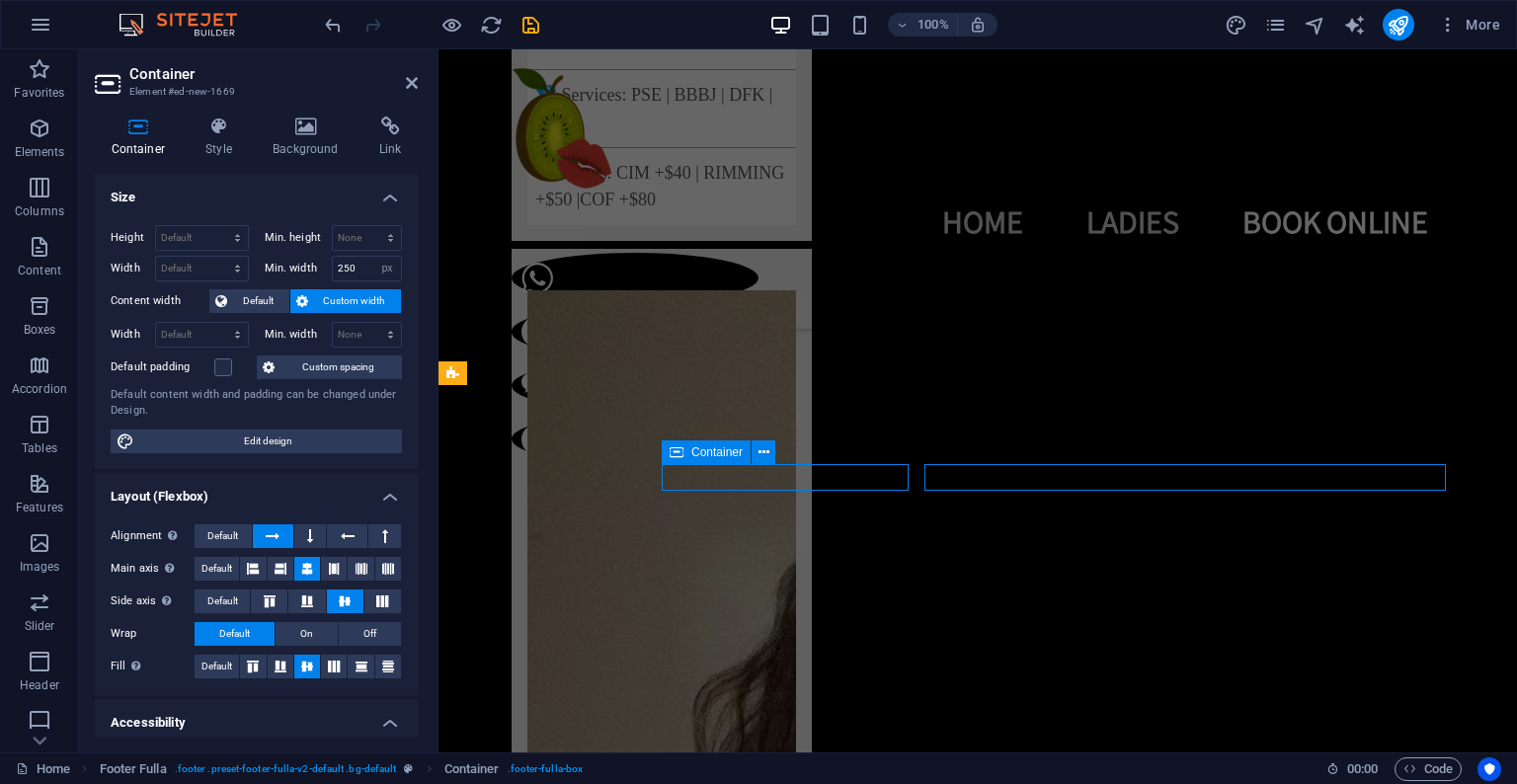 click on "Legal Notice  |  Privacy Policy" at bounding box center (978, 13923) 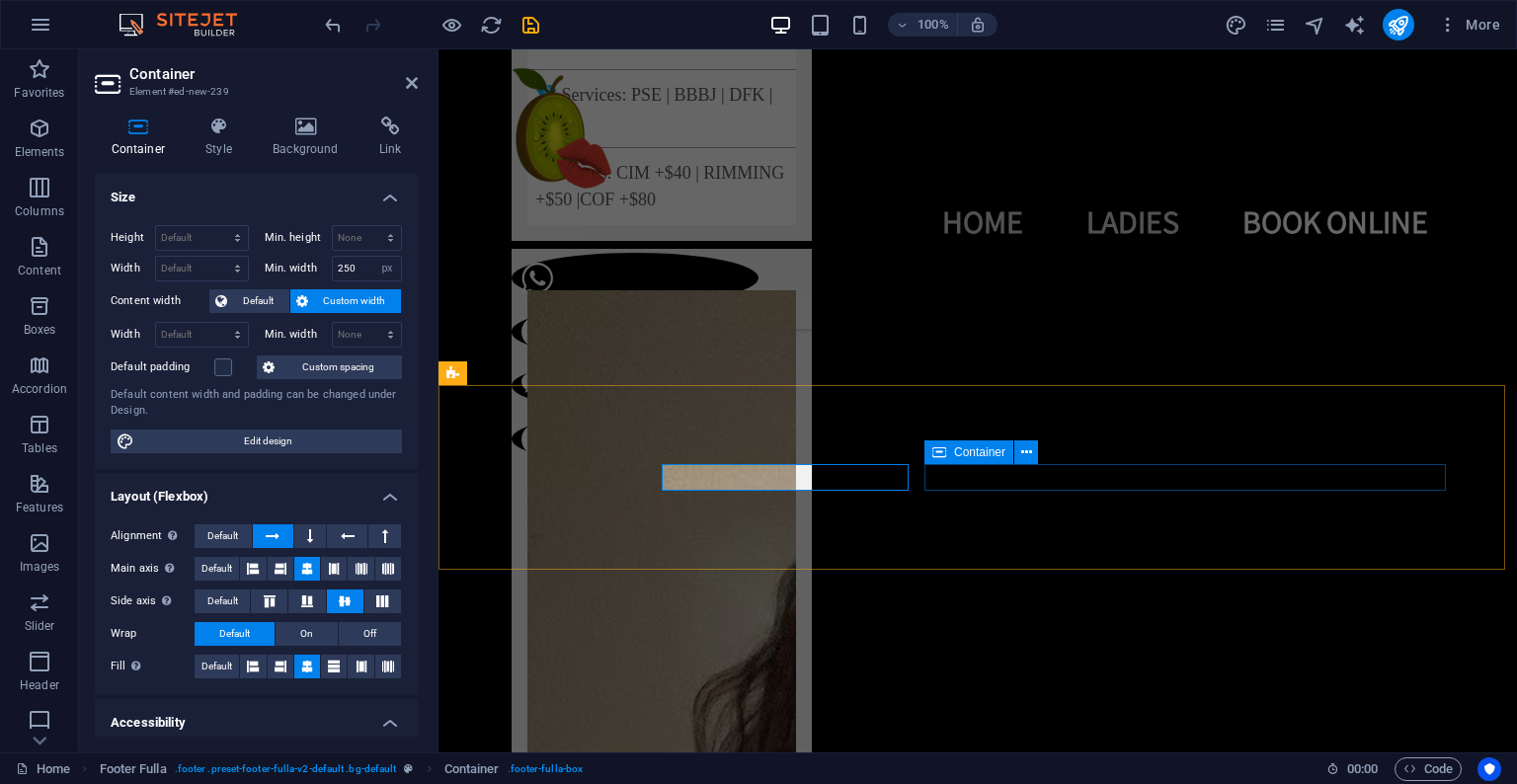 click on "Legal Notice  |  Privacy Policy" at bounding box center [978, 13957] 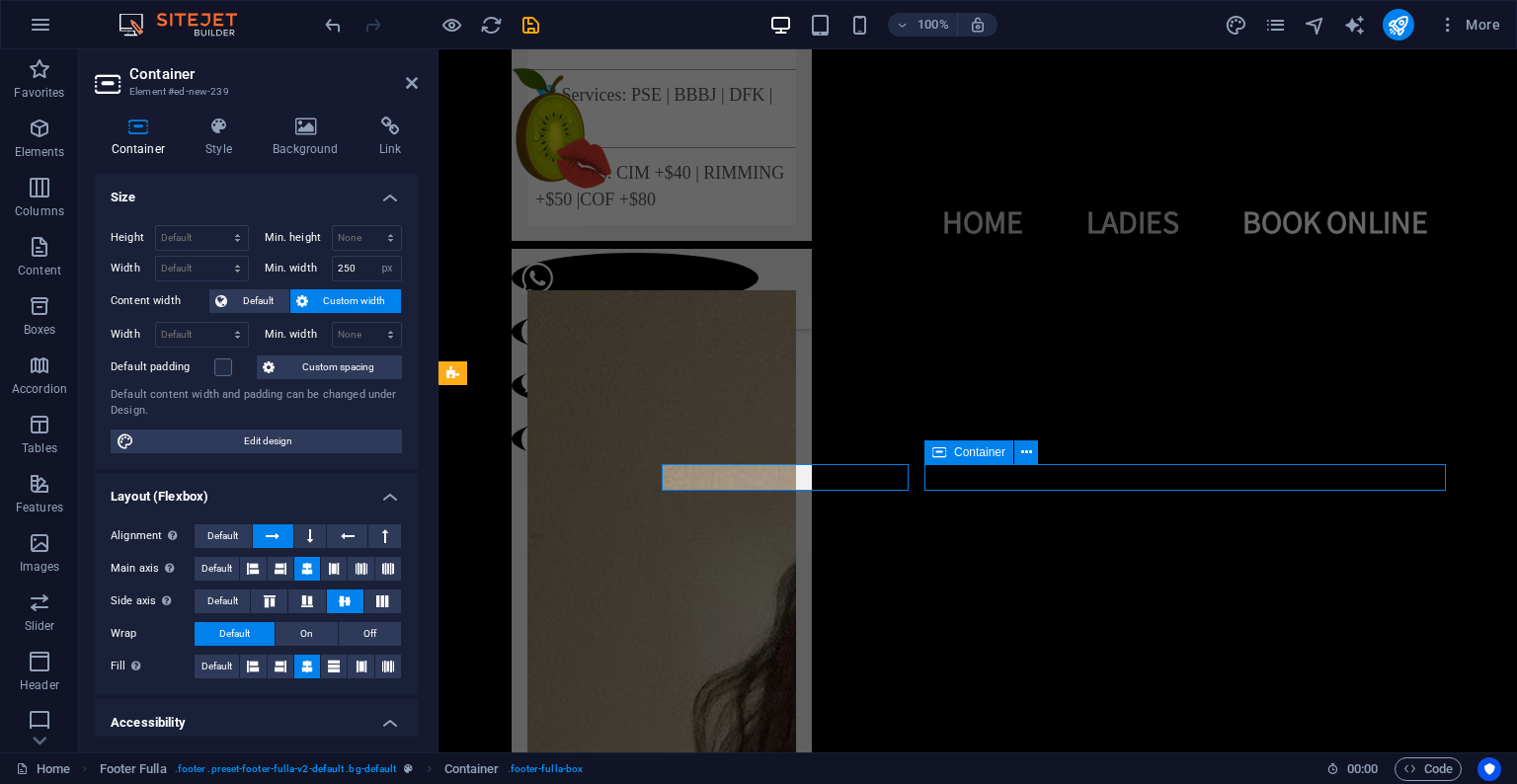 click on "Legal Notice  |  Privacy Policy" at bounding box center [978, 13957] 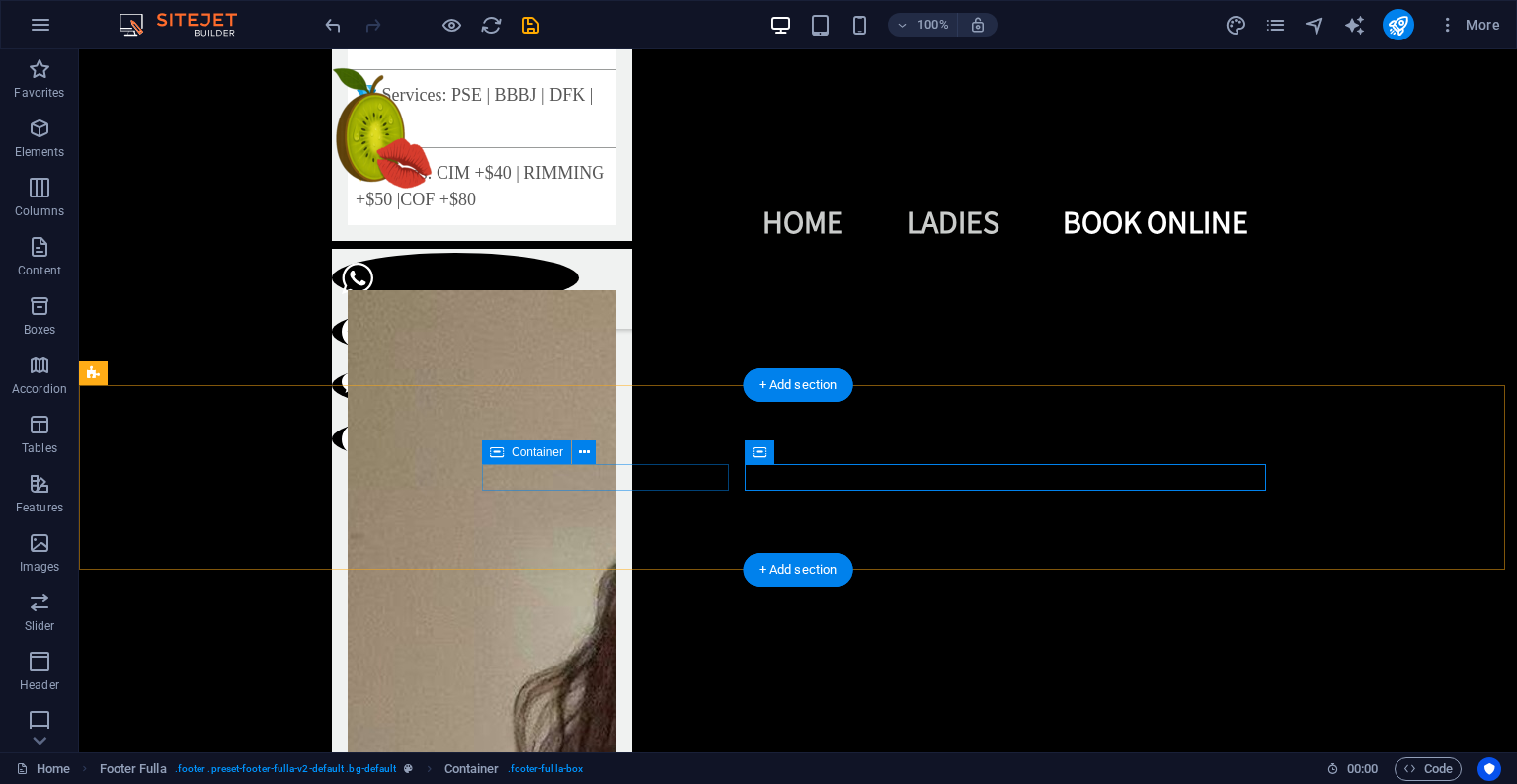 click on "Legal Notice  |  Privacy Policy" at bounding box center [798, 13923] 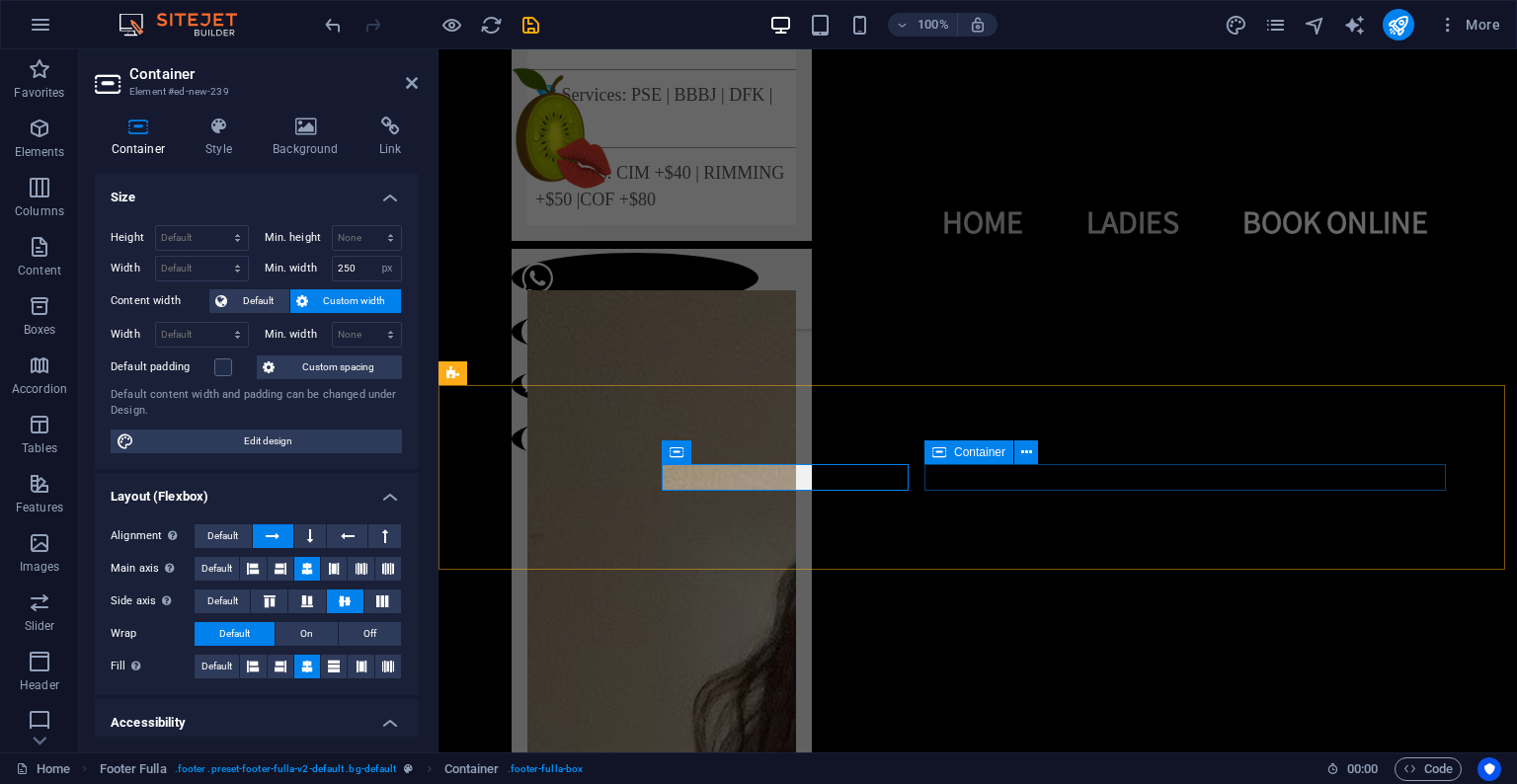 click on "Legal Notice  |  Privacy Policy" at bounding box center [978, 13957] 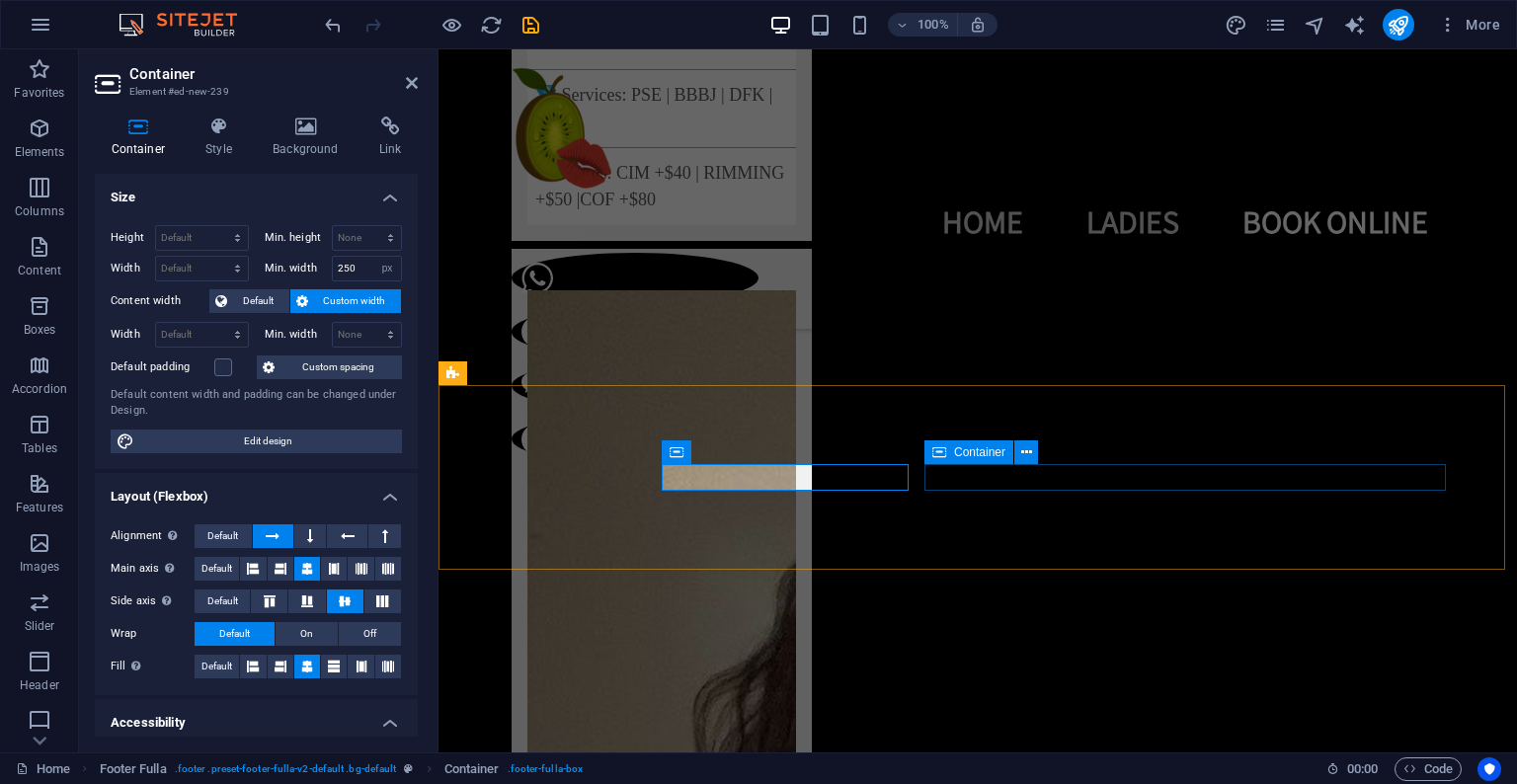 click on "Legal Notice  |  Privacy Policy" at bounding box center (978, 13957) 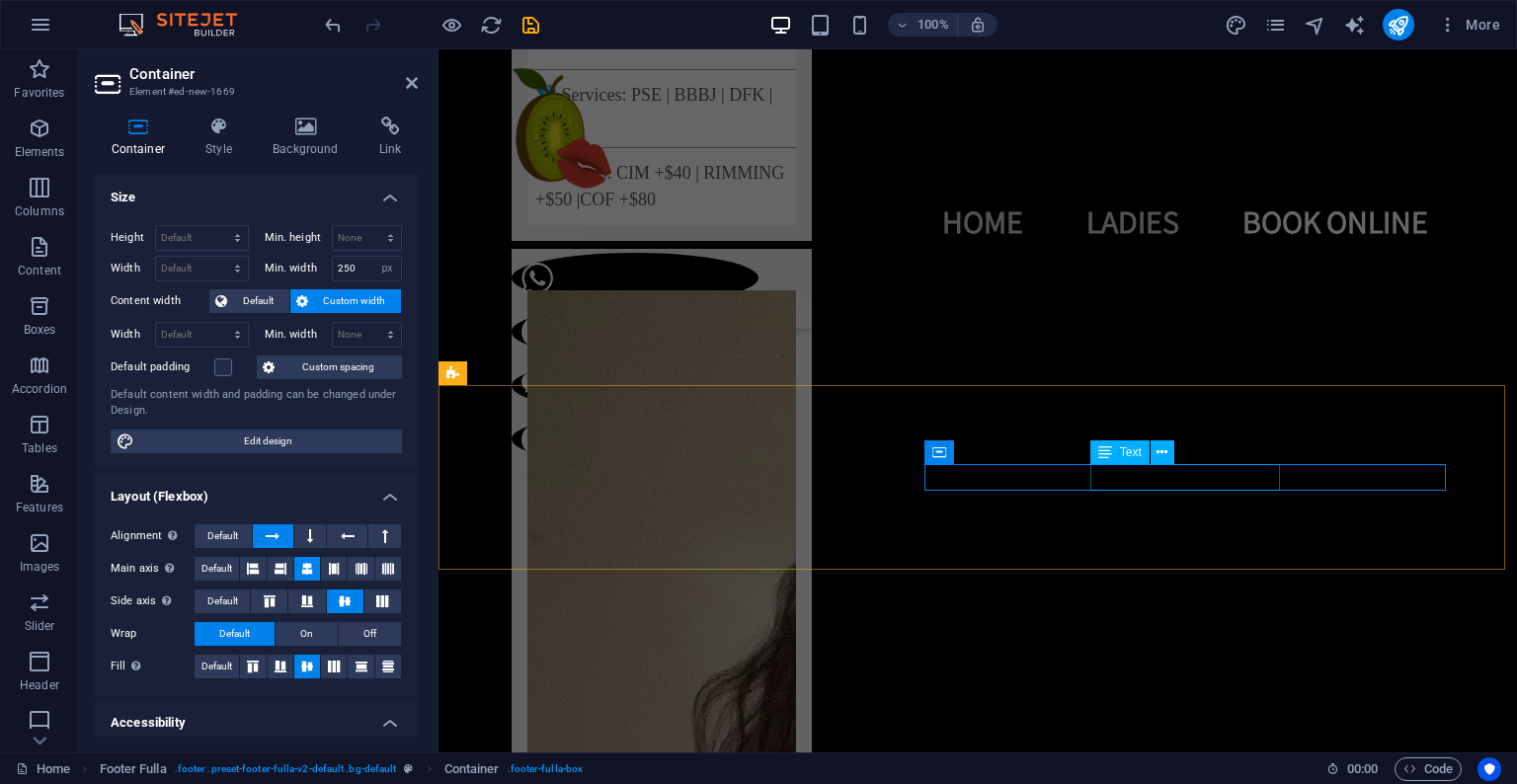 click on "Text" at bounding box center (1131, 452) 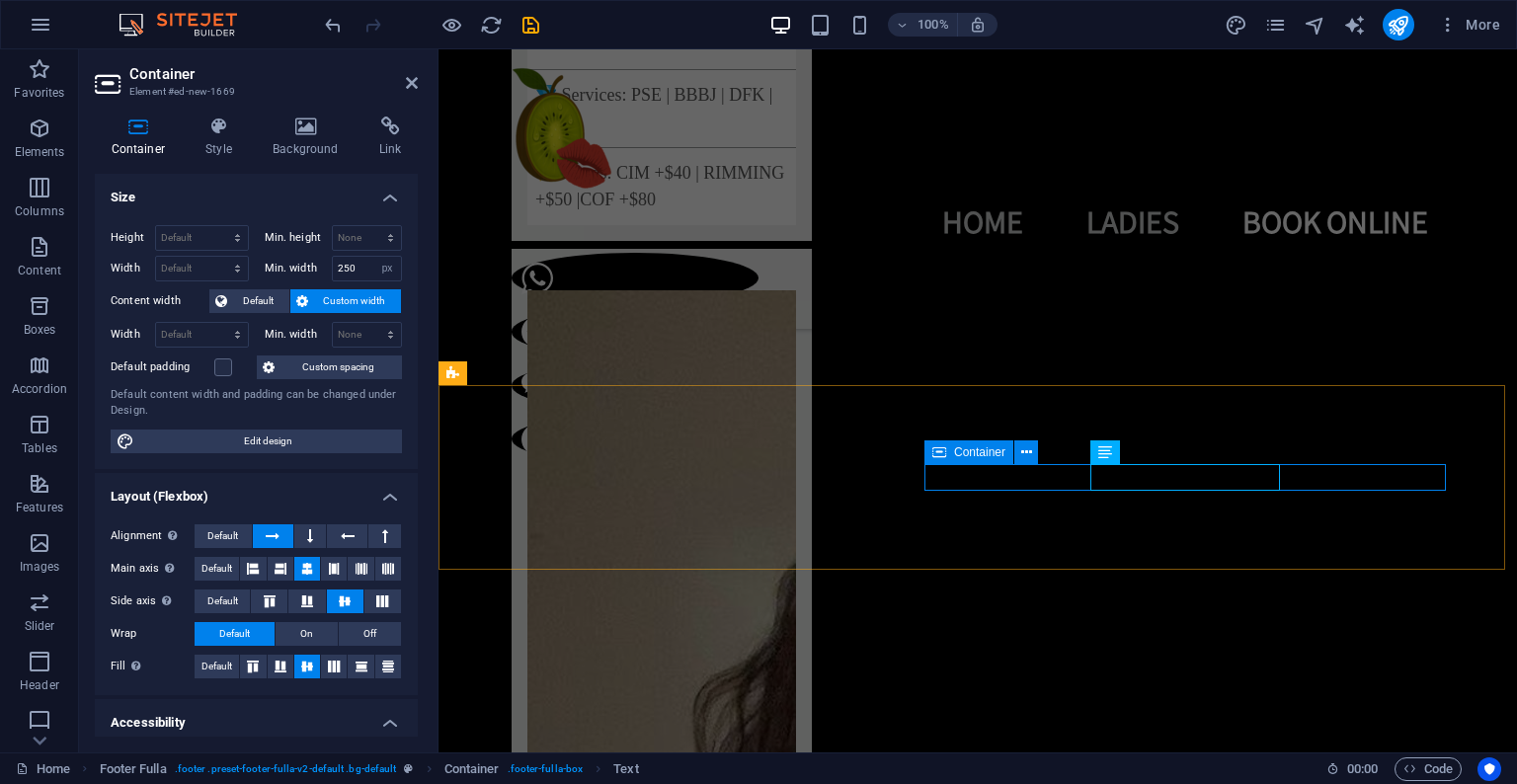 click on "Legal Notice  |  Privacy Policy" at bounding box center (978, 13957) 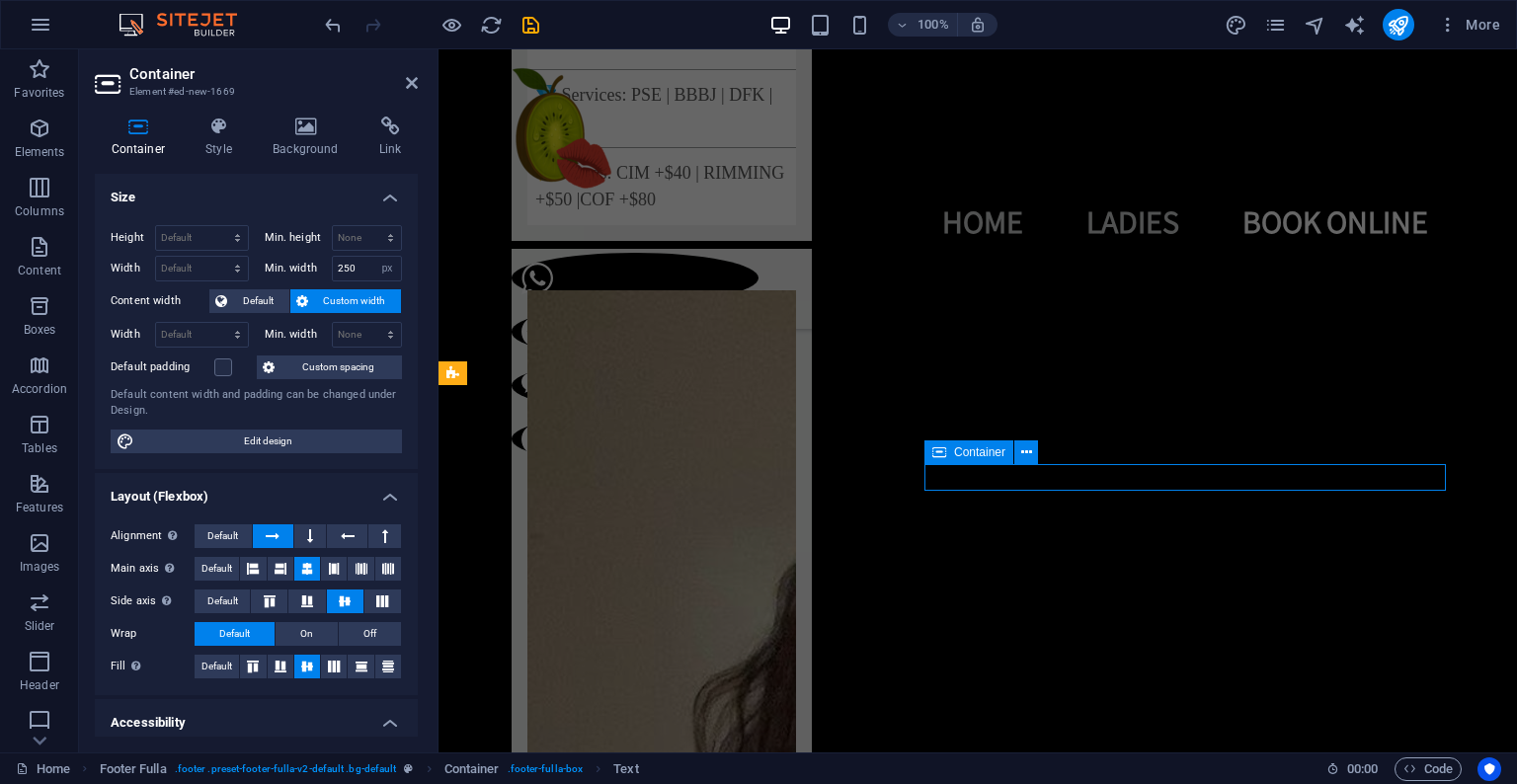 click on "Legal Notice  |  Privacy Policy" at bounding box center [978, 13957] 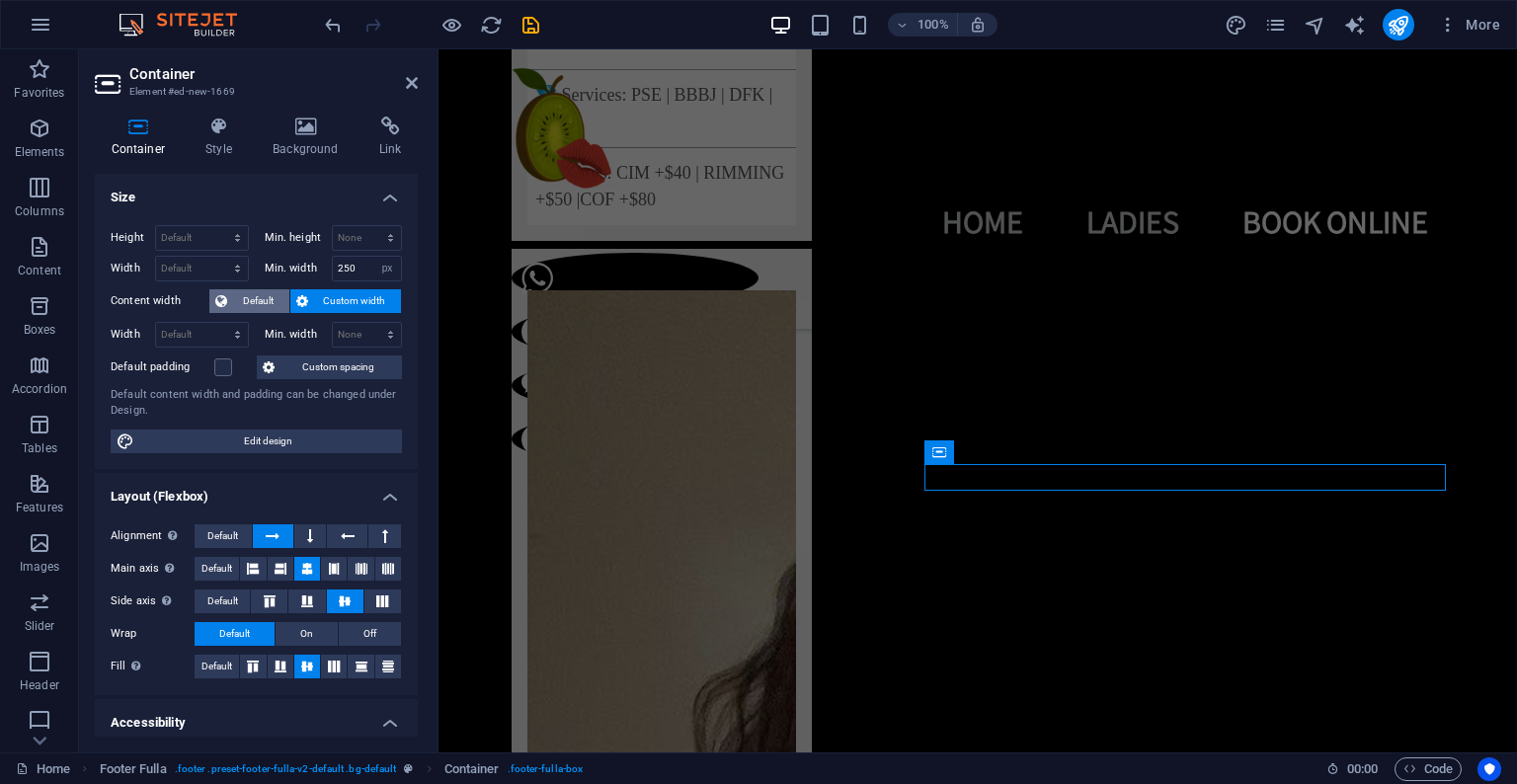 click on "Default" at bounding box center (258, 301) 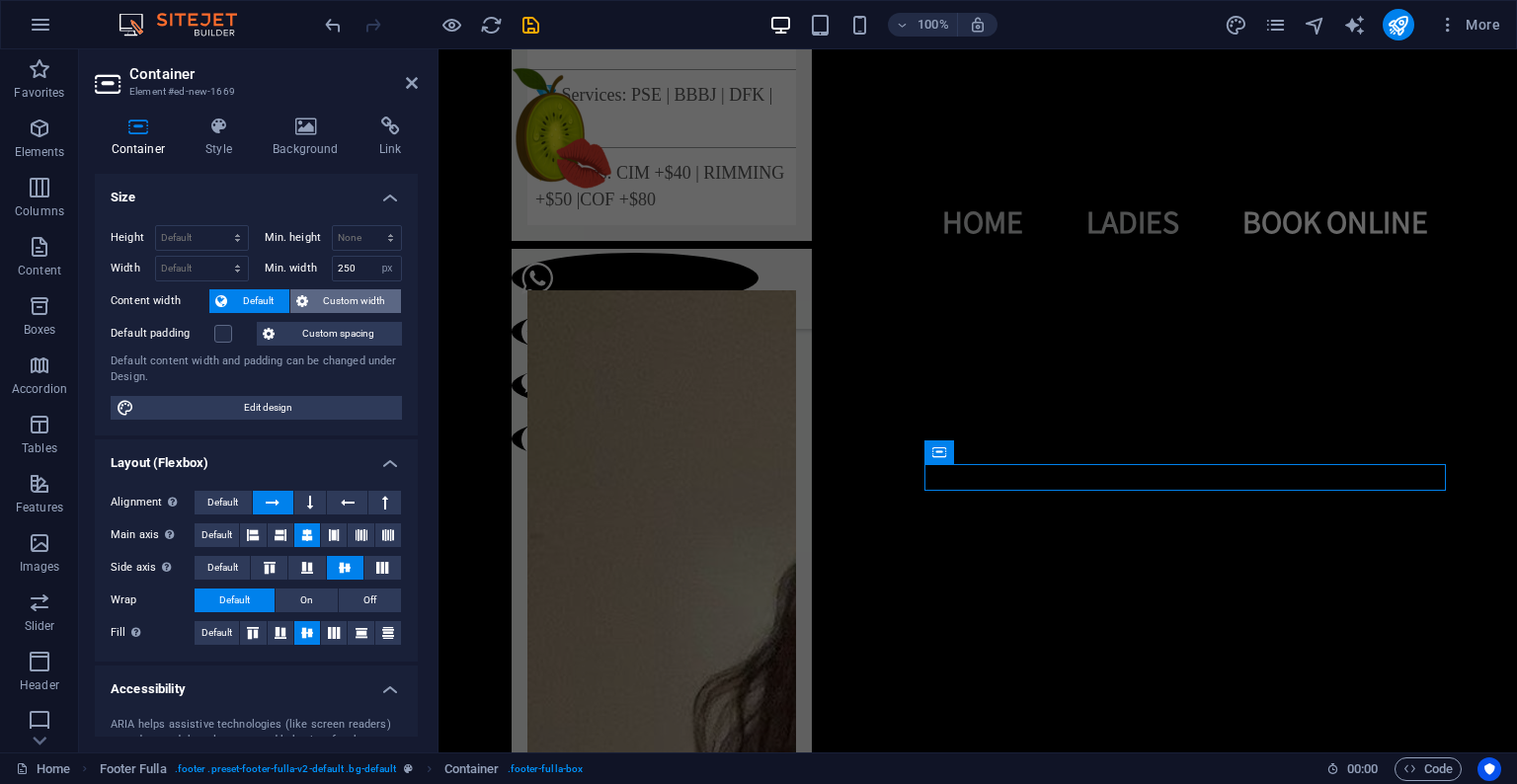 click on "Custom width" at bounding box center [355, 301] 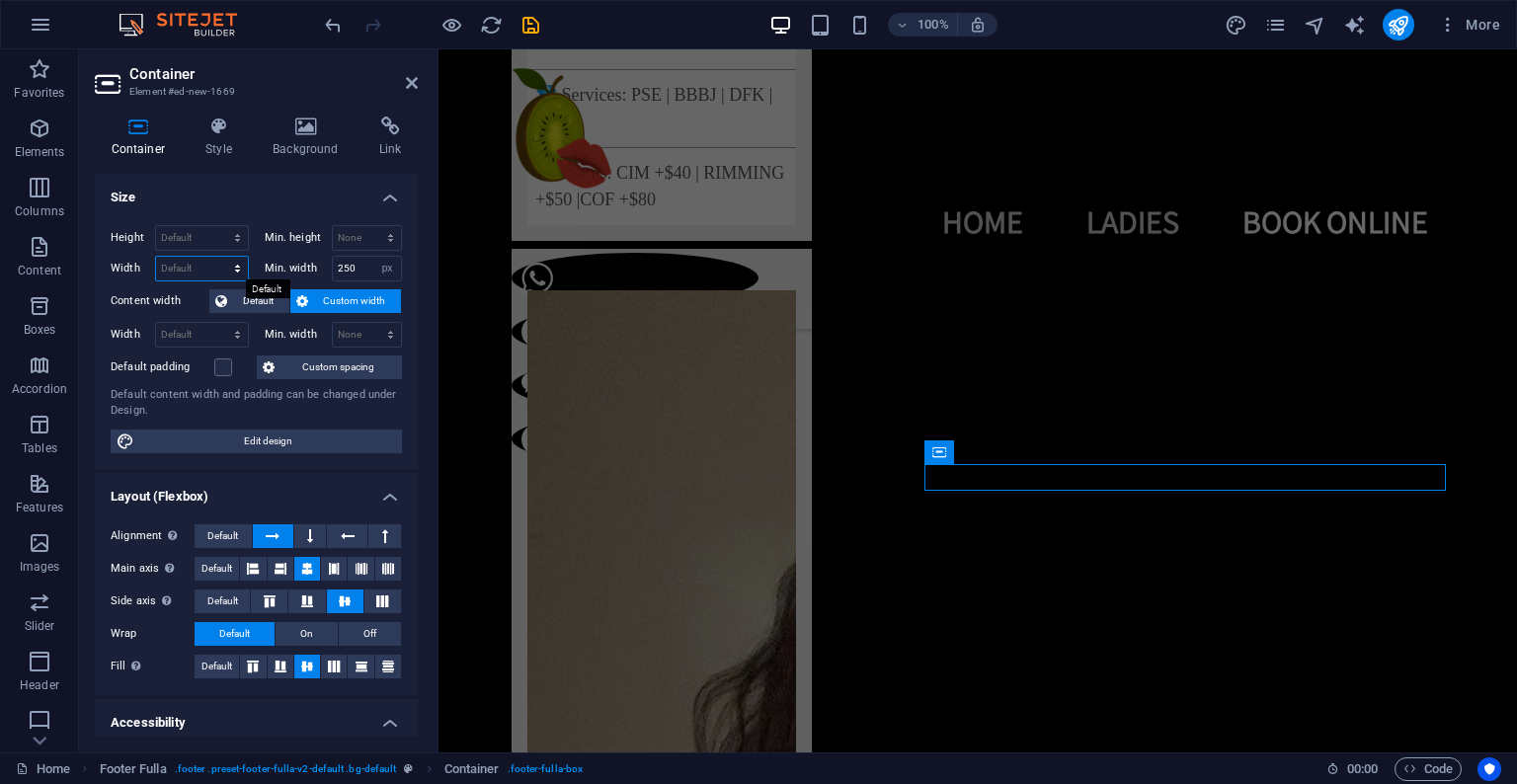 click on "Default px rem % em vh vw" at bounding box center [201, 269] 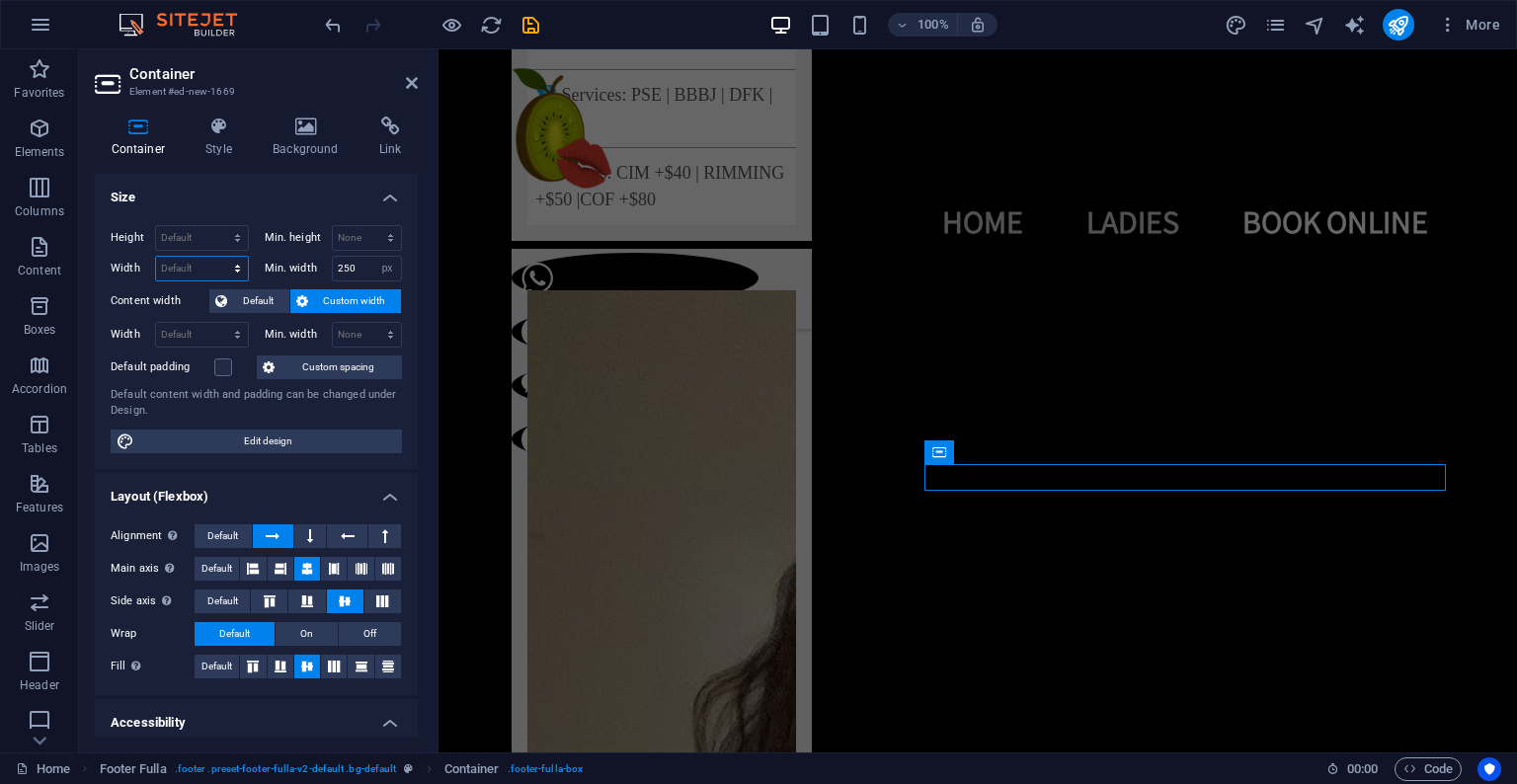 select on "px" 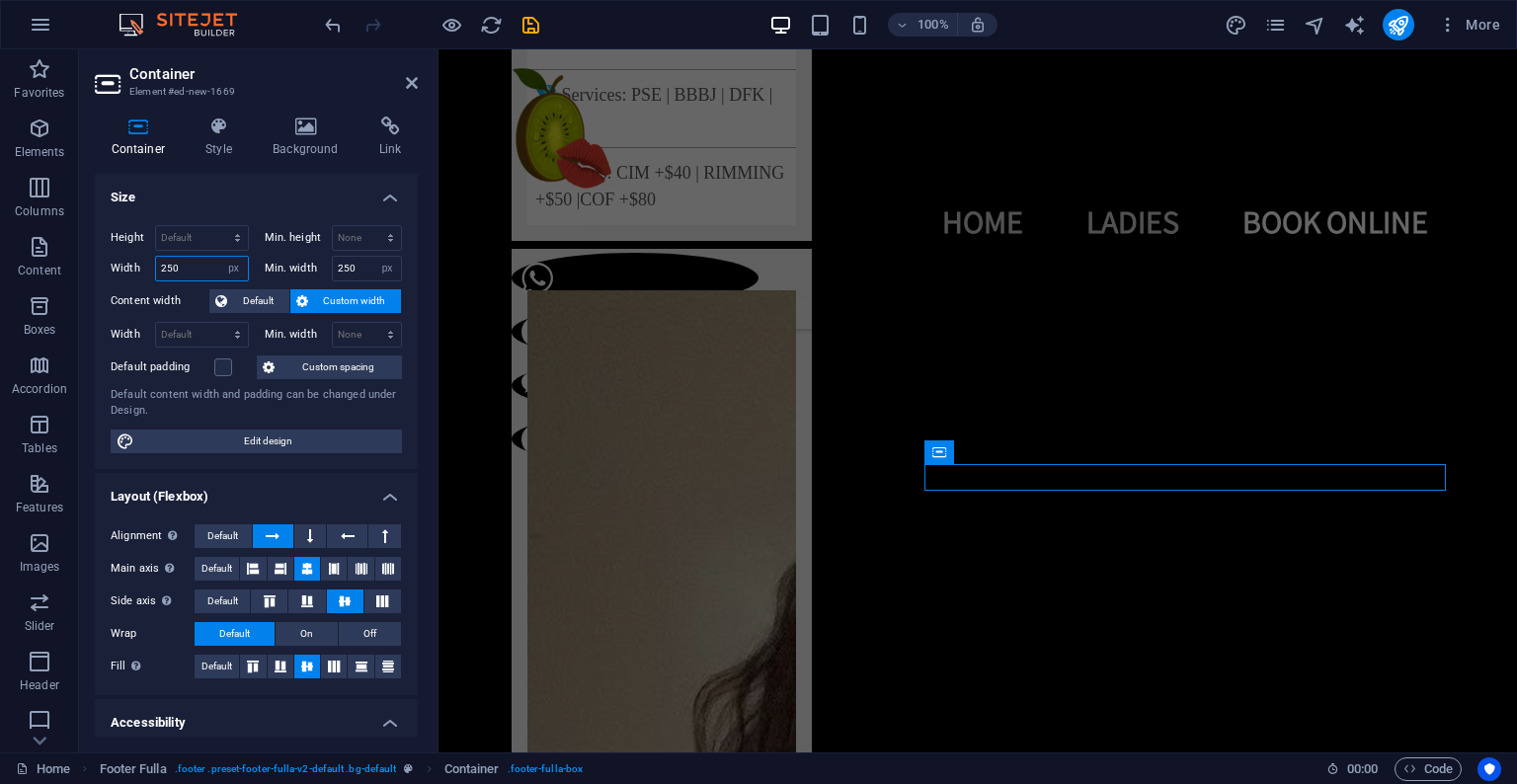 type on "250" 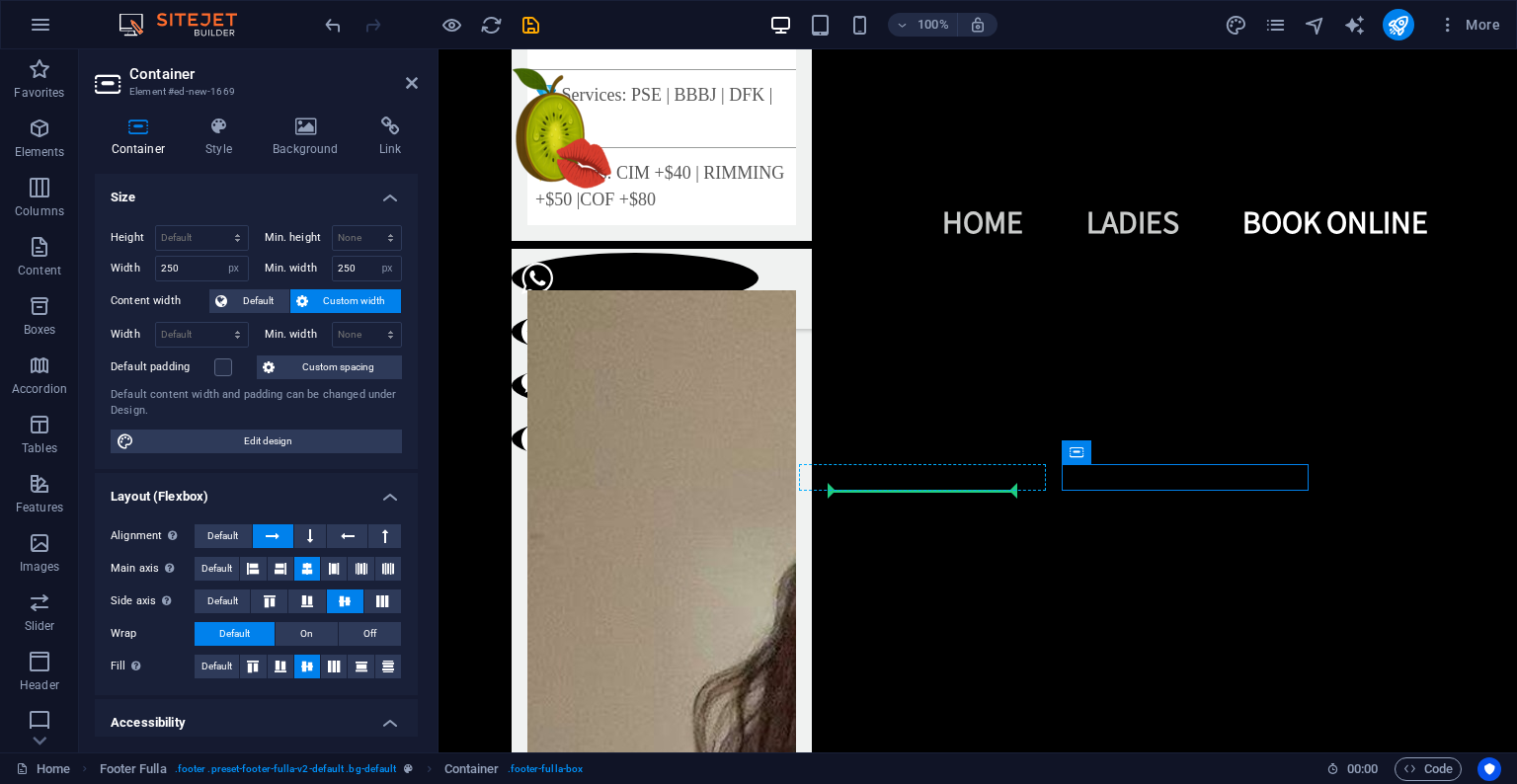 drag, startPoint x: 1514, startPoint y: 506, endPoint x: 952, endPoint y: 492, distance: 562.1744 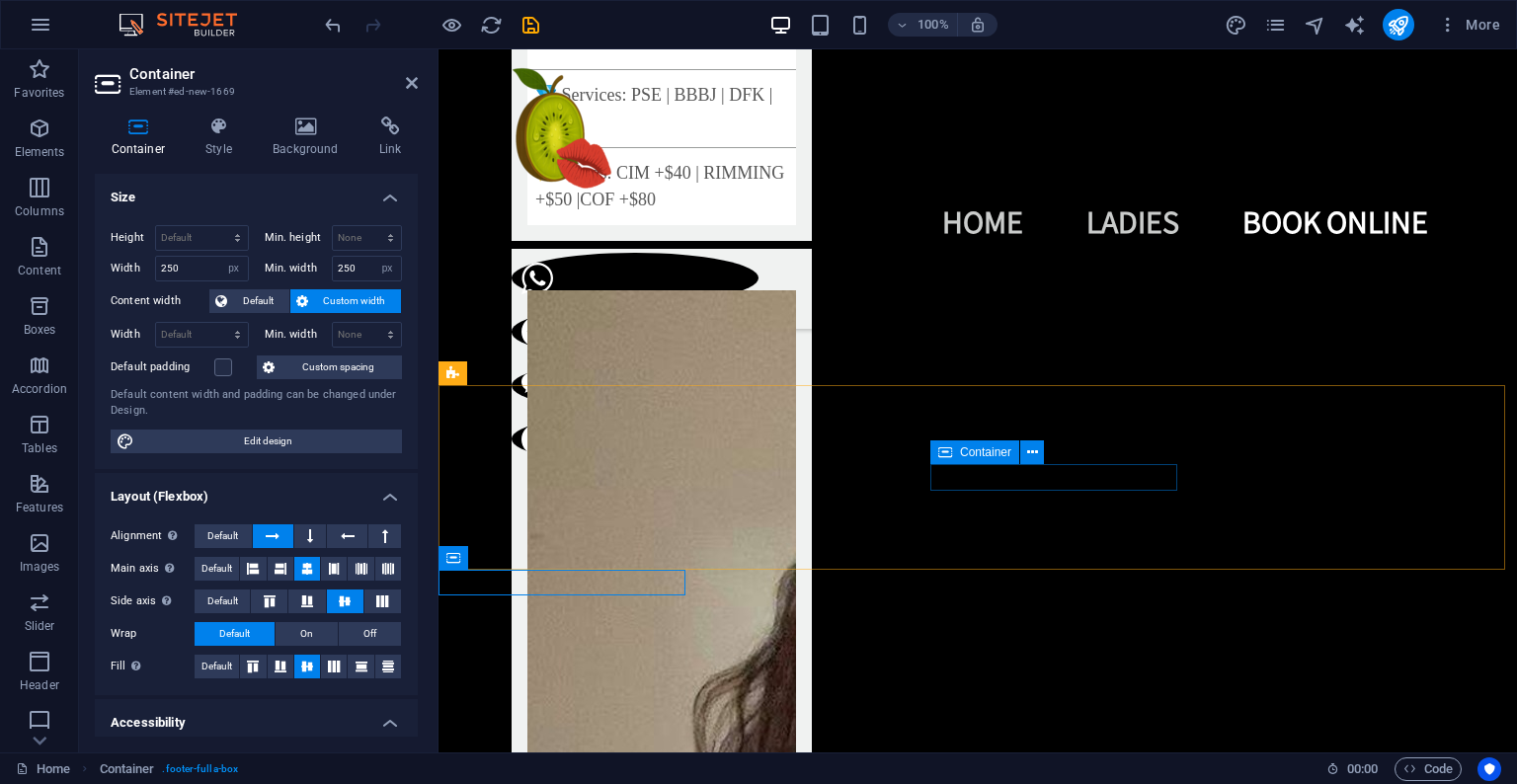 click on "Container" at bounding box center (975, 452) 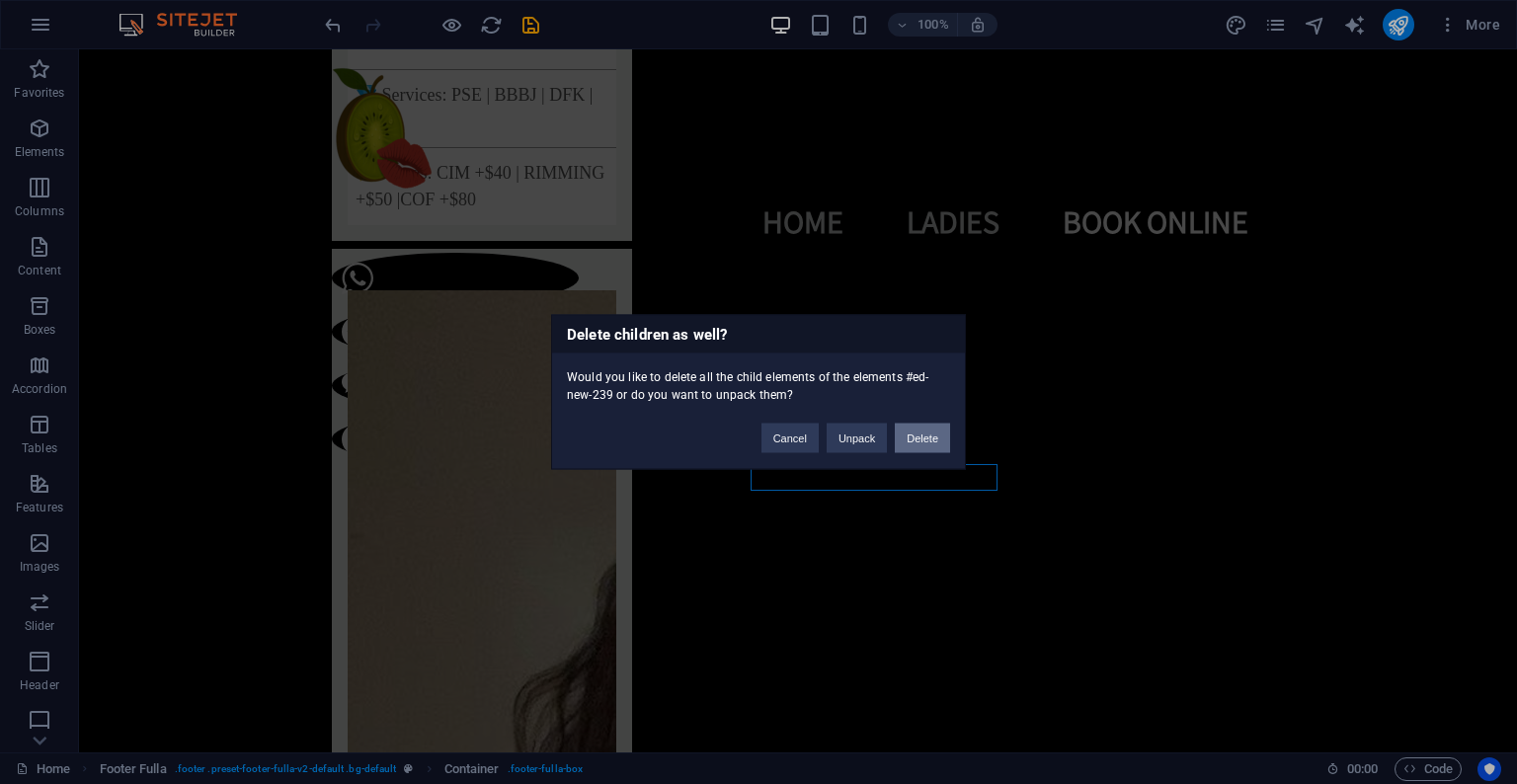 click on "Delete" at bounding box center (922, 438) 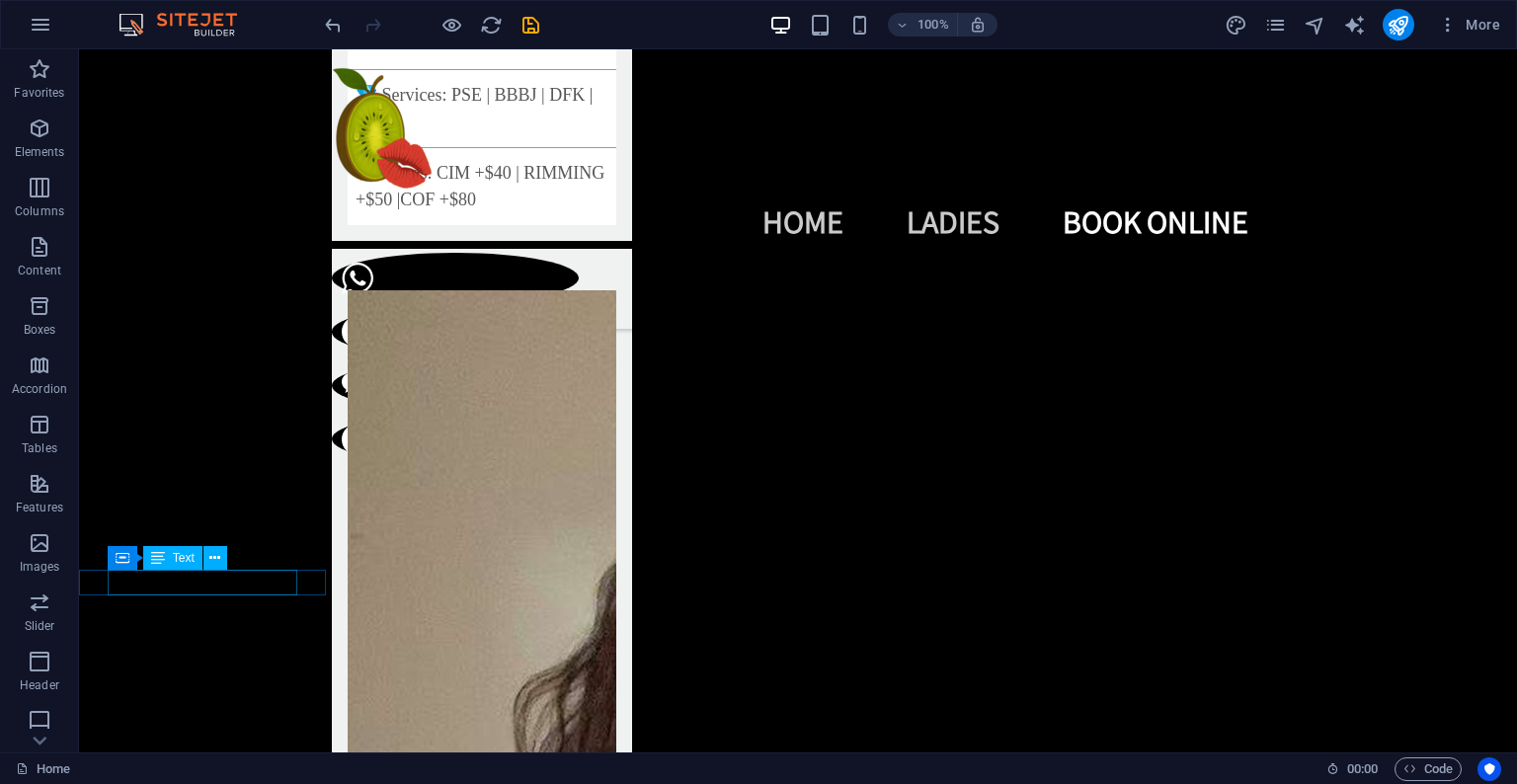 click on "Legal Notice  |  Privacy Policy" at bounding box center (202, 13955) 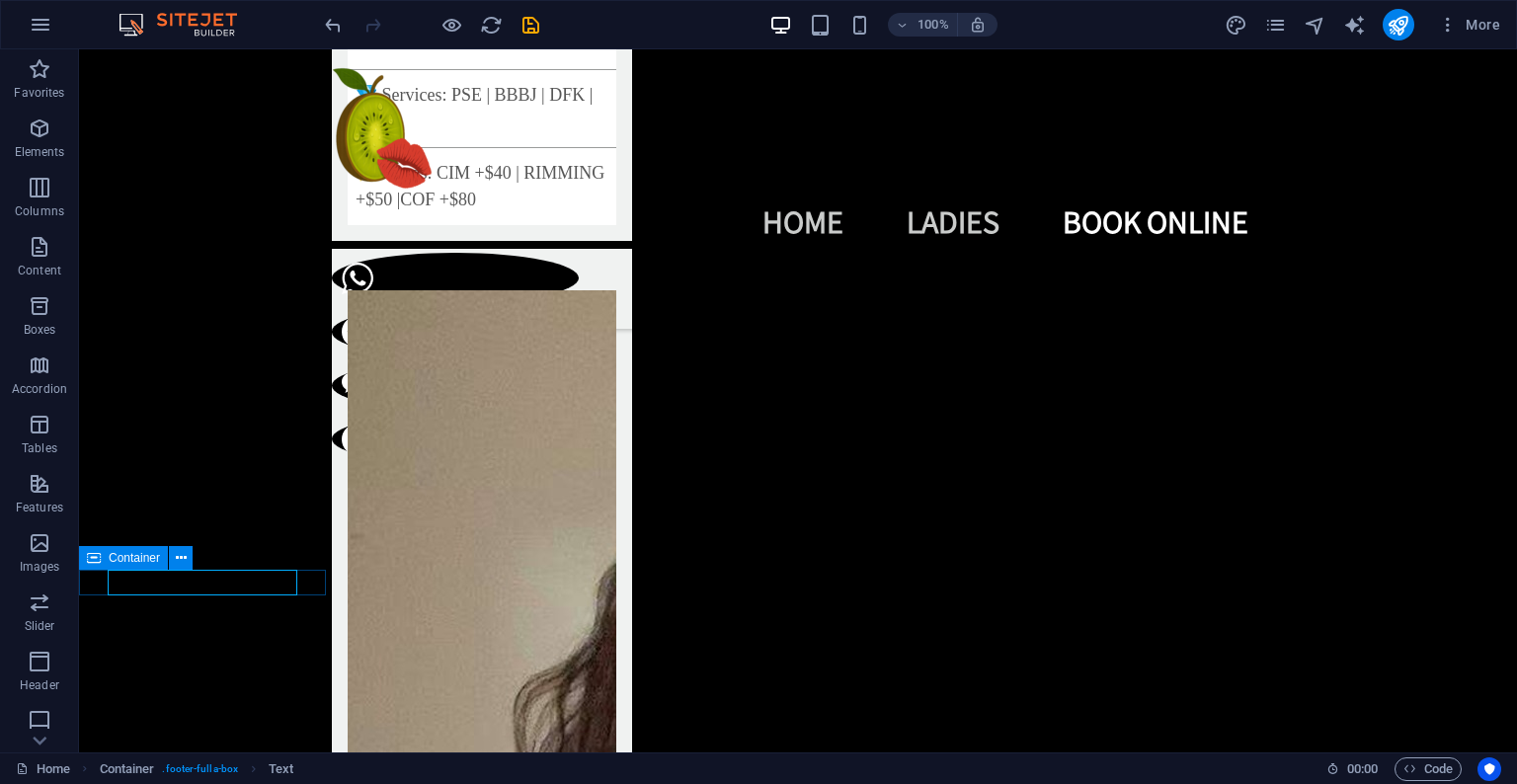 click on "Container" at bounding box center (134, 558) 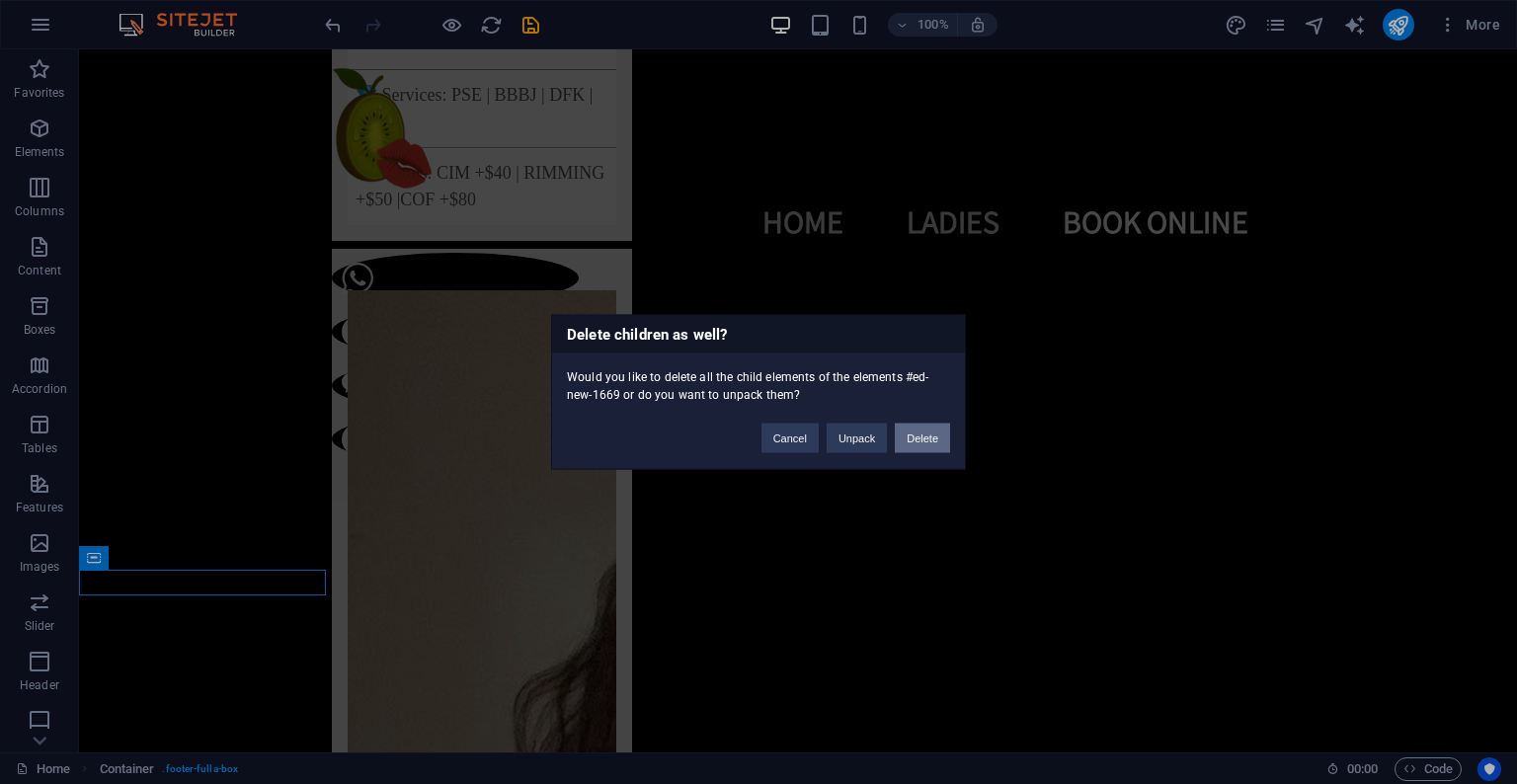 type 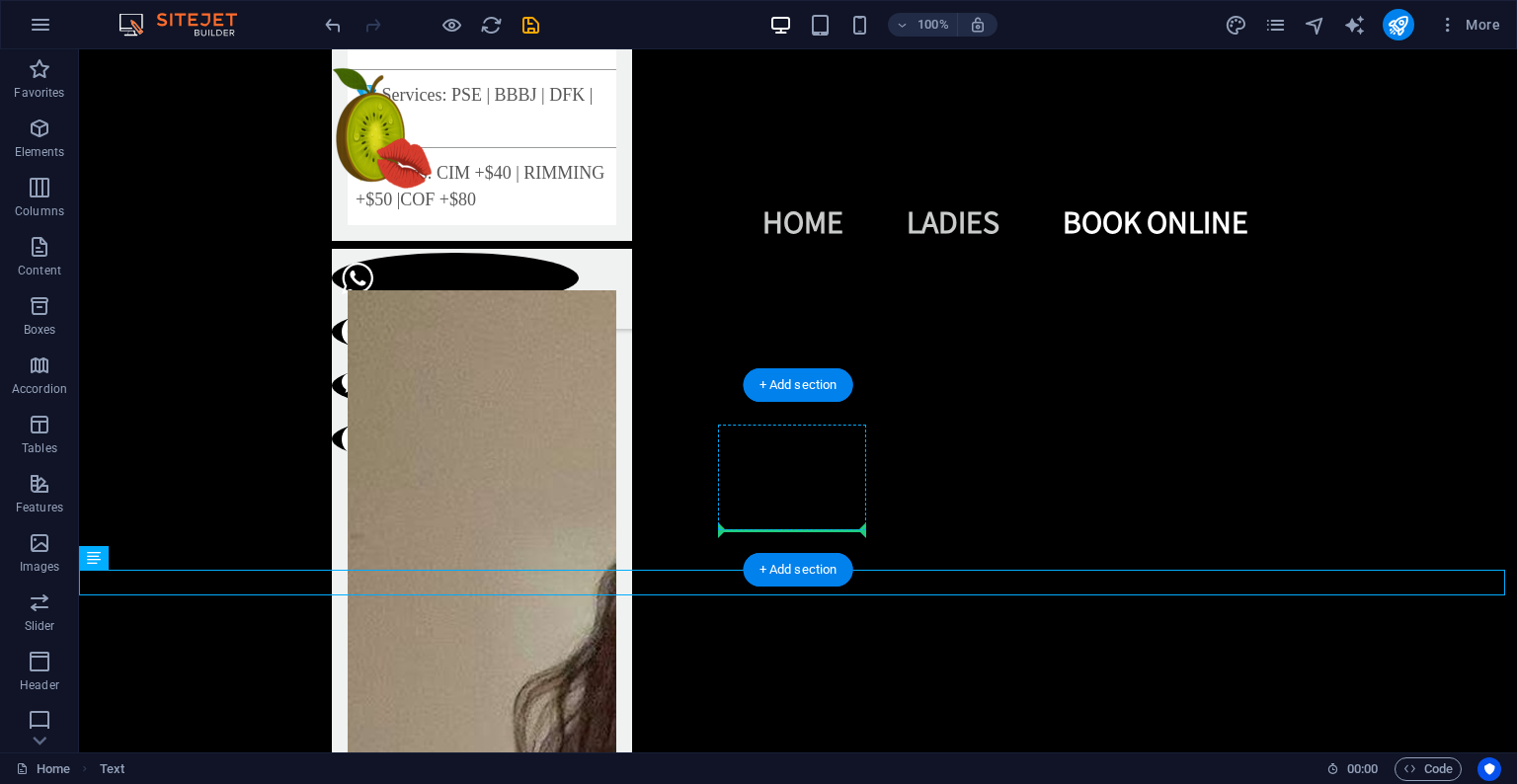 drag, startPoint x: 224, startPoint y: 531, endPoint x: 830, endPoint y: 509, distance: 606.39921 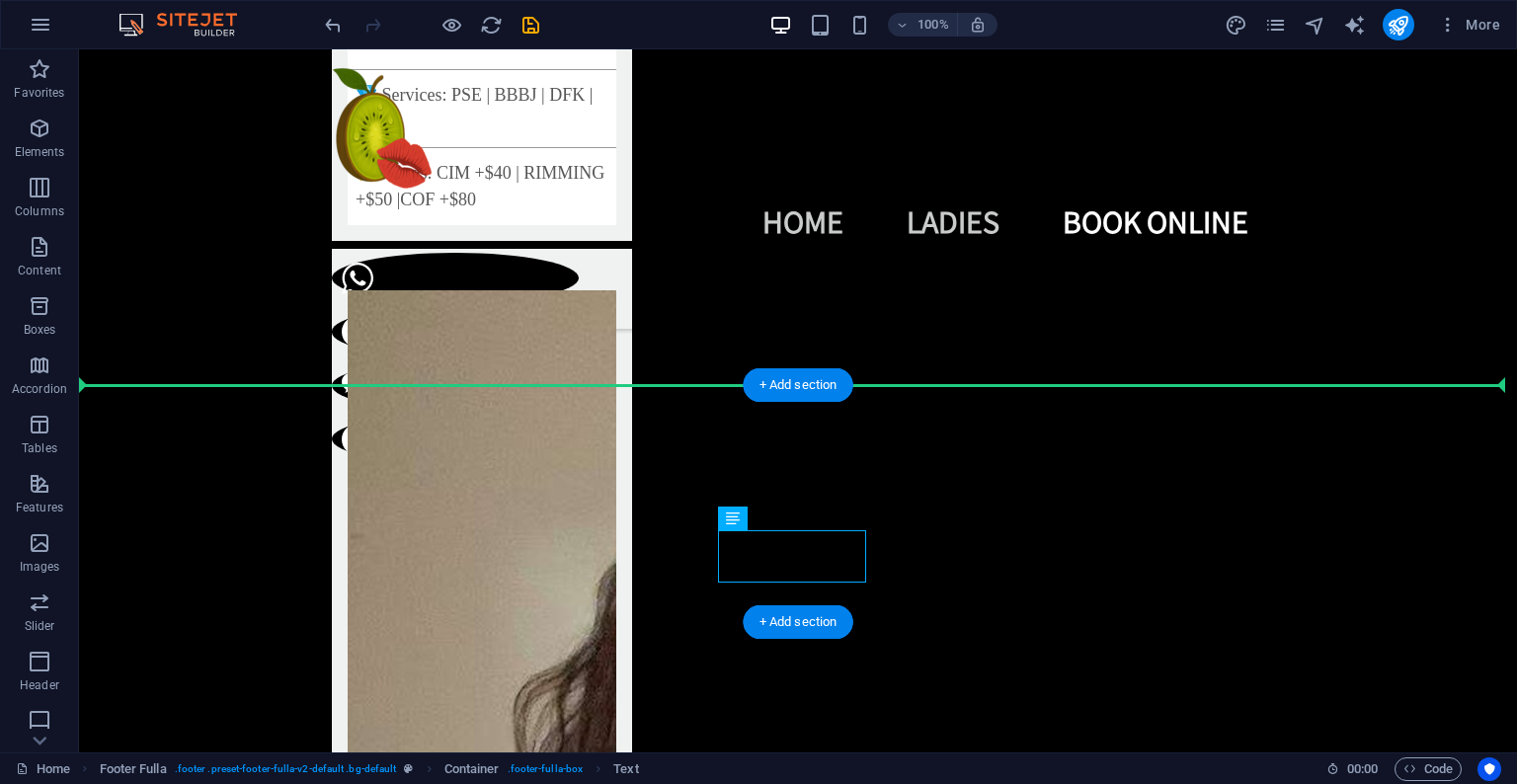 drag, startPoint x: 816, startPoint y: 571, endPoint x: 511, endPoint y: 475, distance: 319.75147 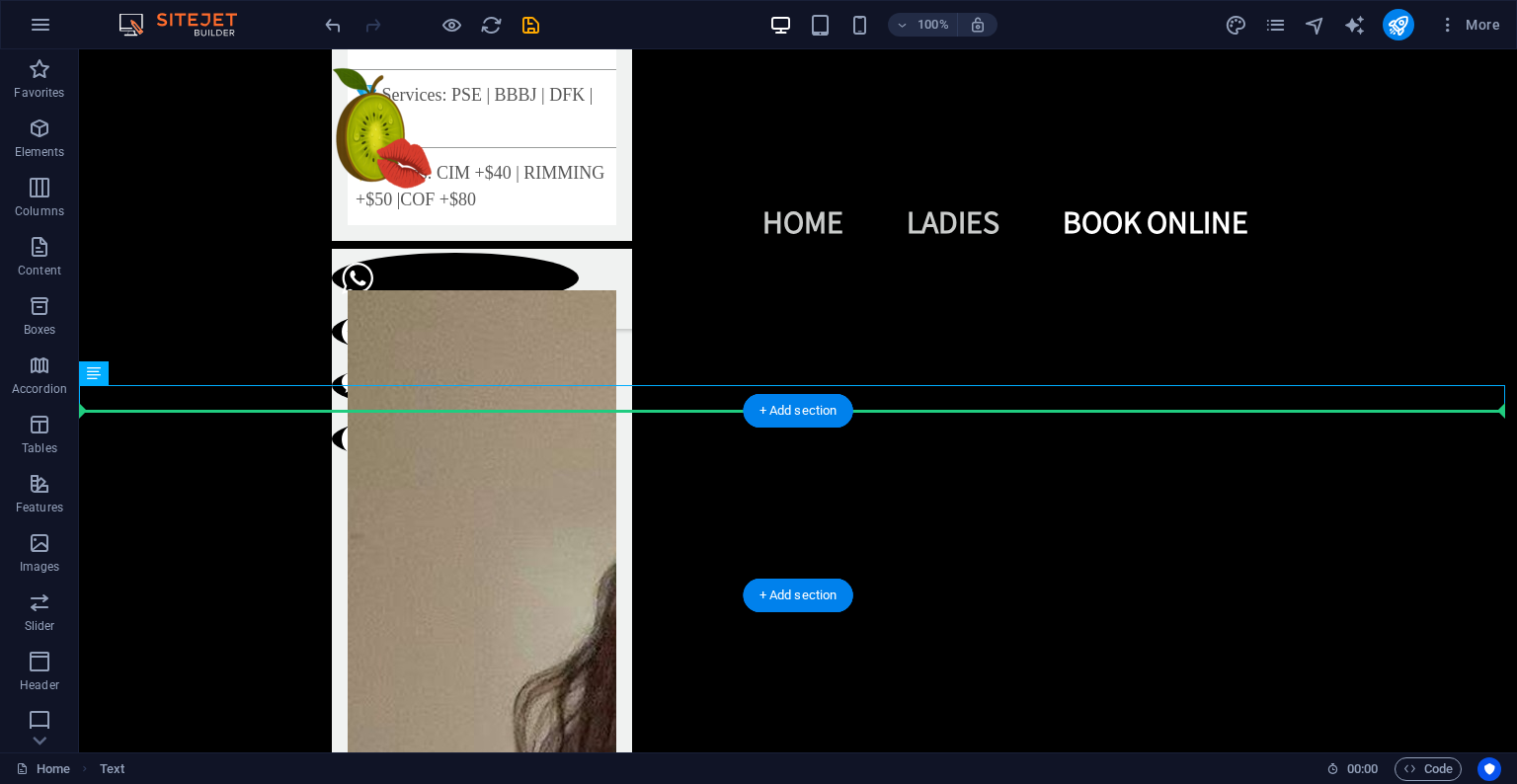 drag, startPoint x: 92, startPoint y: 395, endPoint x: 143, endPoint y: 469, distance: 89.87213 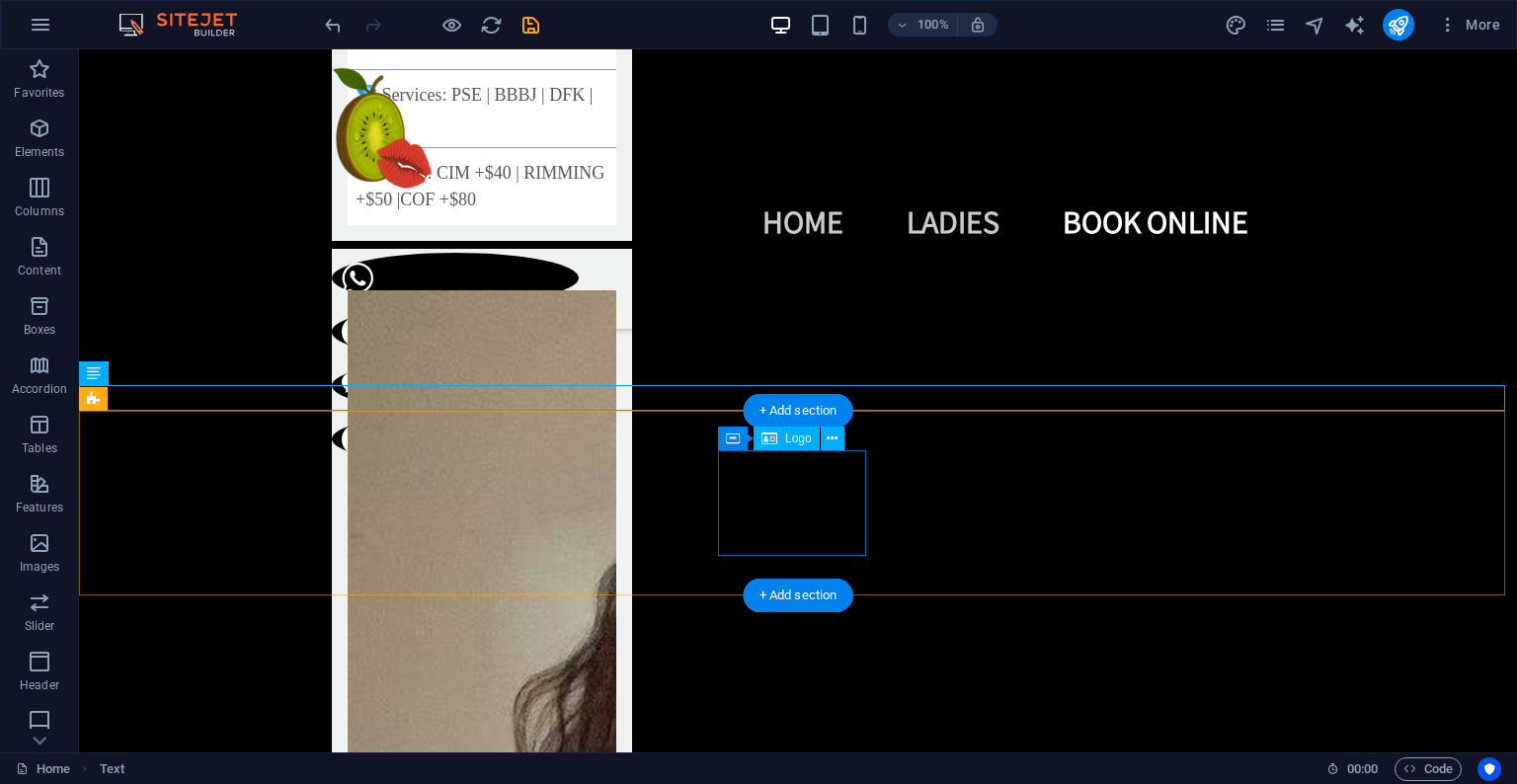 click at bounding box center (398, 13875) 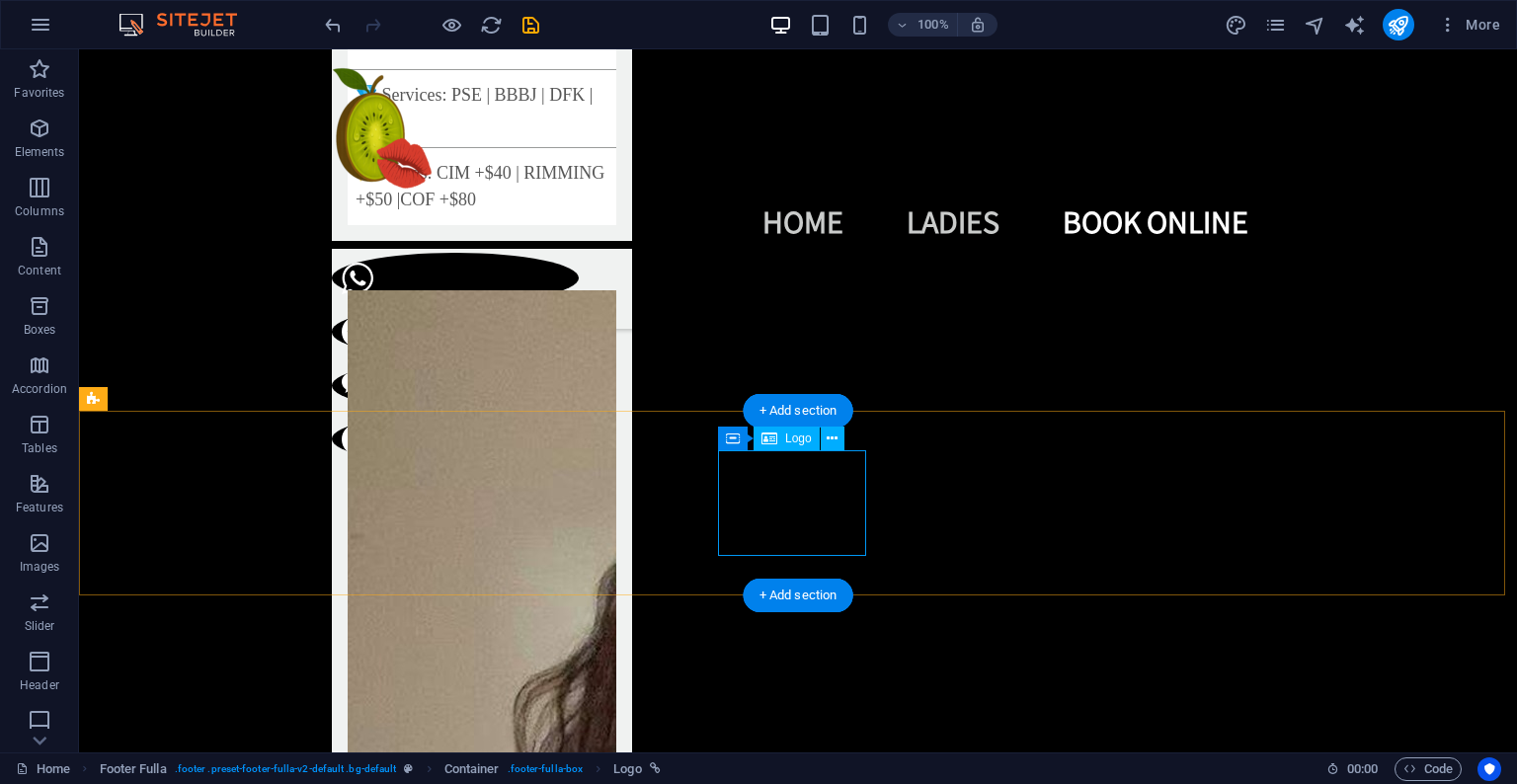 click at bounding box center [398, 13875] 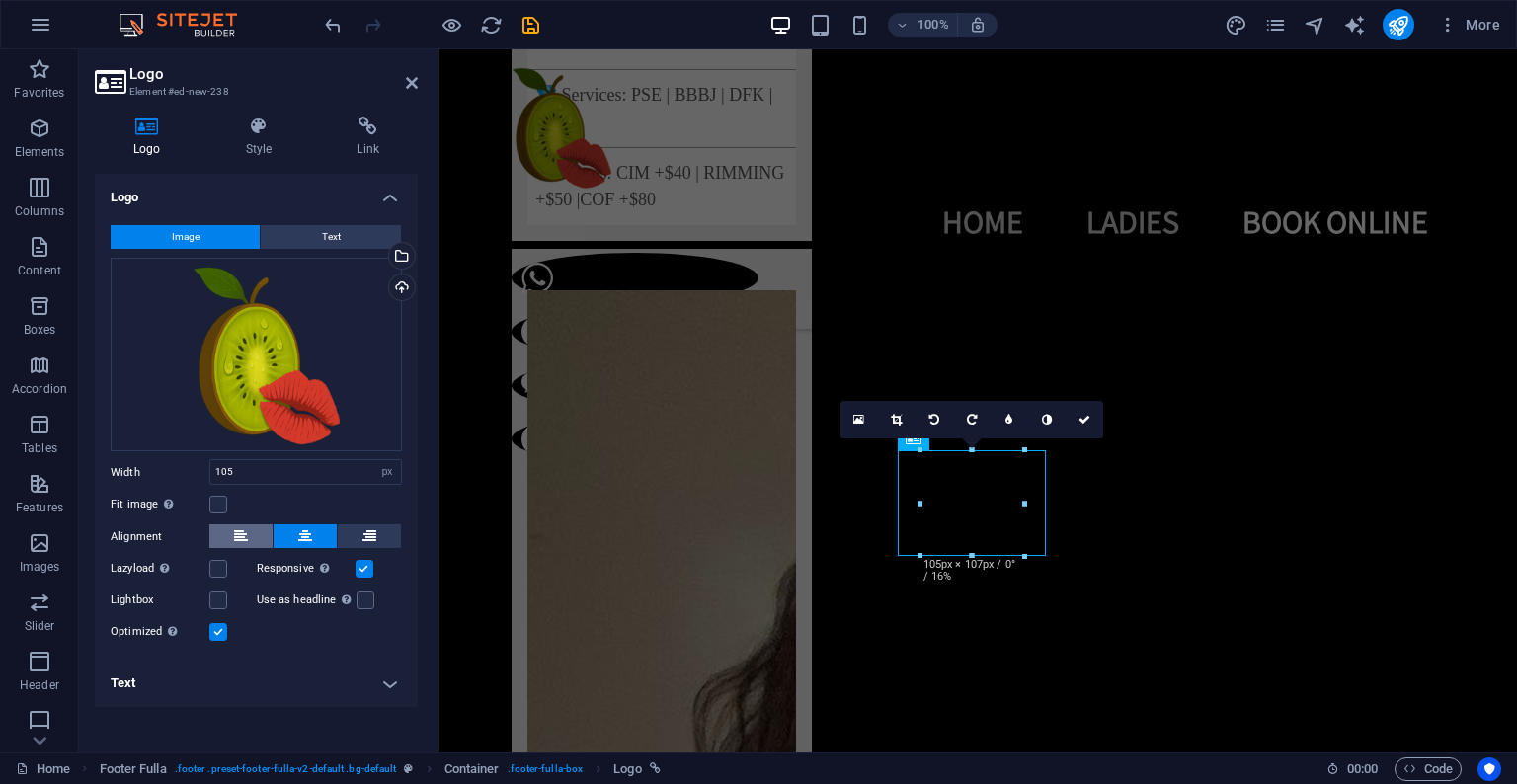 click at bounding box center (241, 536) 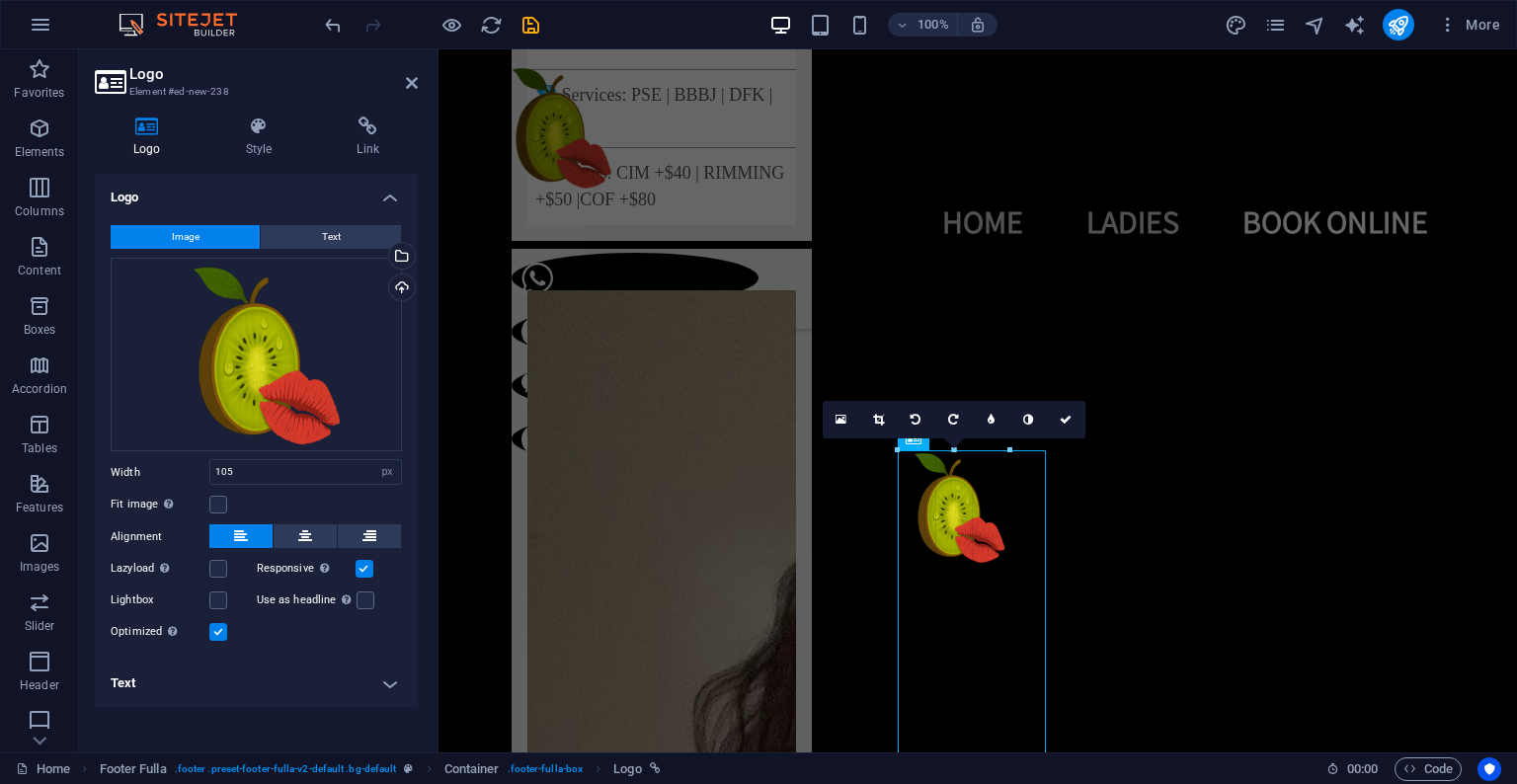 drag, startPoint x: 899, startPoint y: 502, endPoint x: 891, endPoint y: 482, distance: 21.540659 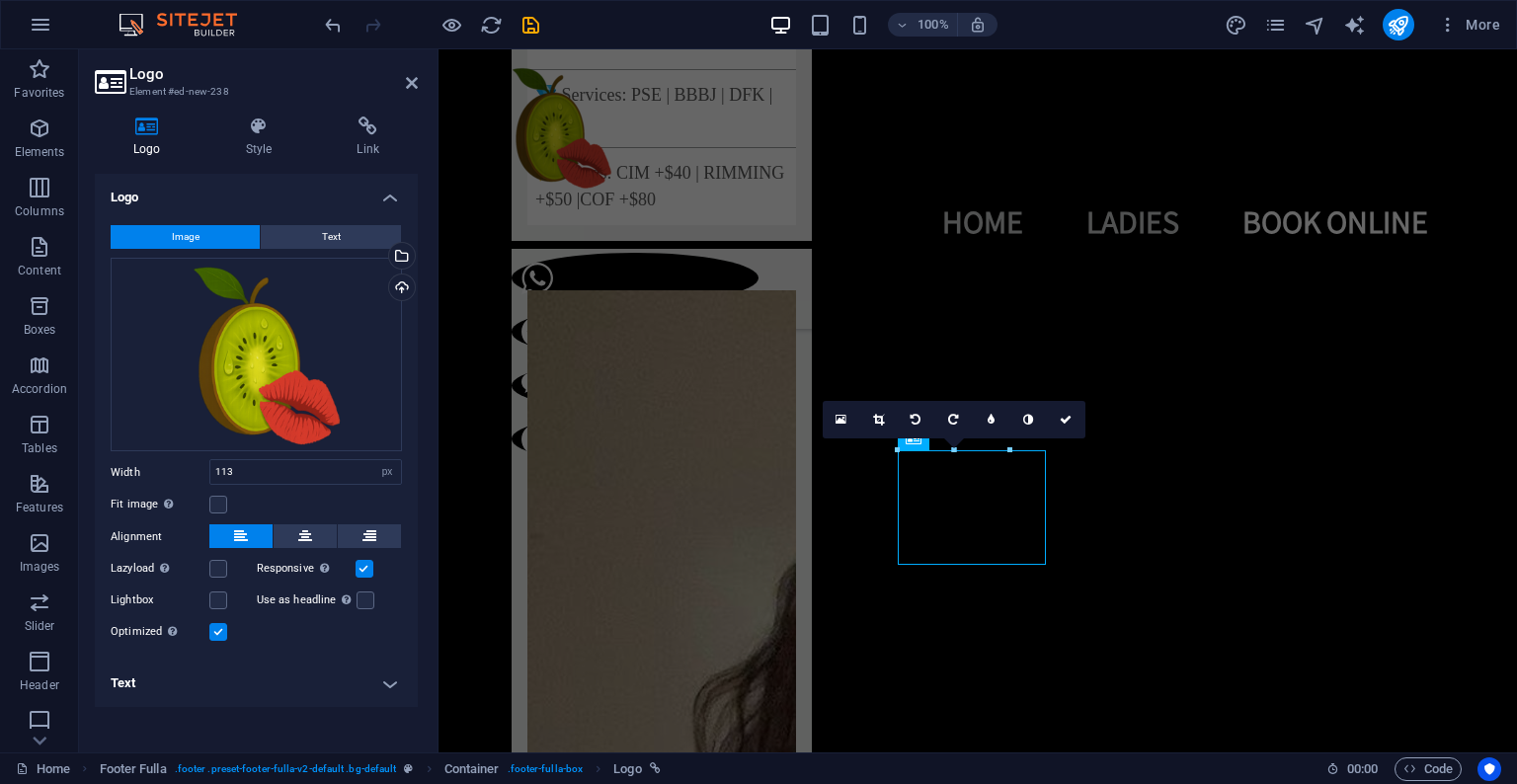 type 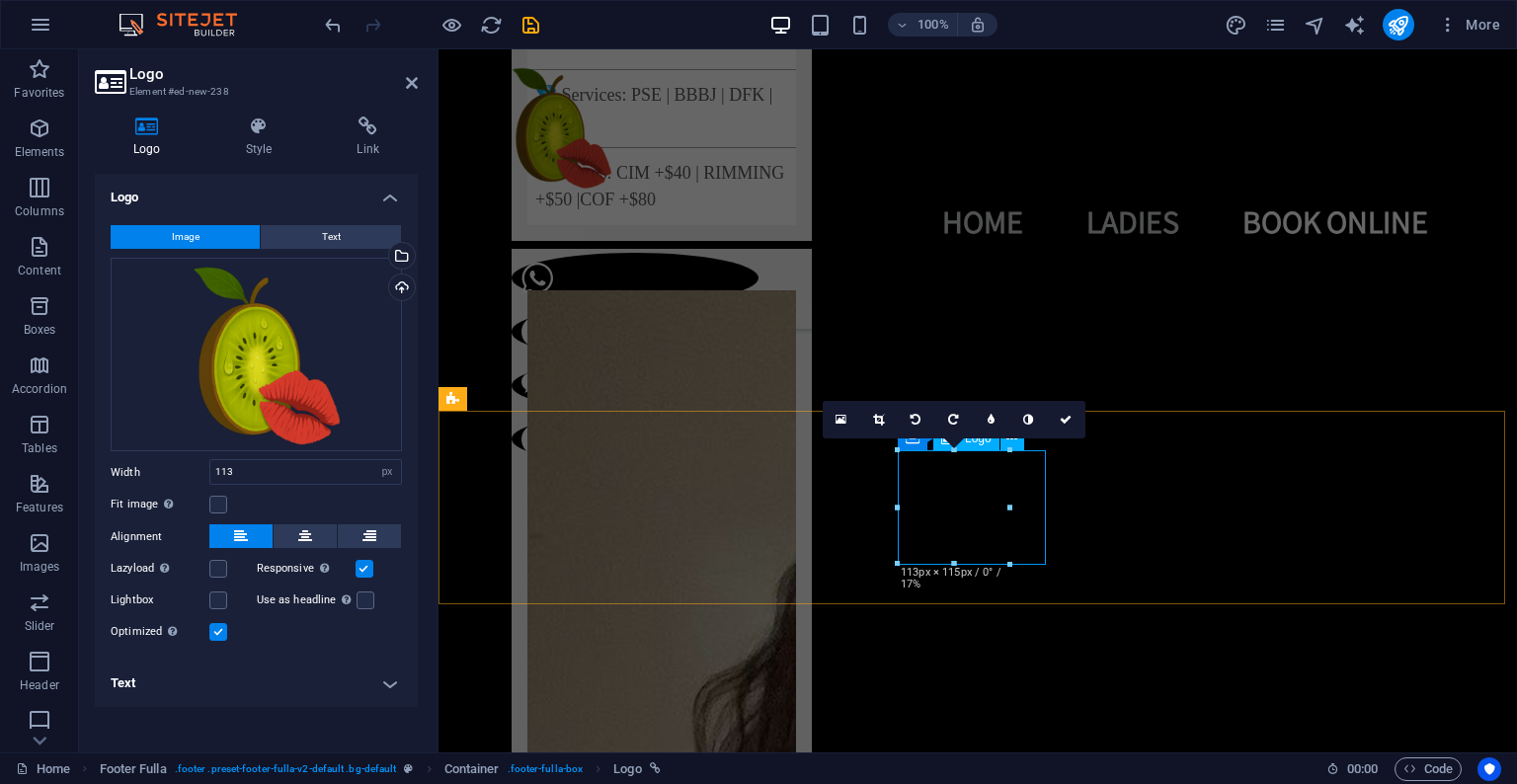 type on "105" 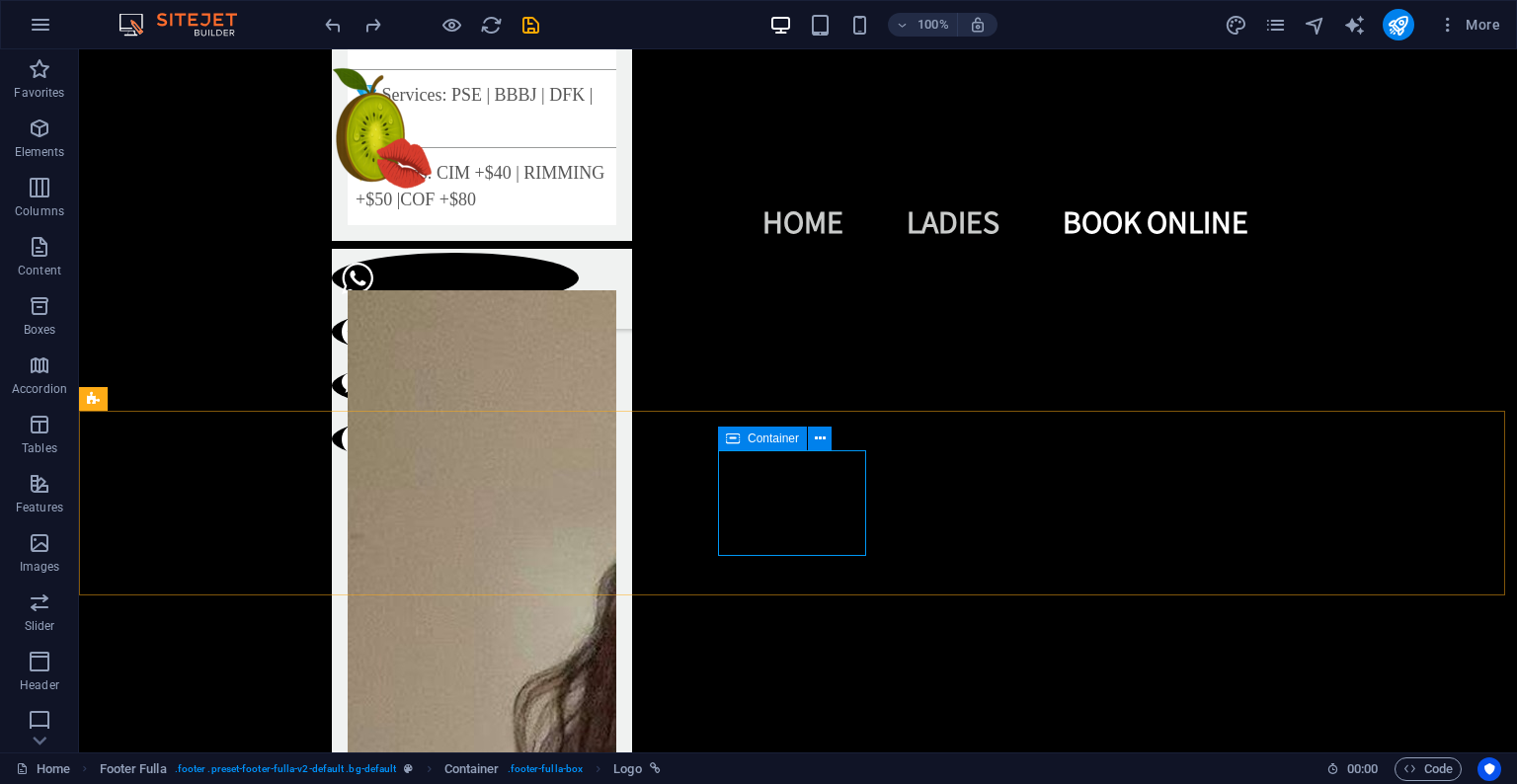click at bounding box center (733, 438) 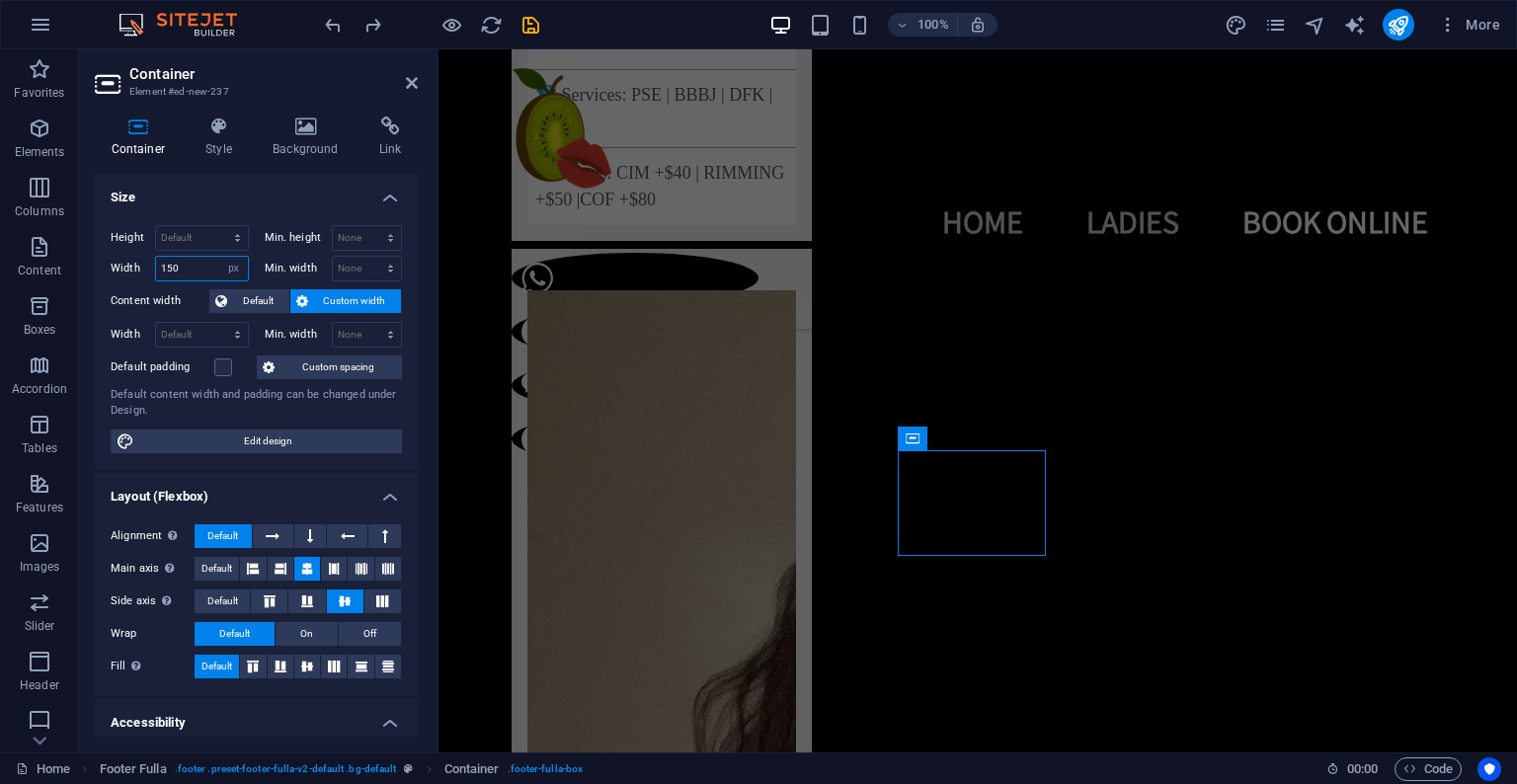 drag, startPoint x: 185, startPoint y: 264, endPoint x: 126, endPoint y: 261, distance: 59.07622 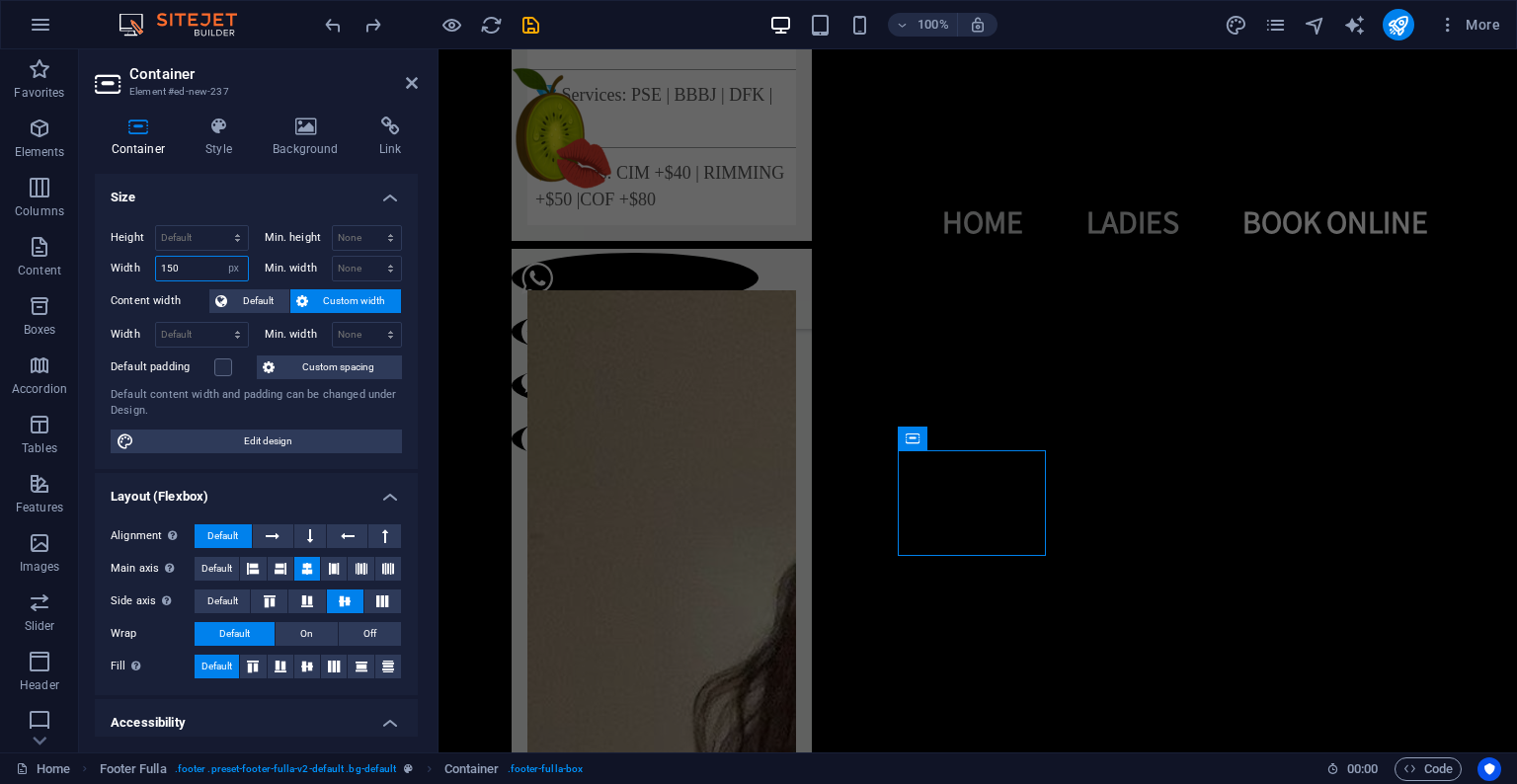 click on "Width 150 Default px rem % em vh vw" at bounding box center (180, 269) 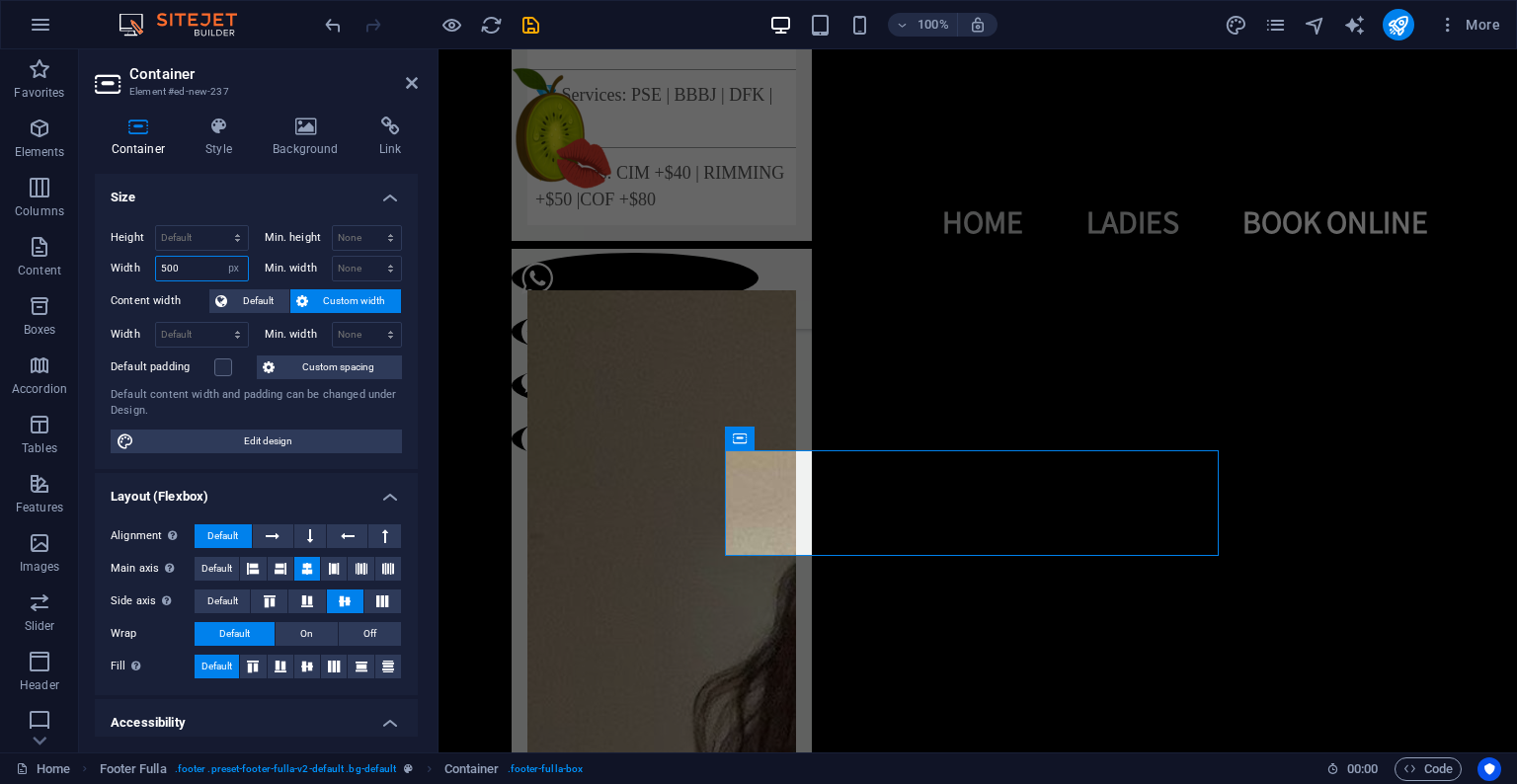 click on "500" at bounding box center (201, 269) 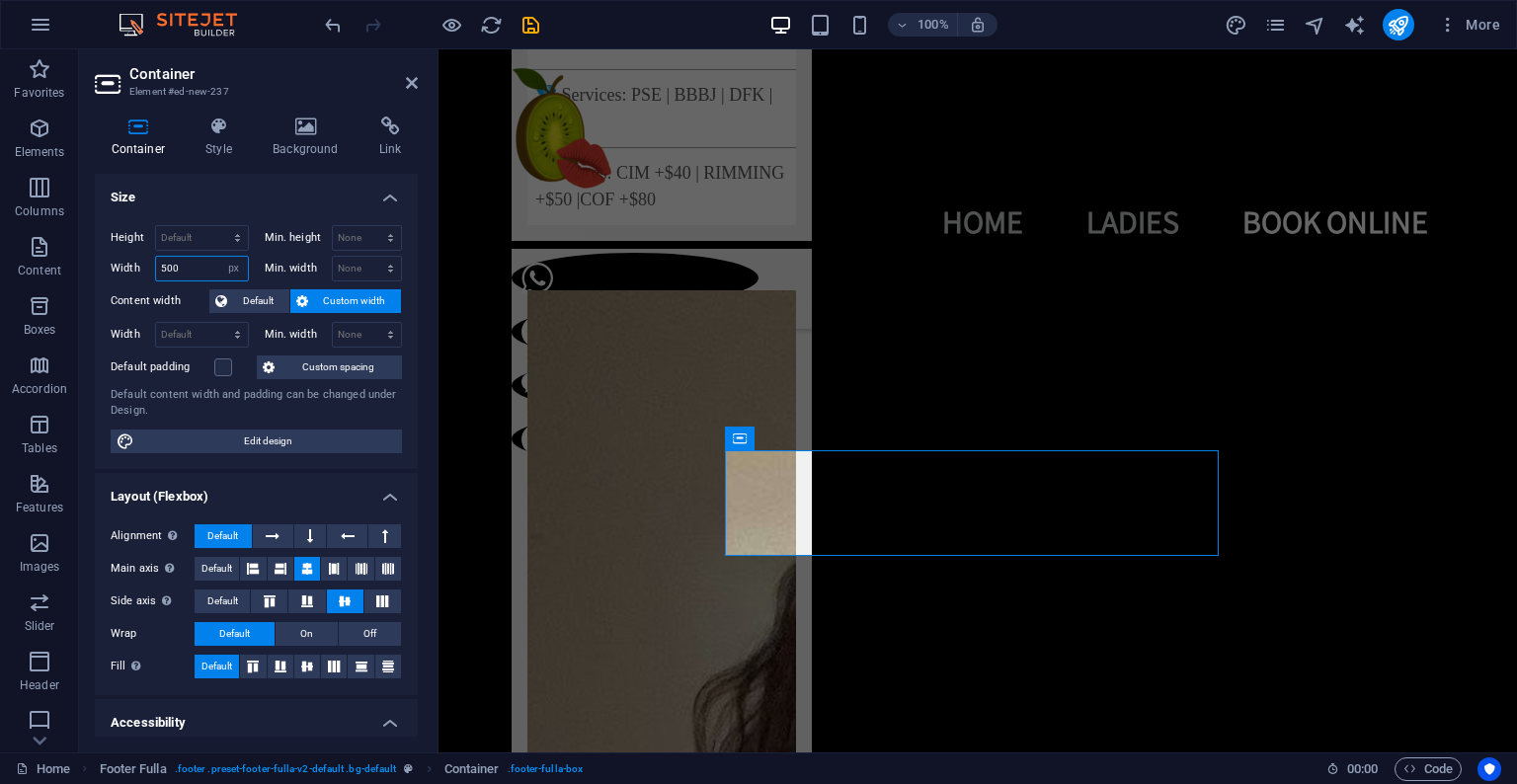 click on "500" at bounding box center (201, 269) 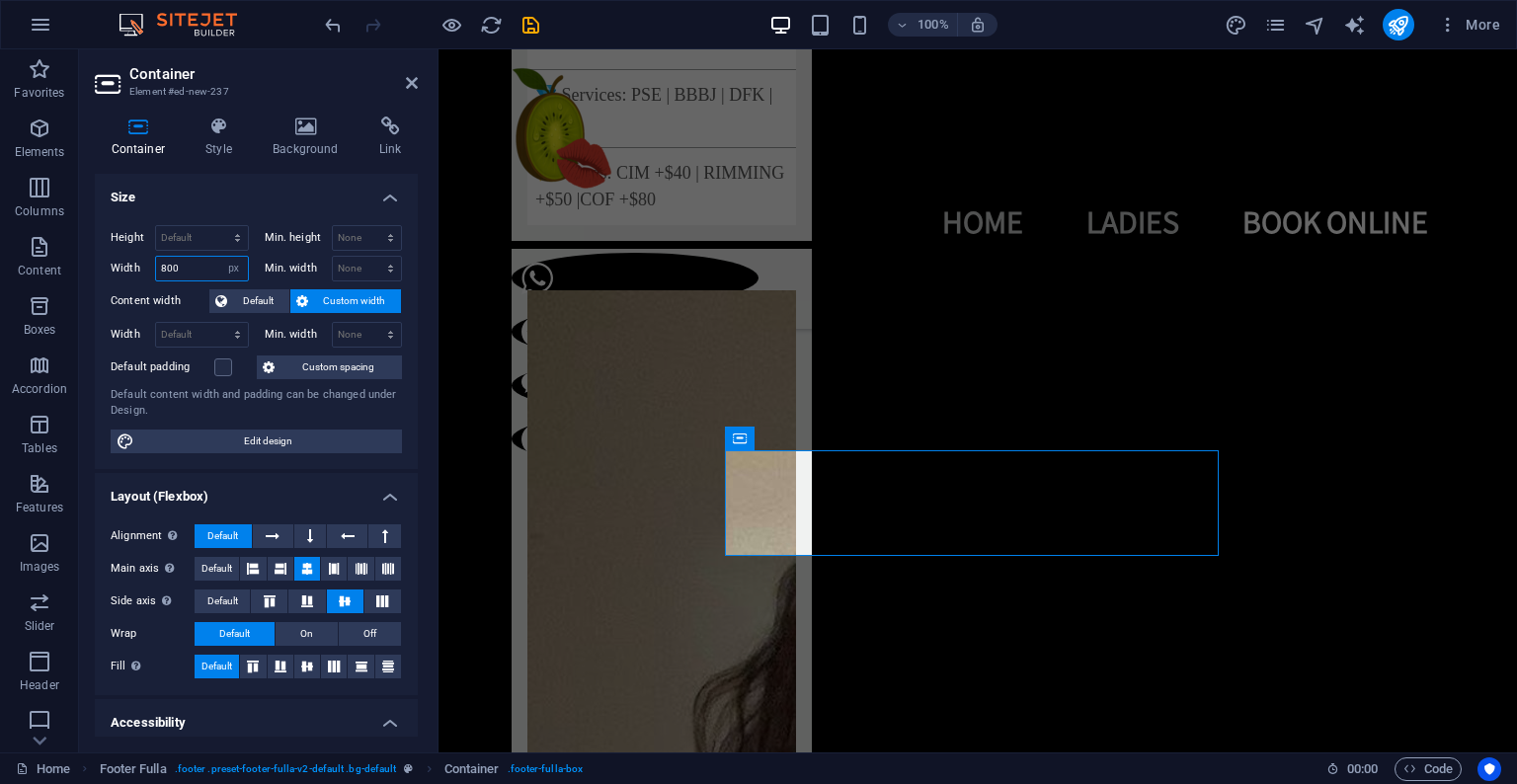 type on "800" 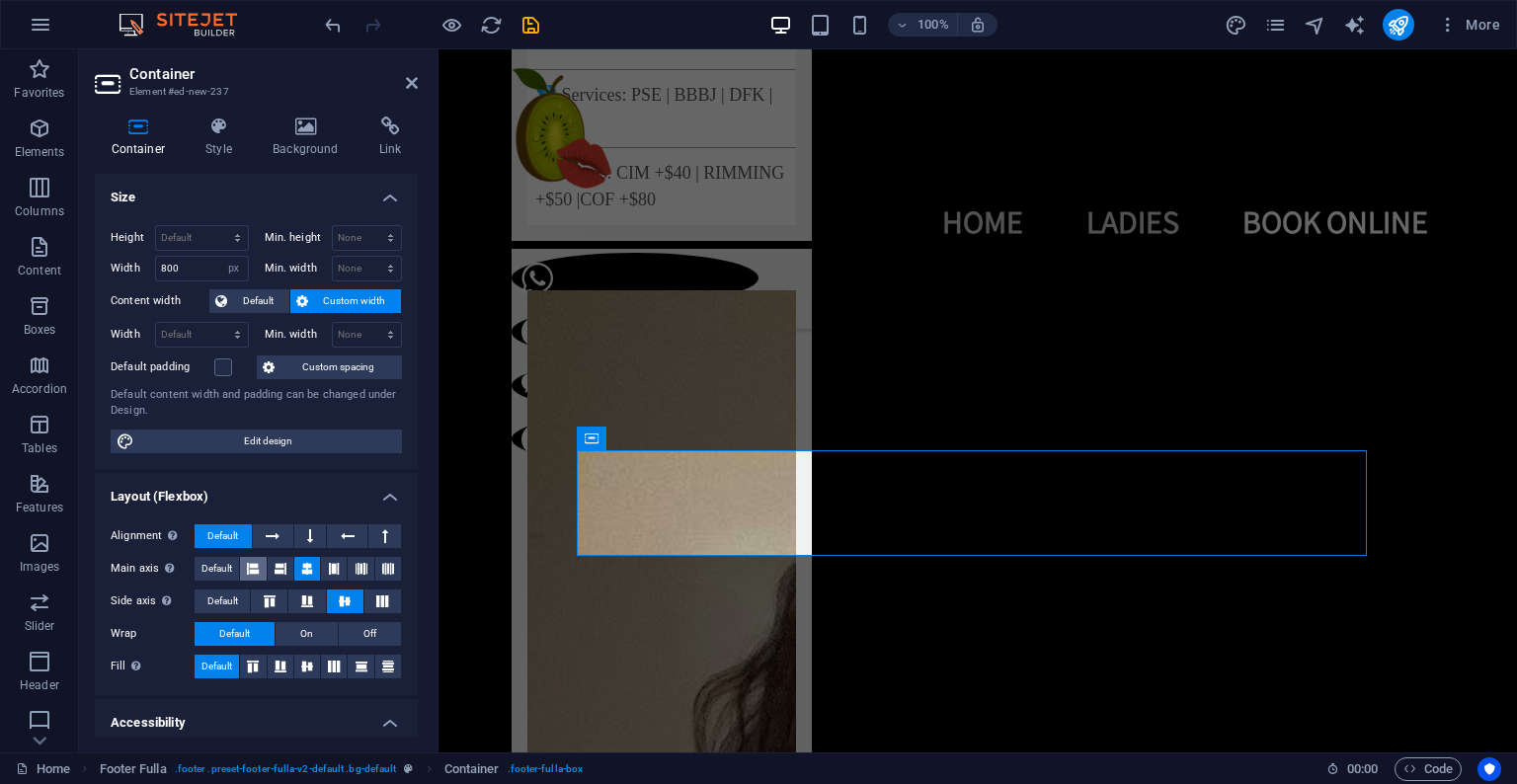 click at bounding box center [253, 569] 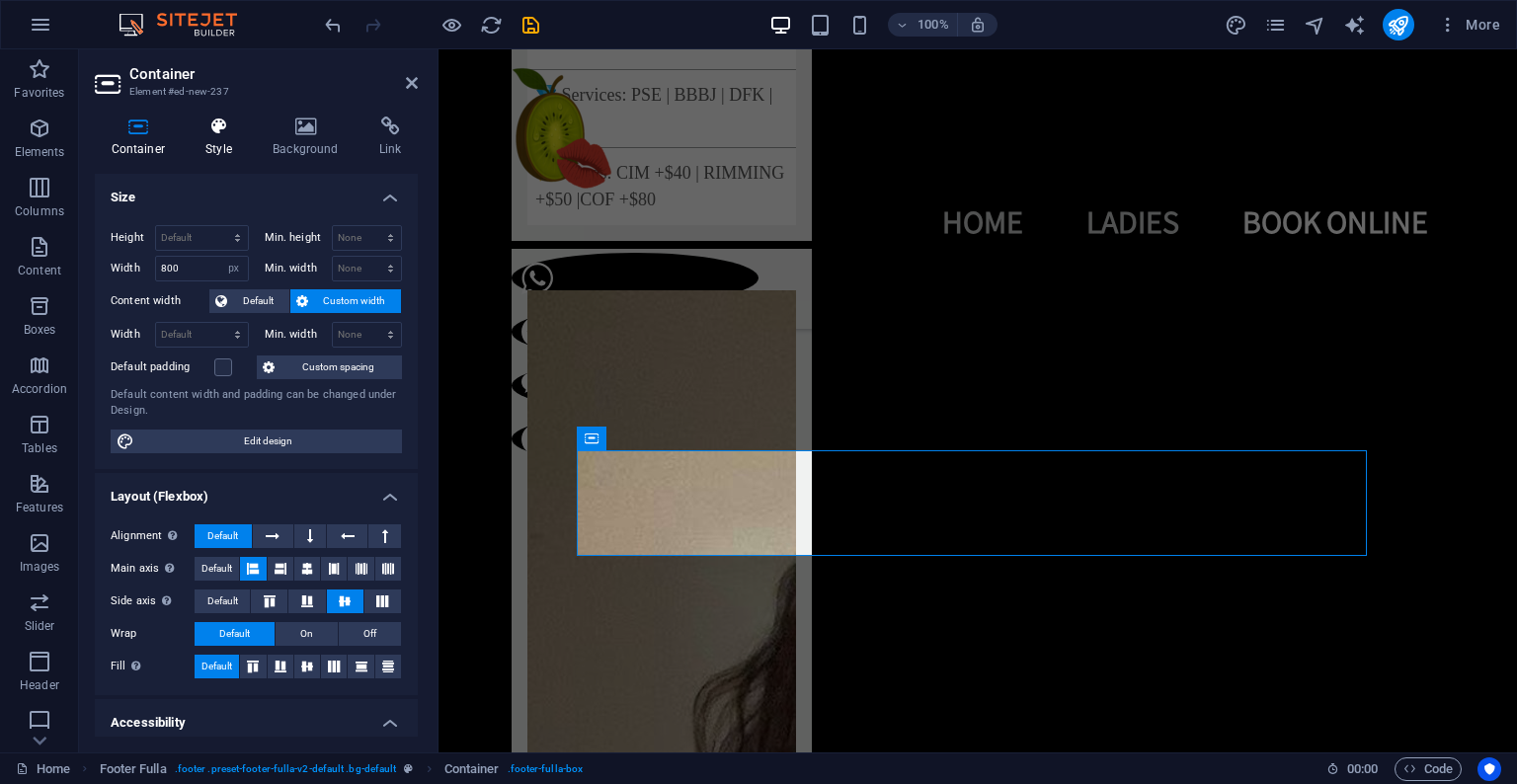 click at bounding box center [219, 126] 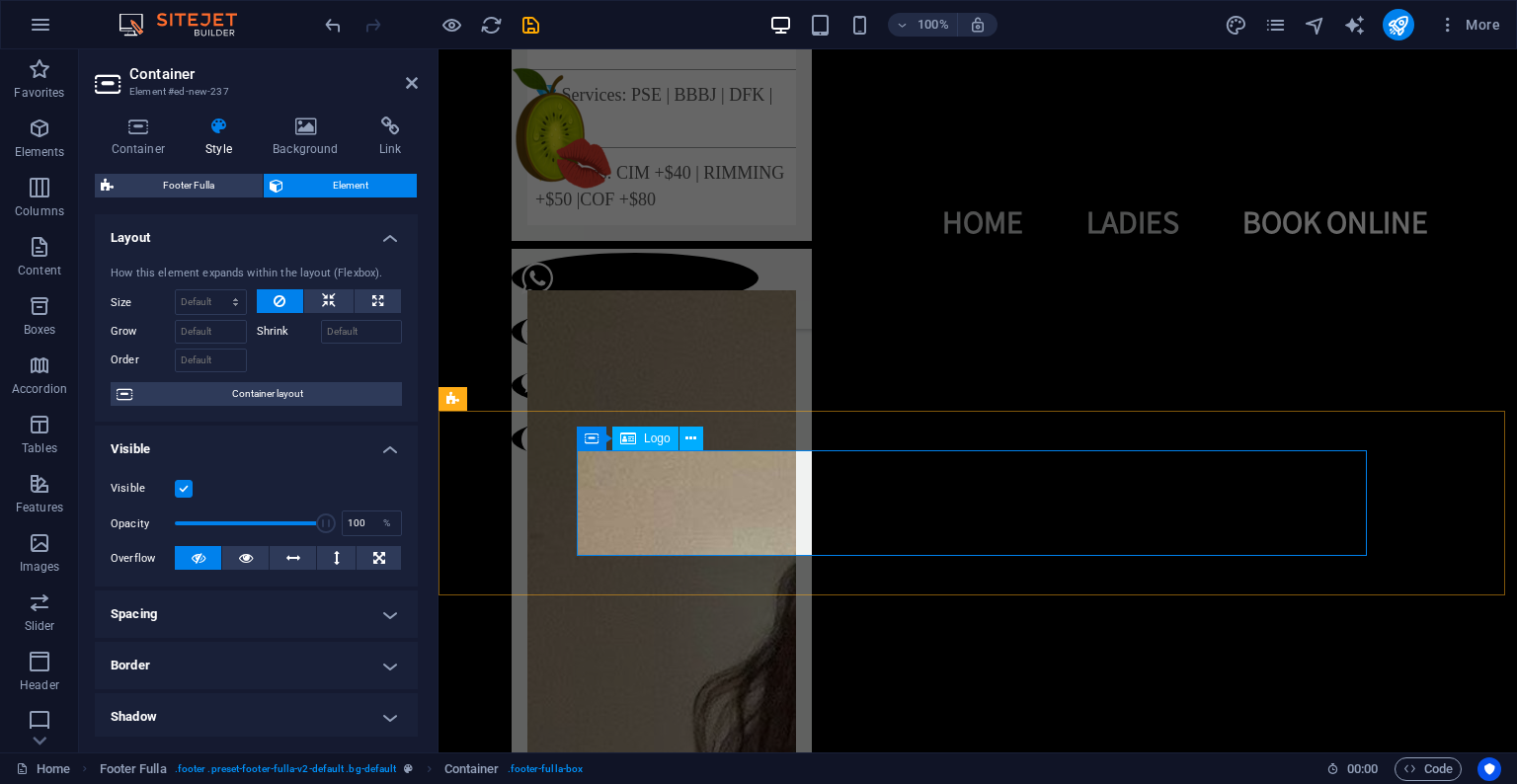 click at bounding box center [899, 13875] 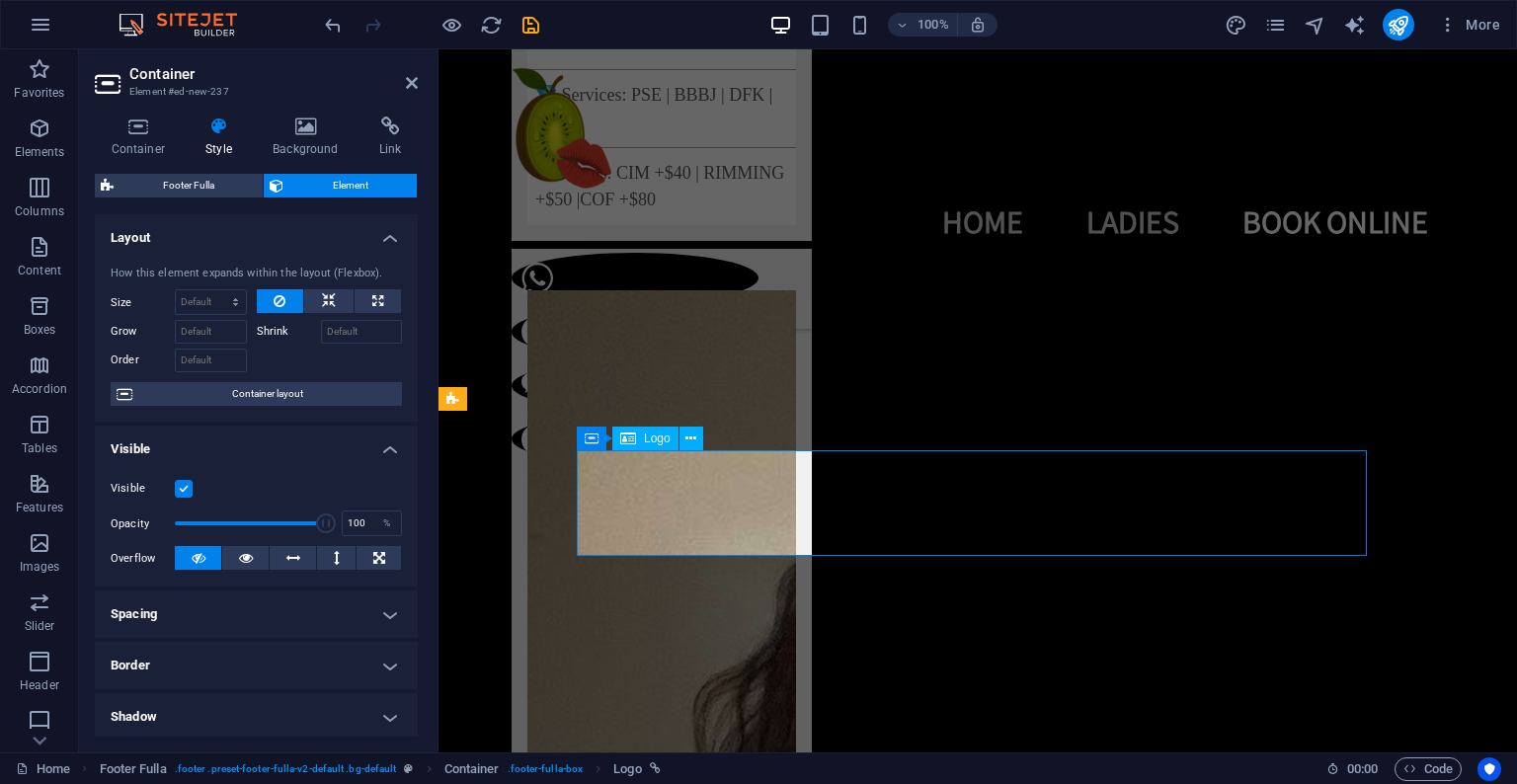 click at bounding box center [899, 13875] 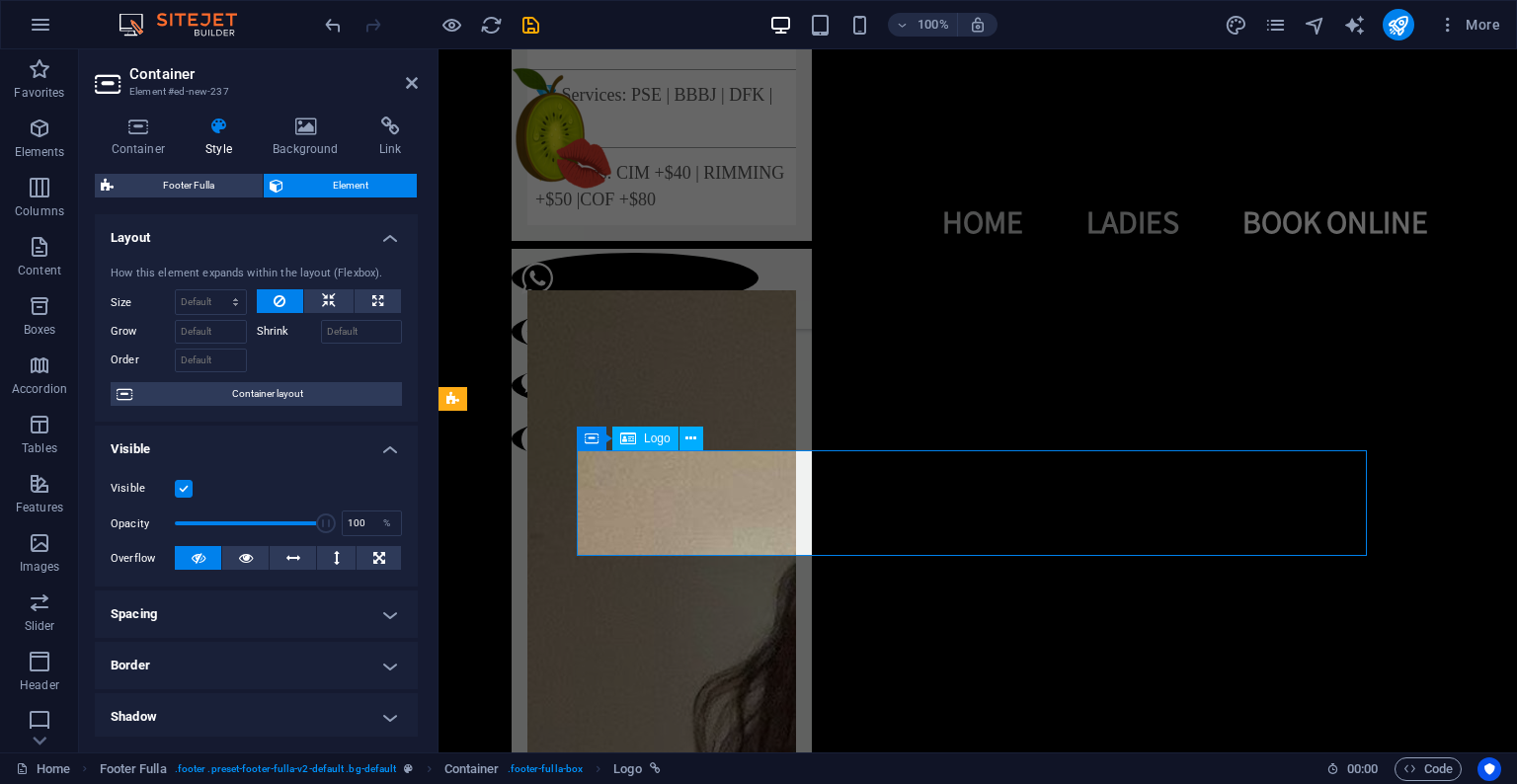 select on "px" 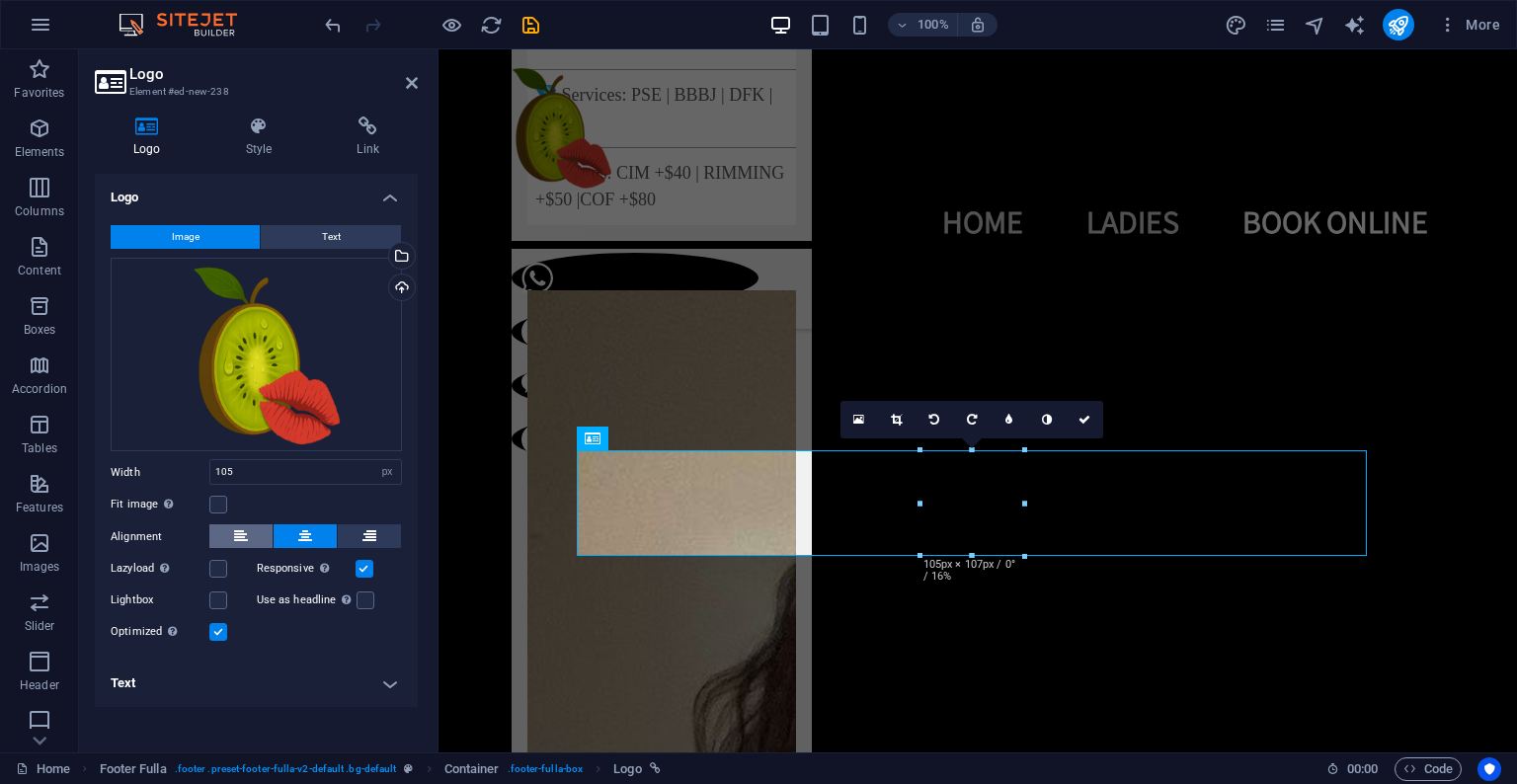 click at bounding box center [241, 536] 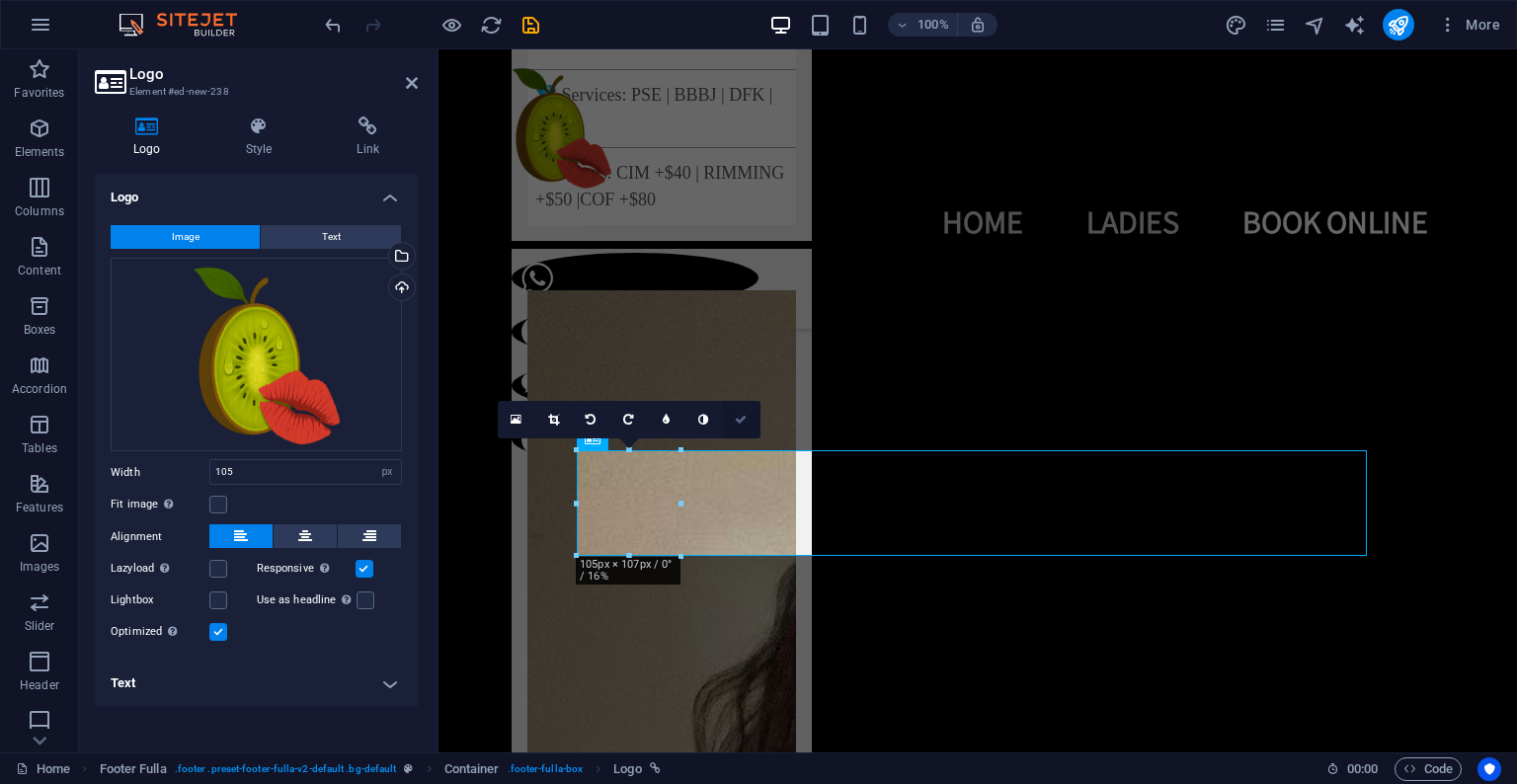 click at bounding box center (741, 420) 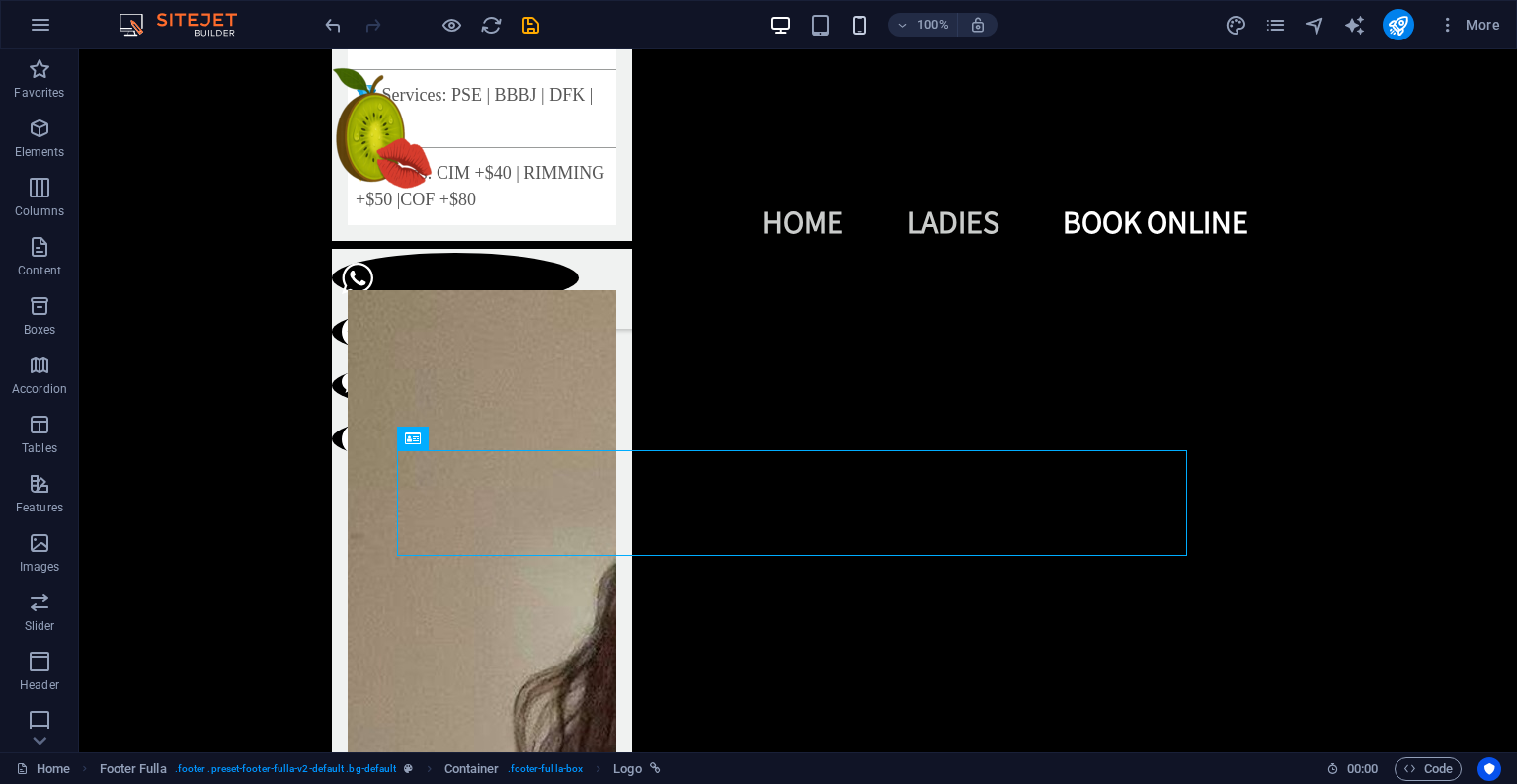 click at bounding box center [859, 25] 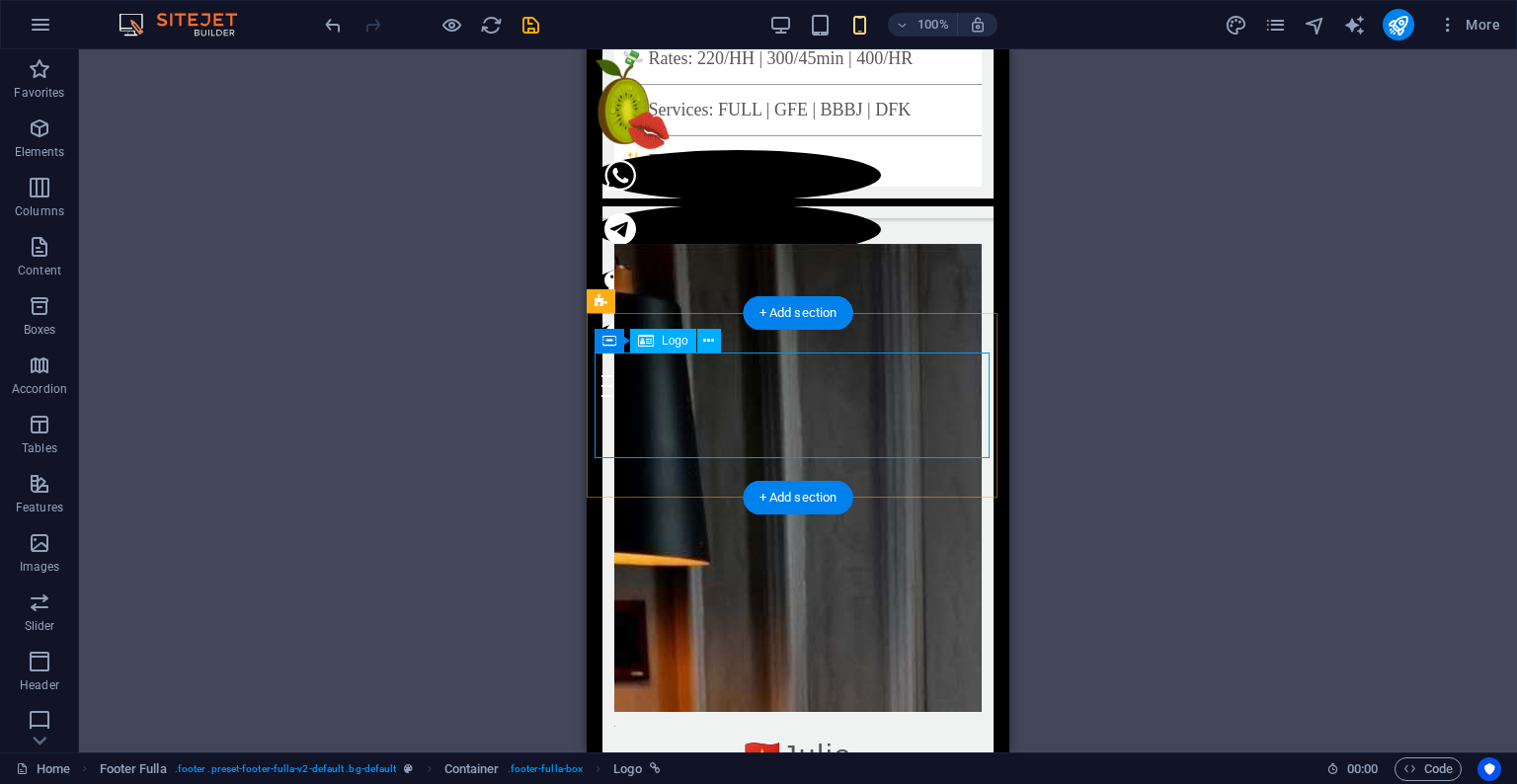 scroll, scrollTop: 14094, scrollLeft: 0, axis: vertical 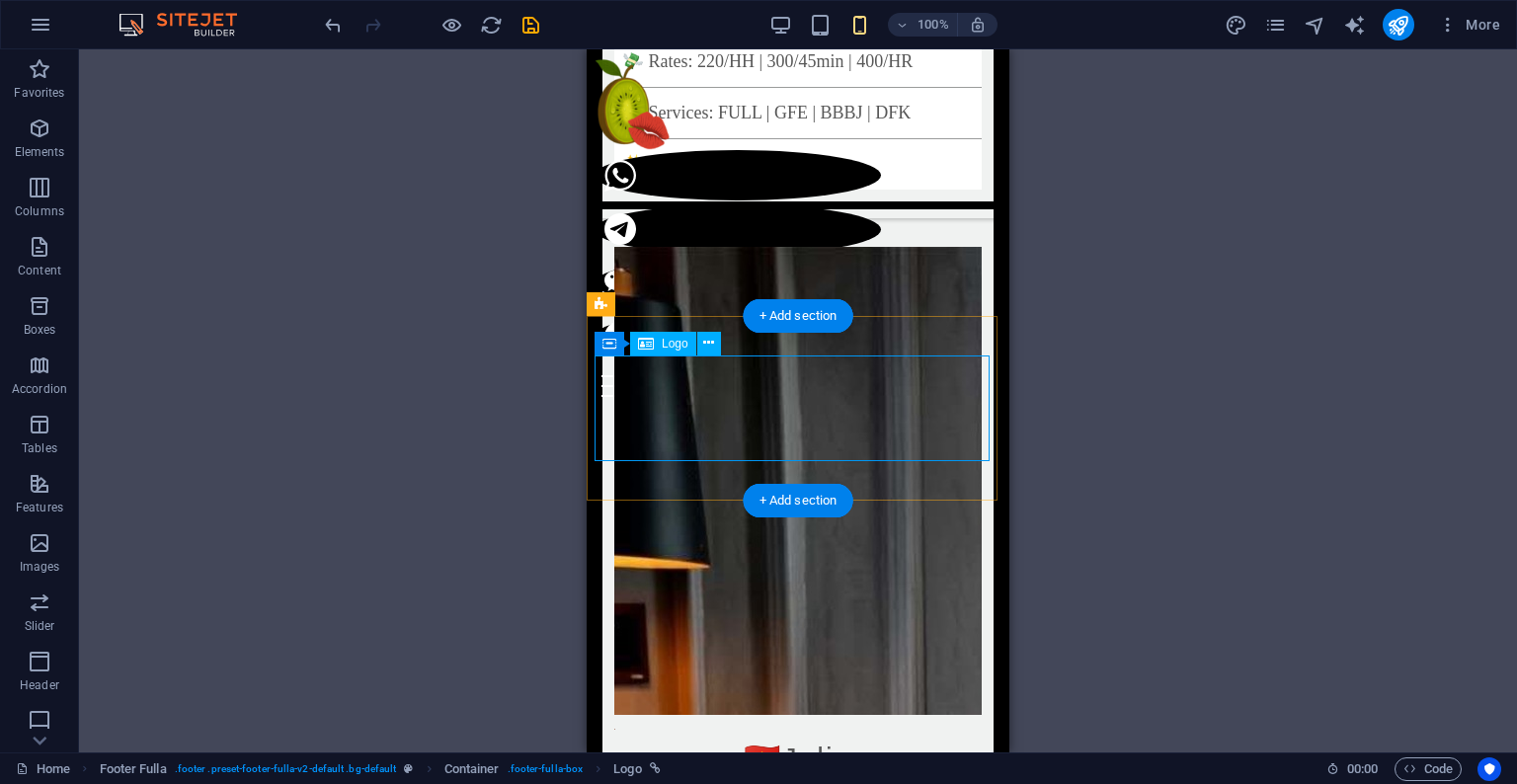 click at bounding box center (798, 5744) 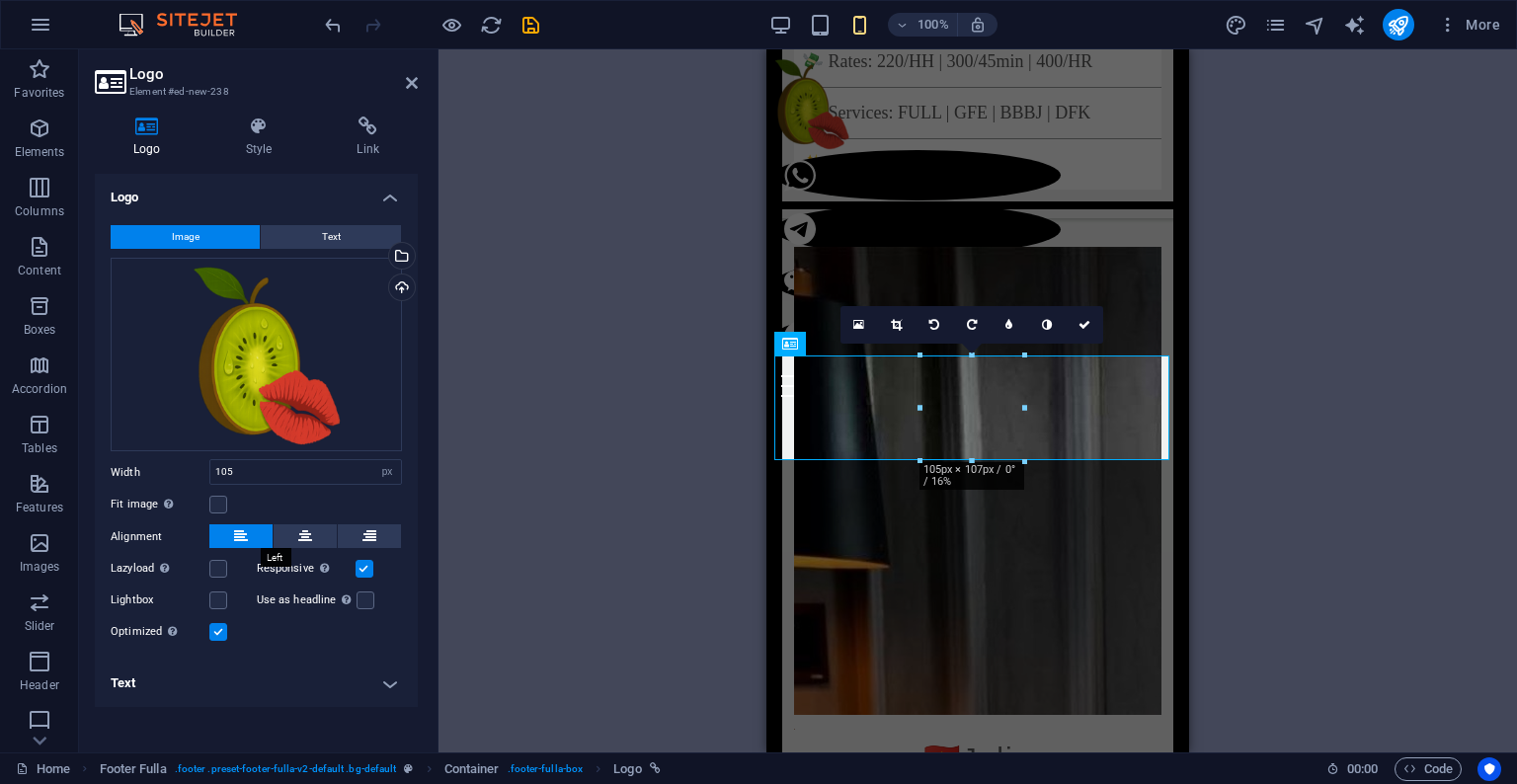 click at bounding box center (241, 536) 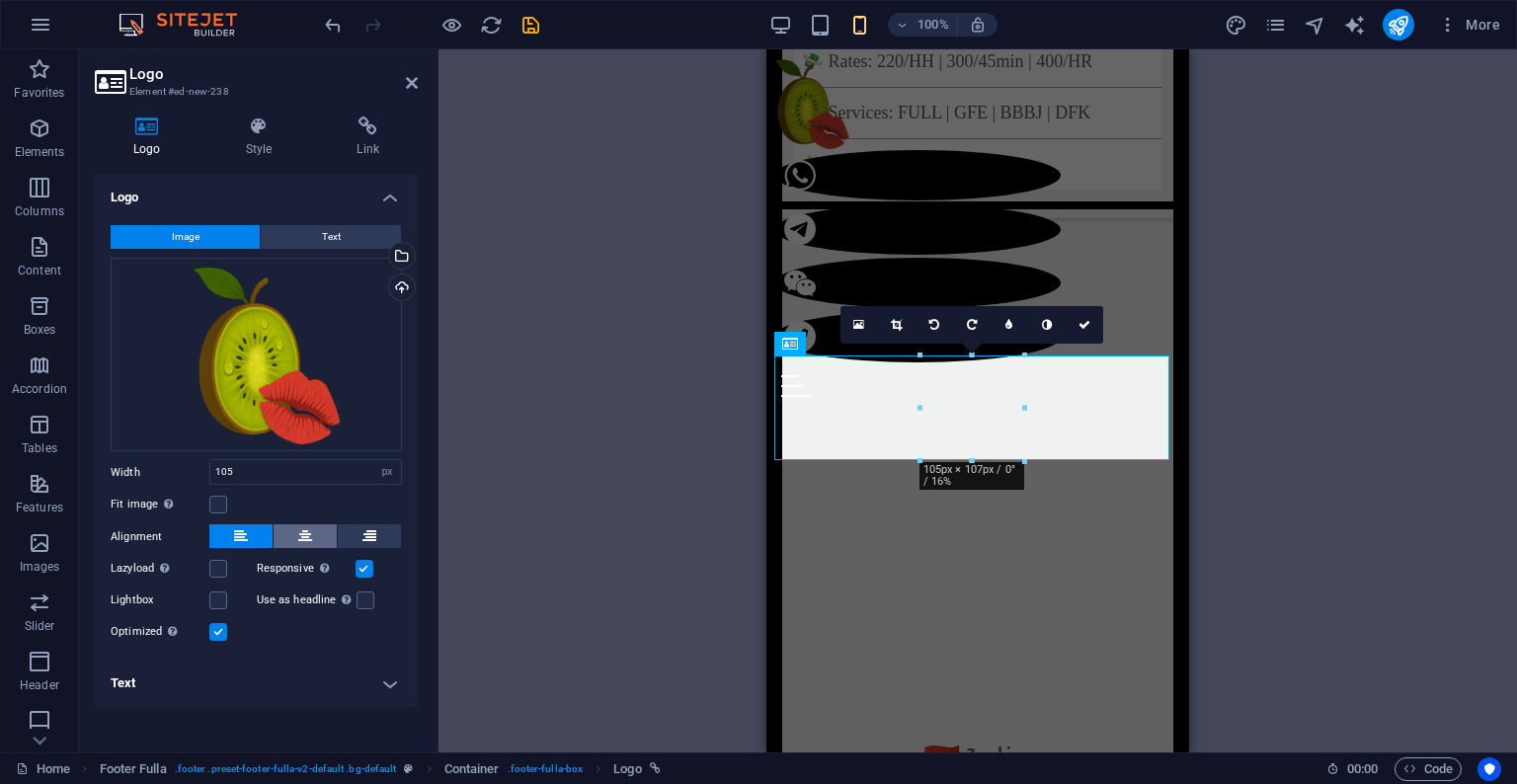 click at bounding box center [305, 536] 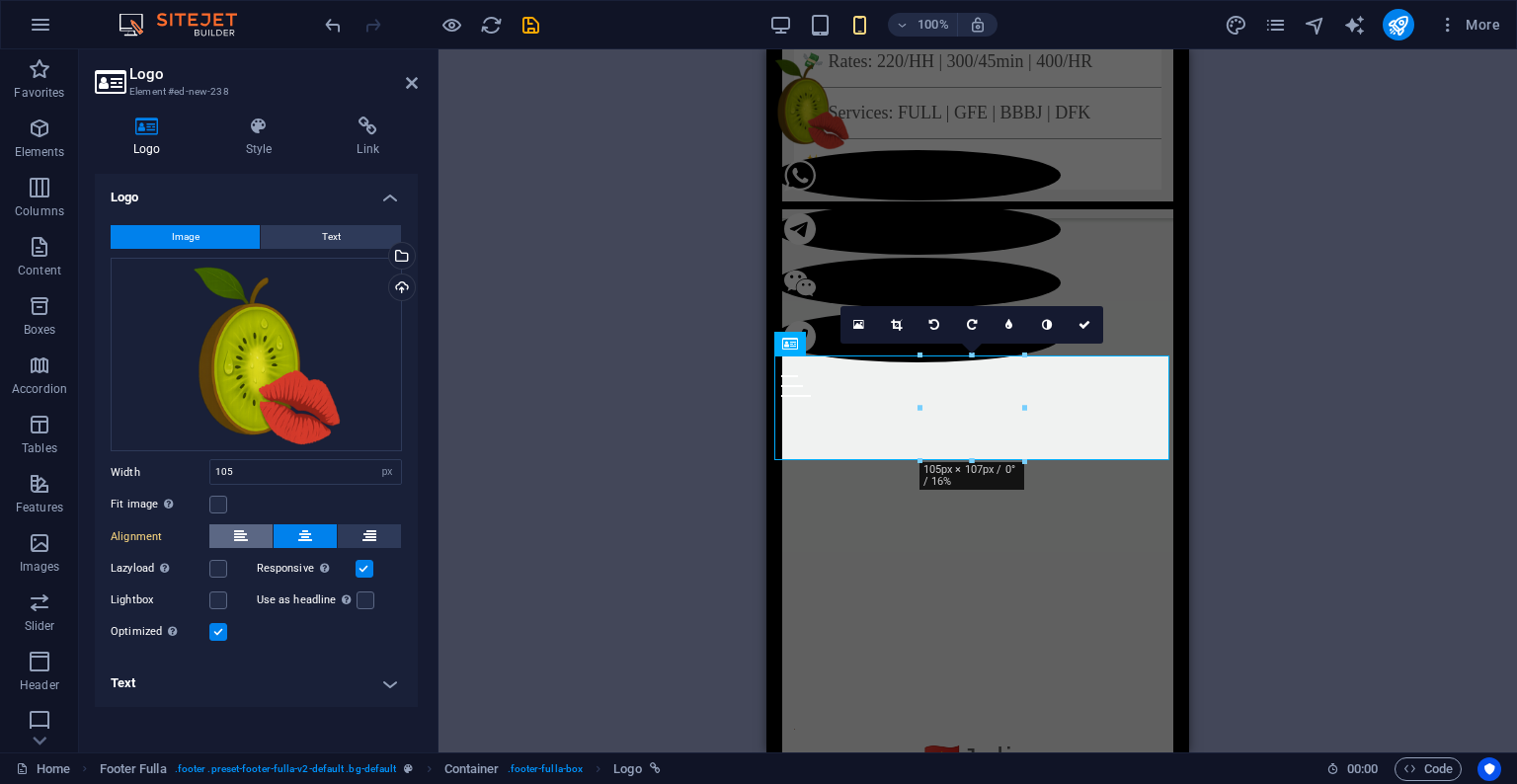 click at bounding box center (241, 536) 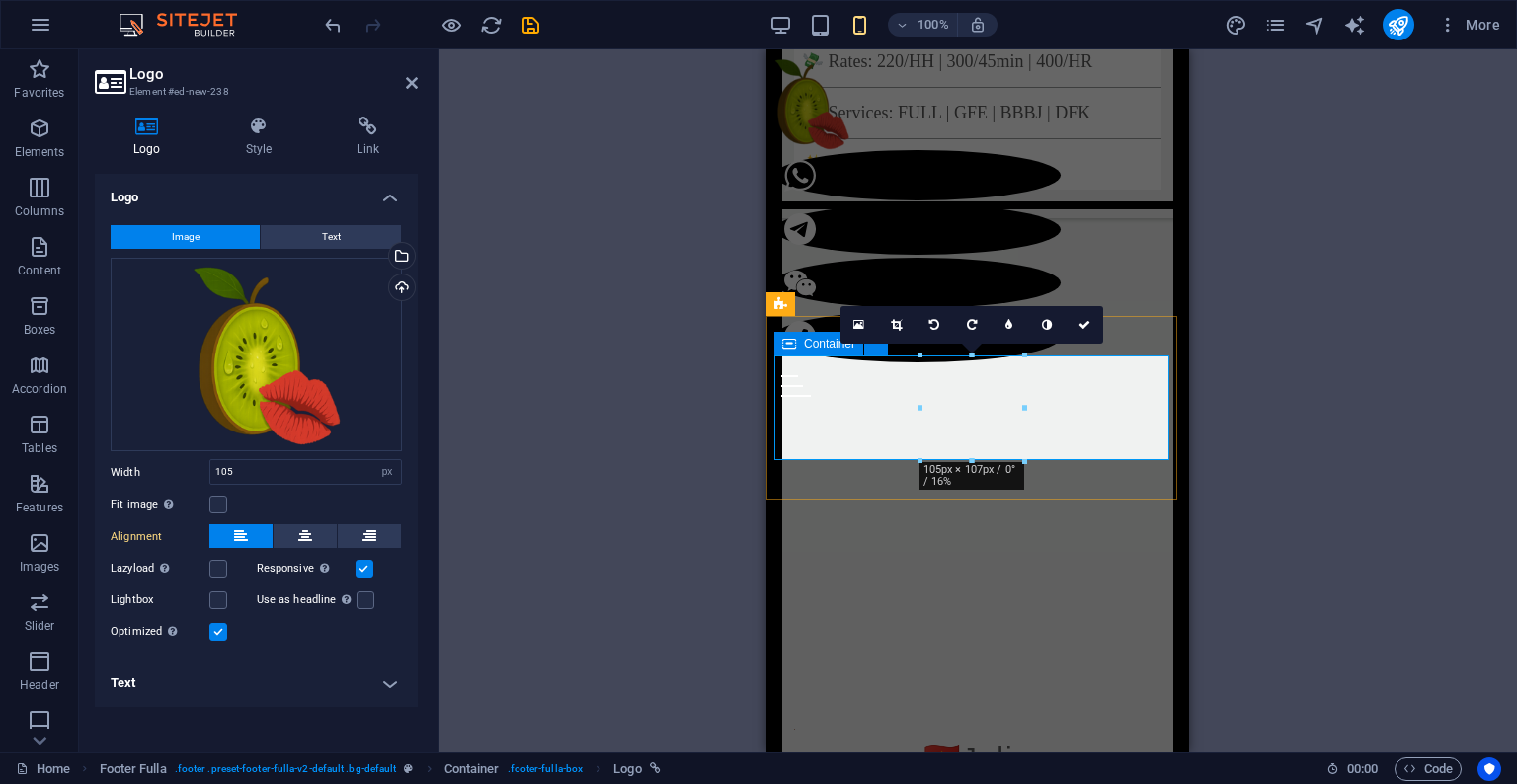click at bounding box center [789, 344] 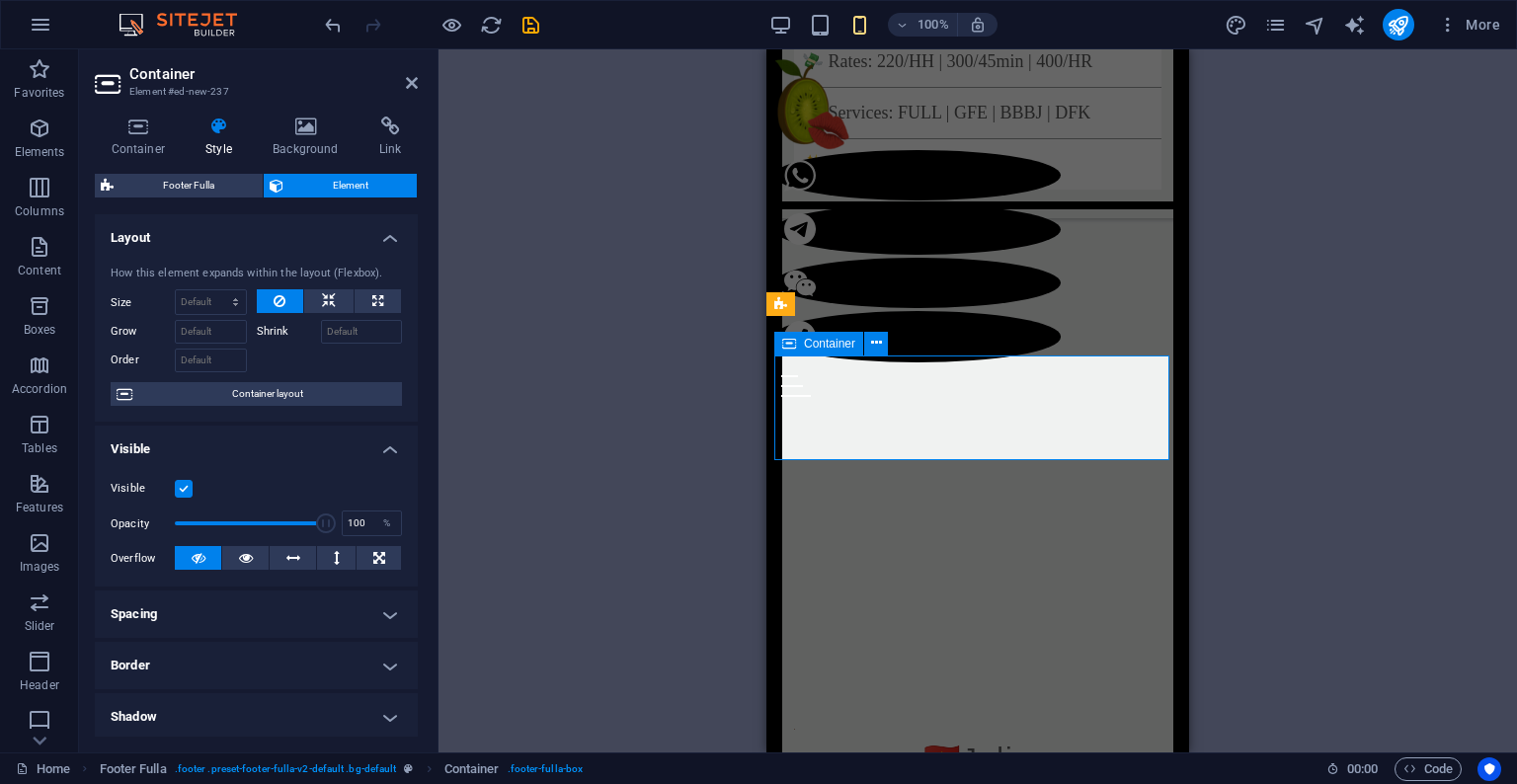 type on "-1" 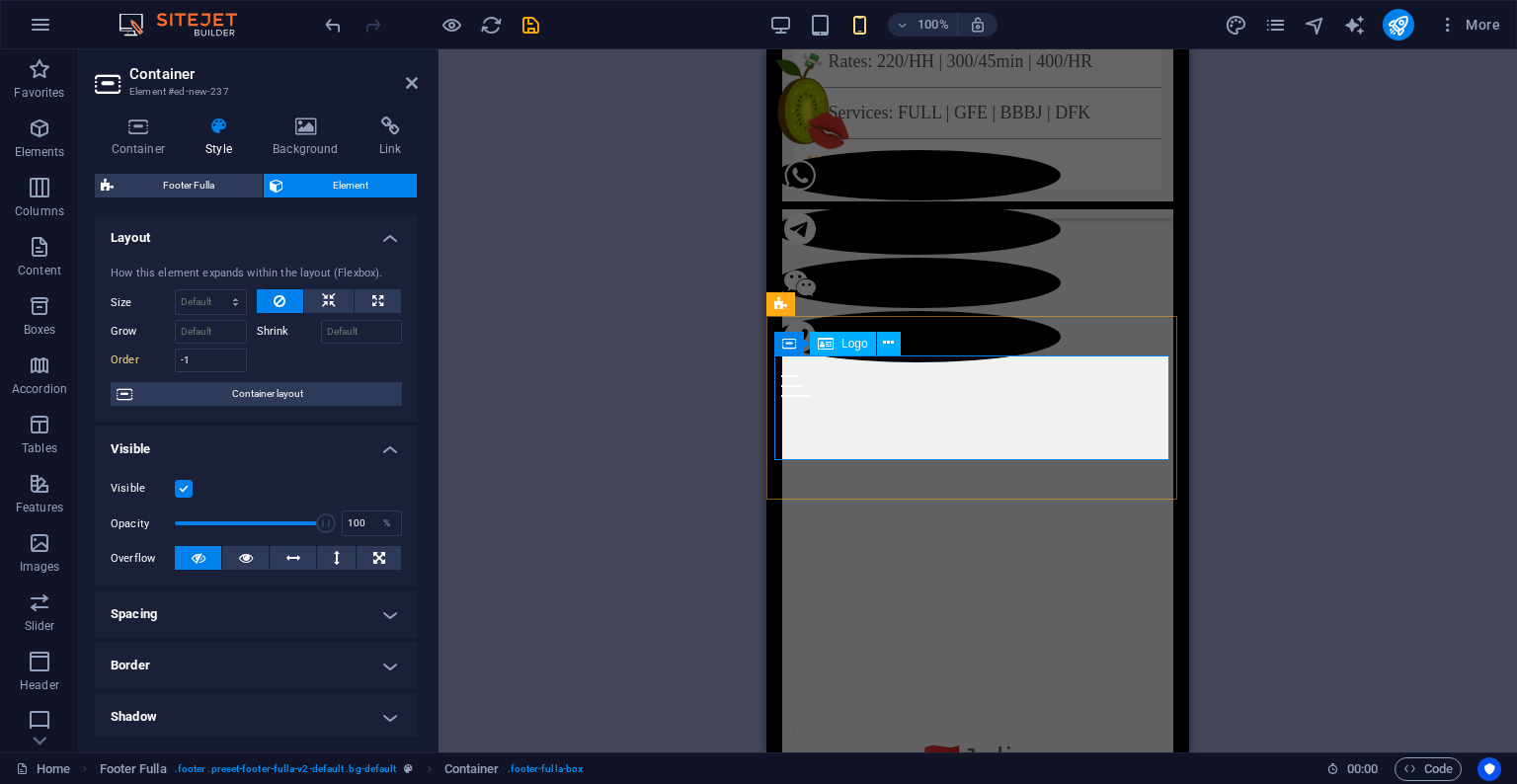 click at bounding box center (978, 5744) 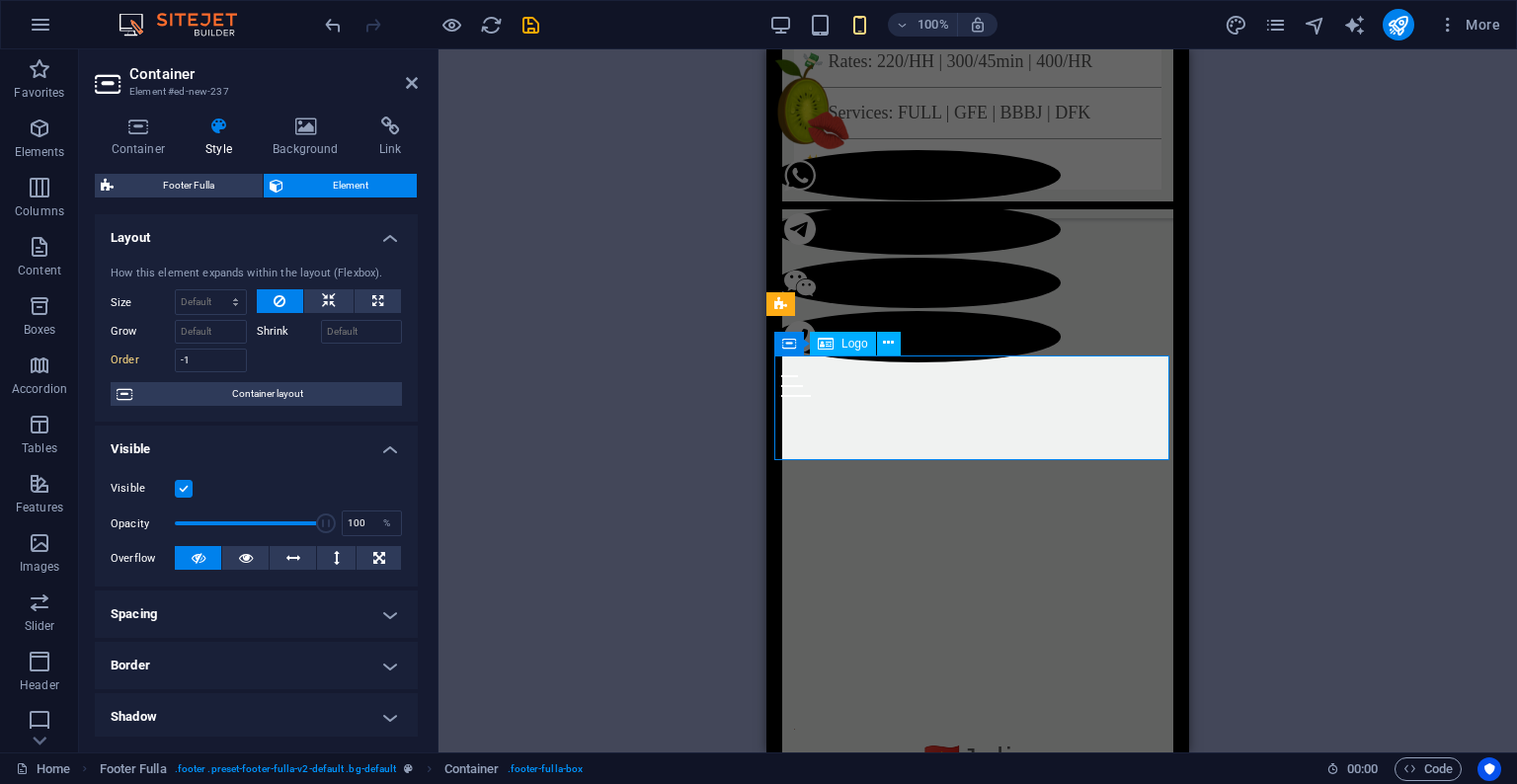 click at bounding box center [978, 5744] 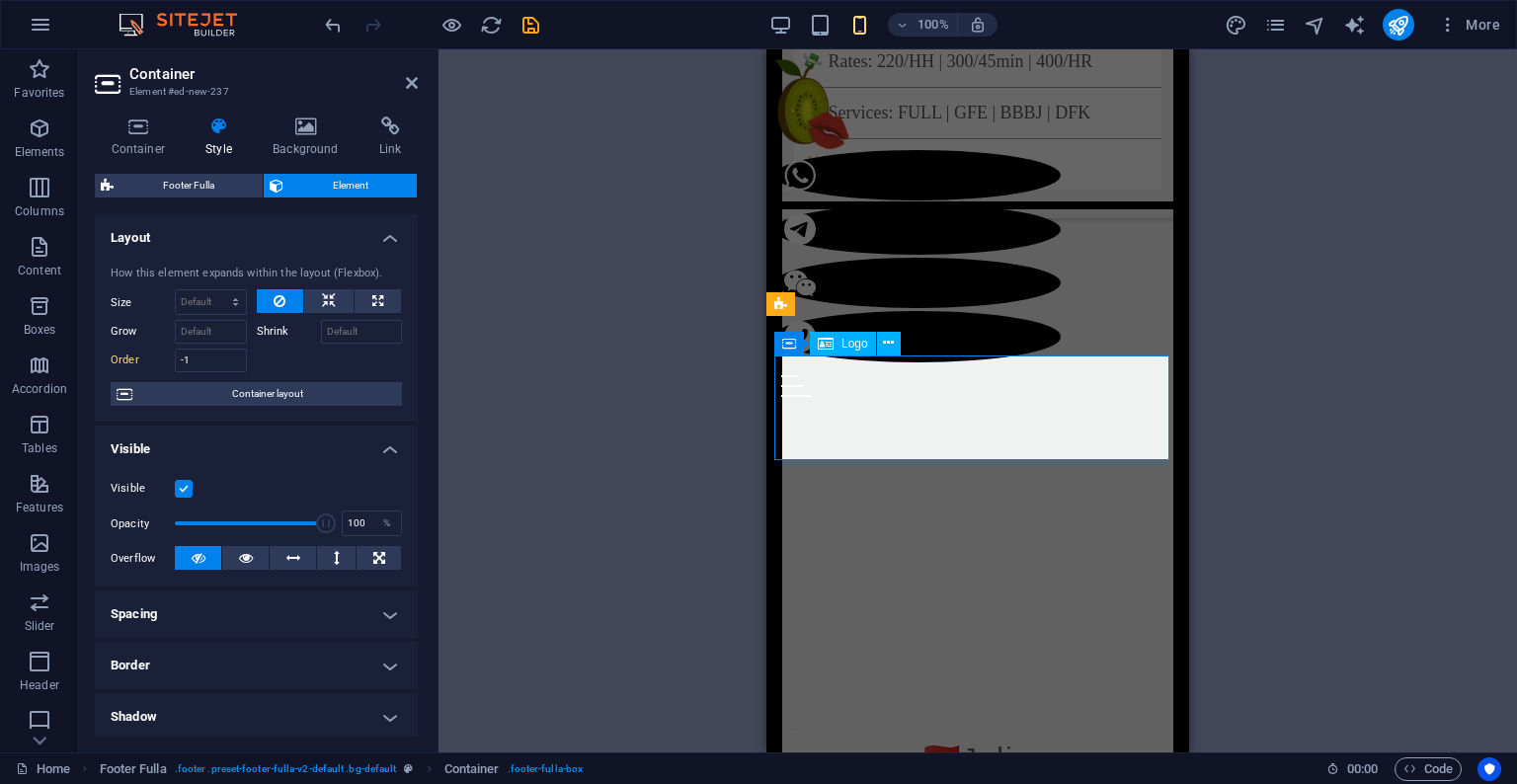 select on "px" 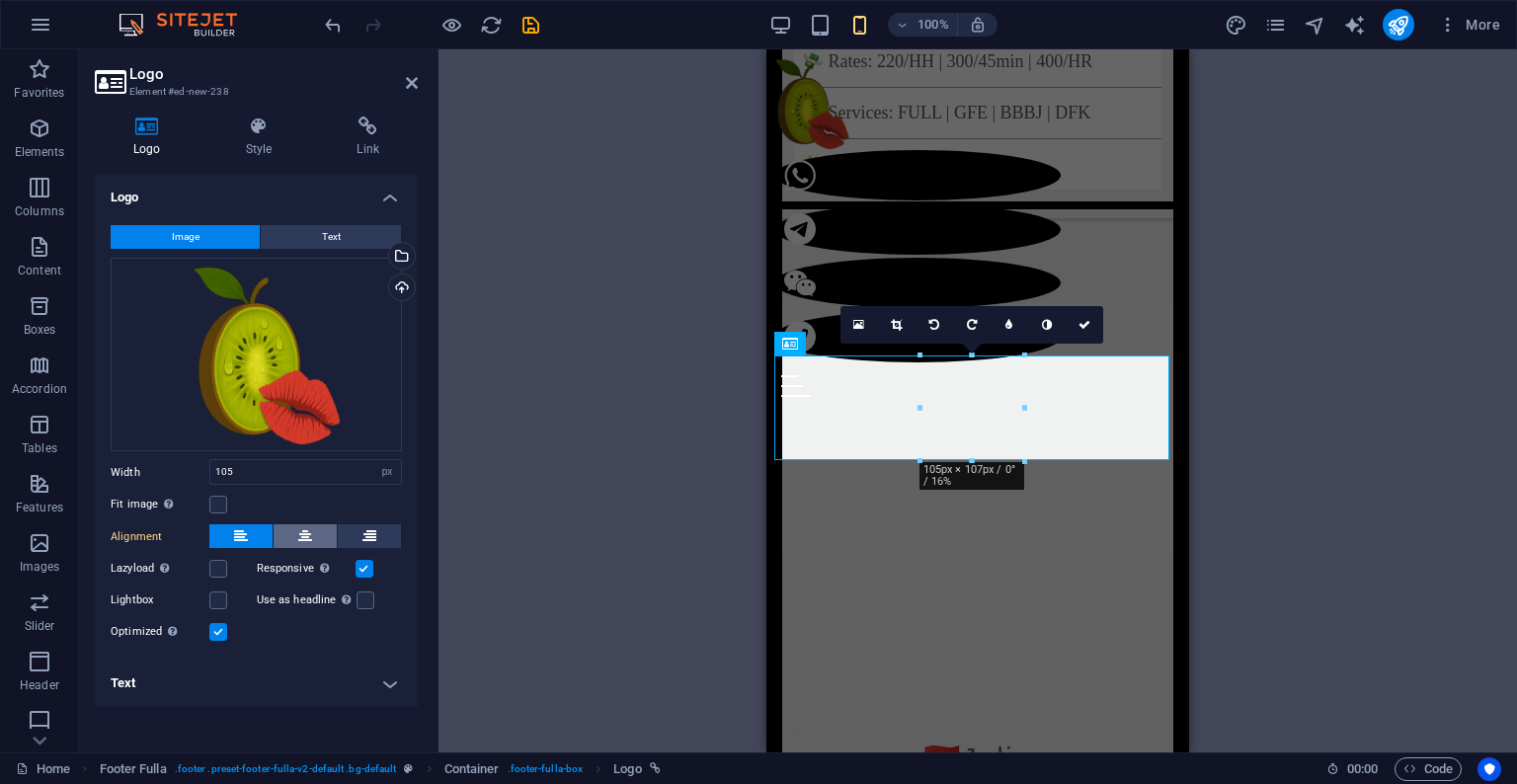 click at bounding box center (305, 536) 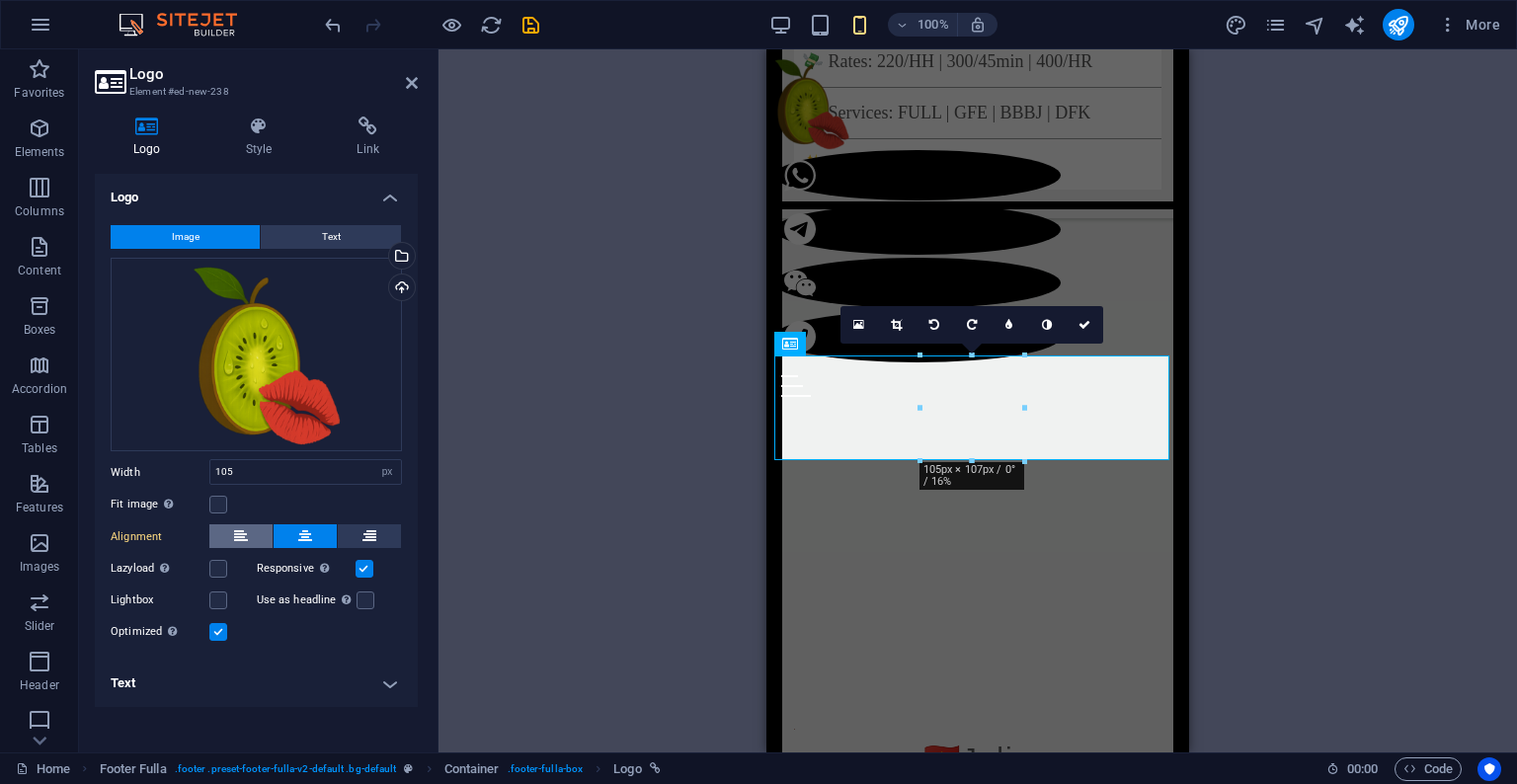 click at bounding box center (241, 536) 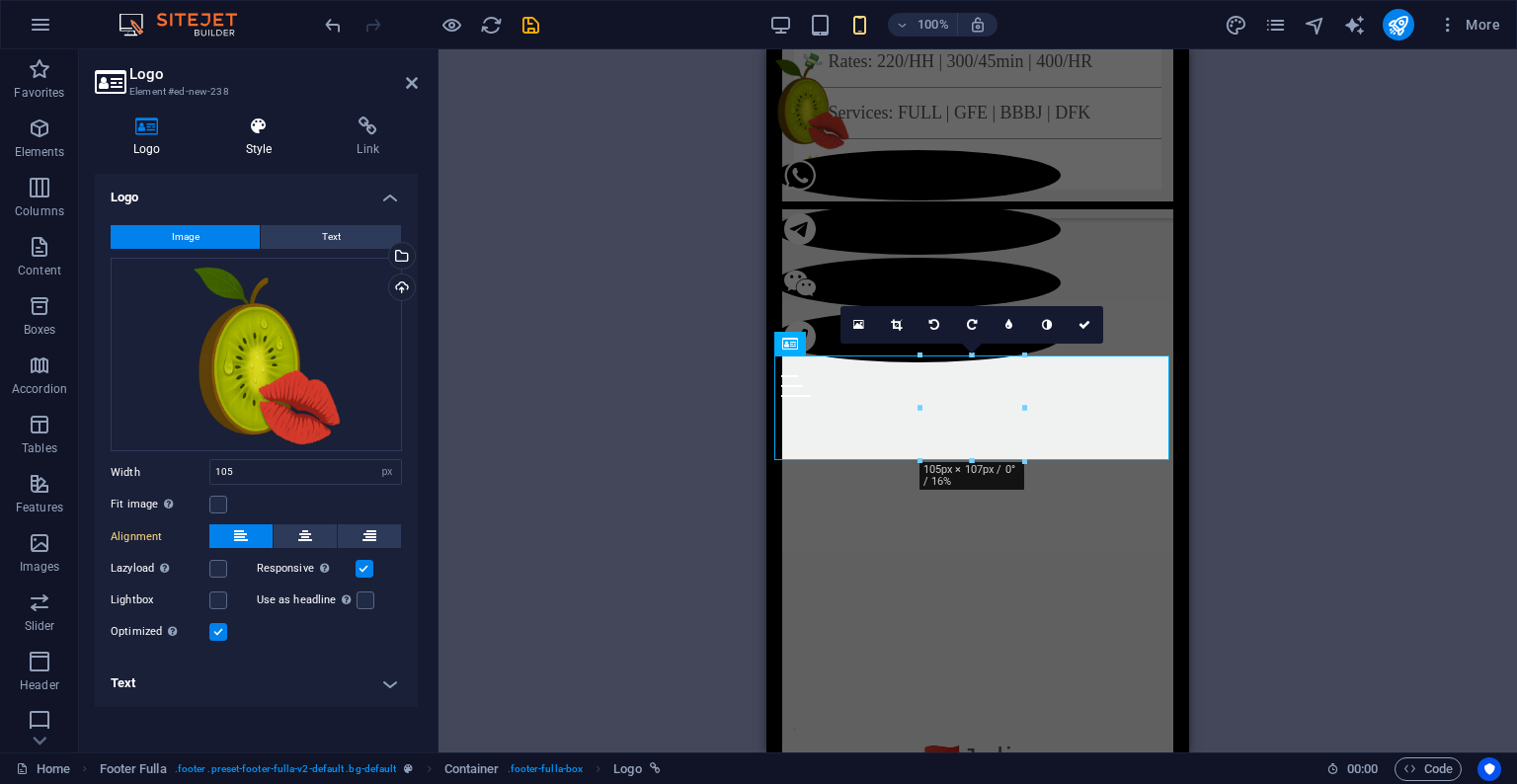 click at bounding box center [259, 126] 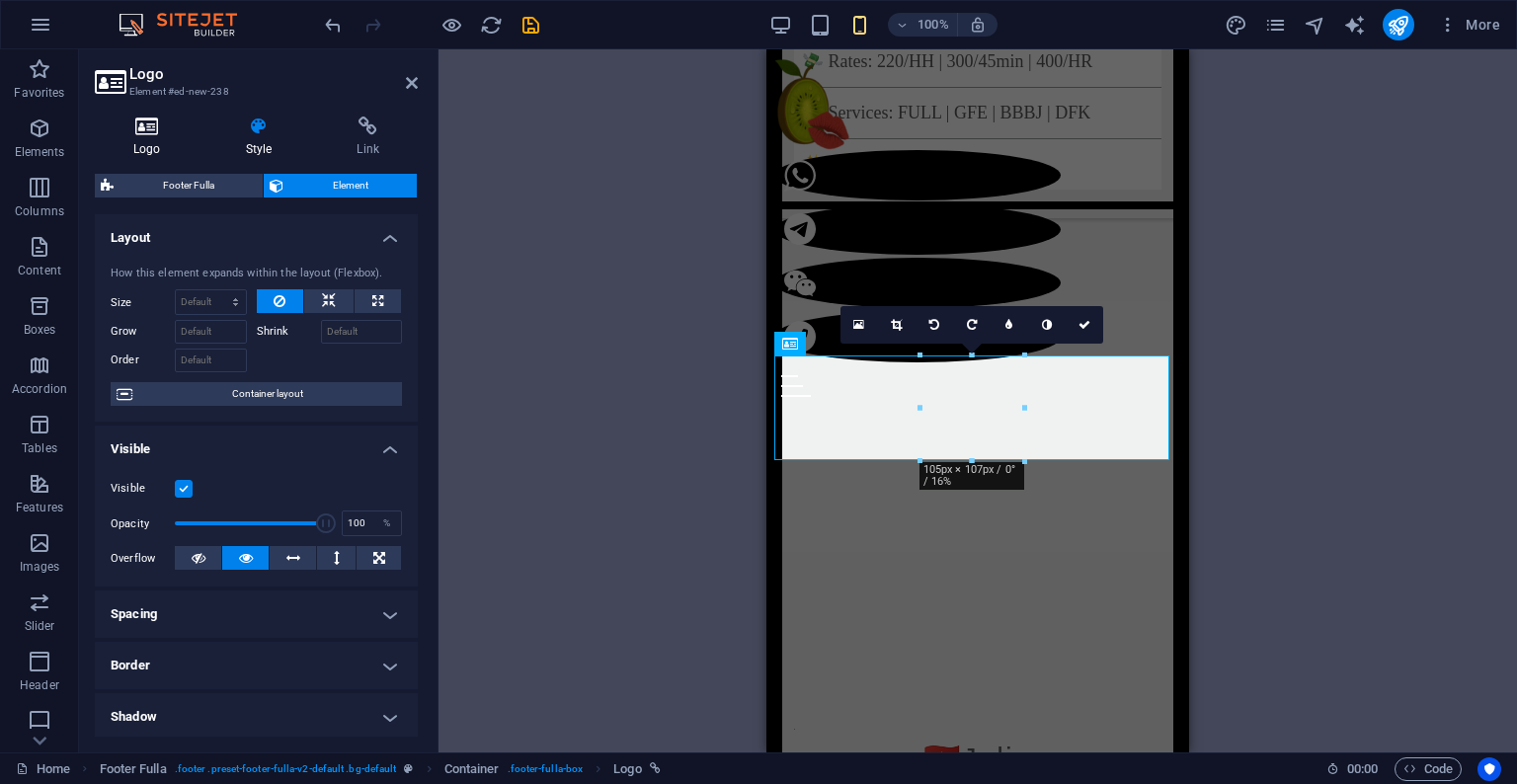 click at bounding box center (147, 126) 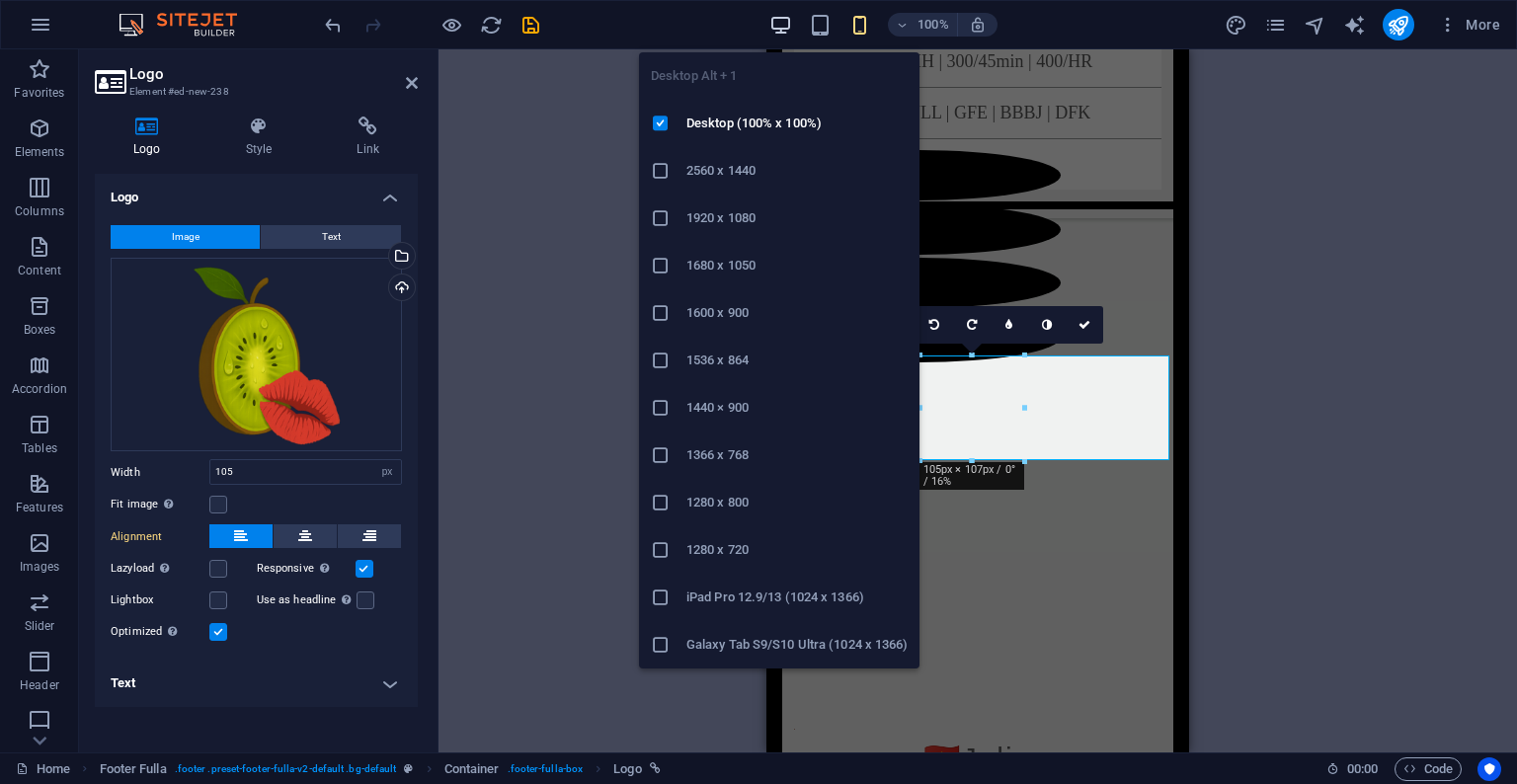 click at bounding box center [780, 25] 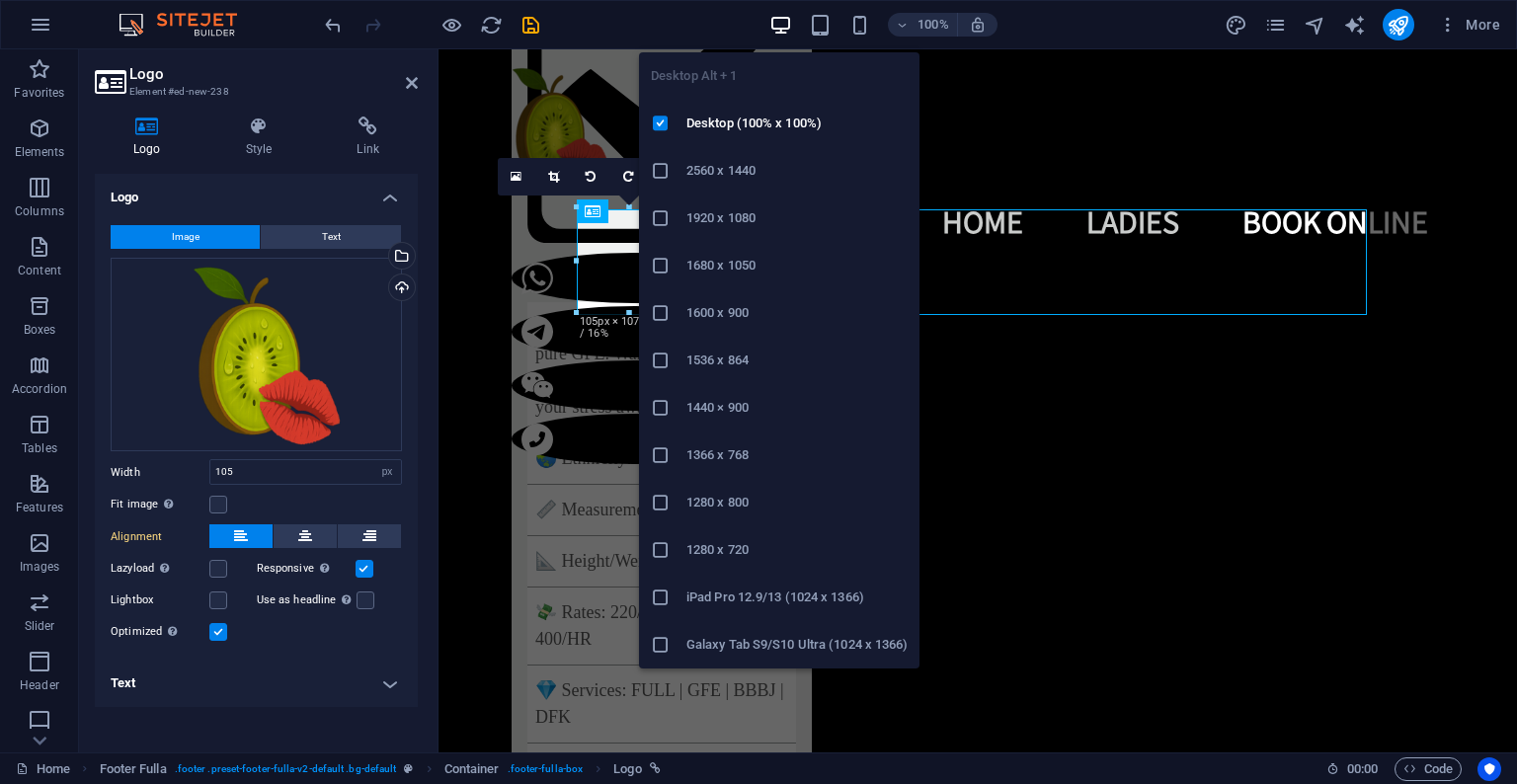 scroll, scrollTop: 7118, scrollLeft: 0, axis: vertical 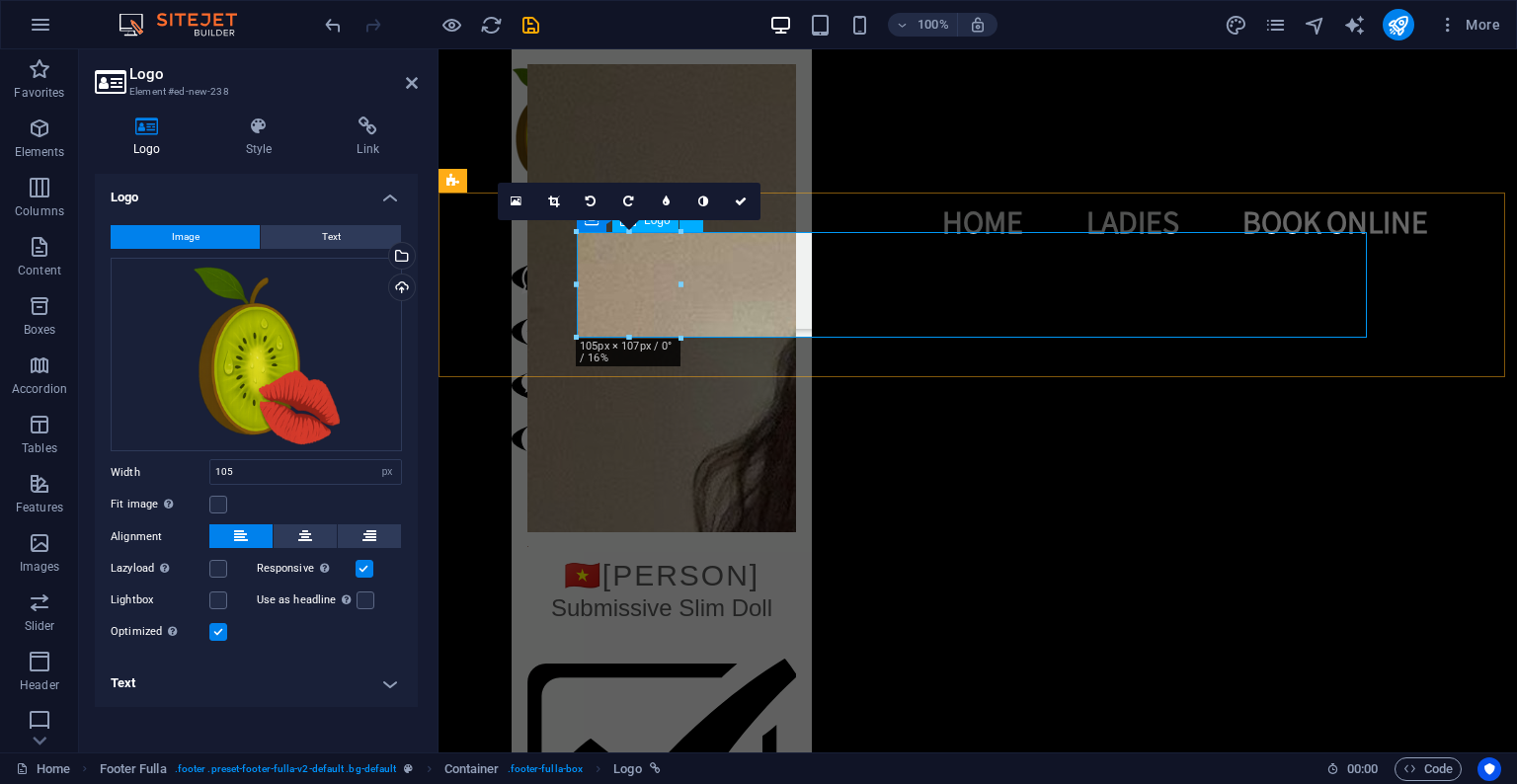 click at bounding box center [899, 13649] 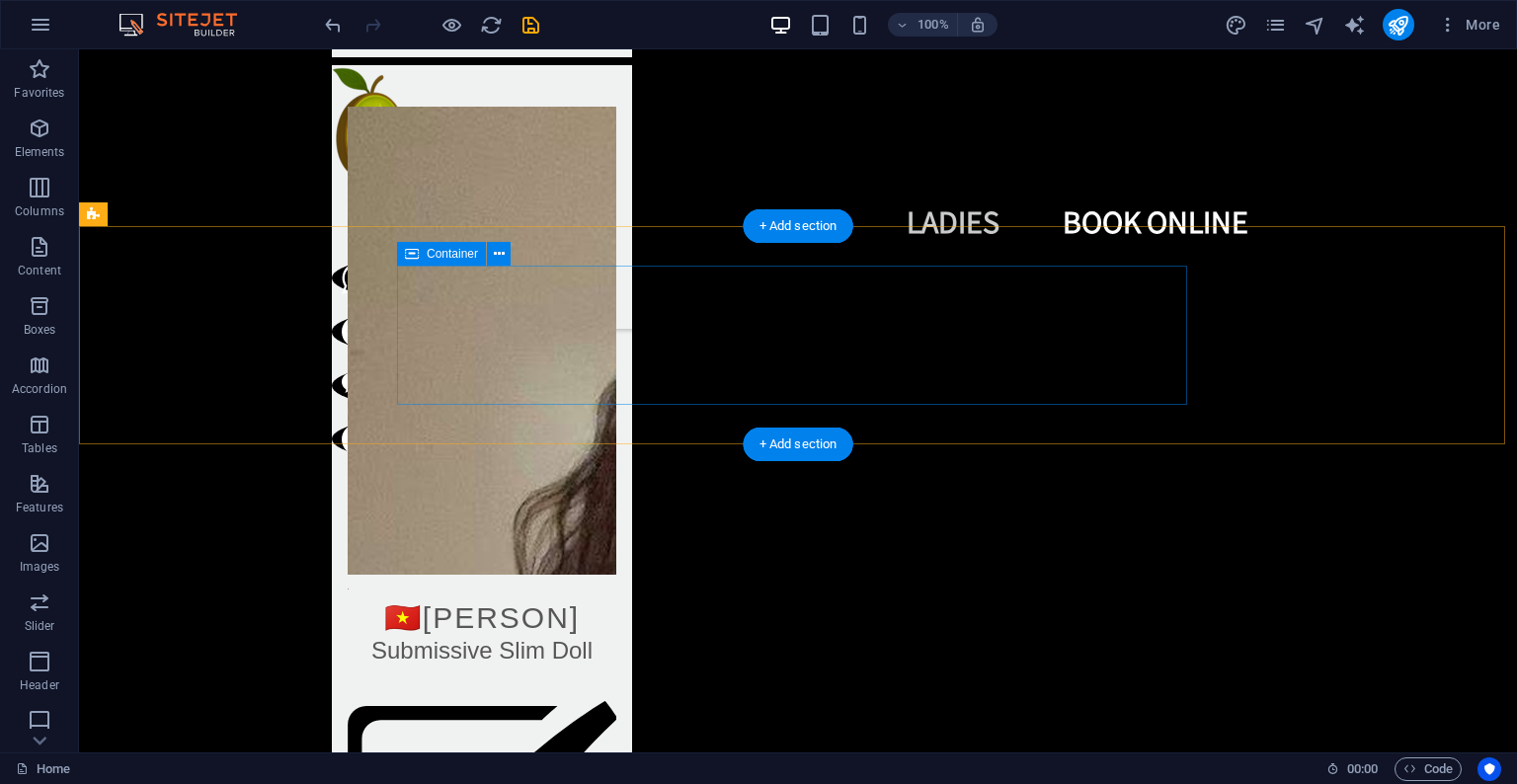 scroll, scrollTop: 7083, scrollLeft: 0, axis: vertical 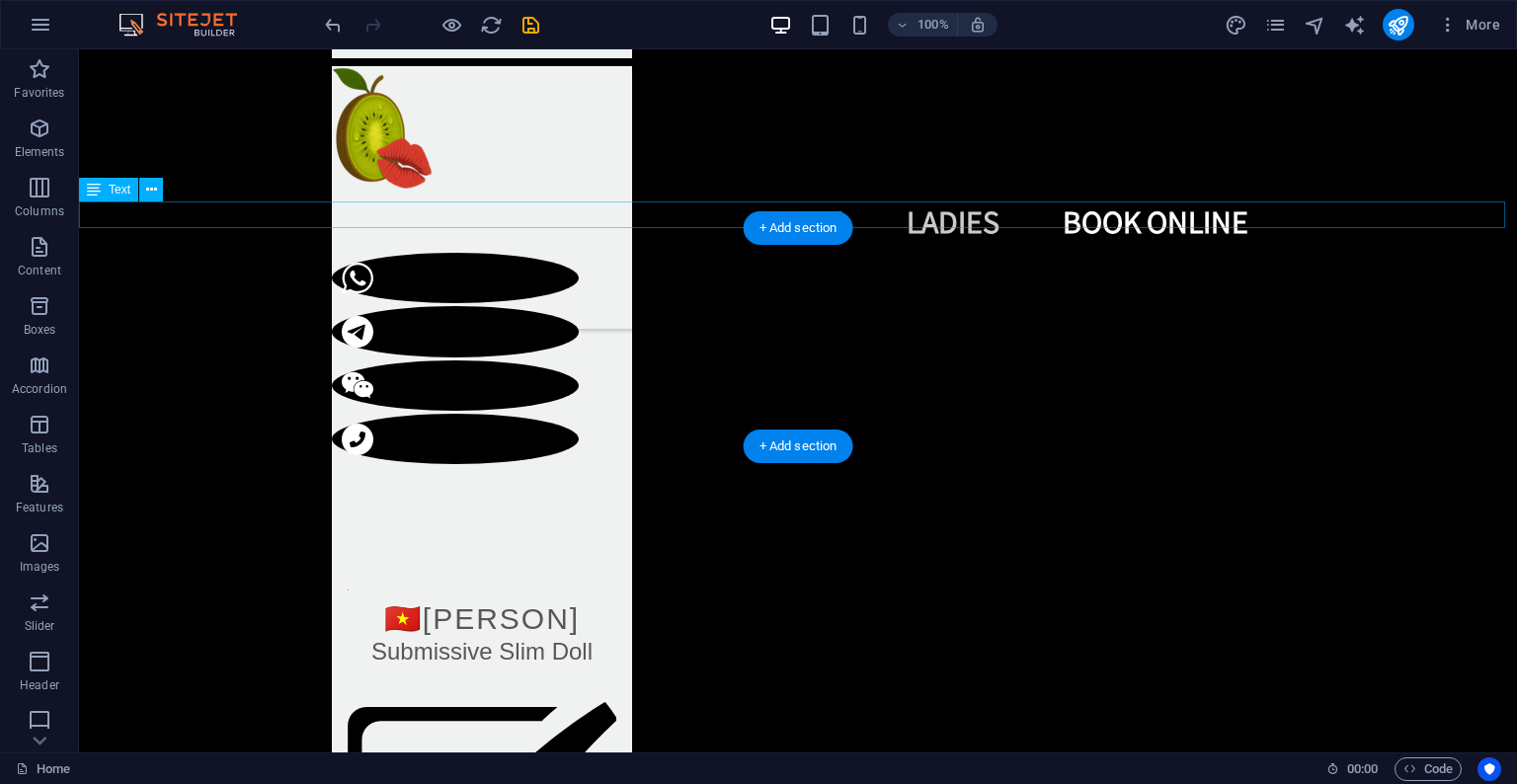 click on "©All Rights Reserved 2025" at bounding box center (798, 13588) 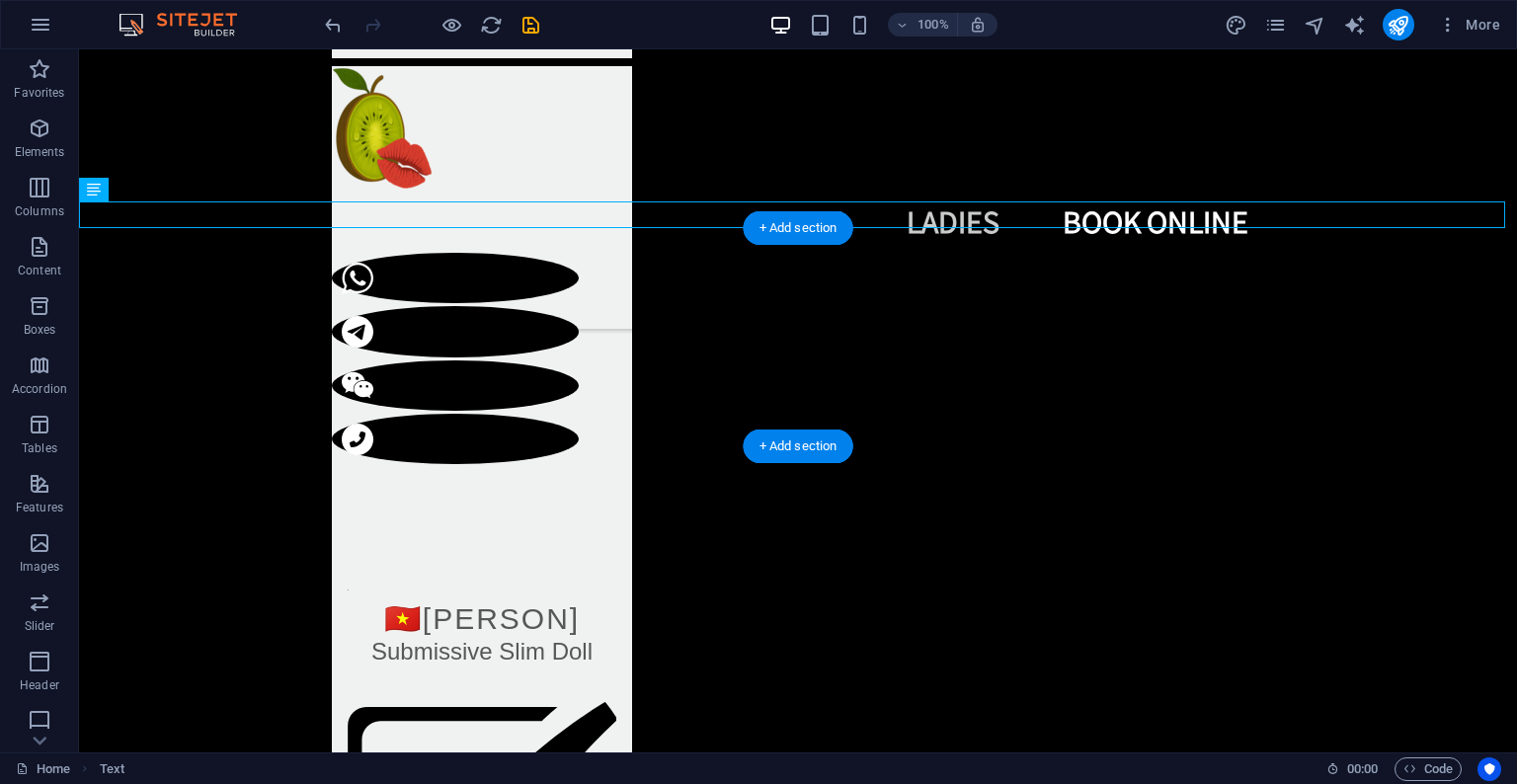 drag, startPoint x: 196, startPoint y: 238, endPoint x: 524, endPoint y: 329, distance: 340.38948 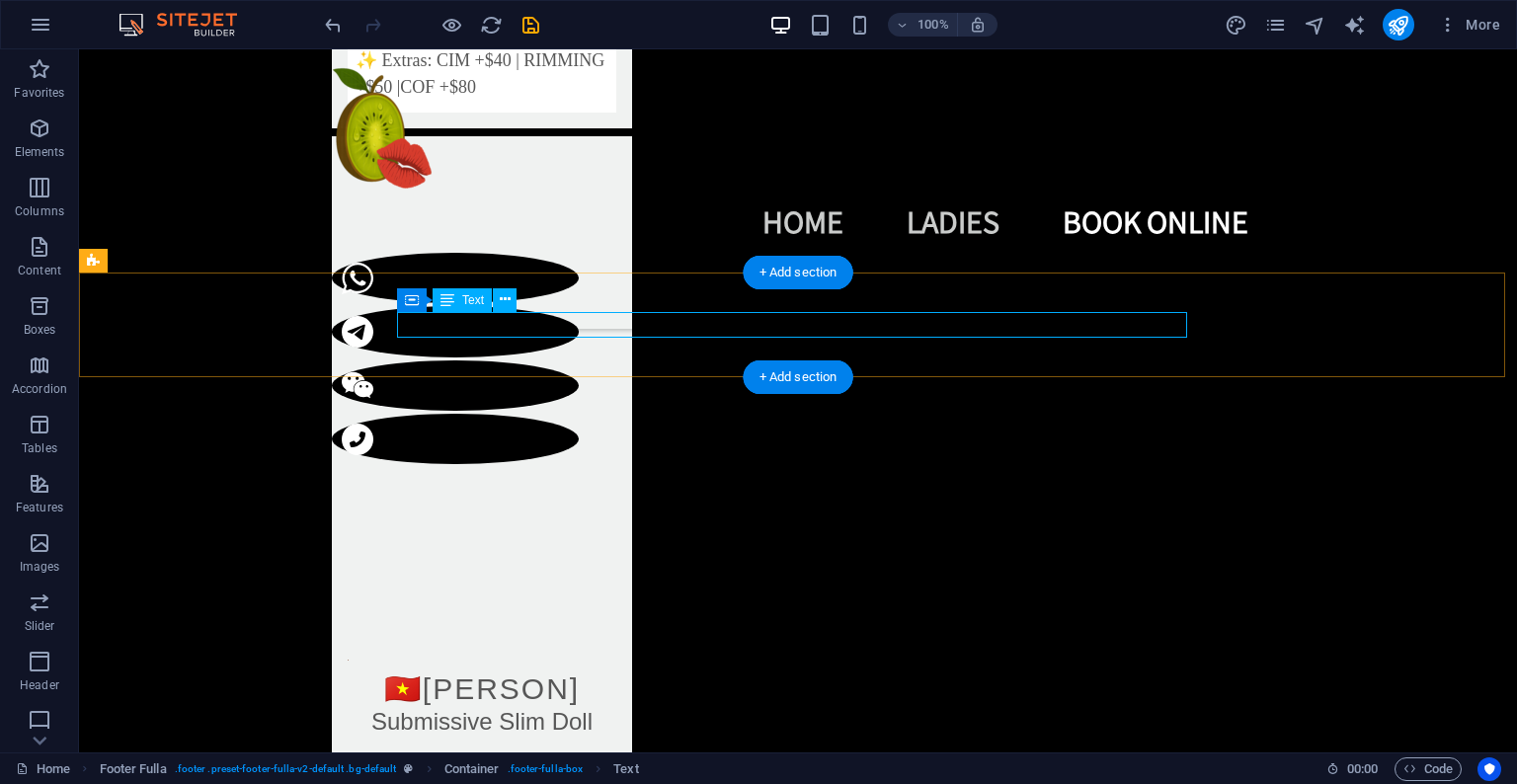 click on "©All Rights Reserved 2025" at bounding box center (719, 13697) 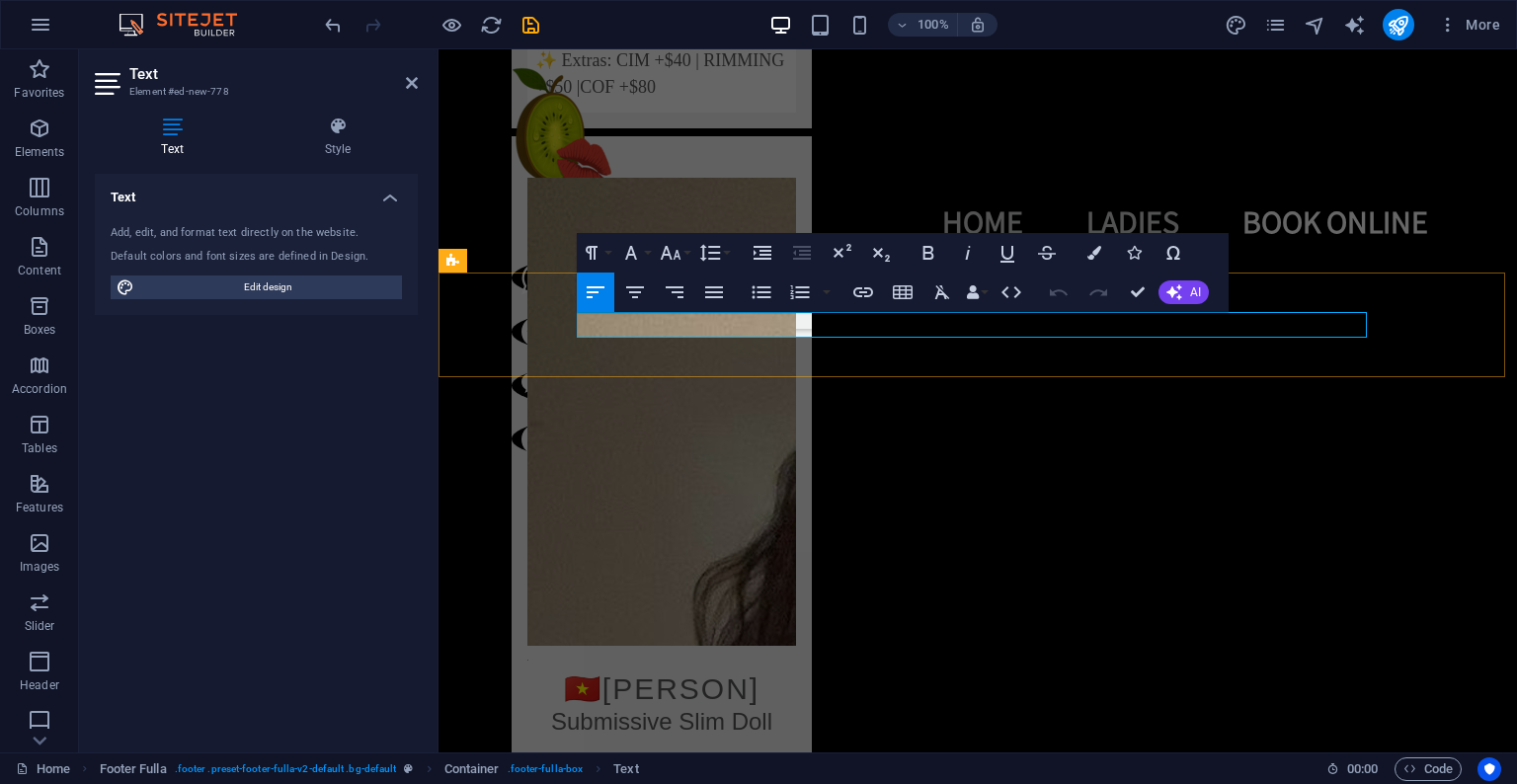 click on "©All Rights Reserved 2025" at bounding box center [599, 13697] 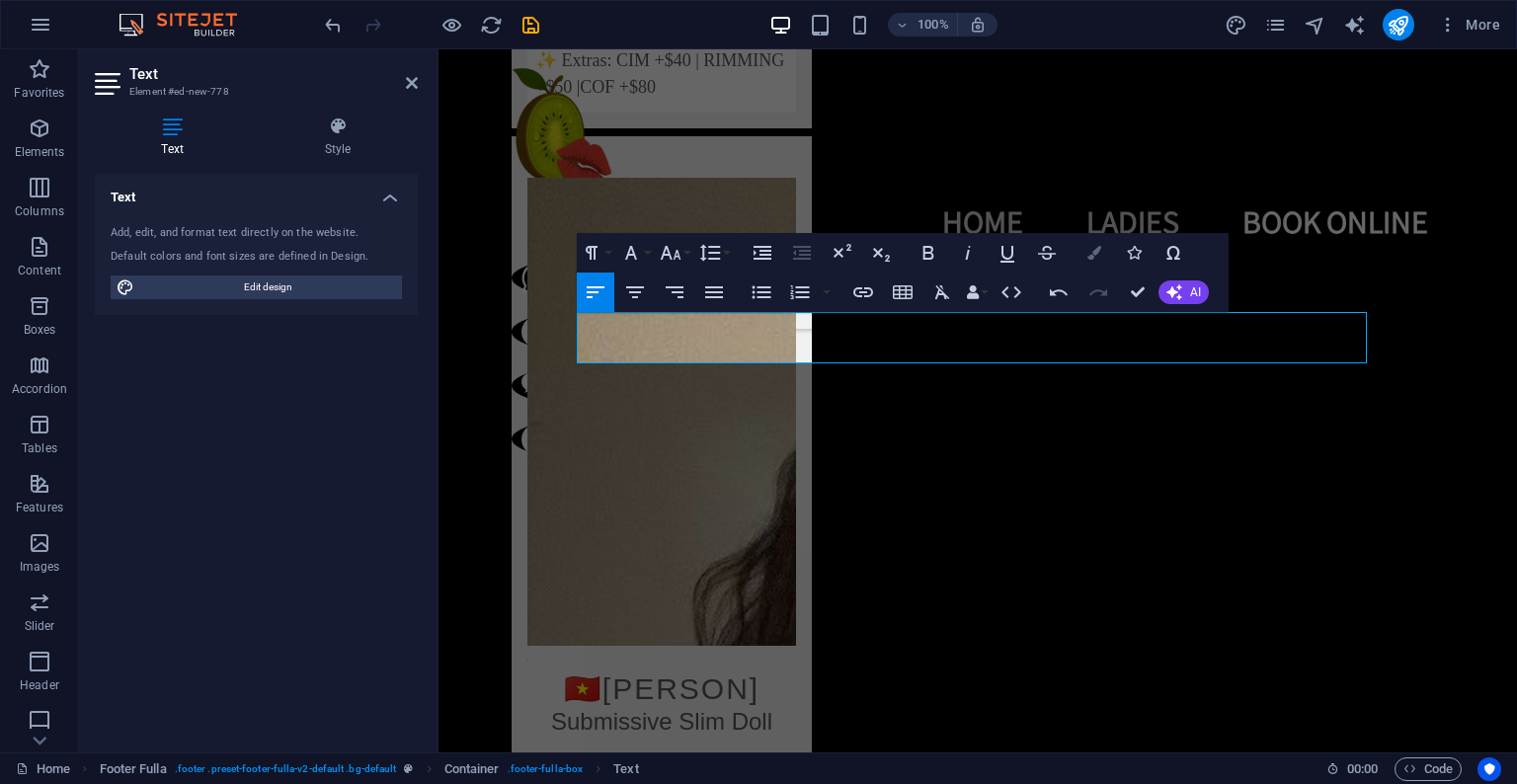 click at bounding box center [1094, 253] 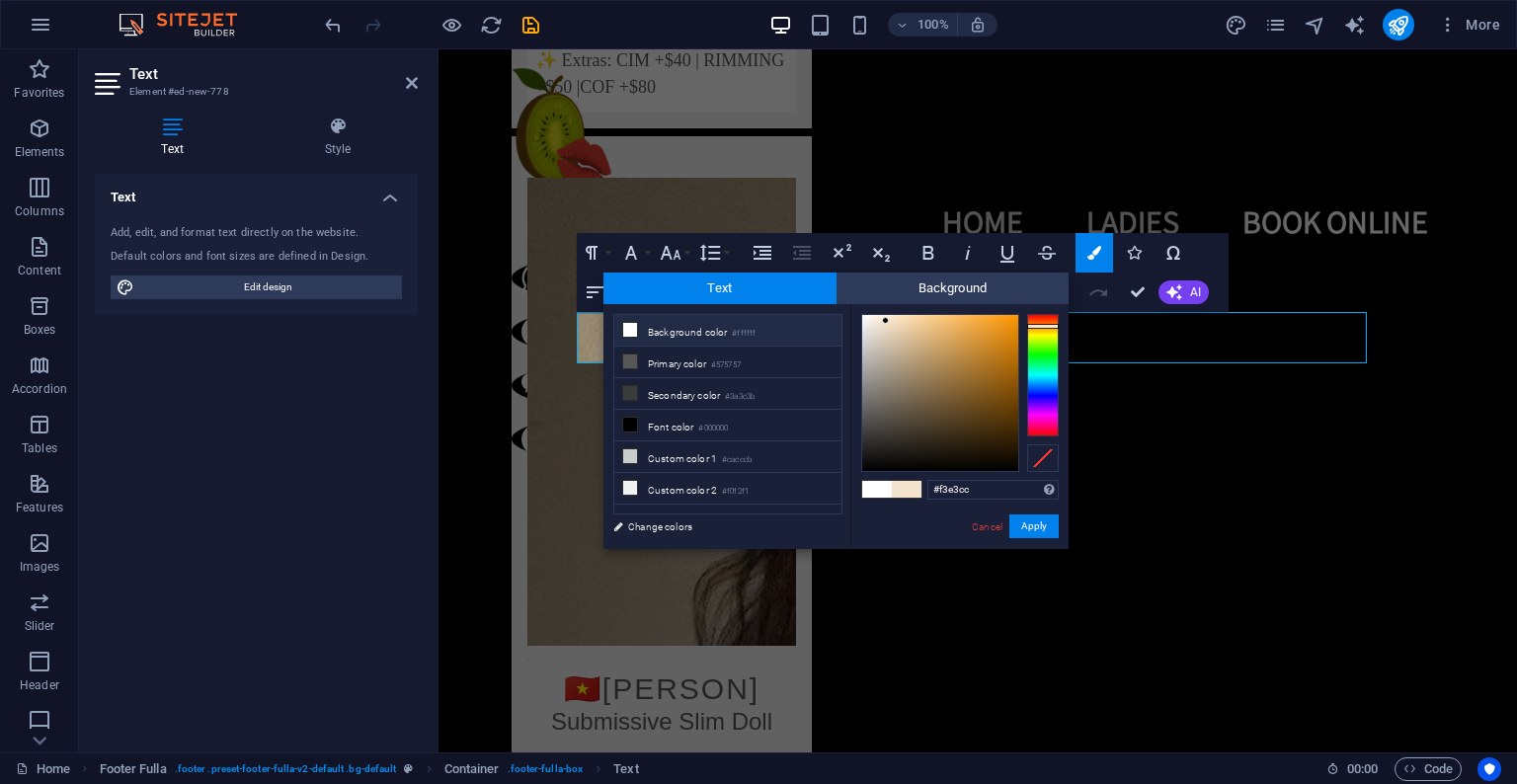 click at bounding box center (630, 330) 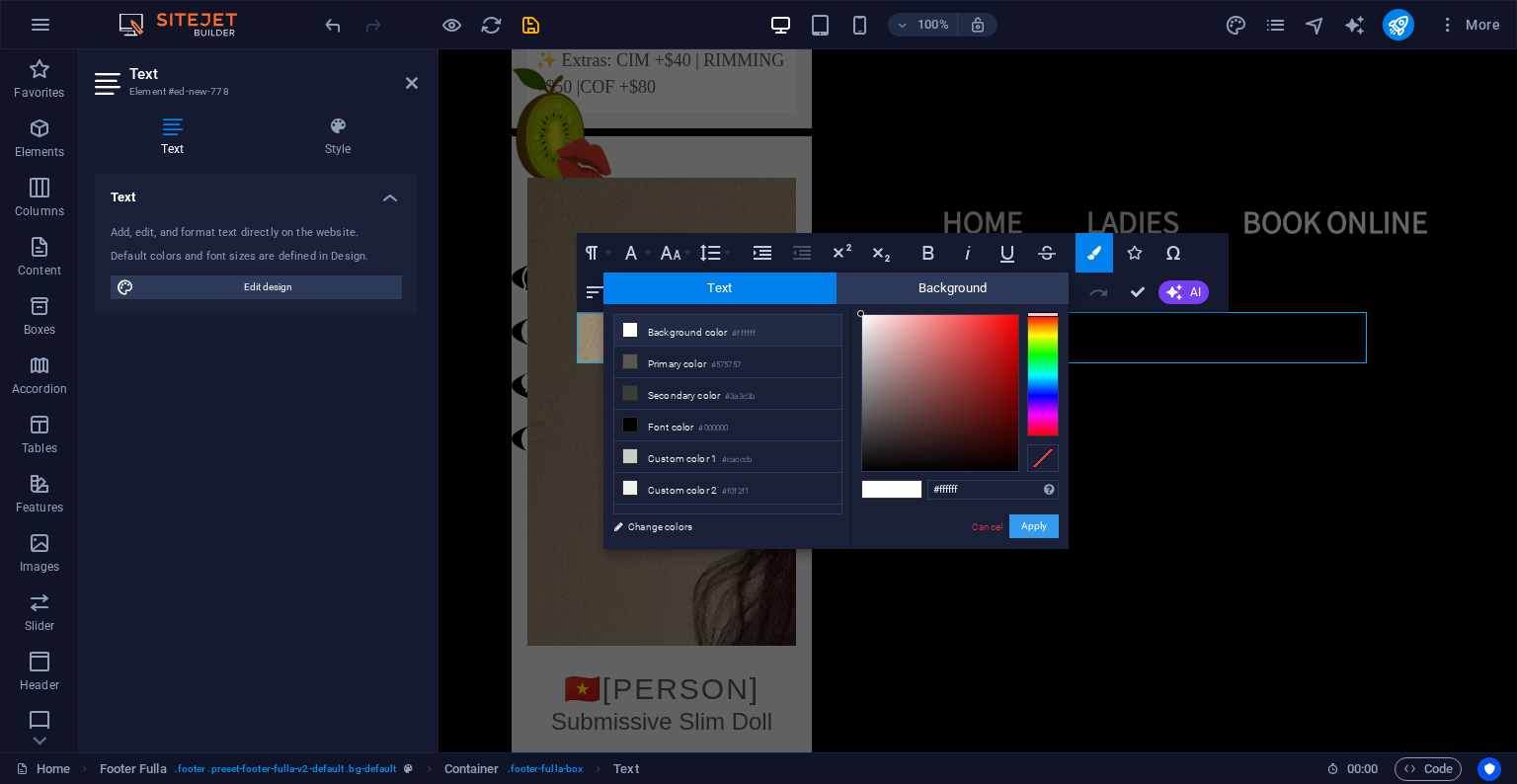 click on "Apply" at bounding box center [1034, 526] 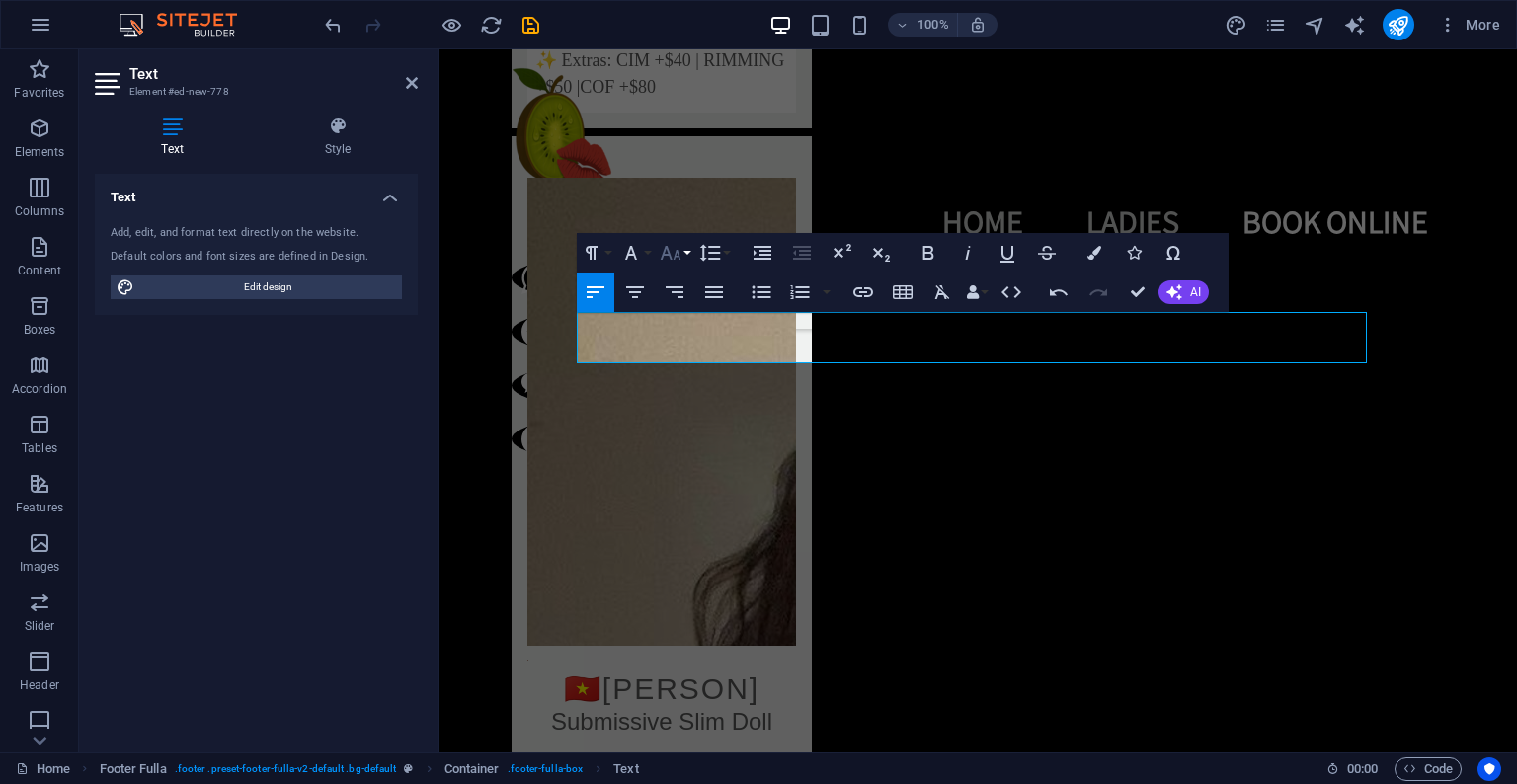 click 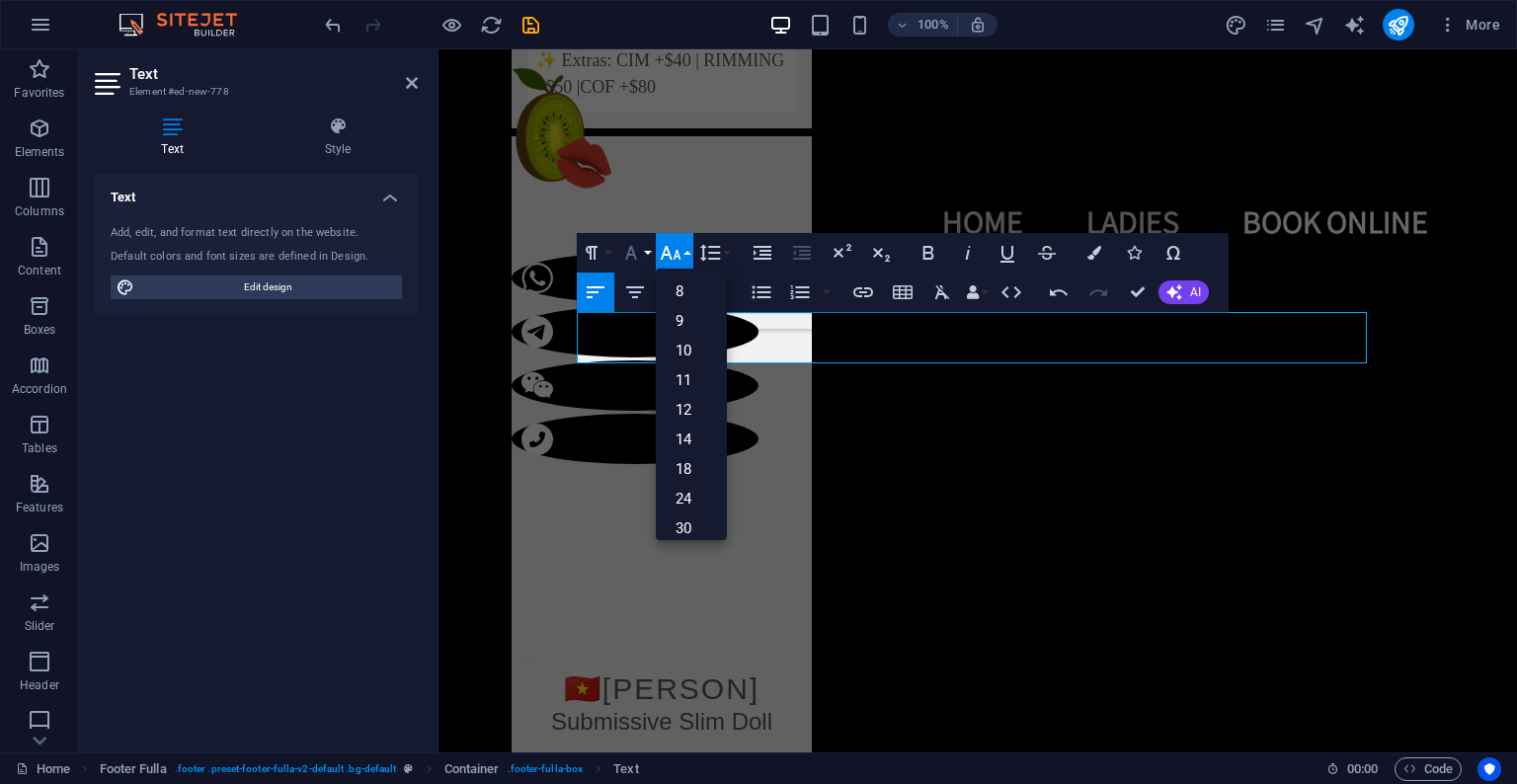 click 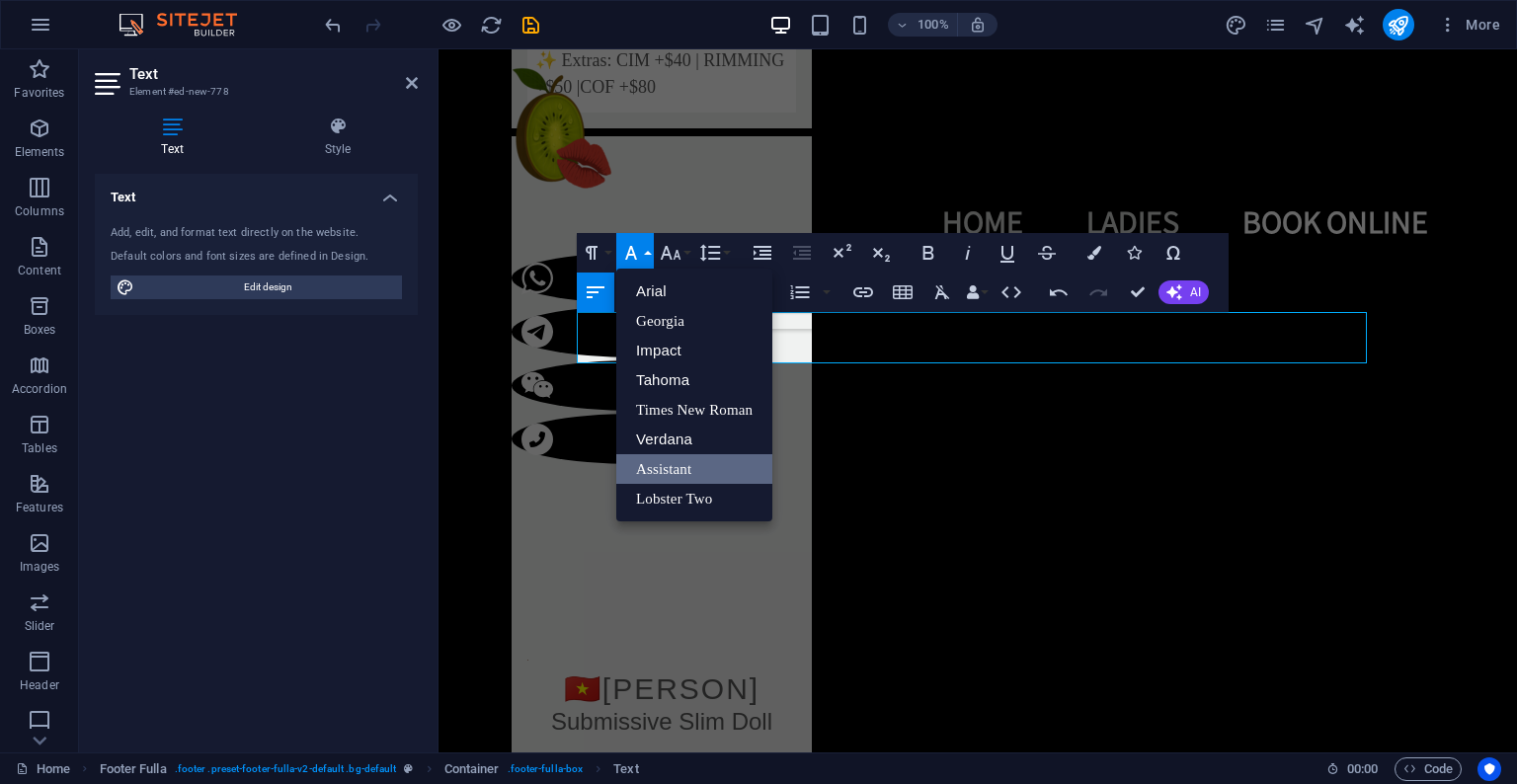scroll, scrollTop: 0, scrollLeft: 0, axis: both 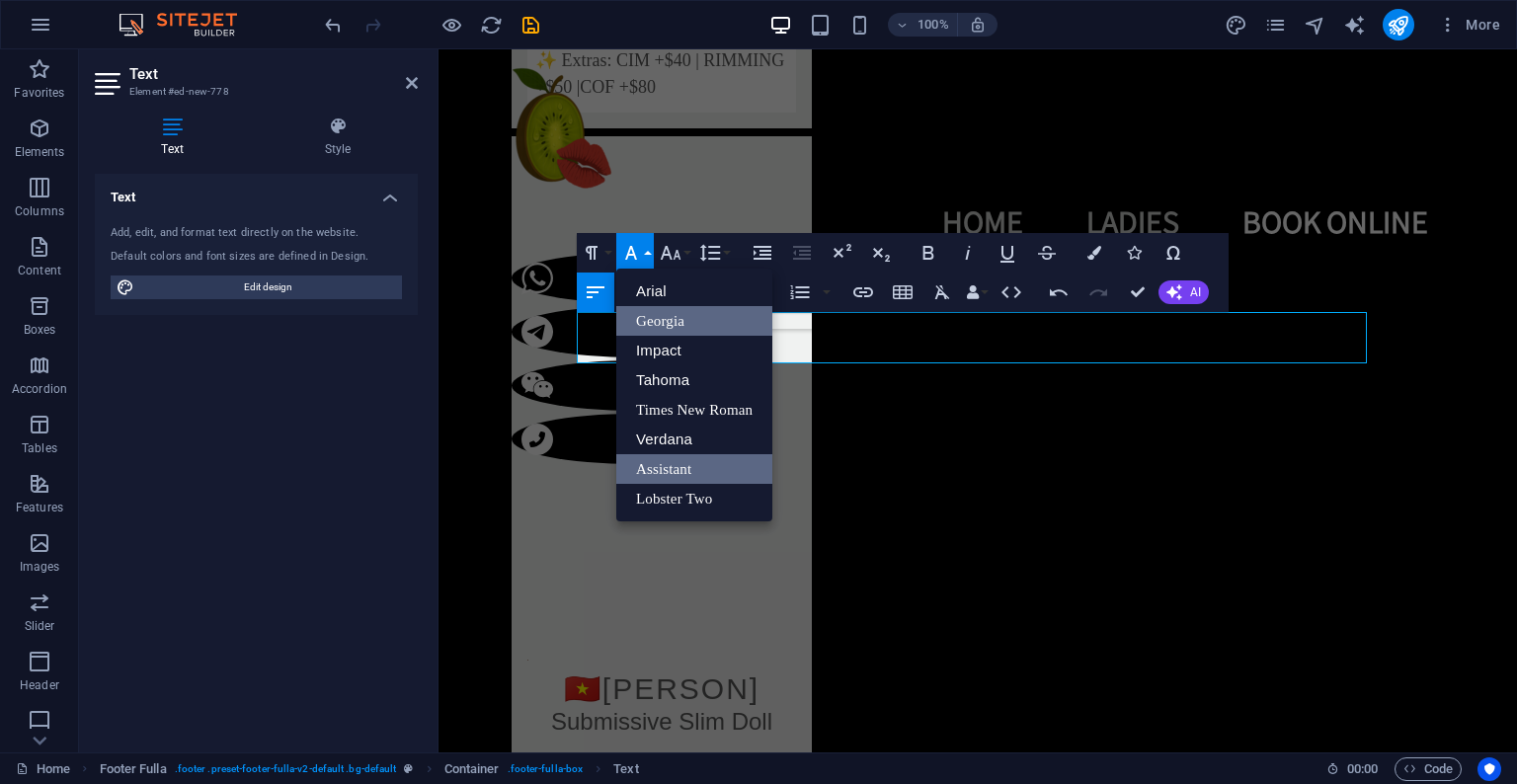 click on "Georgia" at bounding box center [694, 321] 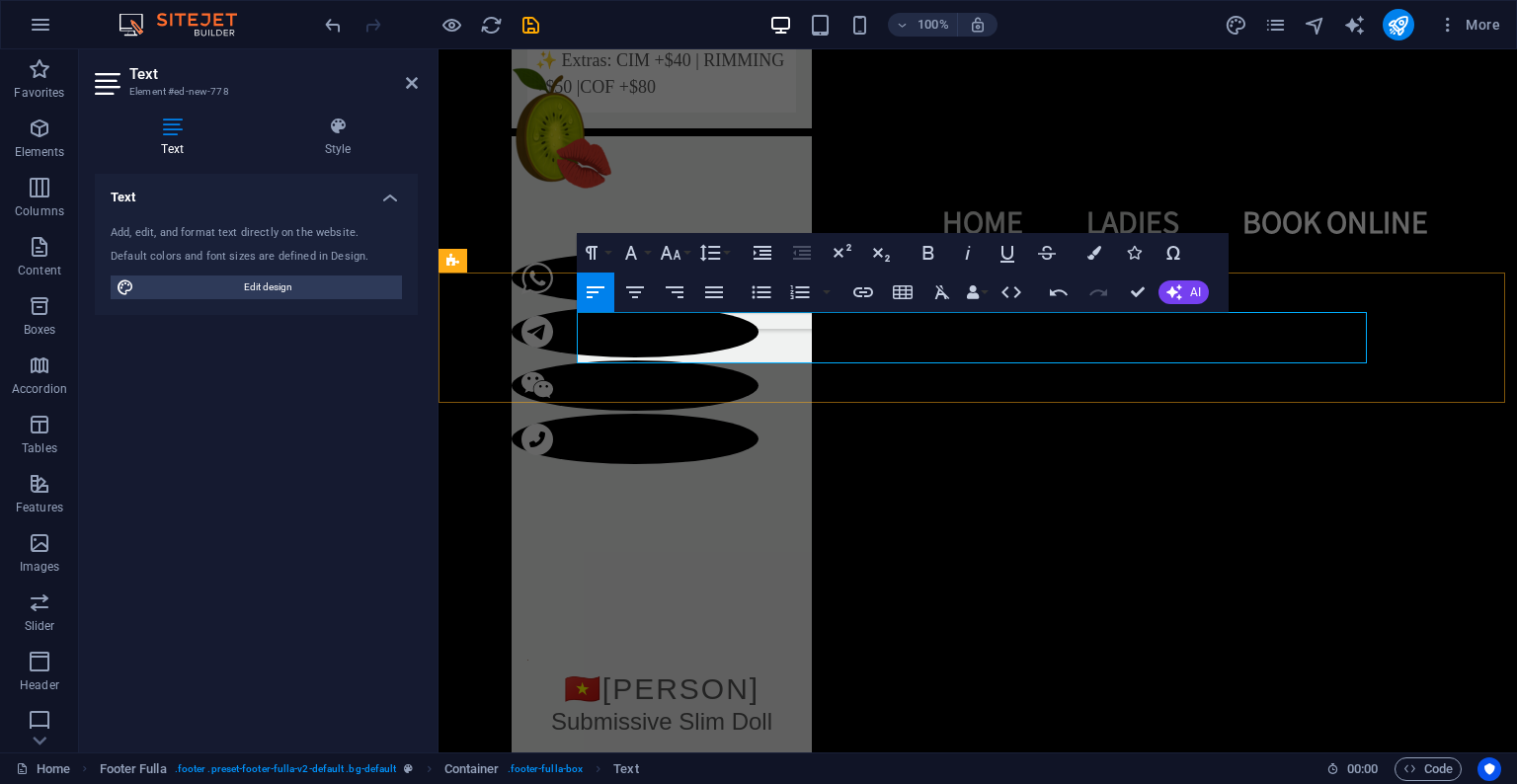click on "SEXY FRIENDS TORONTO - ELITE ESCORT AGENCY" at bounding box center [692, 13697] 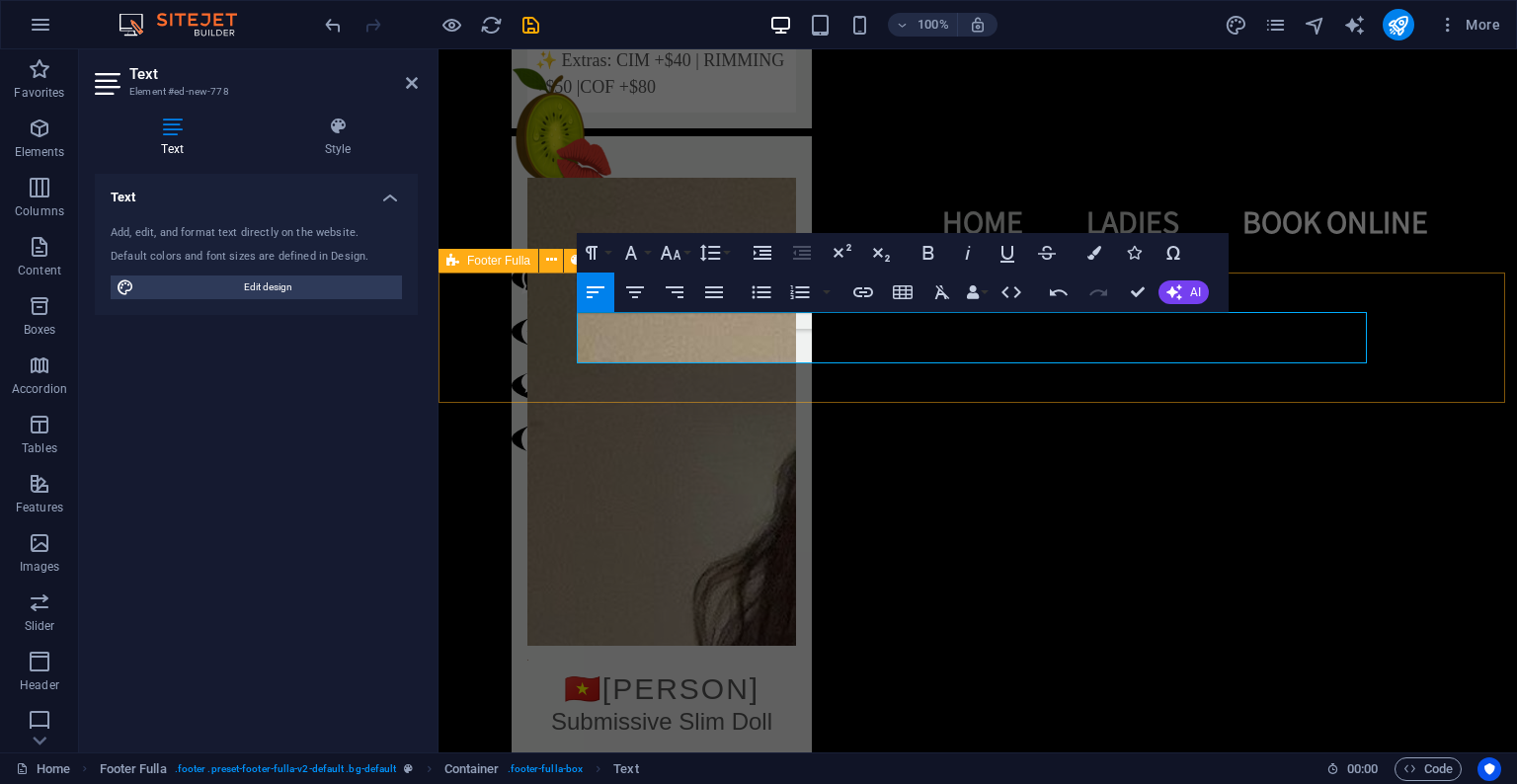 drag, startPoint x: 686, startPoint y: 325, endPoint x: 569, endPoint y: 323, distance: 117.01709 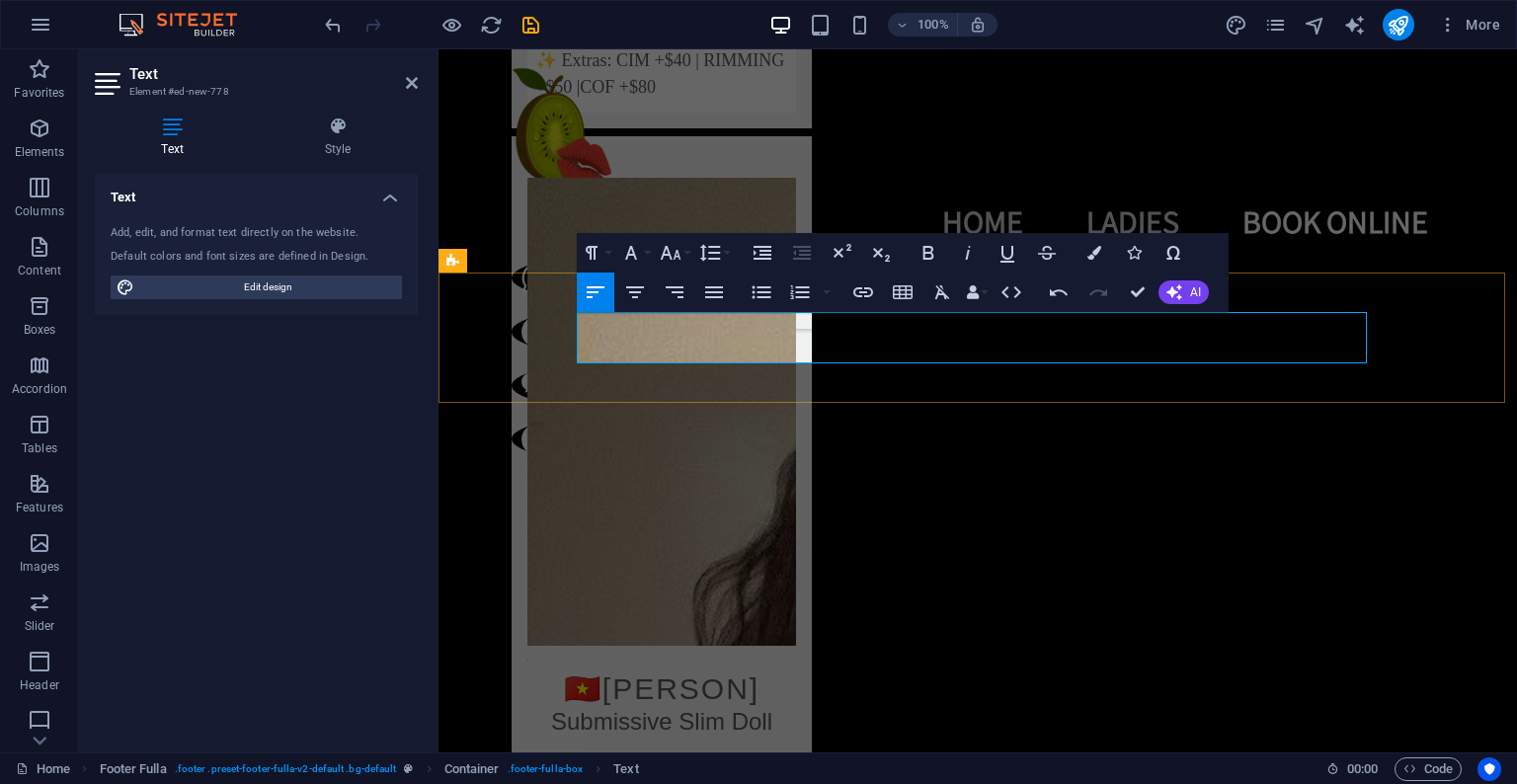 click on "©All Rights Reserved 2025" at bounding box center [899, 13723] 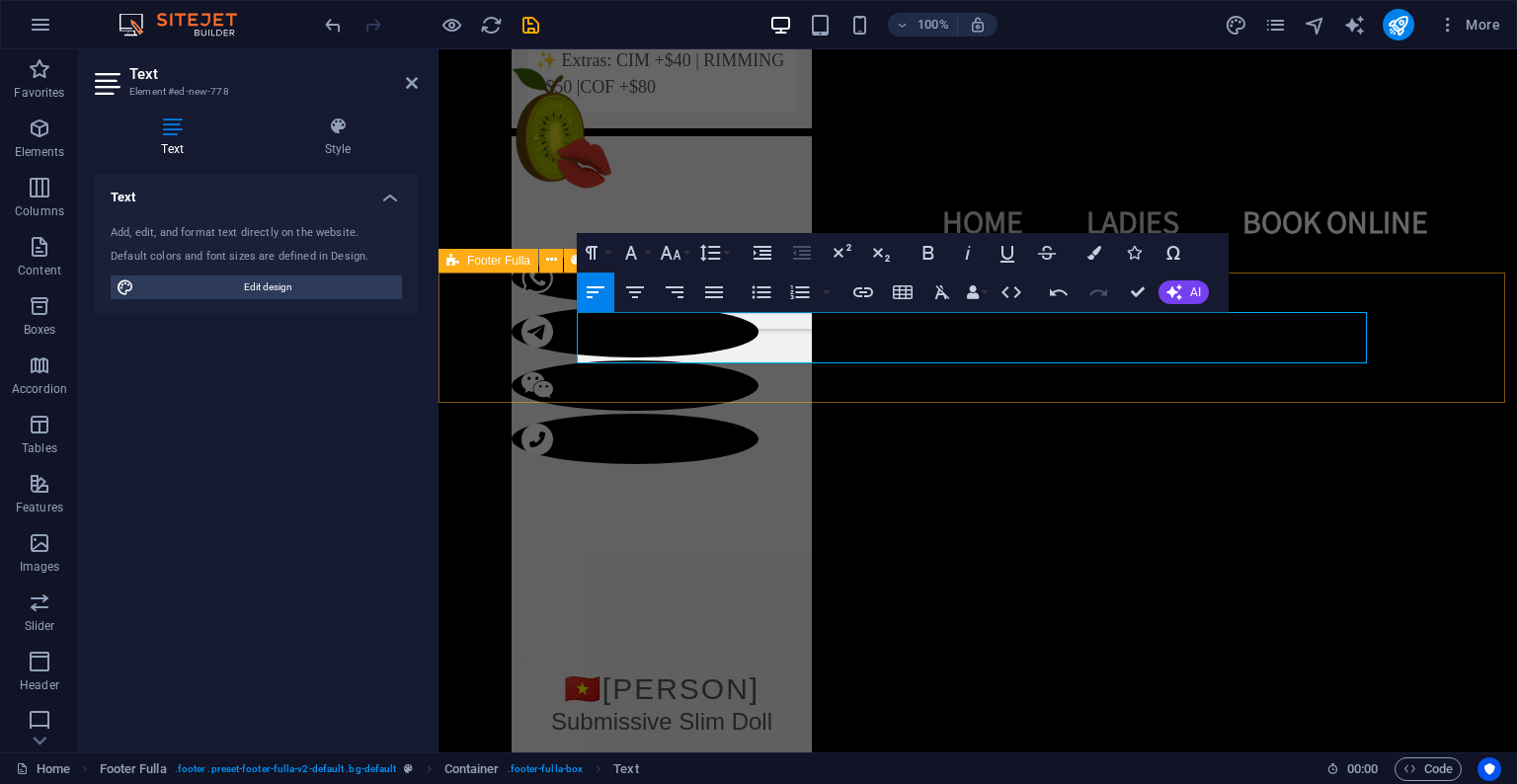 drag, startPoint x: 787, startPoint y: 353, endPoint x: 528, endPoint y: 302, distance: 263.97348 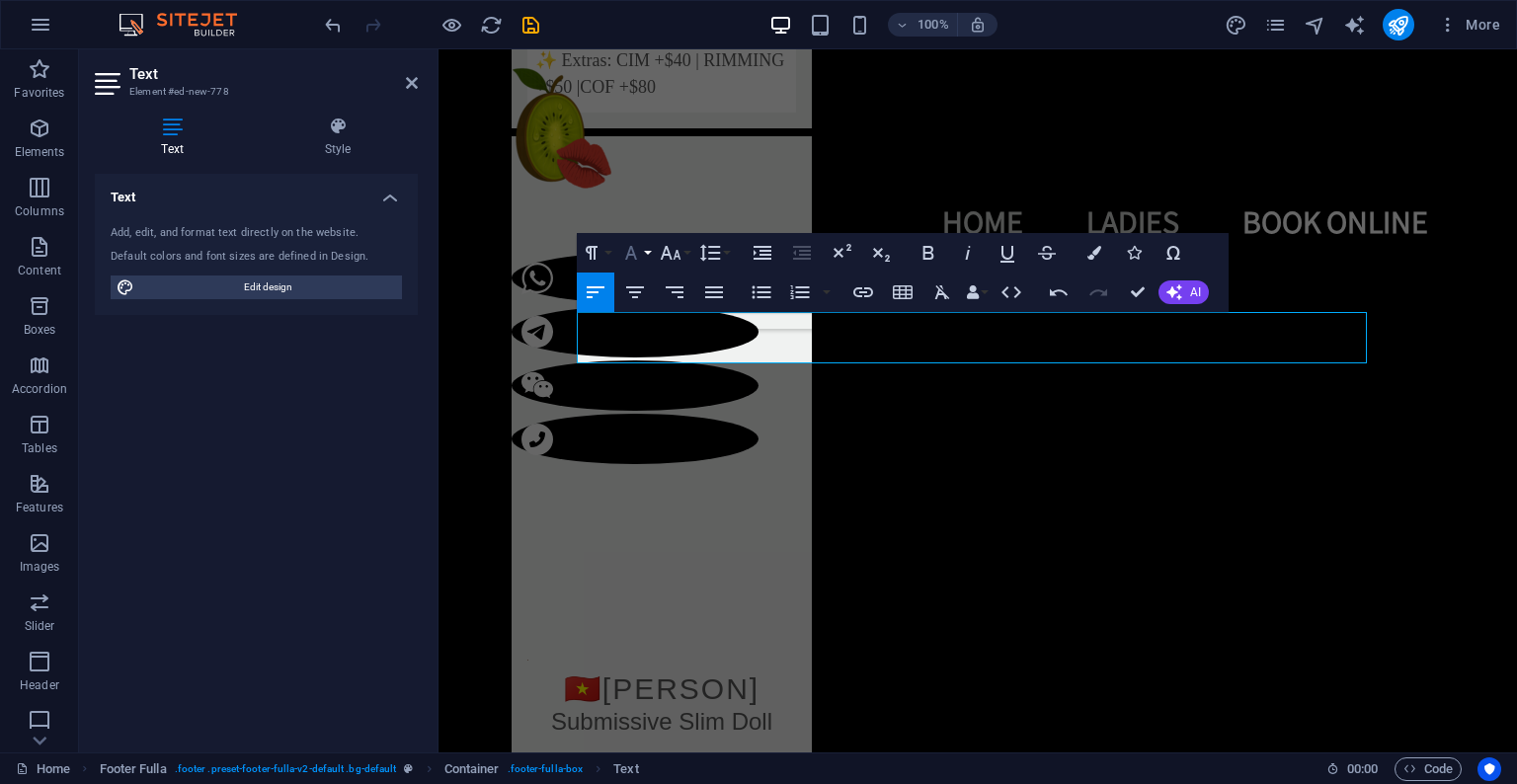 click on "Font Family" at bounding box center (635, 253) 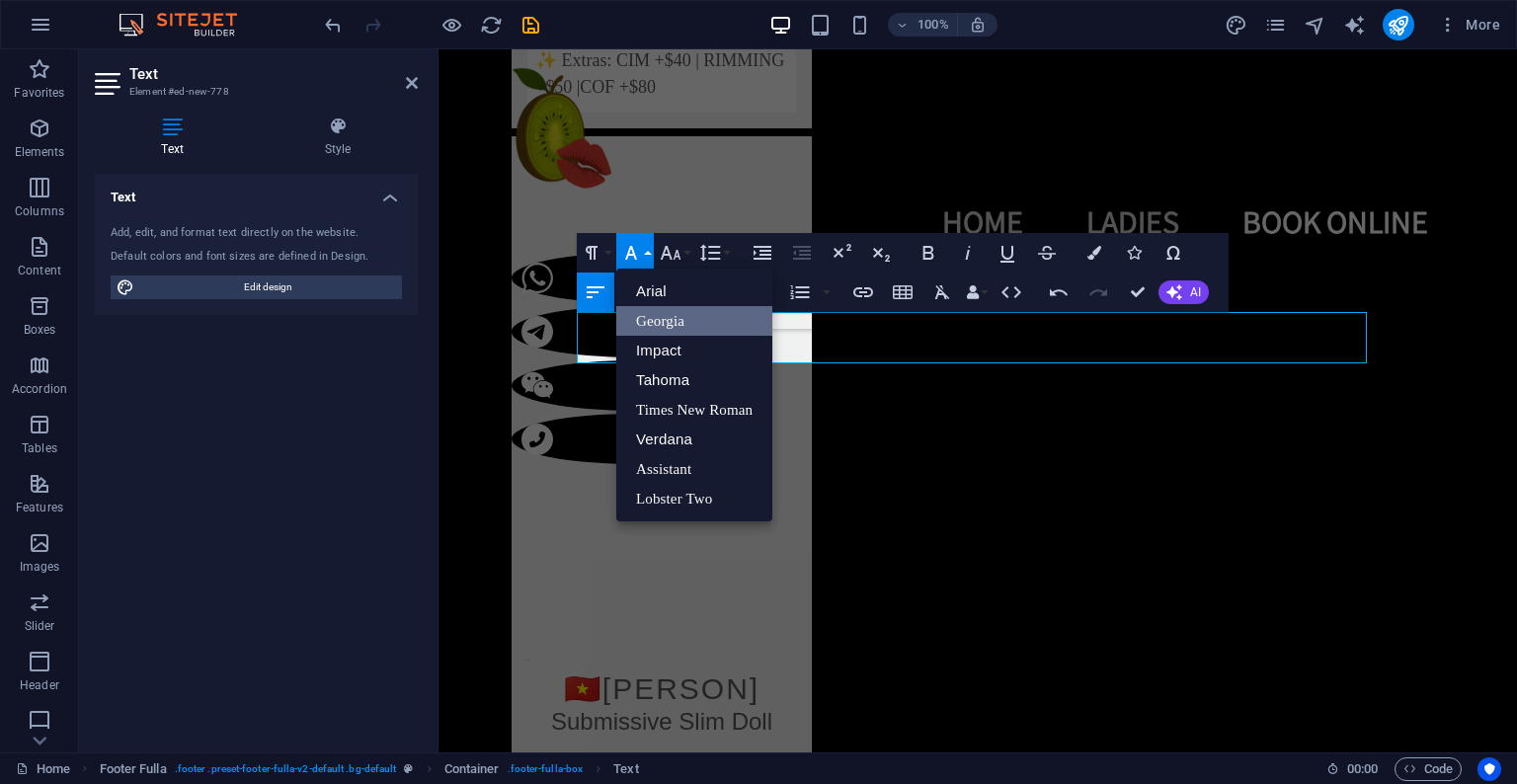 scroll, scrollTop: 0, scrollLeft: 0, axis: both 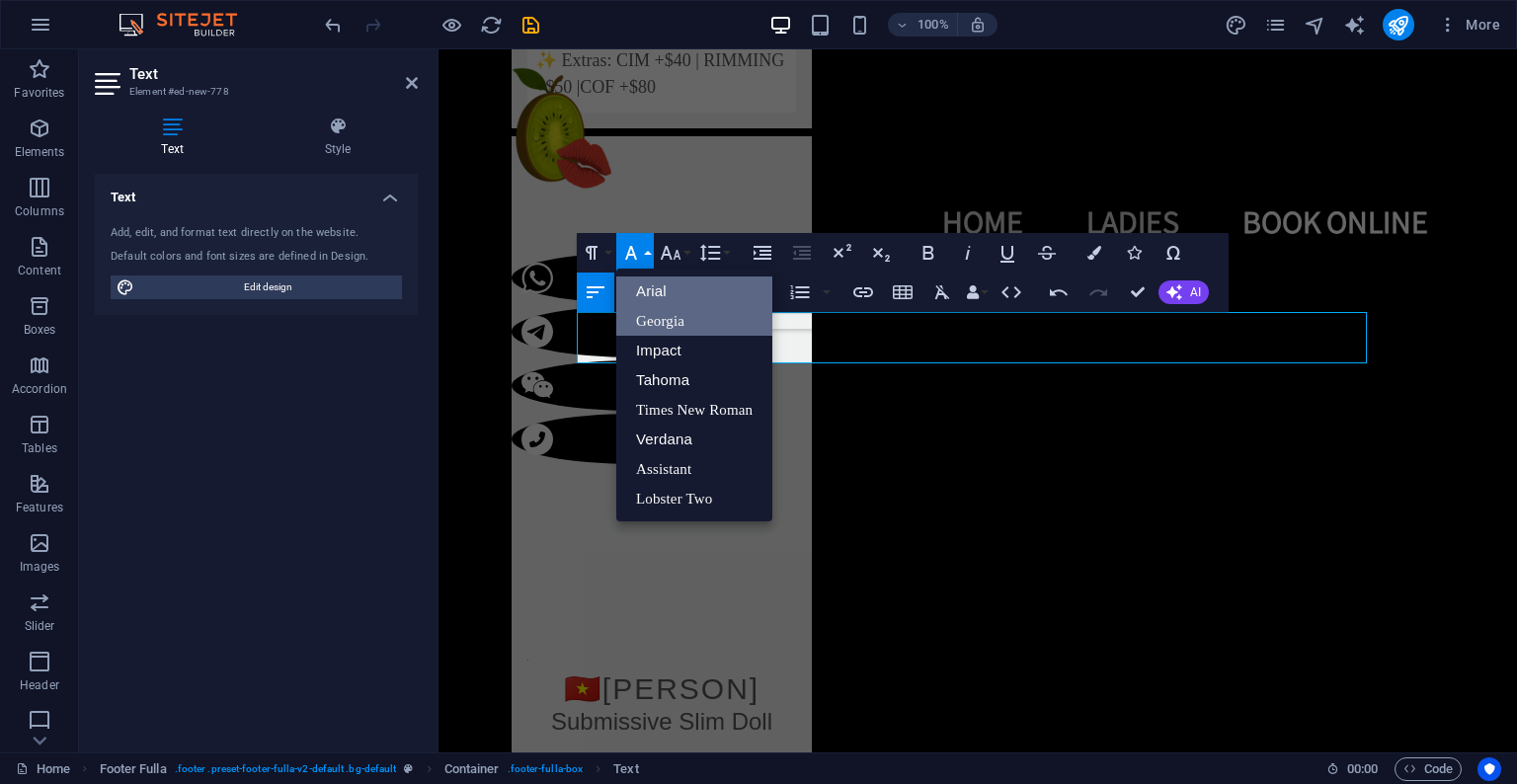 click on "Arial" at bounding box center [694, 291] 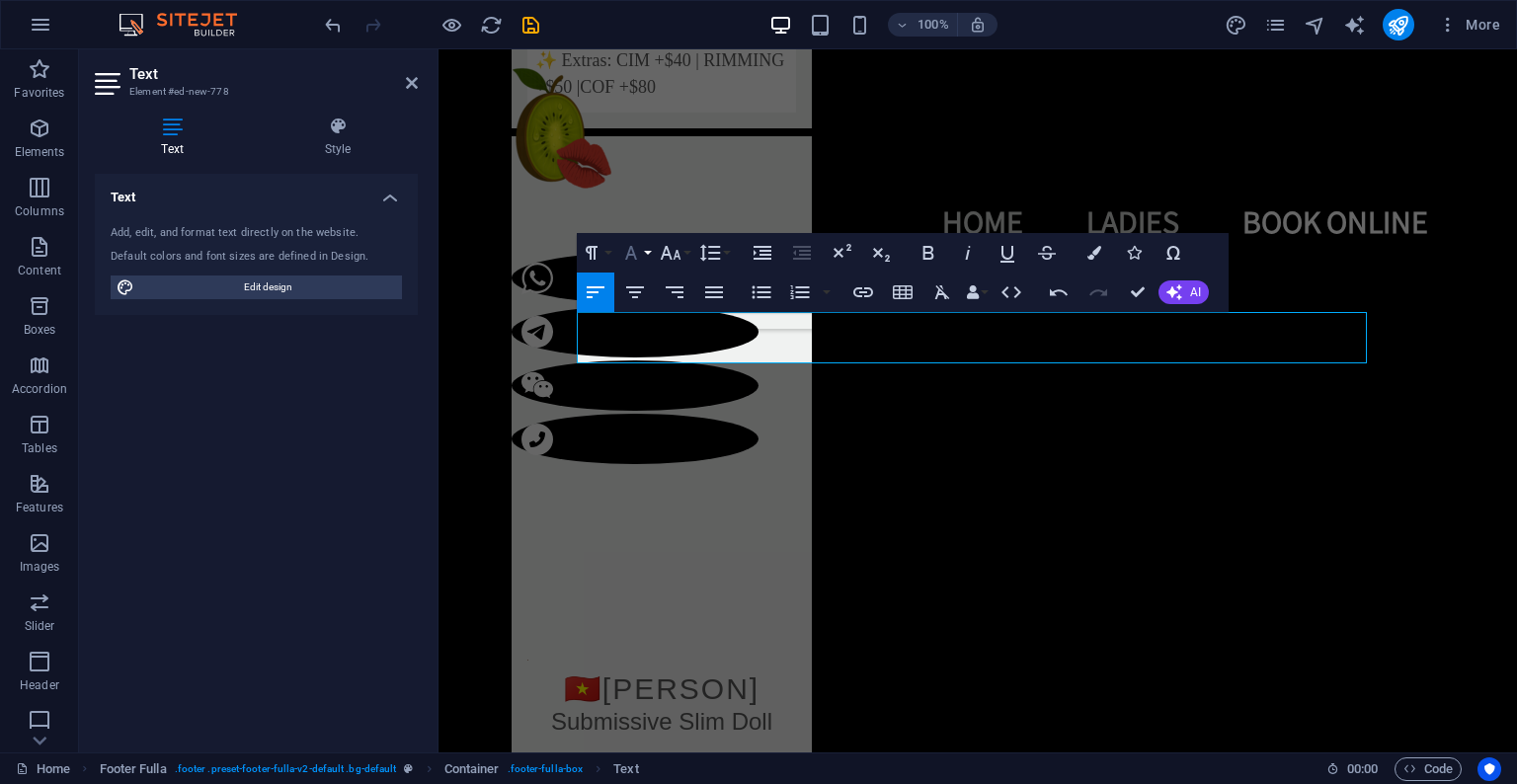 click on "Font Family" at bounding box center [635, 253] 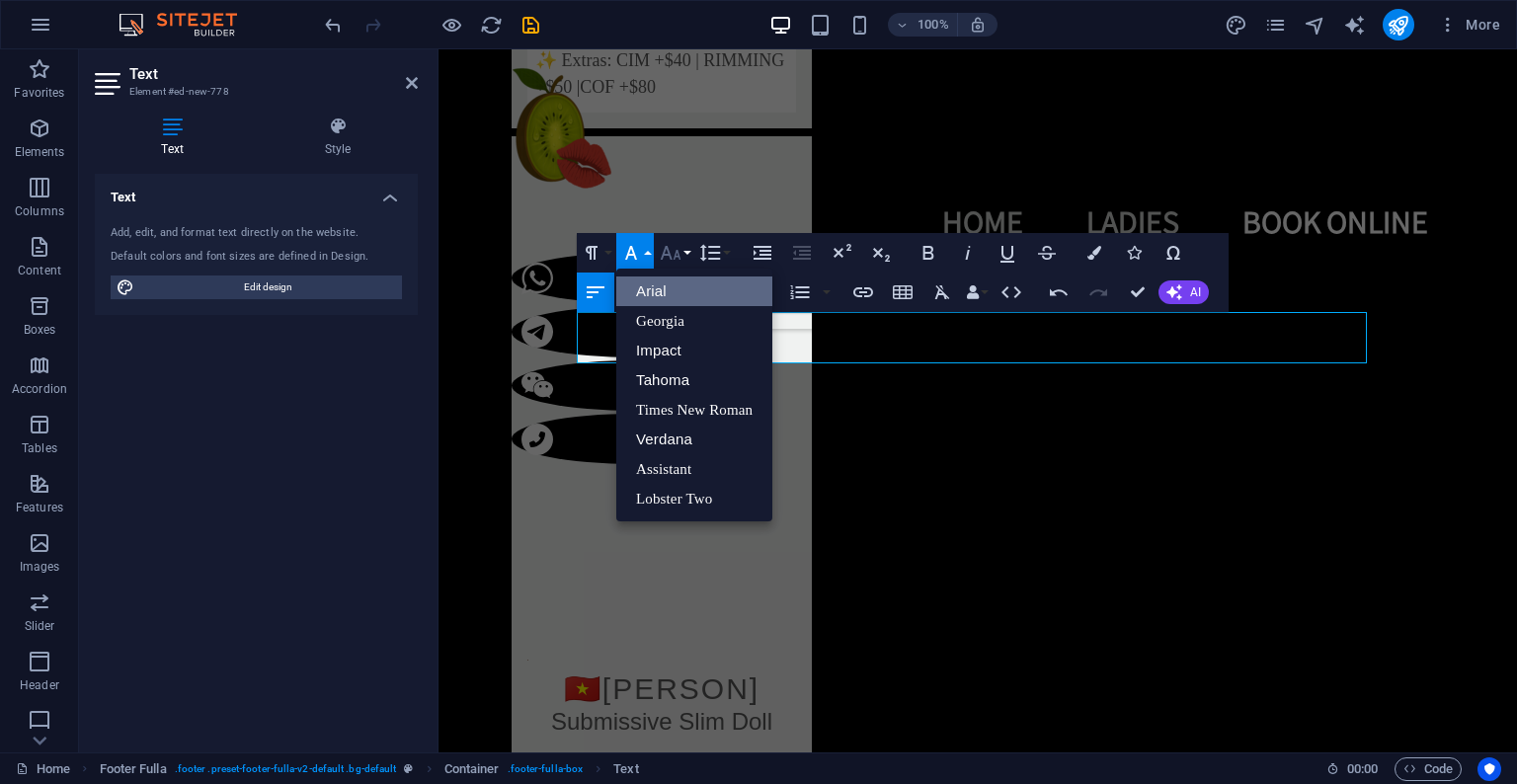 scroll, scrollTop: 0, scrollLeft: 0, axis: both 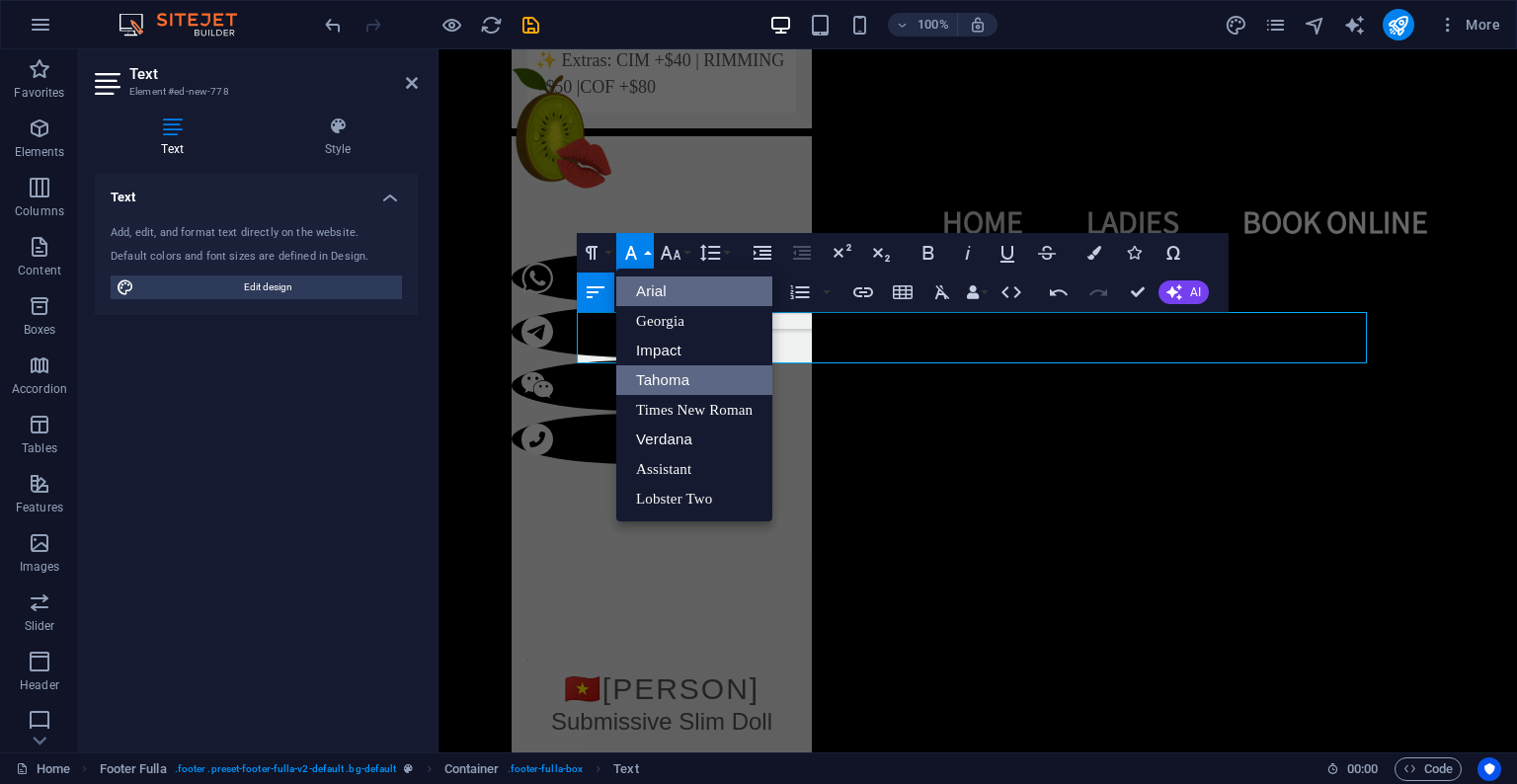 click on "Tahoma" at bounding box center [694, 380] 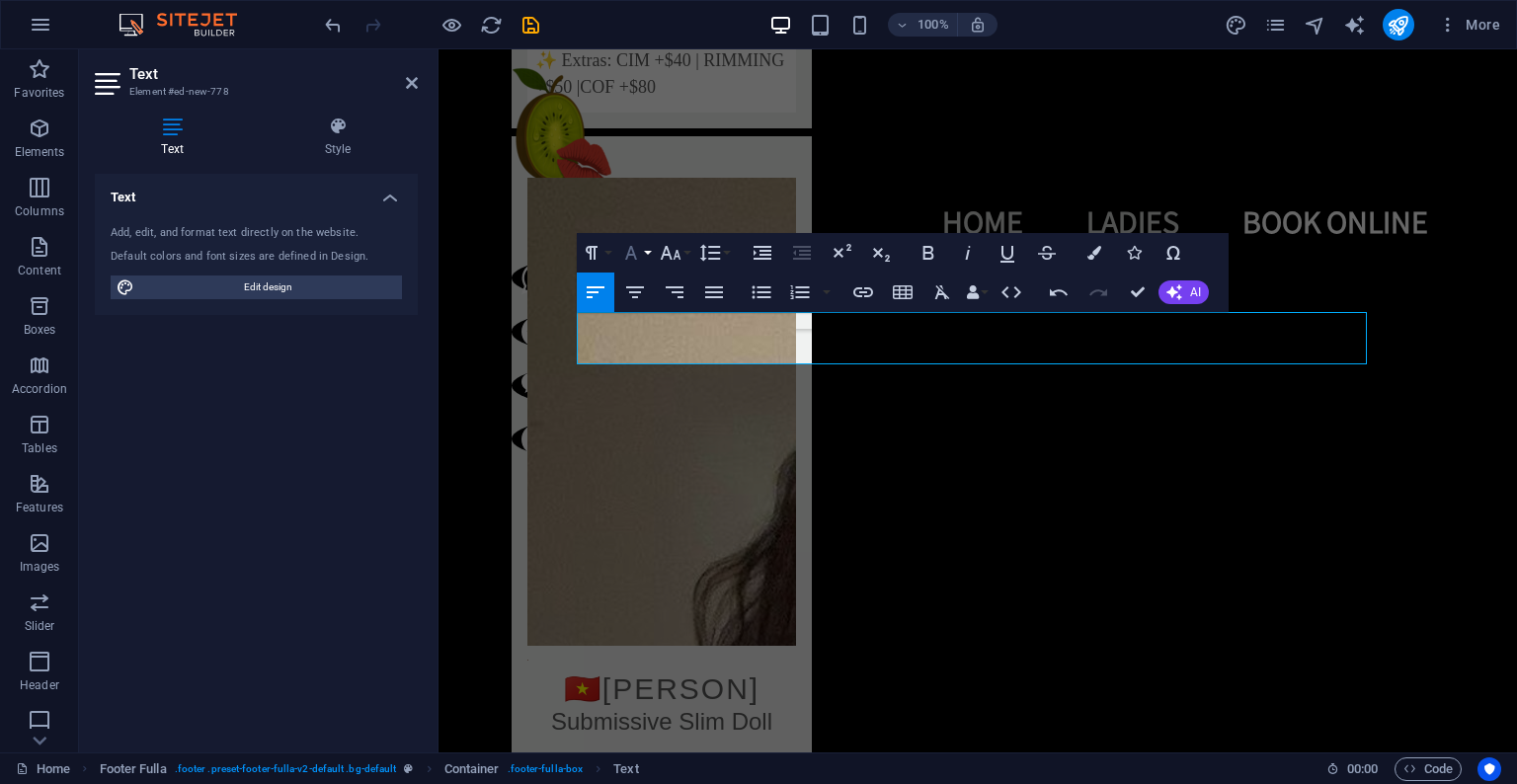 click 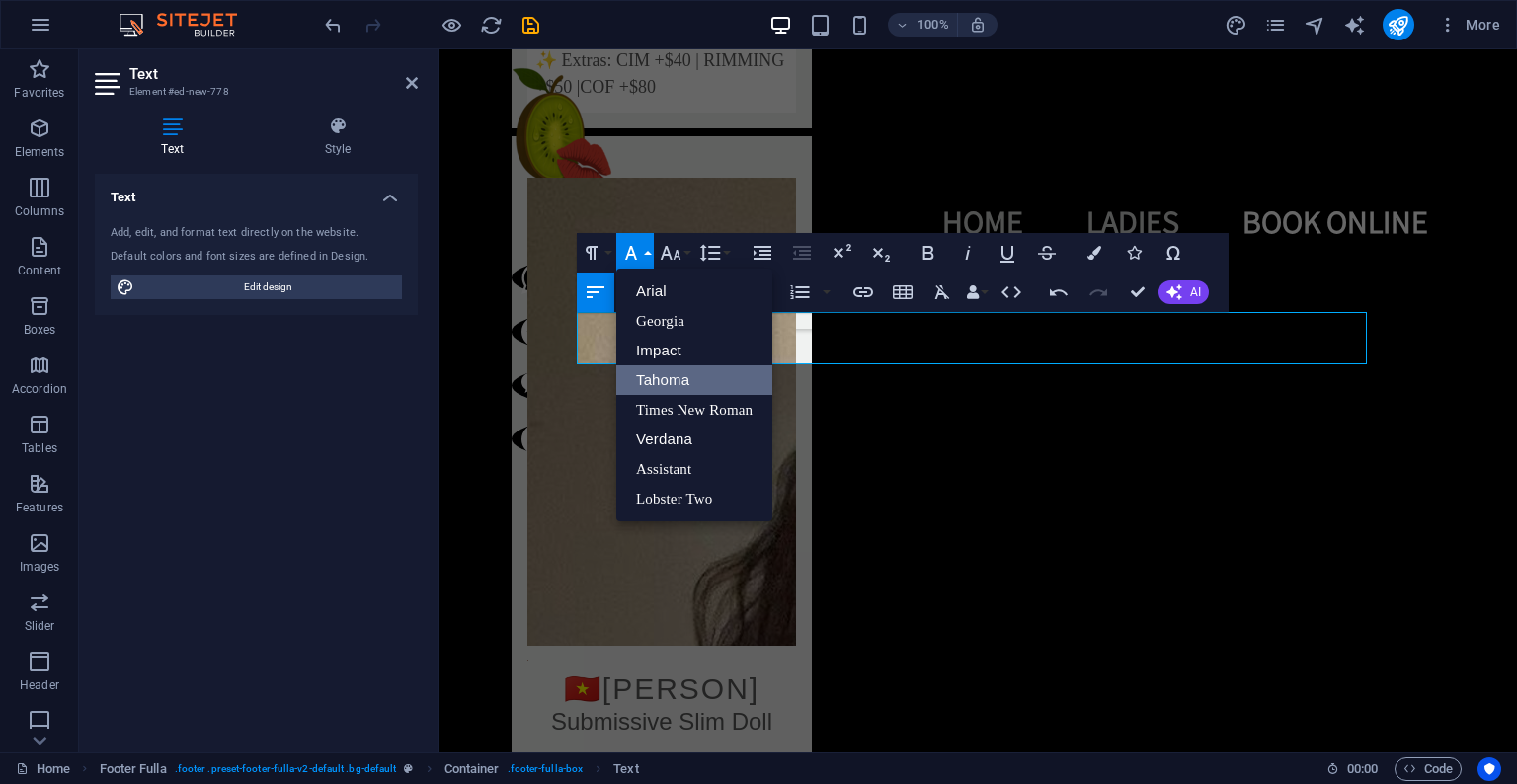 scroll, scrollTop: 0, scrollLeft: 0, axis: both 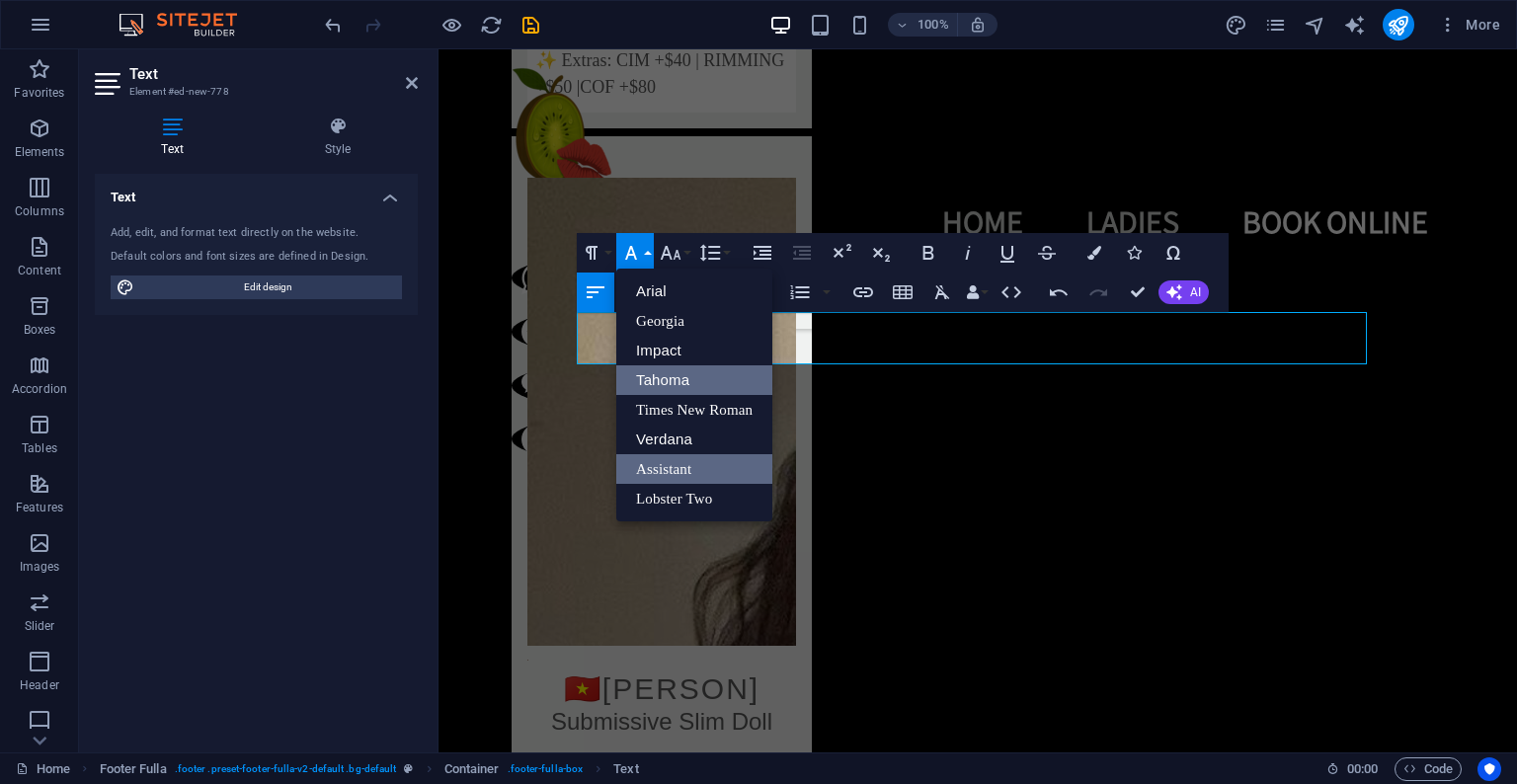 click on "Assistant" at bounding box center [694, 469] 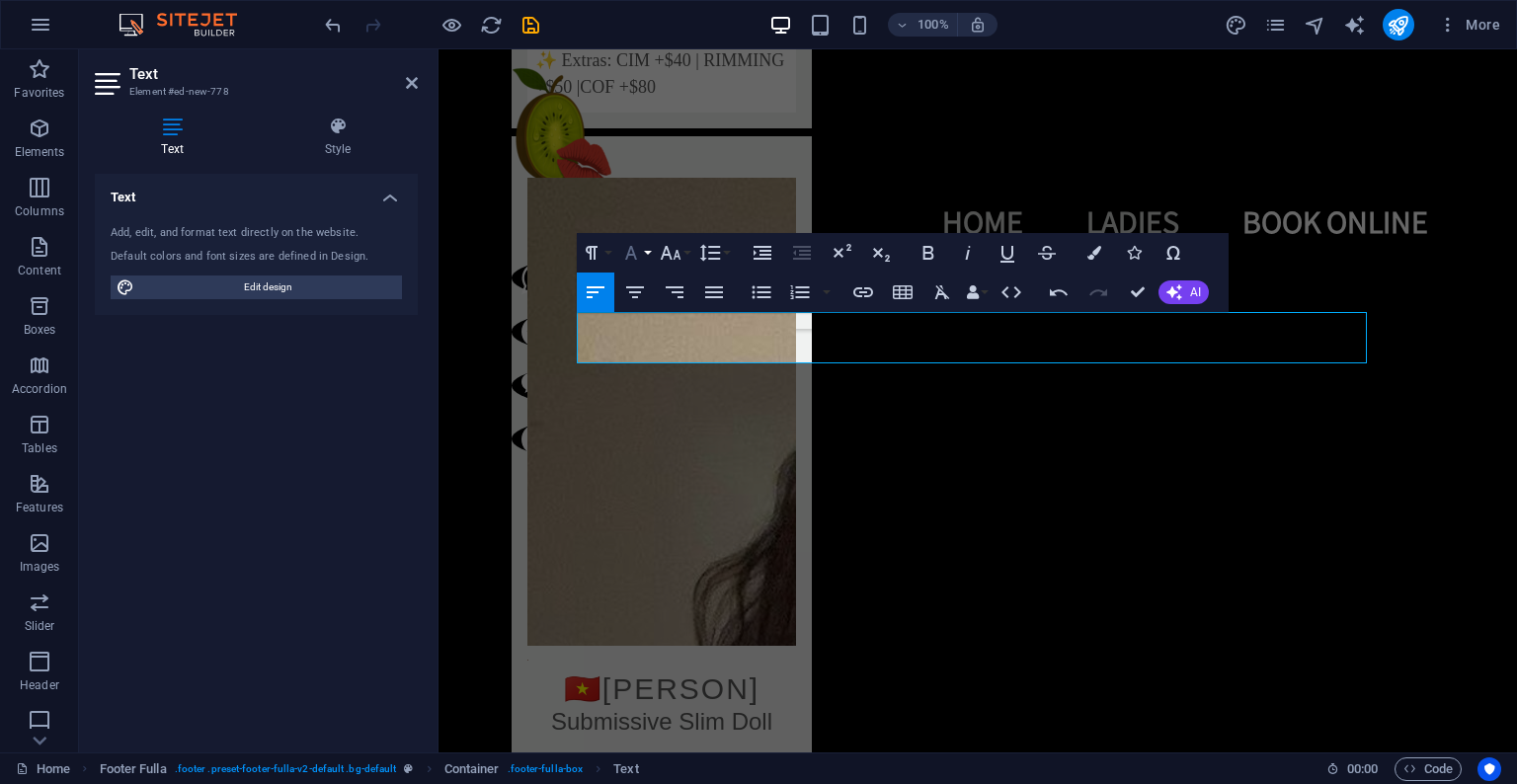 click 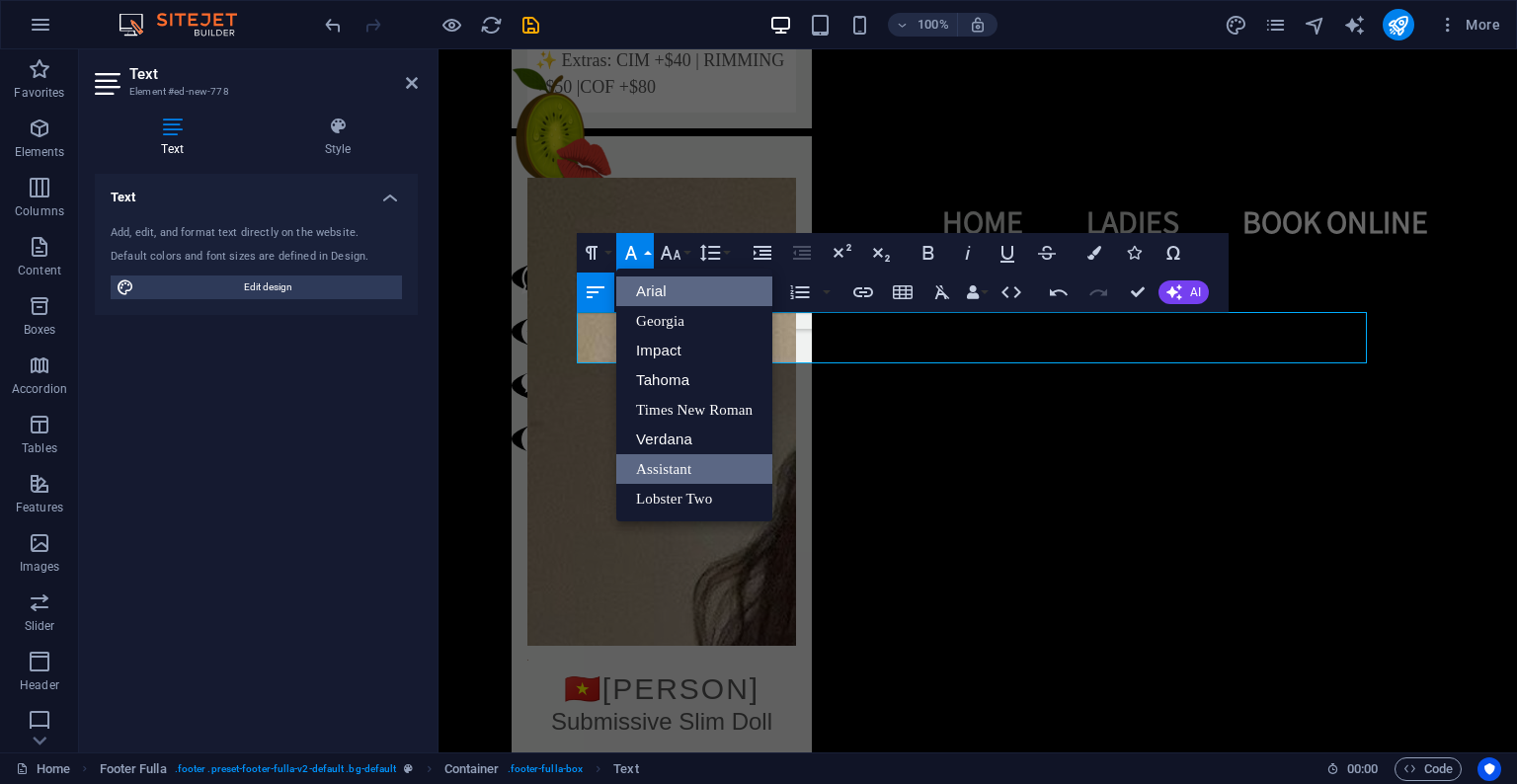 scroll, scrollTop: 0, scrollLeft: 0, axis: both 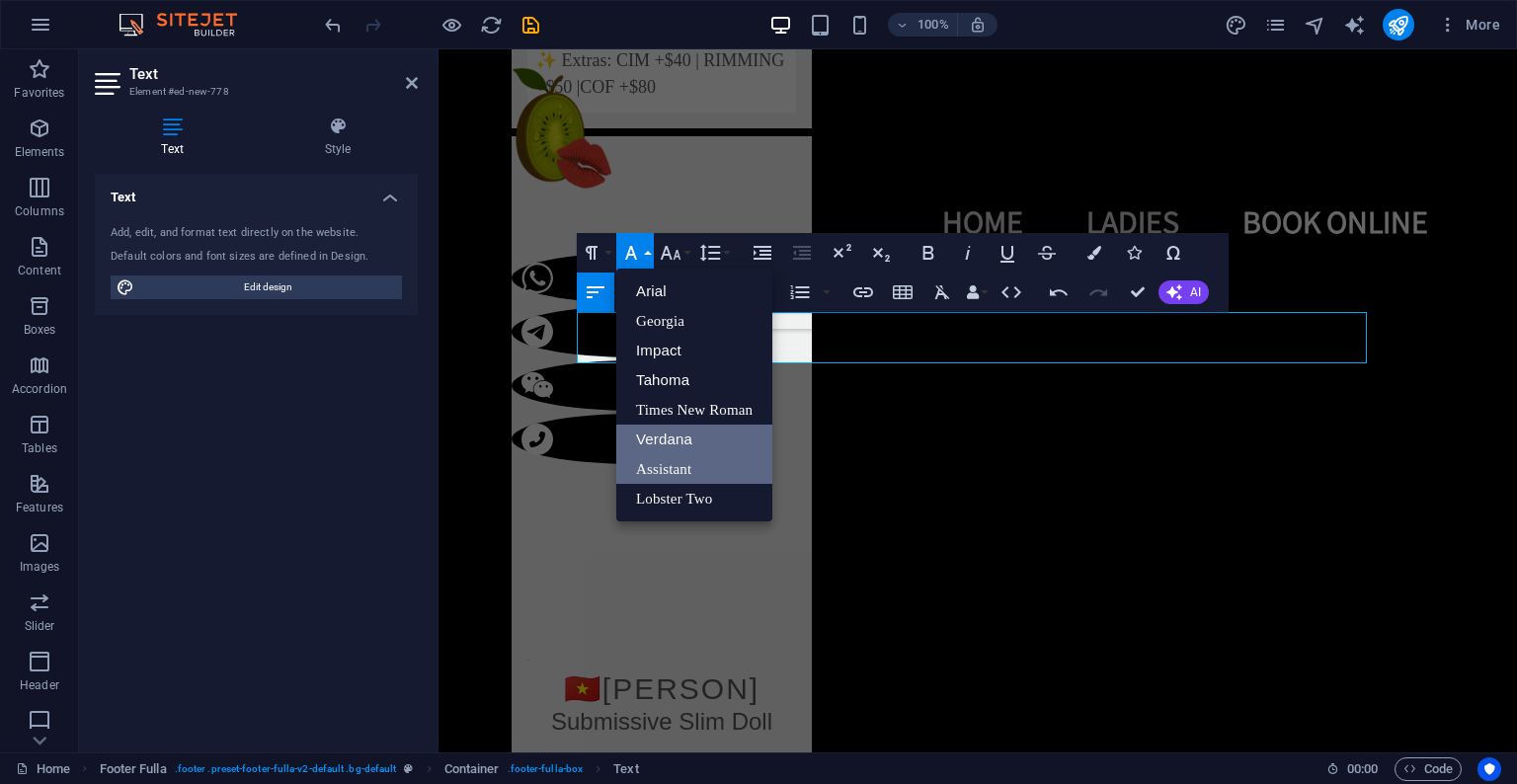 drag, startPoint x: 686, startPoint y: 437, endPoint x: 248, endPoint y: 387, distance: 440.84464 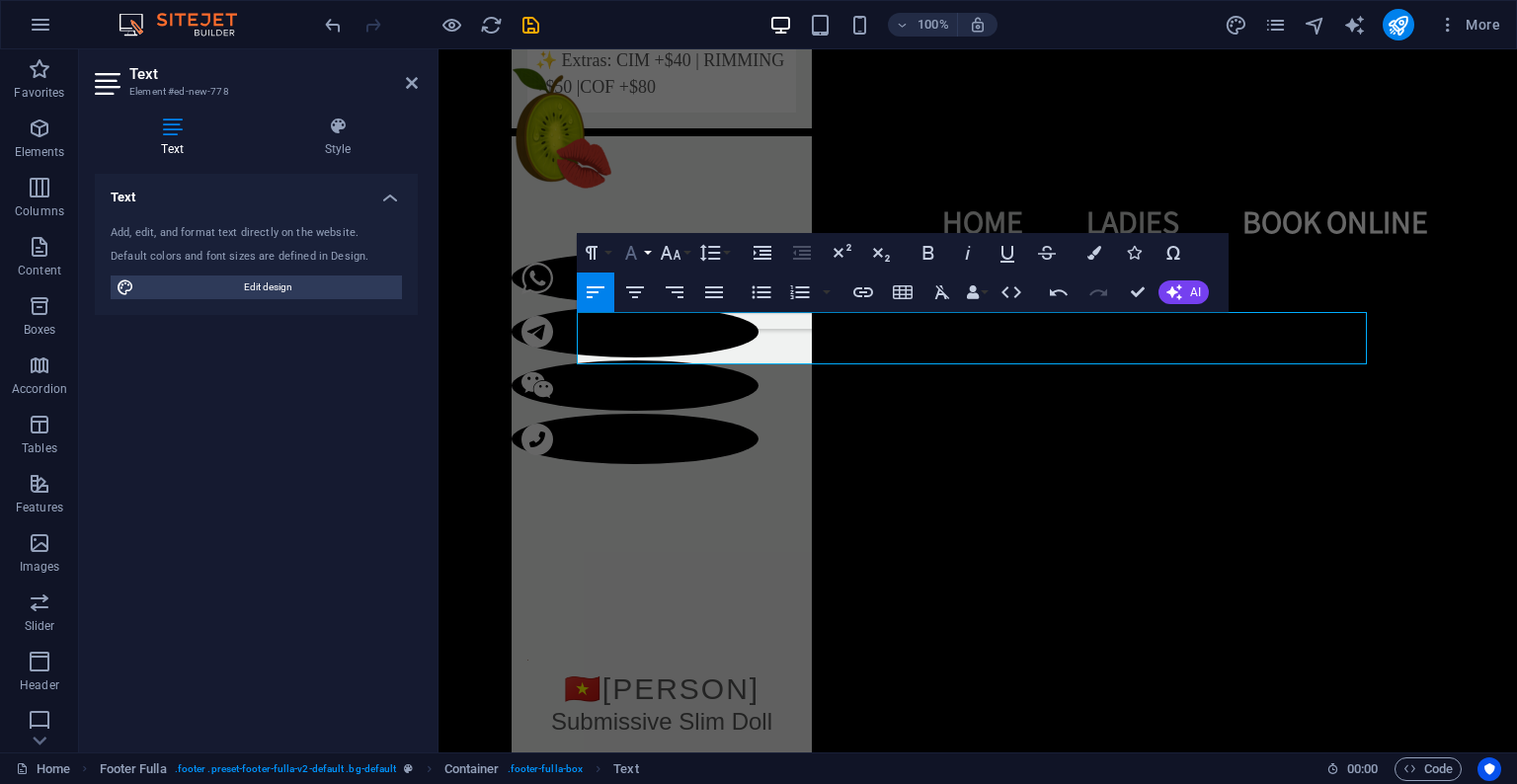 click 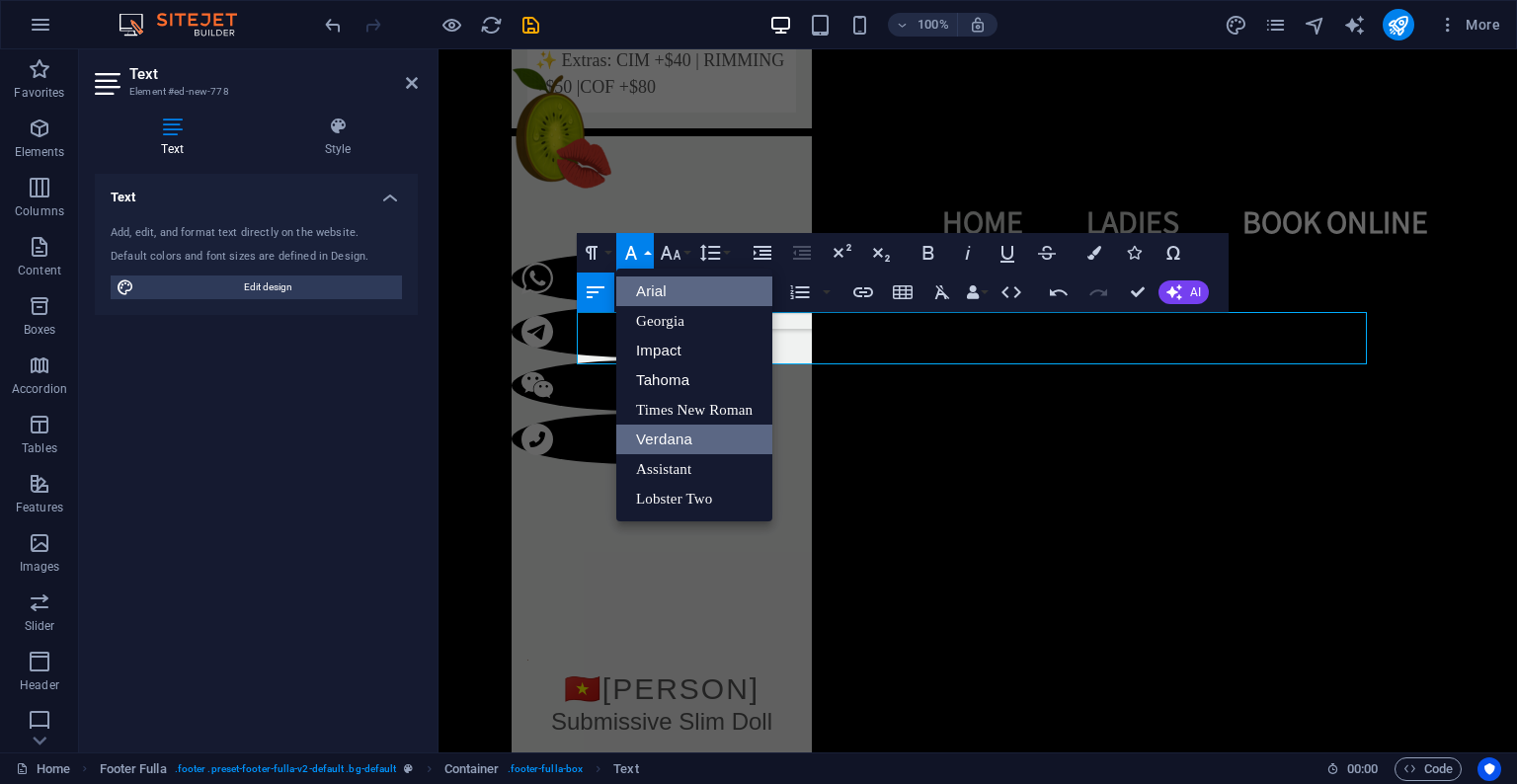 scroll, scrollTop: 0, scrollLeft: 0, axis: both 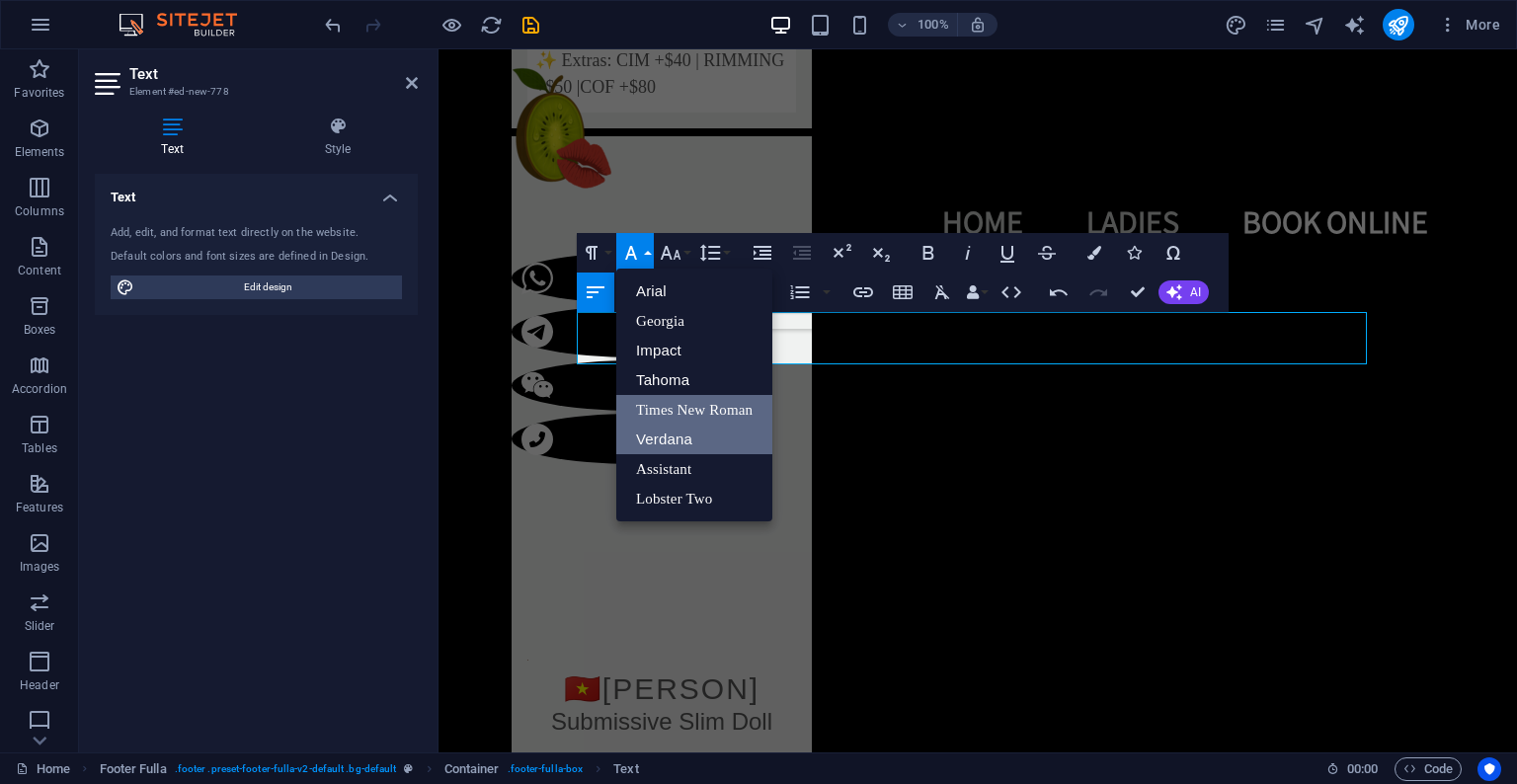 drag, startPoint x: 697, startPoint y: 411, endPoint x: 260, endPoint y: 339, distance: 442.8916 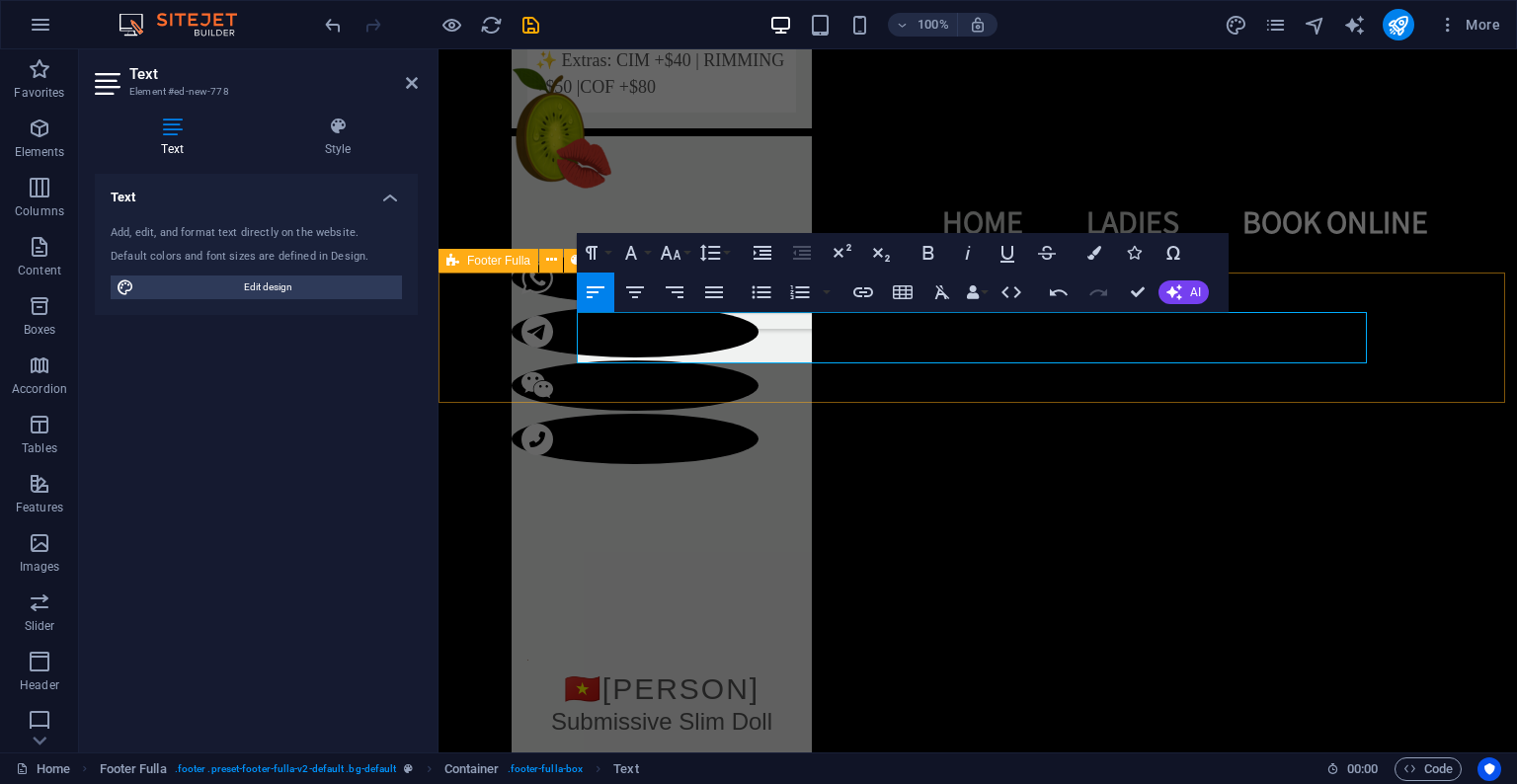 click on "KIWI LUSH TORONTO - ELITE ESCORT AGENCY ©All Rights Reserved 2025" at bounding box center [978, 13710] 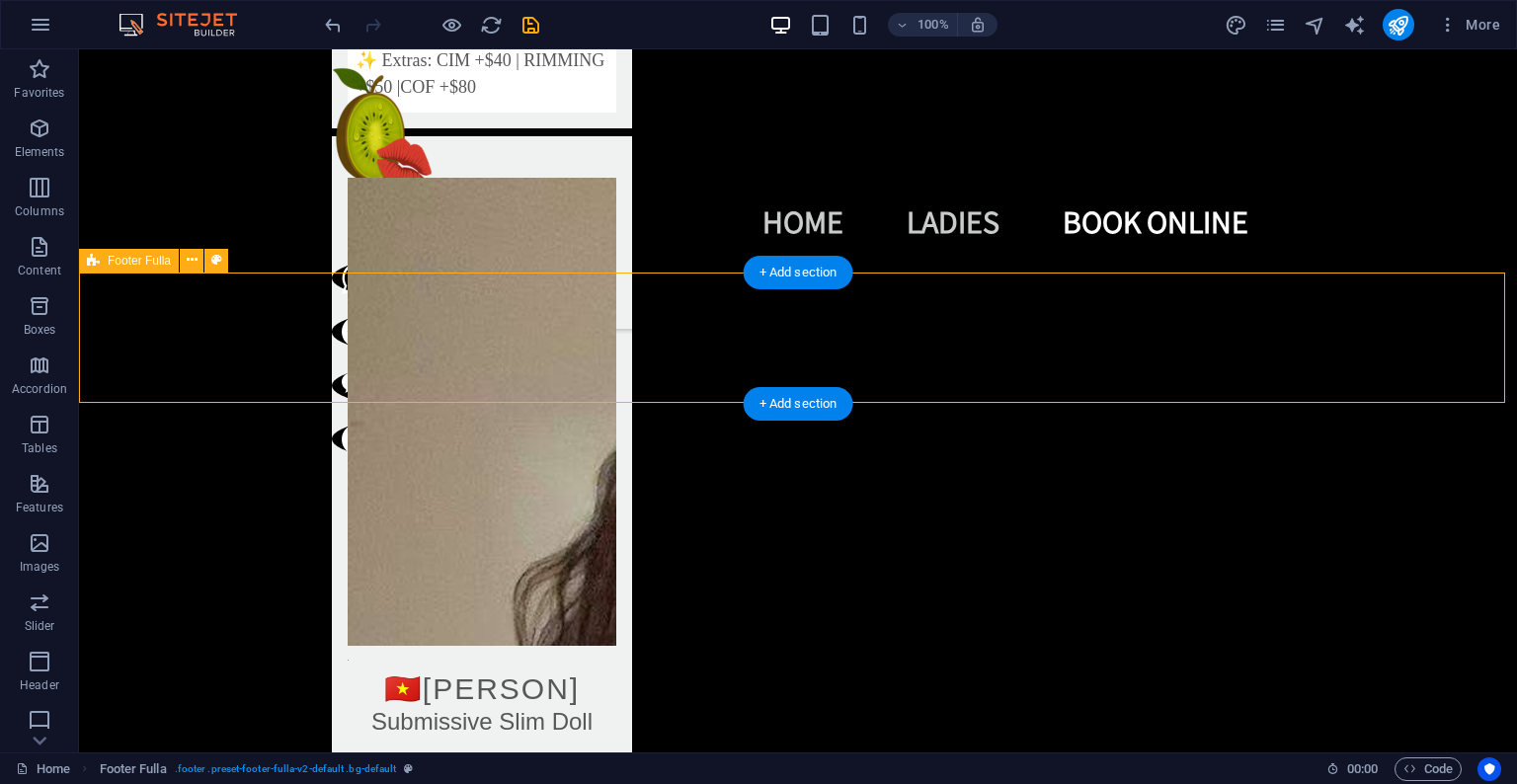 click on "KIWI LUSH TORONTO - ELITE ESCORT AGENCY ©All Rights Reserved 2025" at bounding box center [798, 13710] 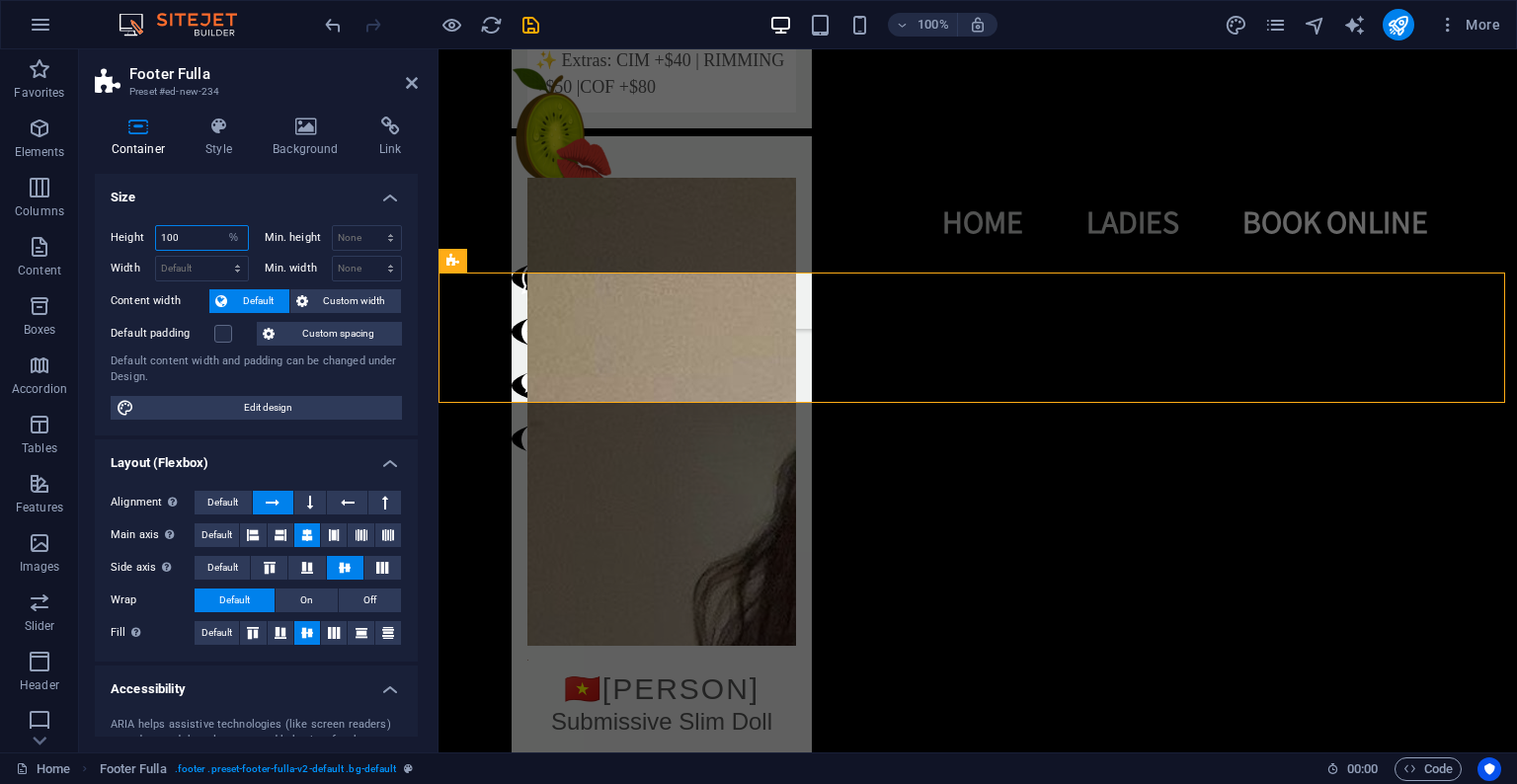 click on "100" at bounding box center (201, 238) 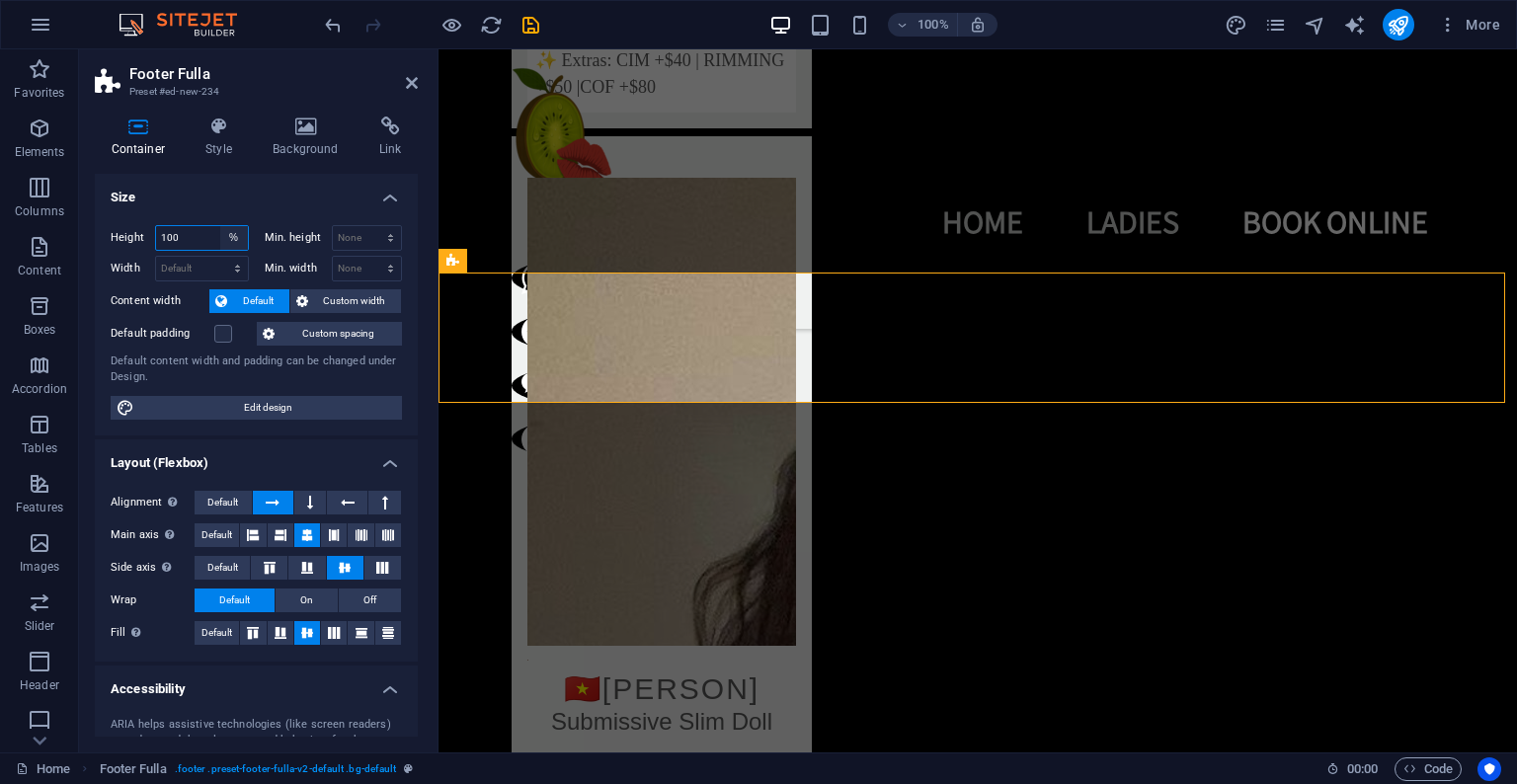 click on "Default px rem % vh vw" at bounding box center (234, 238) 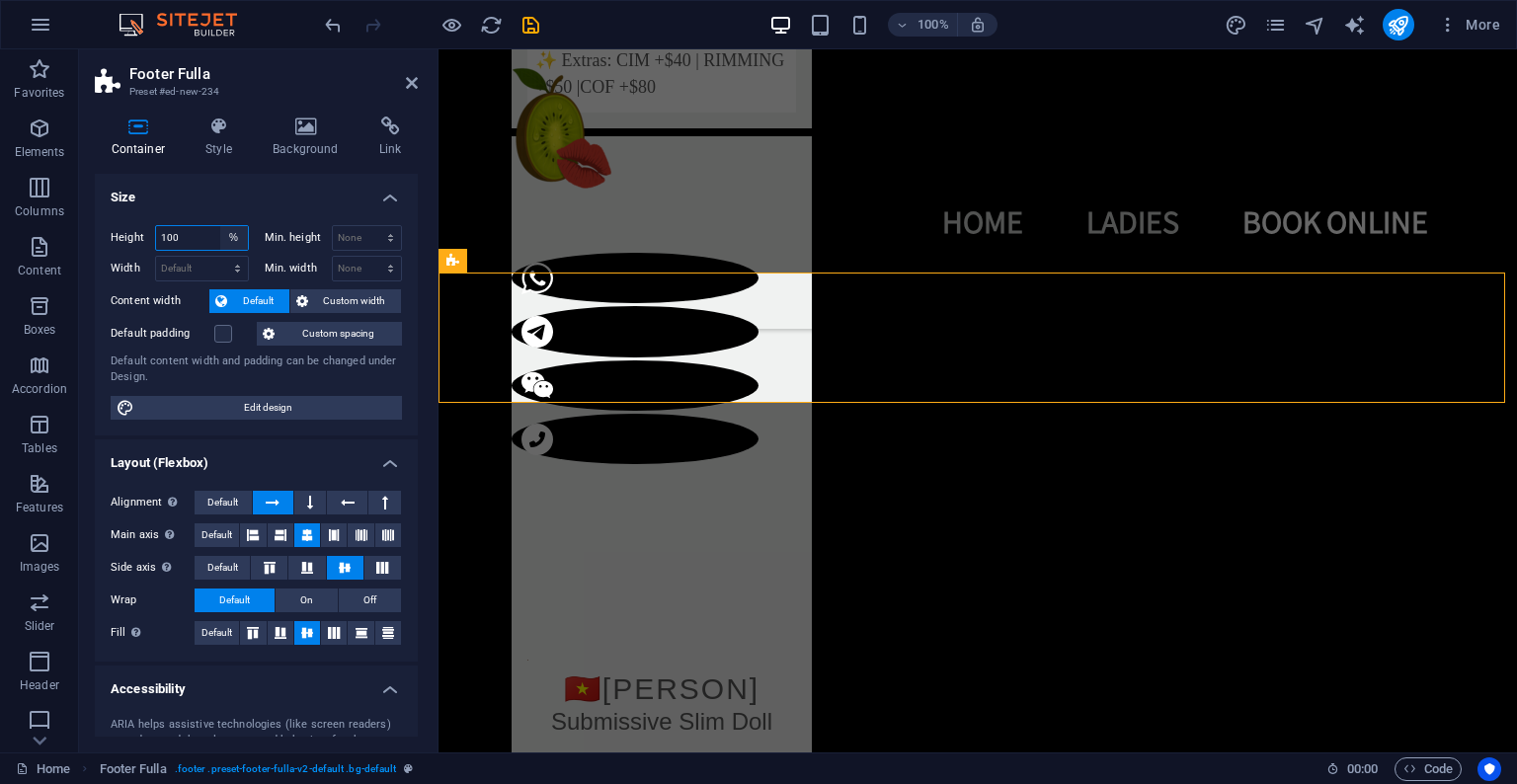 select on "px" 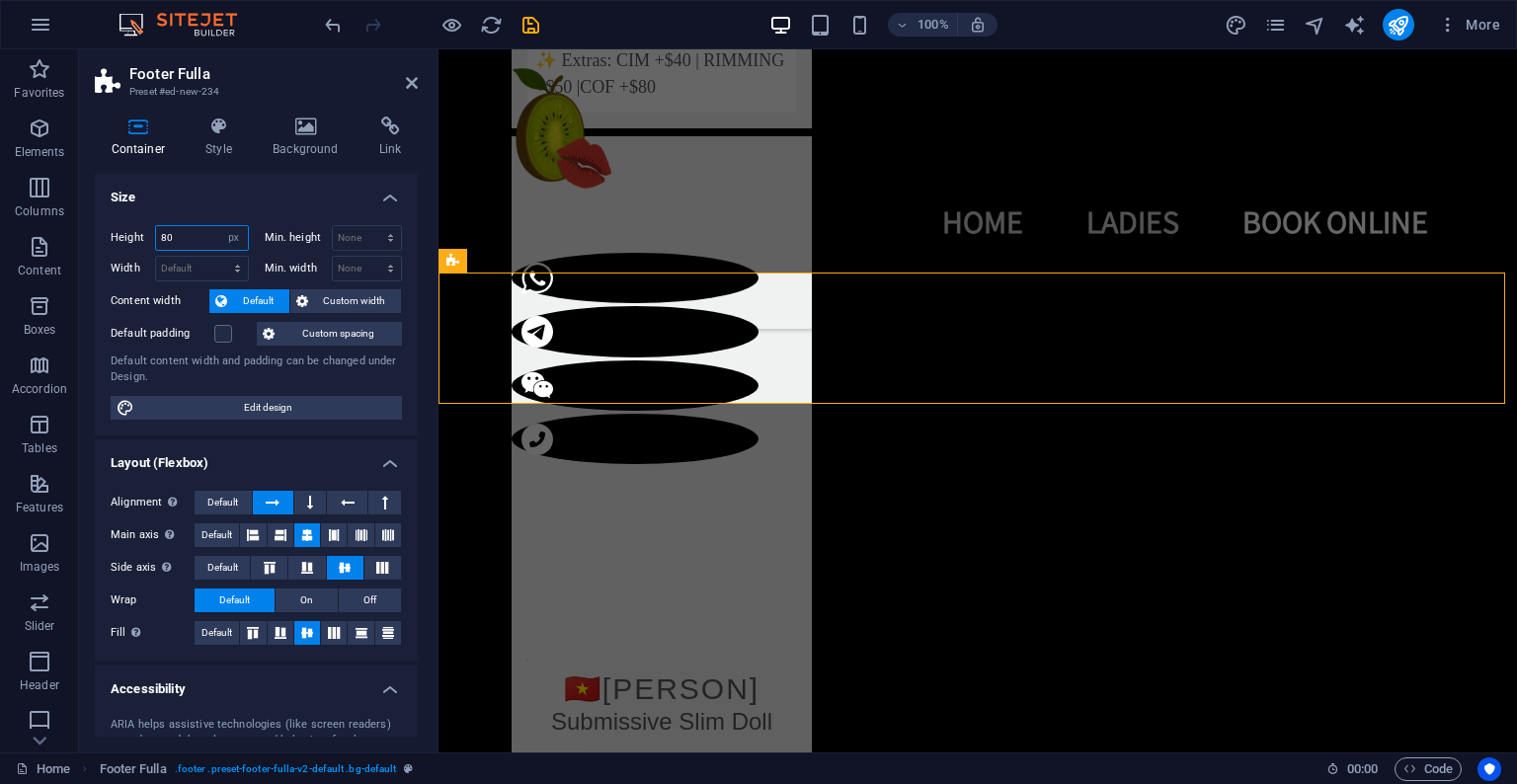 type on "80" 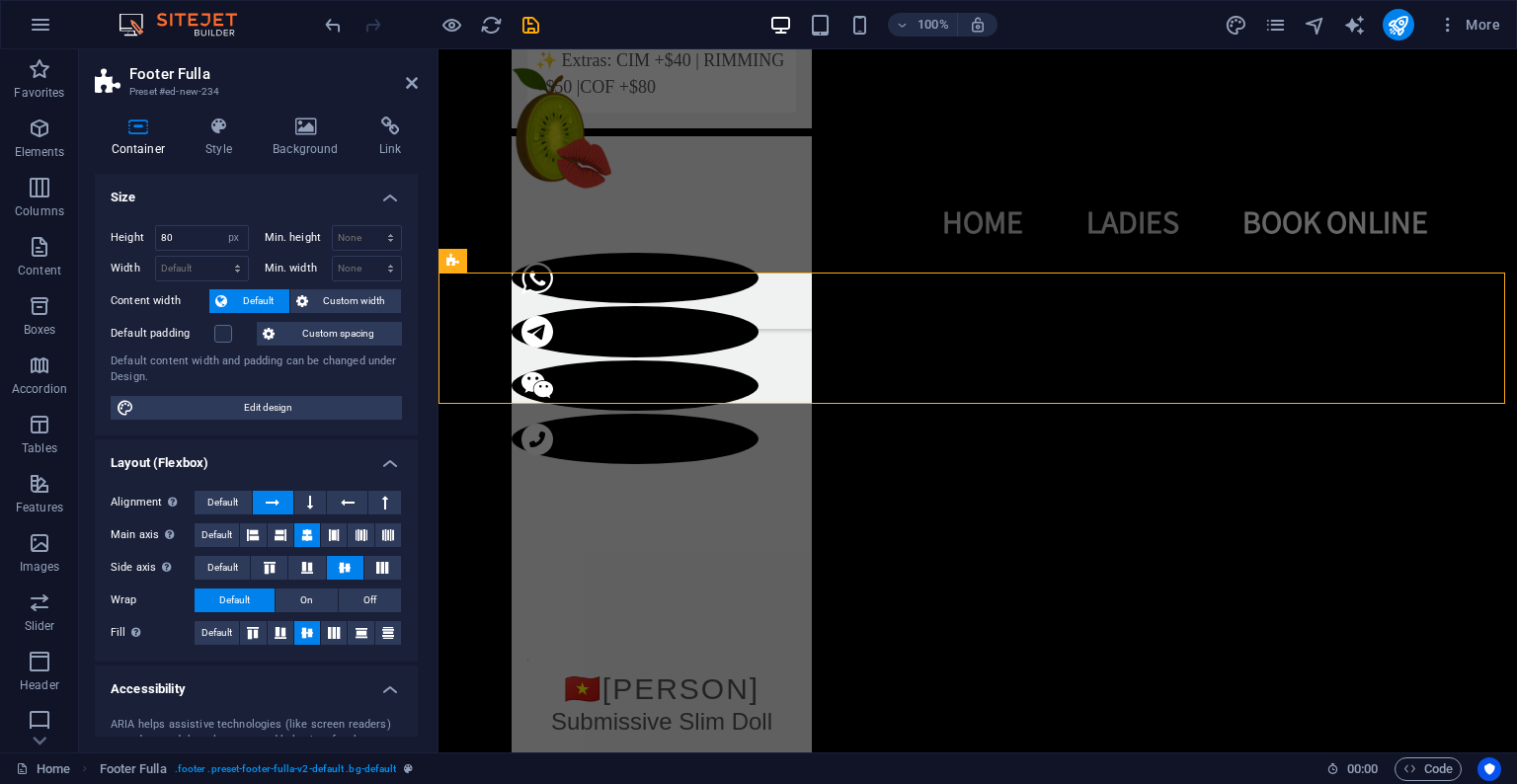 scroll, scrollTop: 6987, scrollLeft: 0, axis: vertical 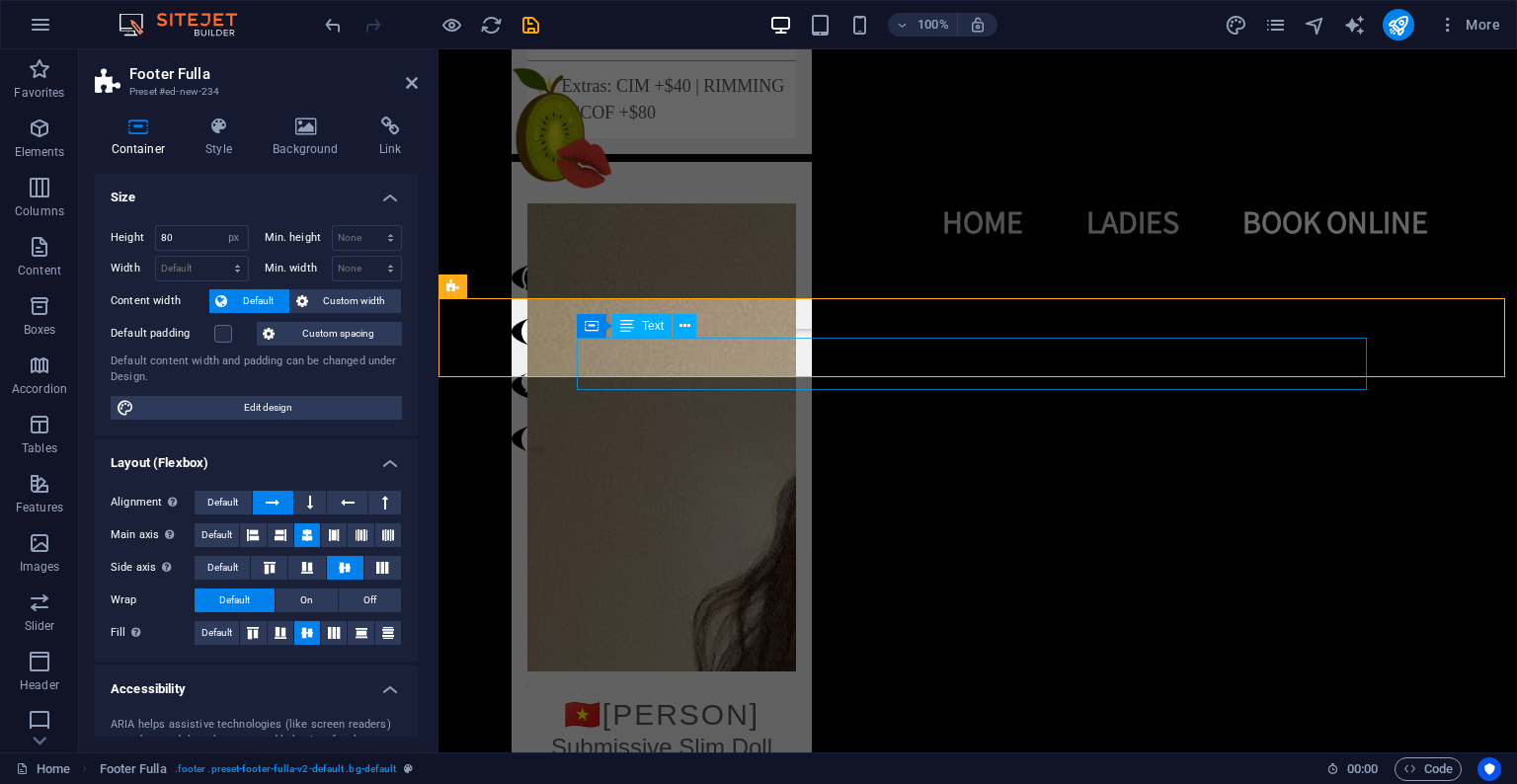 click on "KIWI LUSH TORONTO - ELITE ESCORT AGENCY ©All Rights Reserved 2025" at bounding box center [899, 13736] 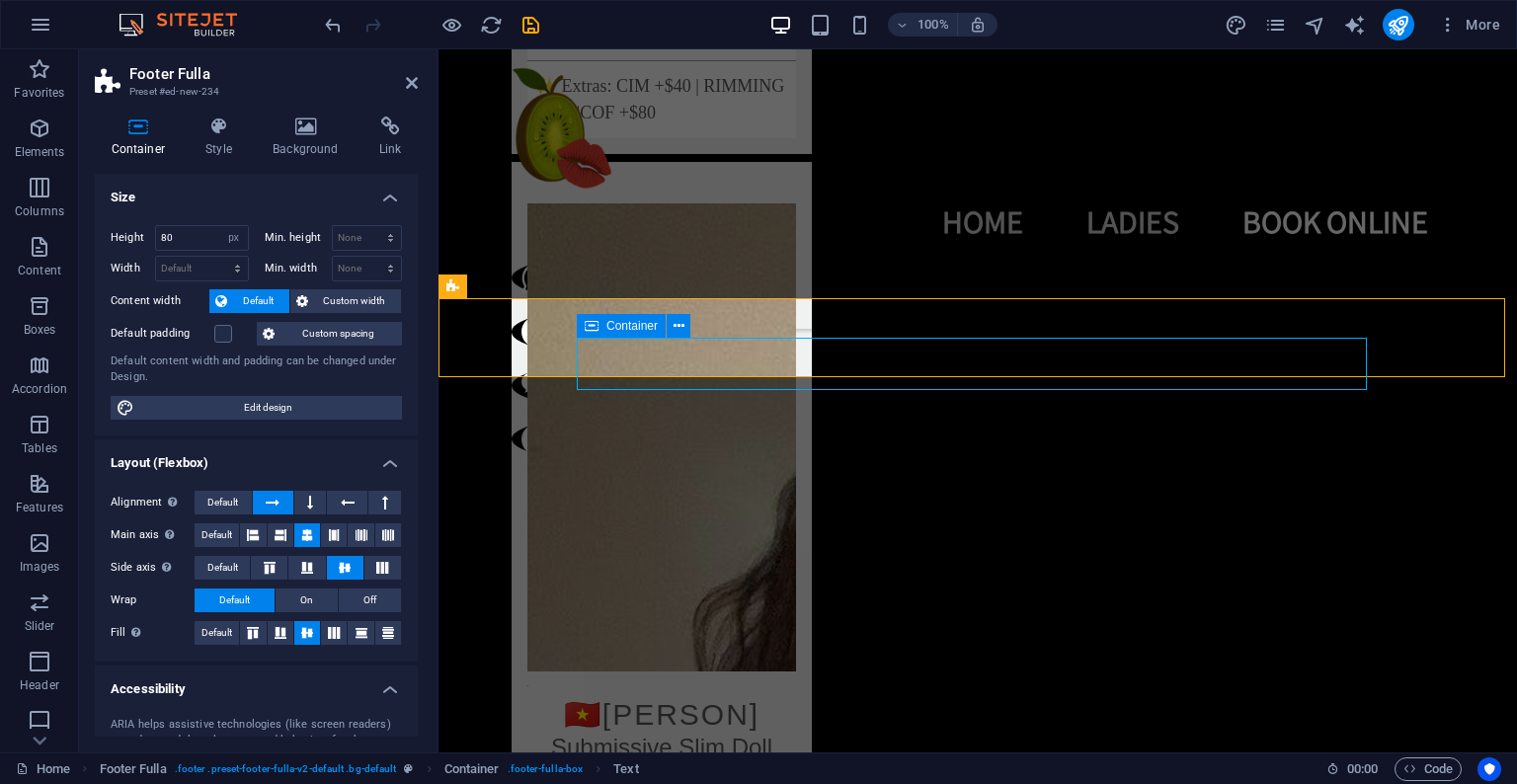 click at bounding box center [592, 326] 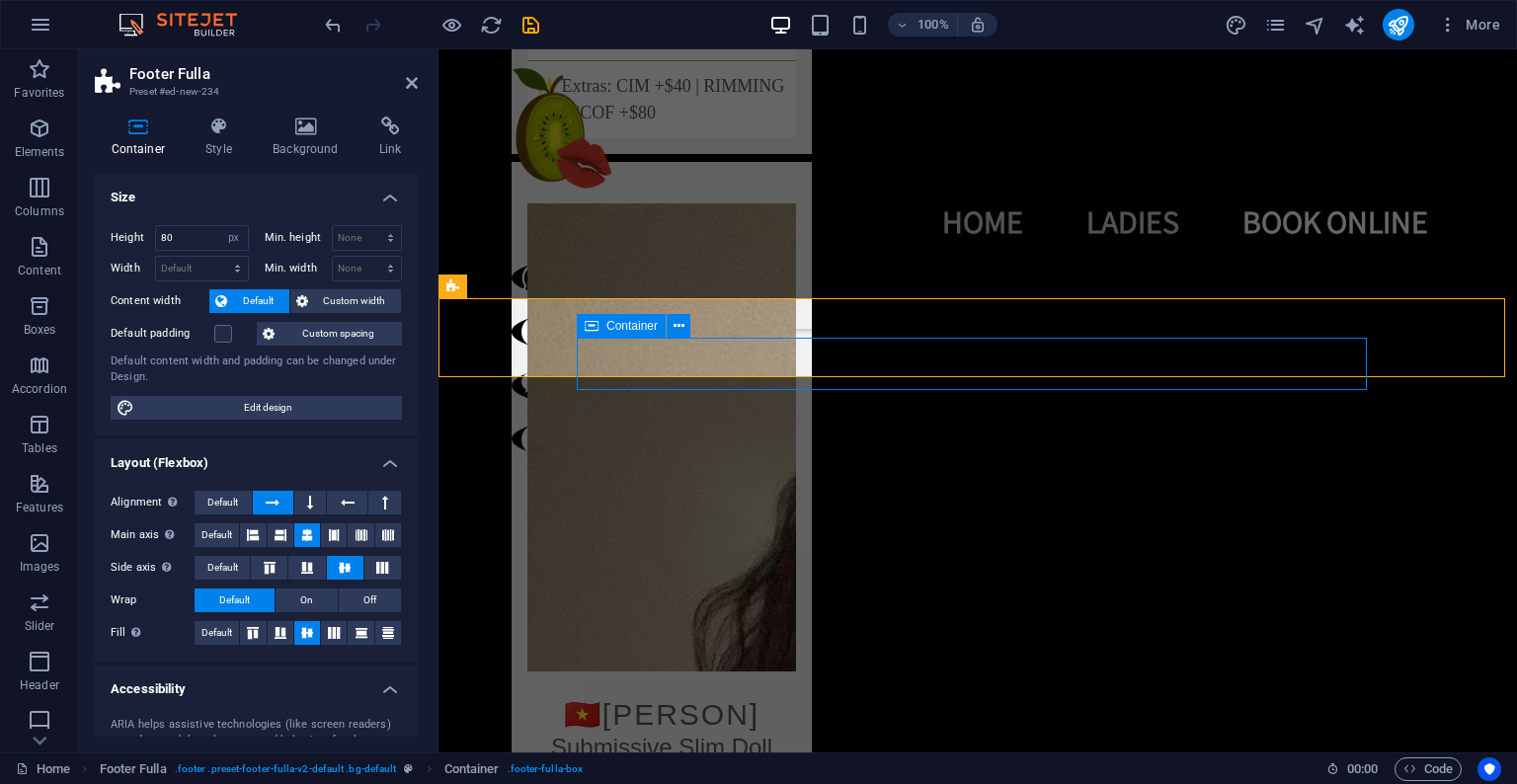 click at bounding box center (592, 326) 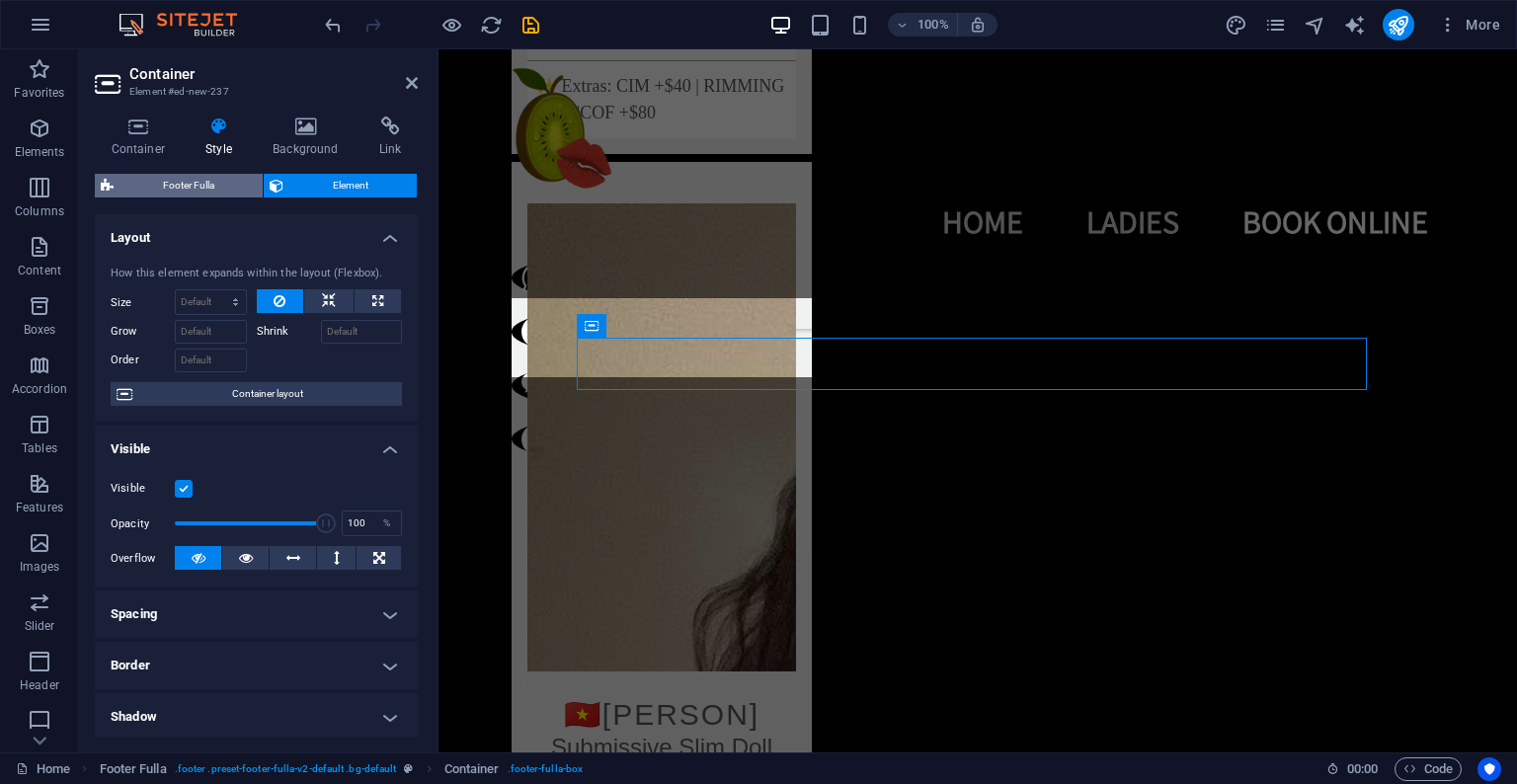 click on "Footer Fulla" at bounding box center (188, 186) 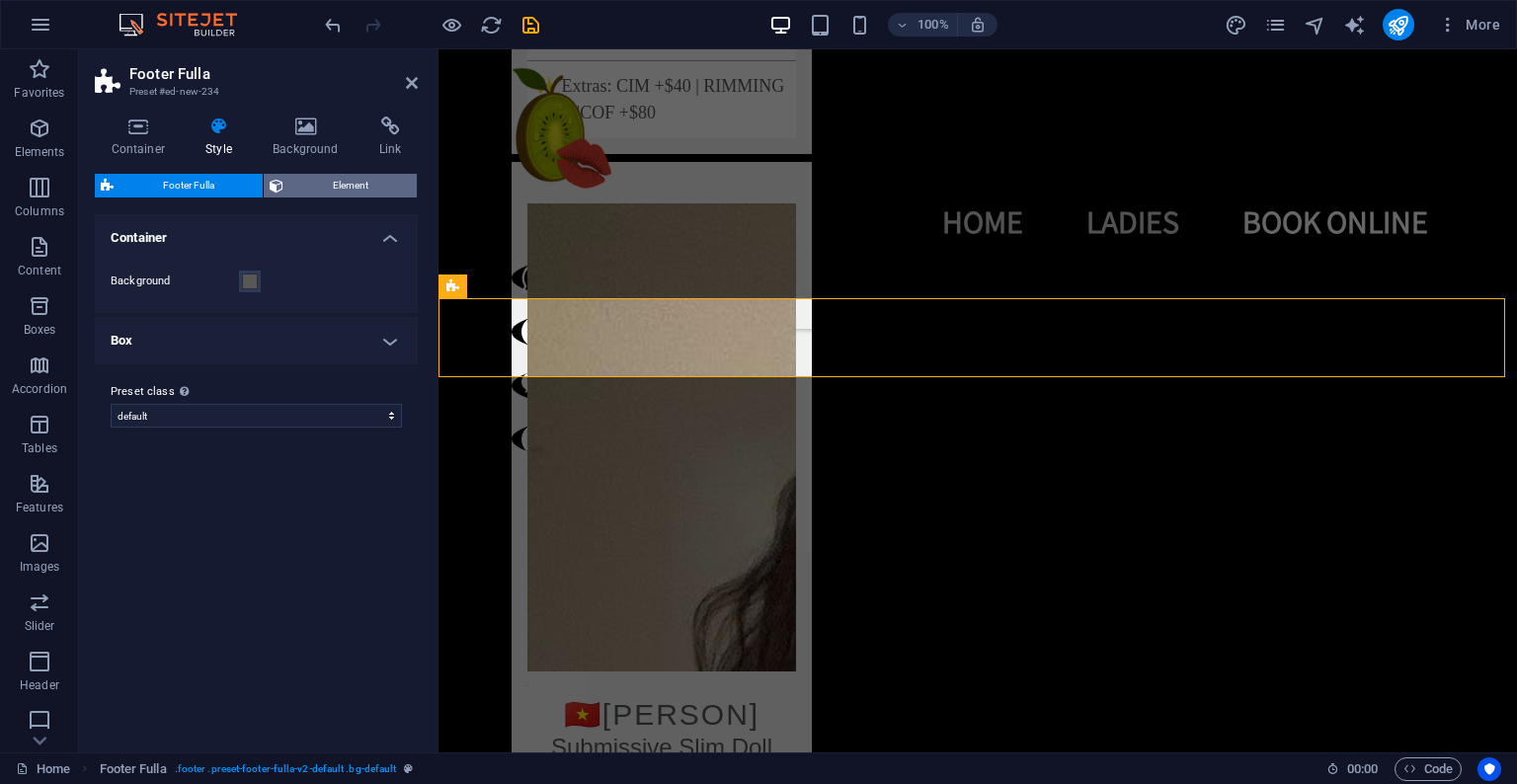 click on "Element" at bounding box center [350, 186] 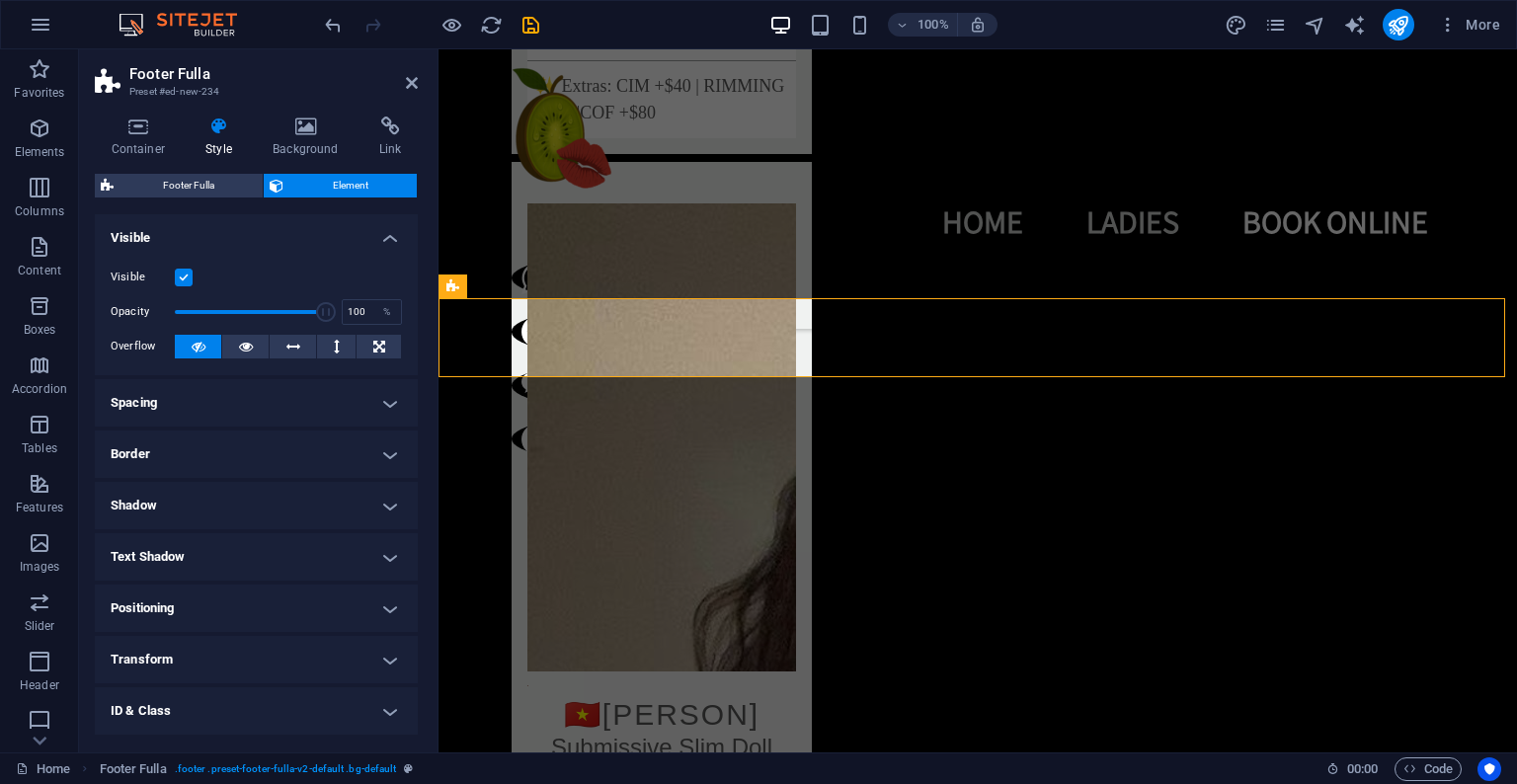 click on "Element" at bounding box center [350, 186] 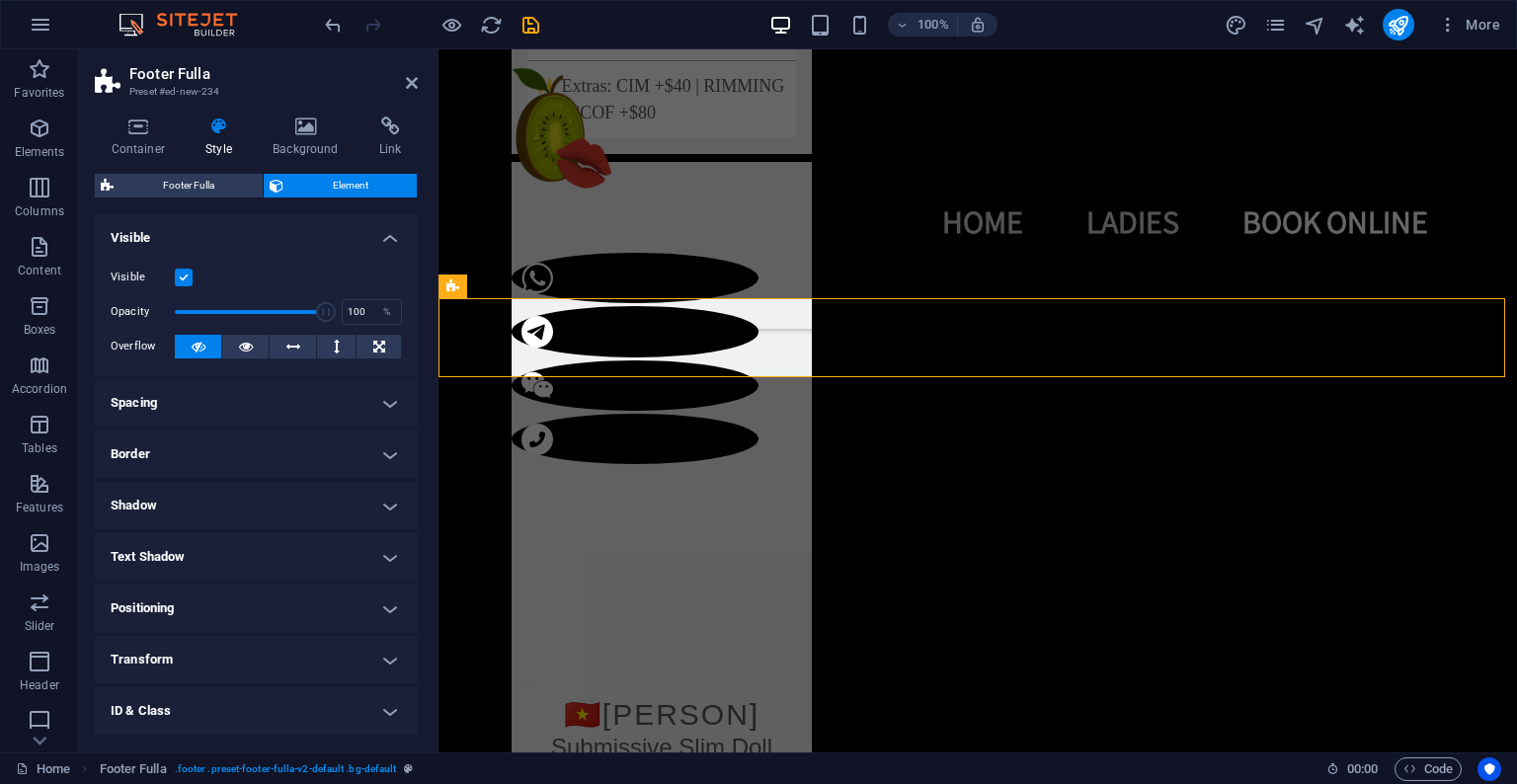 click on "Spacing" at bounding box center (256, 403) 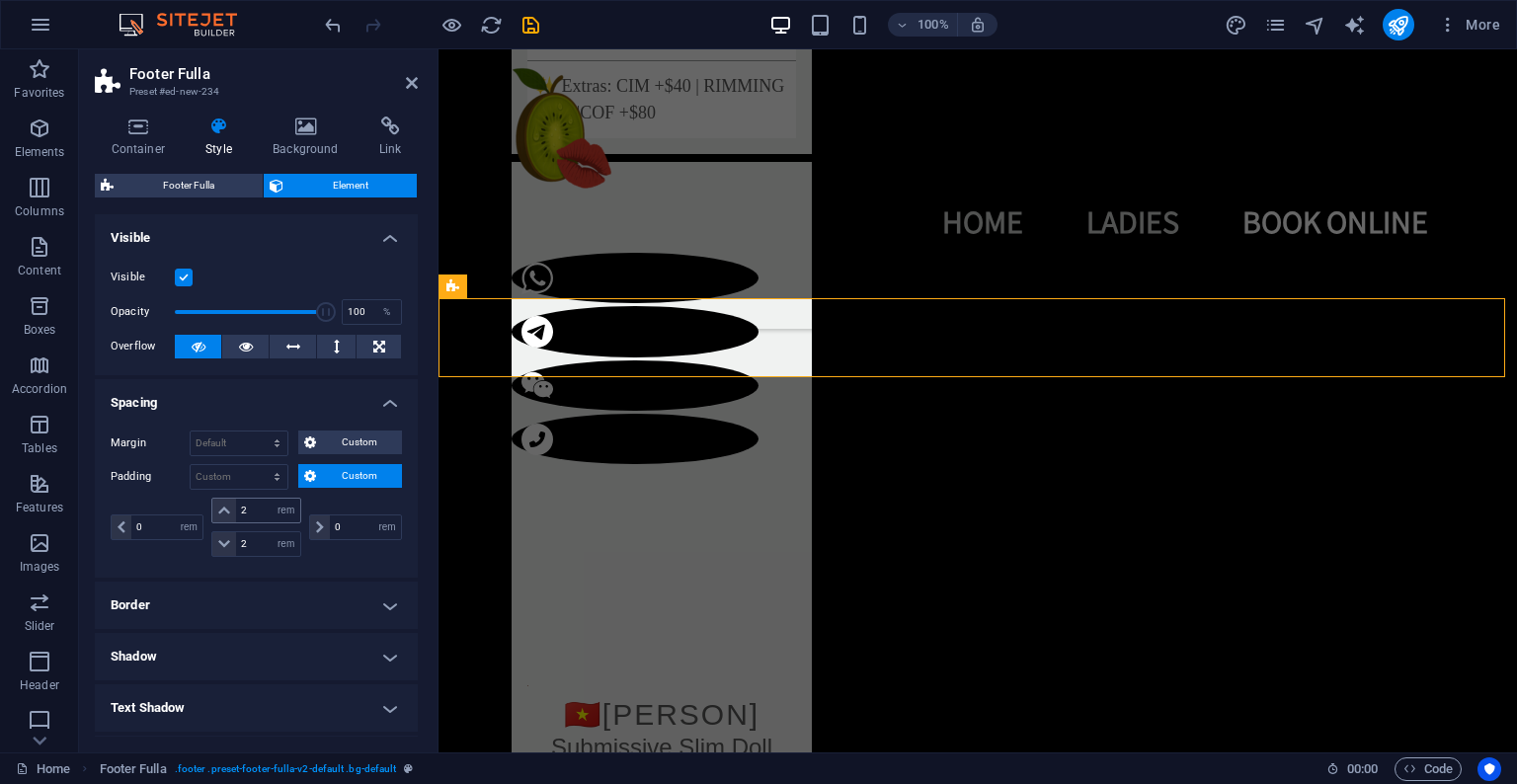 click at bounding box center (224, 510) 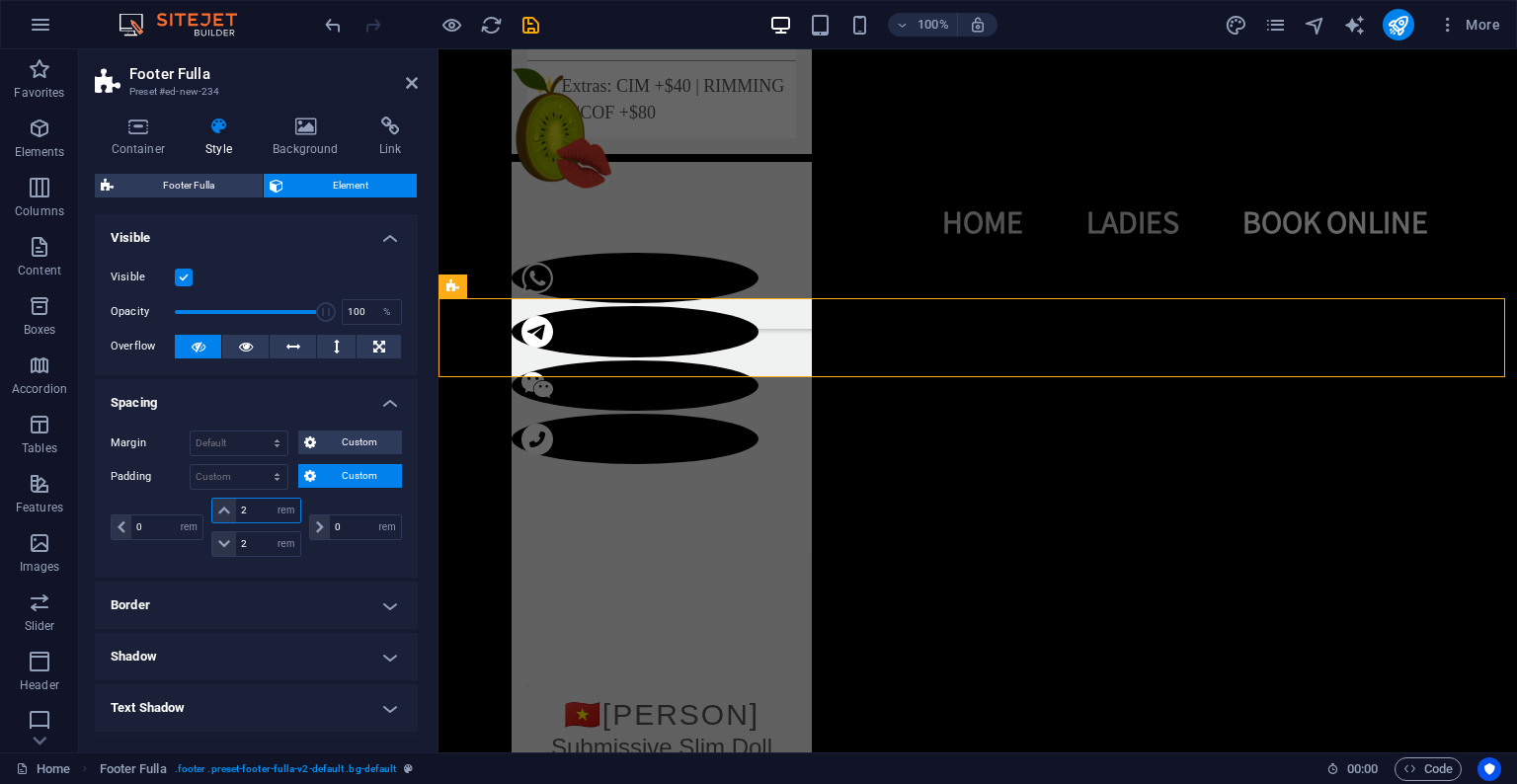 drag, startPoint x: 261, startPoint y: 510, endPoint x: 237, endPoint y: 506, distance: 24.33105 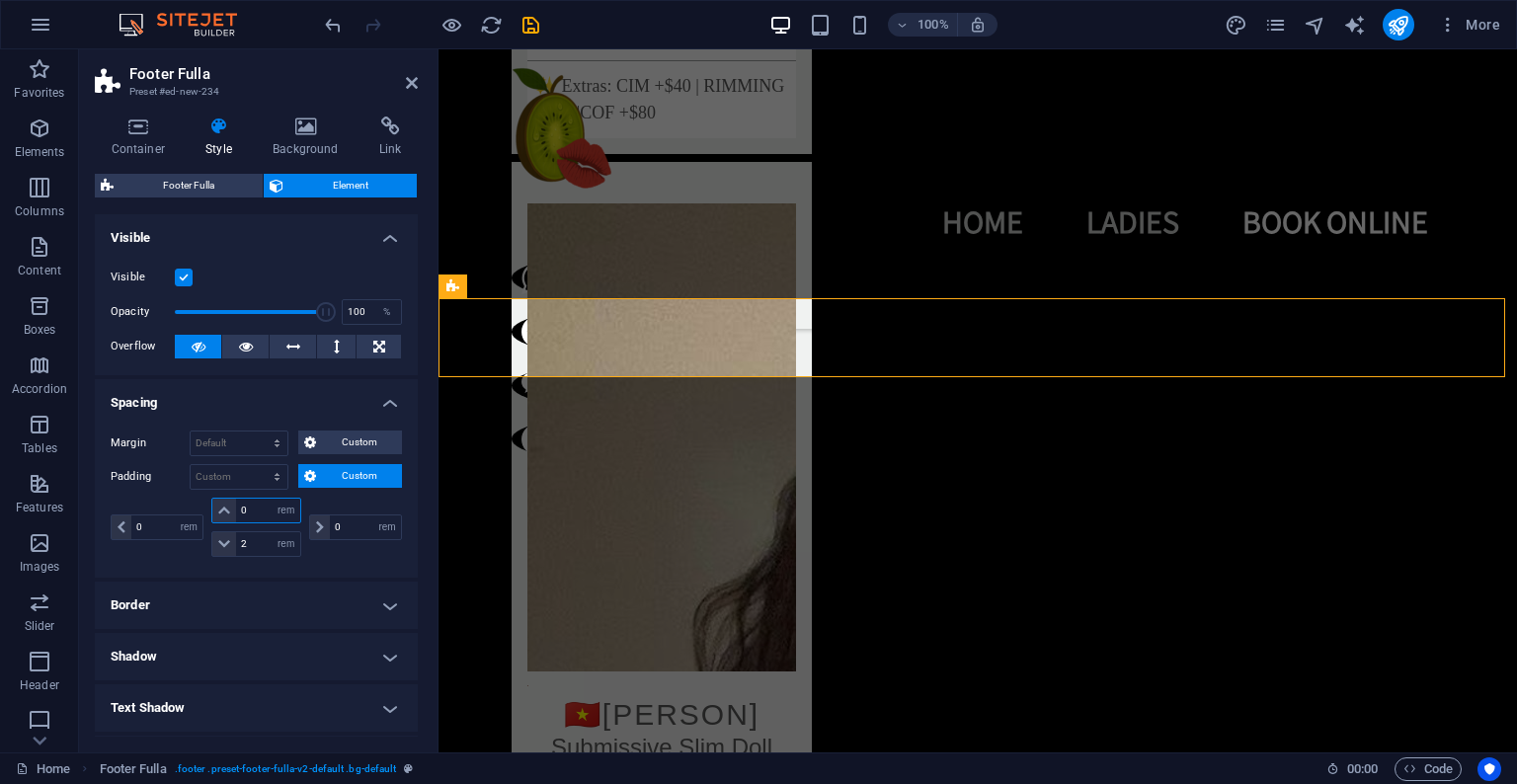type on "0" 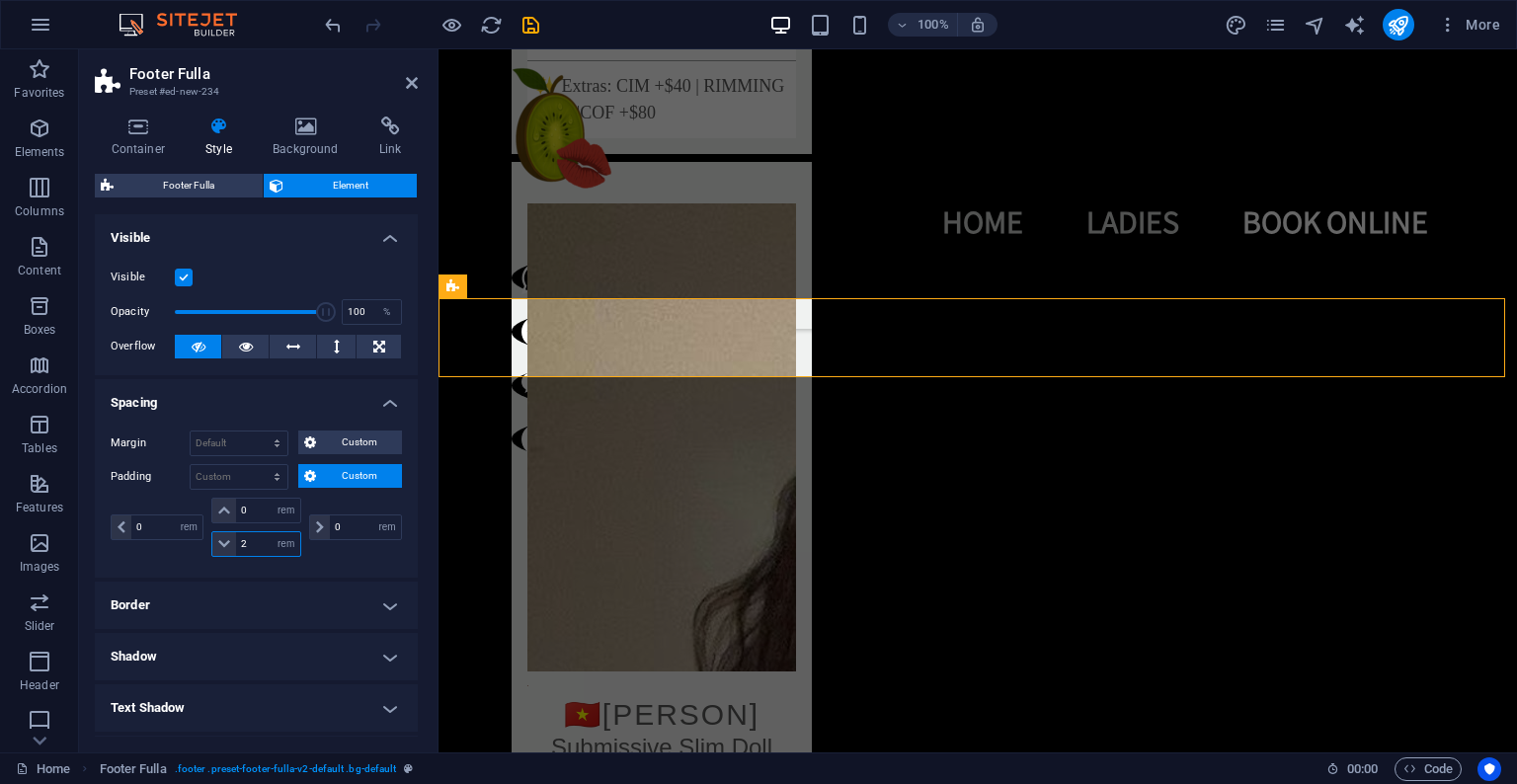 click on "2" at bounding box center [268, 544] 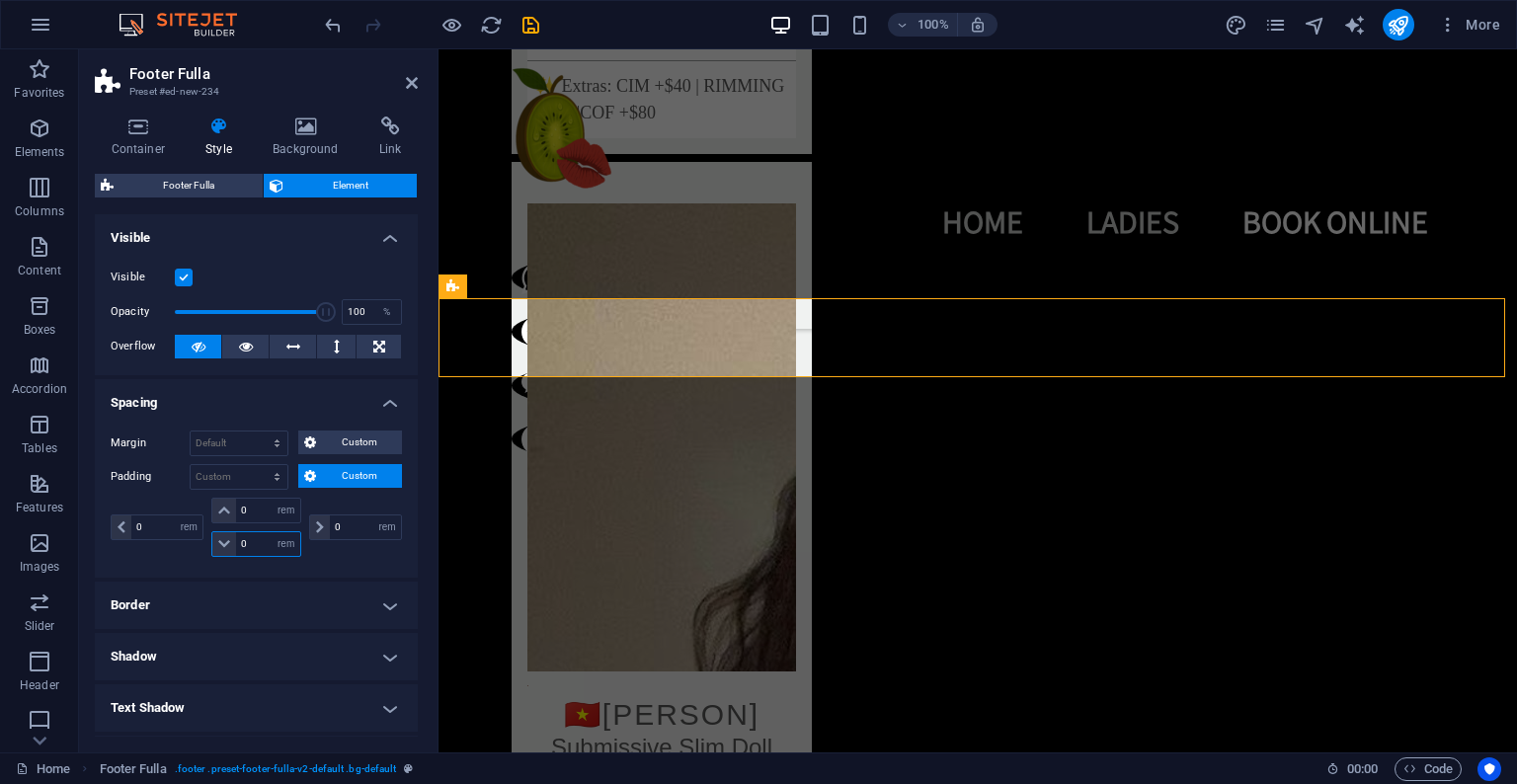 type on "0" 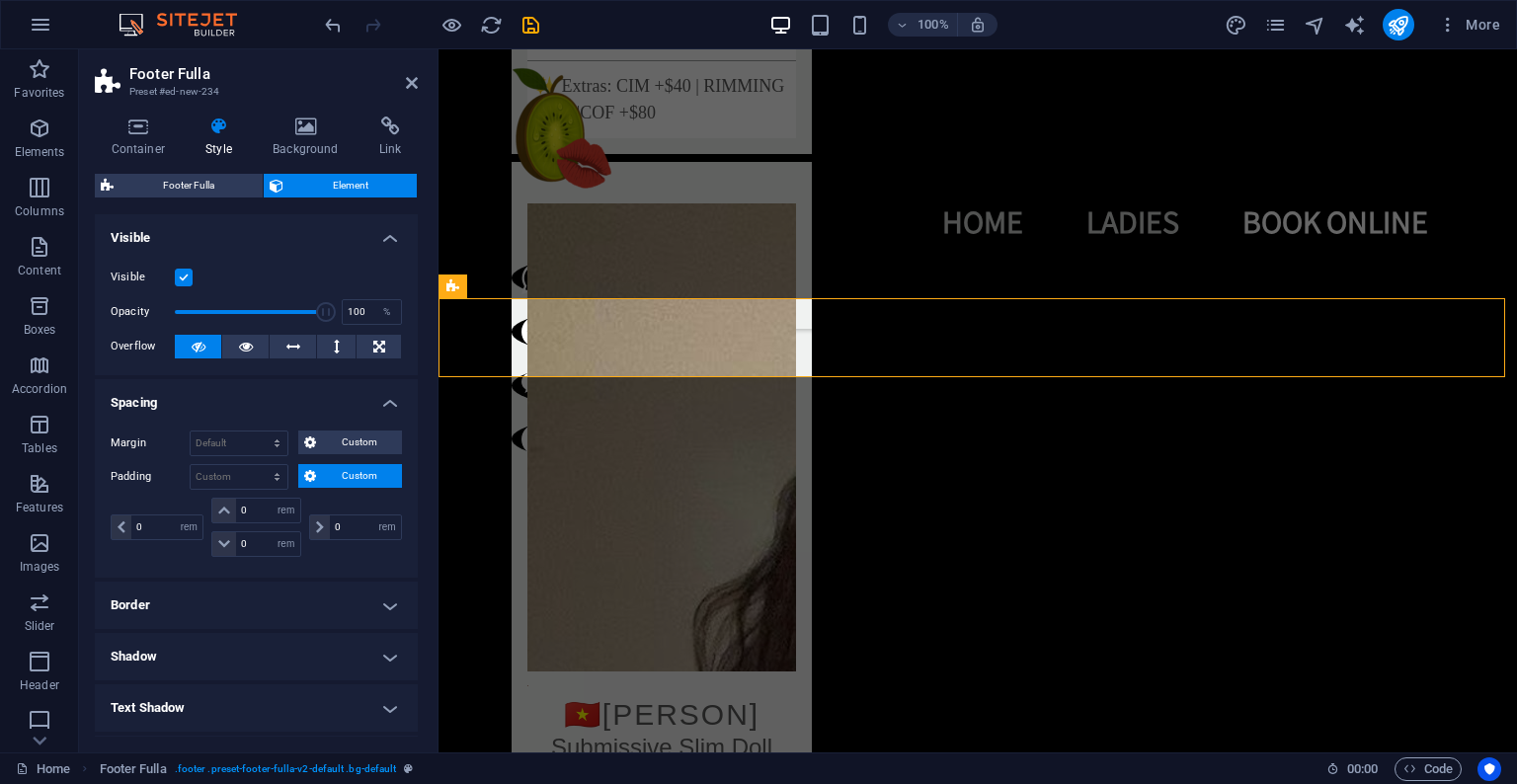 type on "0" 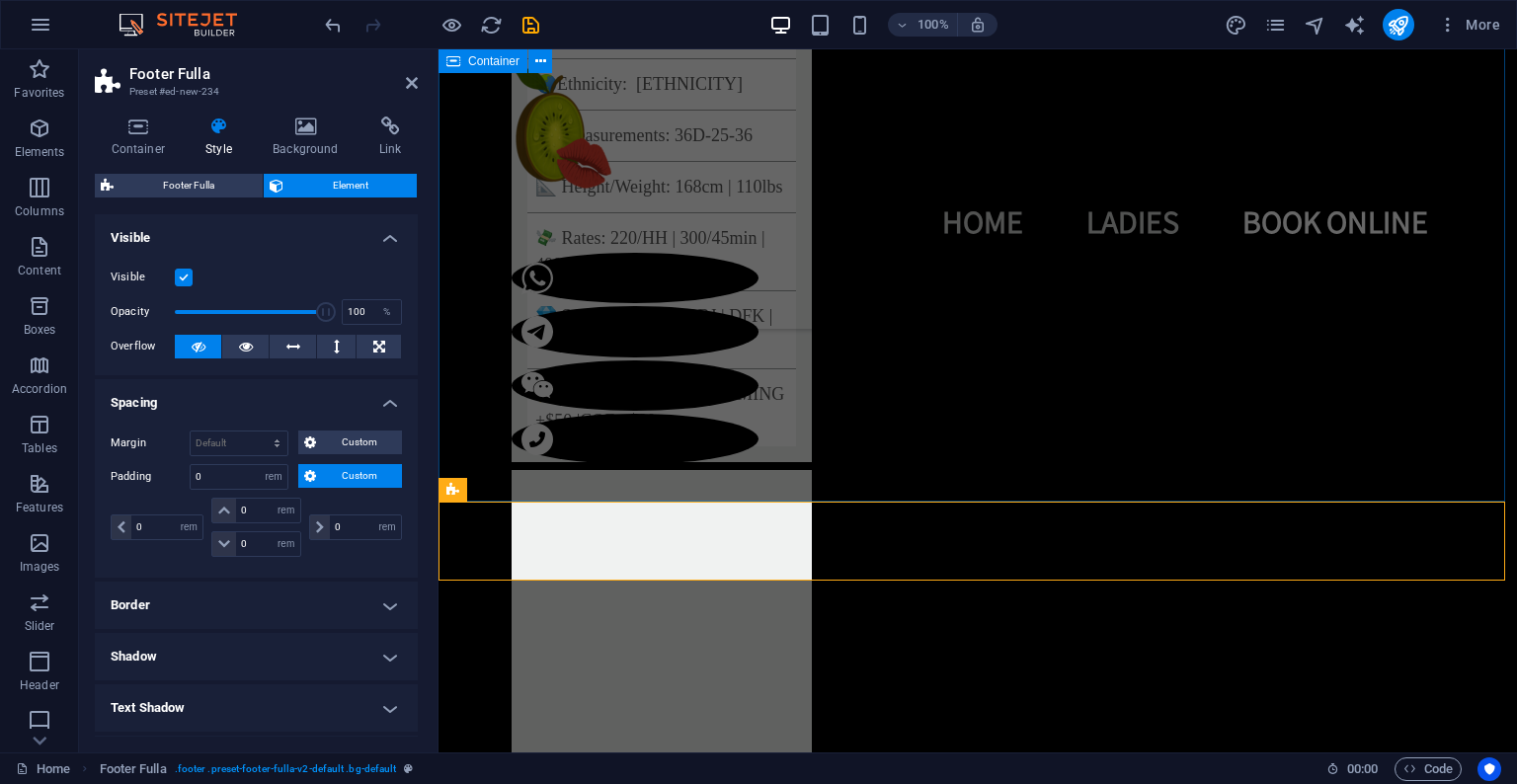 scroll, scrollTop: 6785, scrollLeft: 0, axis: vertical 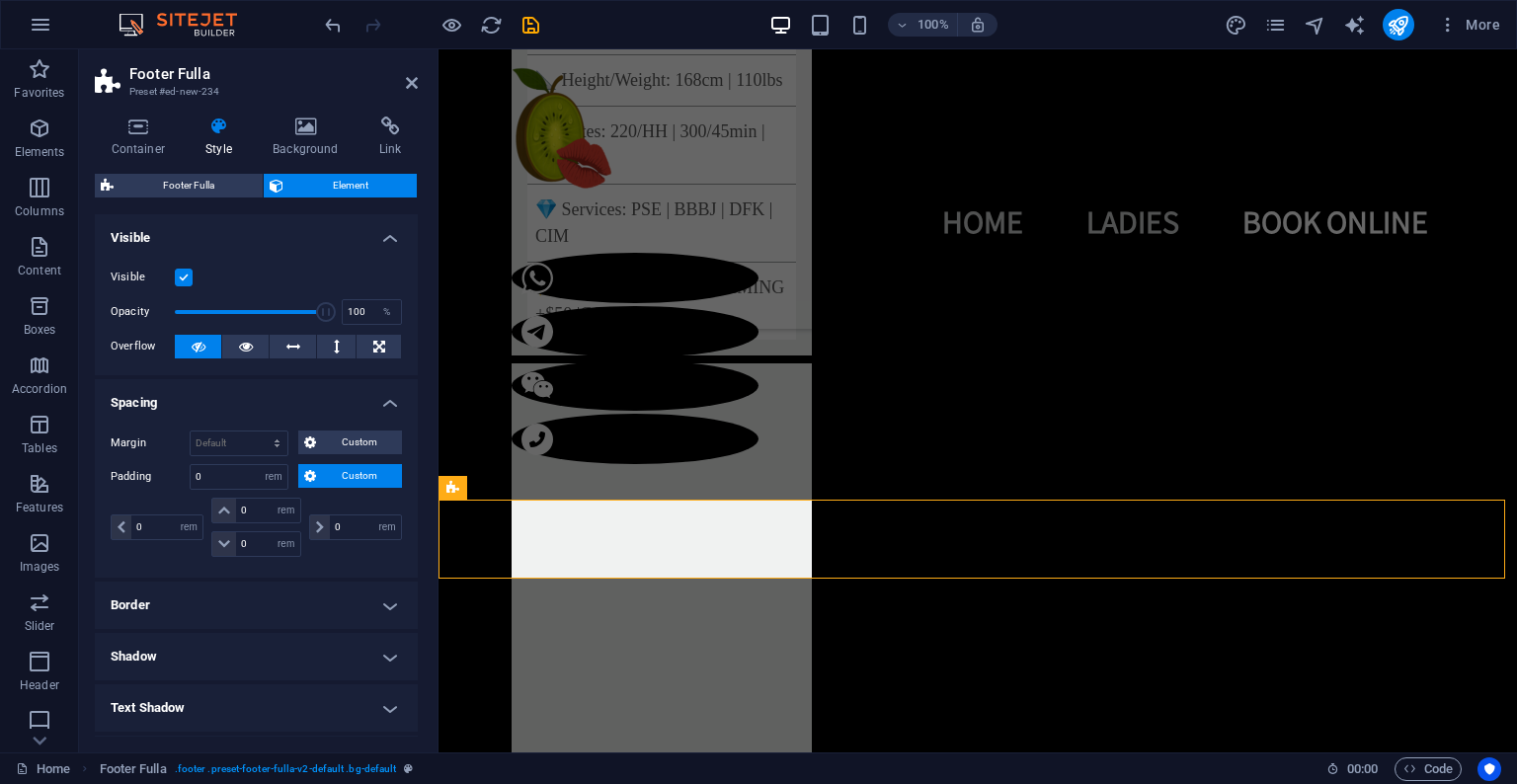 click on "Border" at bounding box center (256, 605) 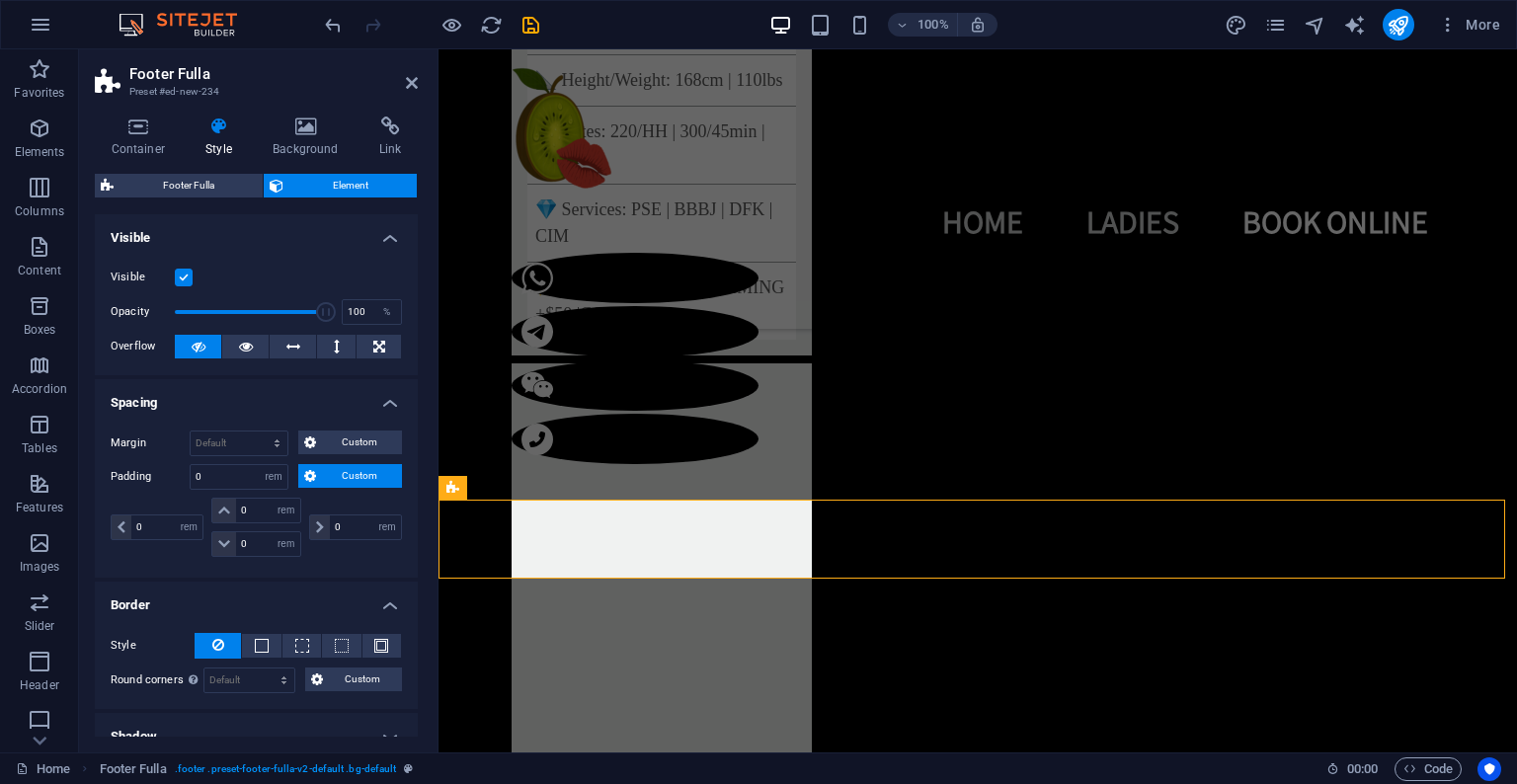 click on "Border" at bounding box center [256, 599] 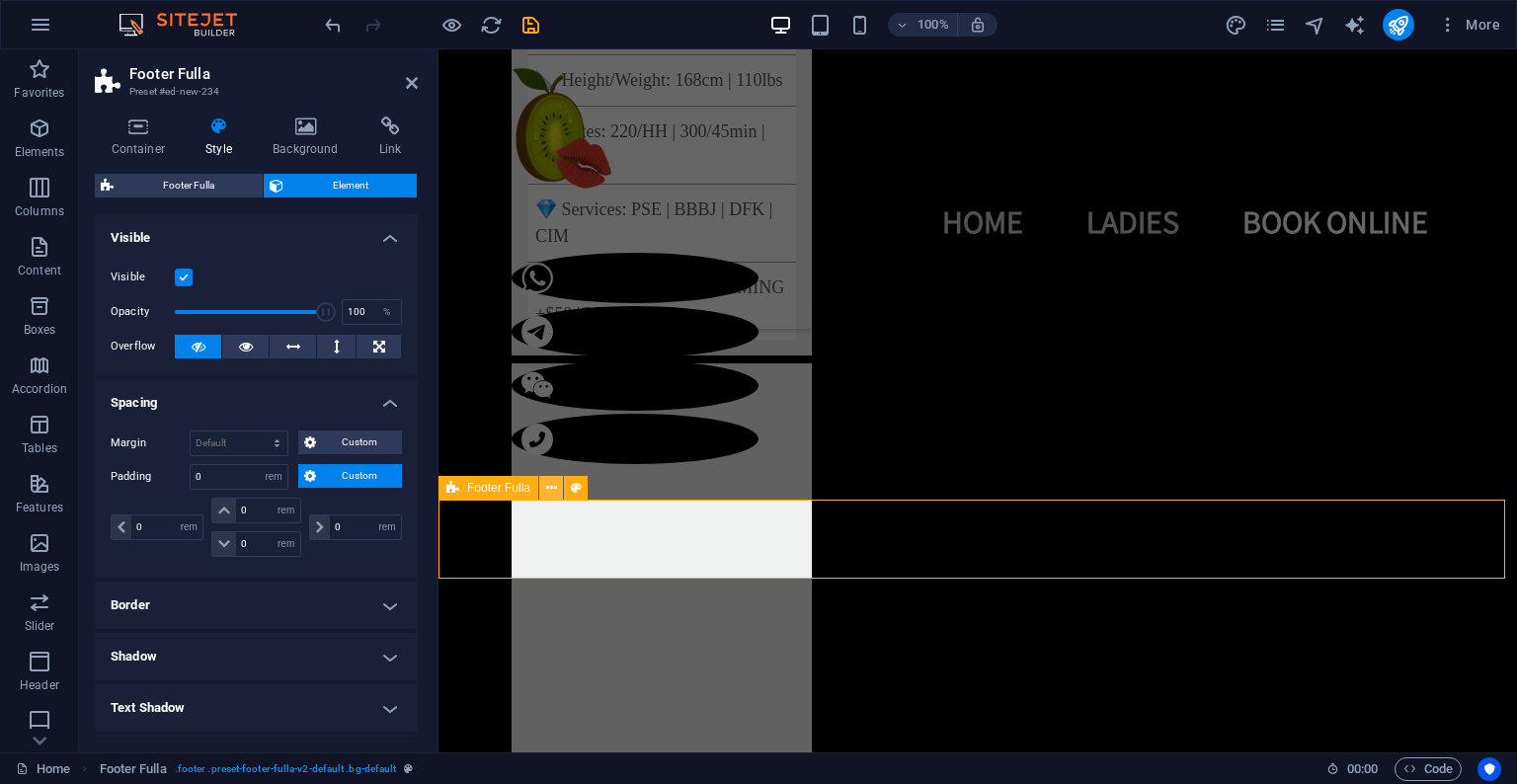 click at bounding box center (551, 488) 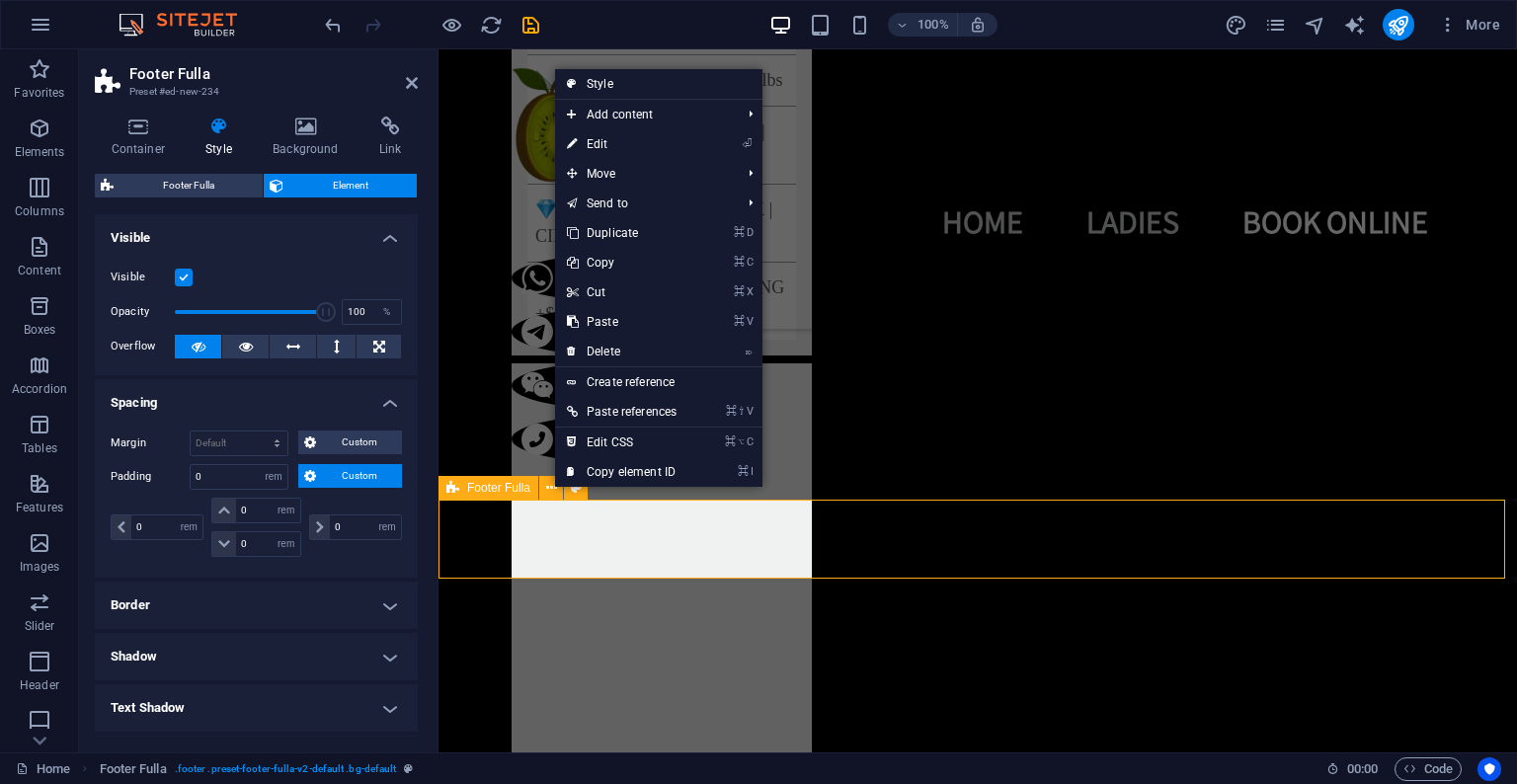 click on "KIWI LUSH TORONTO - ELITE ESCORT AGENCY ©All Rights Reserved 2025" at bounding box center [978, 13912] 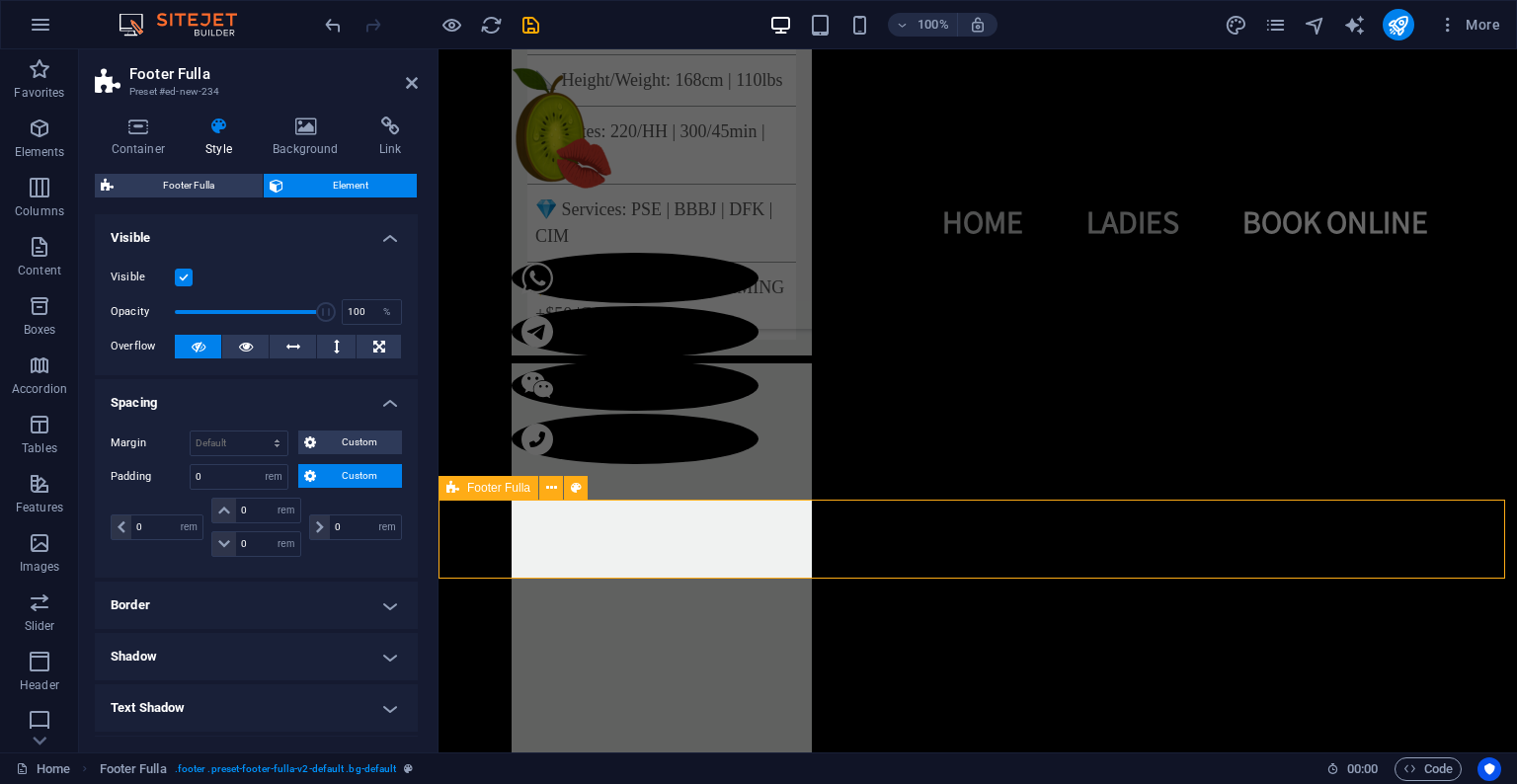 click on "KIWI LUSH TORONTO - ELITE ESCORT AGENCY ©All Rights Reserved 2025" at bounding box center [978, 13912] 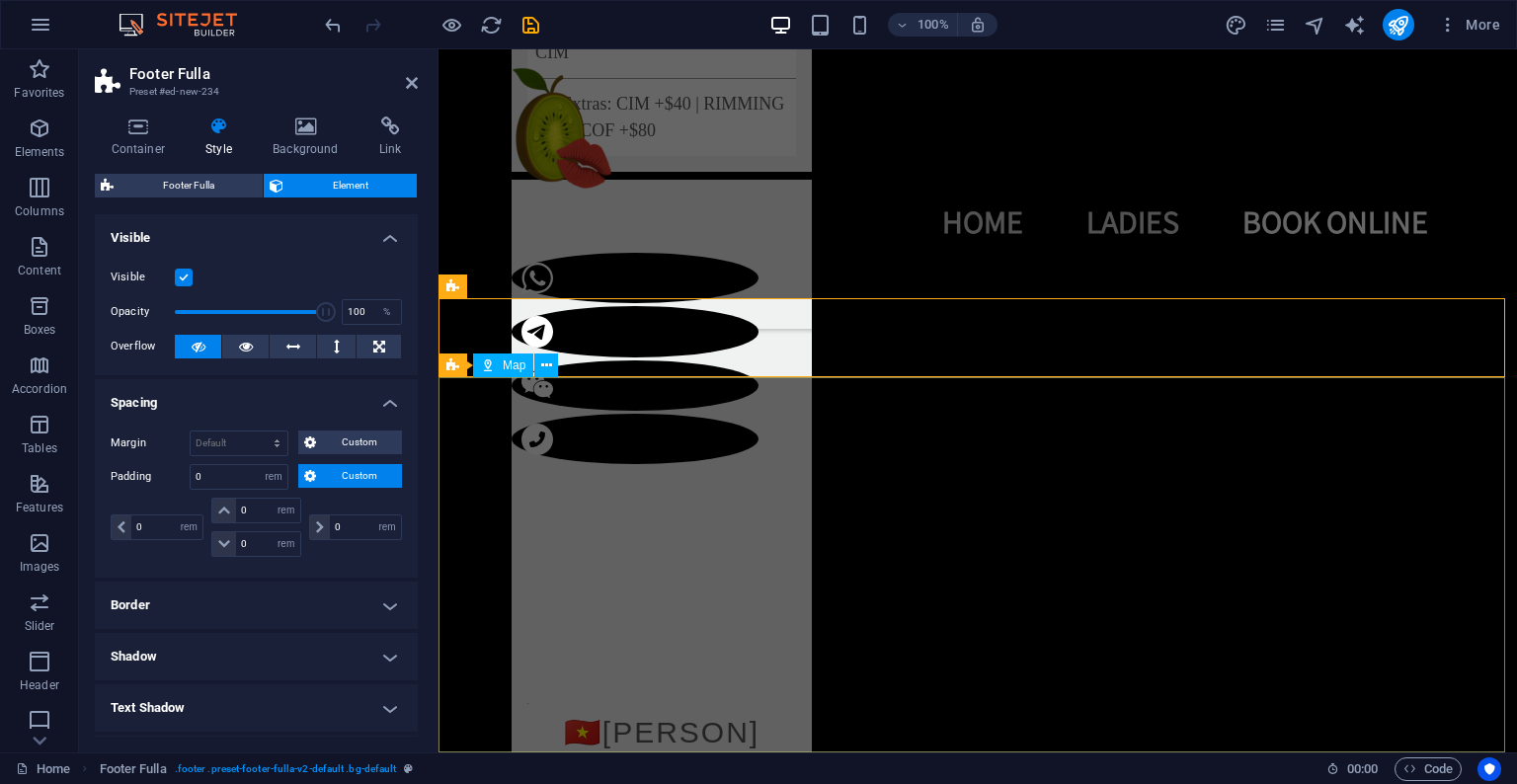 scroll, scrollTop: 6987, scrollLeft: 0, axis: vertical 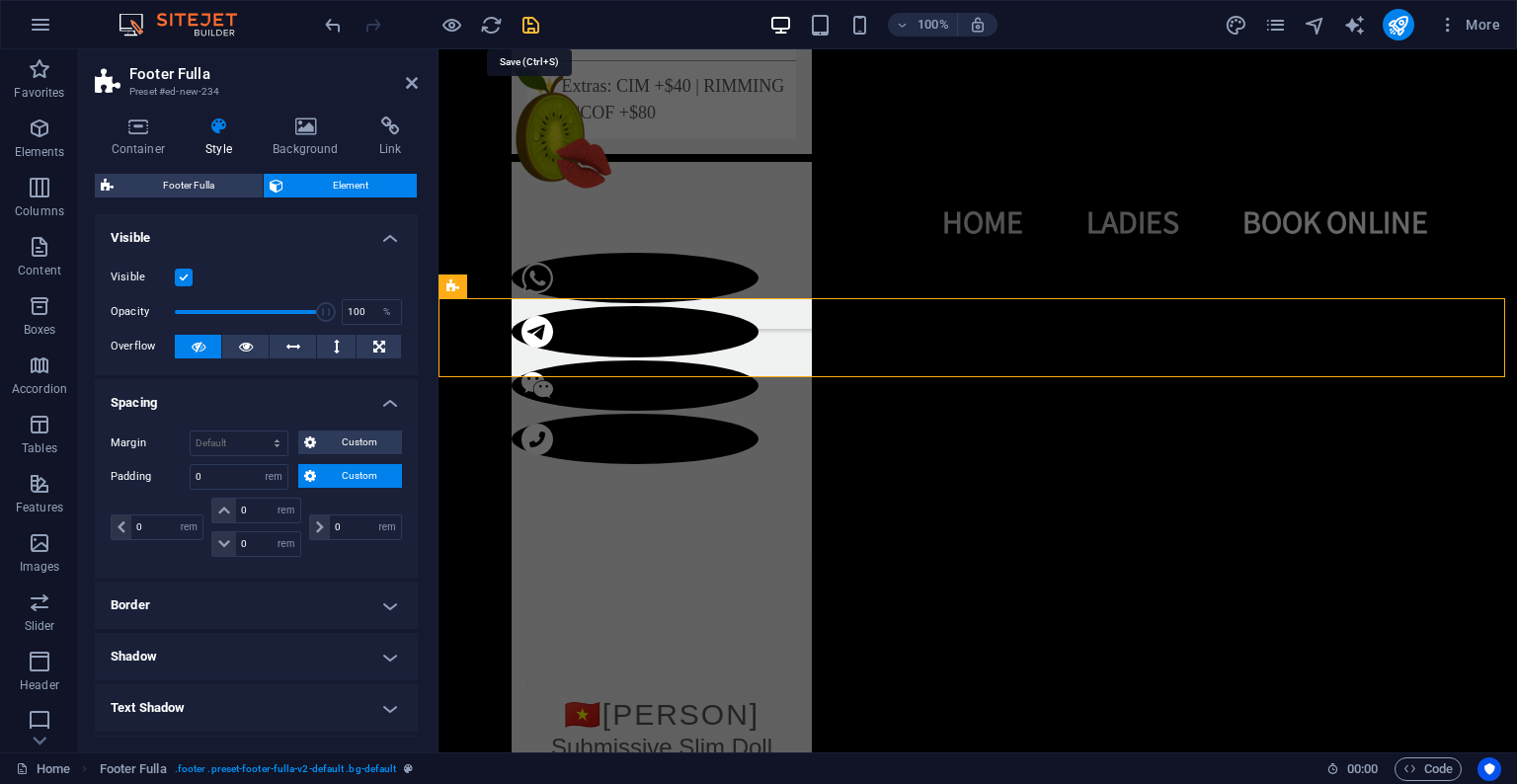 click at bounding box center [530, 25] 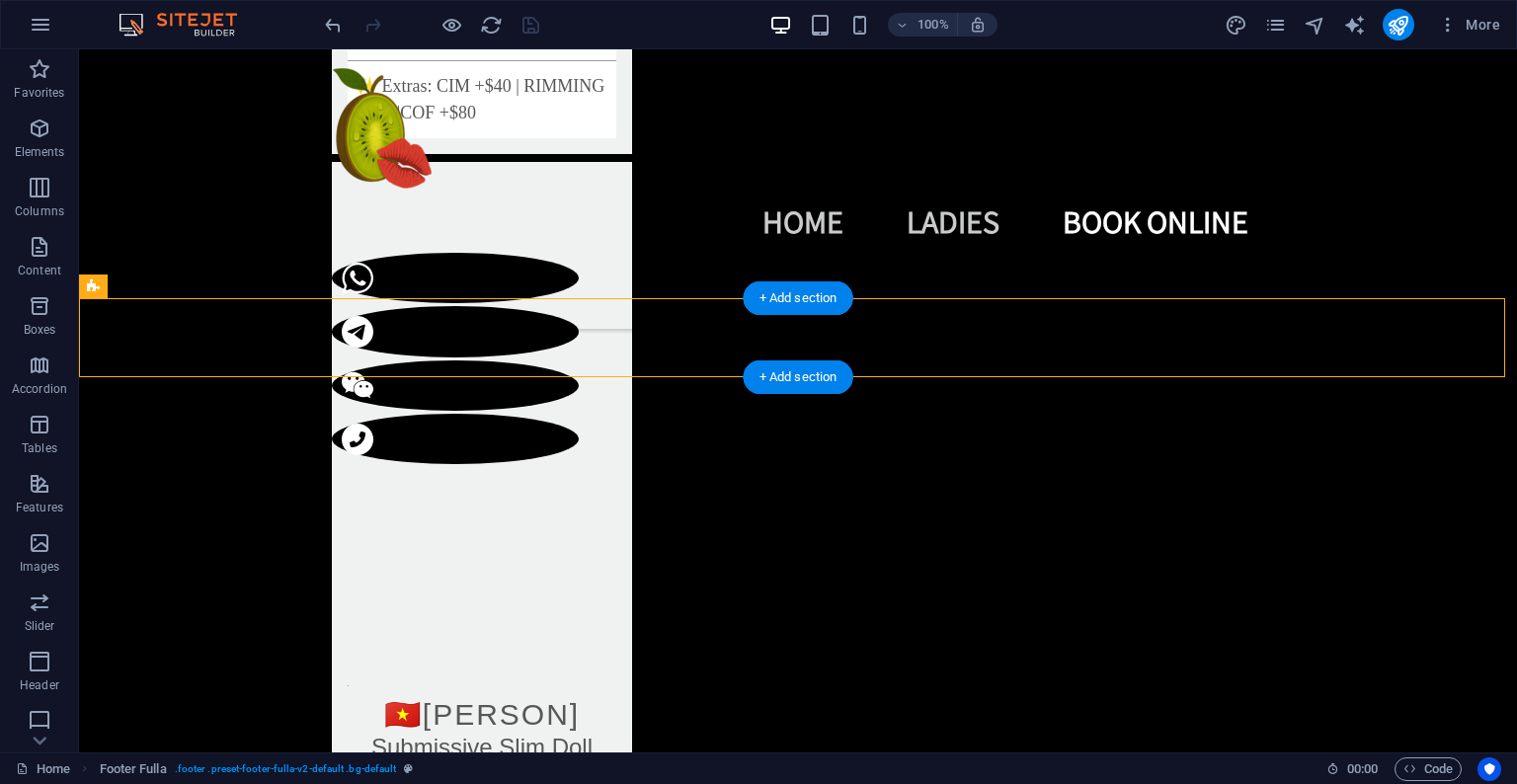 drag, startPoint x: 188, startPoint y: 338, endPoint x: 195, endPoint y: 349, distance: 13.038405 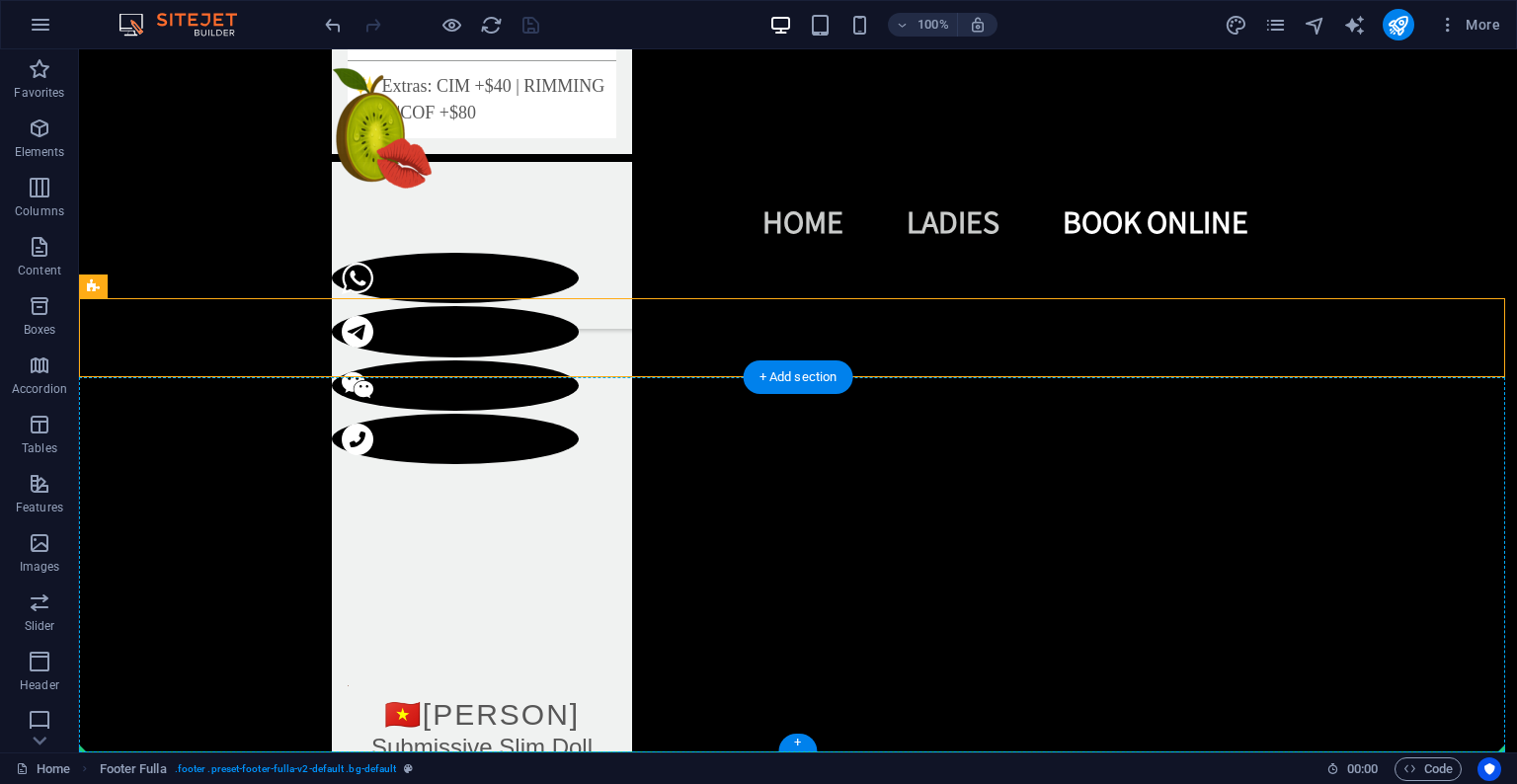 drag, startPoint x: 185, startPoint y: 342, endPoint x: 180, endPoint y: 742, distance: 400.03125 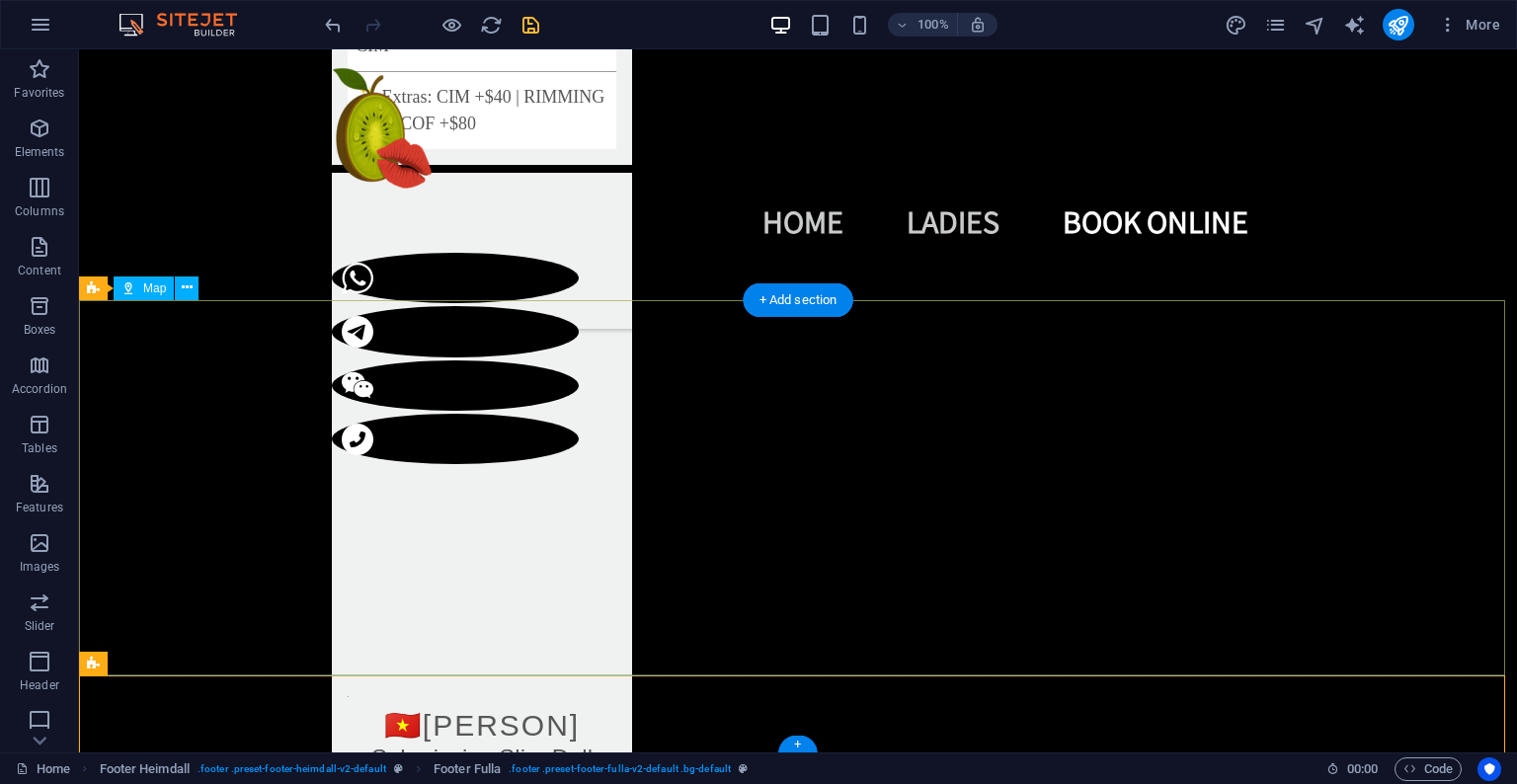 scroll, scrollTop: 6987, scrollLeft: 0, axis: vertical 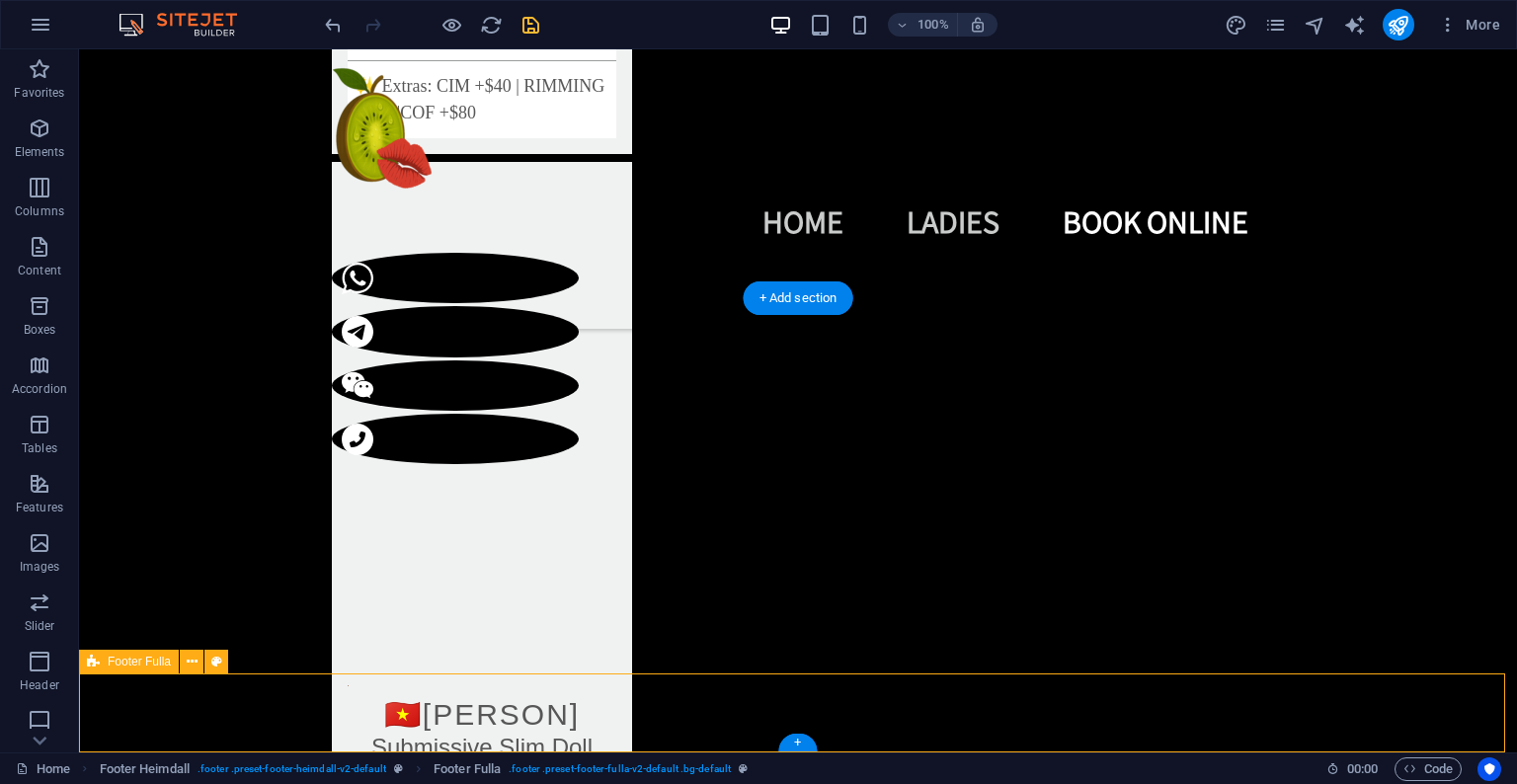 click on "KIWI LUSH TORONTO - ELITE ESCORT AGENCY ©All Rights Reserved 2025" at bounding box center [798, 14085] 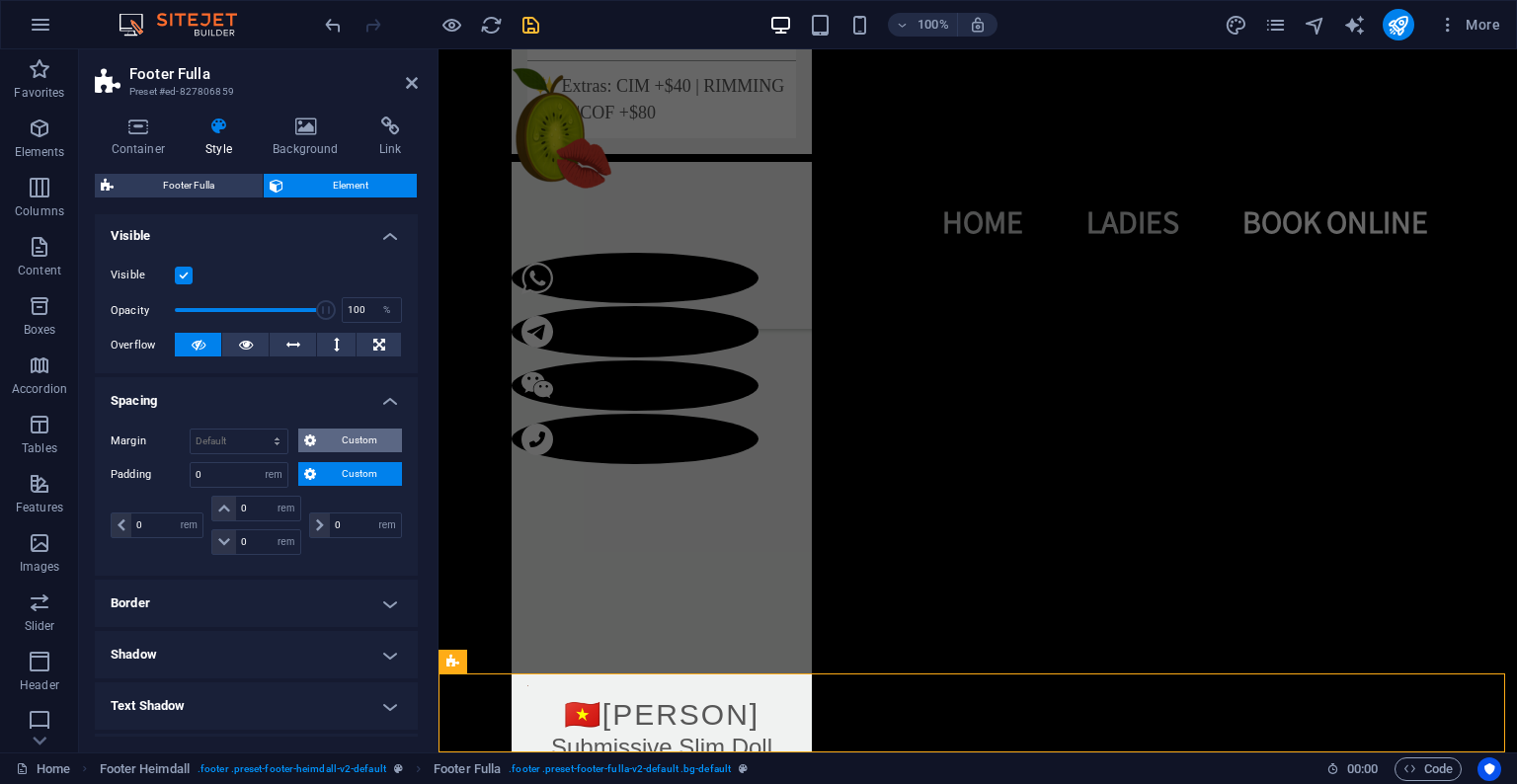 scroll, scrollTop: 335, scrollLeft: 0, axis: vertical 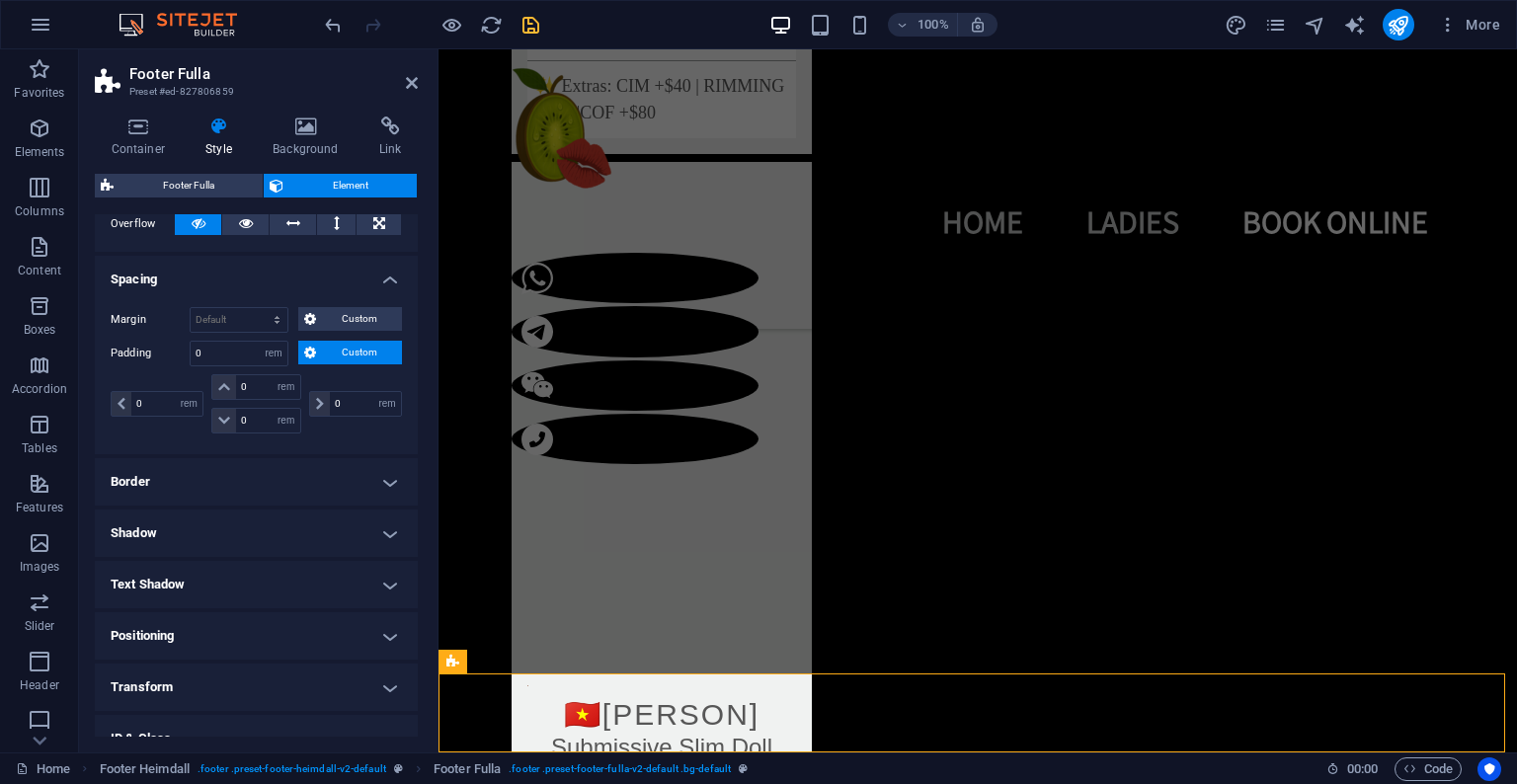 click on "Style" at bounding box center [223, 137] 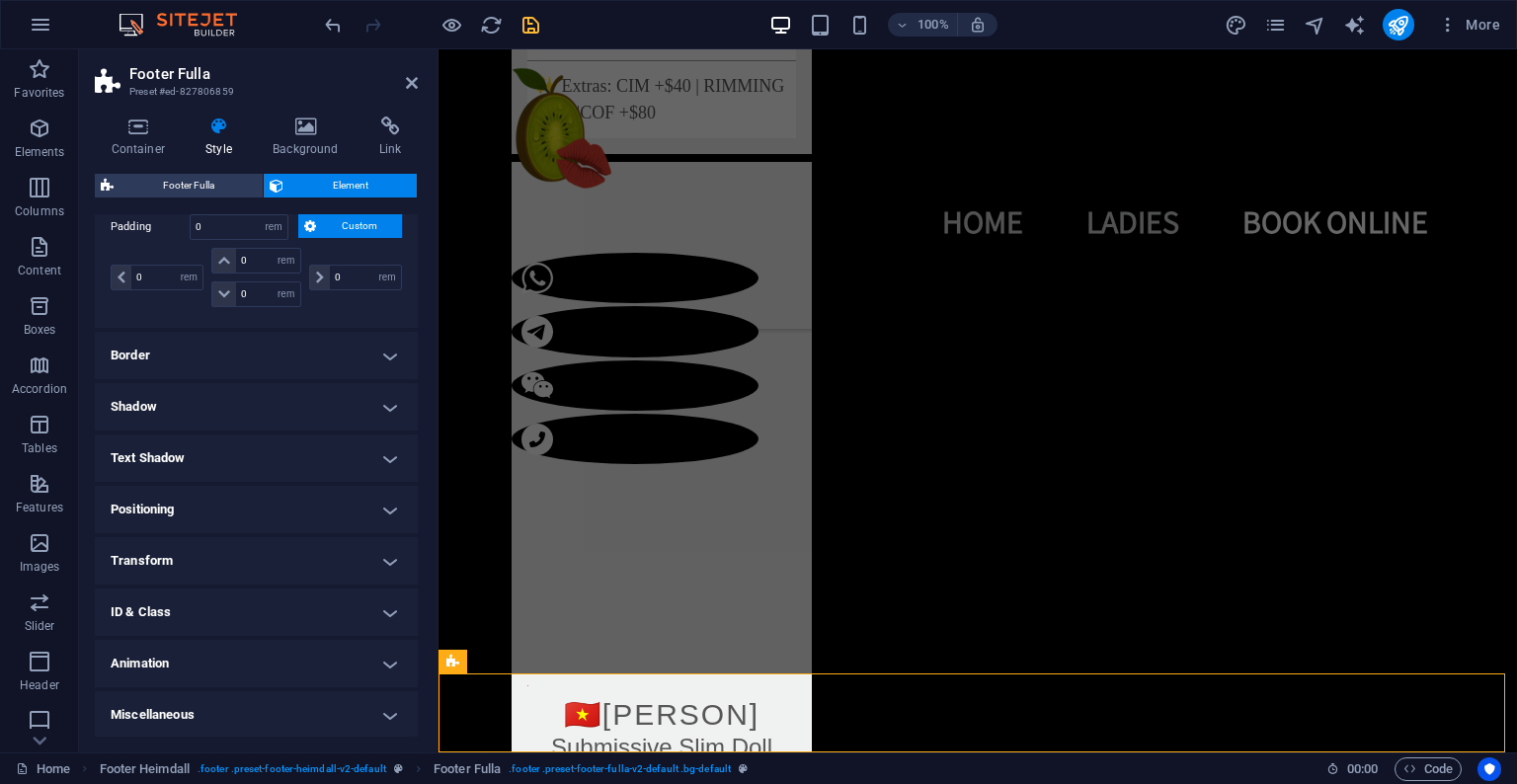 click on "Positioning" at bounding box center (256, 510) 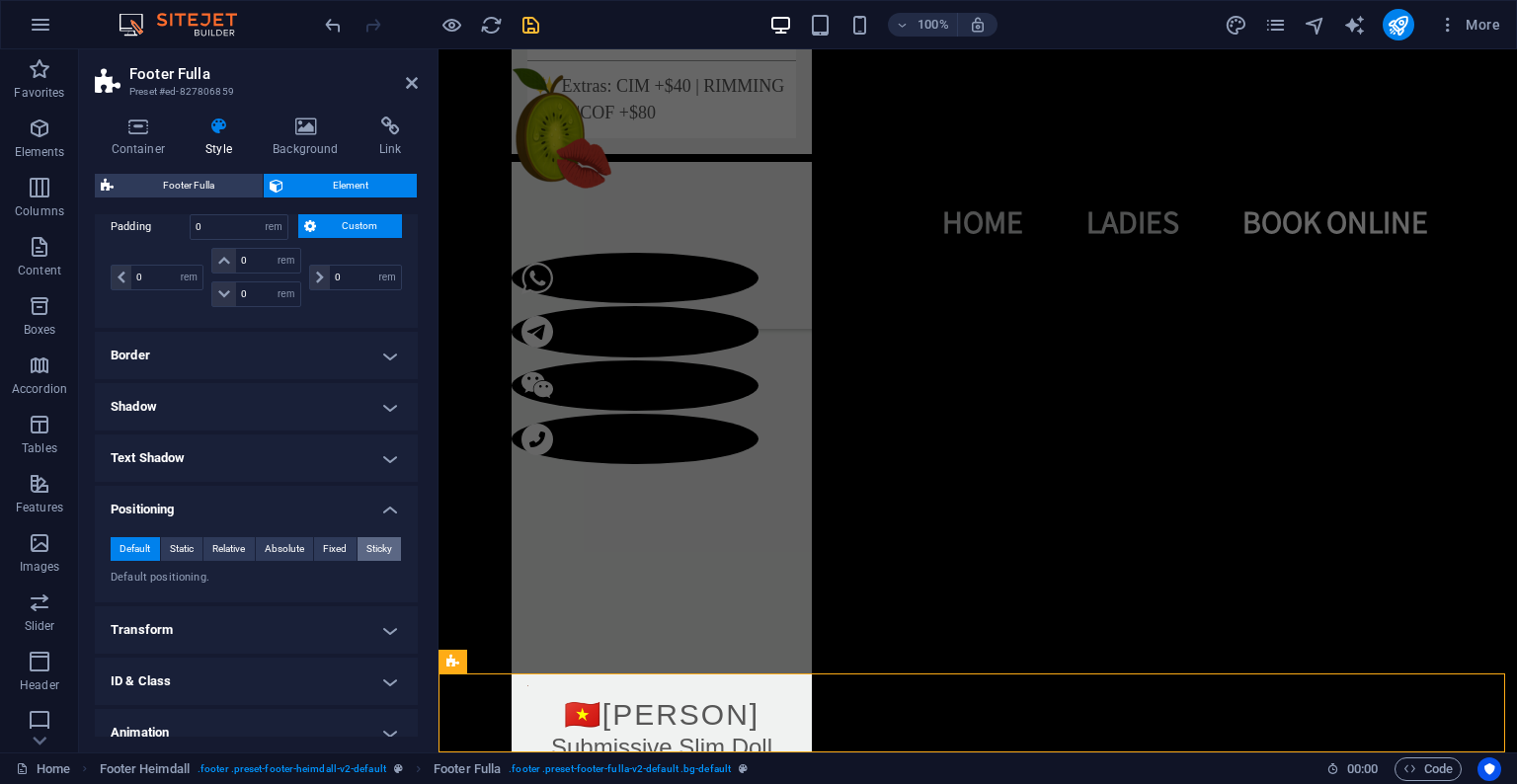 click on "Sticky" at bounding box center [379, 549] 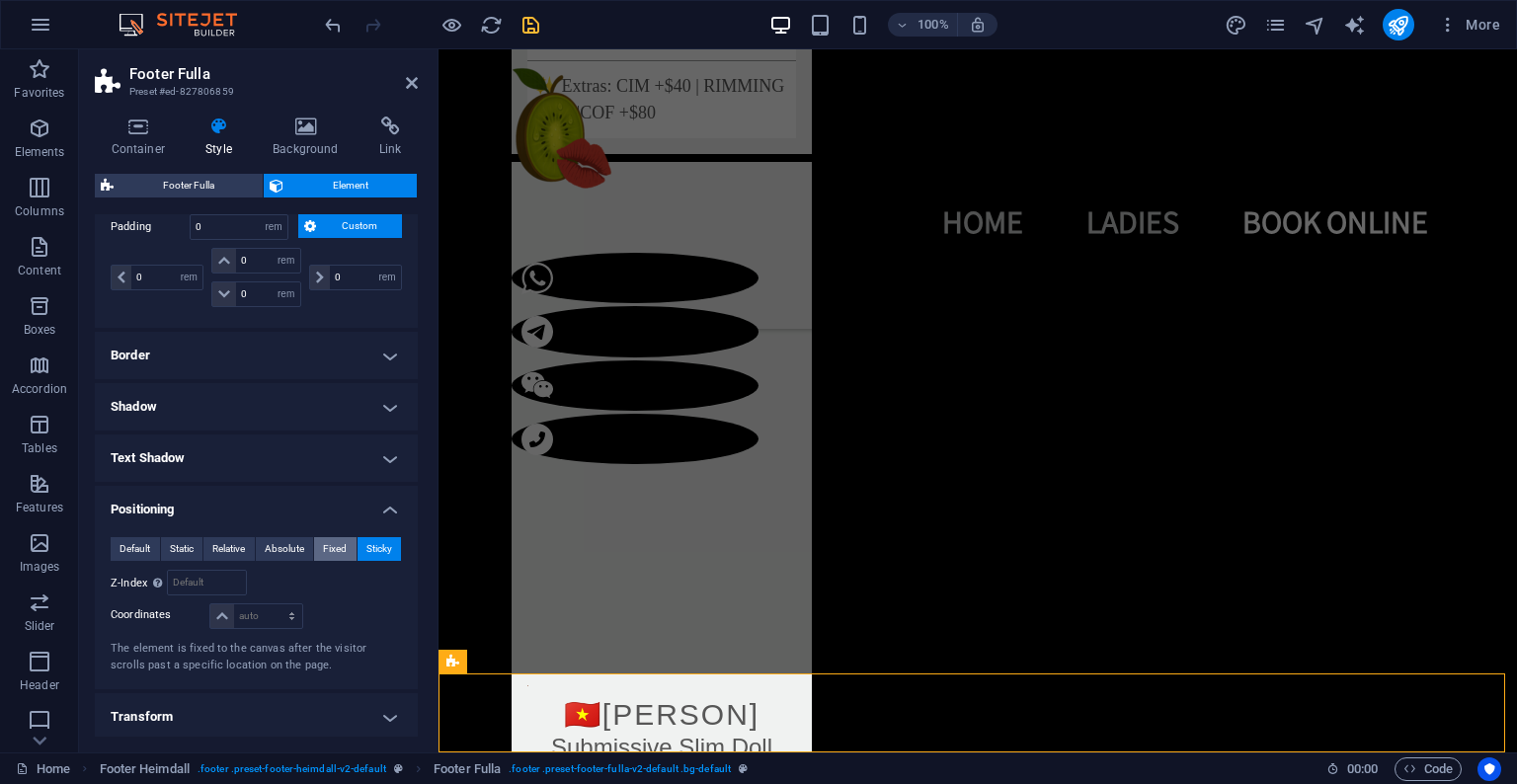 click on "Fixed" at bounding box center [335, 549] 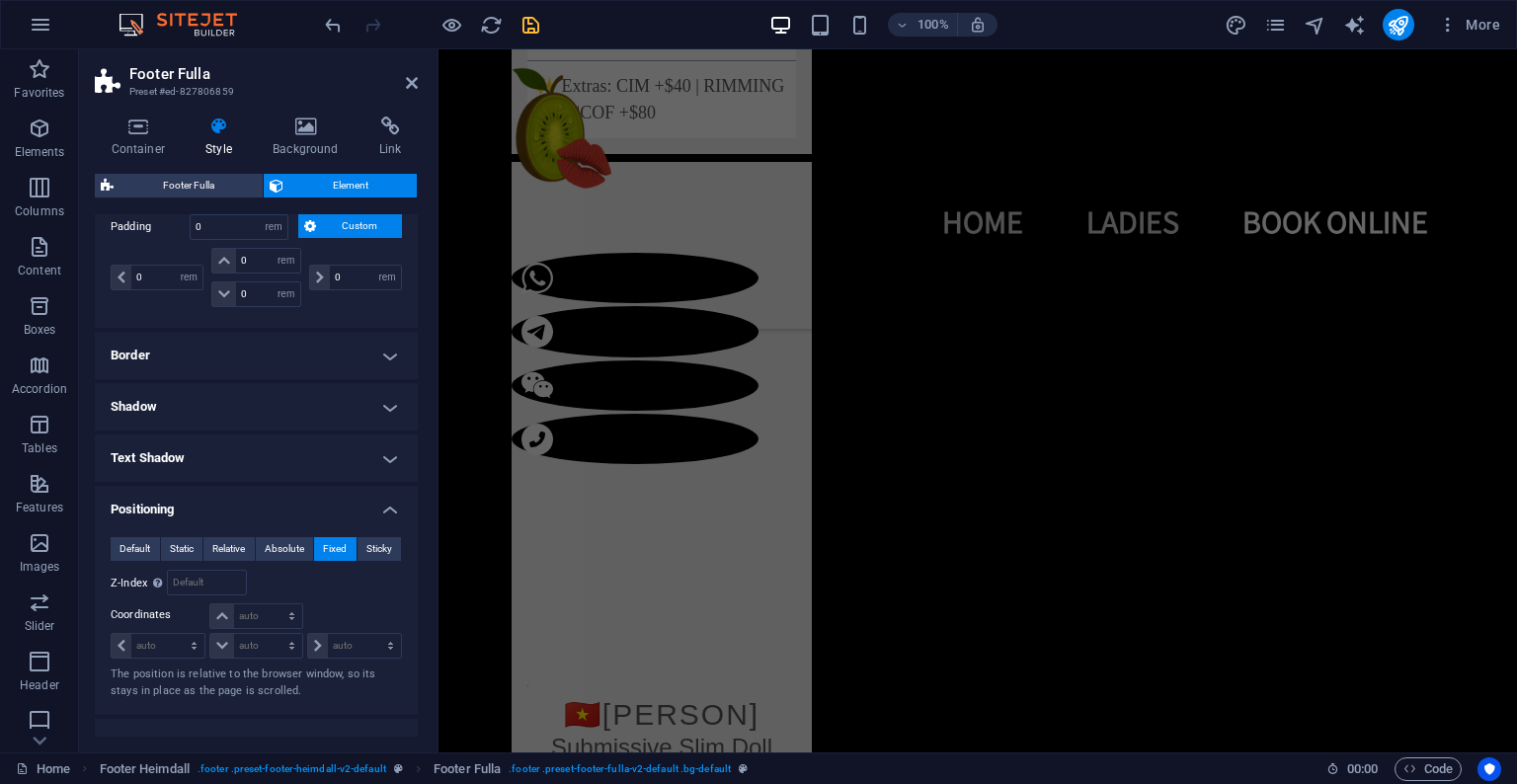 scroll, scrollTop: 6908, scrollLeft: 0, axis: vertical 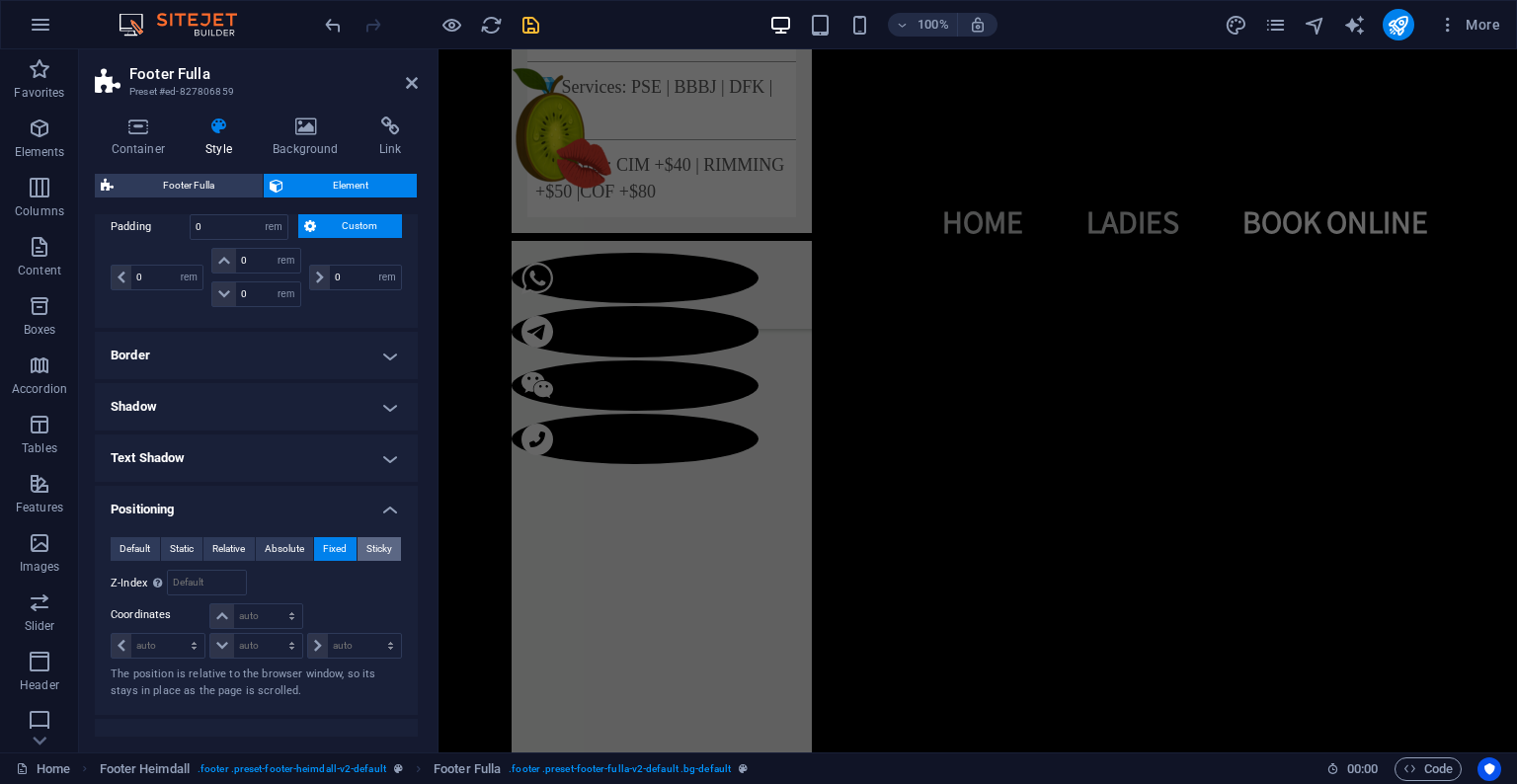 click on "Sticky" at bounding box center (379, 549) 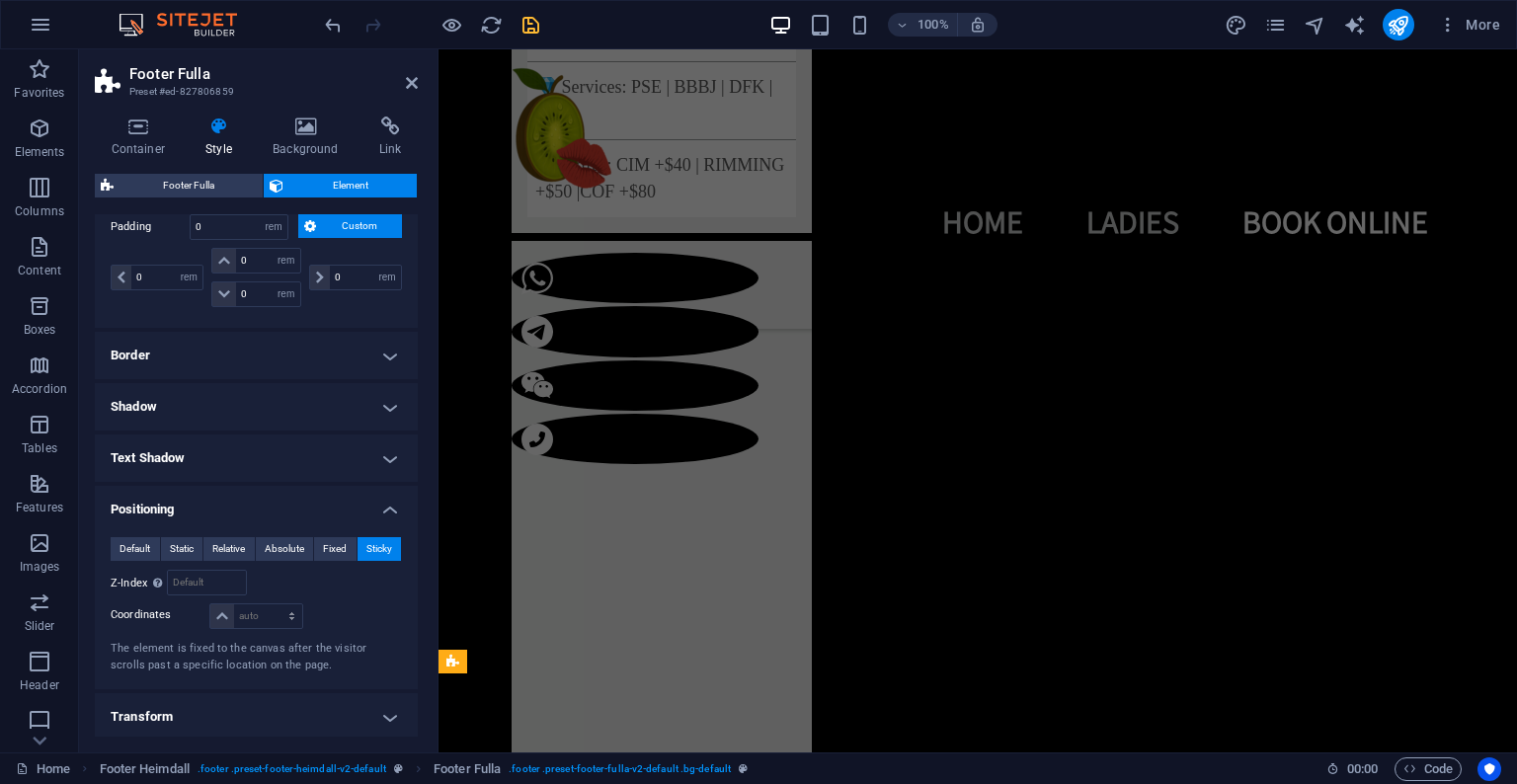 scroll, scrollTop: 6987, scrollLeft: 0, axis: vertical 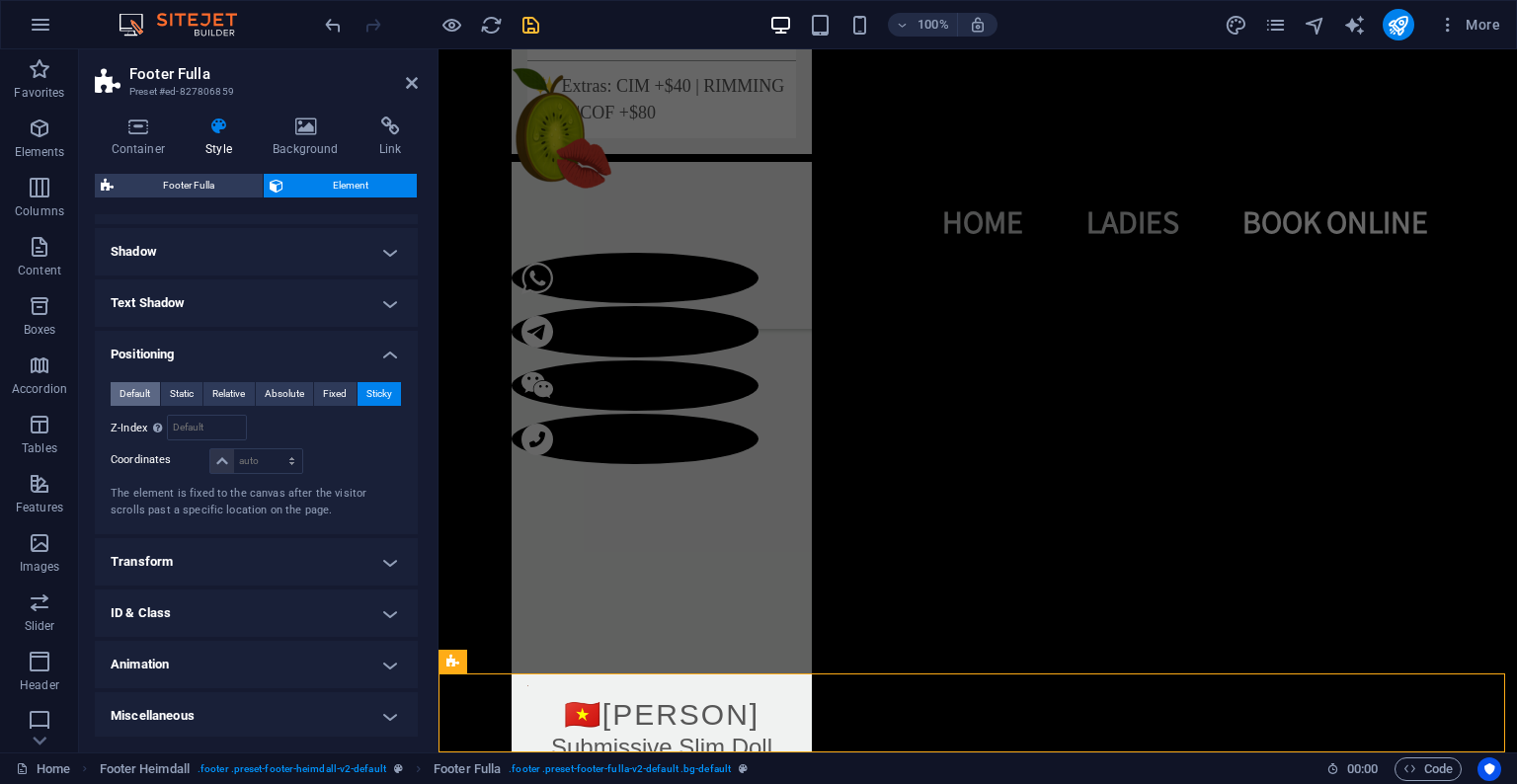 click on "Default" at bounding box center (134, 394) 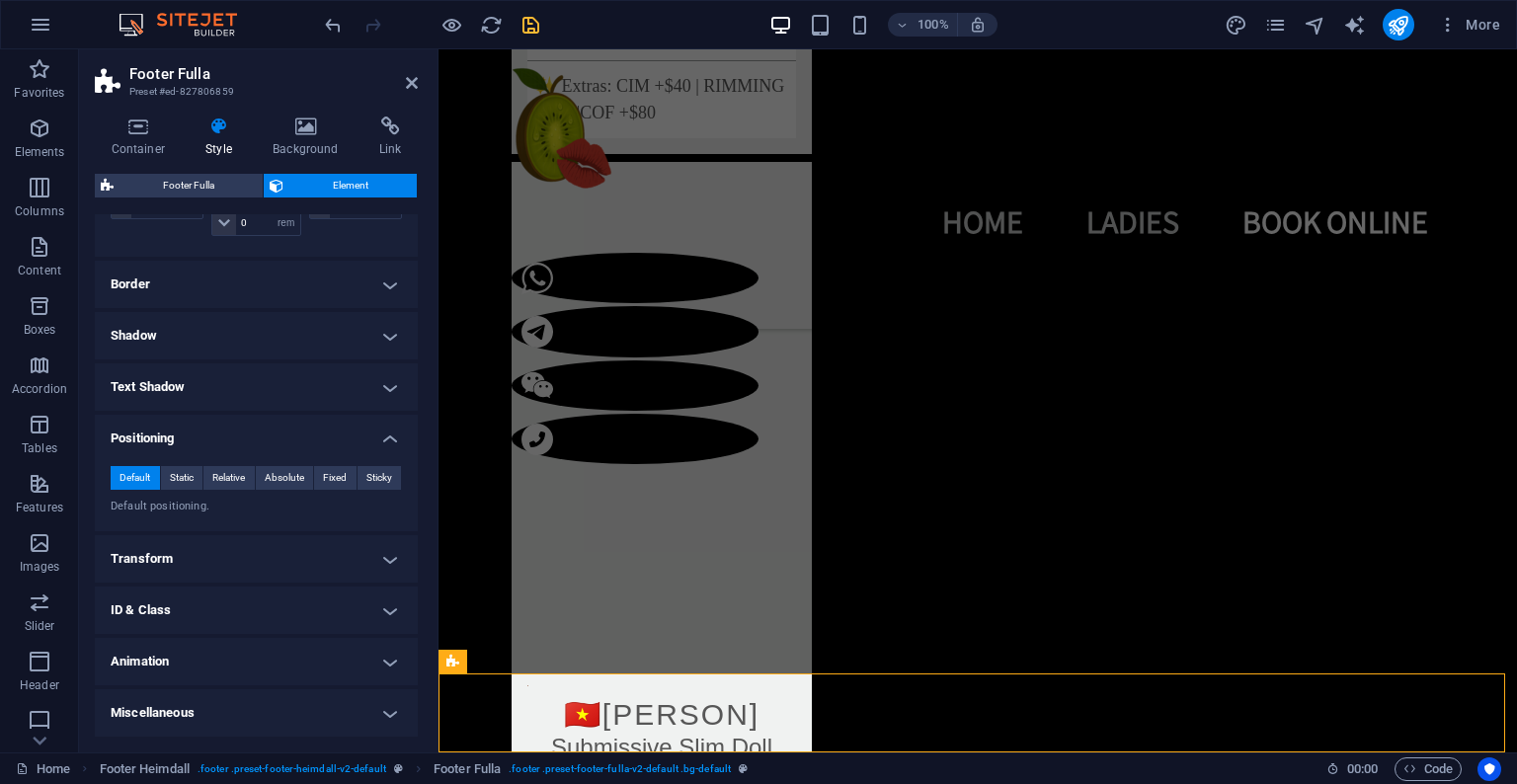 scroll, scrollTop: 530, scrollLeft: 0, axis: vertical 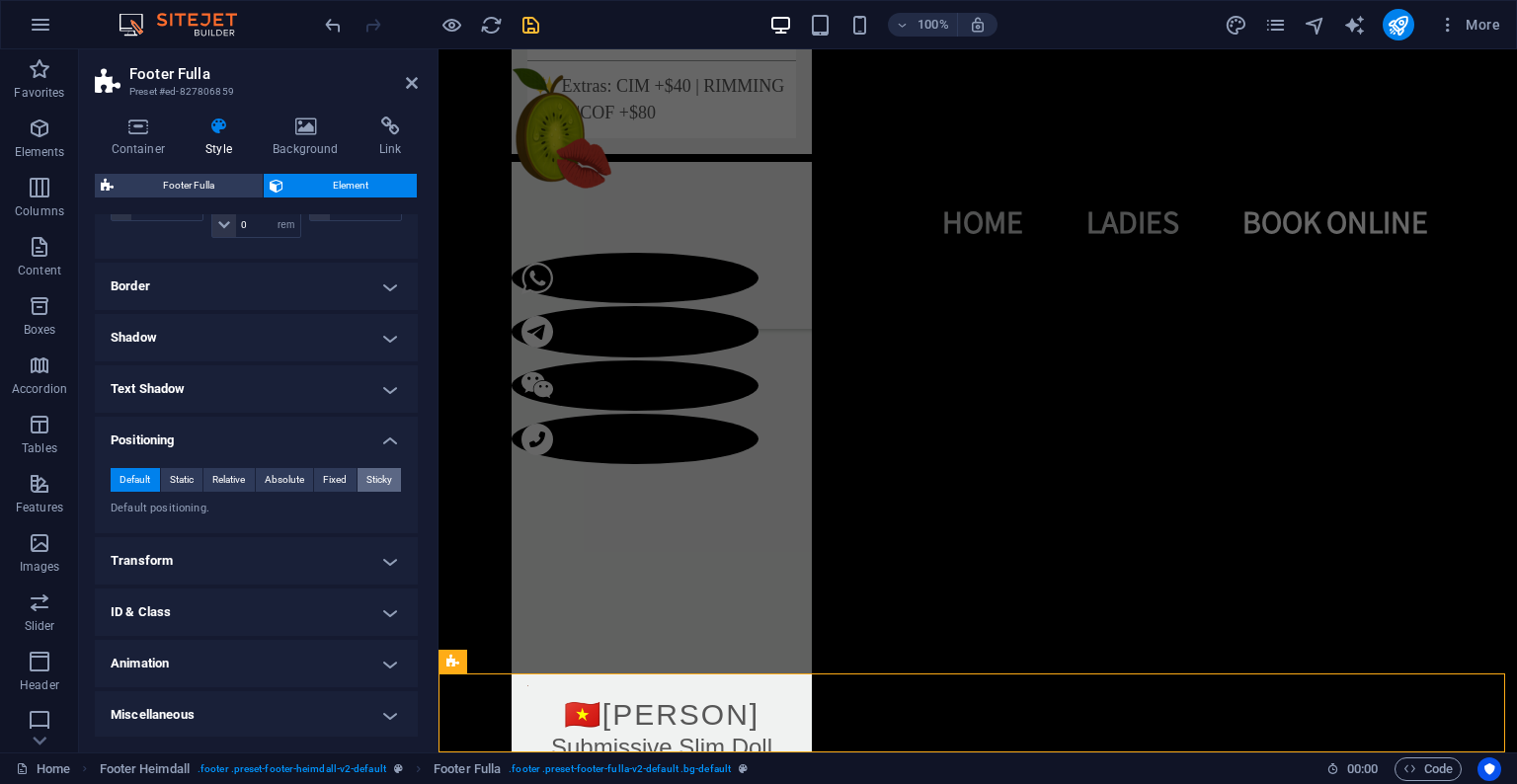 click on "Sticky" at bounding box center [379, 480] 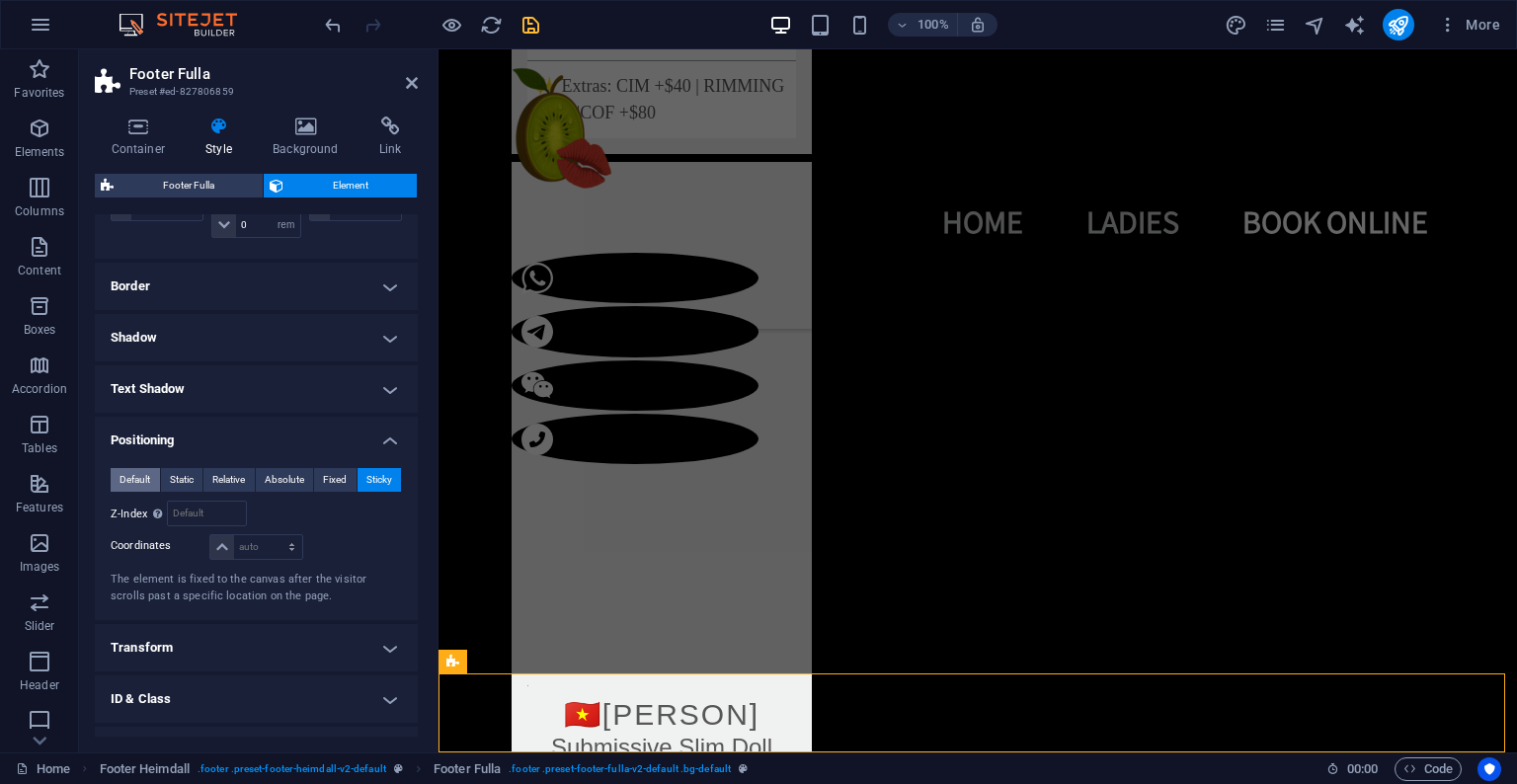 click on "Default" at bounding box center [134, 480] 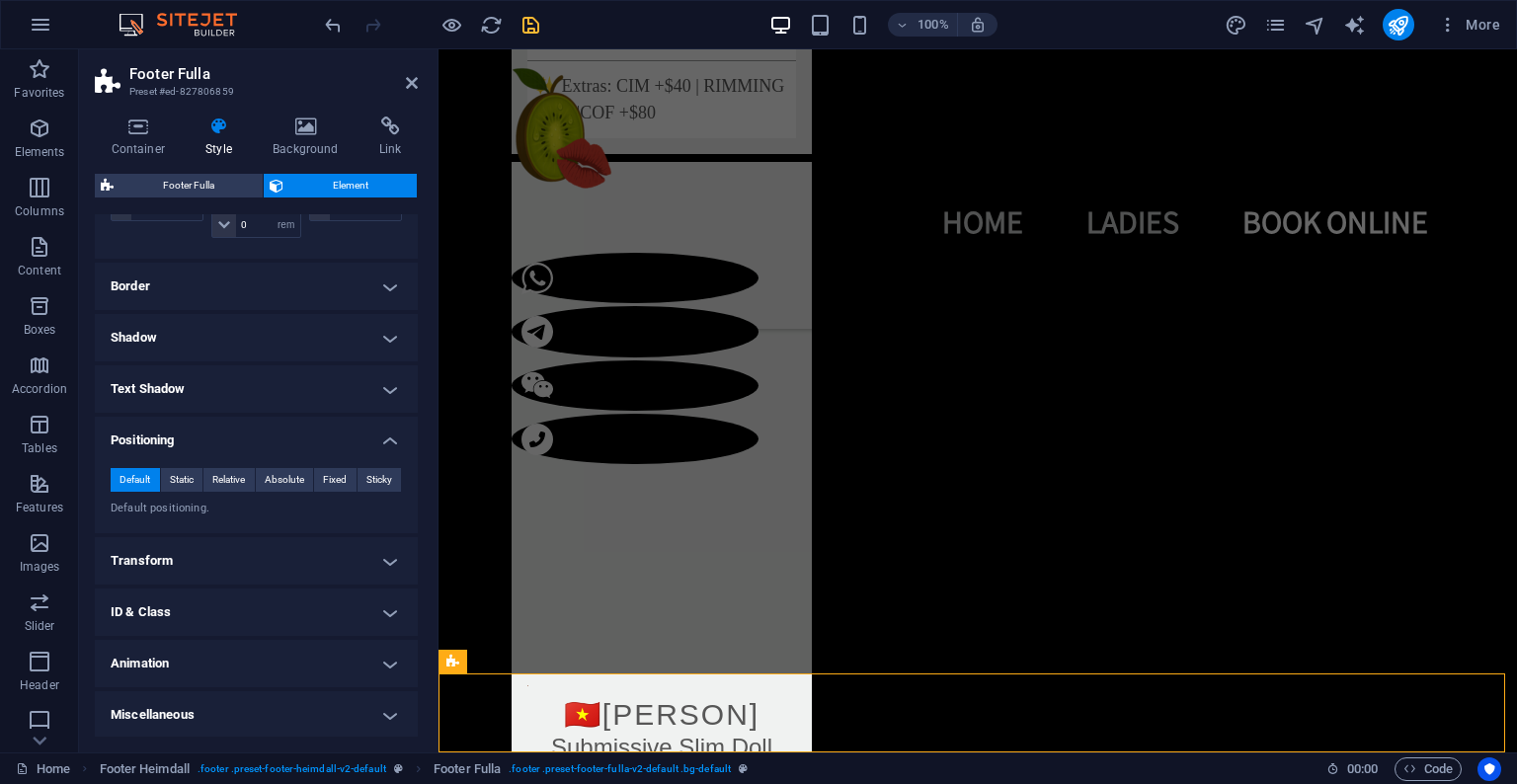 click on "Positioning" at bounding box center (256, 434) 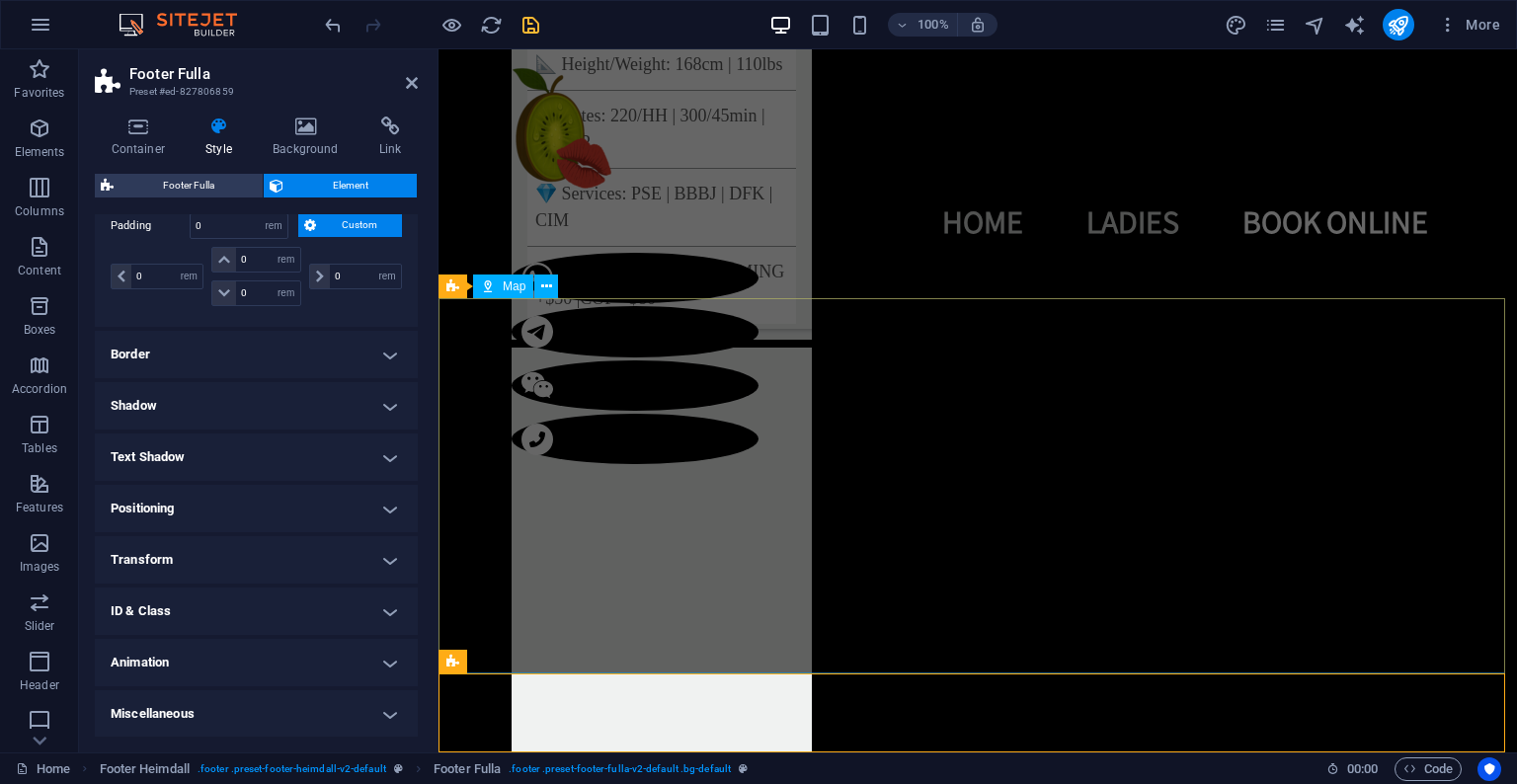 scroll, scrollTop: 6987, scrollLeft: 0, axis: vertical 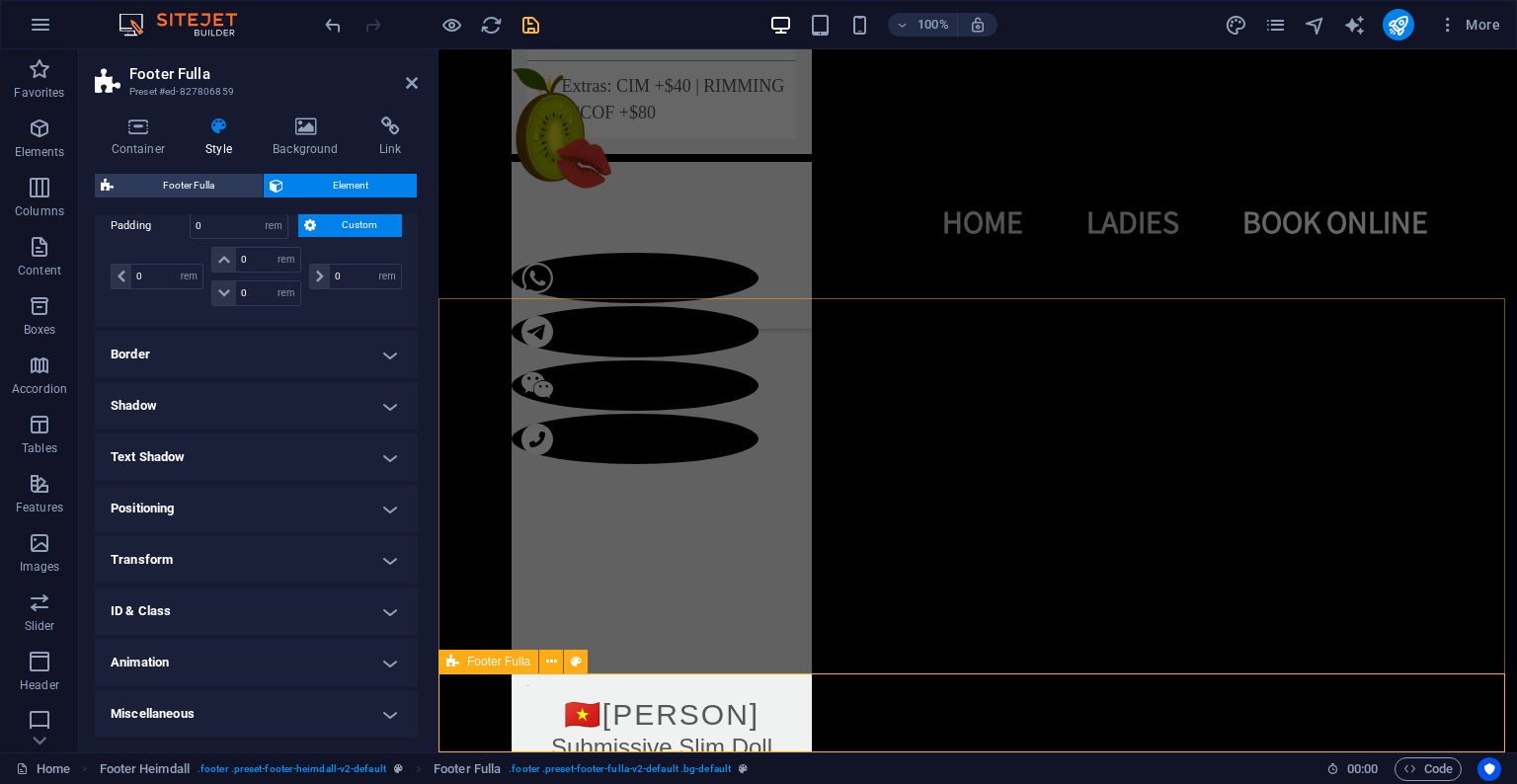 click on "KIWI LUSH TORONTO - ELITE ESCORT AGENCY ©All Rights Reserved 2025" at bounding box center (978, 14085) 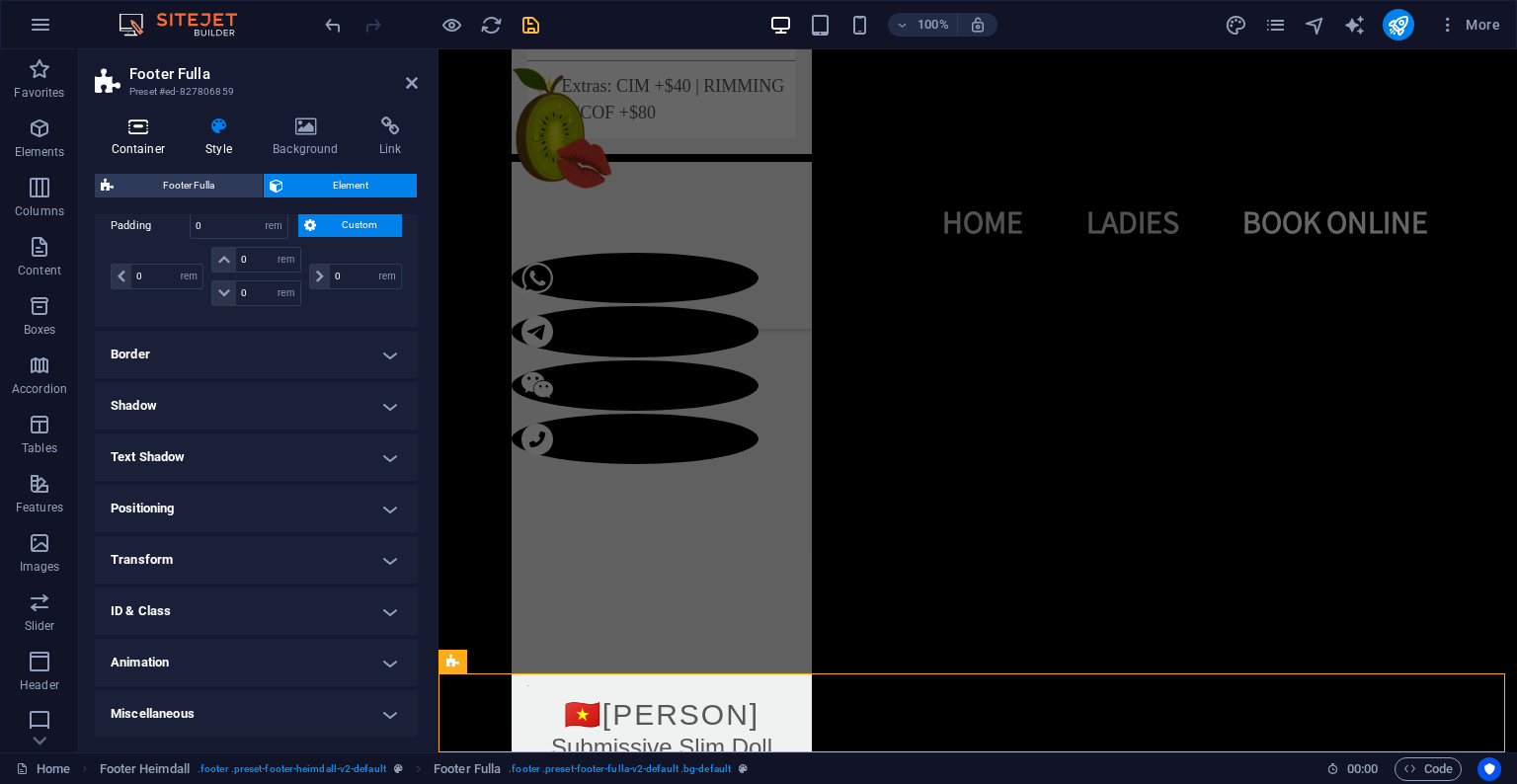 click on "Container" at bounding box center (142, 137) 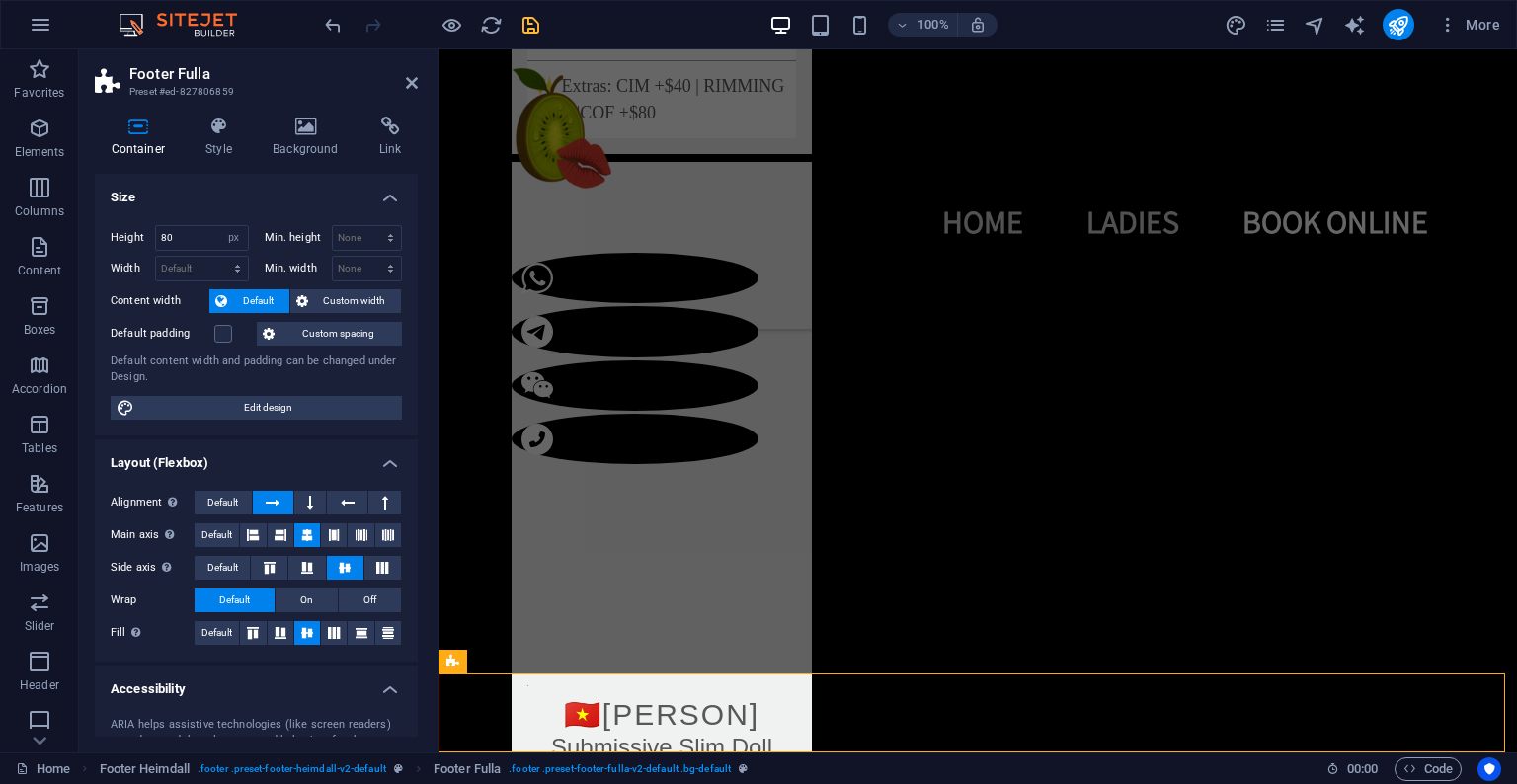 drag, startPoint x: 188, startPoint y: 249, endPoint x: 122, endPoint y: 230, distance: 68.68042 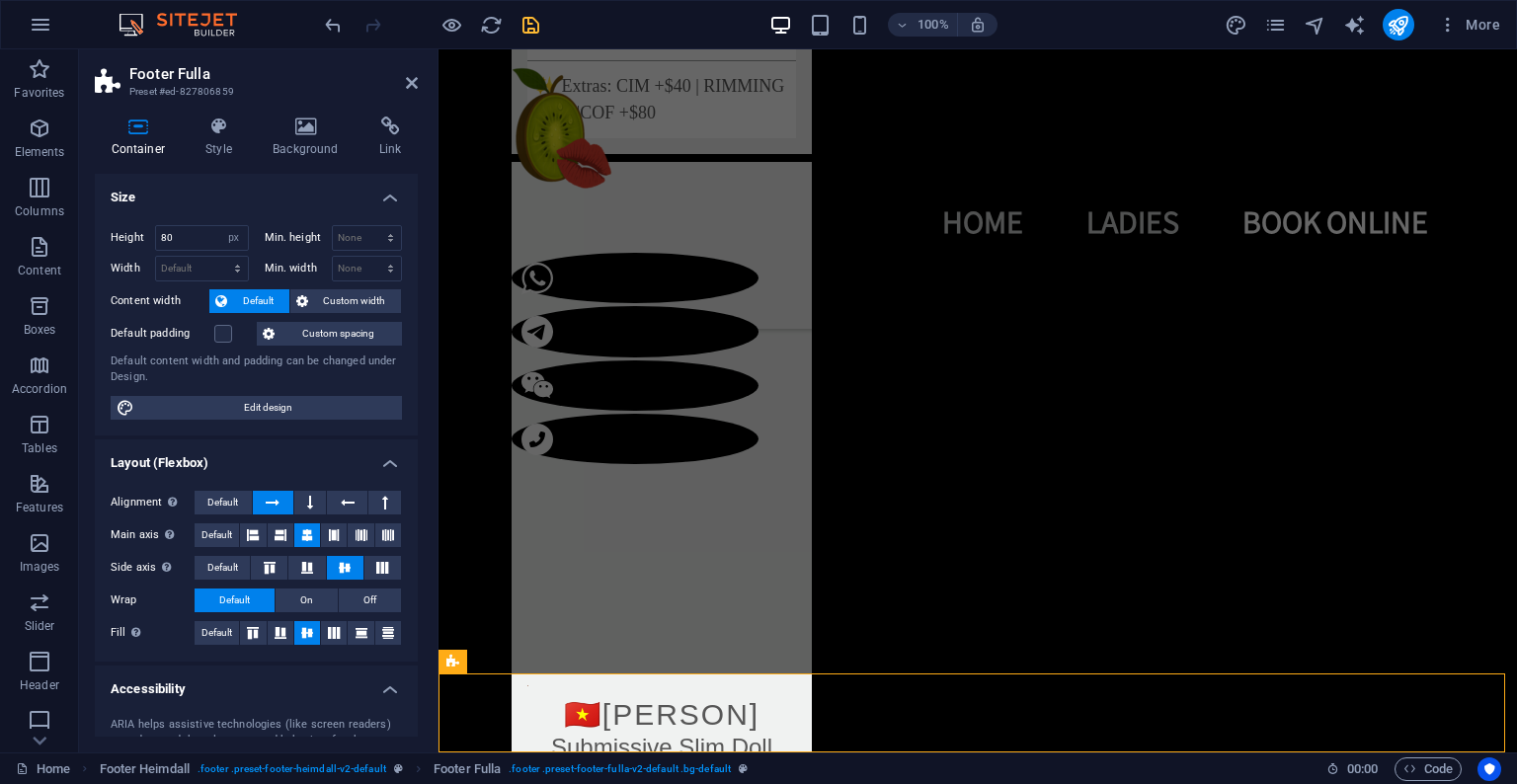 click on "Height 80 Default px rem % vh vw" at bounding box center [180, 238] 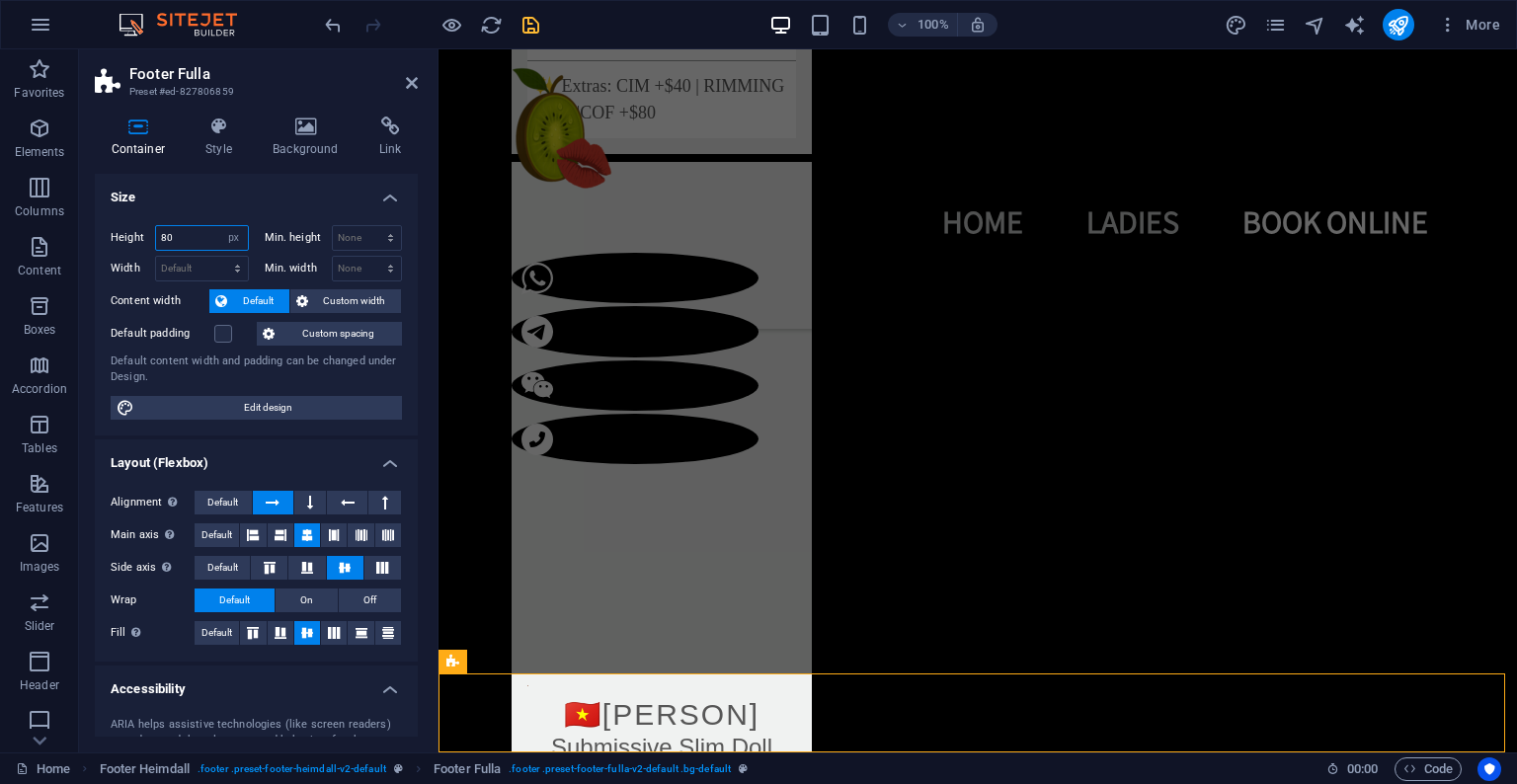 drag, startPoint x: 179, startPoint y: 239, endPoint x: 95, endPoint y: 219, distance: 86.34813 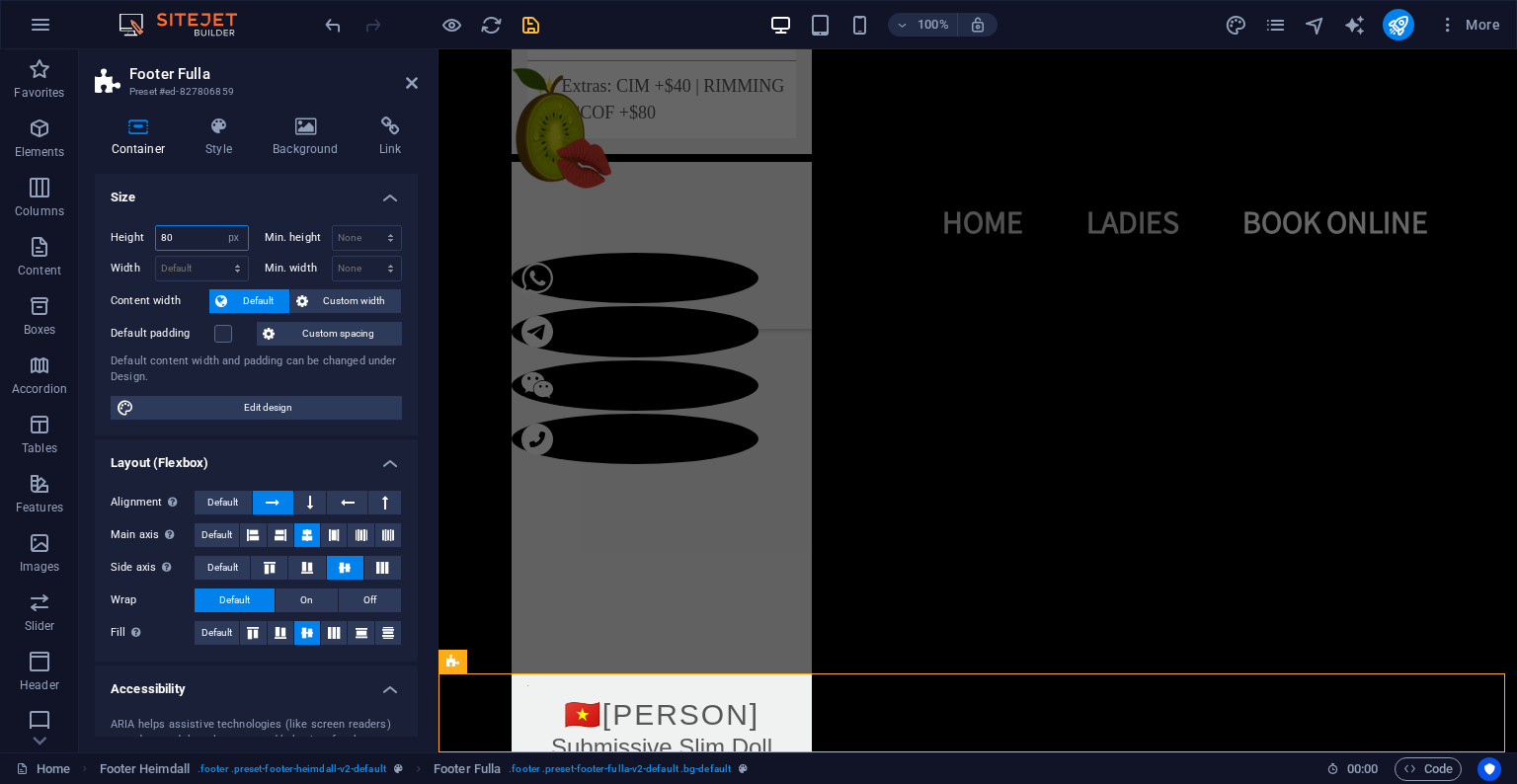 click on "Height 80 Default px rem % vh vw Min. height None px rem % vh vw Width Default px rem % em vh vw Min. width None px rem % vh vw Content width Default Custom width Width Default px rem % em vh vw Min. width None px rem % vh vw Default padding Custom spacing Default content width and padding can be changed under Design. Edit design" at bounding box center (256, 322) 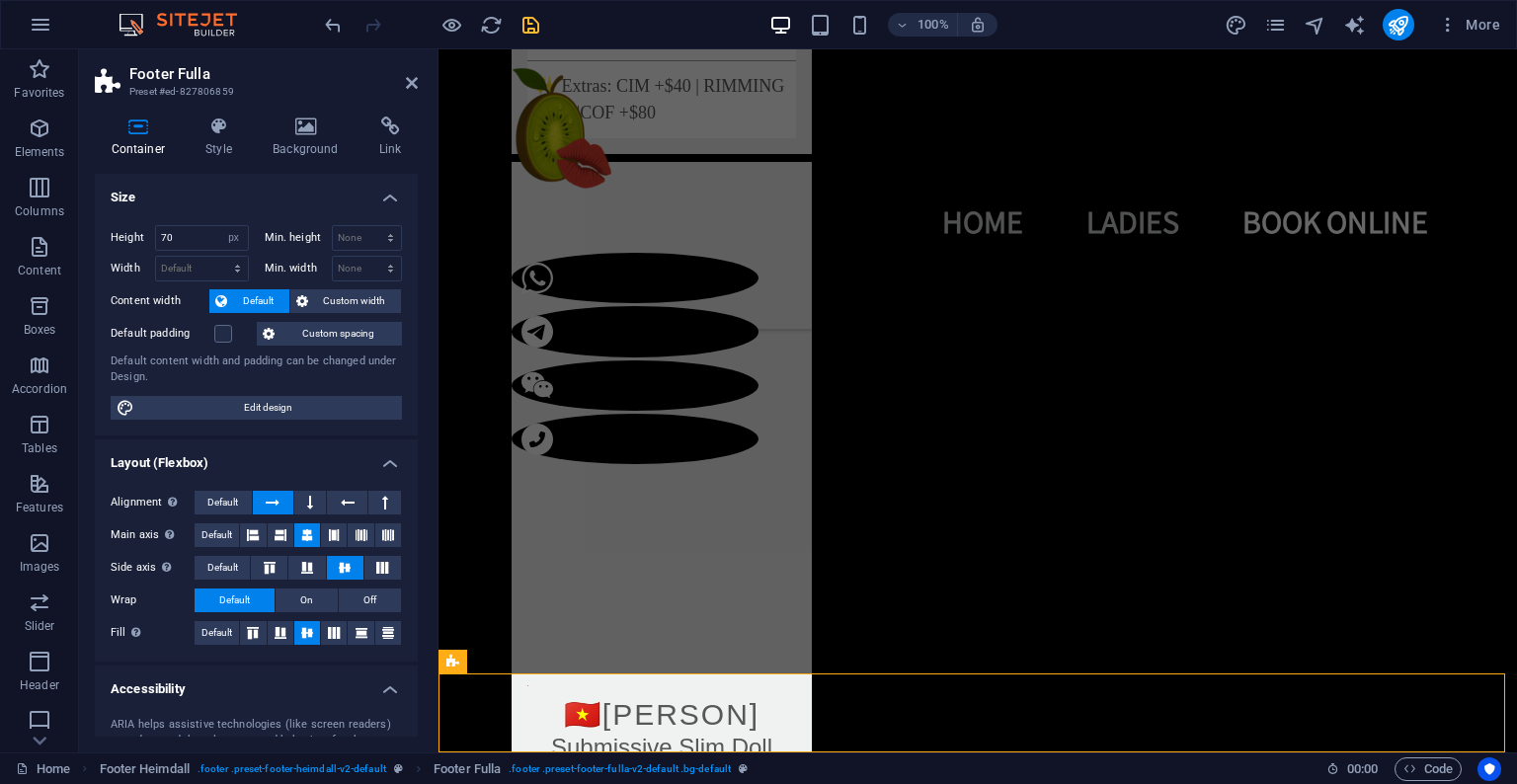 scroll, scrollTop: 6977, scrollLeft: 0, axis: vertical 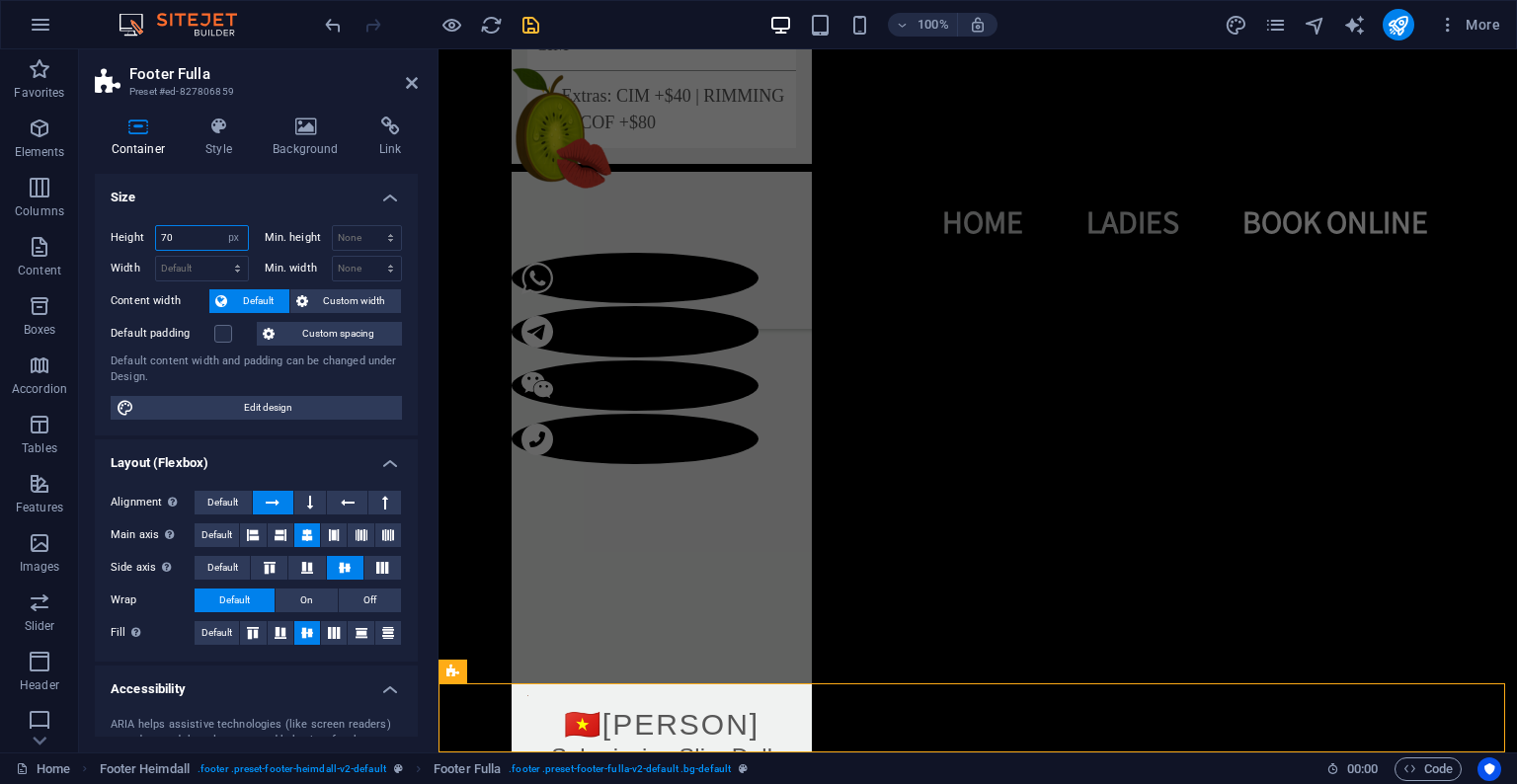 click on "70" at bounding box center (201, 238) 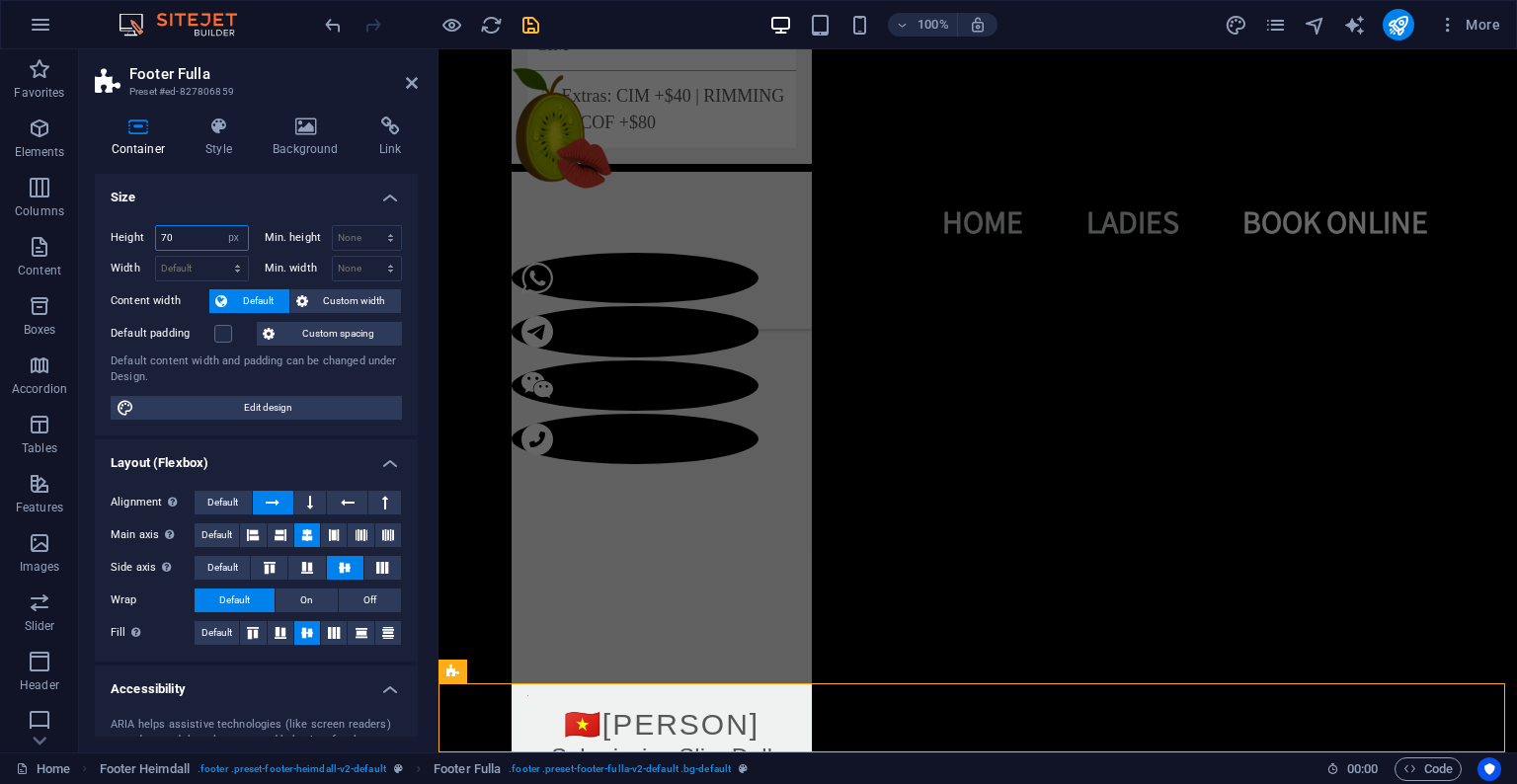 click on "70" at bounding box center [201, 238] 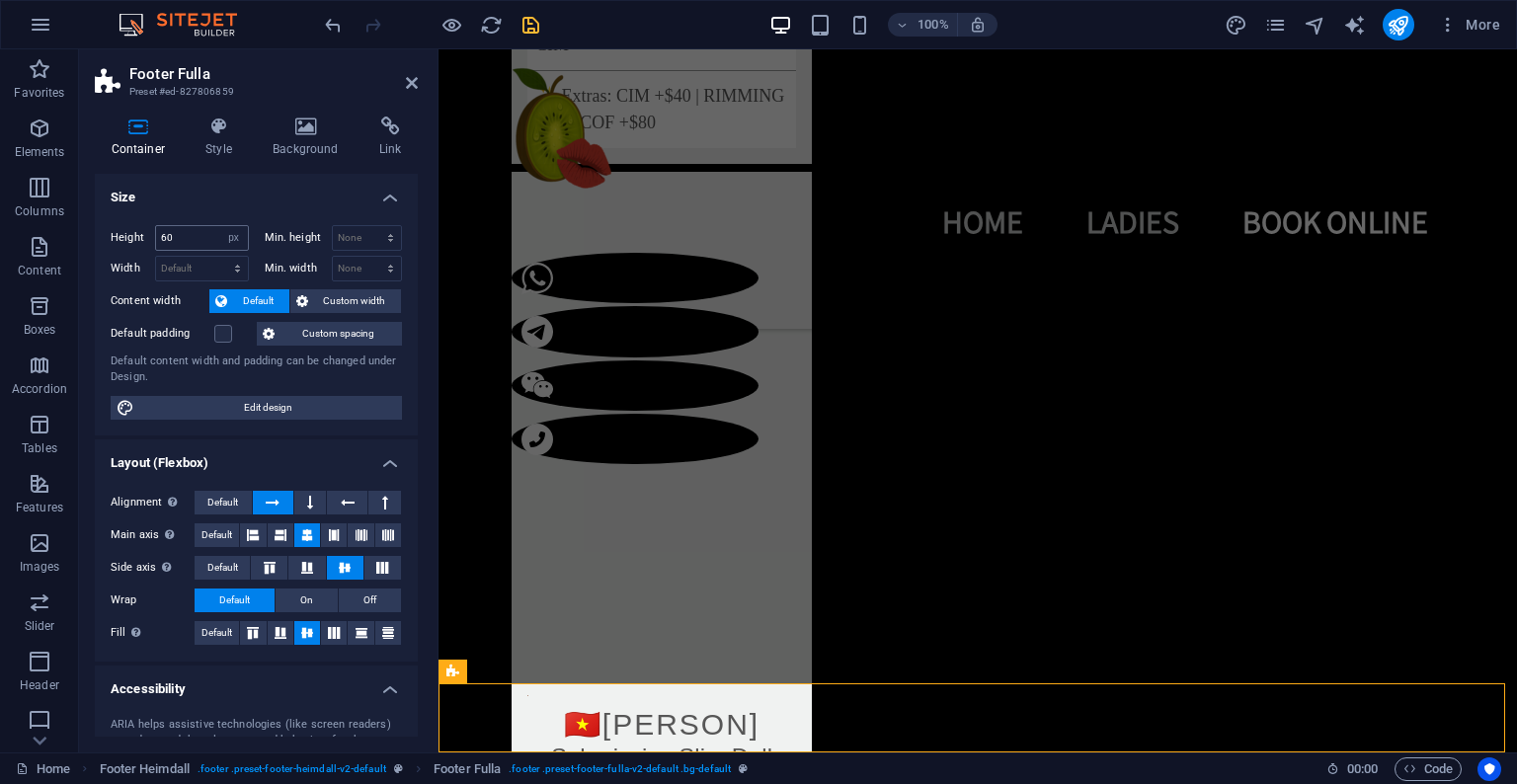 scroll, scrollTop: 6967, scrollLeft: 0, axis: vertical 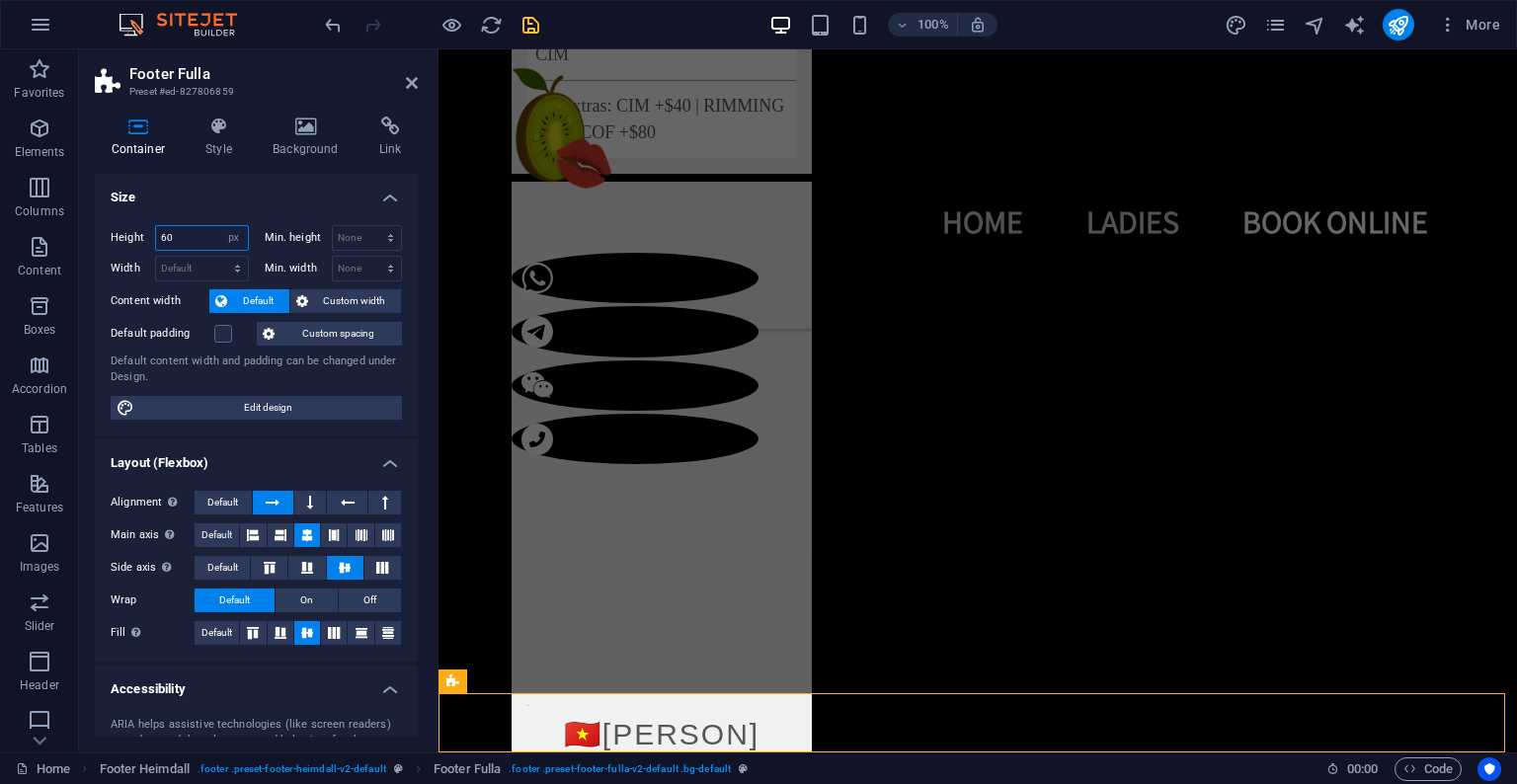 click on "60" at bounding box center [201, 238] 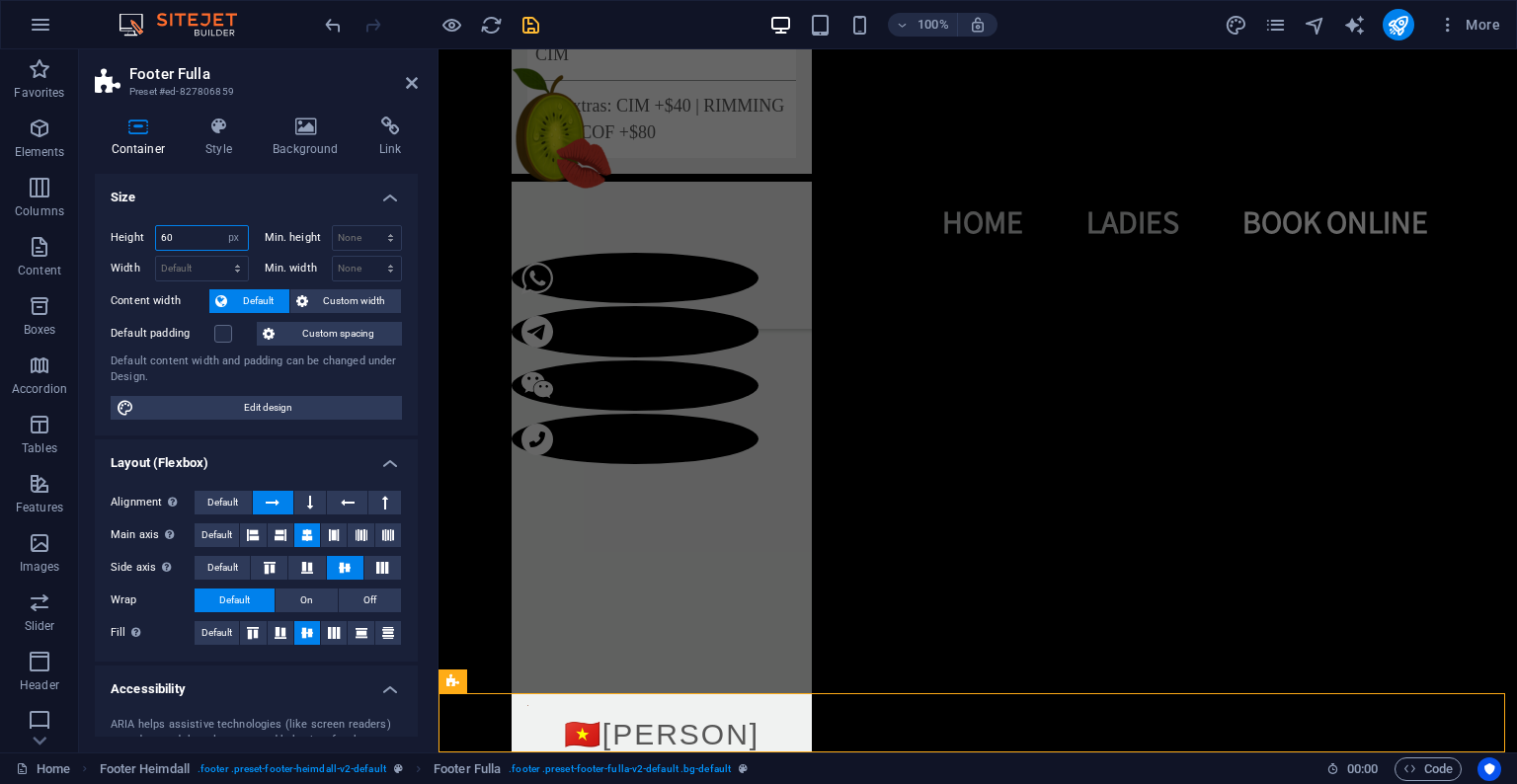click on "60" at bounding box center [201, 238] 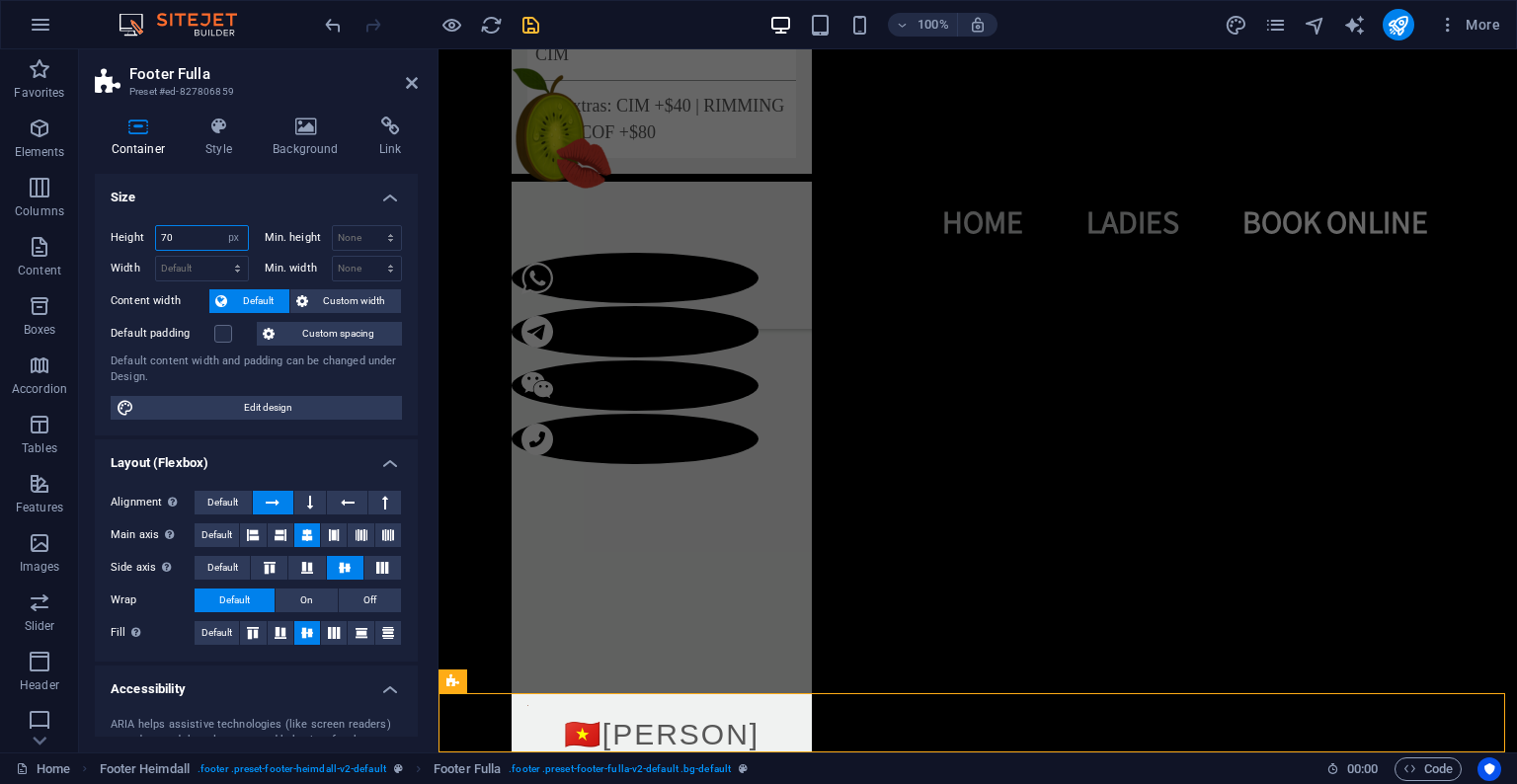 type on "70" 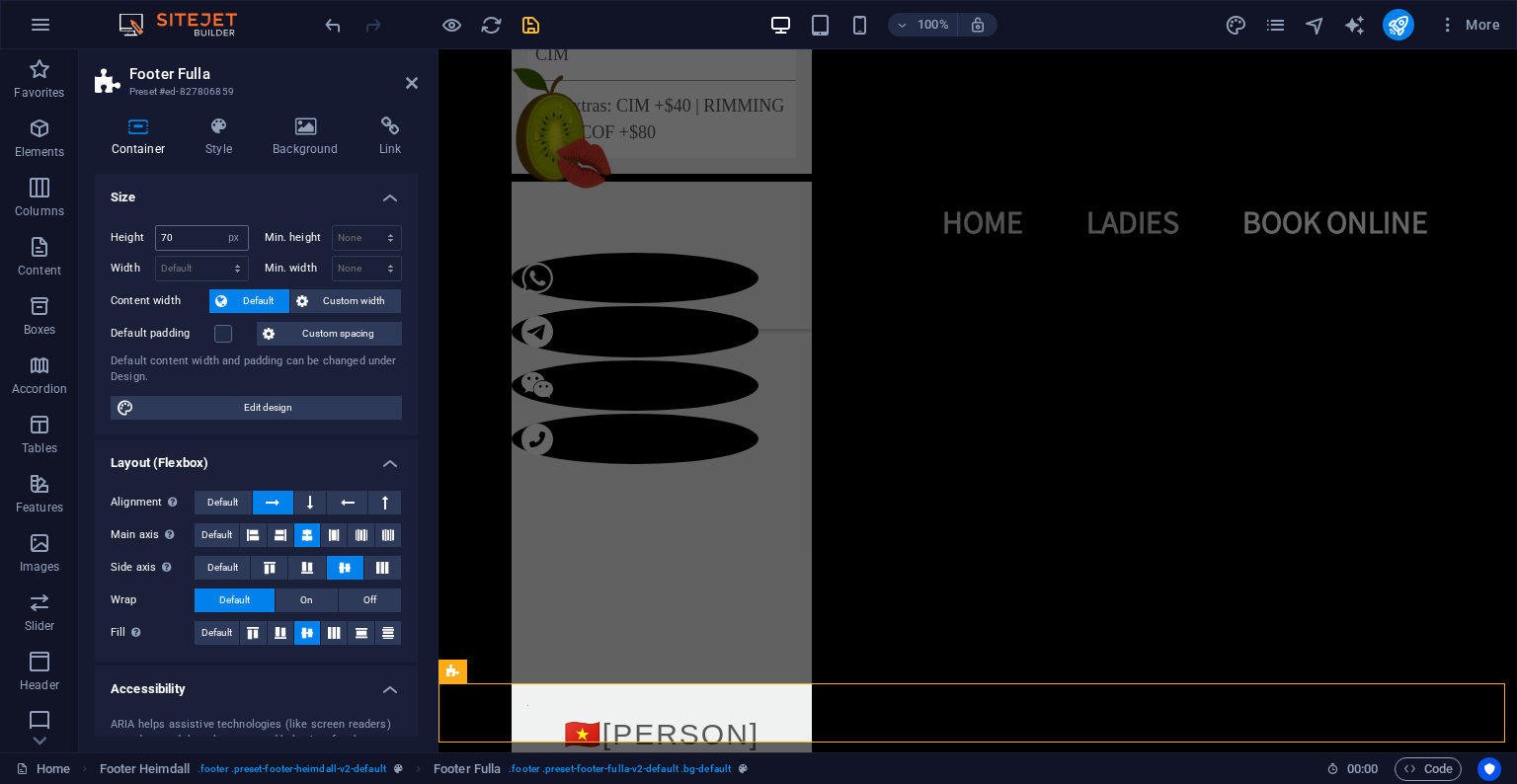 scroll, scrollTop: 6977, scrollLeft: 0, axis: vertical 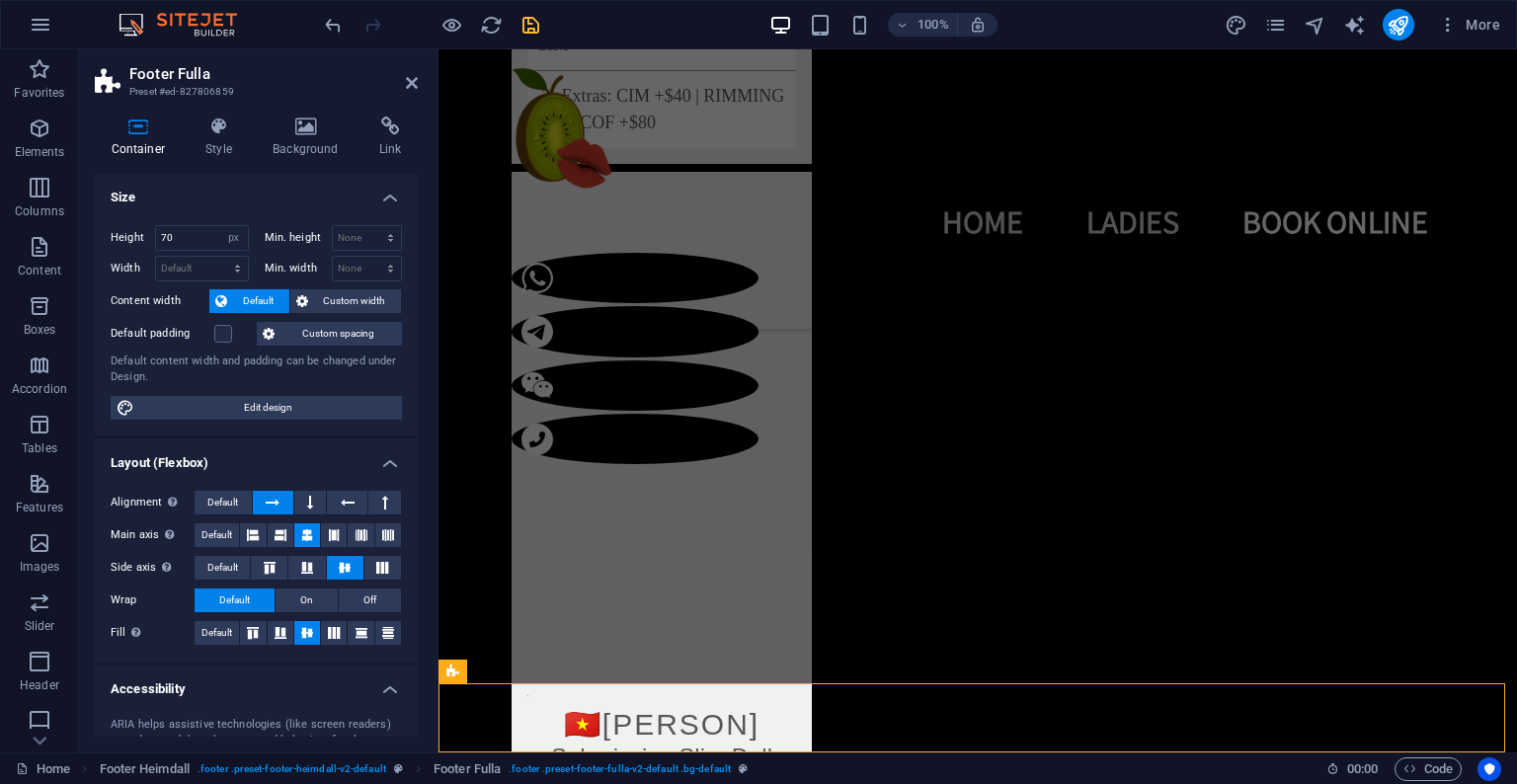click at bounding box center [530, 25] 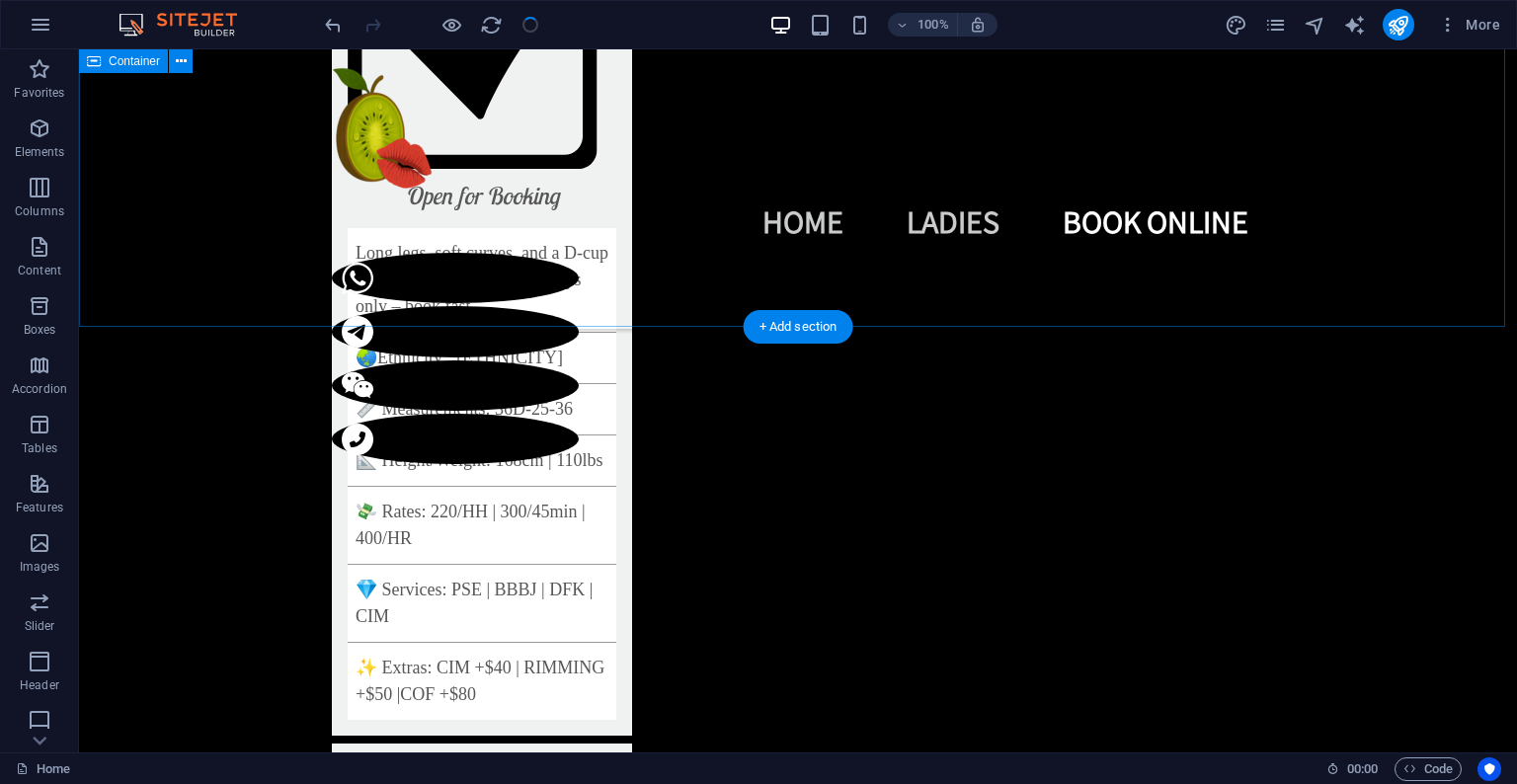 scroll, scrollTop: 6977, scrollLeft: 0, axis: vertical 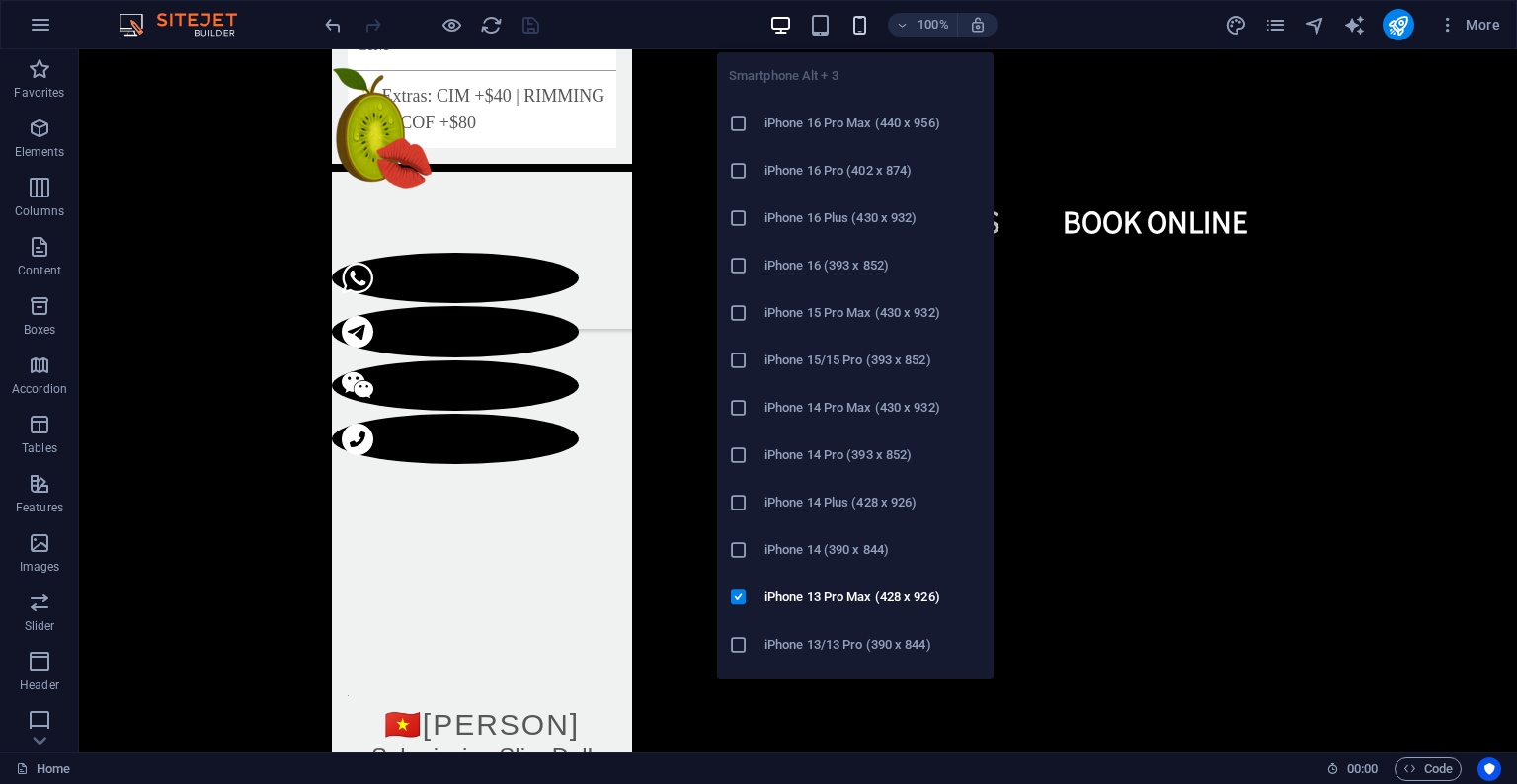 click at bounding box center (859, 25) 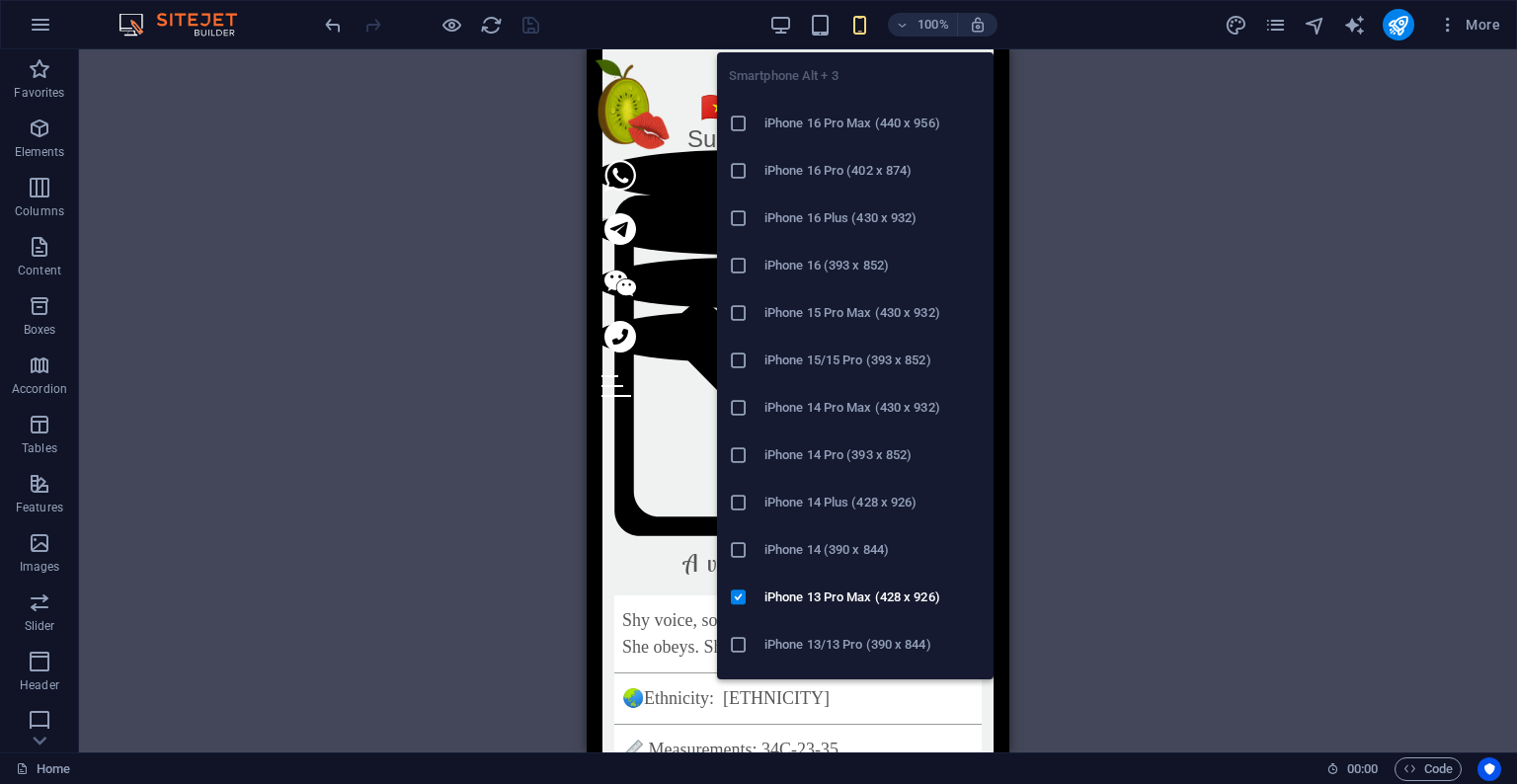 scroll, scrollTop: 6930, scrollLeft: 0, axis: vertical 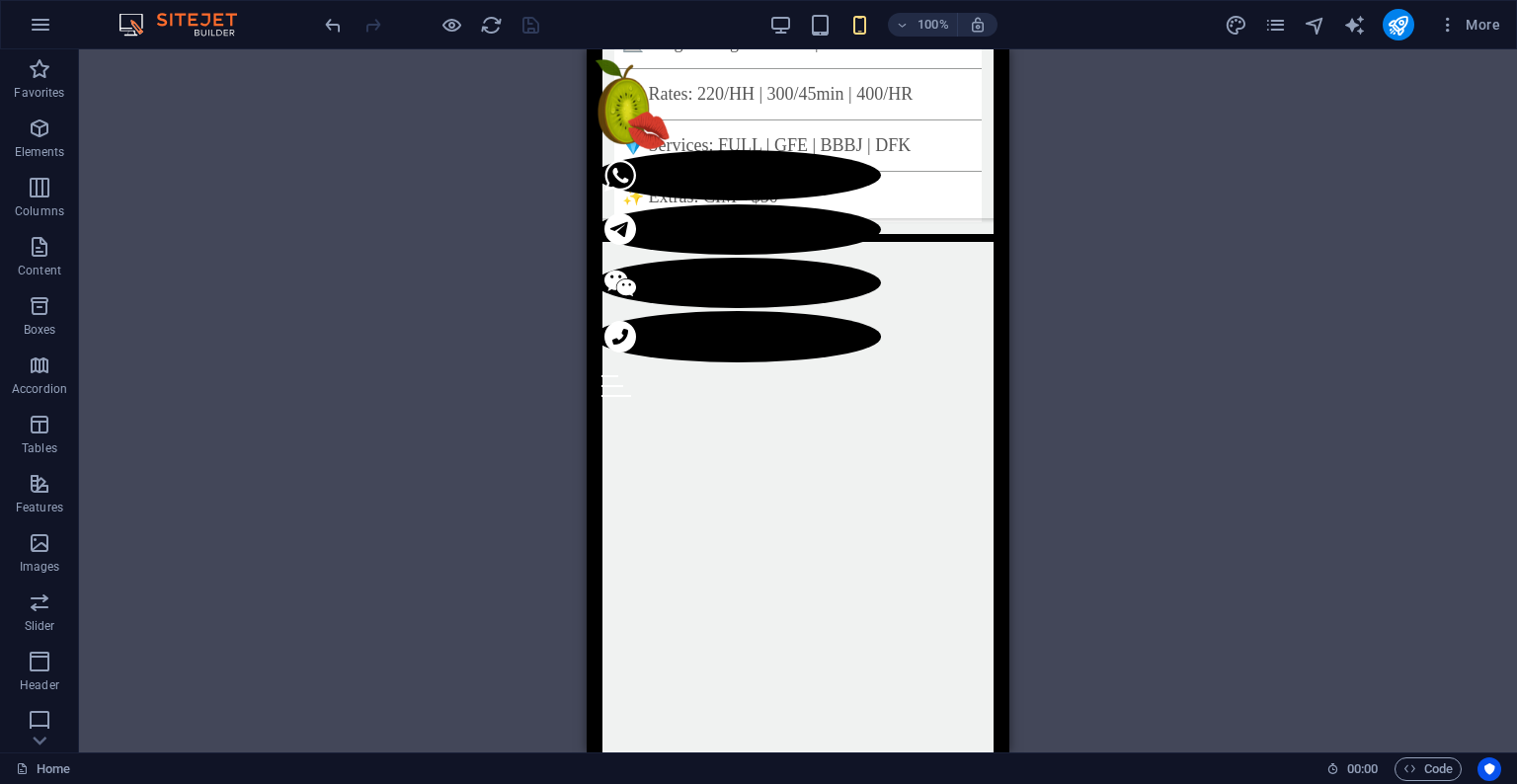 drag, startPoint x: 1003, startPoint y: 507, endPoint x: 1600, endPoint y: 760, distance: 648.3965 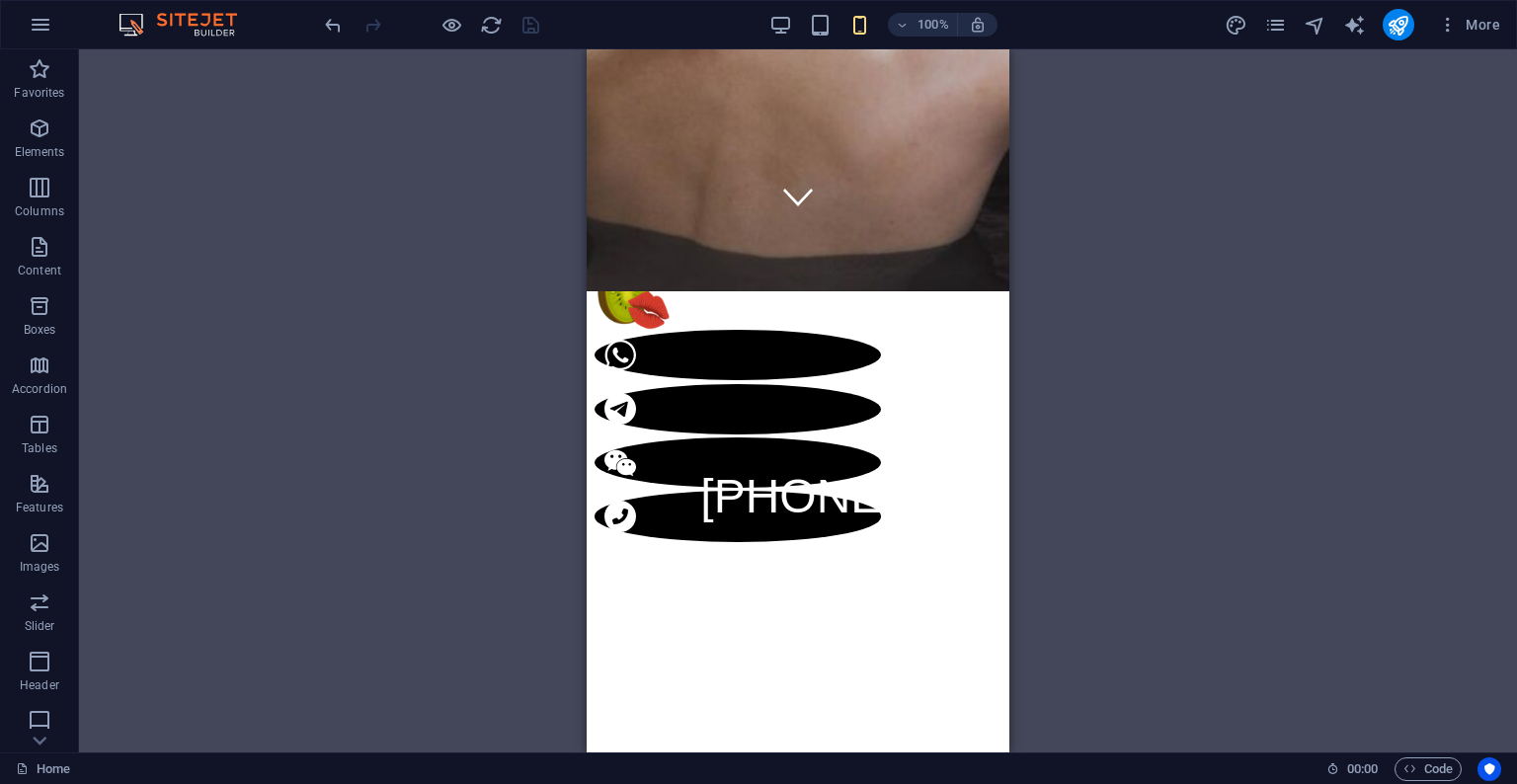 scroll, scrollTop: 0, scrollLeft: 0, axis: both 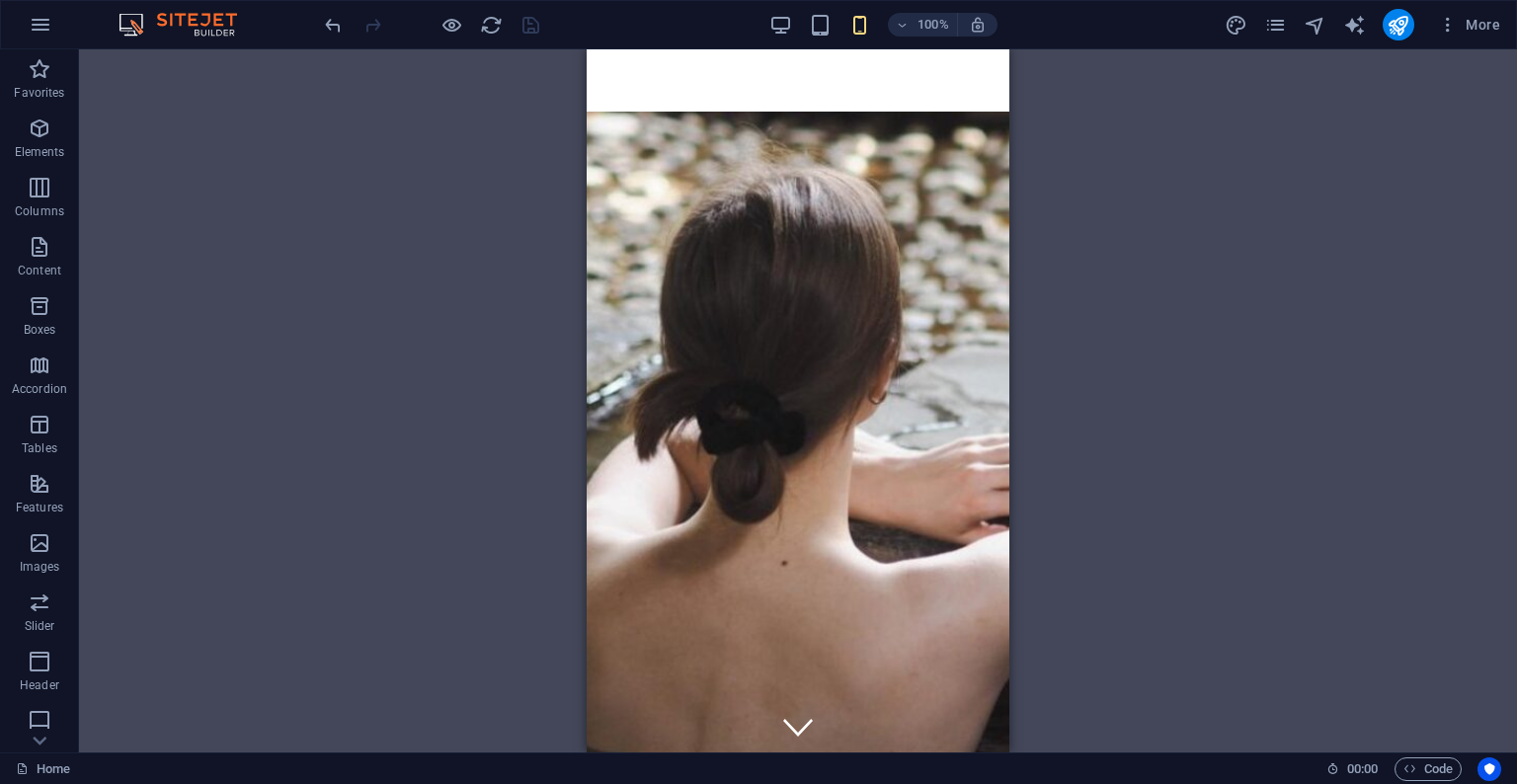 drag, startPoint x: 1003, startPoint y: 641, endPoint x: 1649, endPoint y: 79, distance: 856.24763 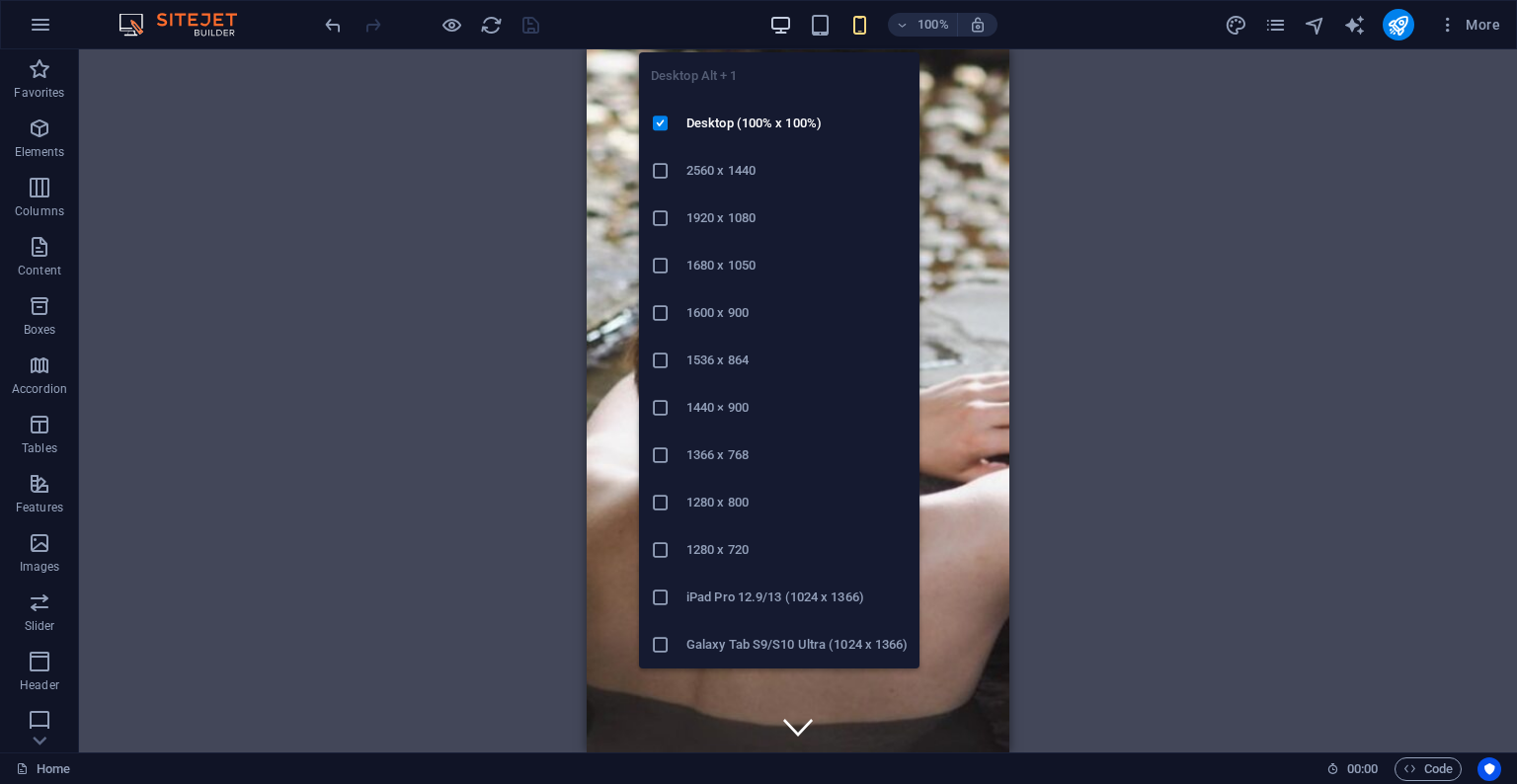 click at bounding box center (780, 25) 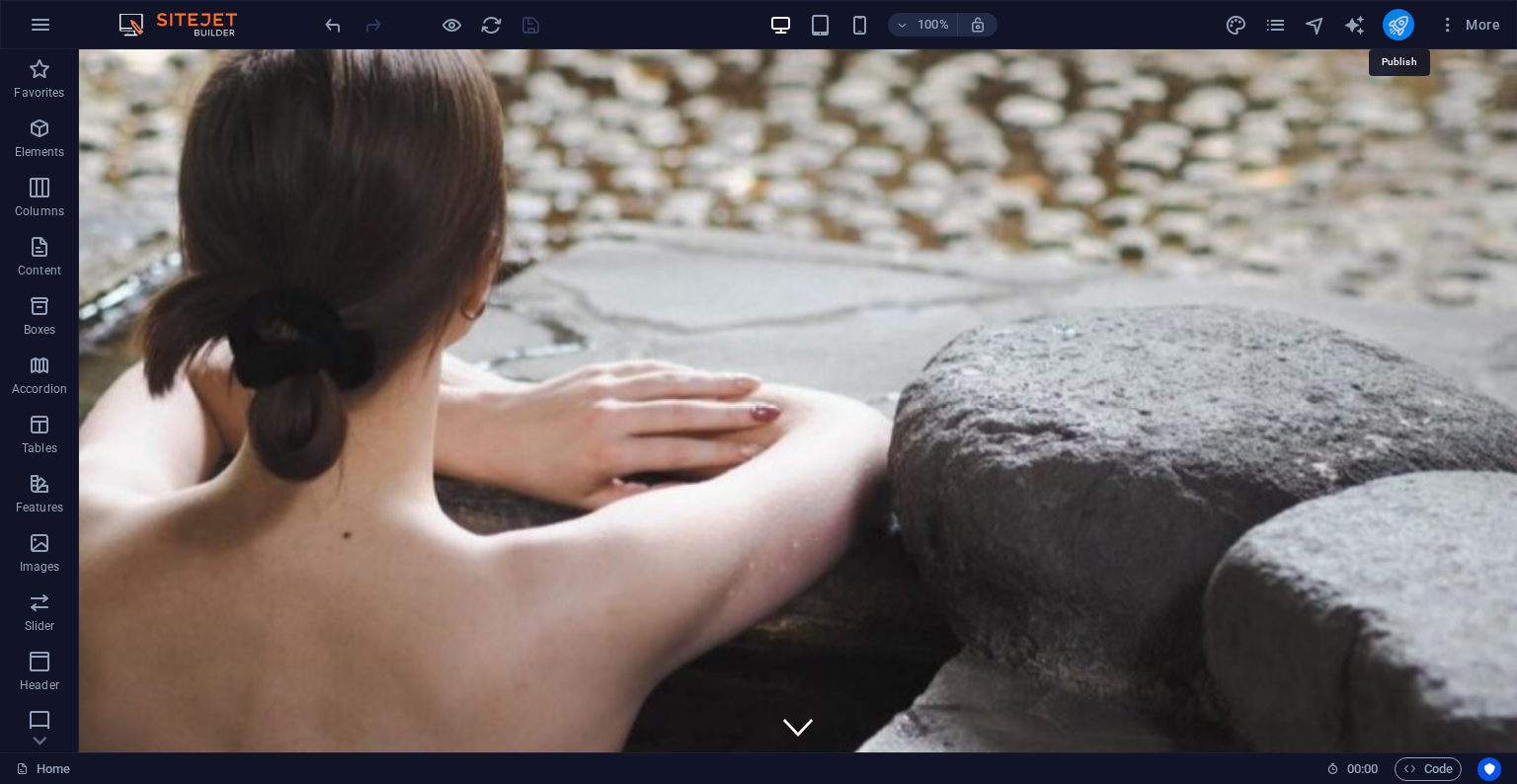 click at bounding box center (1397, 25) 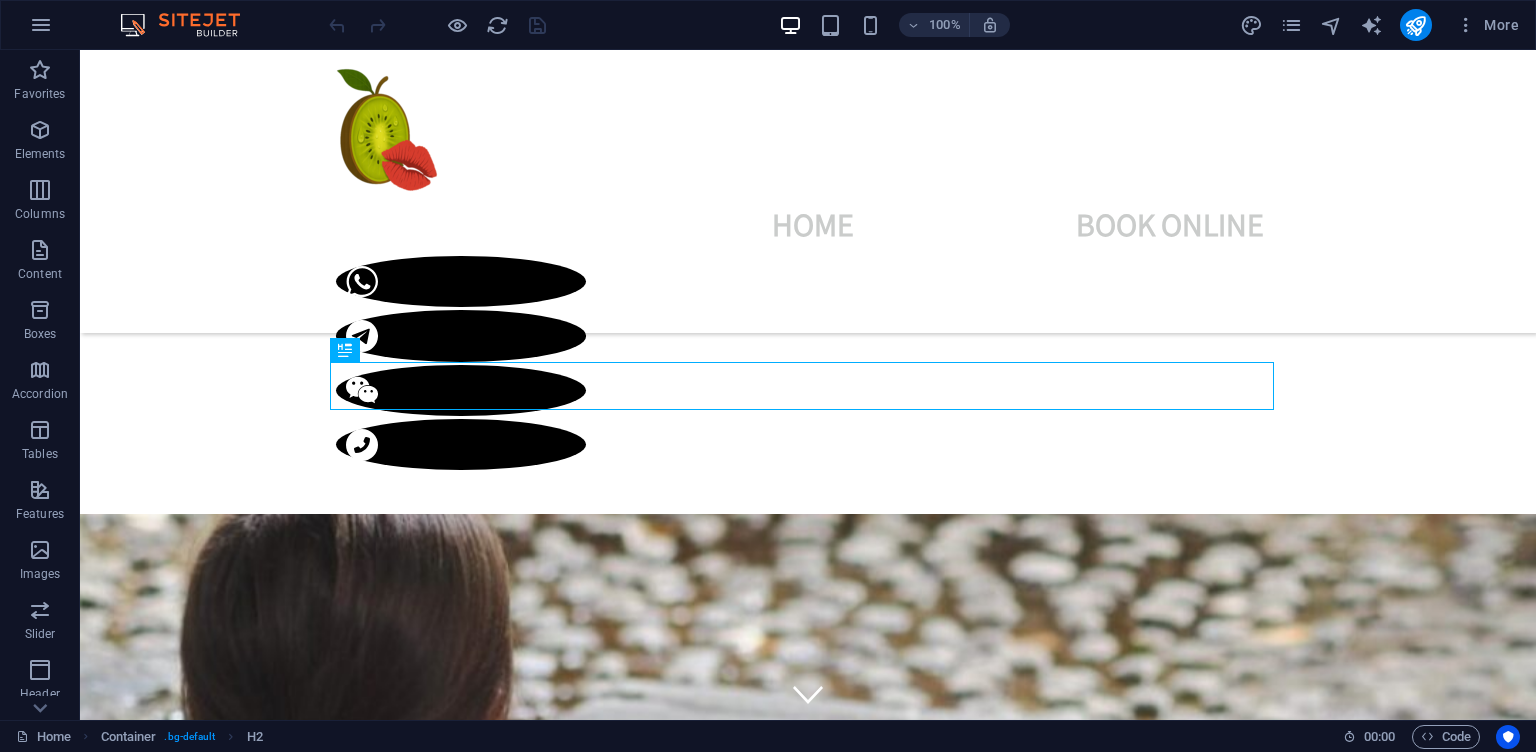 scroll, scrollTop: 0, scrollLeft: 0, axis: both 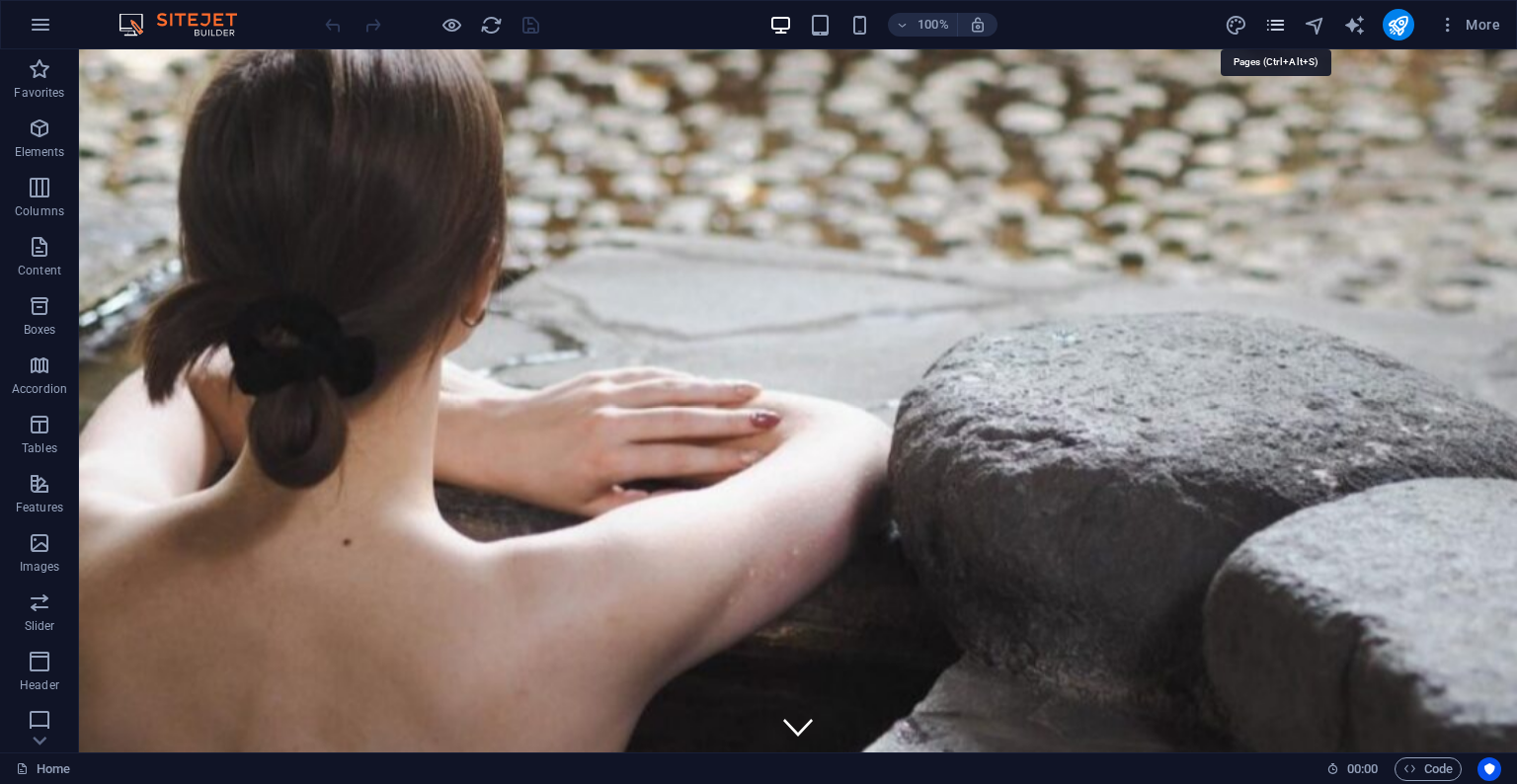 click at bounding box center [1275, 25] 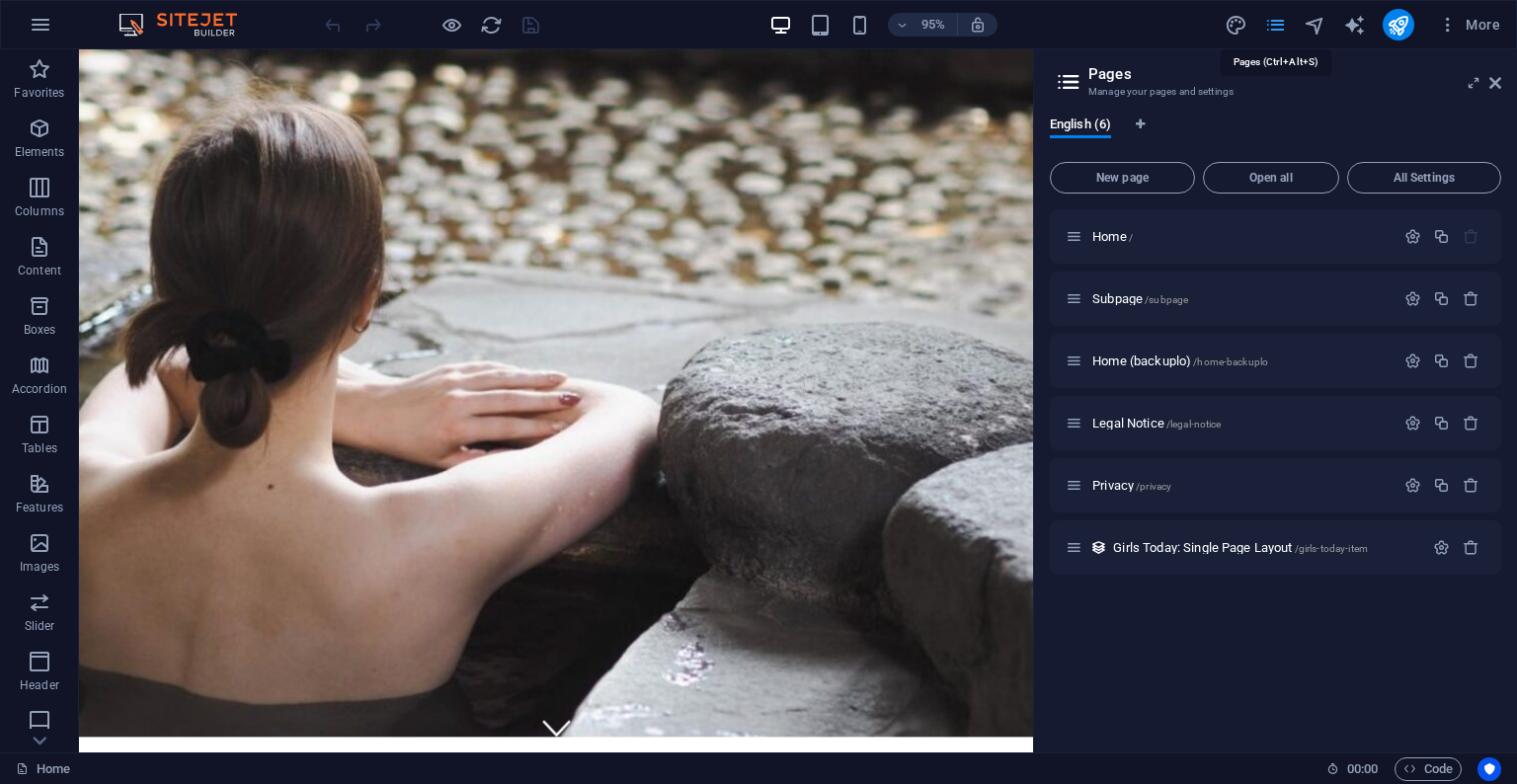 click at bounding box center [1275, 25] 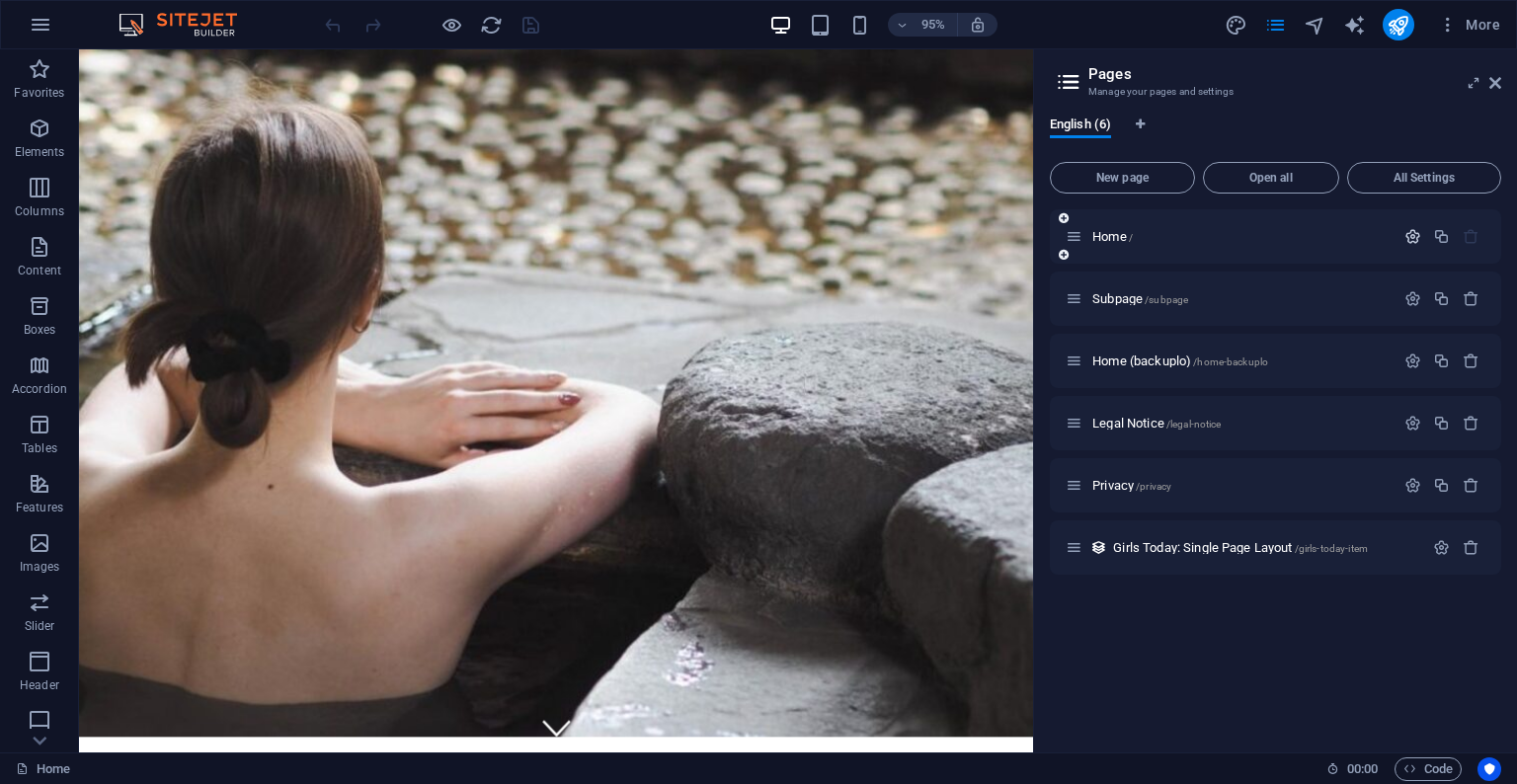click at bounding box center [1412, 236] 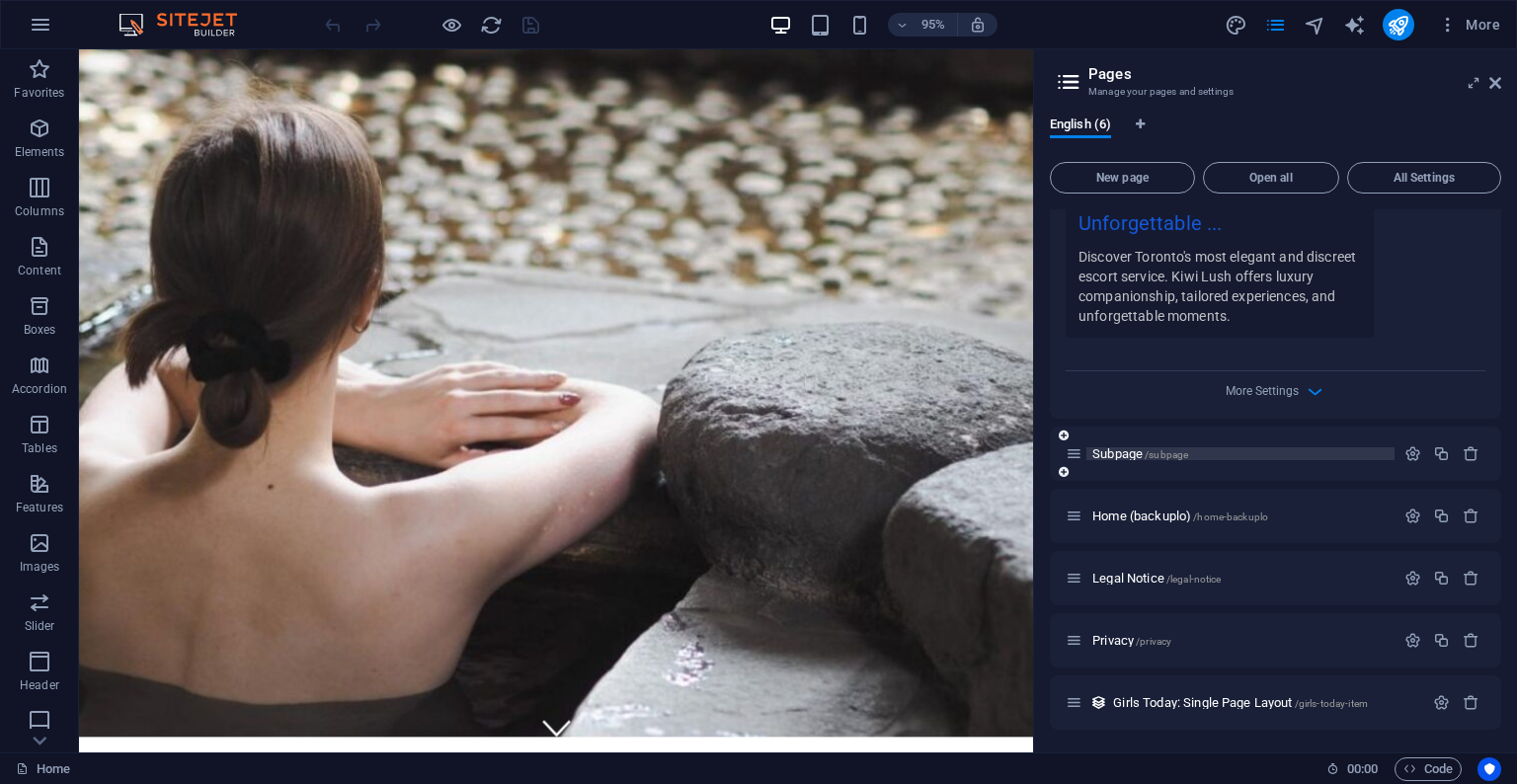 scroll, scrollTop: 724, scrollLeft: 0, axis: vertical 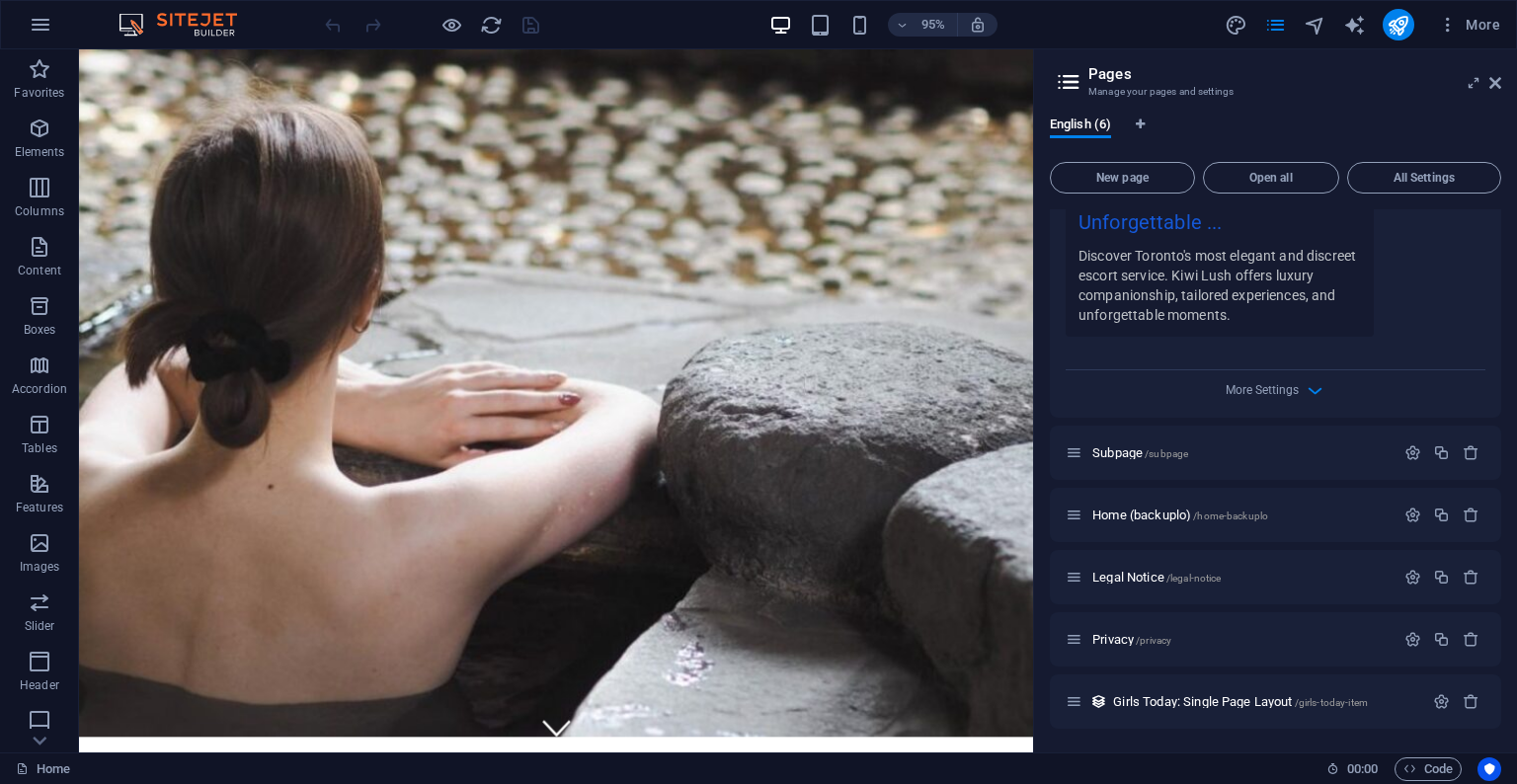 click on "More Settings" at bounding box center (1275, 386) 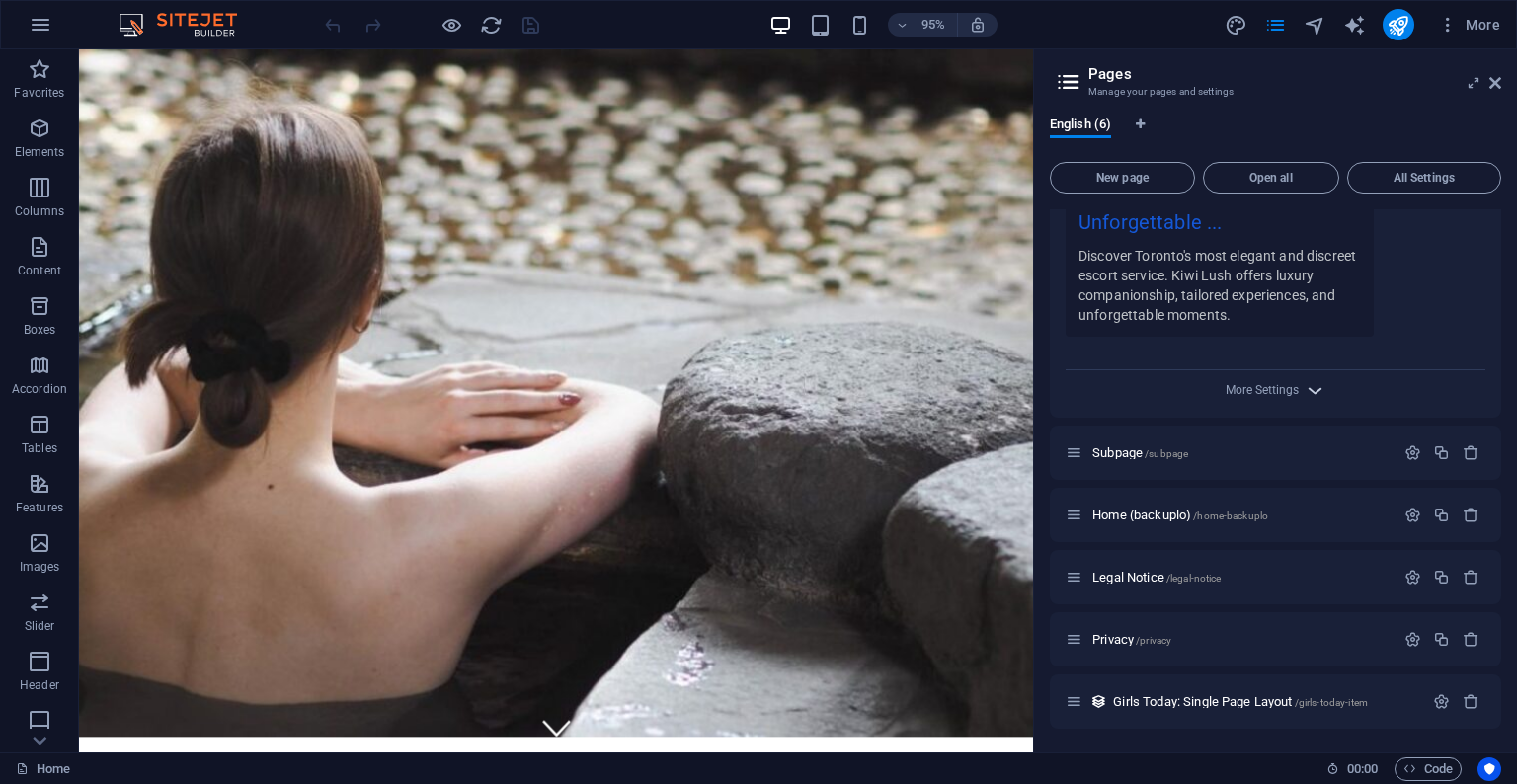 click at bounding box center [1315, 390] 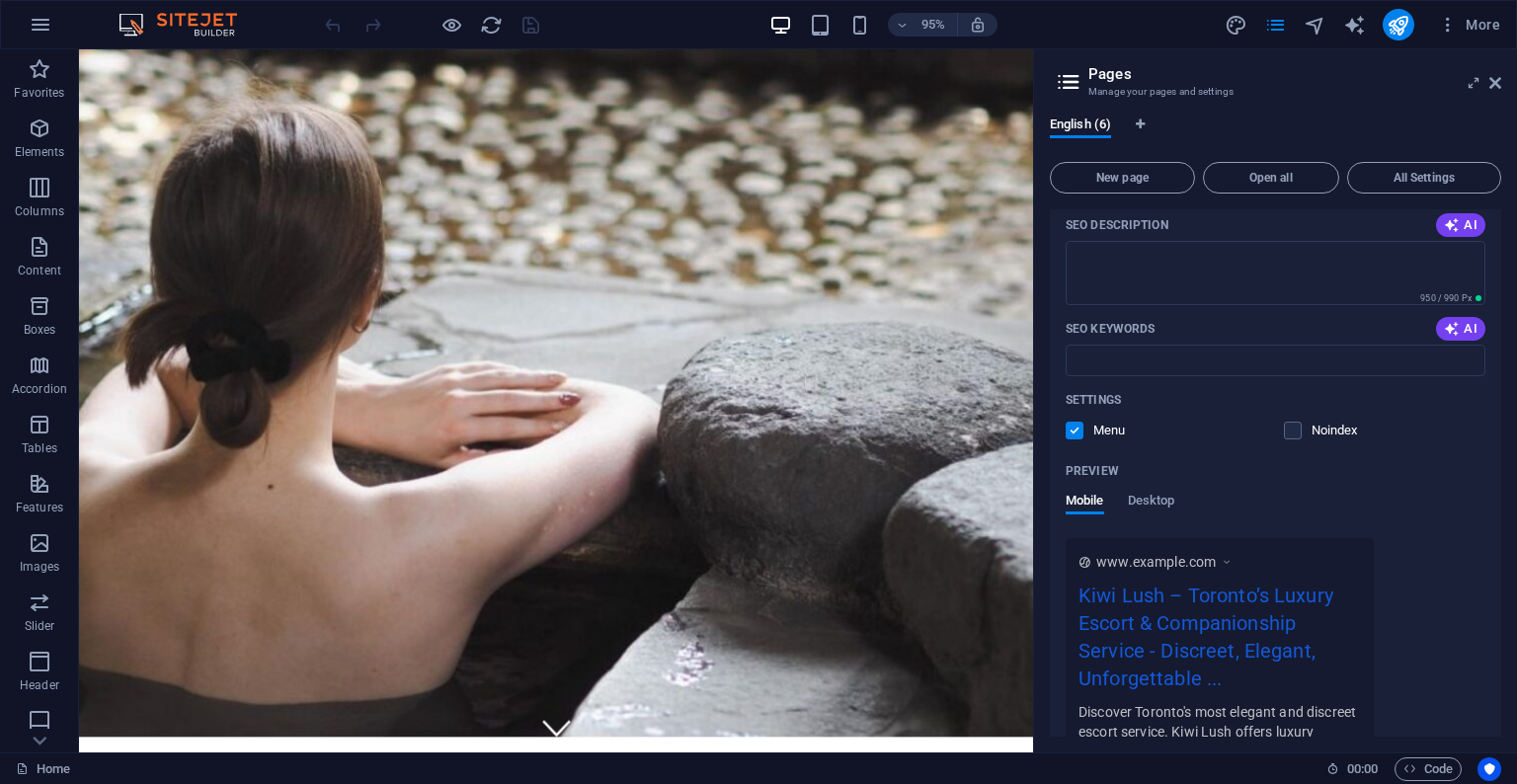 scroll, scrollTop: 0, scrollLeft: 0, axis: both 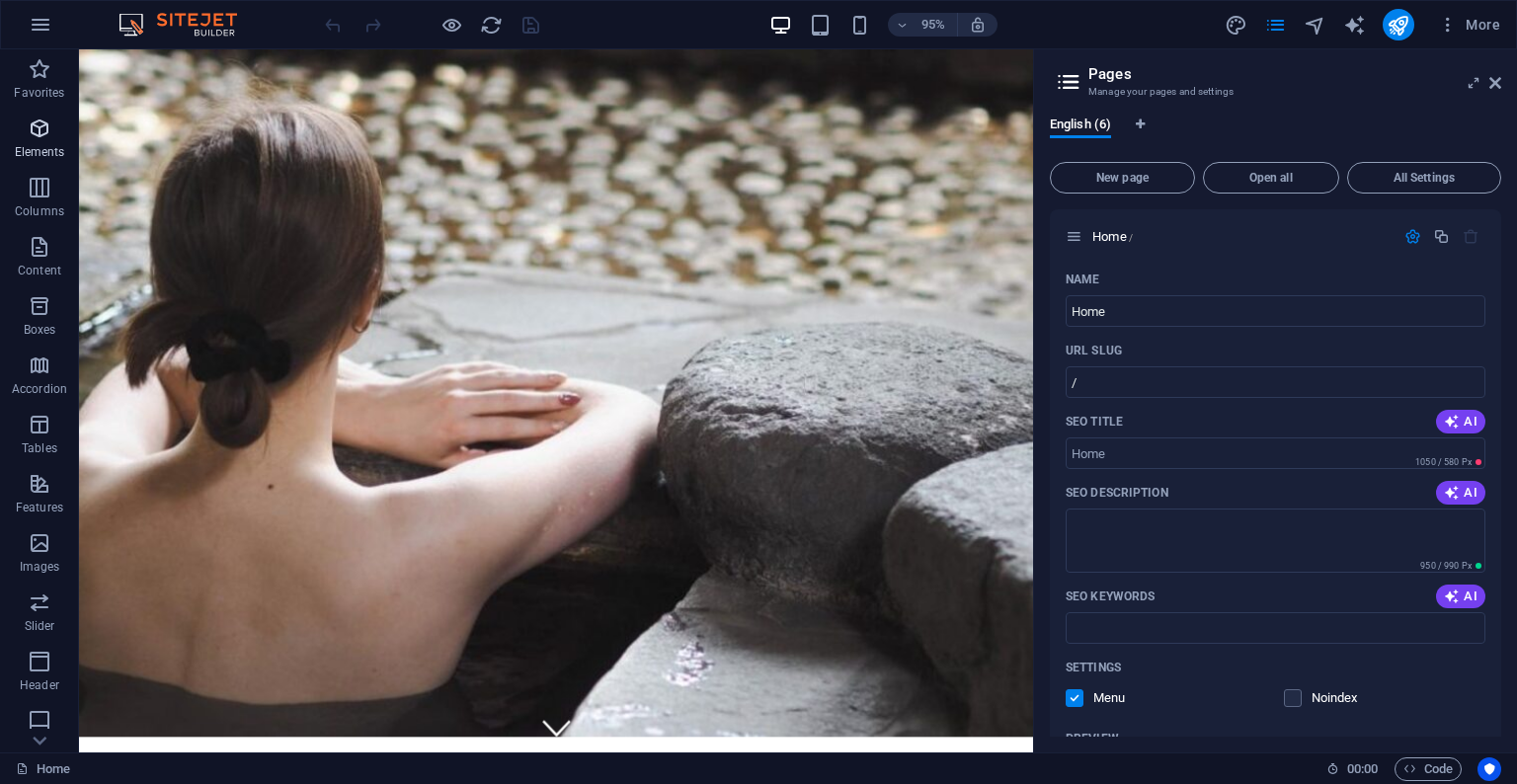 click at bounding box center (40, 128) 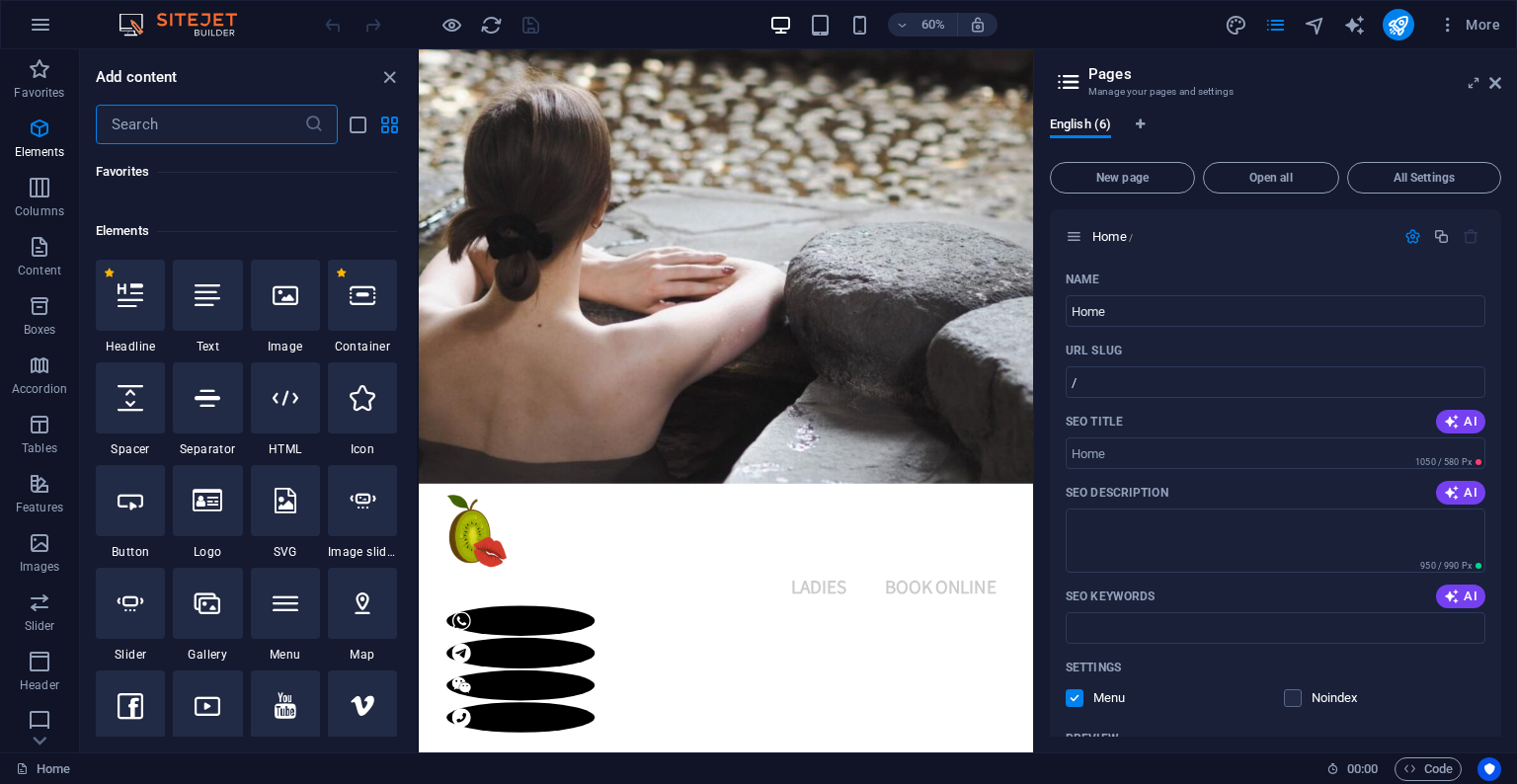 scroll, scrollTop: 209, scrollLeft: 0, axis: vertical 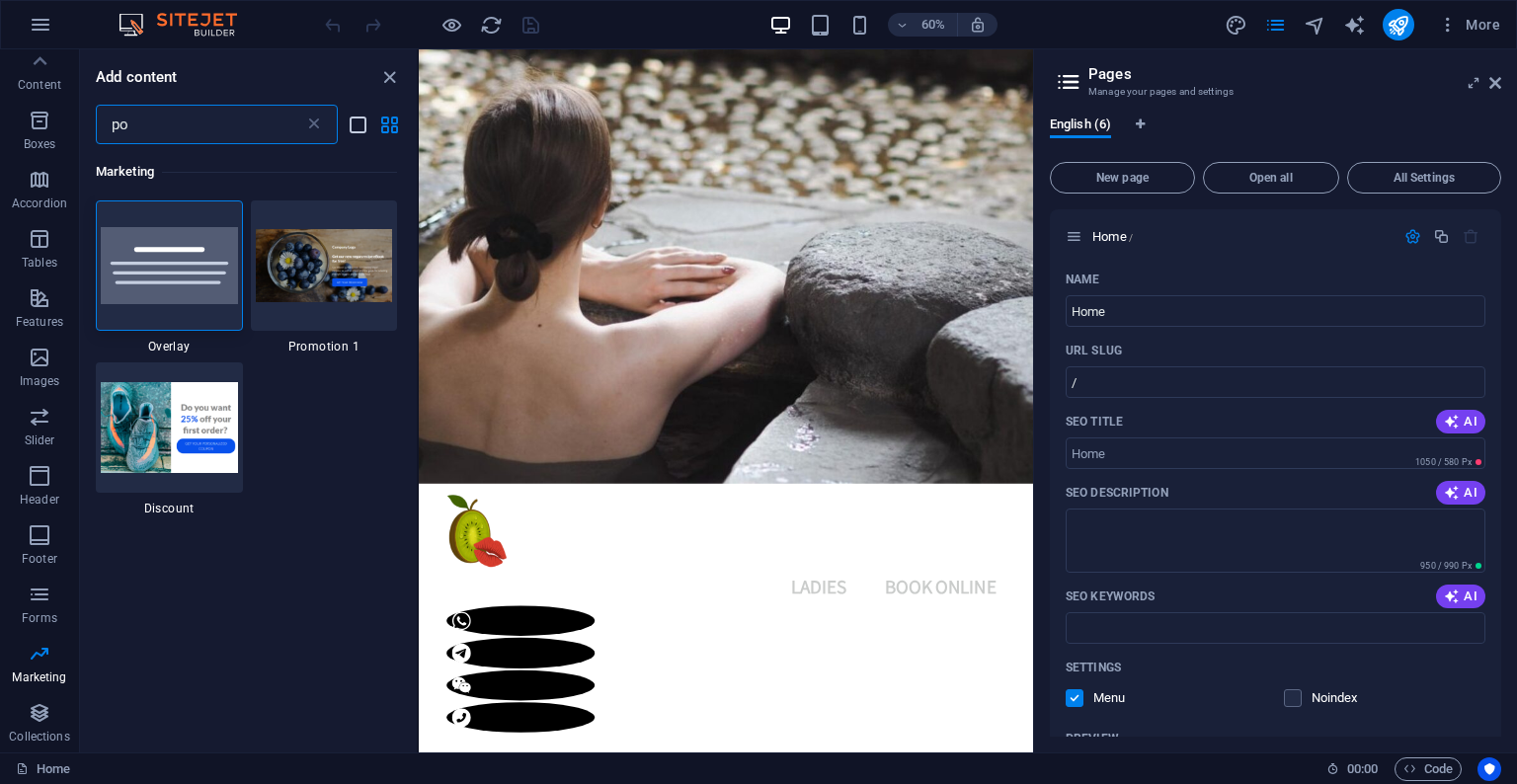 type on "p" 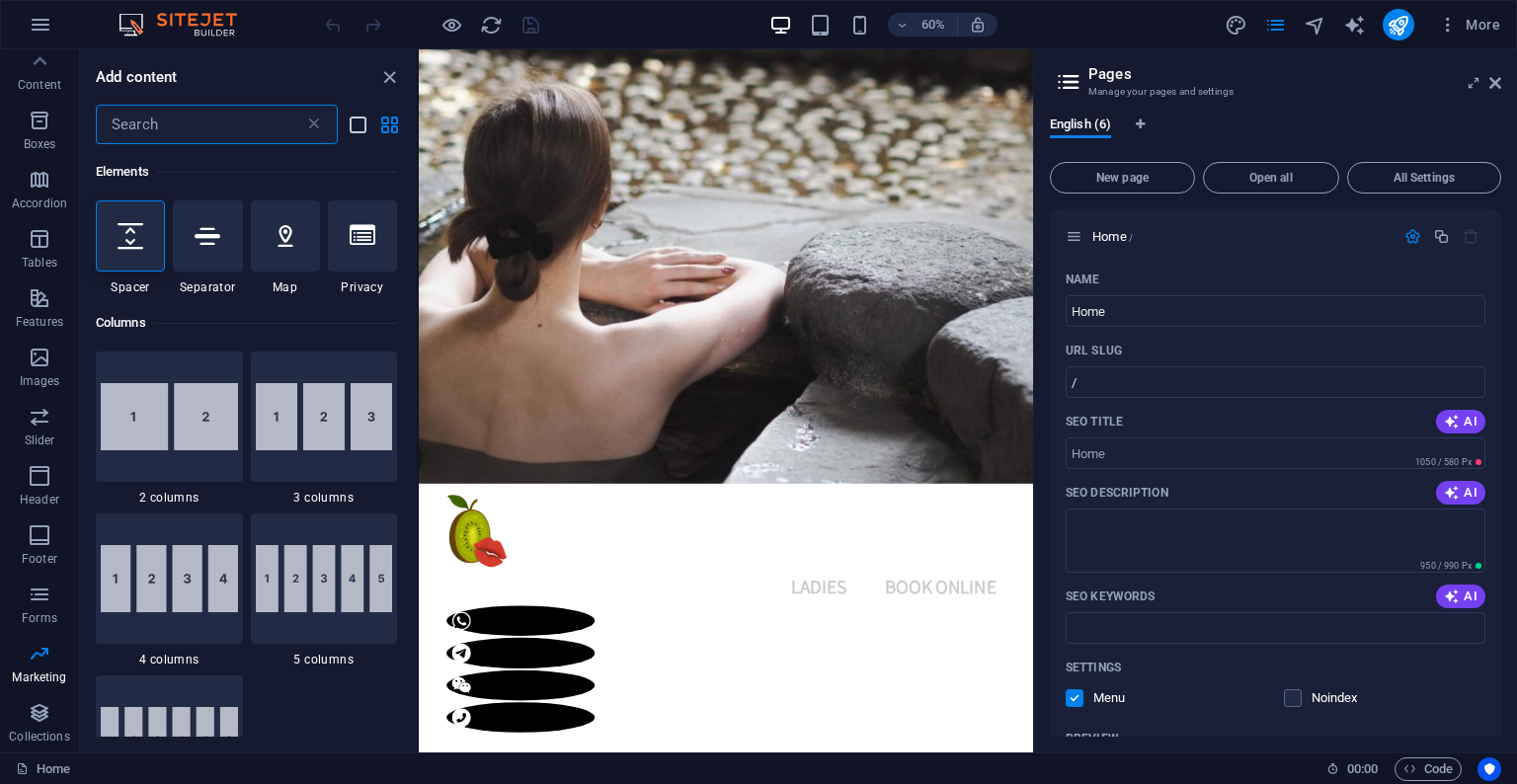 type on "a" 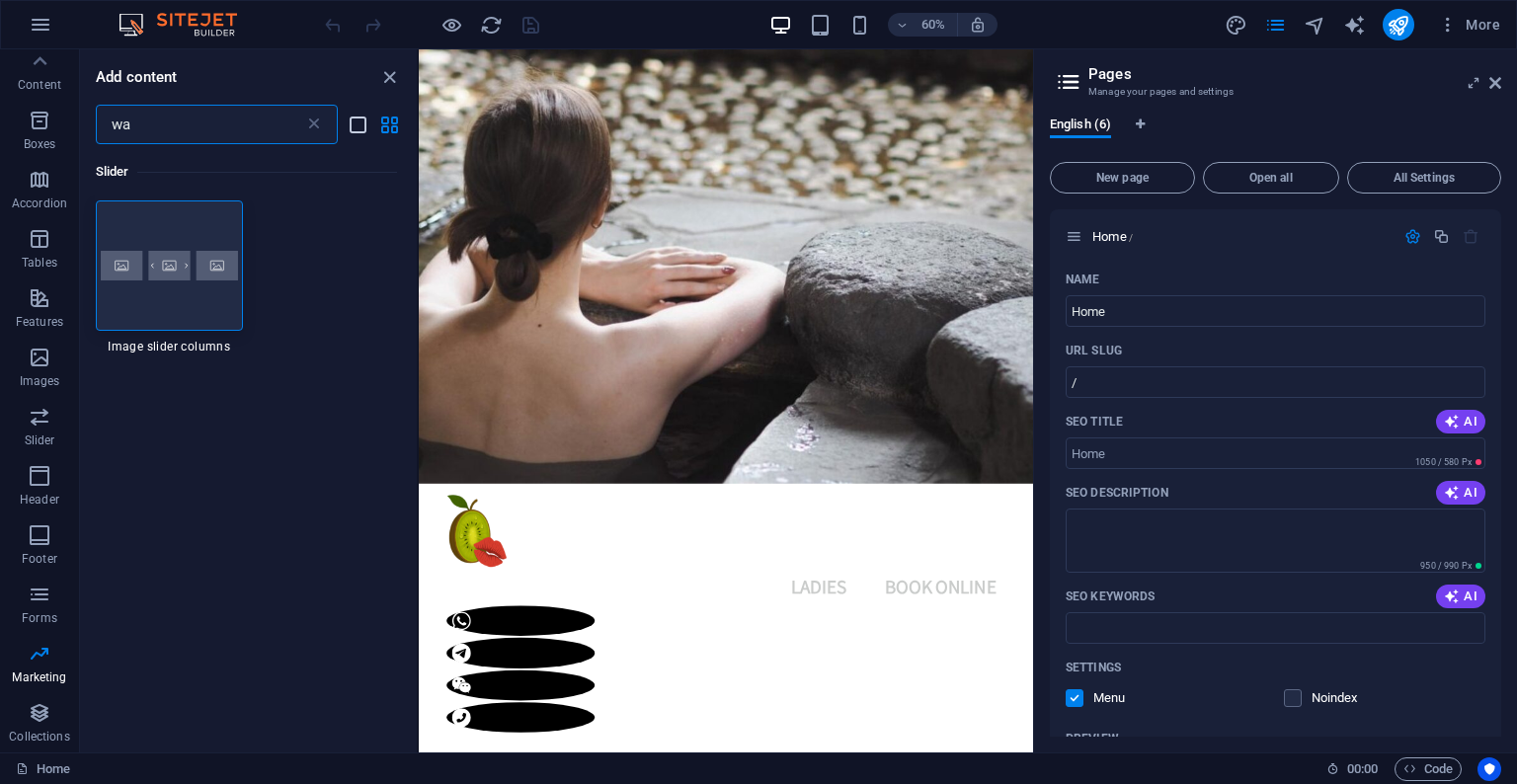 type on "w" 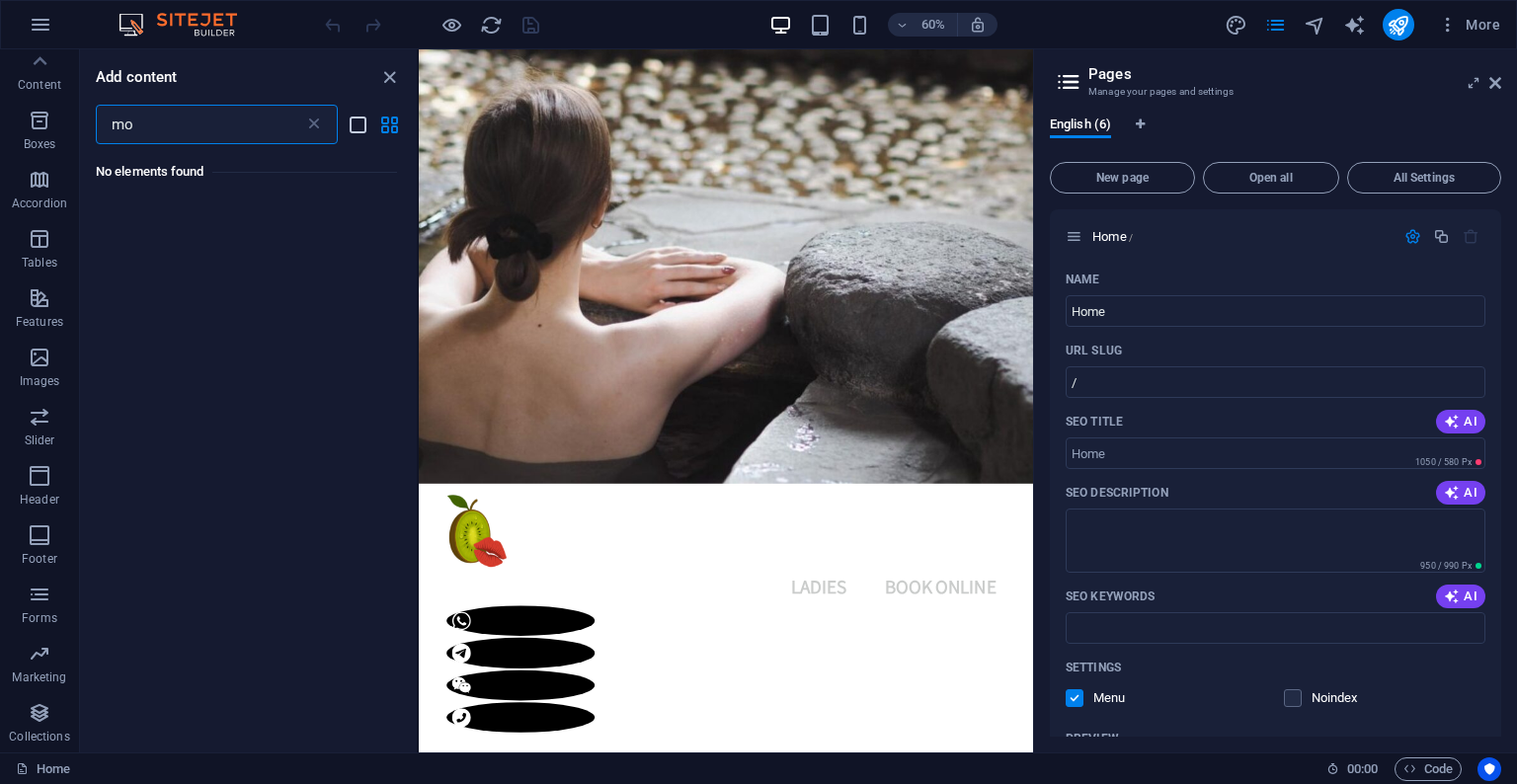 type on "m" 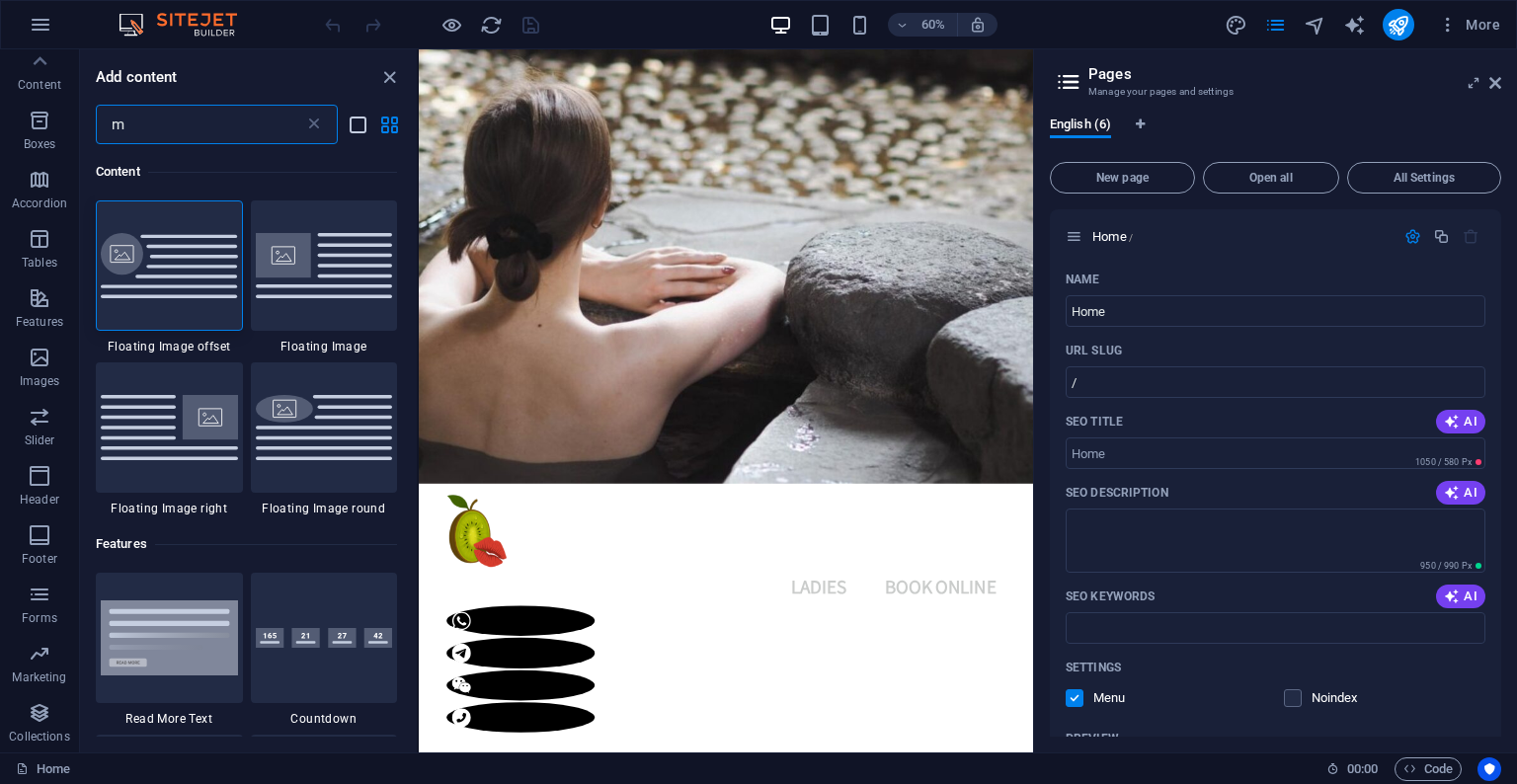 type 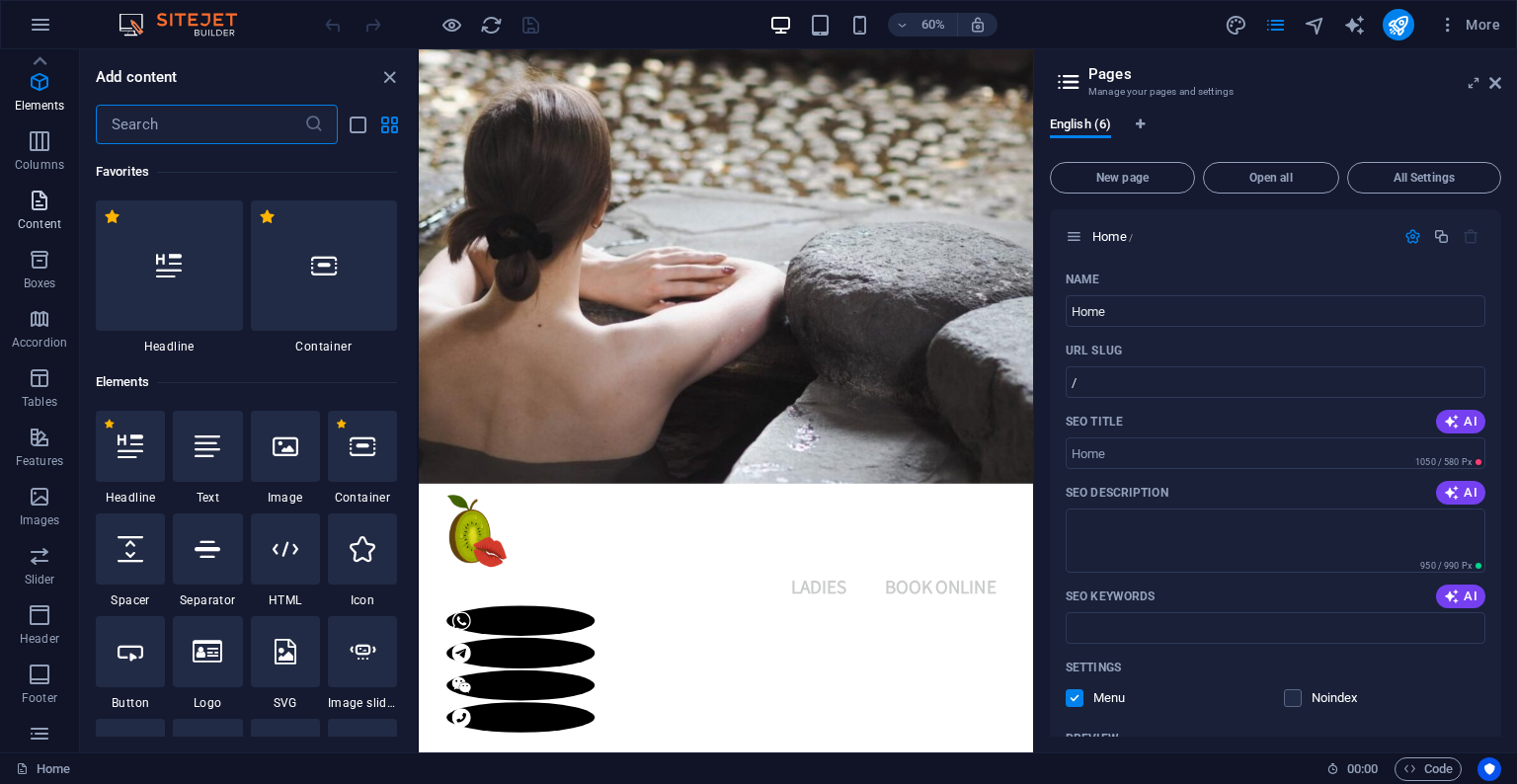 scroll, scrollTop: 0, scrollLeft: 0, axis: both 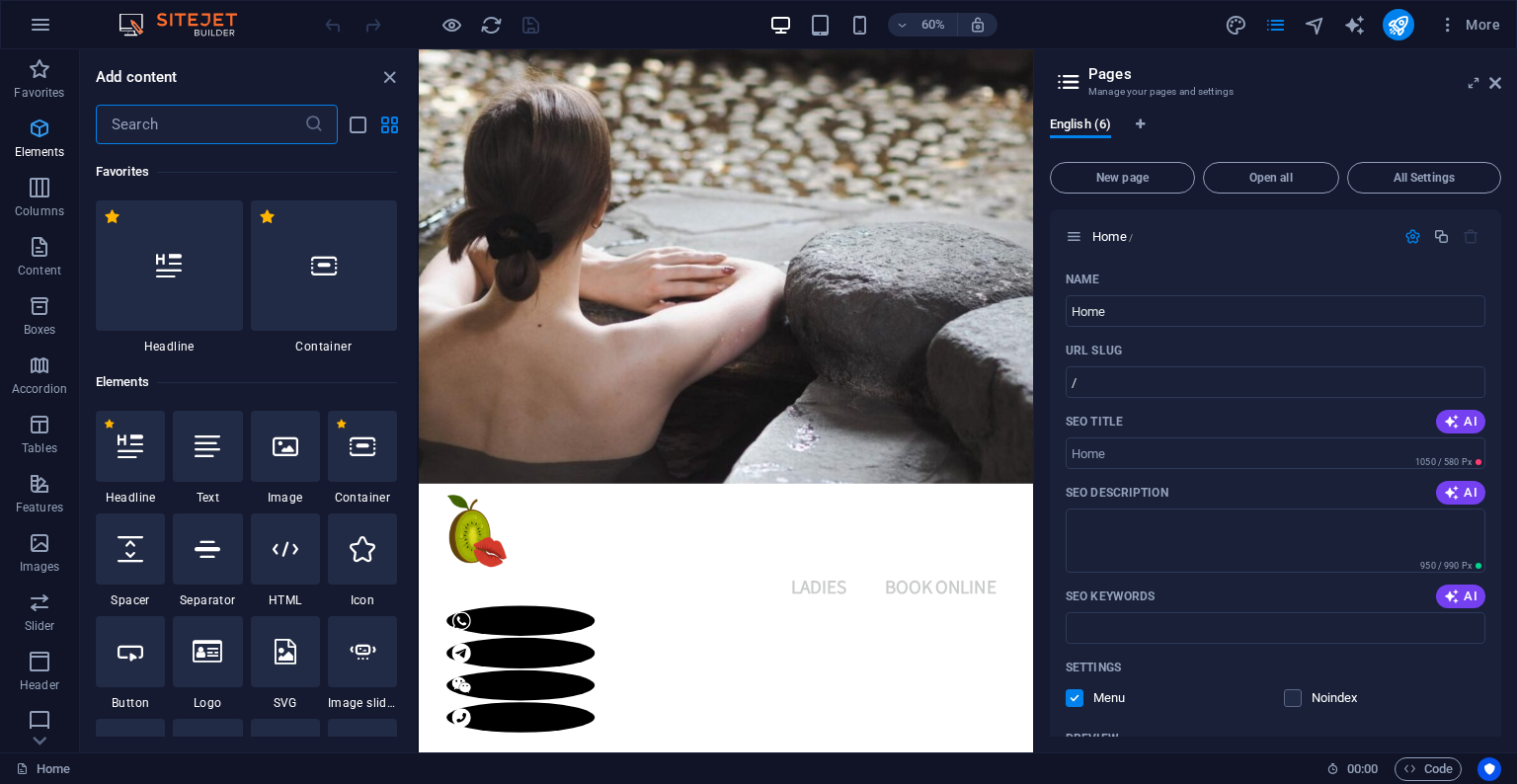 click at bounding box center (40, 128) 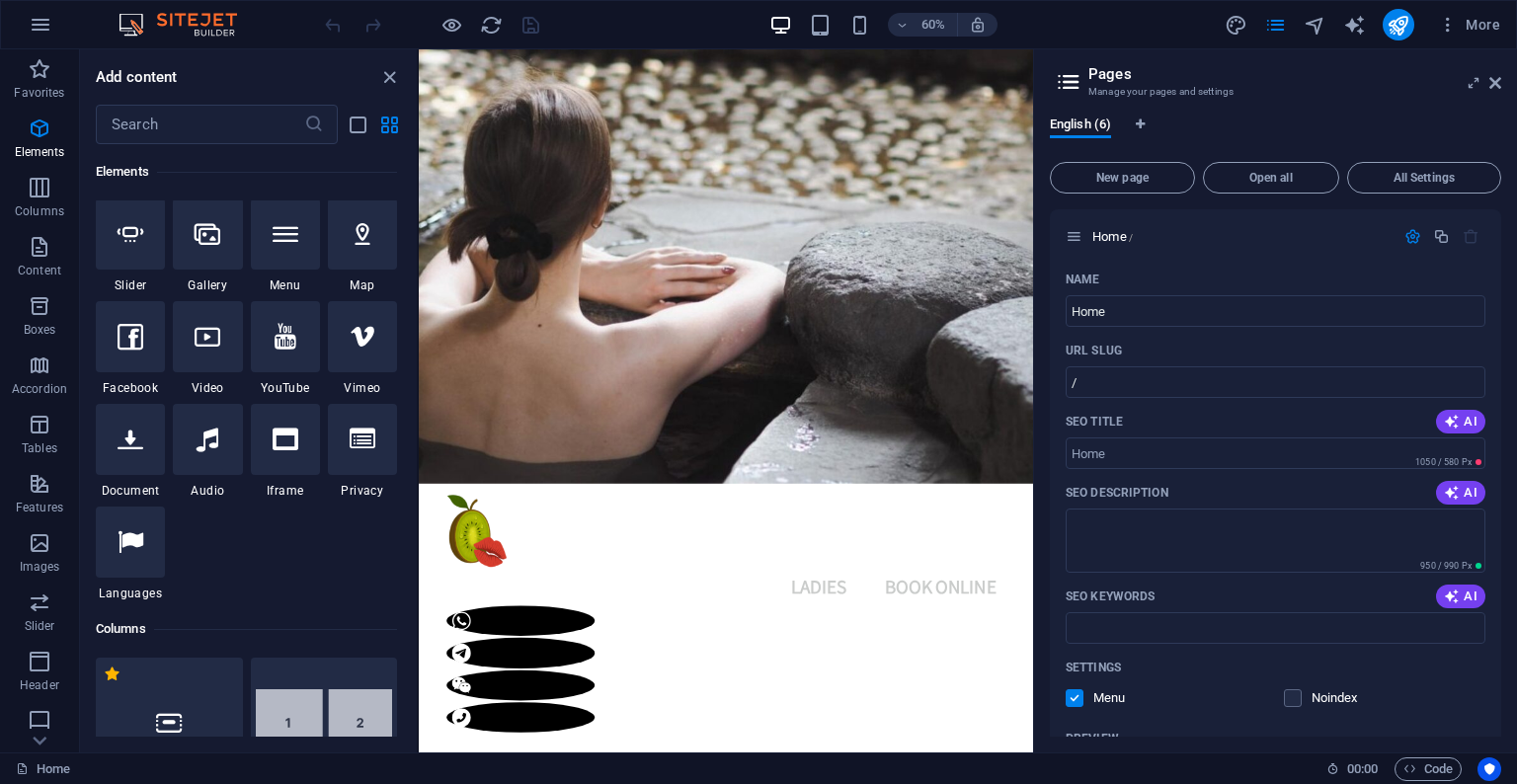 scroll, scrollTop: 521, scrollLeft: 0, axis: vertical 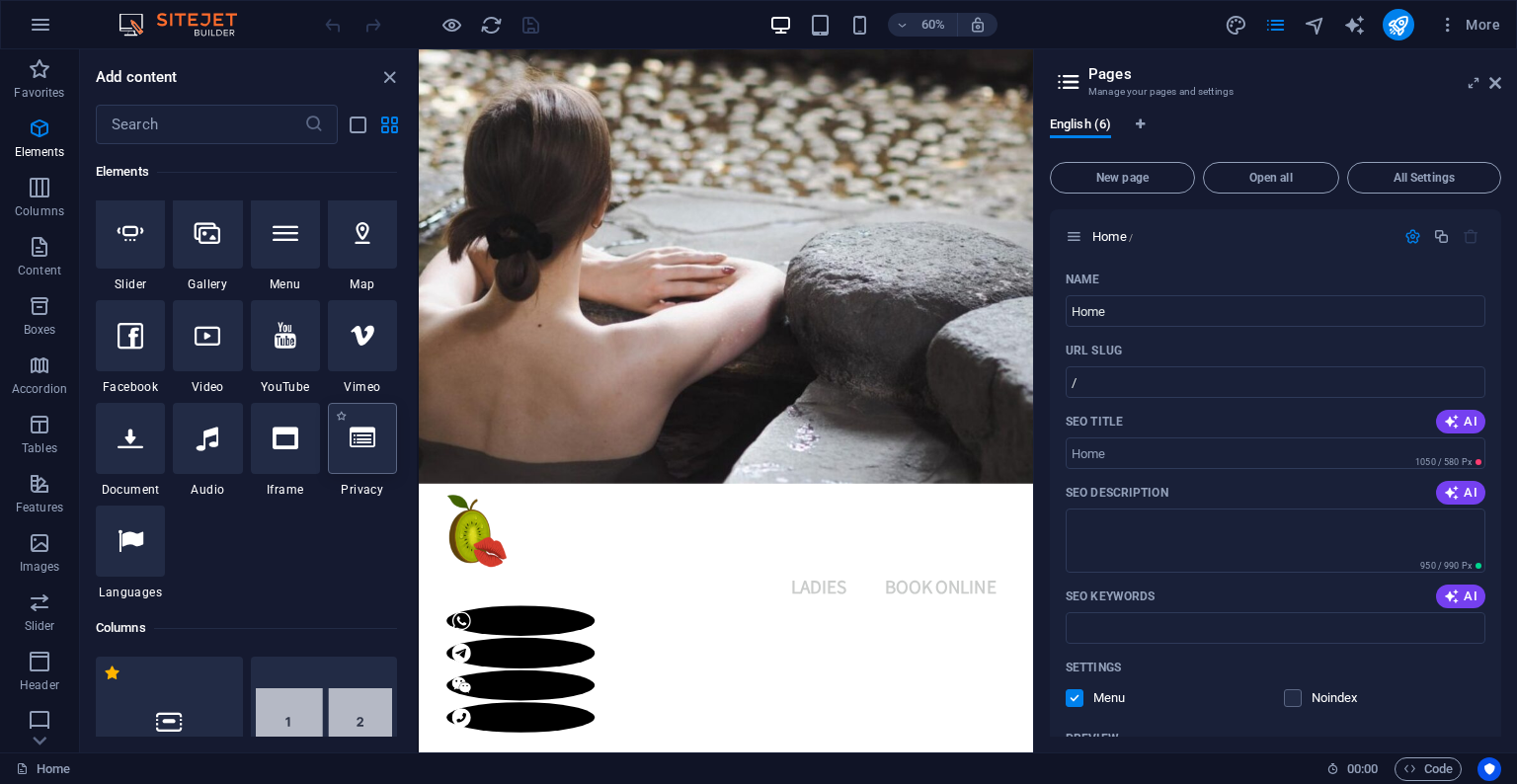 click at bounding box center (362, 438) 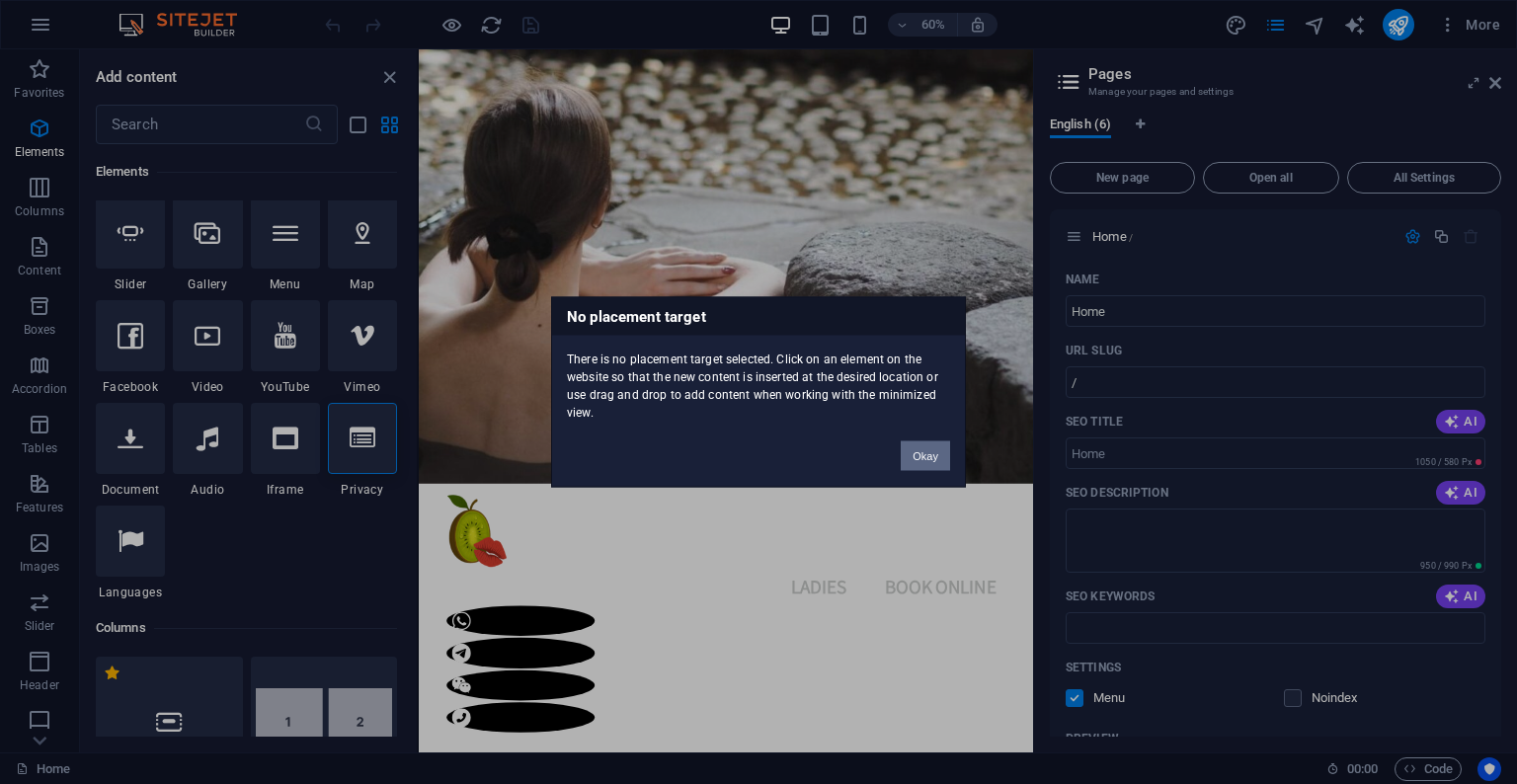 click on "Okay" at bounding box center (925, 456) 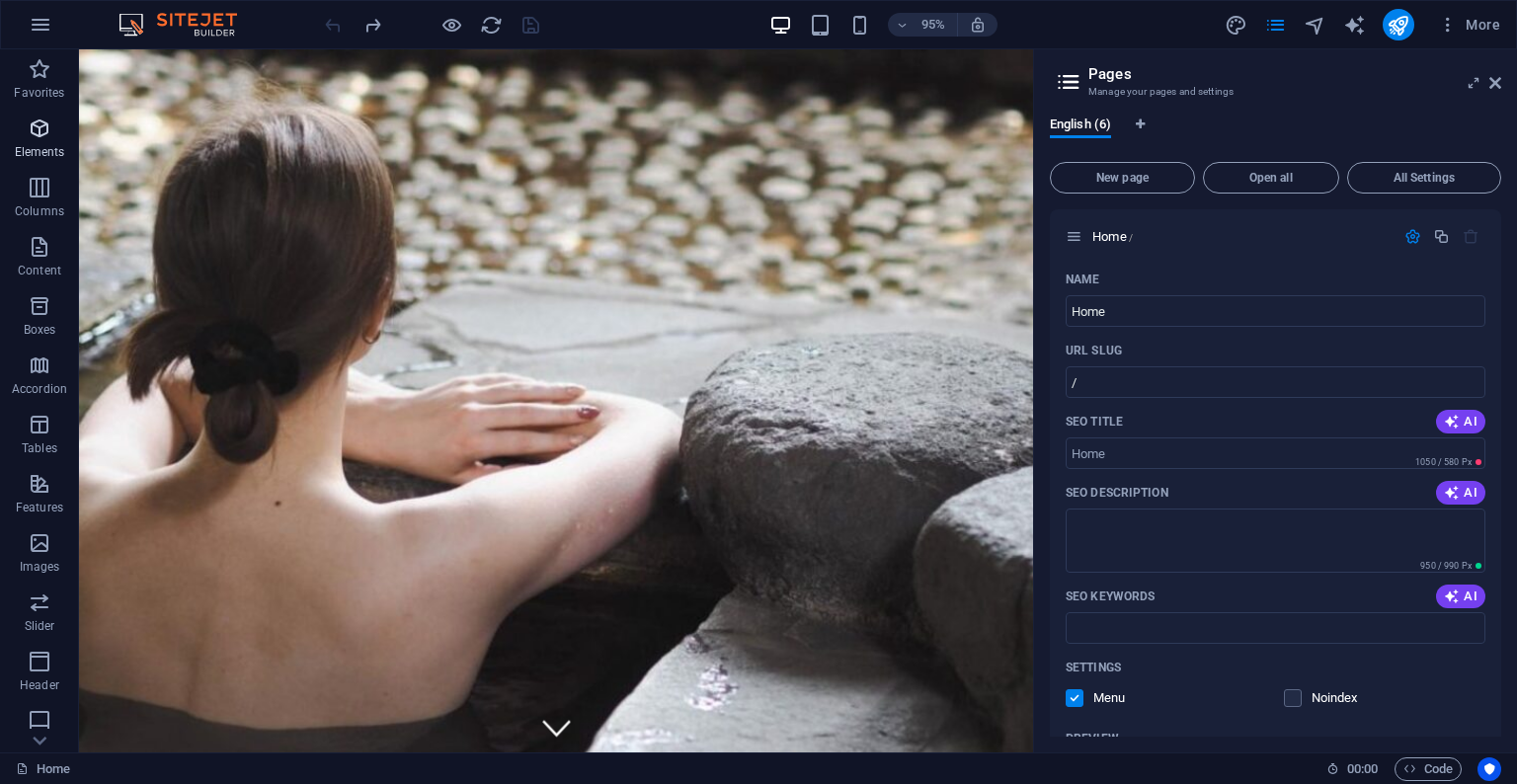 click at bounding box center (40, 128) 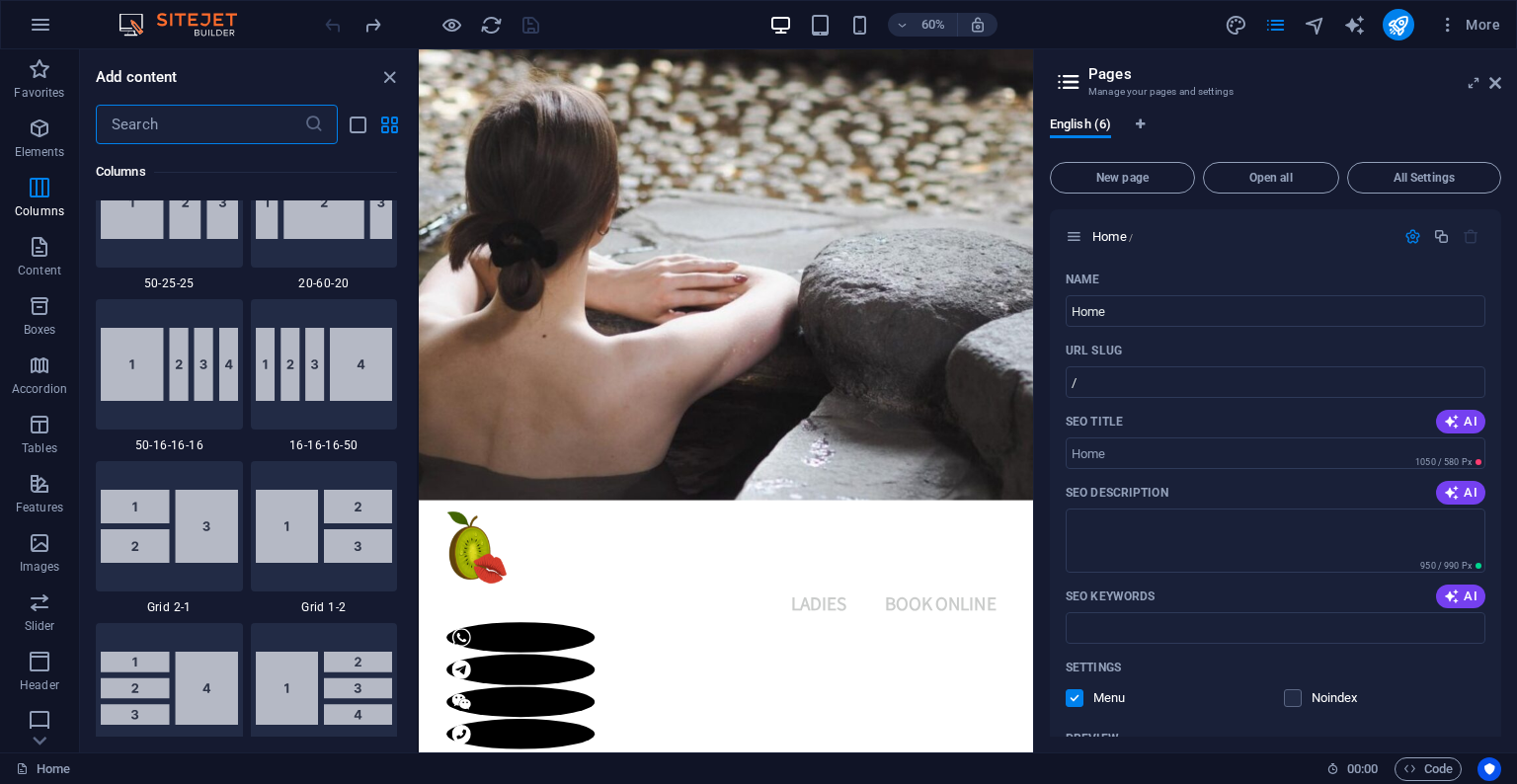 scroll, scrollTop: 2247, scrollLeft: 0, axis: vertical 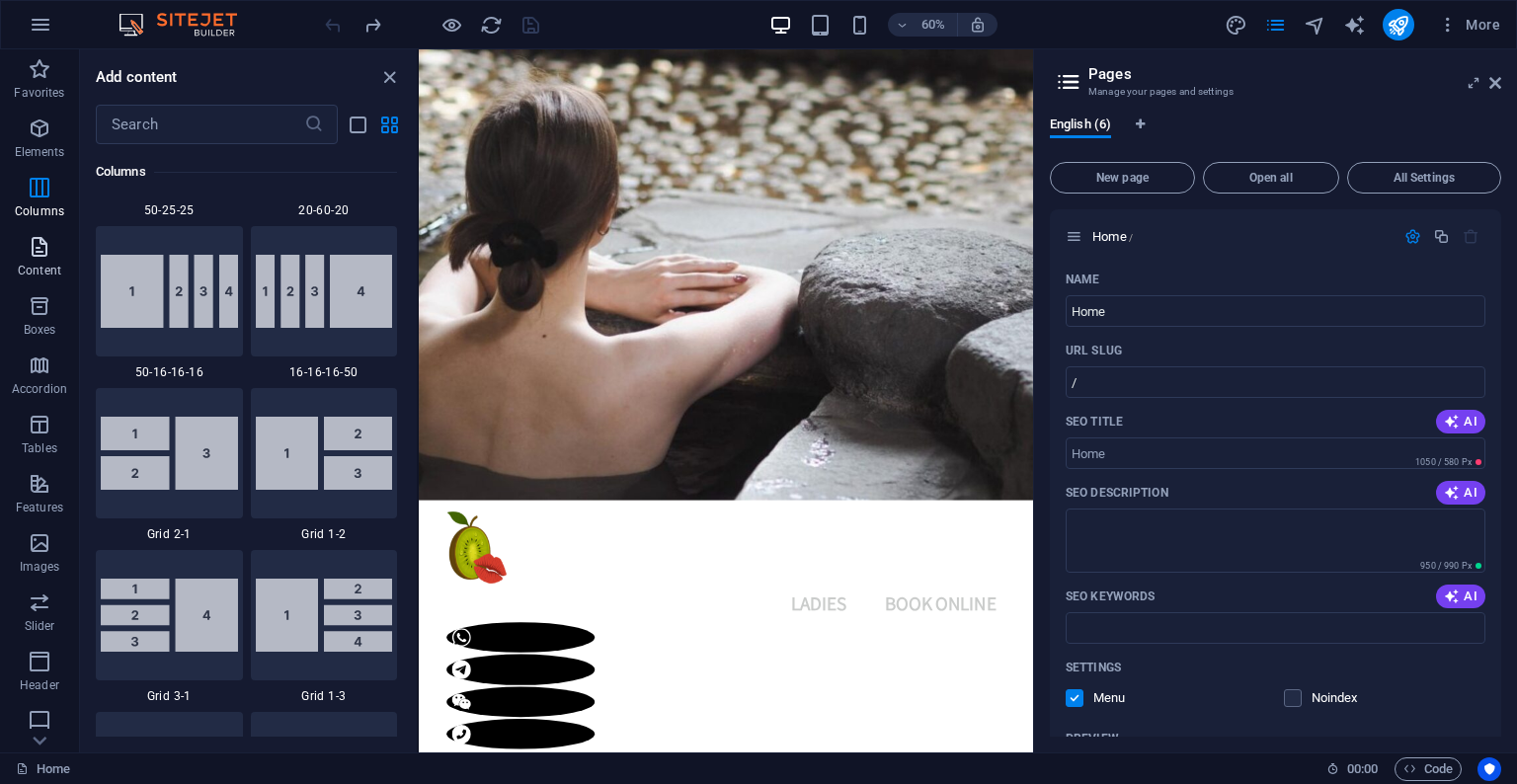 click on "Content" at bounding box center (40, 271) 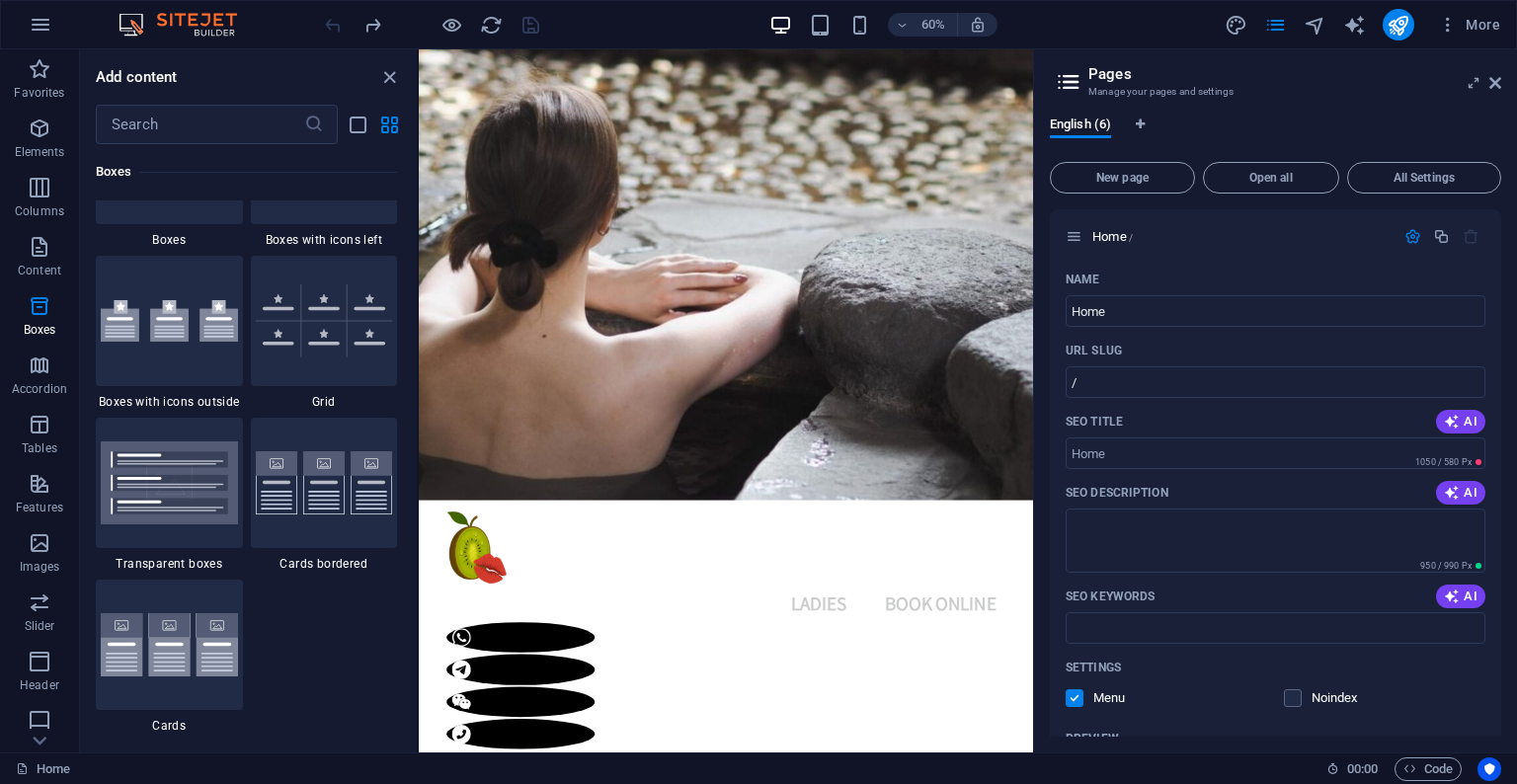 scroll, scrollTop: 5728, scrollLeft: 0, axis: vertical 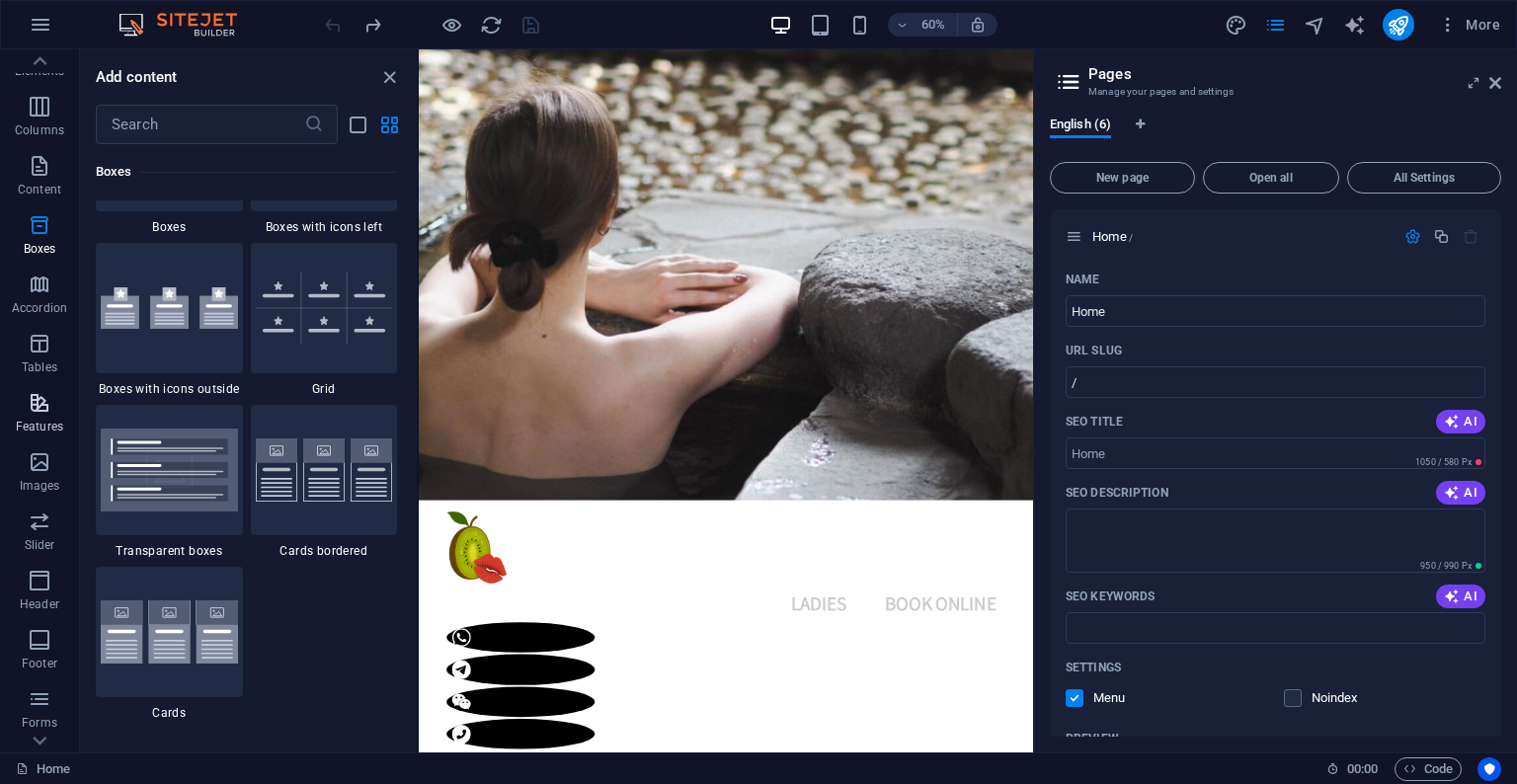 click on "Features" at bounding box center [40, 427] 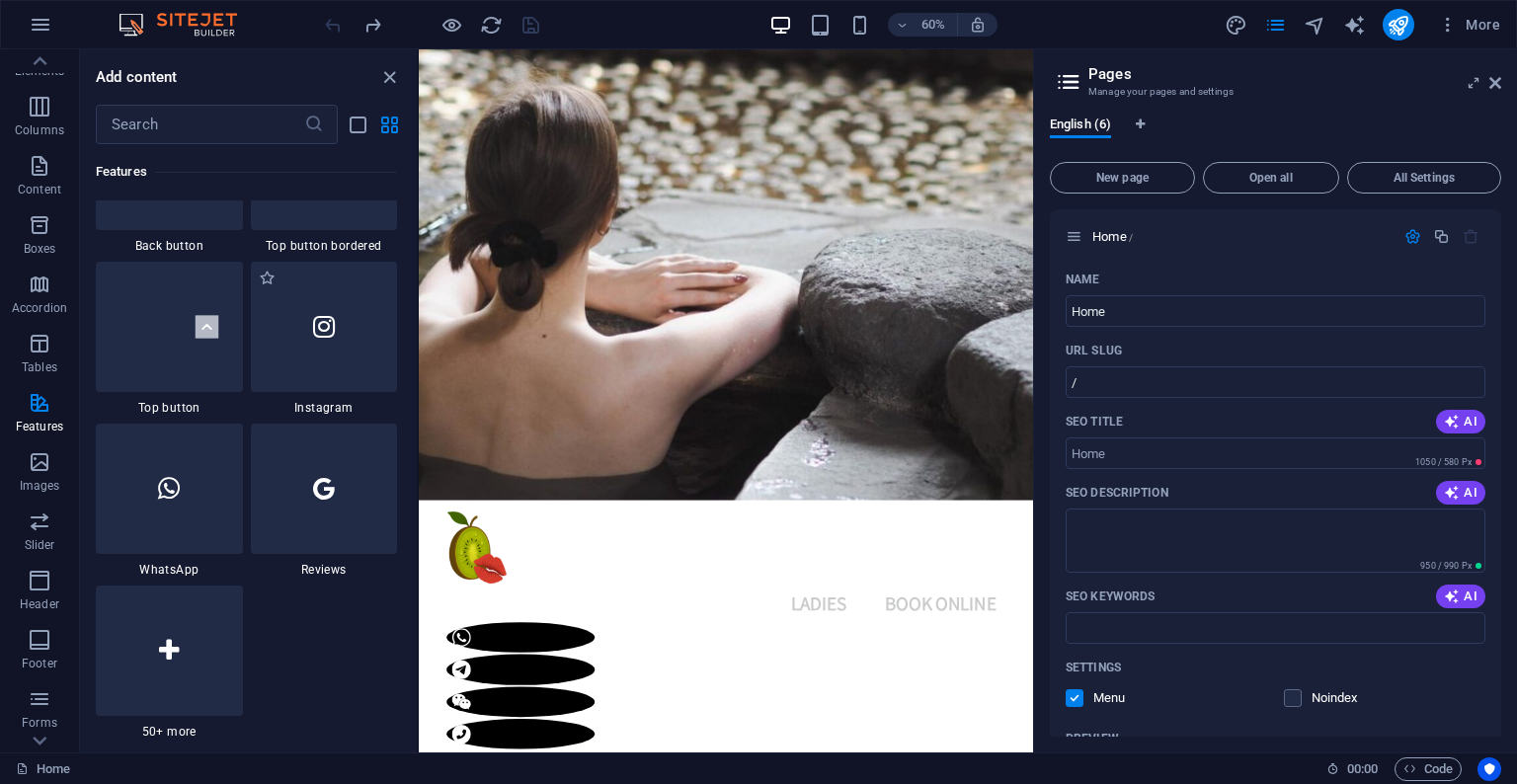 scroll, scrollTop: 9420, scrollLeft: 0, axis: vertical 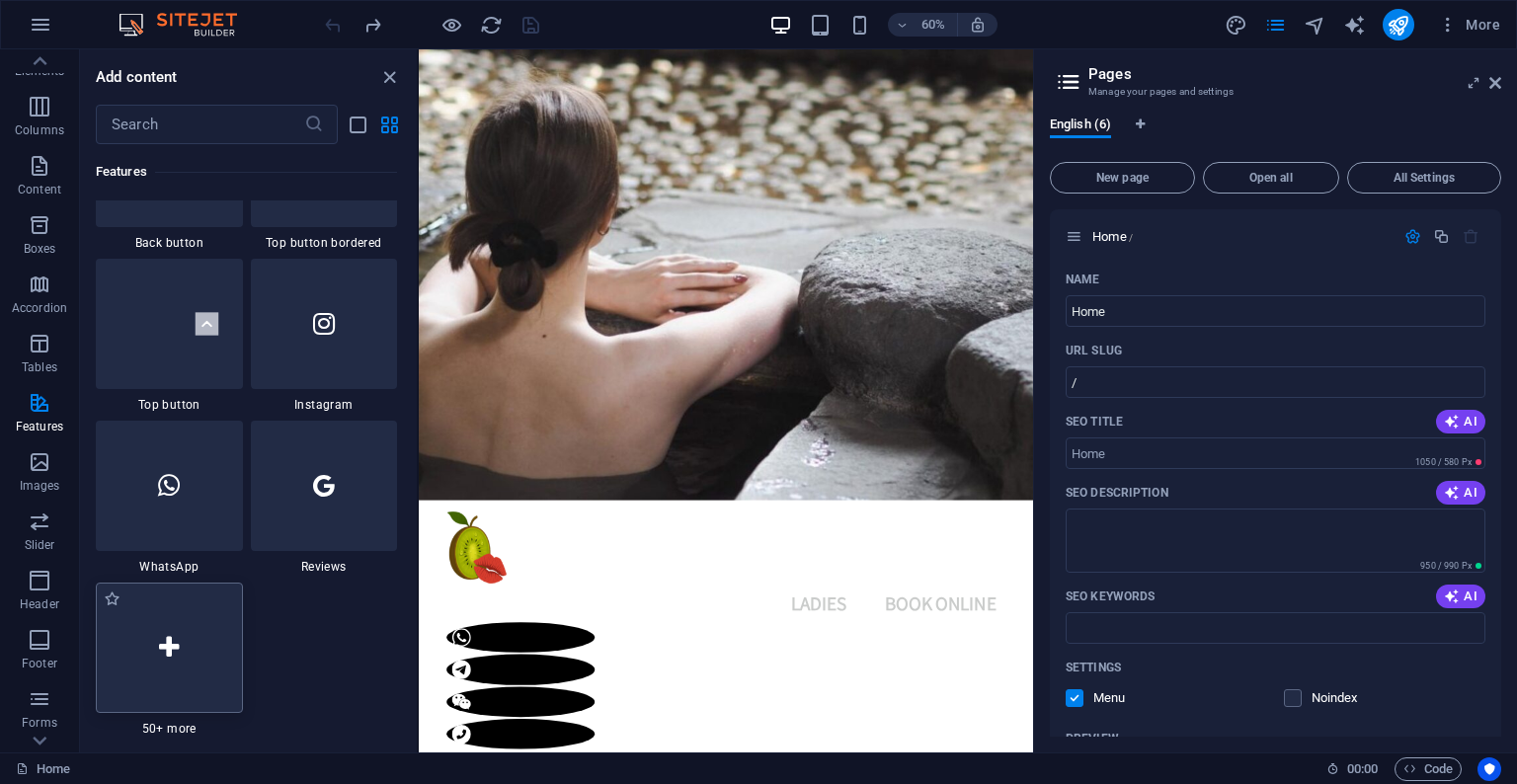 click at bounding box center [169, 648] 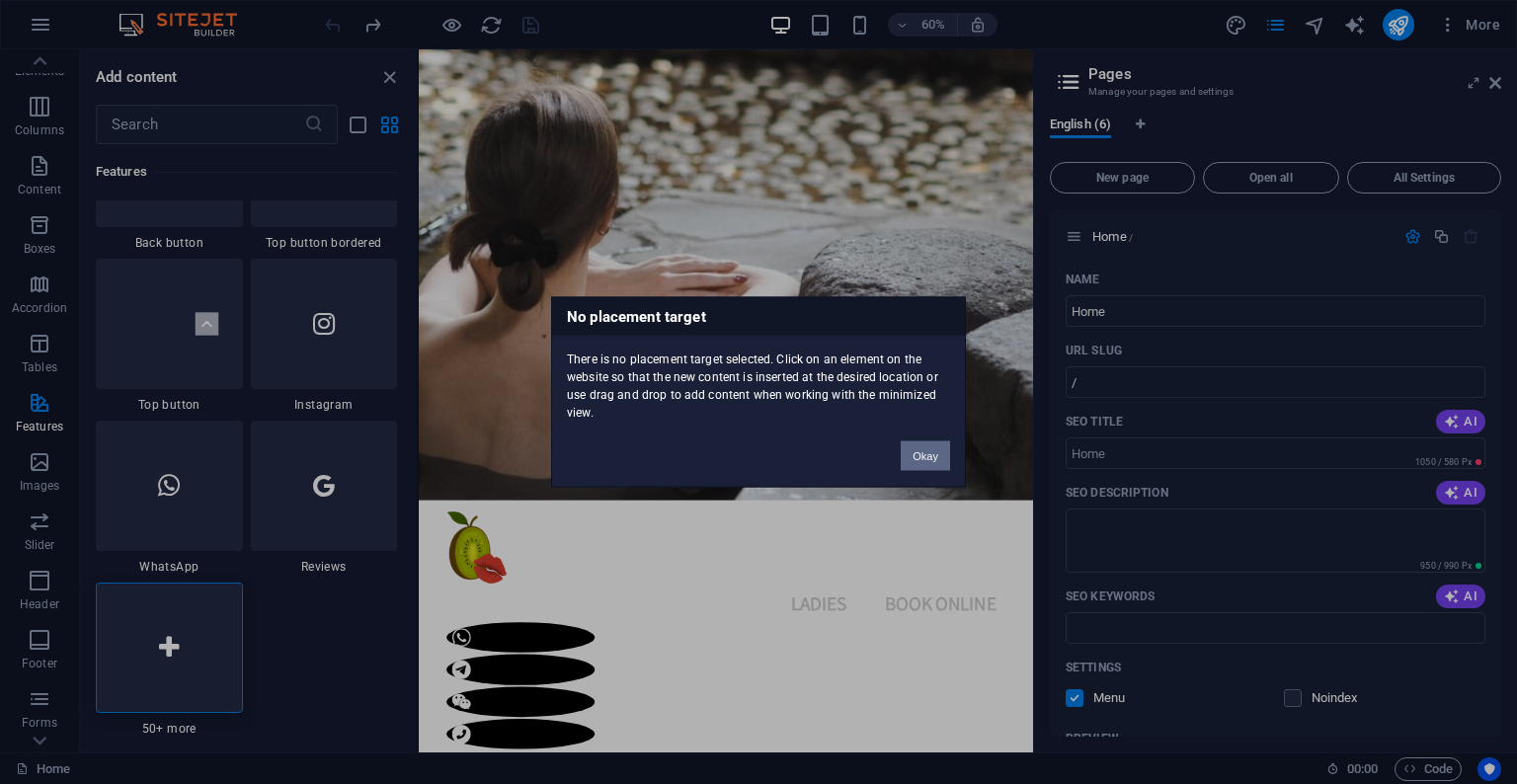 click on "Okay" at bounding box center [925, 456] 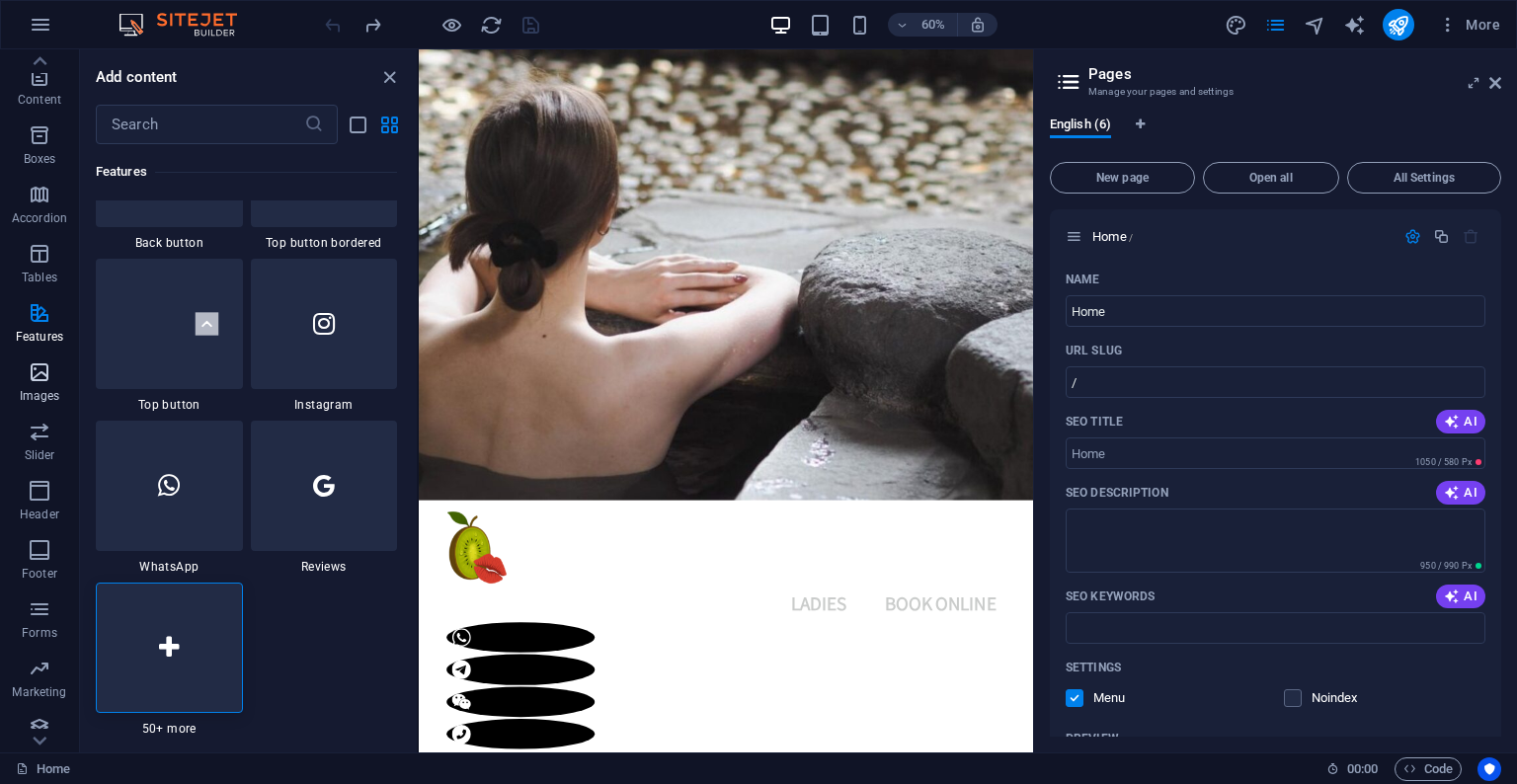 scroll, scrollTop: 186, scrollLeft: 0, axis: vertical 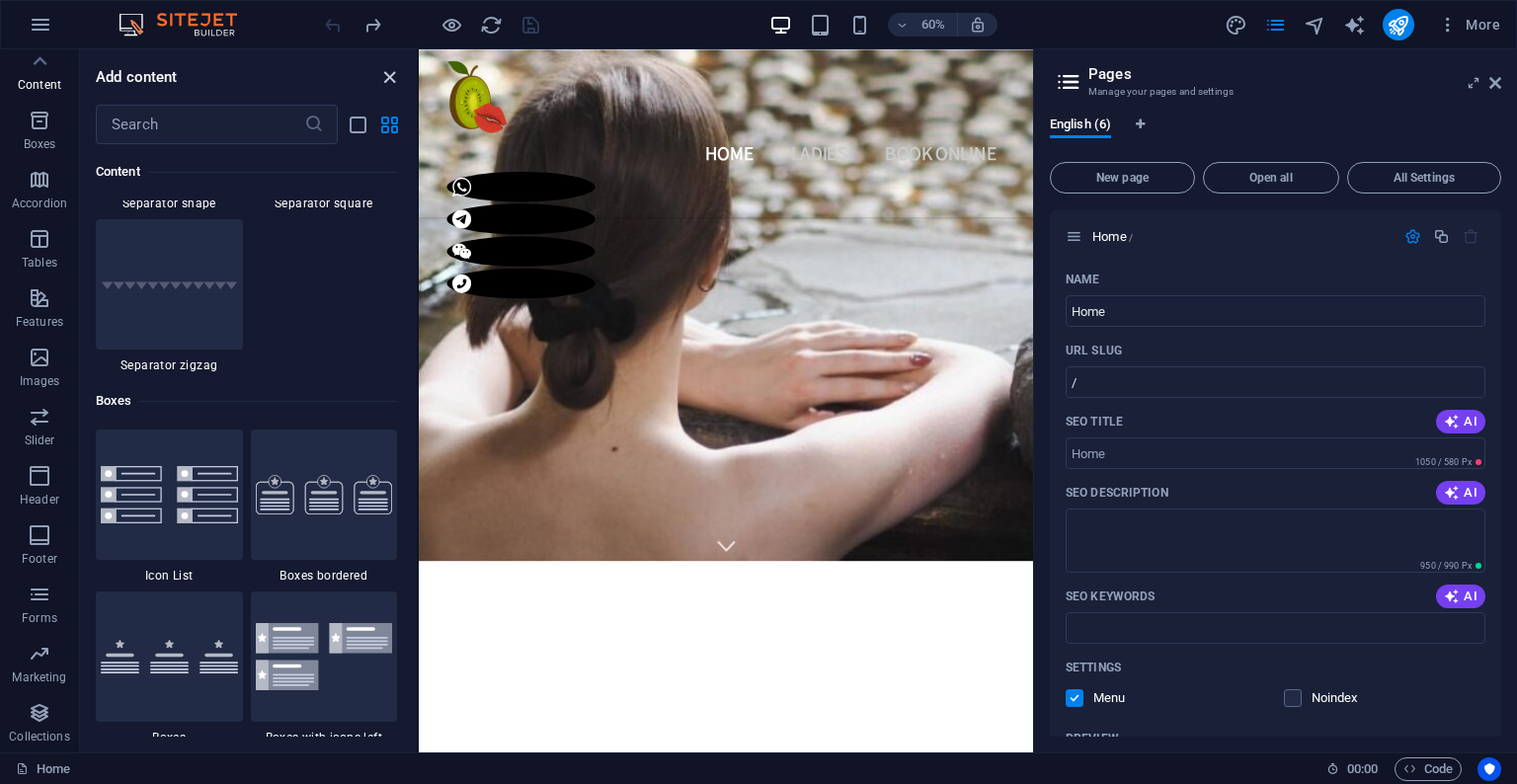click at bounding box center [389, 77] 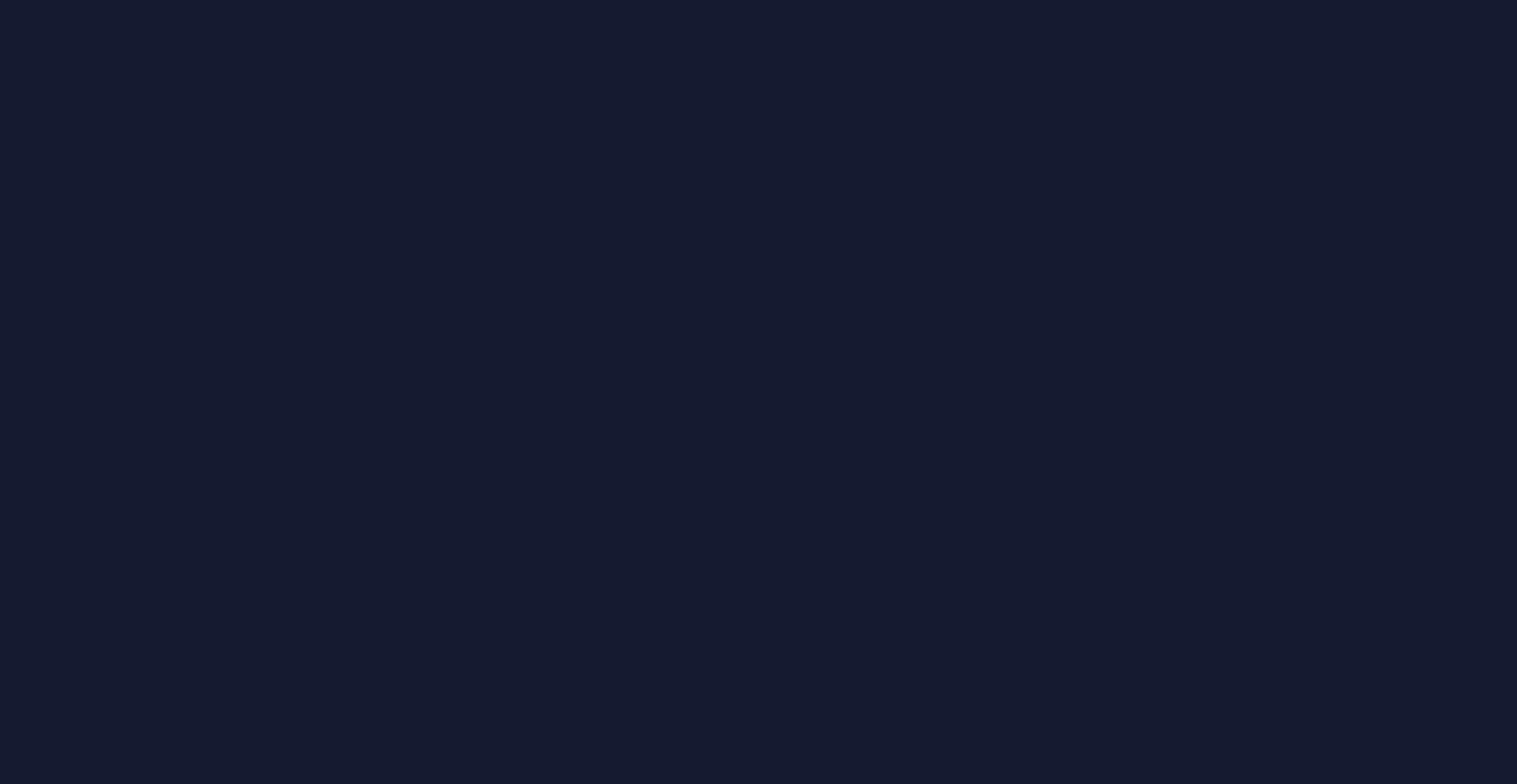 scroll, scrollTop: 0, scrollLeft: 0, axis: both 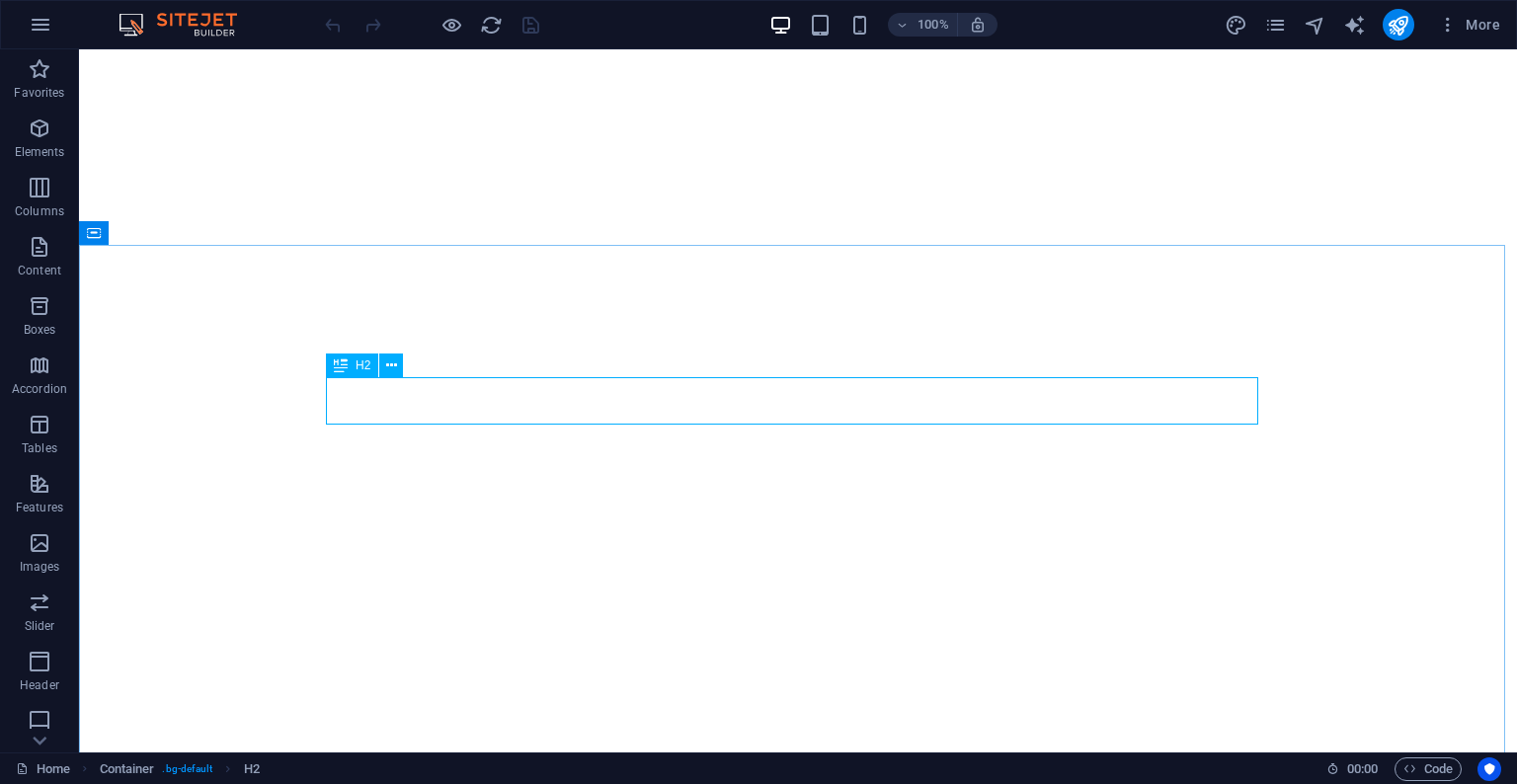 click on "H2" at bounding box center (352, 365) 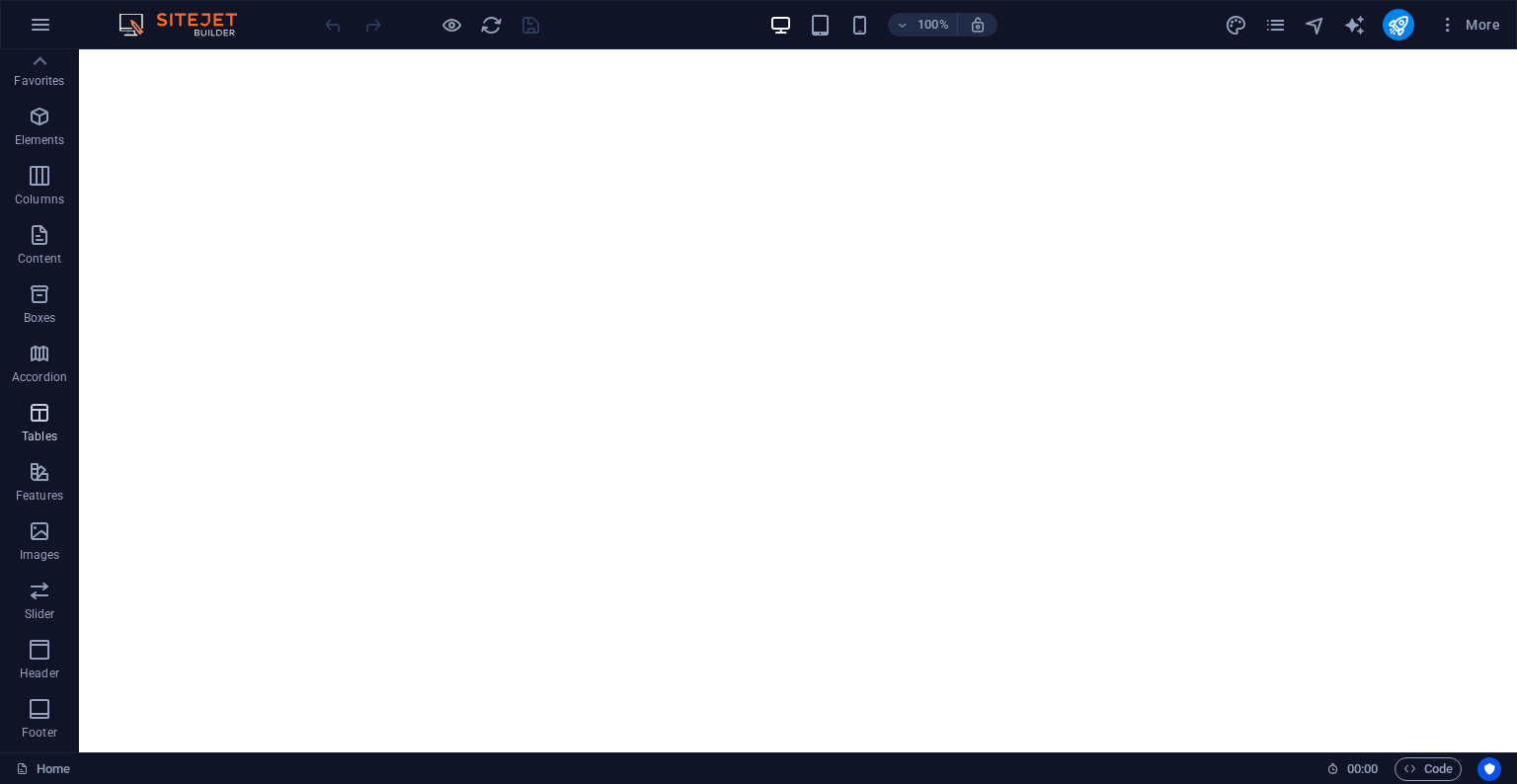 scroll, scrollTop: 0, scrollLeft: 0, axis: both 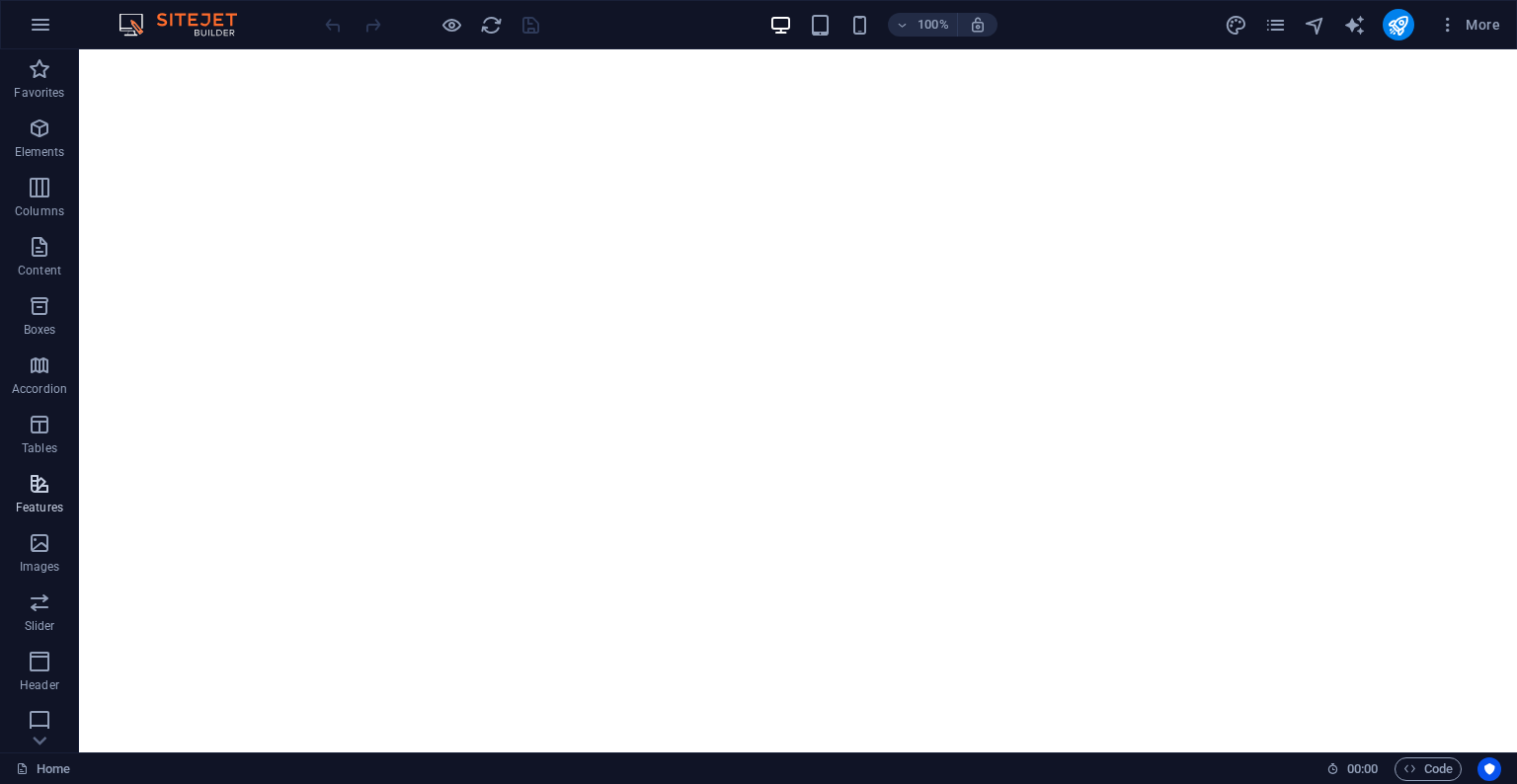 click at bounding box center [40, 484] 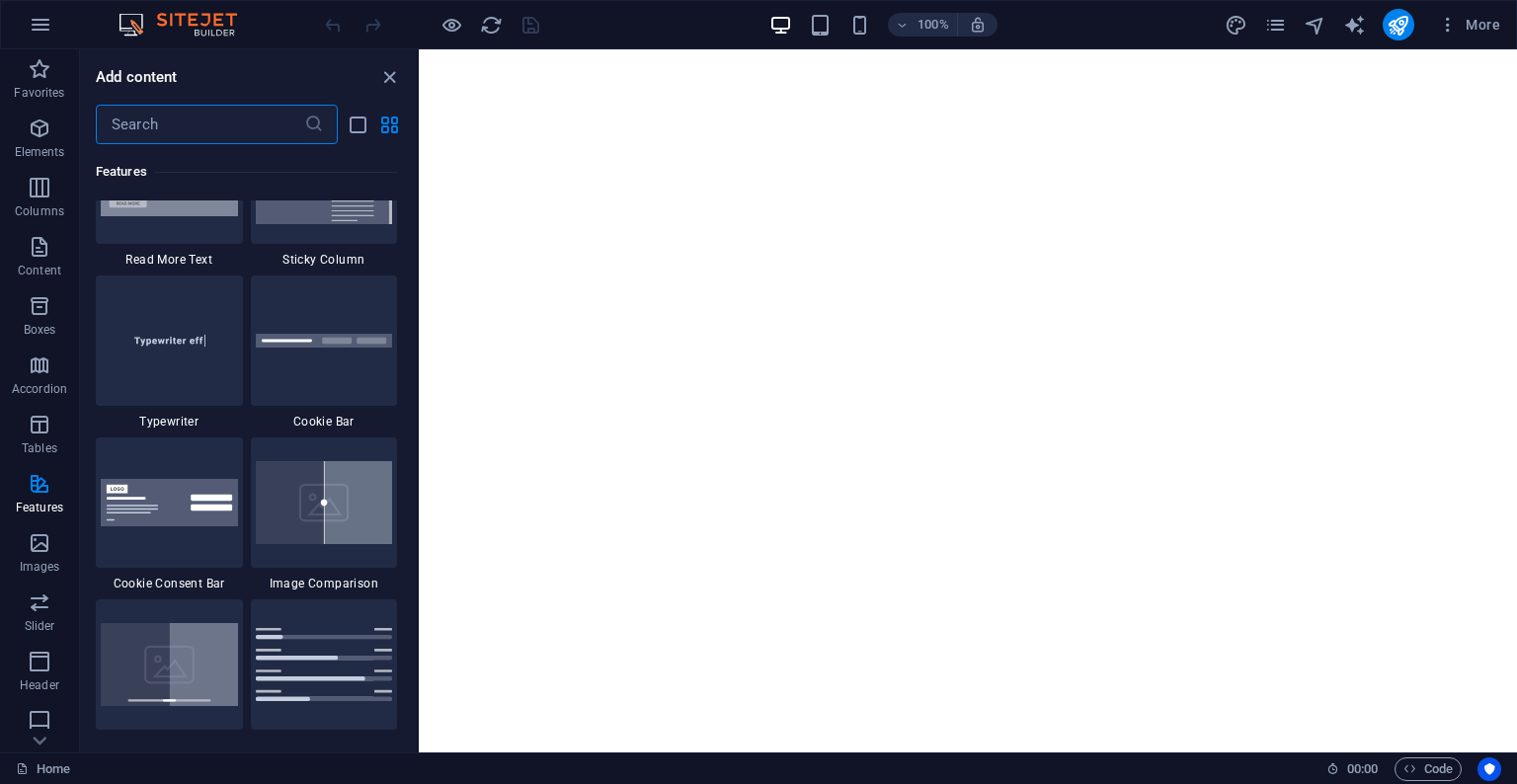 scroll, scrollTop: 7799, scrollLeft: 0, axis: vertical 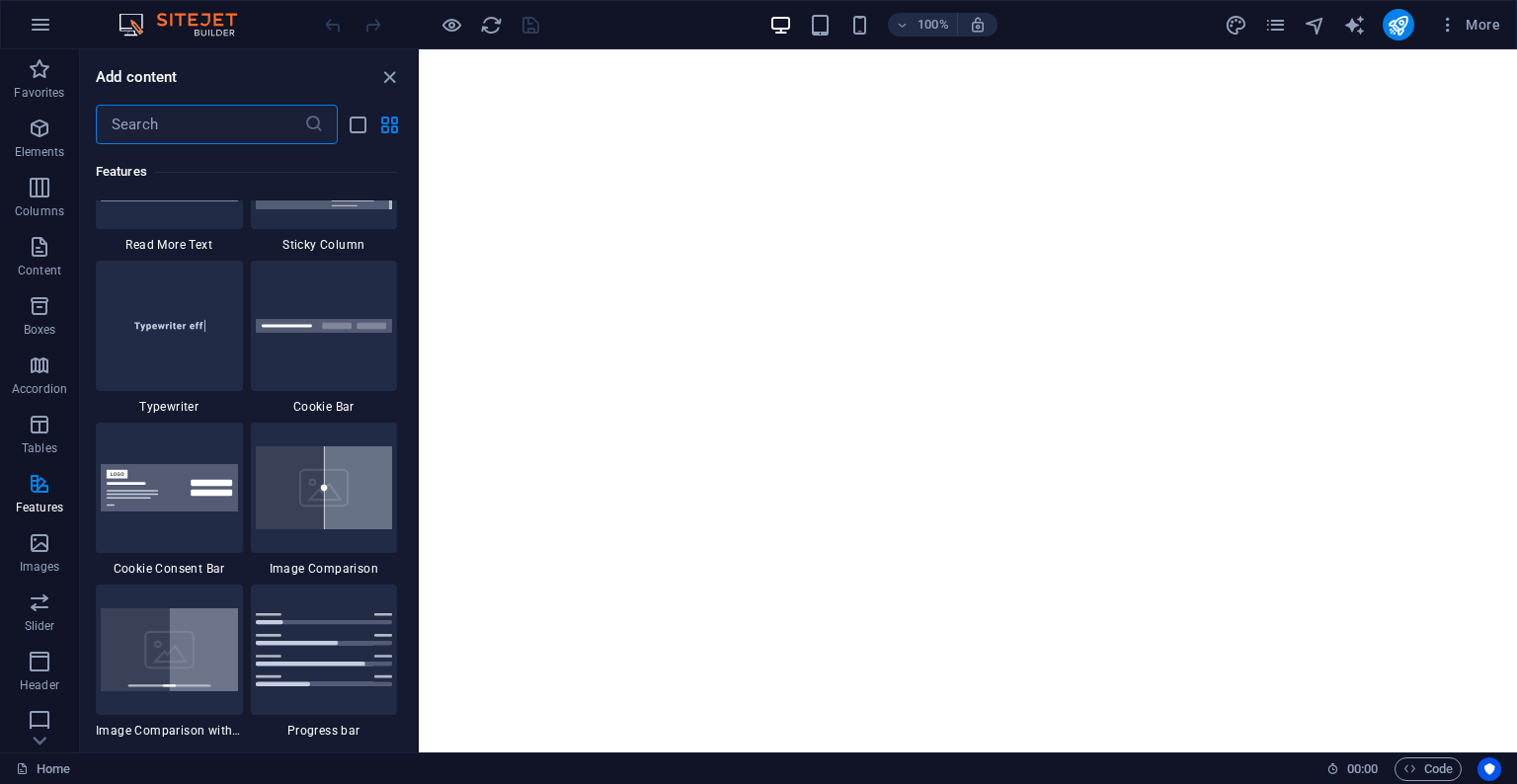 click at bounding box center [200, 124] 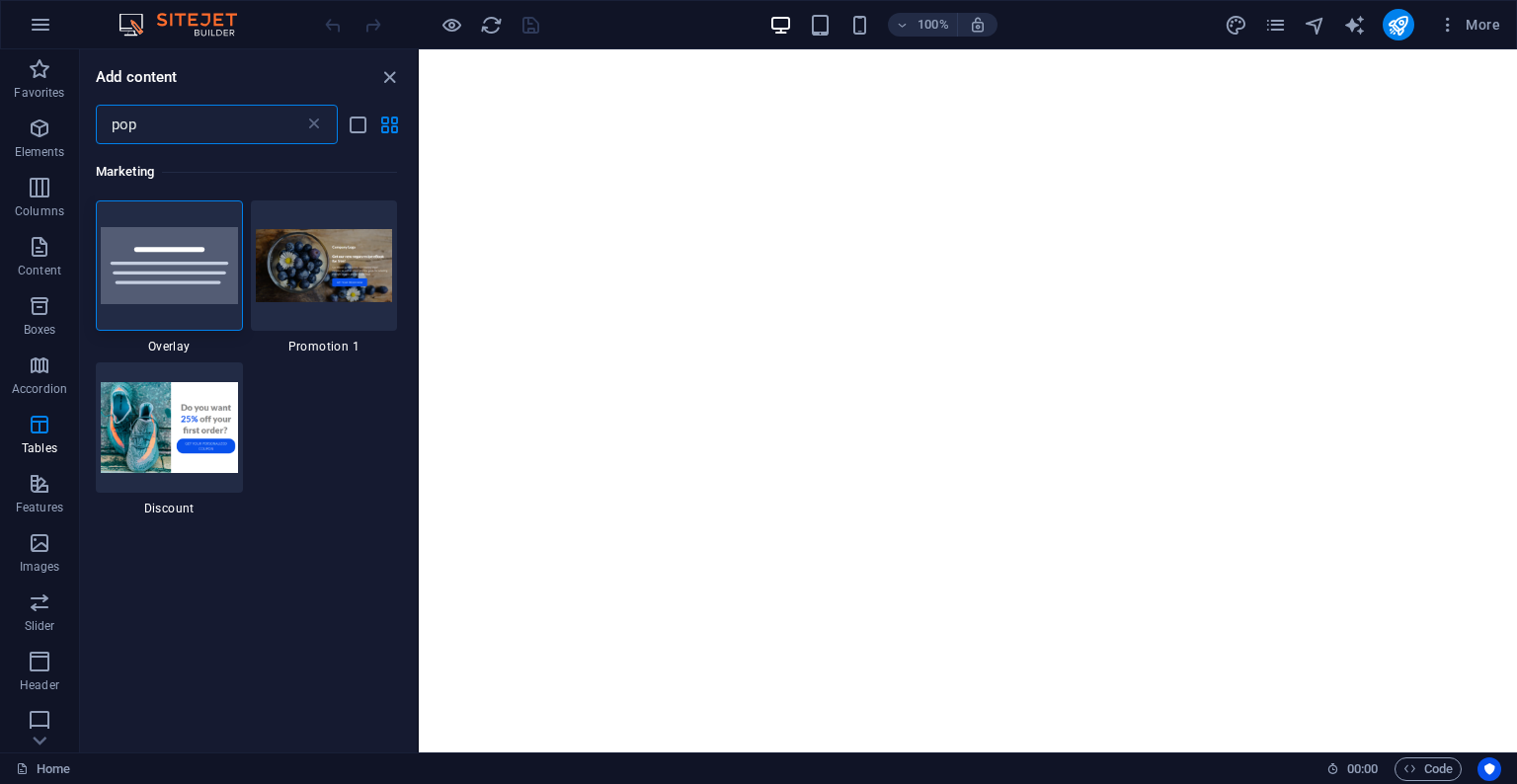scroll, scrollTop: 0, scrollLeft: 0, axis: both 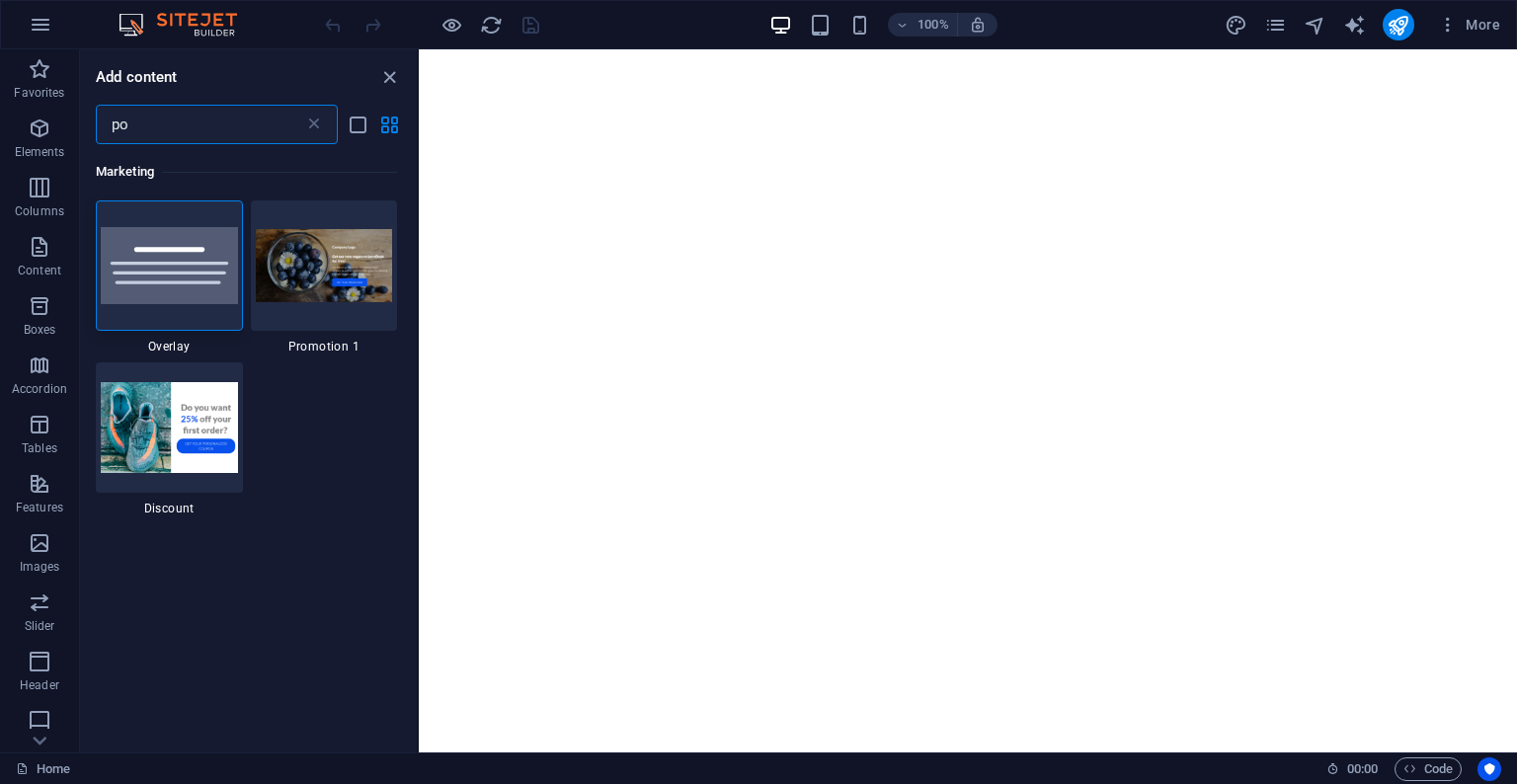 type on "p" 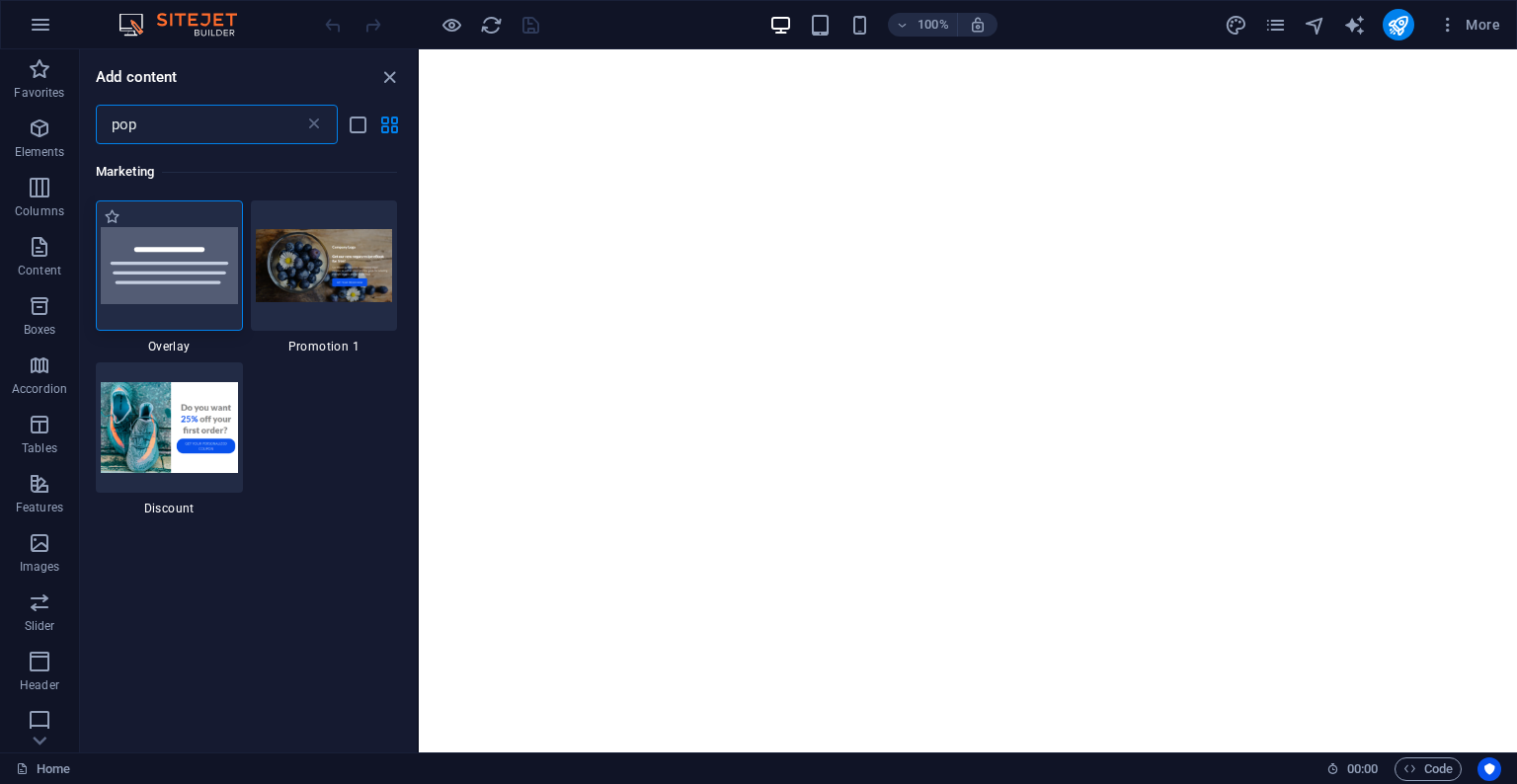 type on "pop" 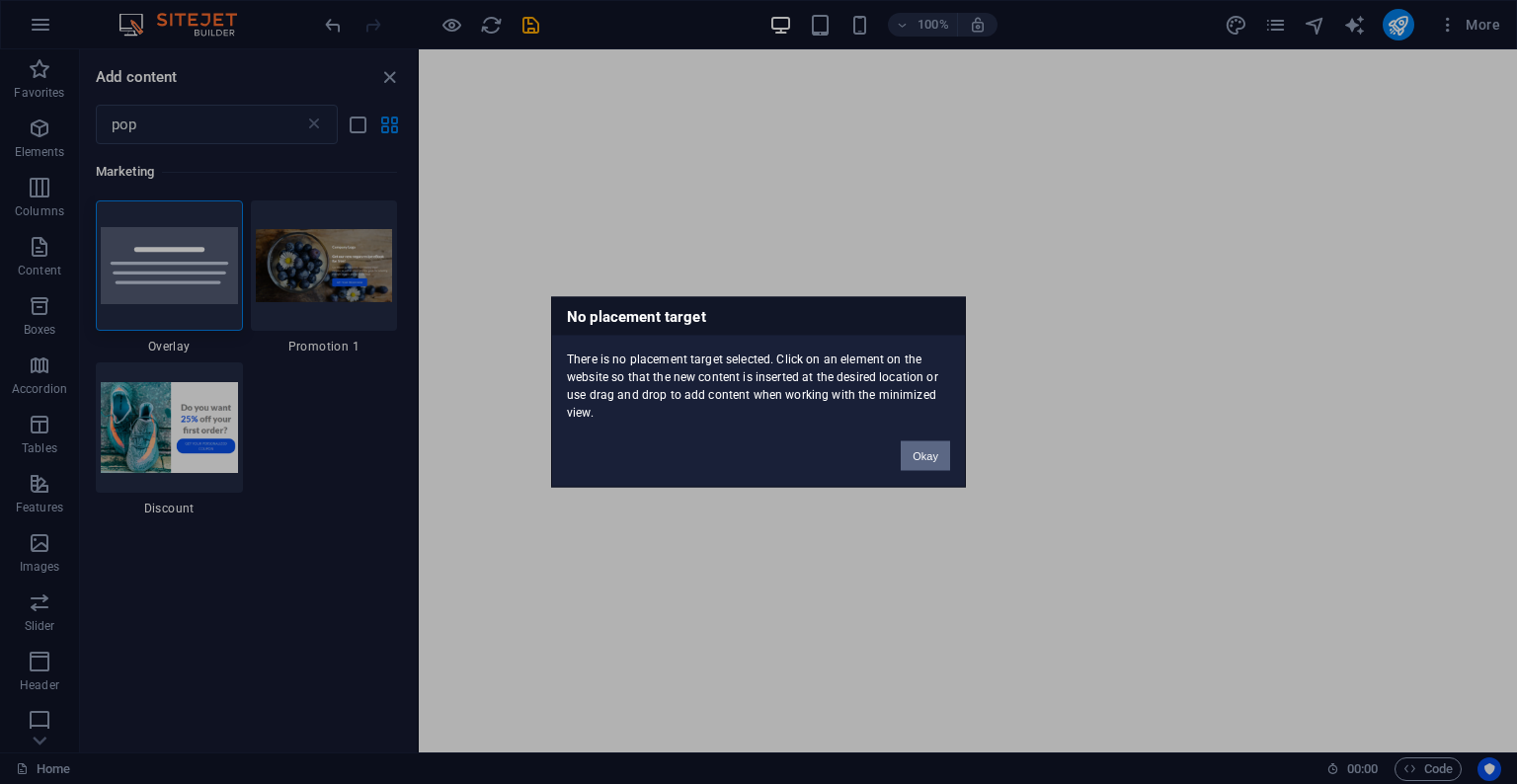 click on "Okay" at bounding box center (925, 456) 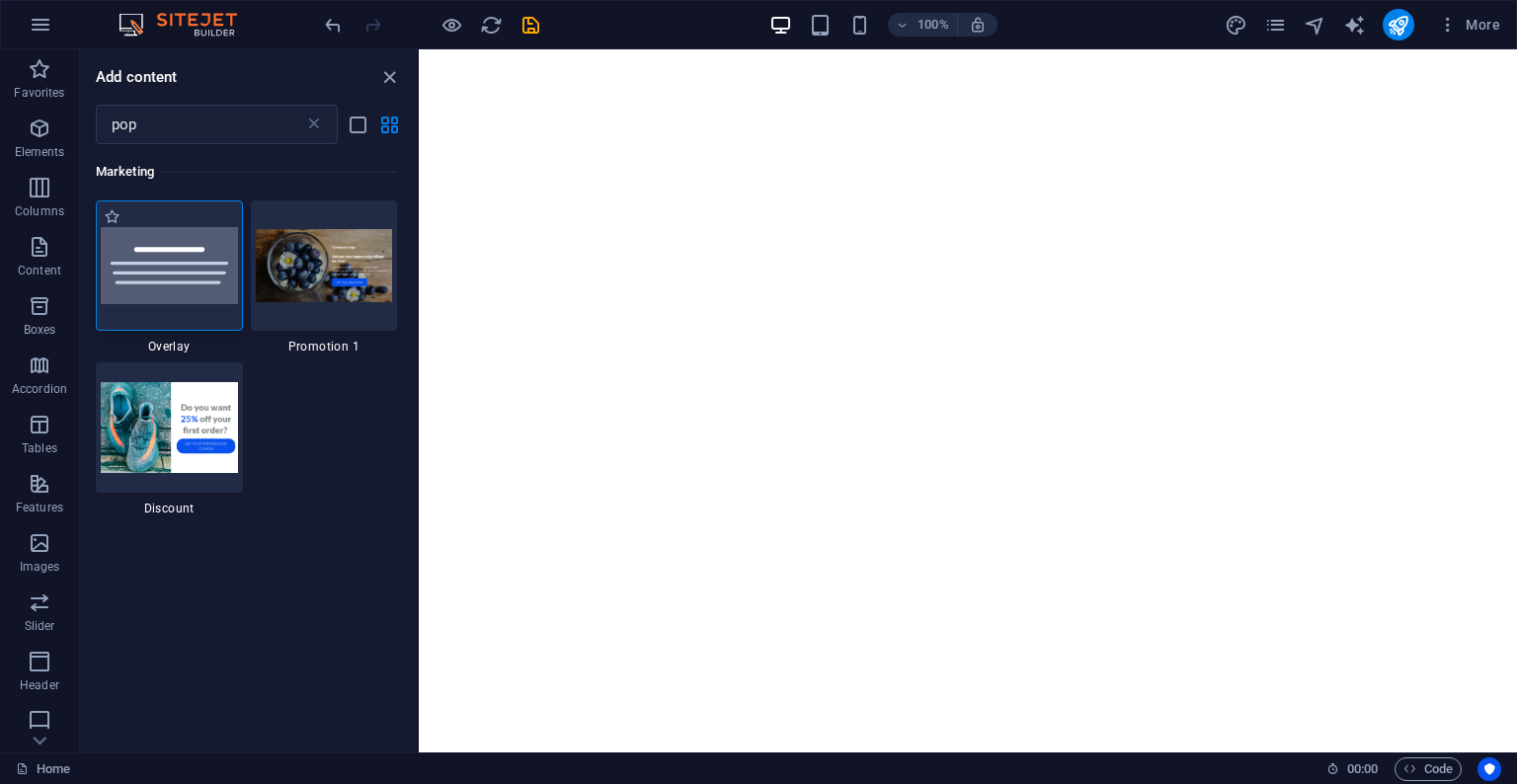 click at bounding box center (169, 266) 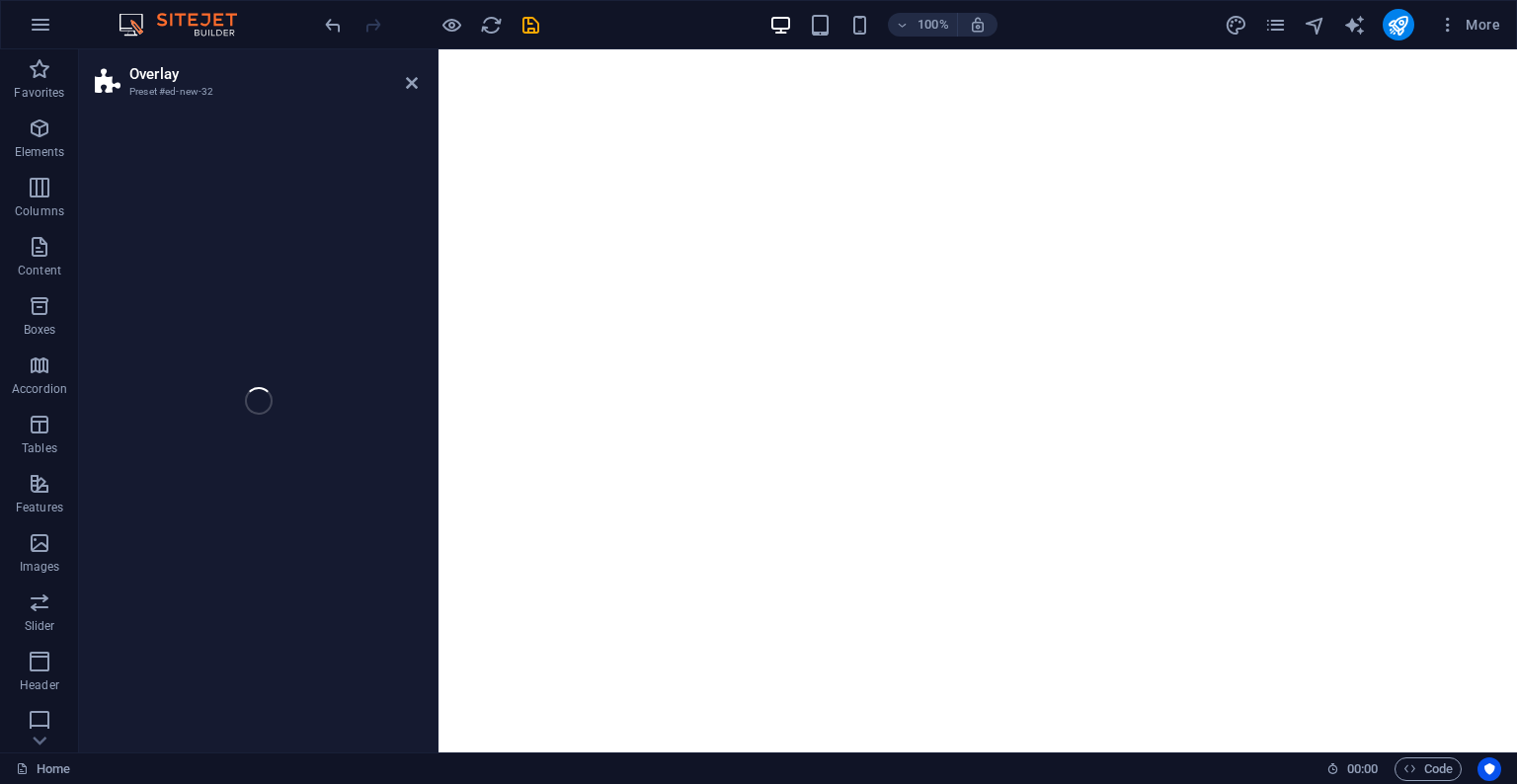 select on "rem" 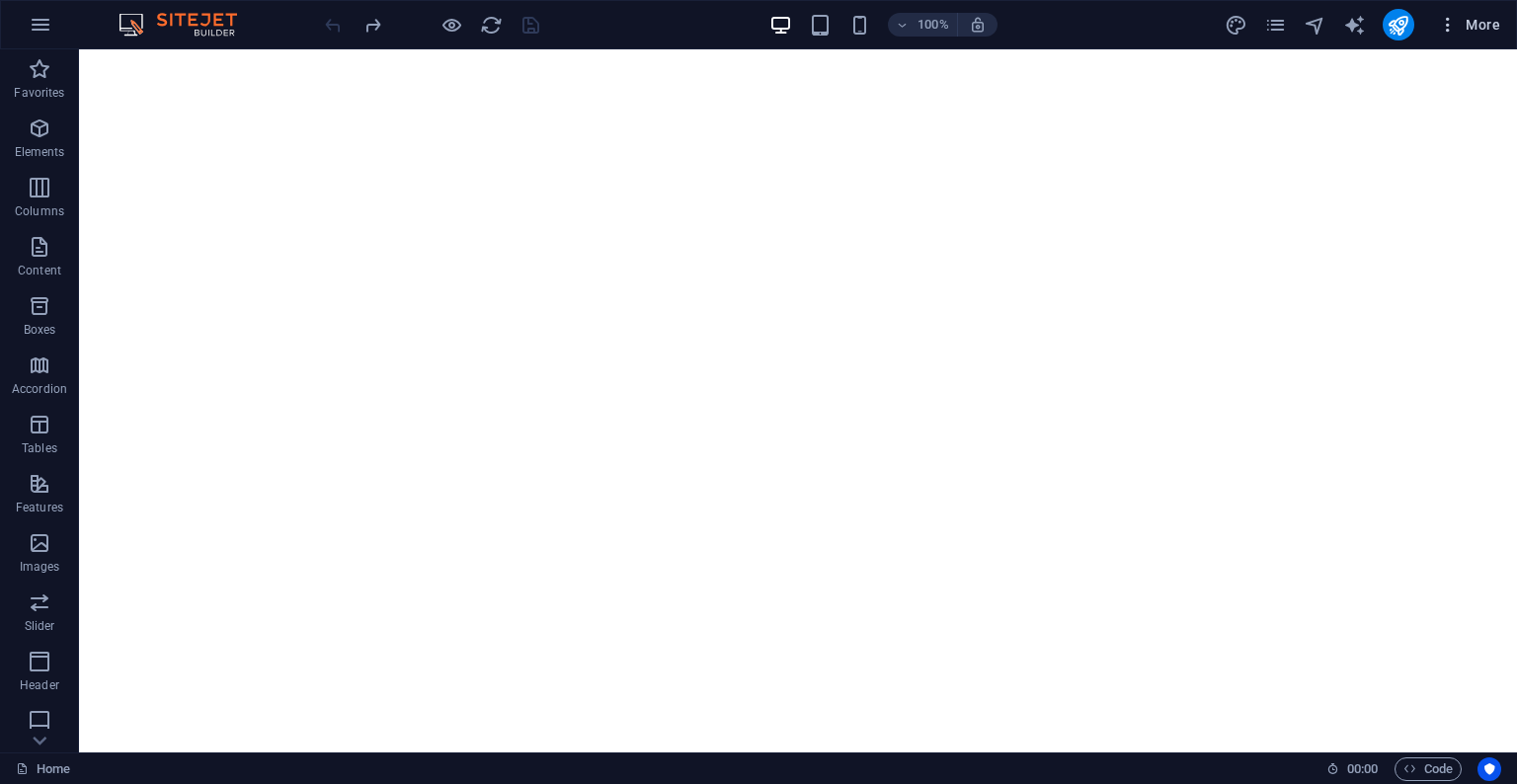 click on "More" at bounding box center (1469, 25) 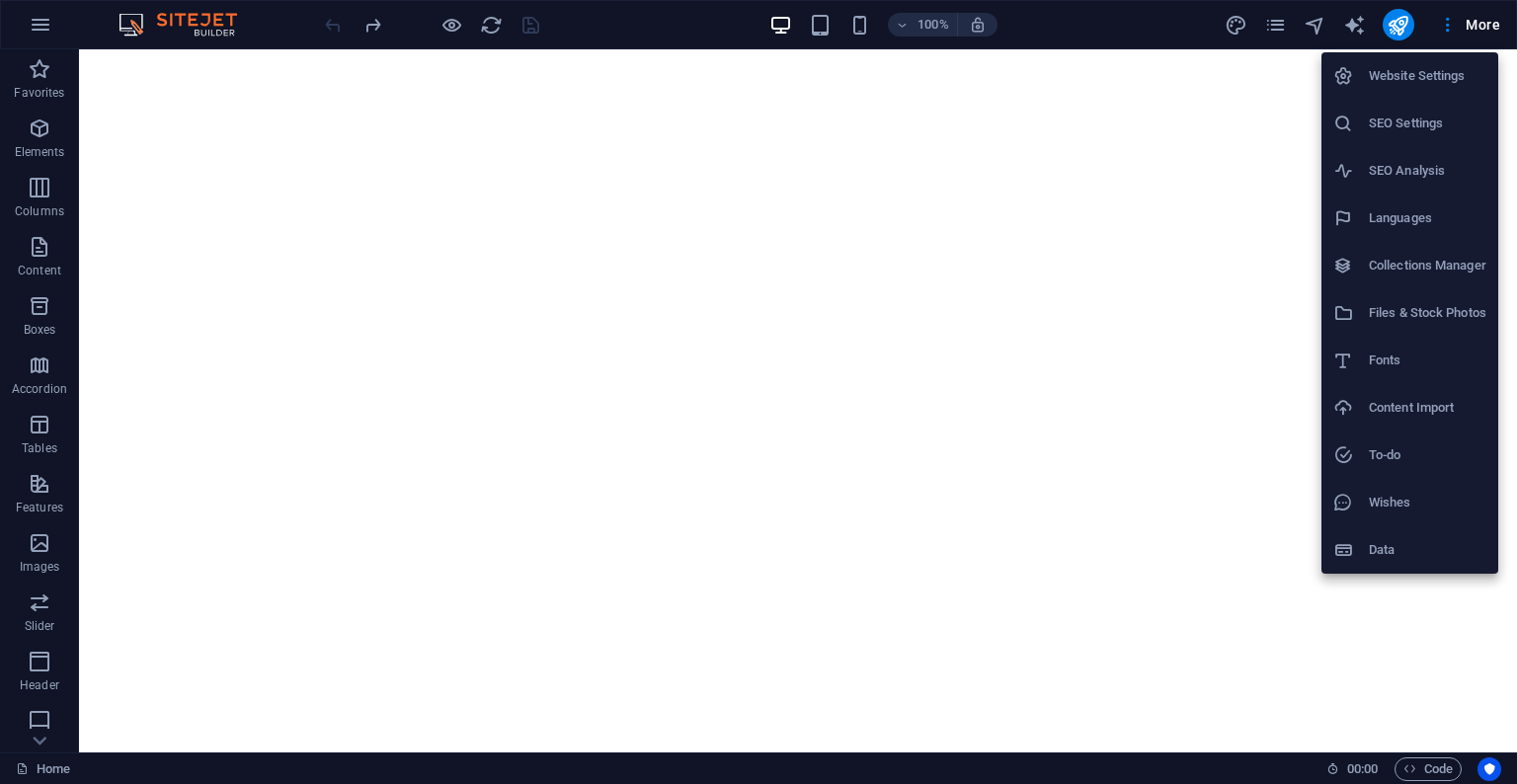 click on "Website Settings" at bounding box center (1427, 76) 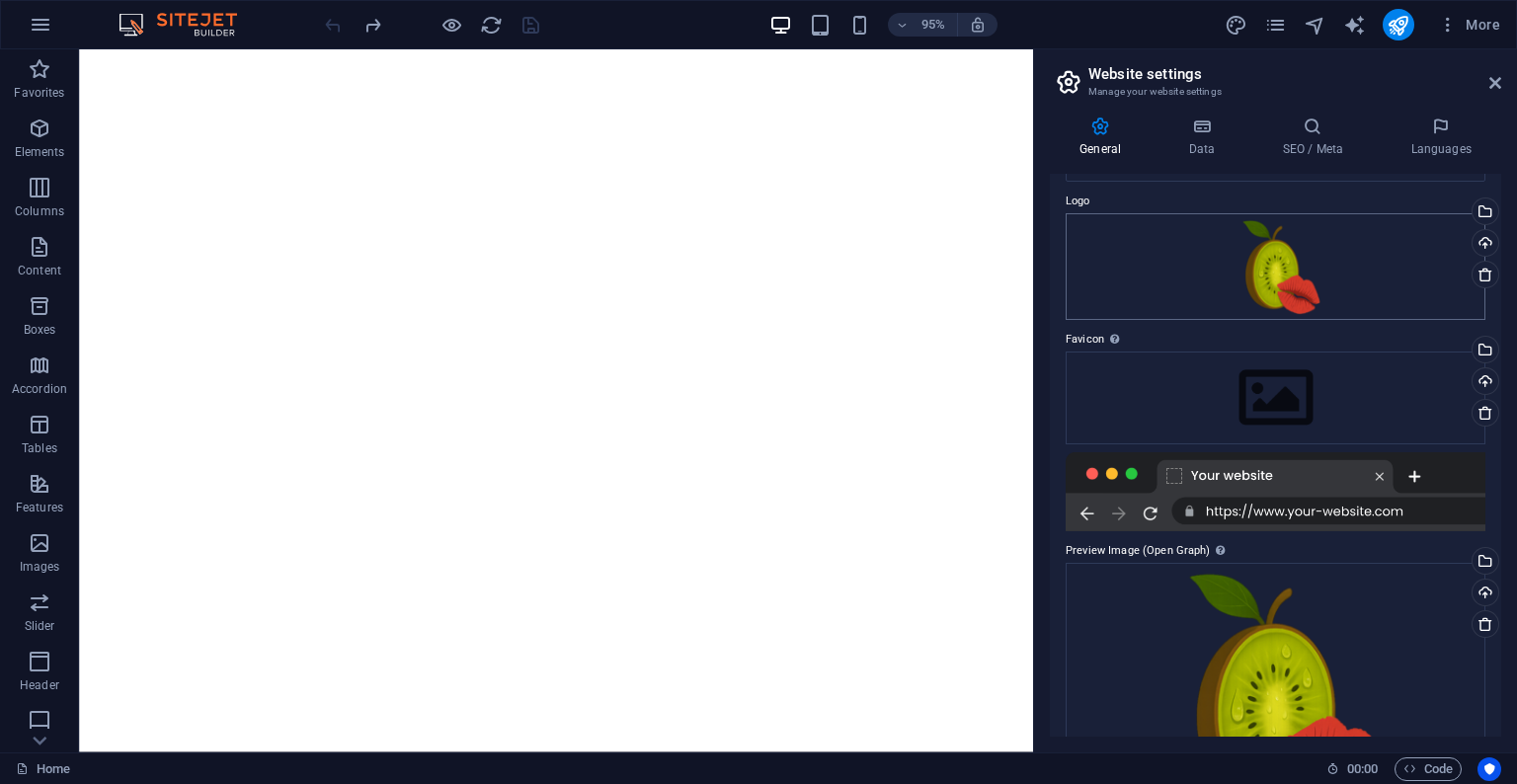 scroll, scrollTop: 0, scrollLeft: 0, axis: both 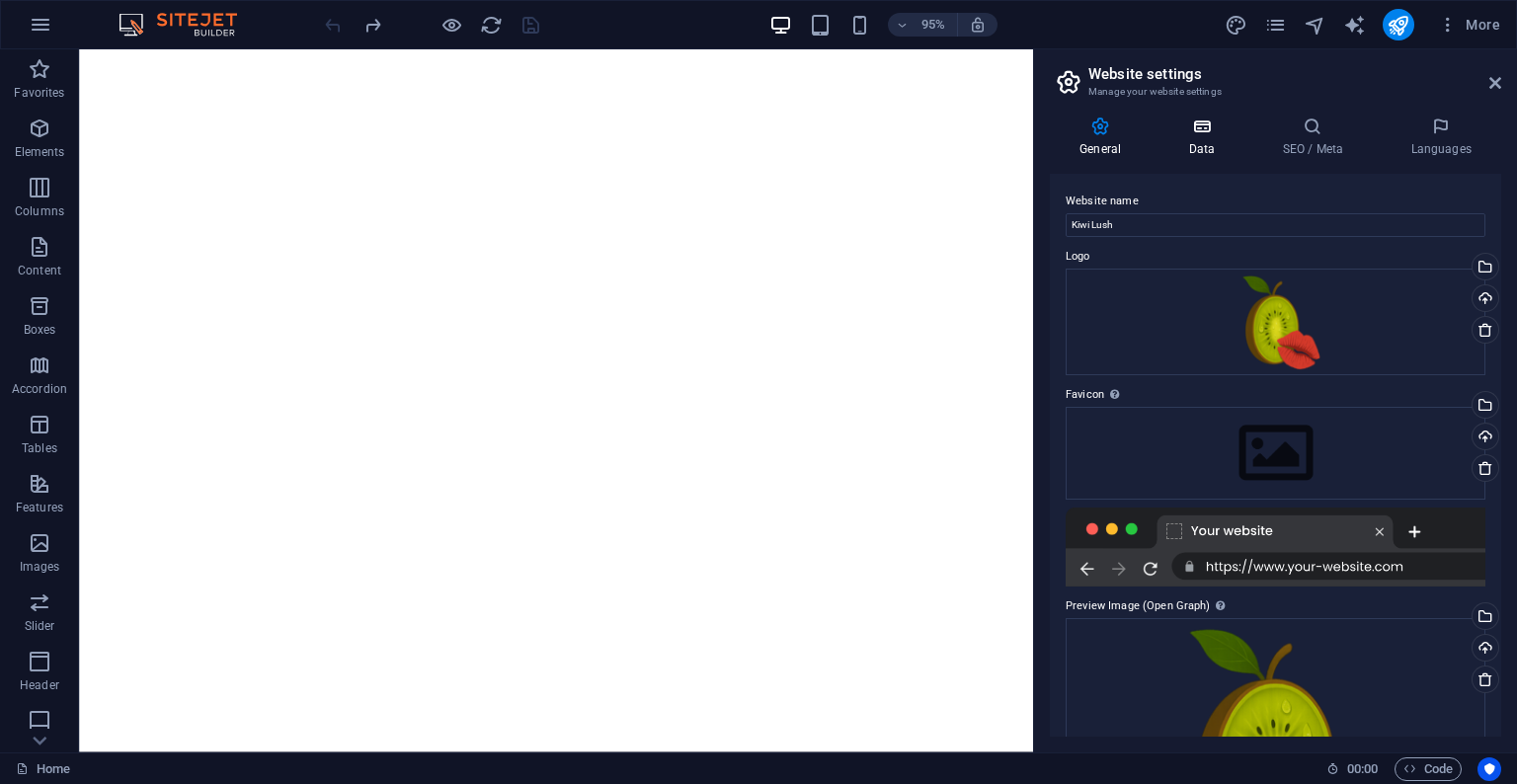 click at bounding box center (1201, 126) 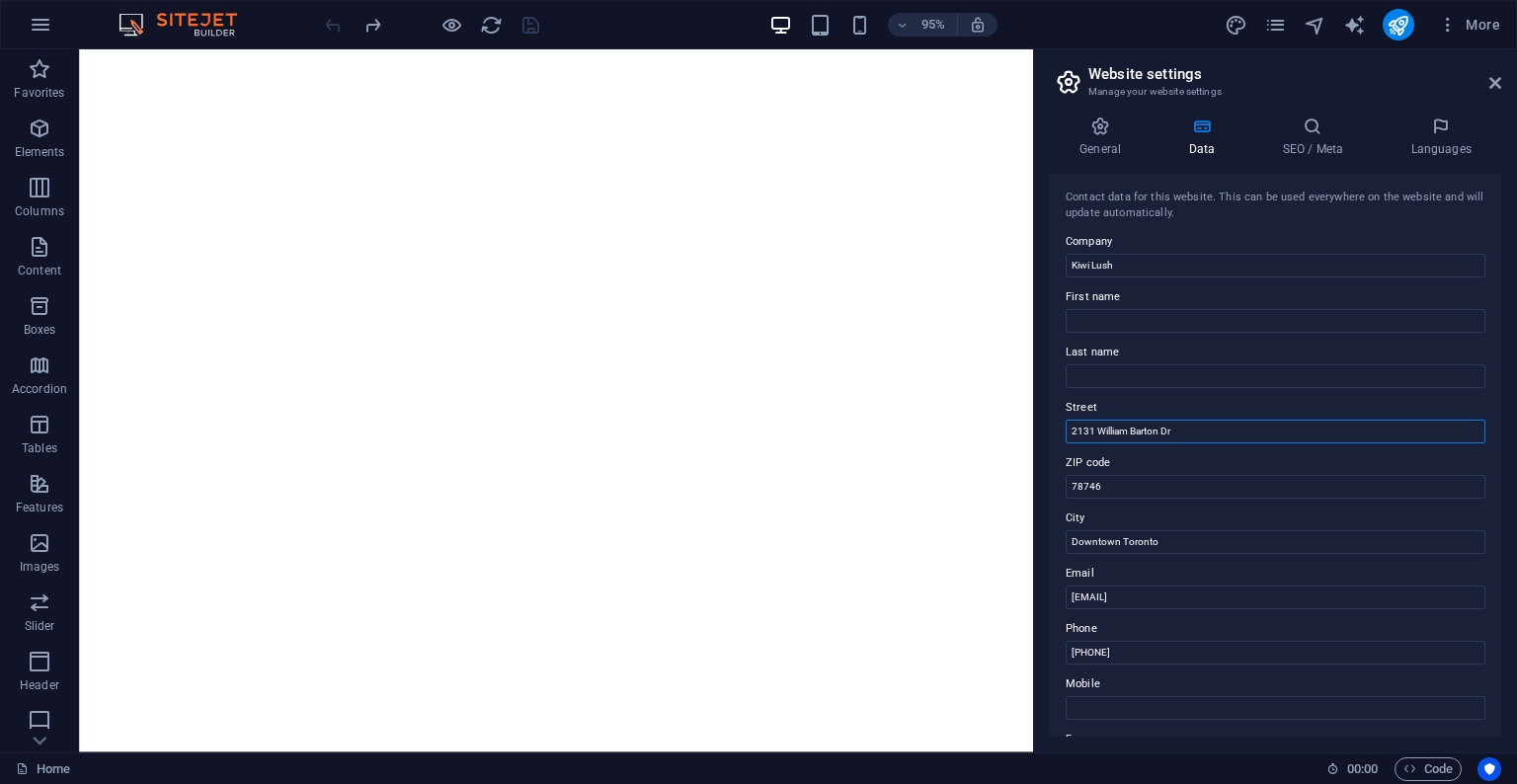 drag, startPoint x: 1207, startPoint y: 428, endPoint x: 1048, endPoint y: 433, distance: 159.0786 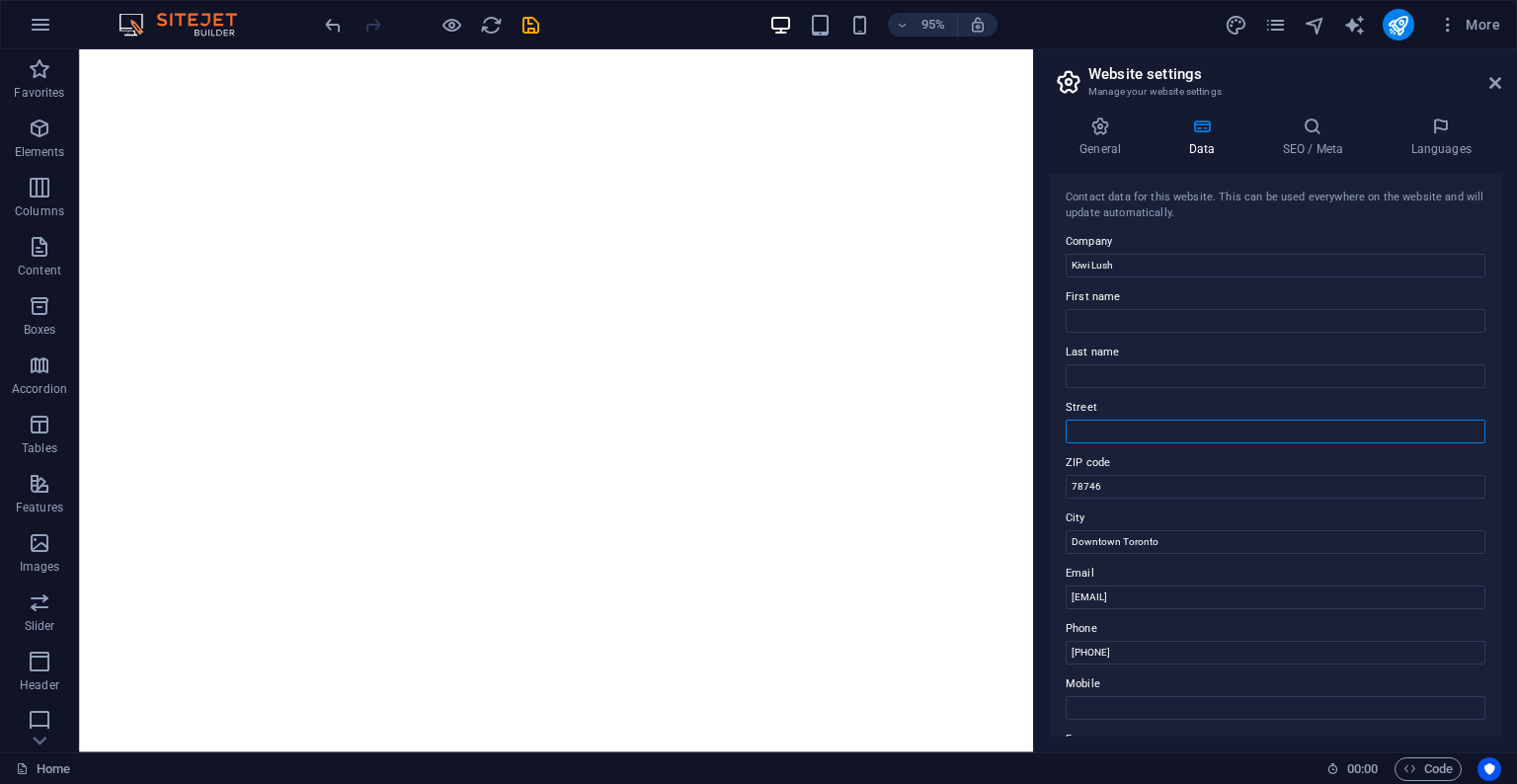 type 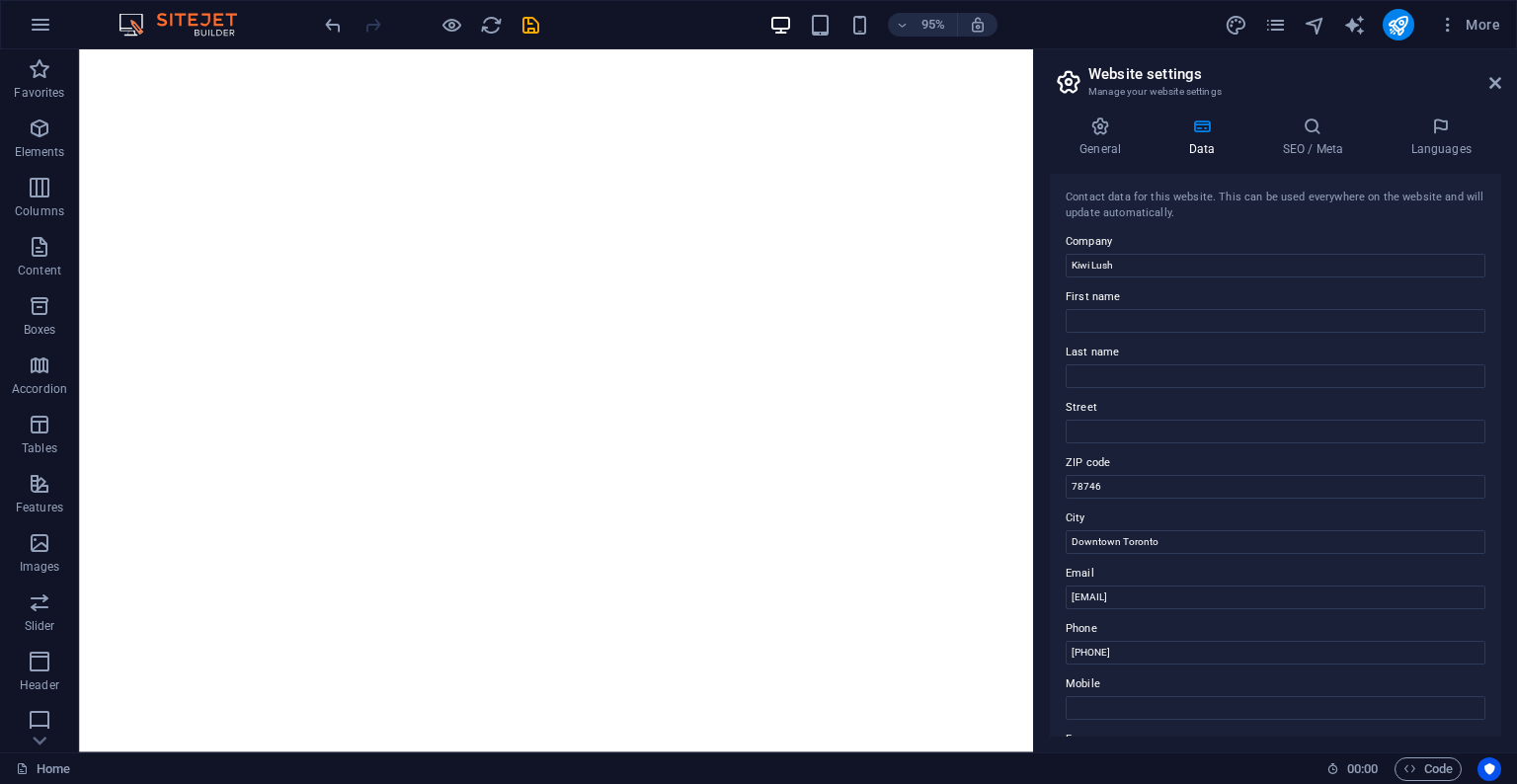 drag, startPoint x: 1125, startPoint y: 472, endPoint x: 1039, endPoint y: 466, distance: 86.20905 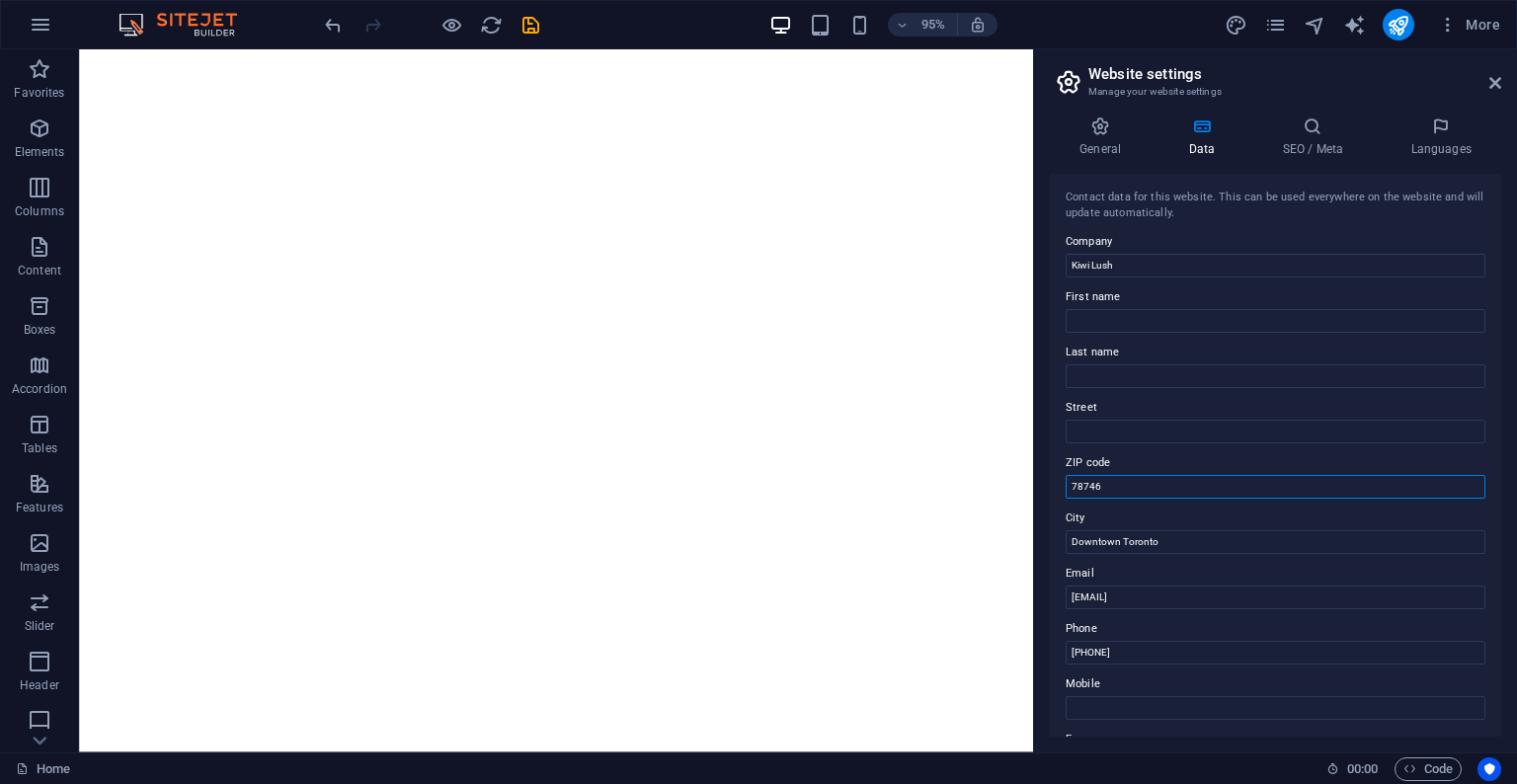 drag, startPoint x: 1102, startPoint y: 485, endPoint x: 1056, endPoint y: 487, distance: 46.043458 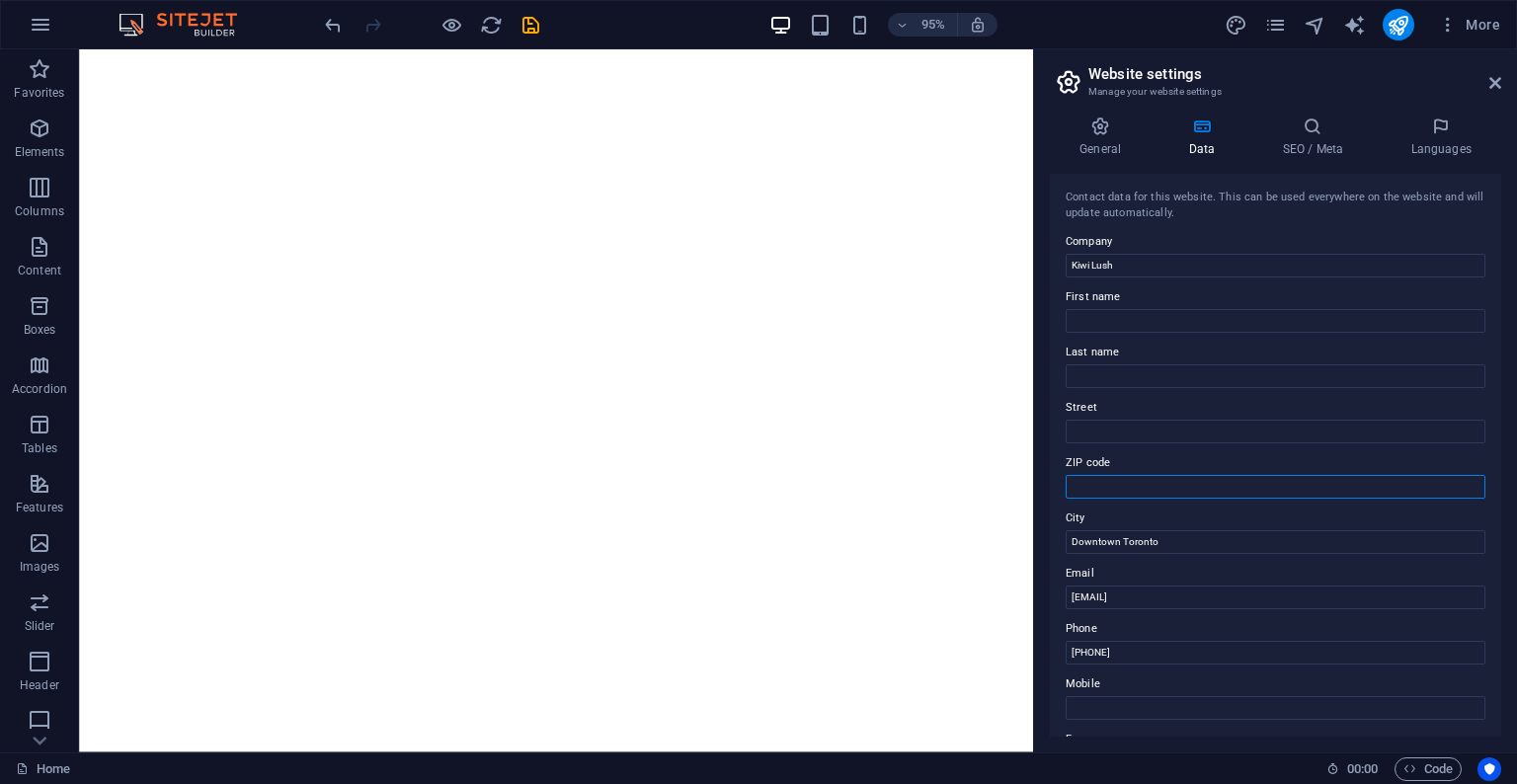 type 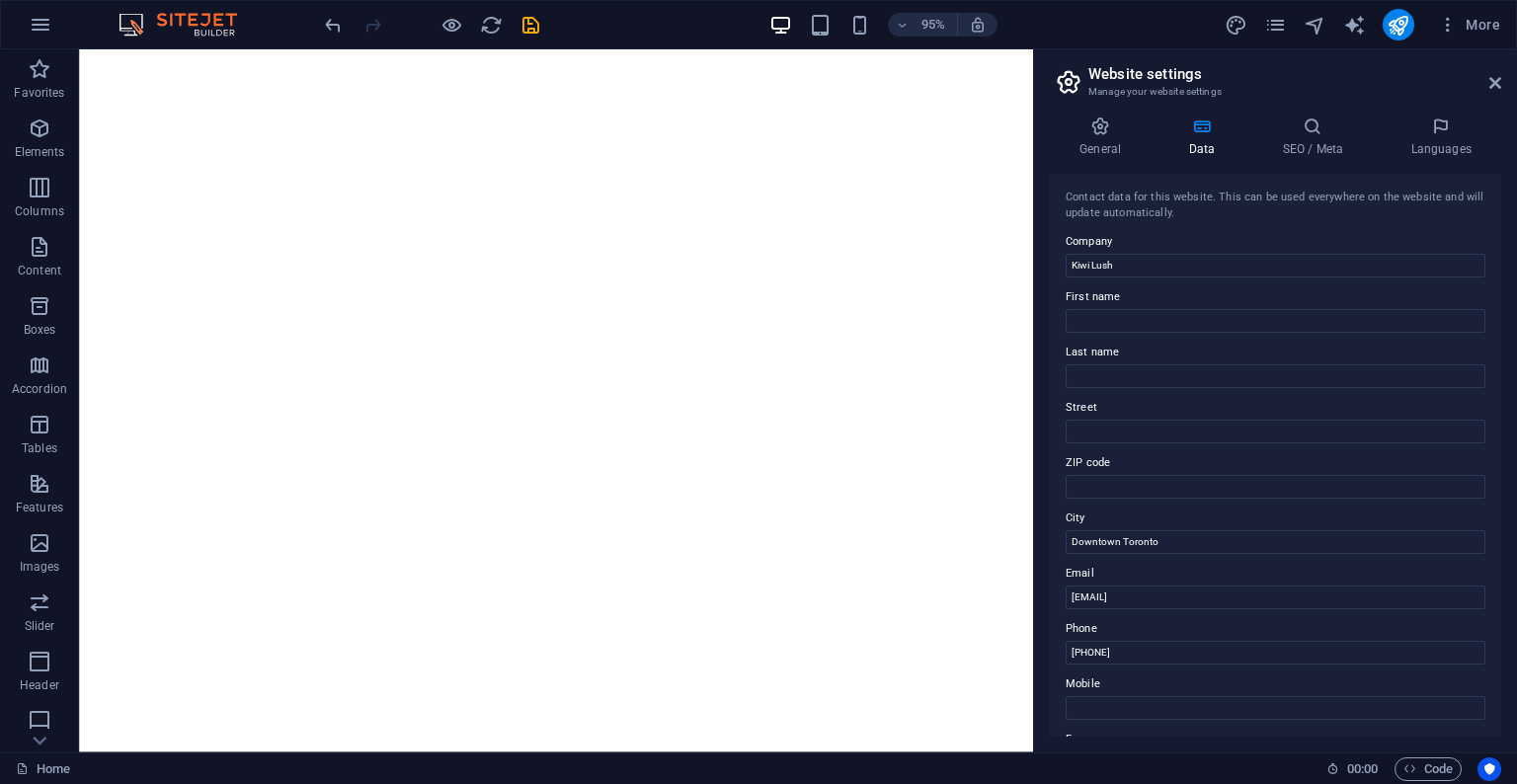 click on "Contact data for this website. This can be used everywhere on the website and will update automatically. Company Kiwi Lush First name Last name Street ZIP code City Downtown Toronto Email kiwilushhh@gmail.com Phone 437-431-6934 Mobile Fax Custom field 1 Custom field 2 Custom field 3 Custom field 4 Custom field 5 Custom field 6" at bounding box center [1275, 455] 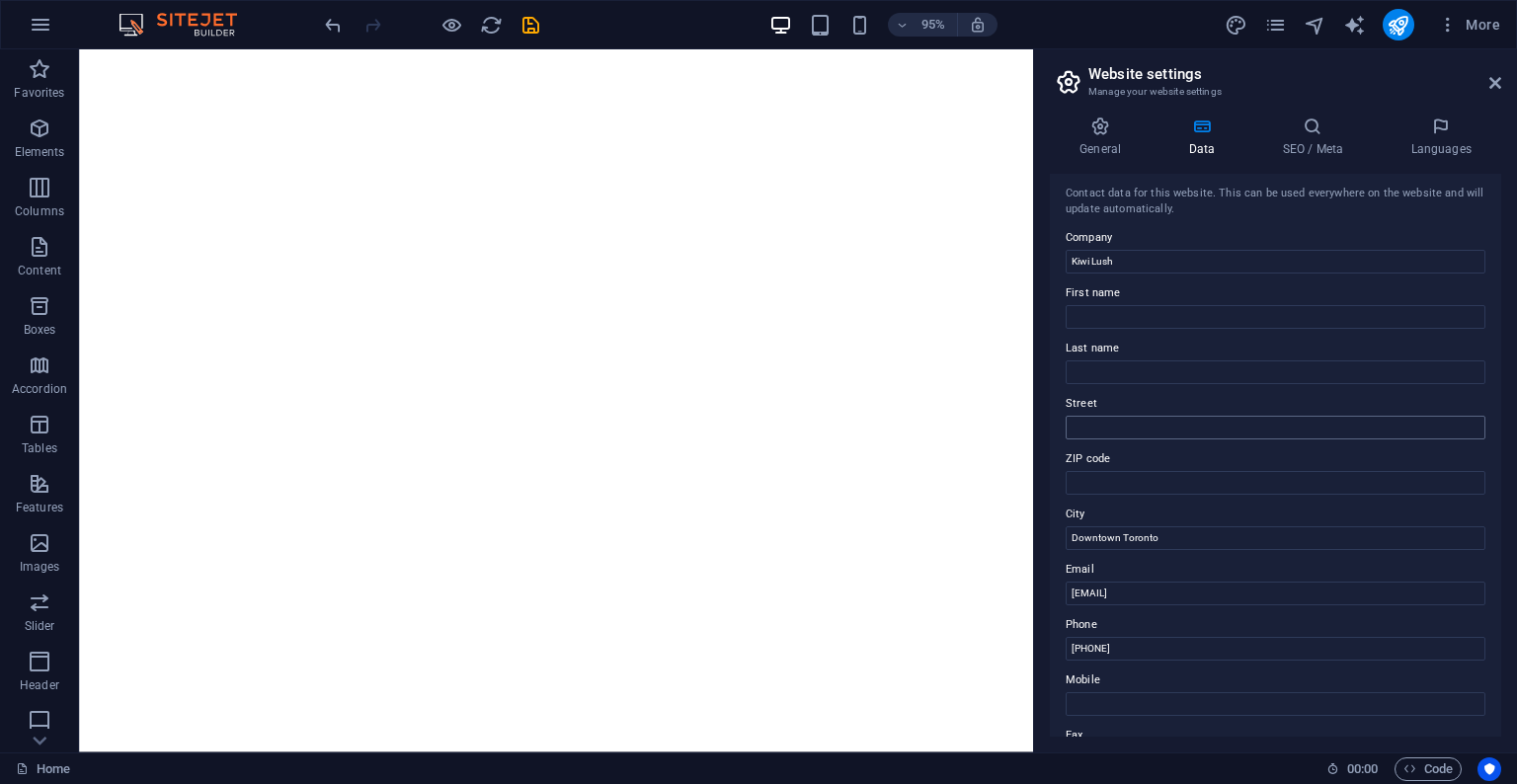 scroll, scrollTop: 0, scrollLeft: 0, axis: both 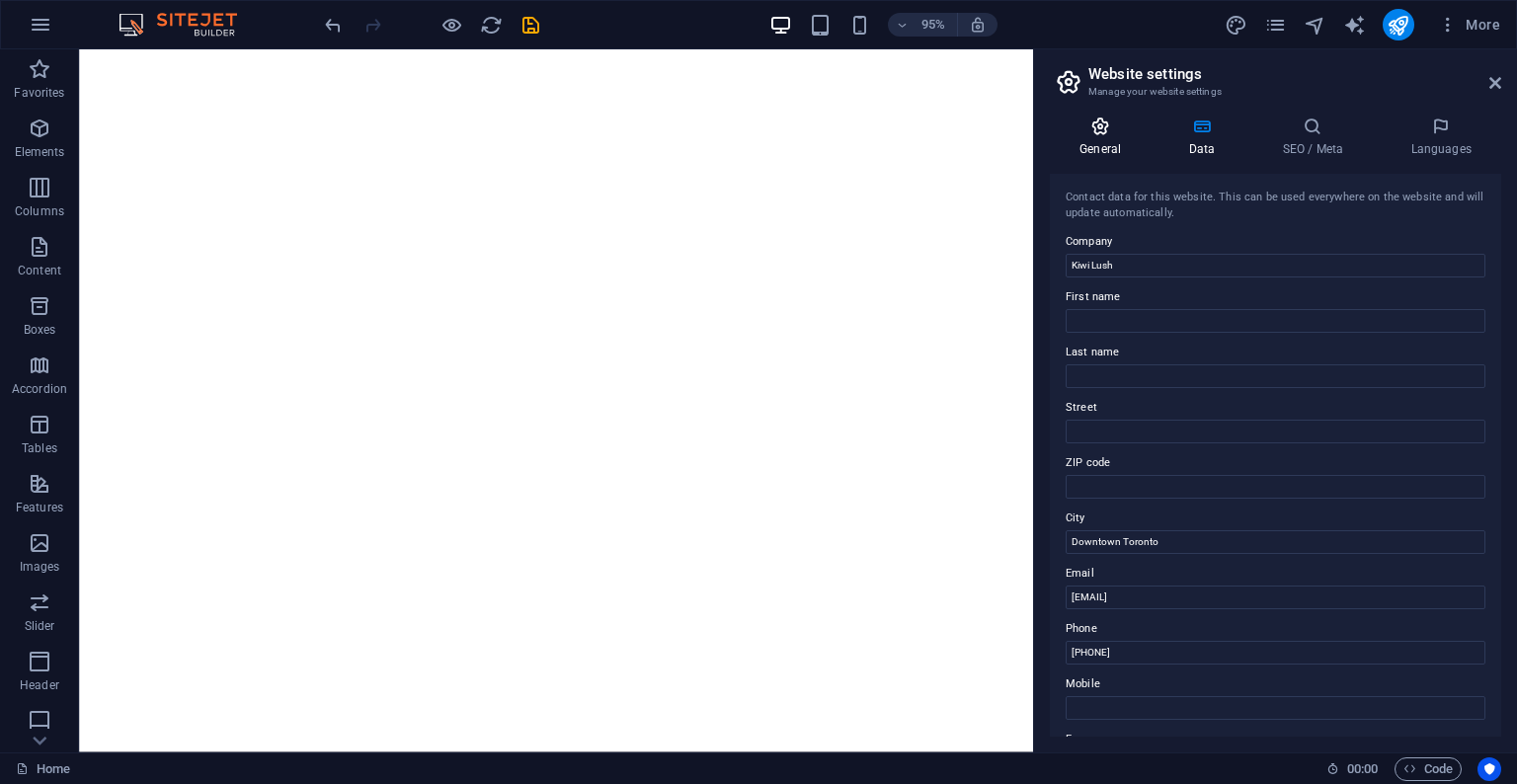 click at bounding box center (1100, 126) 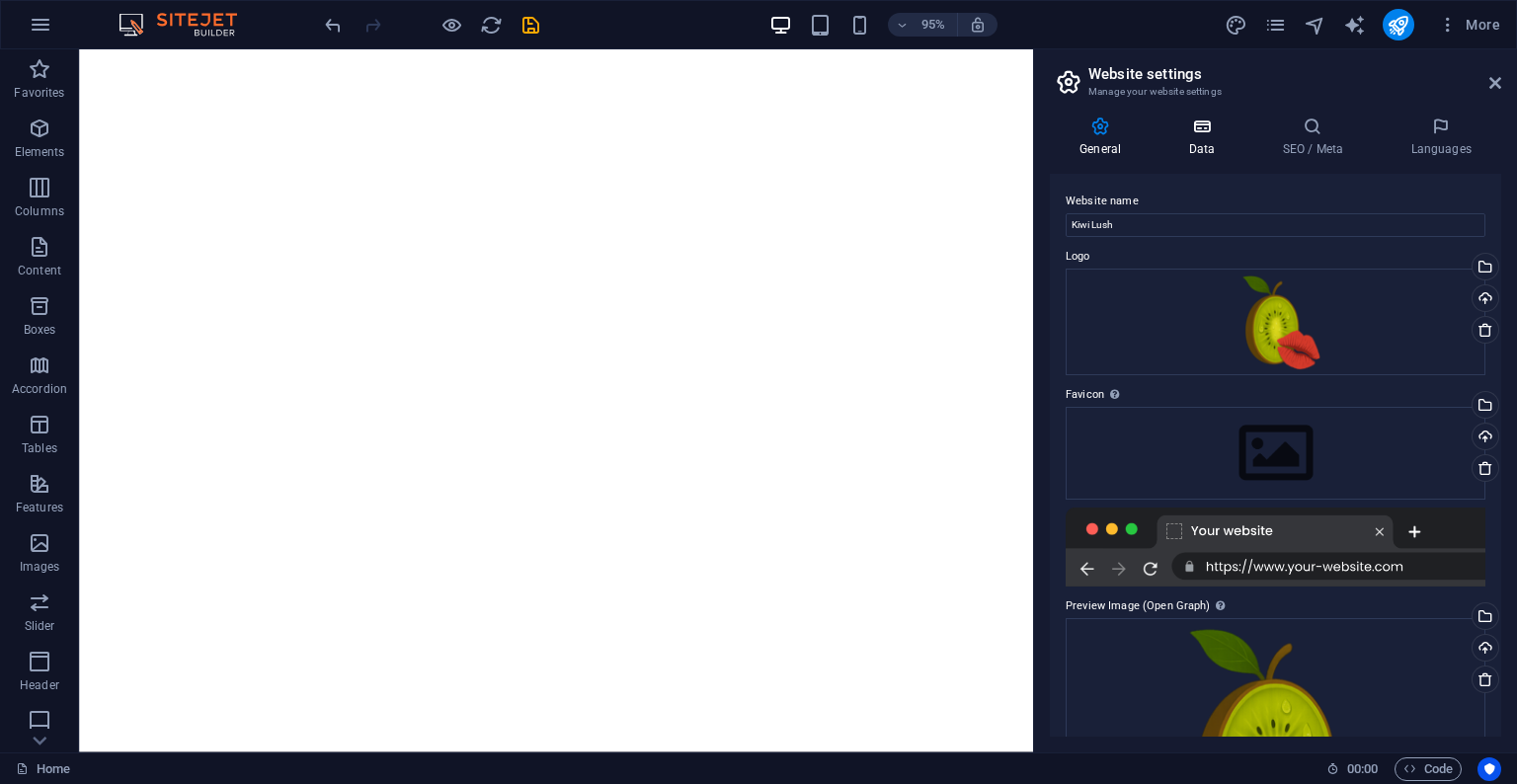 click at bounding box center [1201, 126] 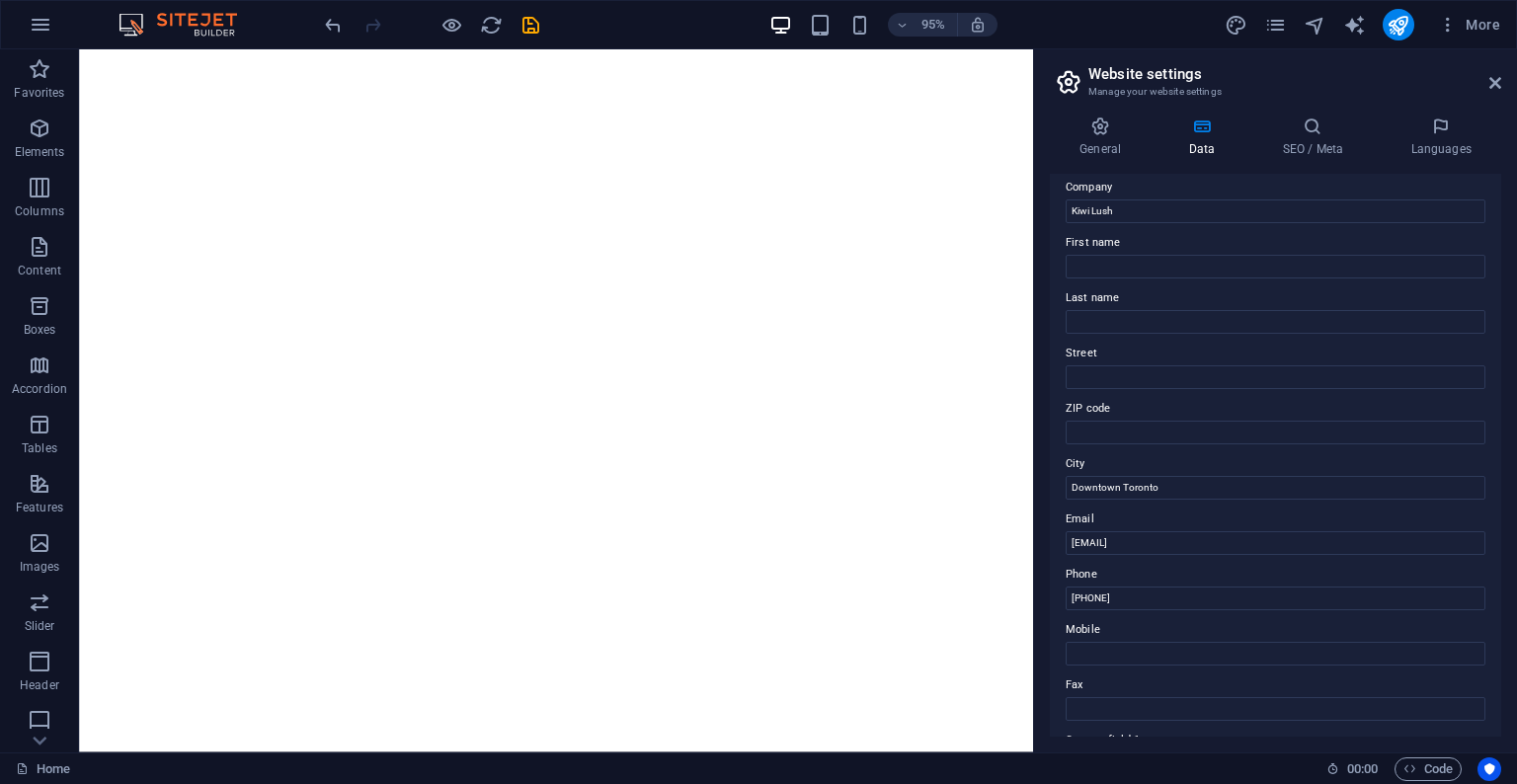 scroll, scrollTop: 0, scrollLeft: 0, axis: both 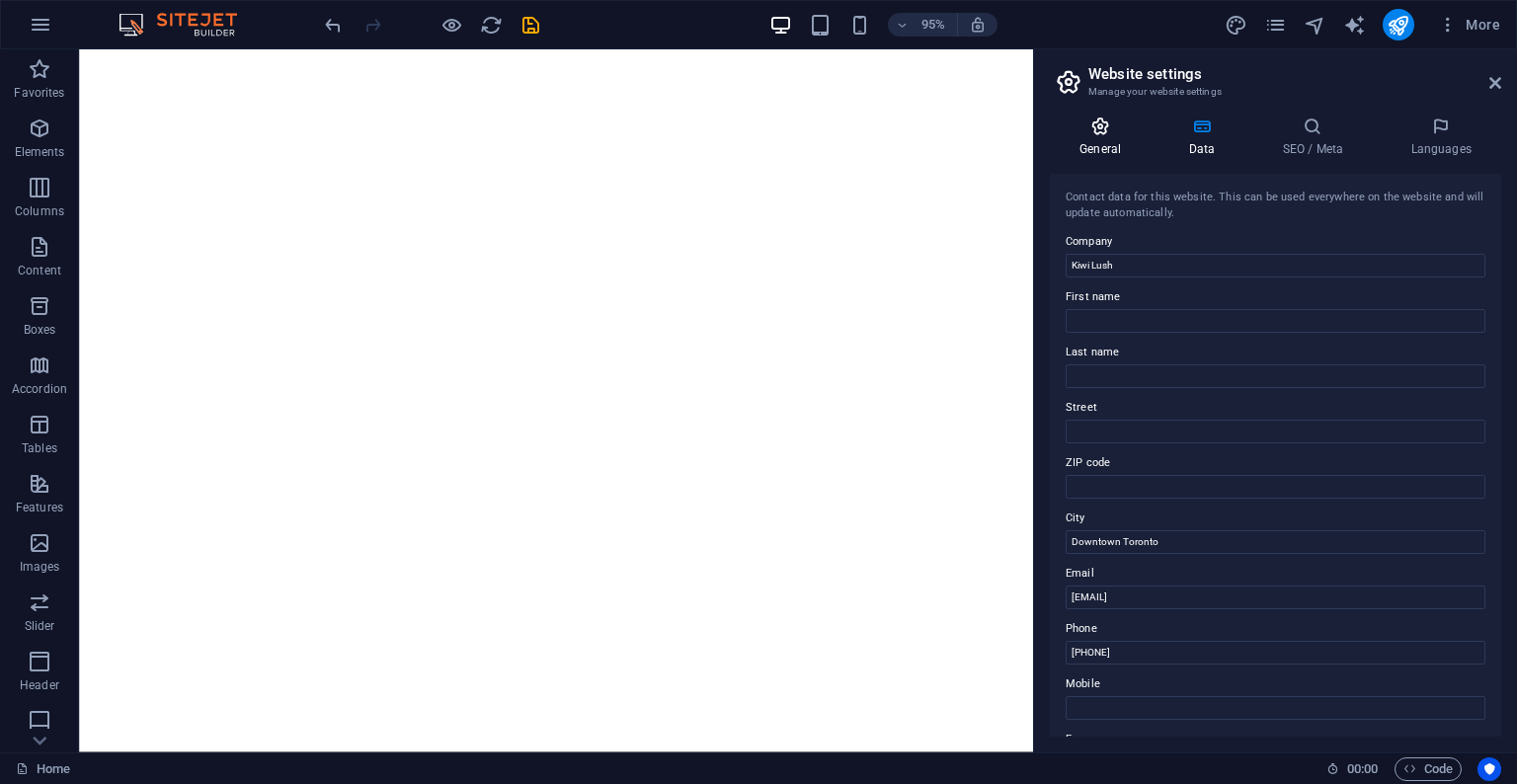click on "General" at bounding box center [1104, 137] 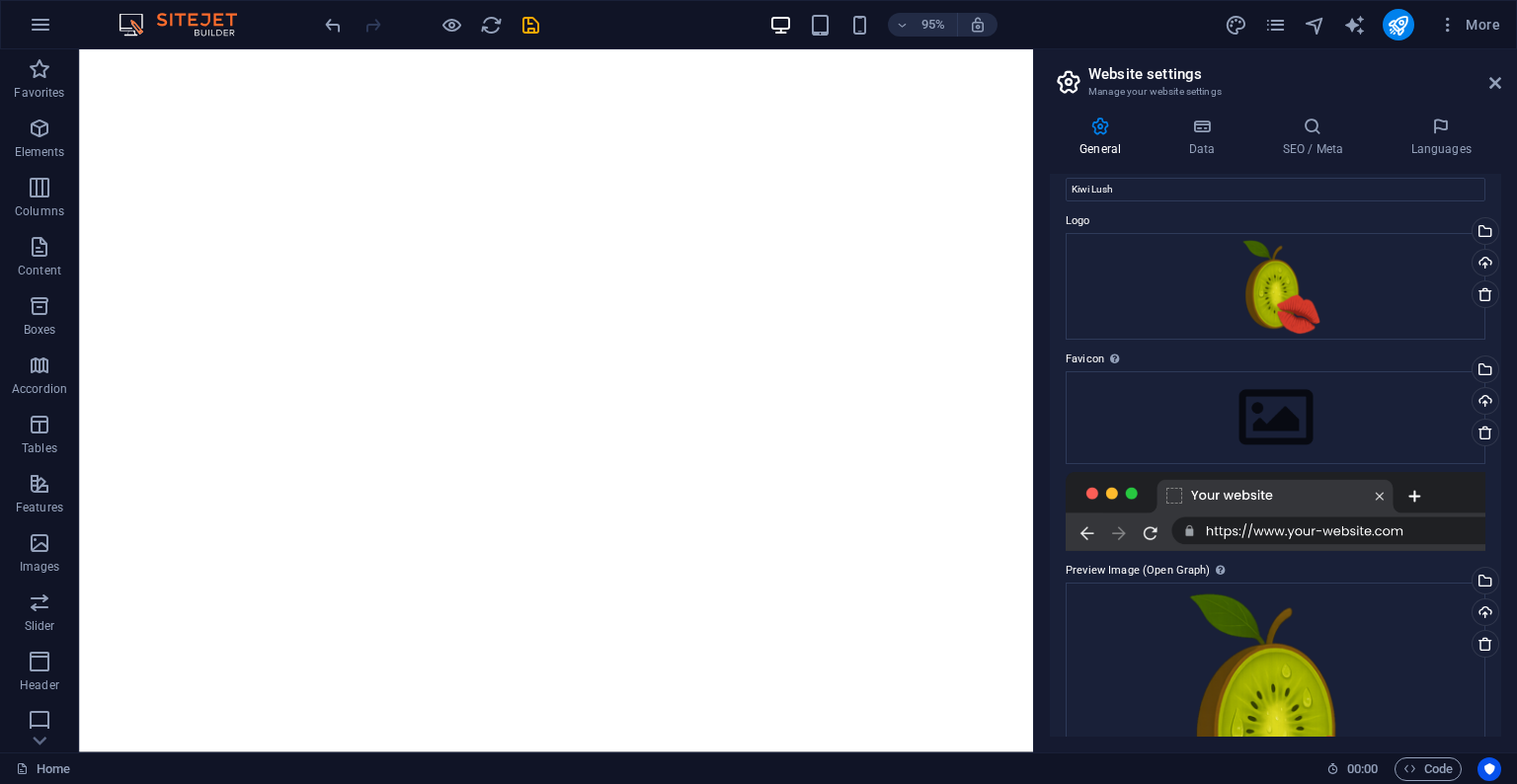 scroll, scrollTop: 0, scrollLeft: 0, axis: both 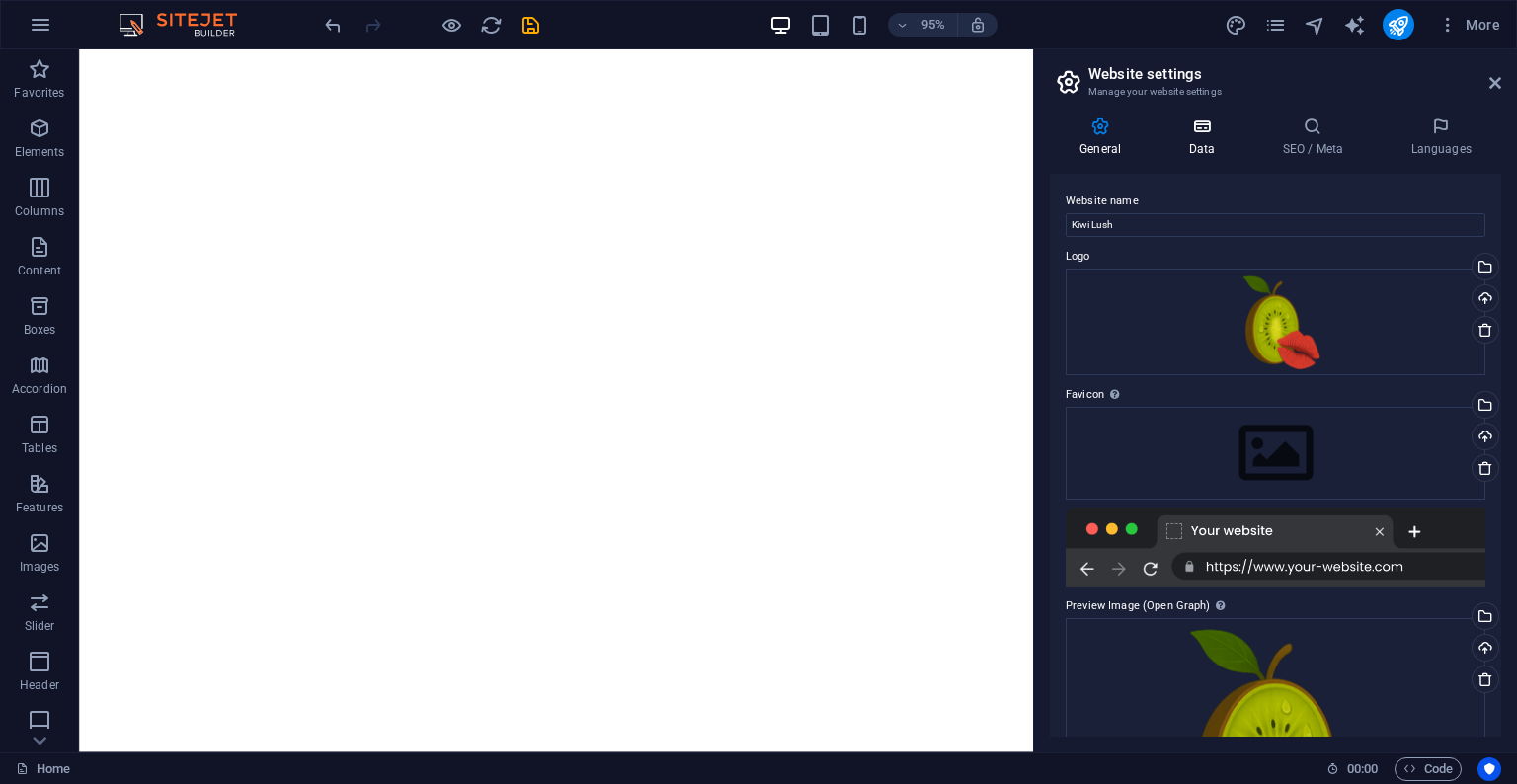 click on "Data" at bounding box center (1205, 137) 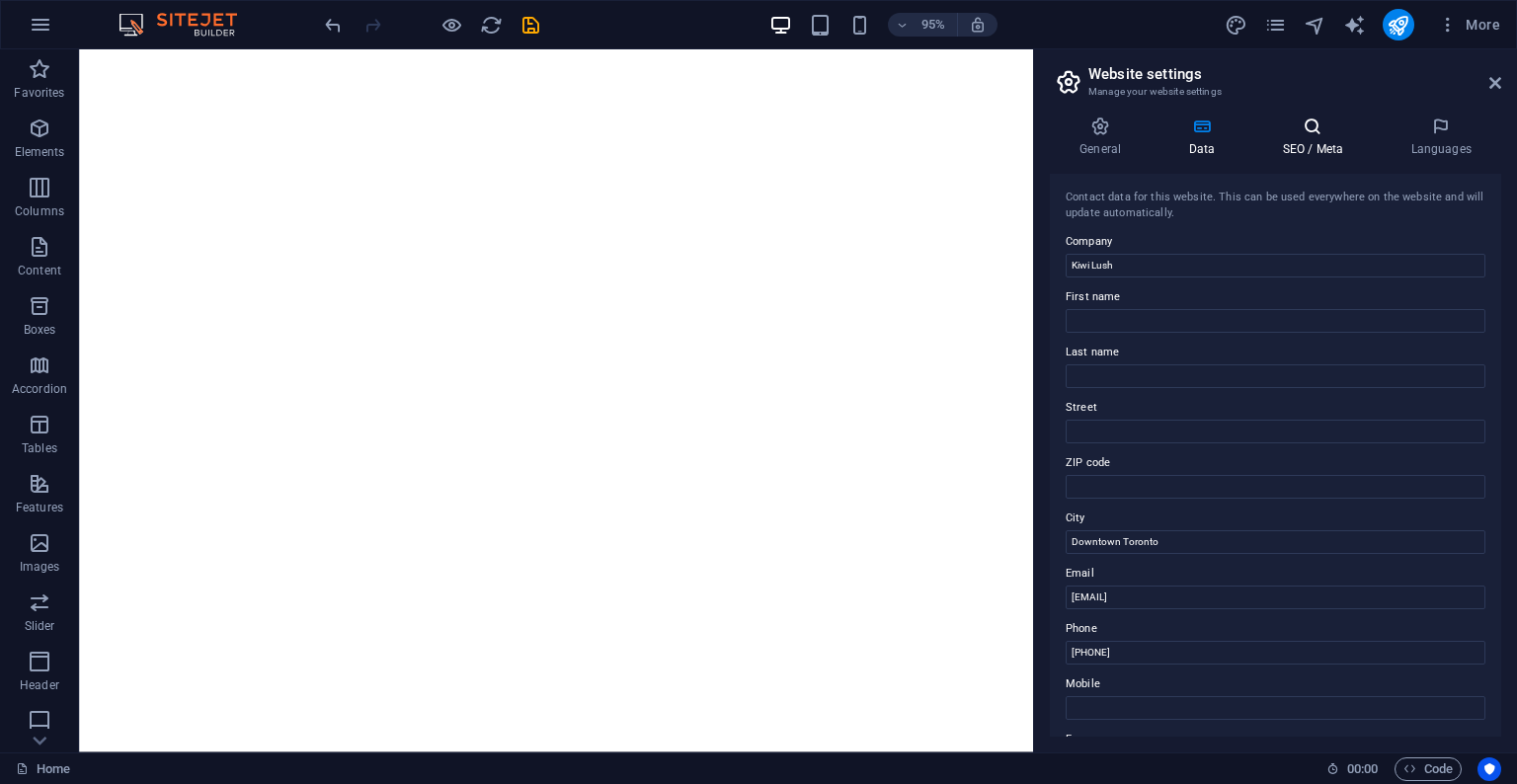 click at bounding box center [1313, 126] 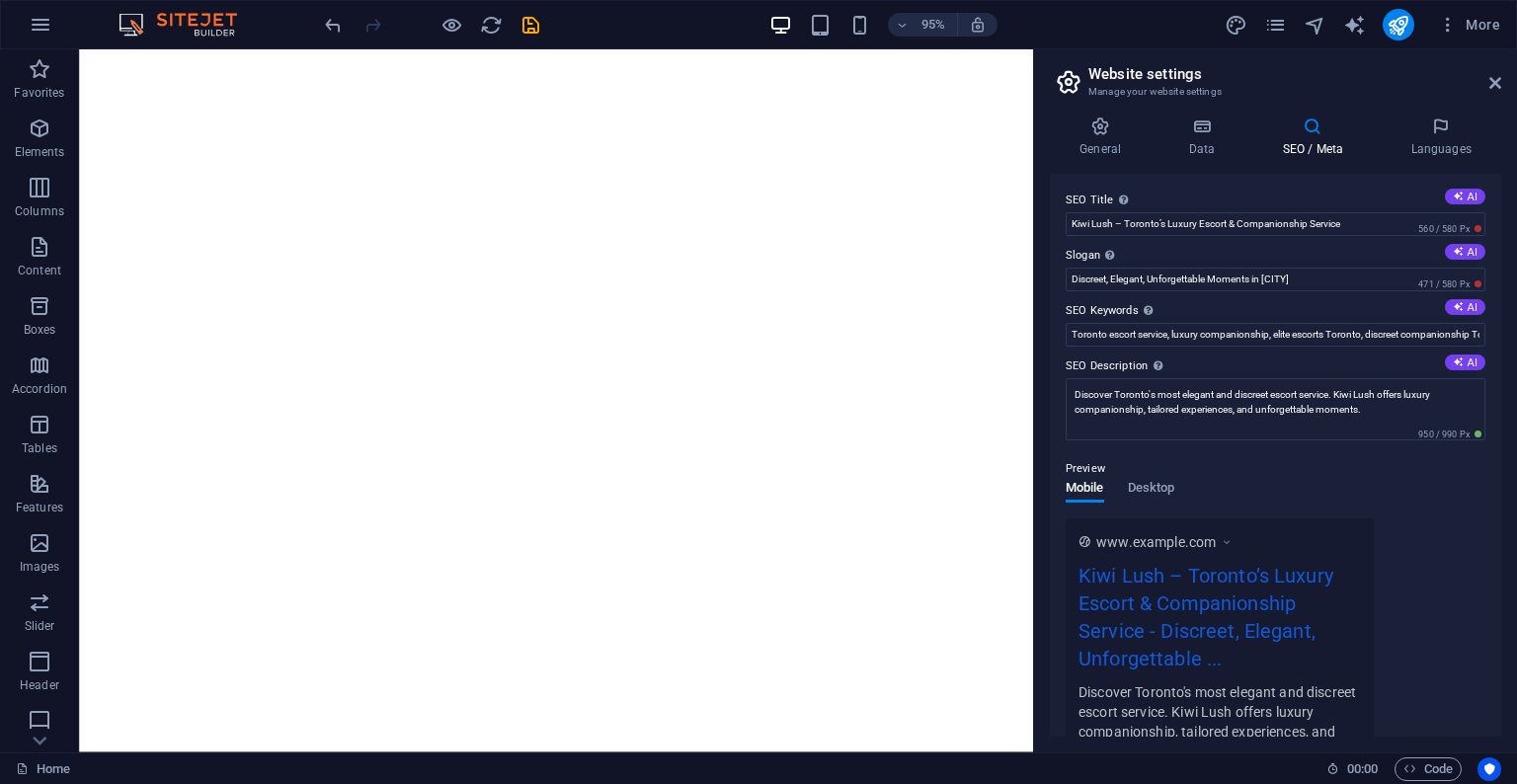 scroll, scrollTop: 0, scrollLeft: 0, axis: both 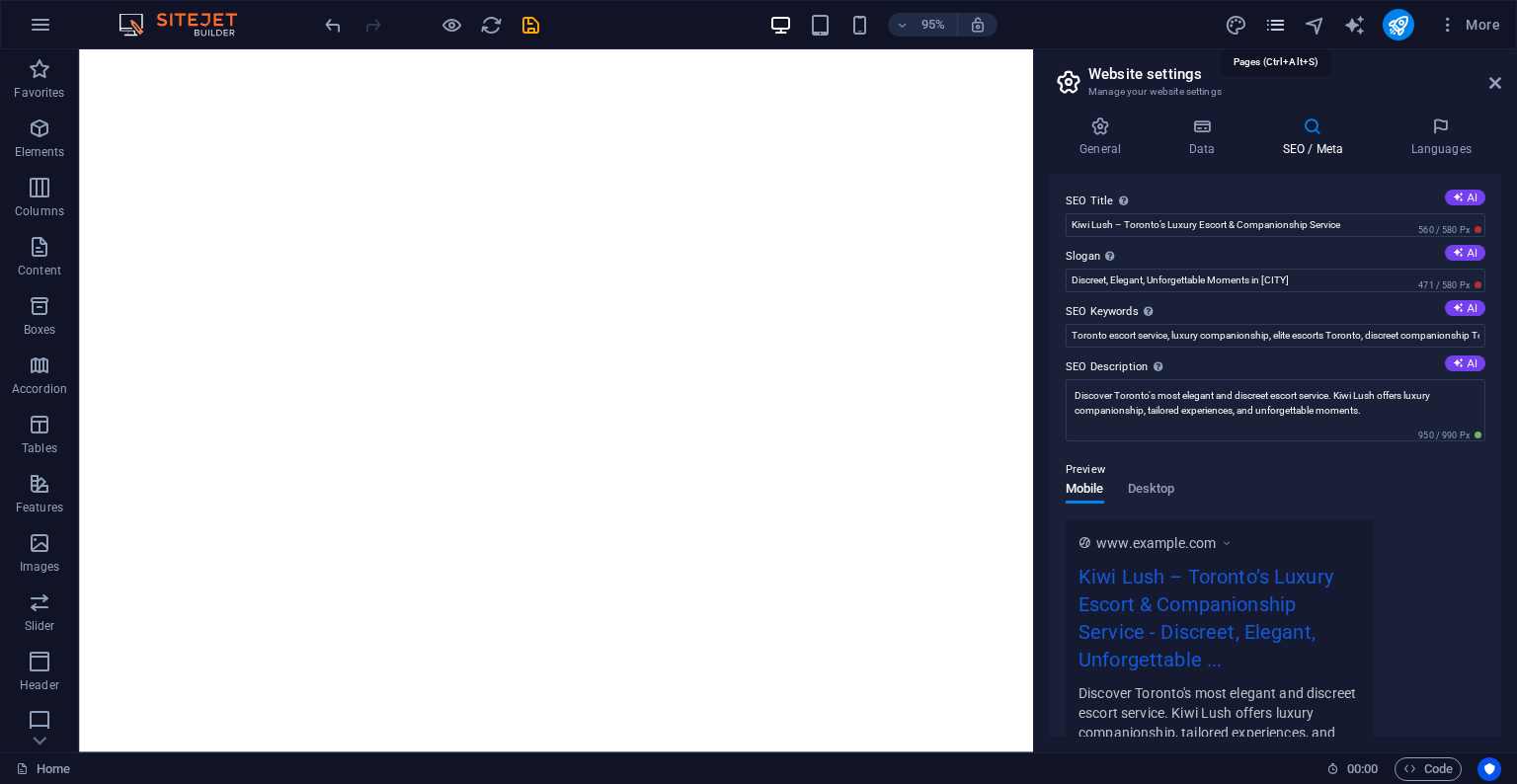 click at bounding box center [1275, 25] 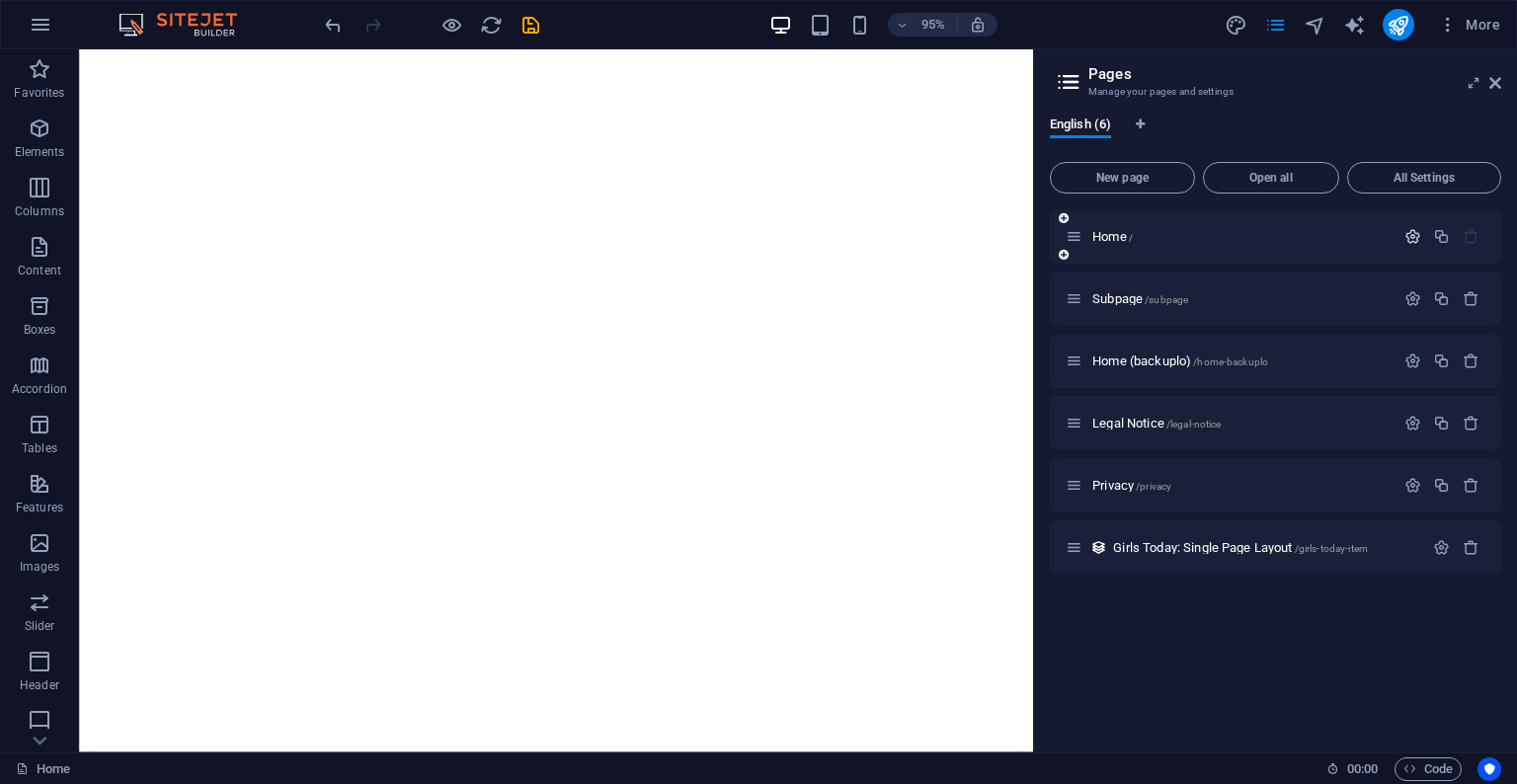 click at bounding box center (1412, 236) 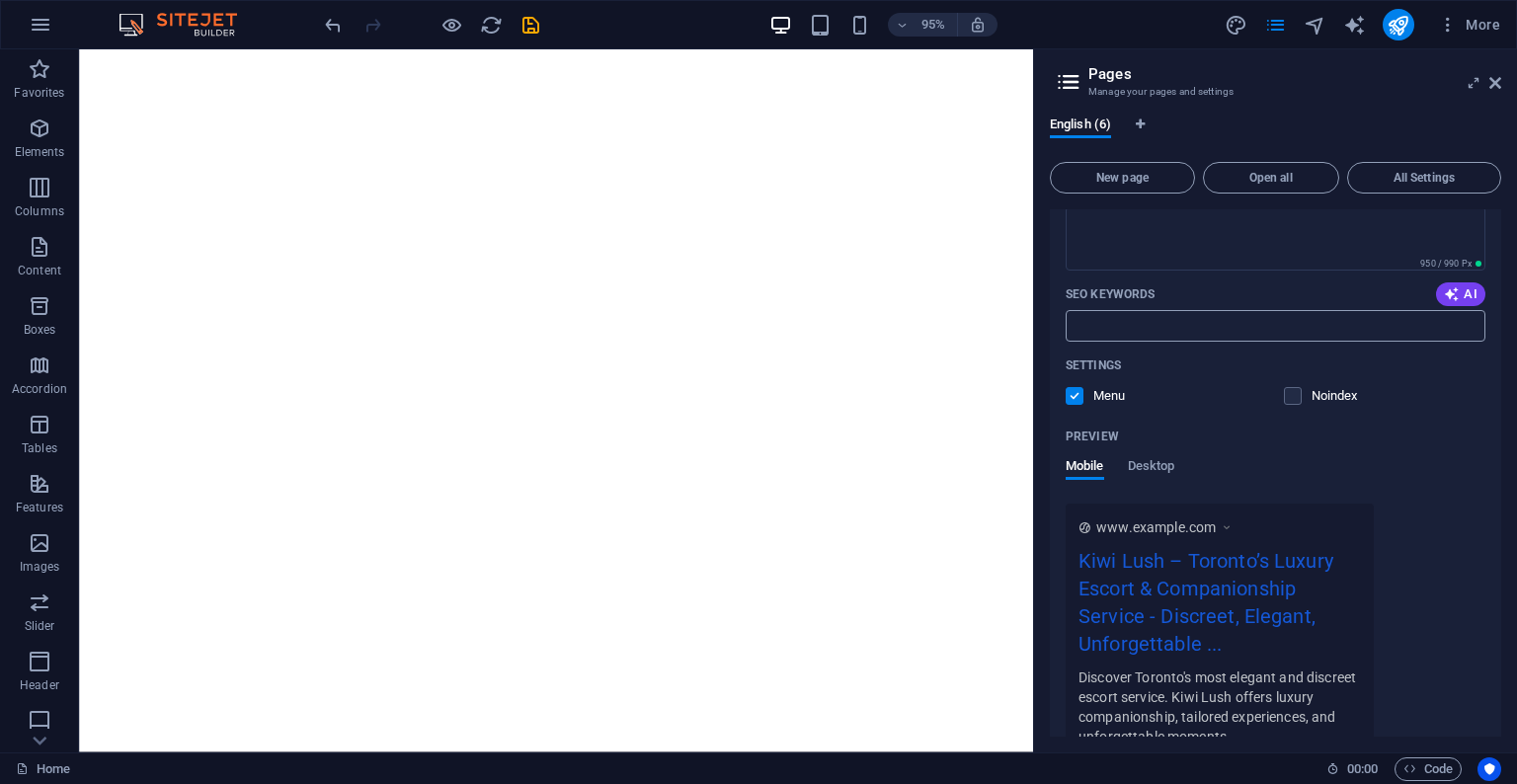 scroll, scrollTop: 0, scrollLeft: 0, axis: both 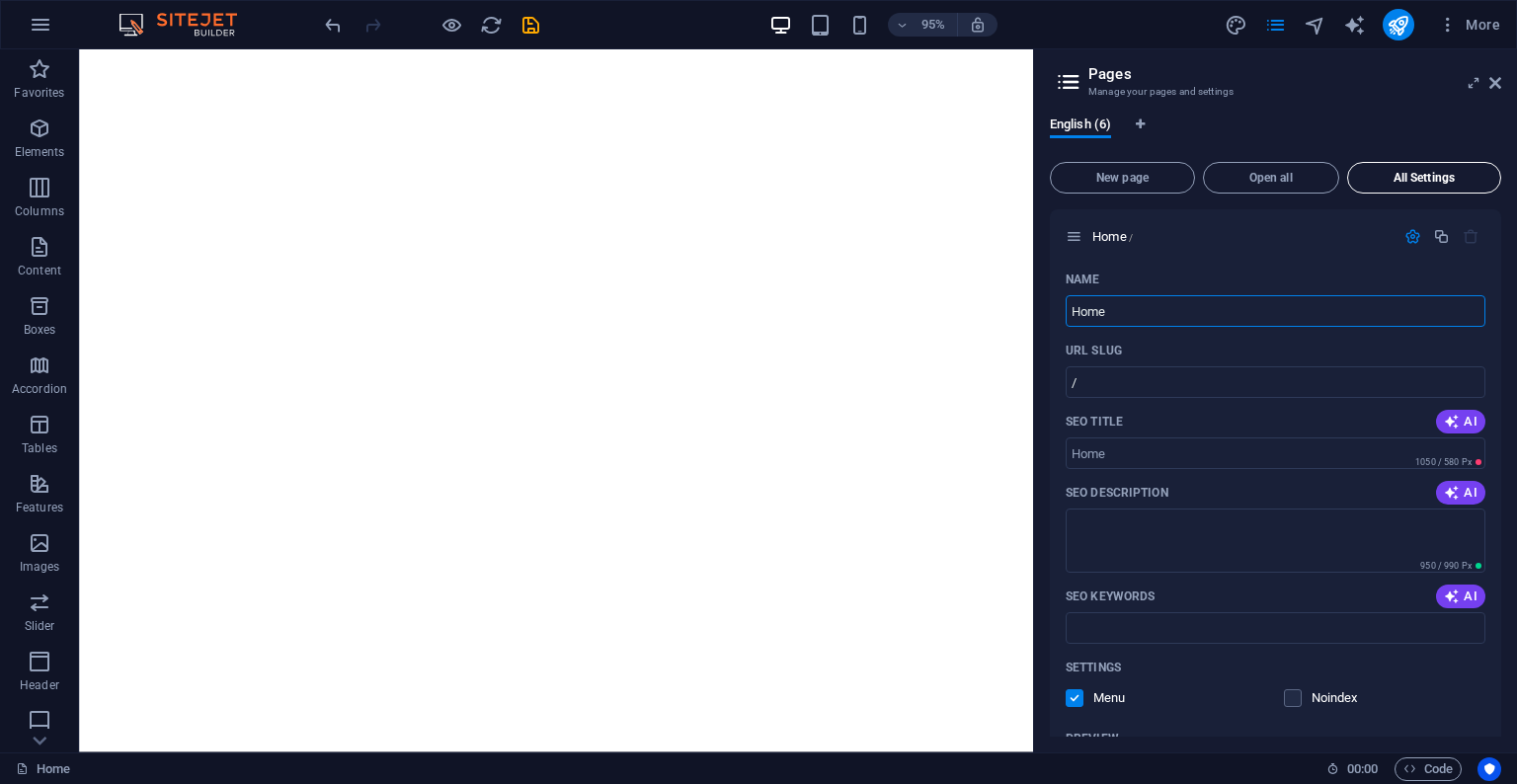click on "All Settings" at bounding box center [1424, 178] 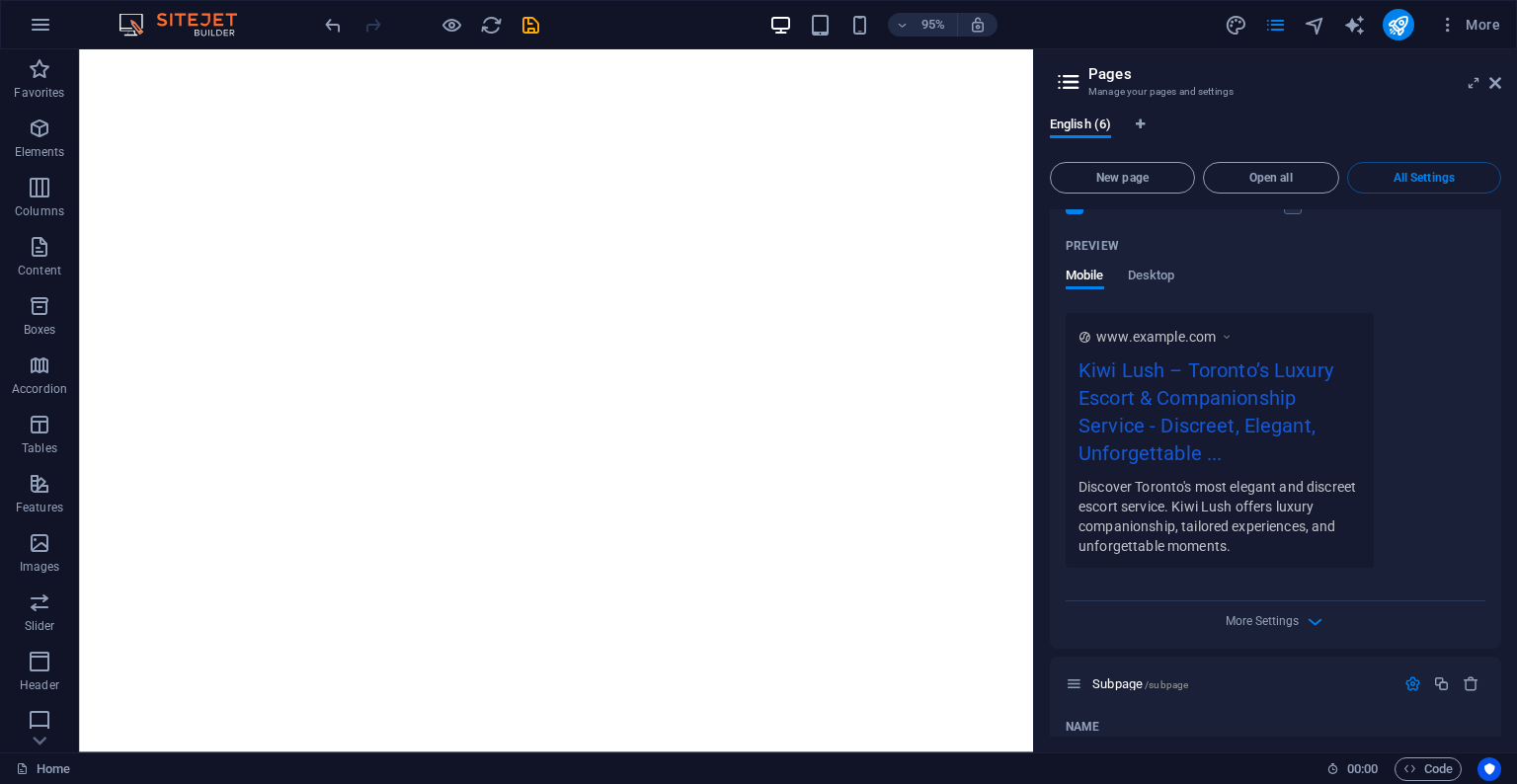 scroll, scrollTop: 0, scrollLeft: 0, axis: both 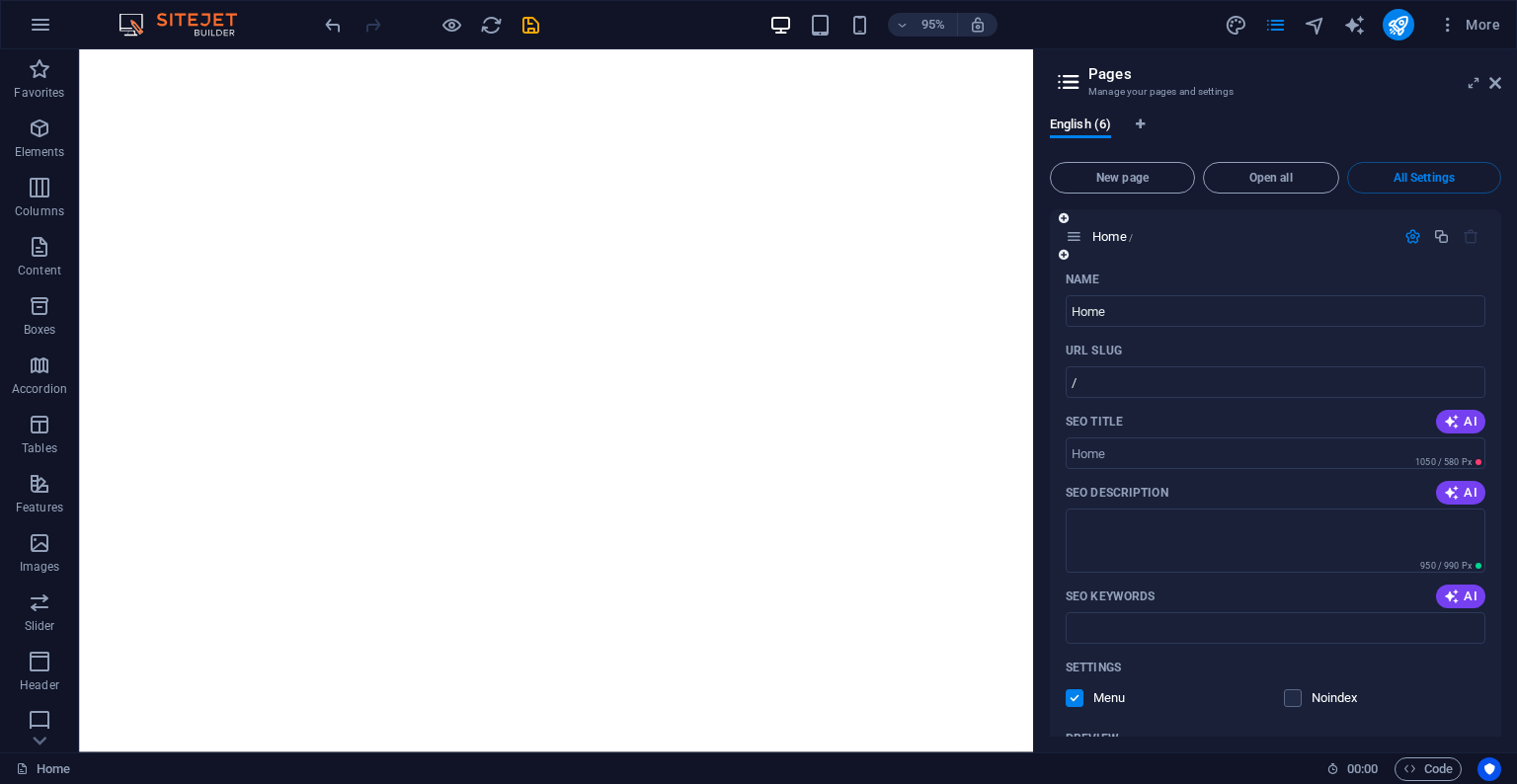 click at bounding box center (1412, 236) 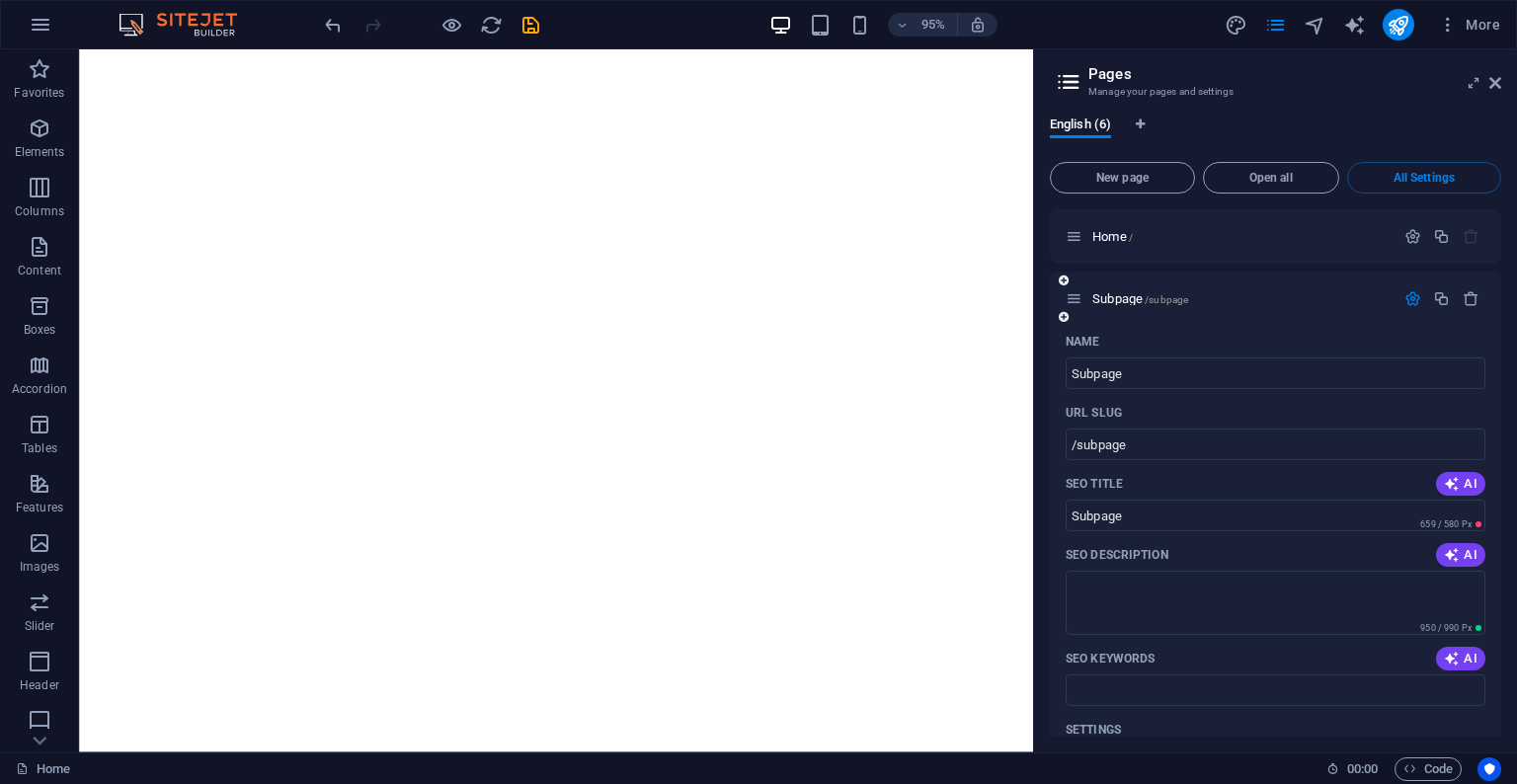 click at bounding box center [1412, 298] 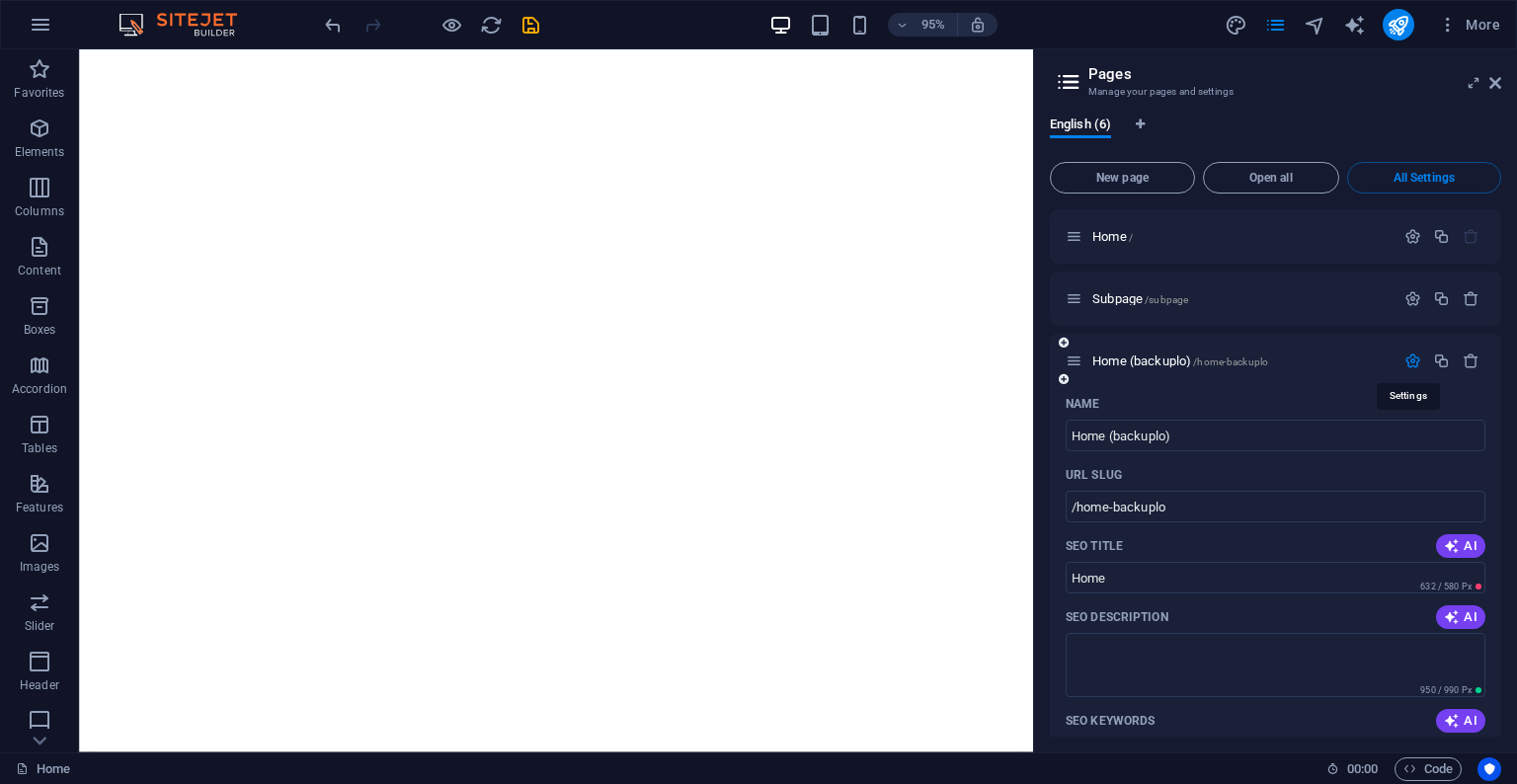 click at bounding box center (1412, 360) 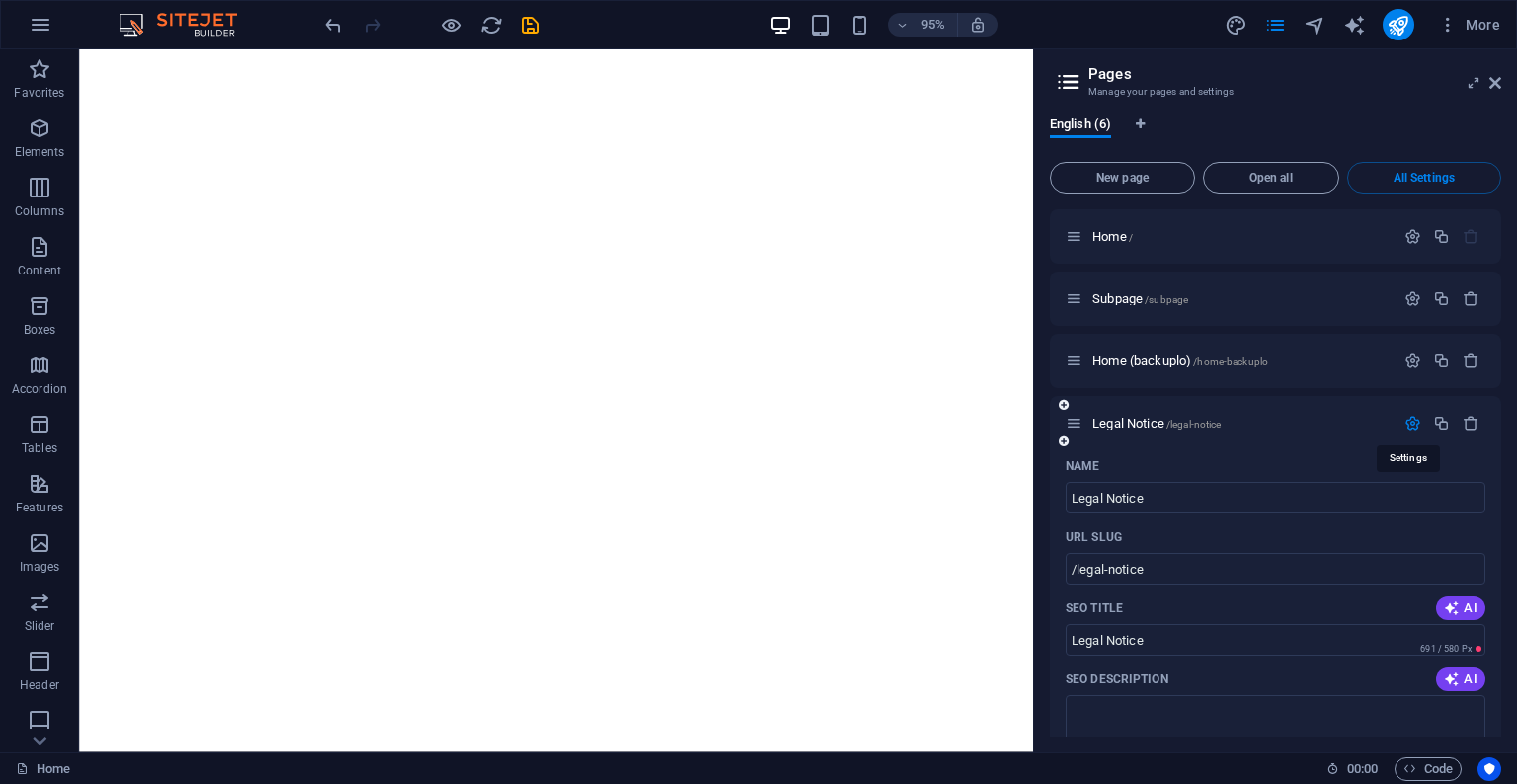 click at bounding box center (1412, 423) 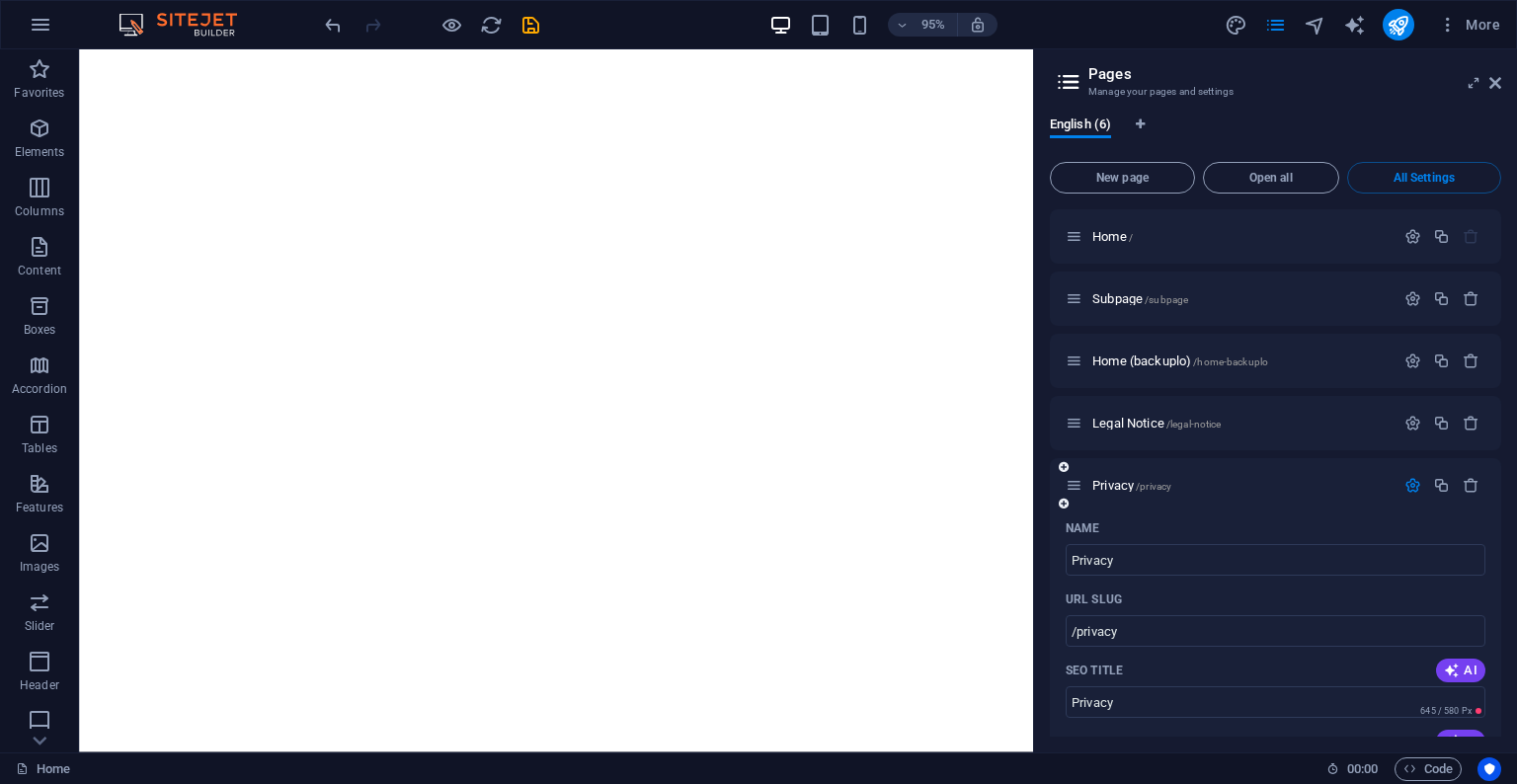 click at bounding box center [1442, 486] 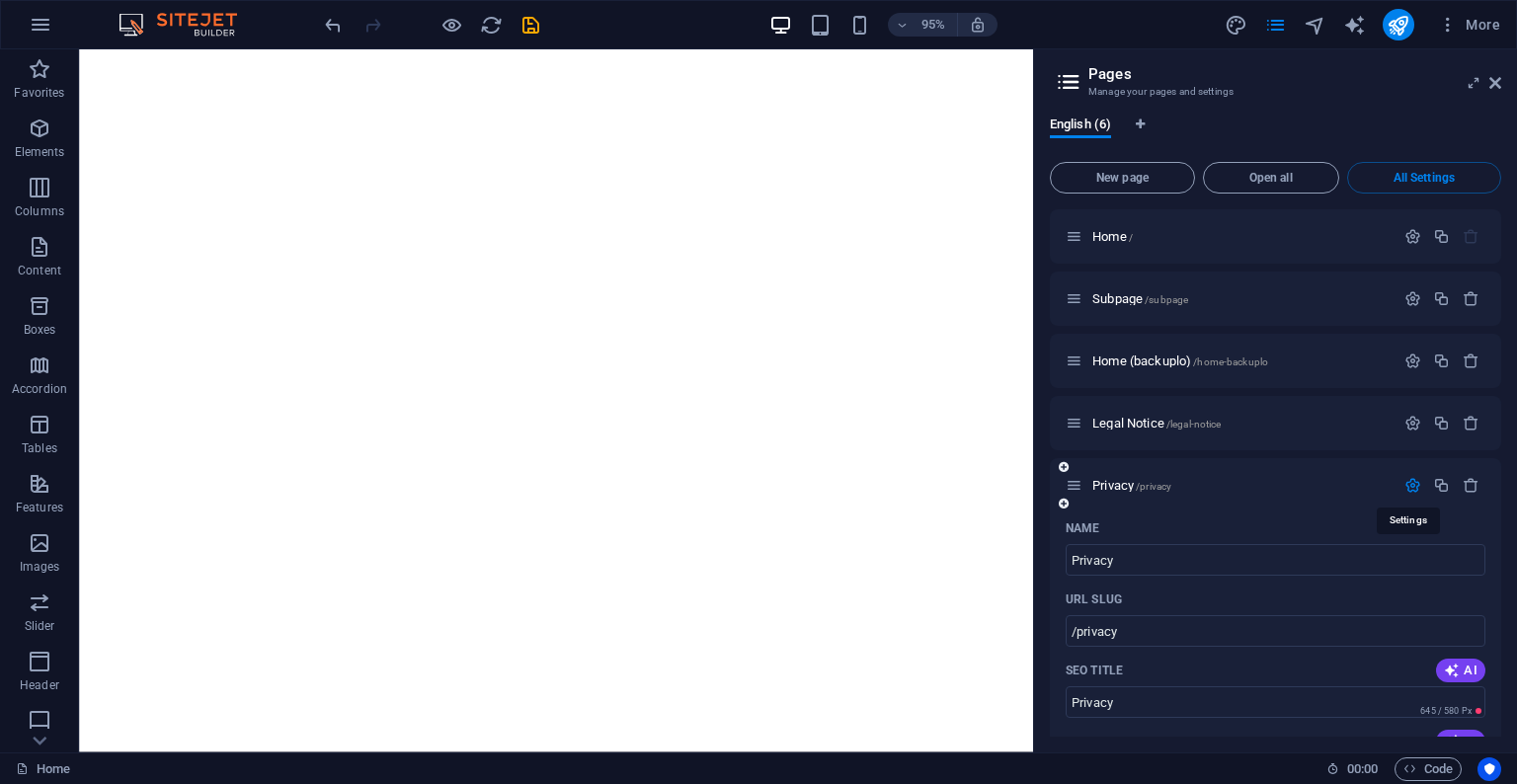 click at bounding box center (1412, 485) 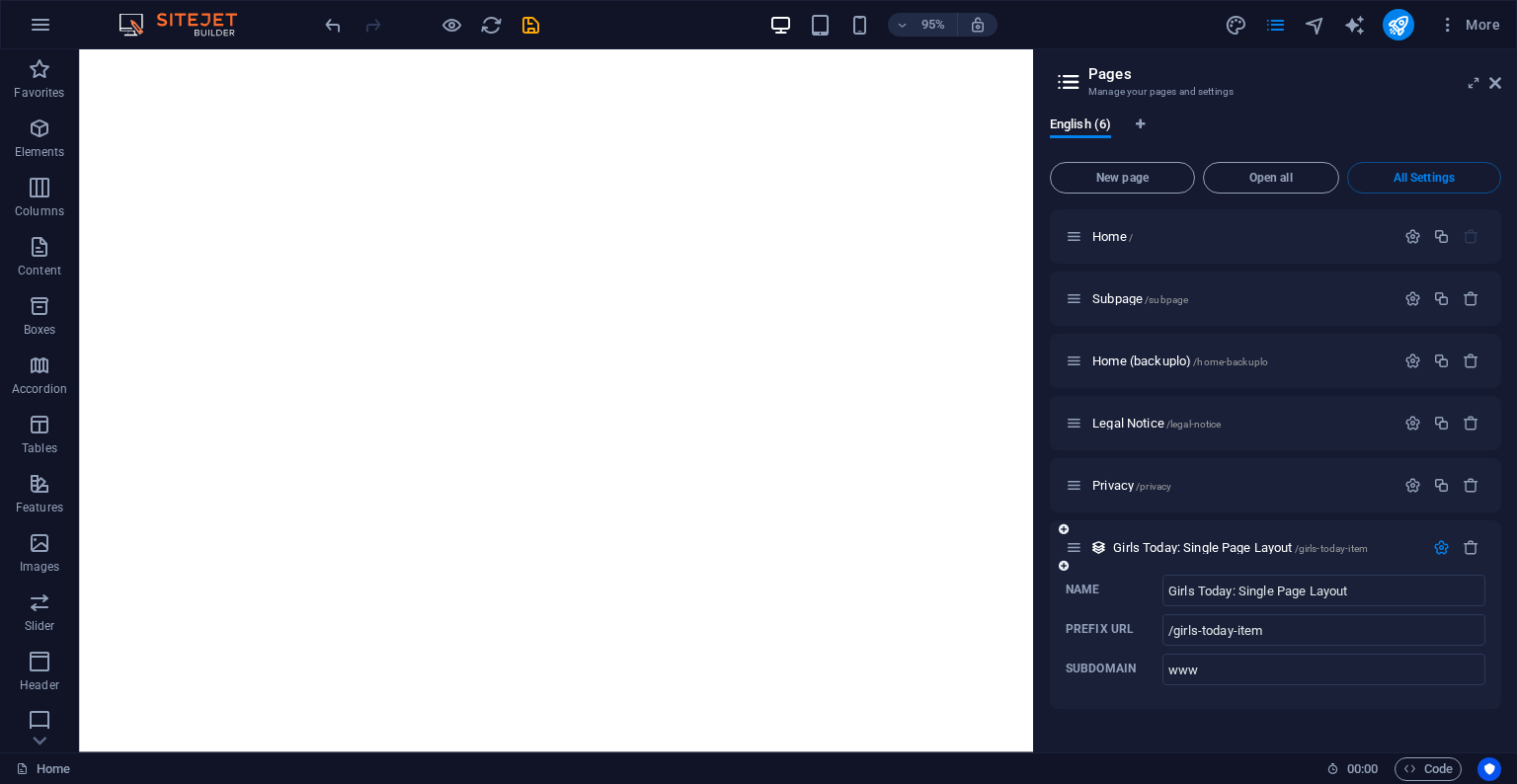 click at bounding box center (1441, 547) 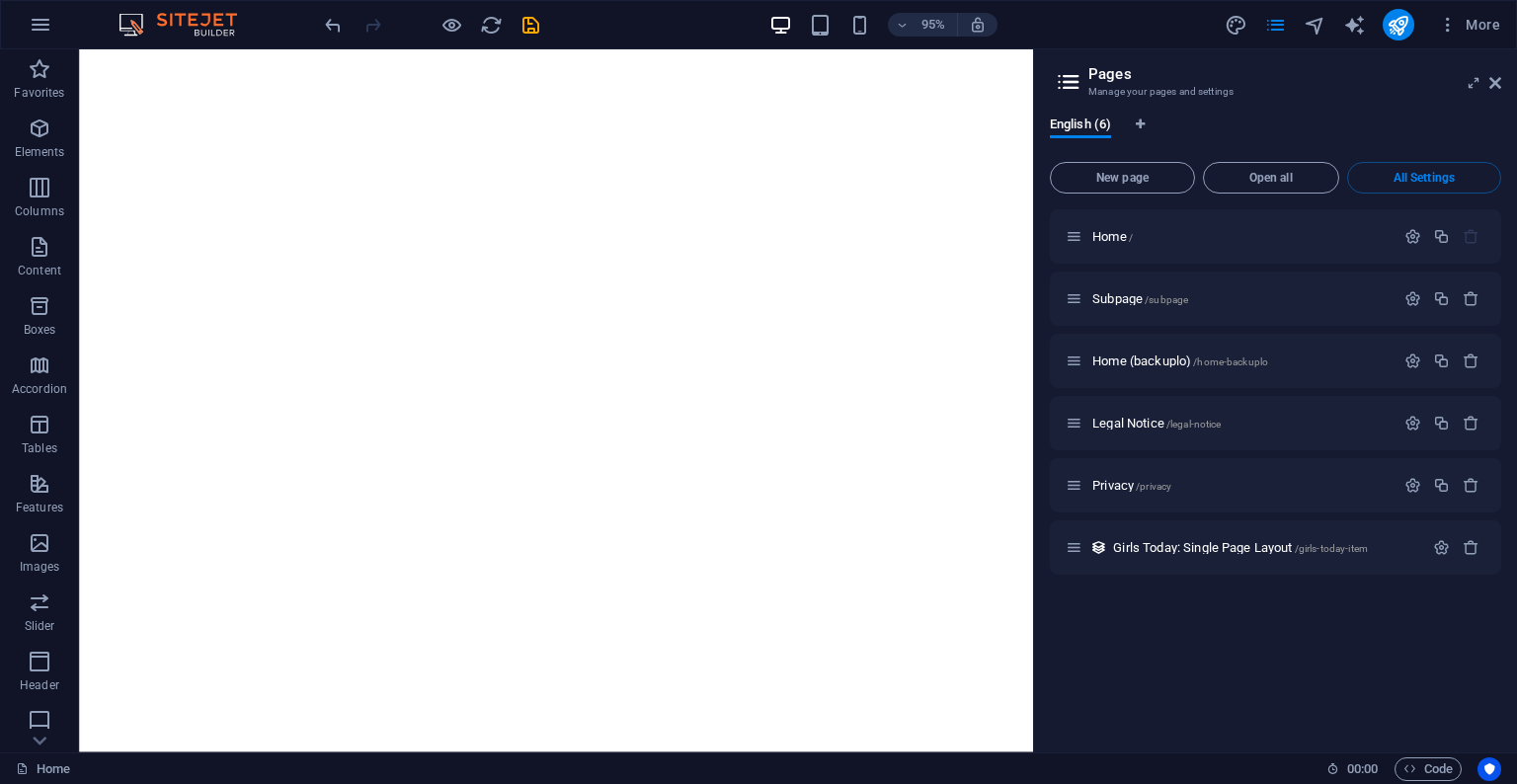 type 